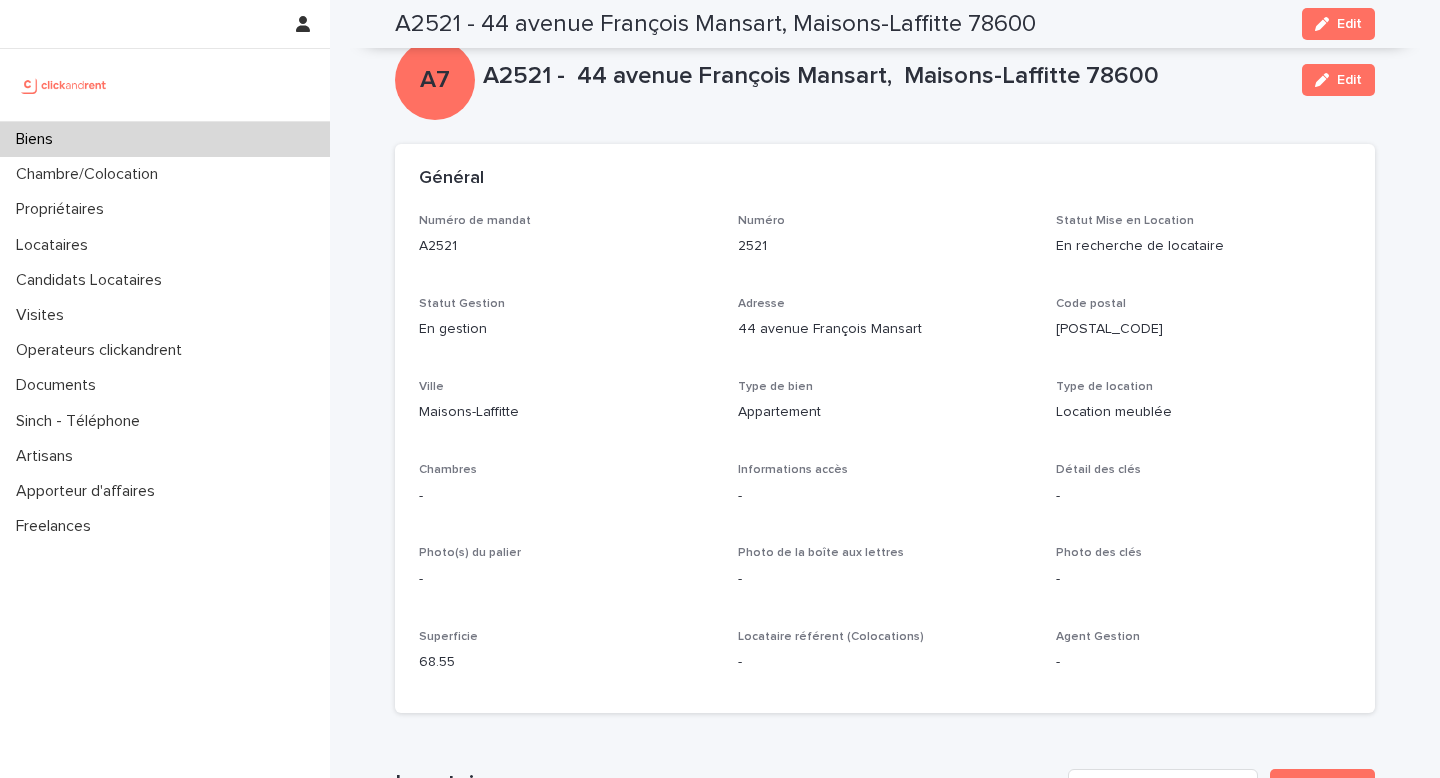 scroll, scrollTop: 0, scrollLeft: 0, axis: both 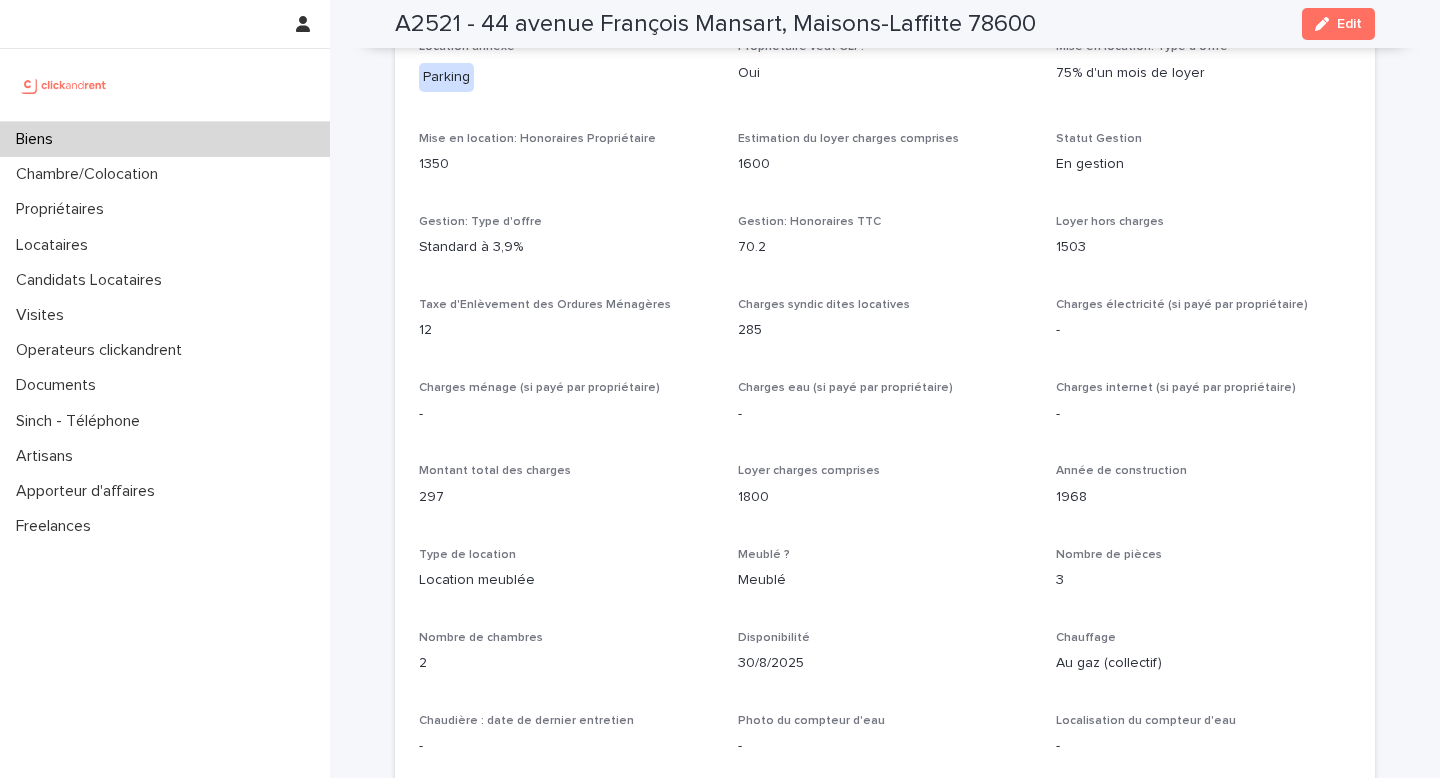 click on "Edit" at bounding box center [1338, 24] 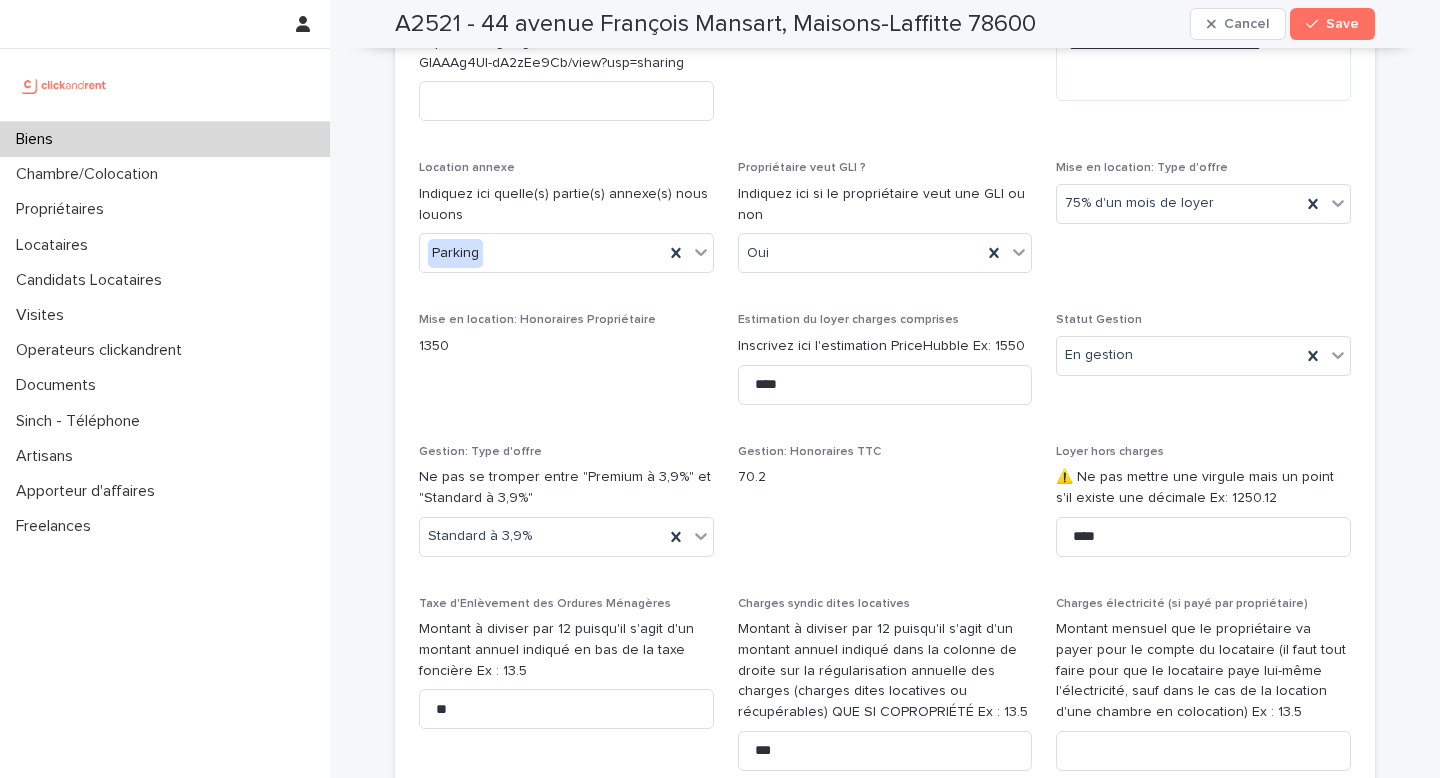 scroll, scrollTop: 2142, scrollLeft: 0, axis: vertical 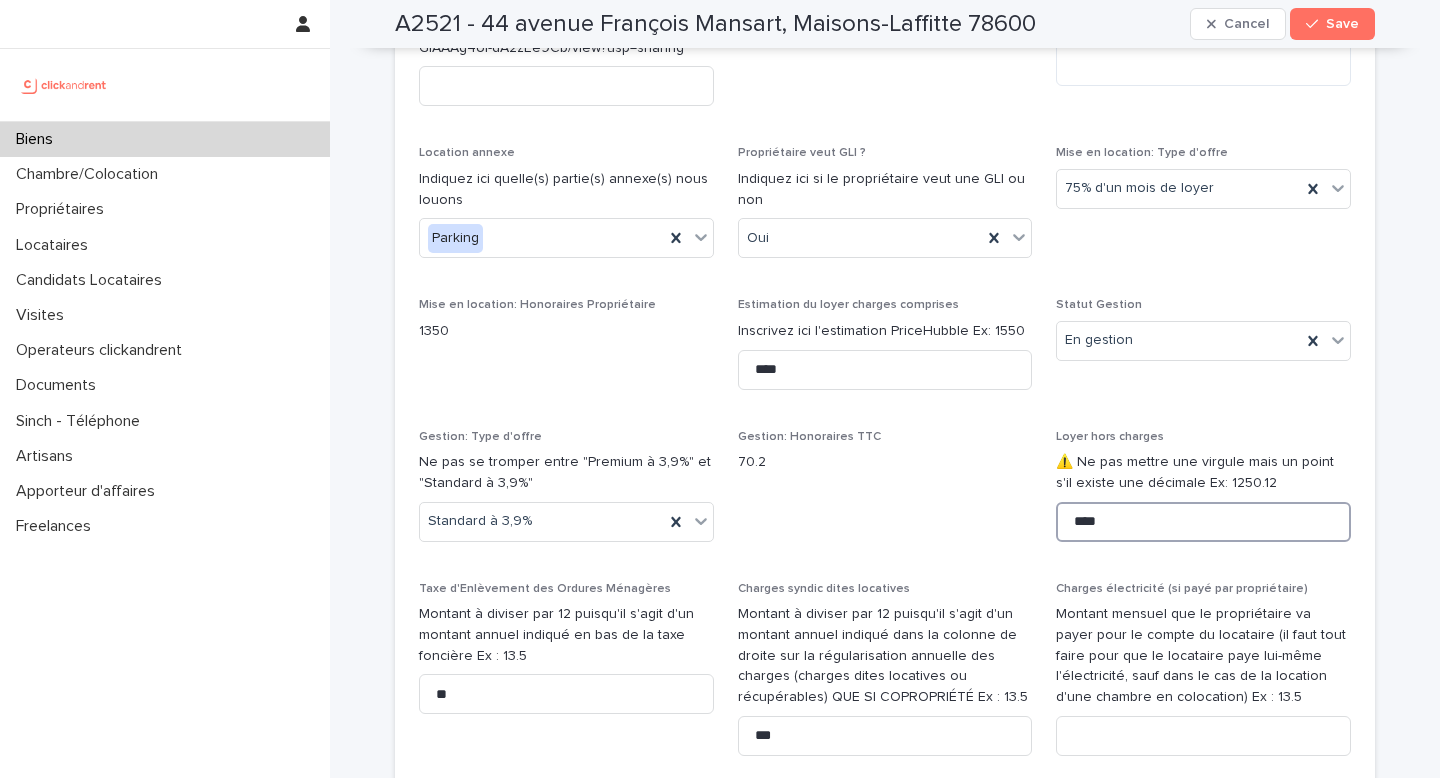 click on "****" at bounding box center [1203, 522] 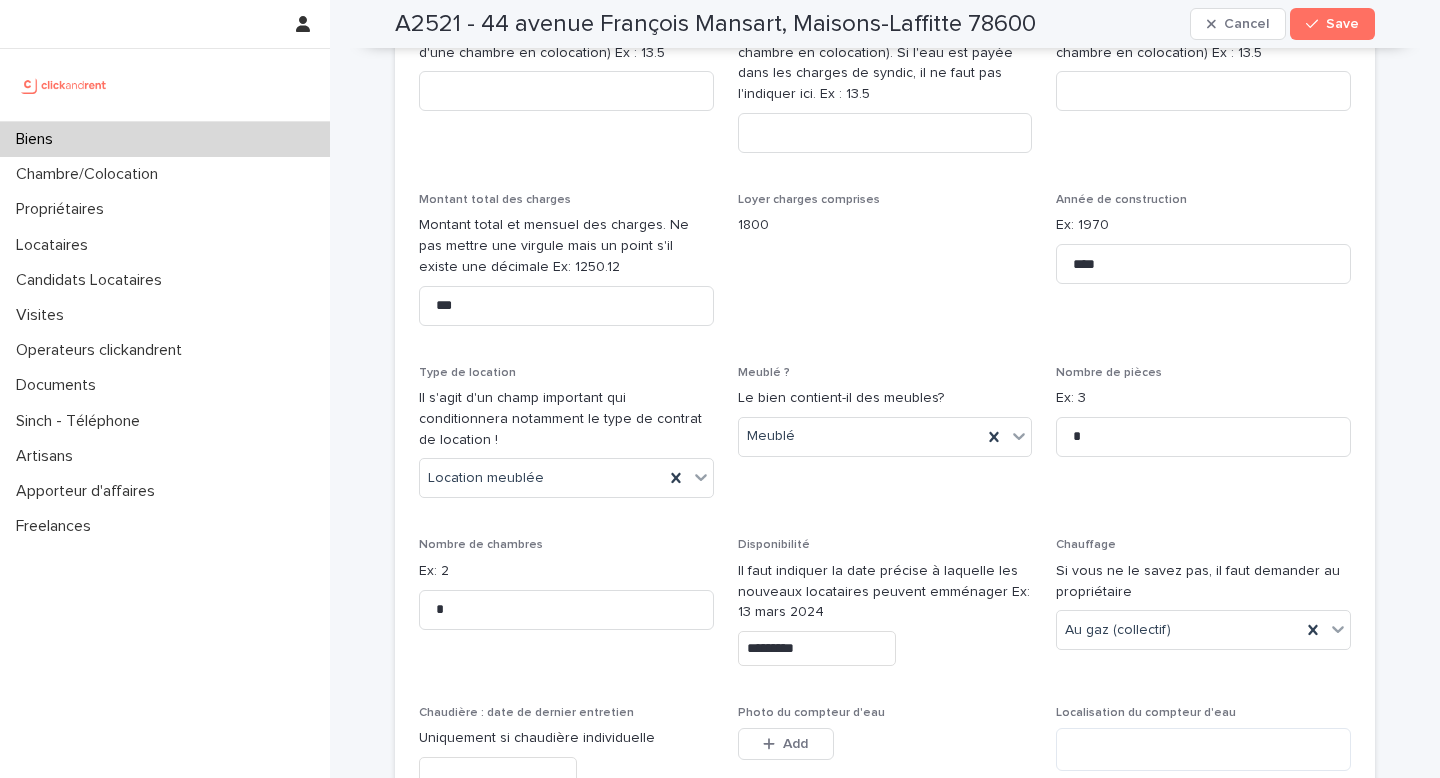 scroll, scrollTop: 3003, scrollLeft: 0, axis: vertical 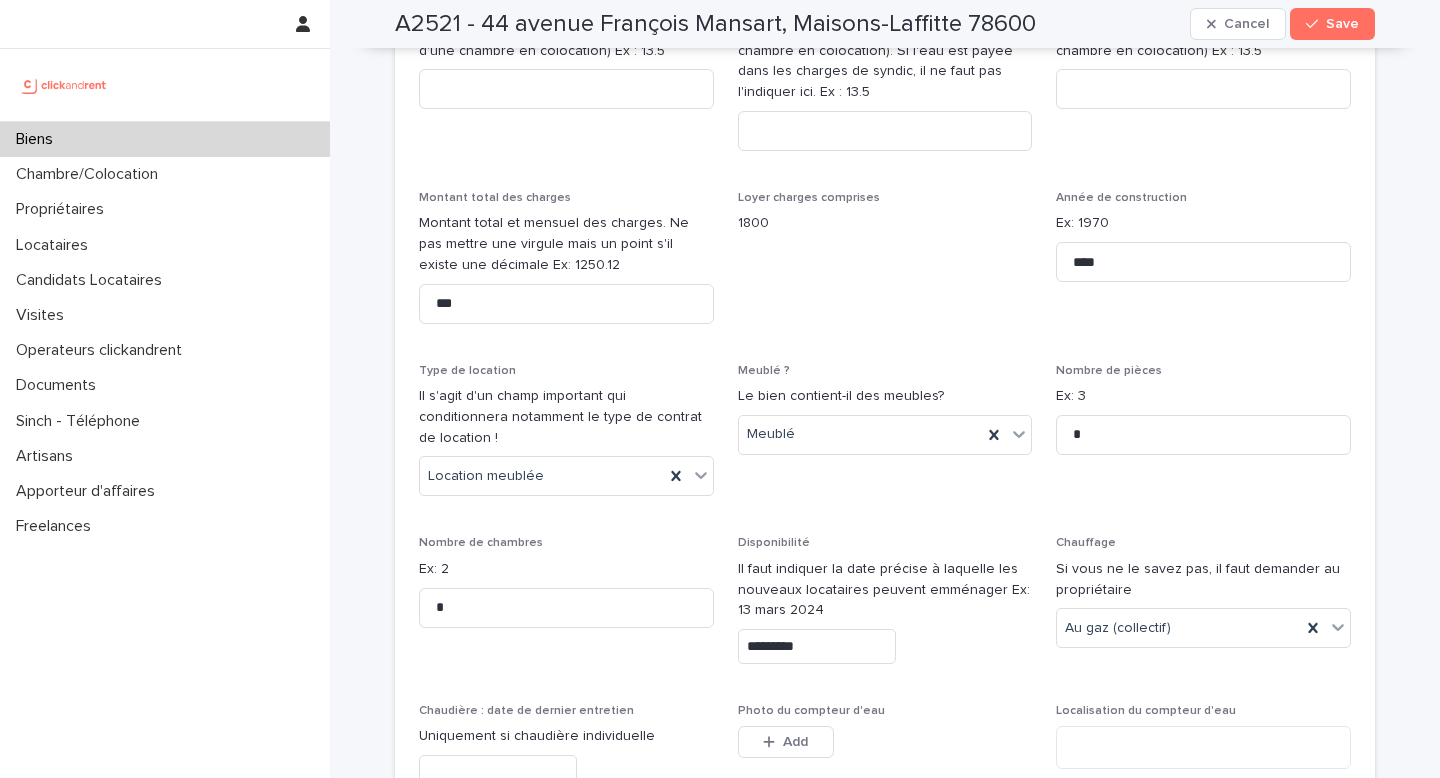 type on "****" 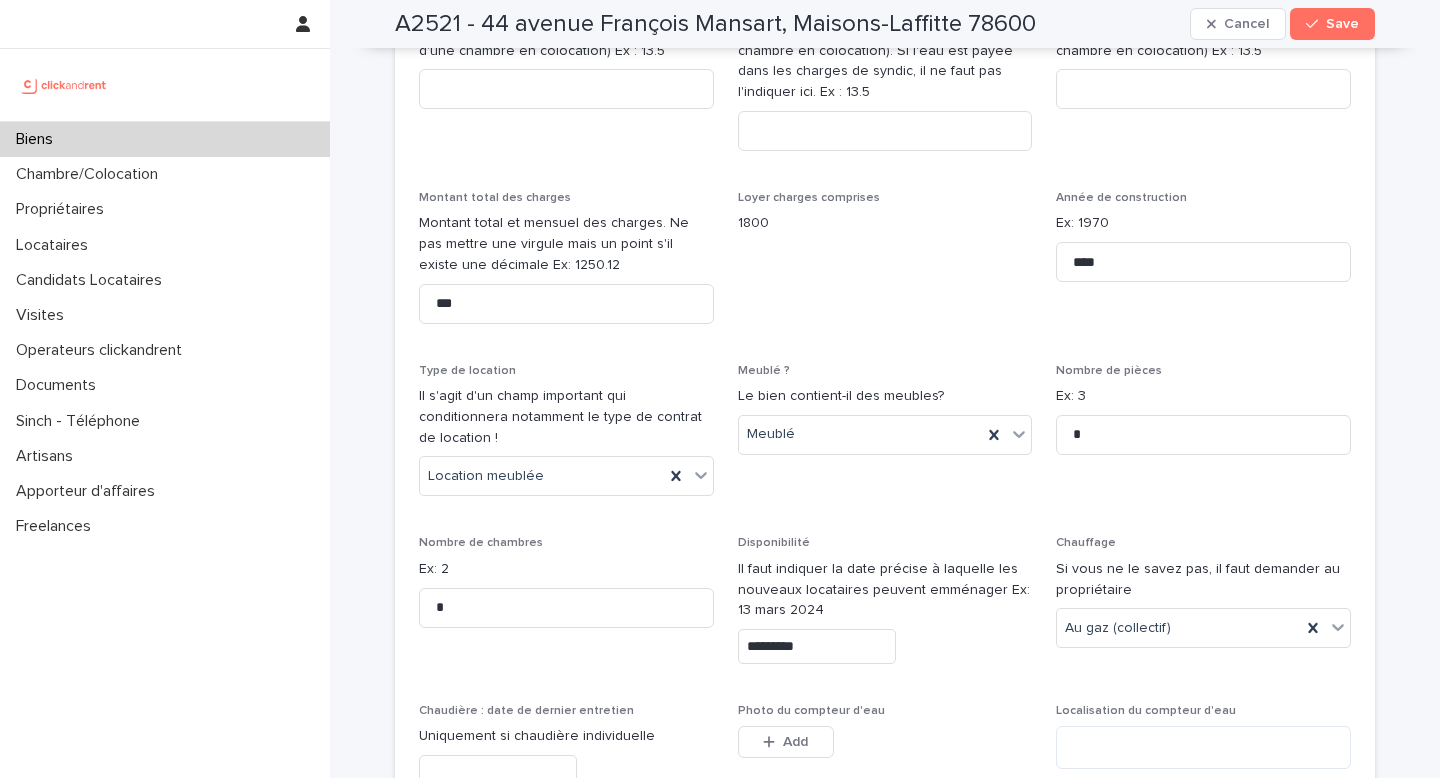 click on "*********" at bounding box center [817, 646] 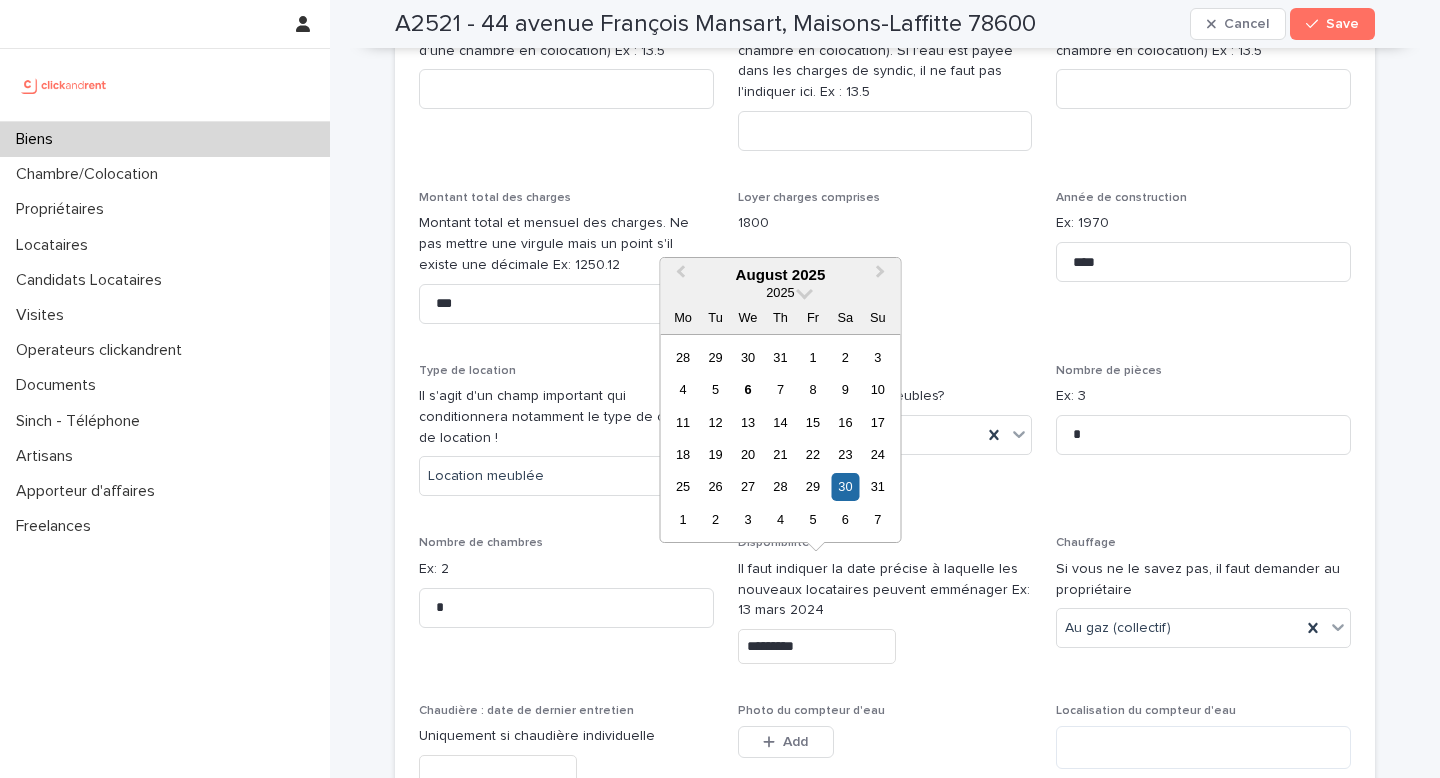 click on "Disponibilité Il faut indiquer la date précise à laquelle les nouveaux locataires peuvent emménager
Ex: 13 mars 2024 *********" at bounding box center [885, 608] 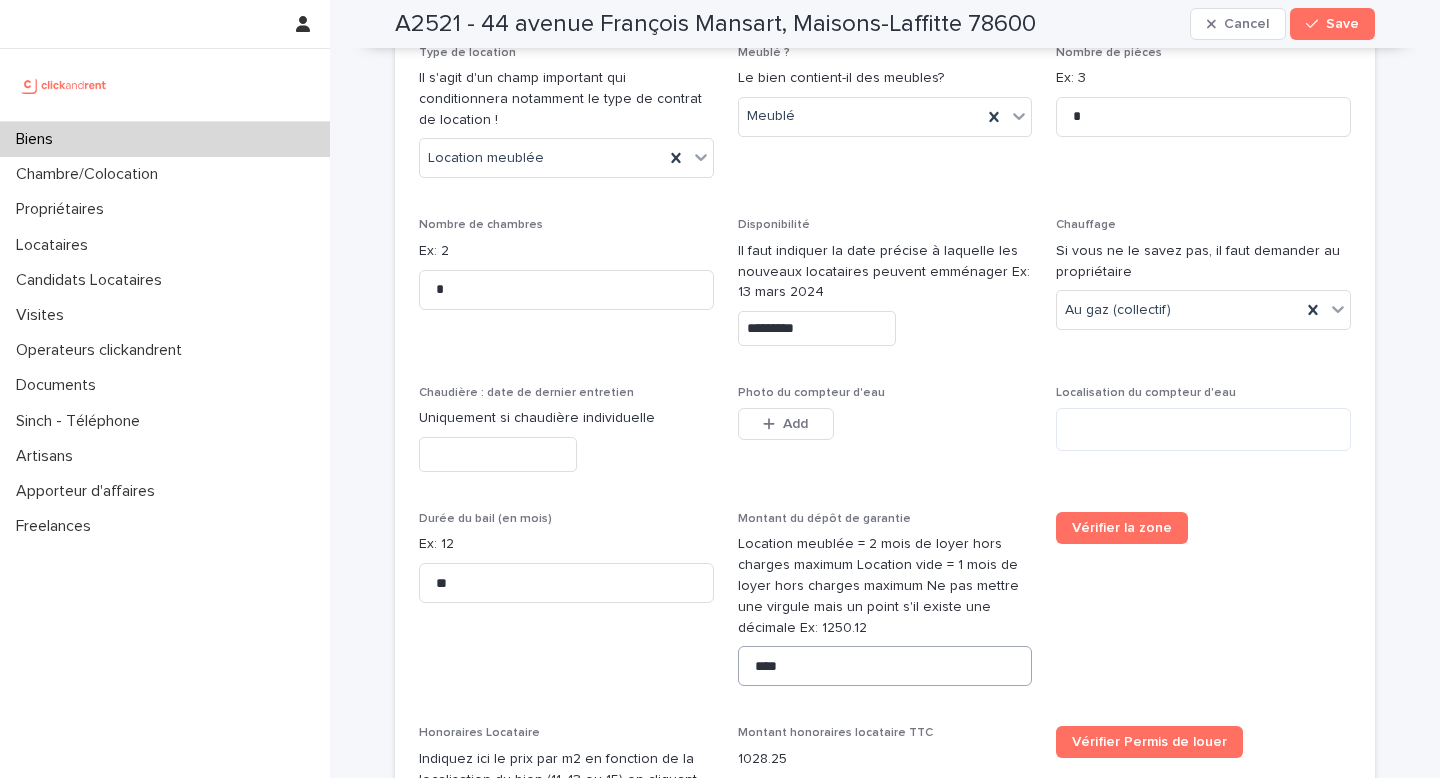 scroll, scrollTop: 3349, scrollLeft: 0, axis: vertical 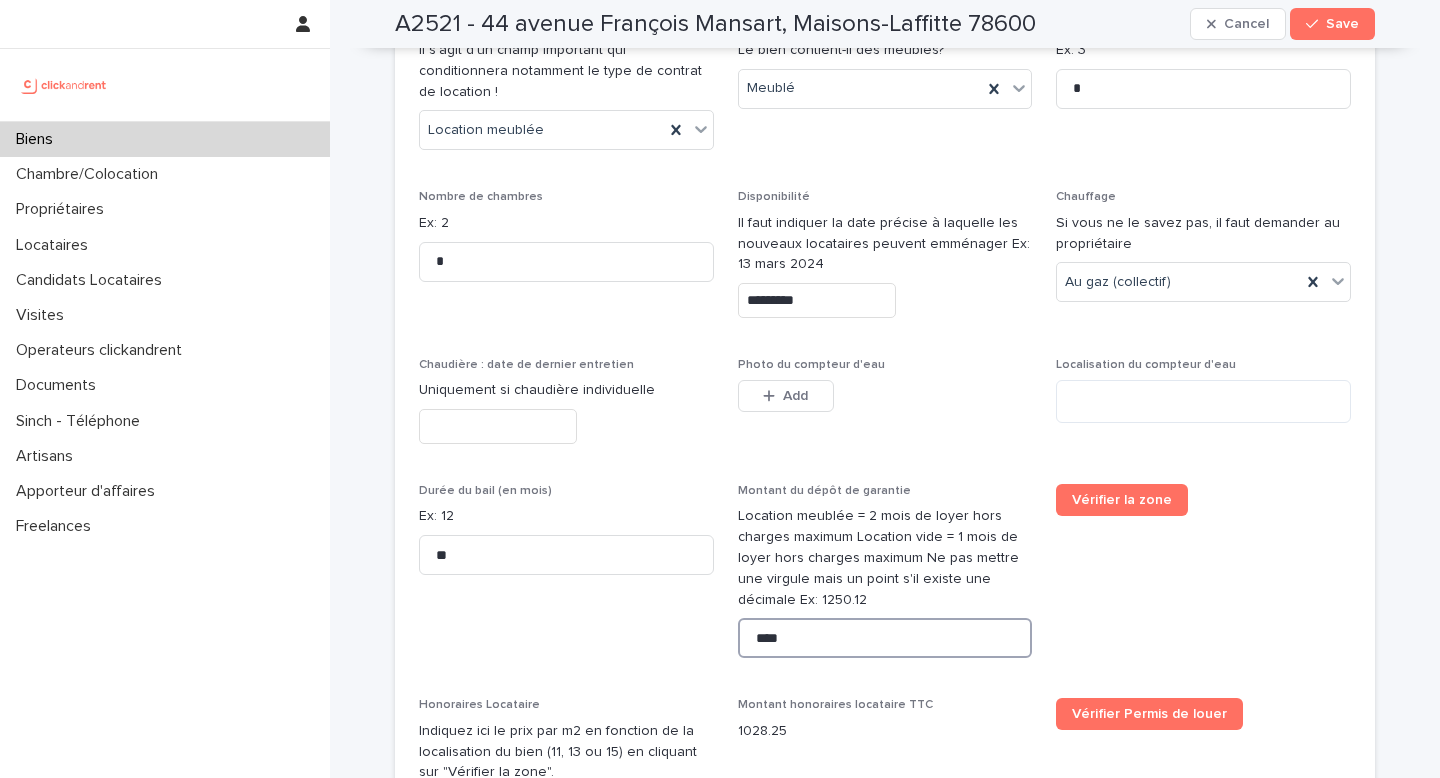 drag, startPoint x: 787, startPoint y: 577, endPoint x: 728, endPoint y: 578, distance: 59.008472 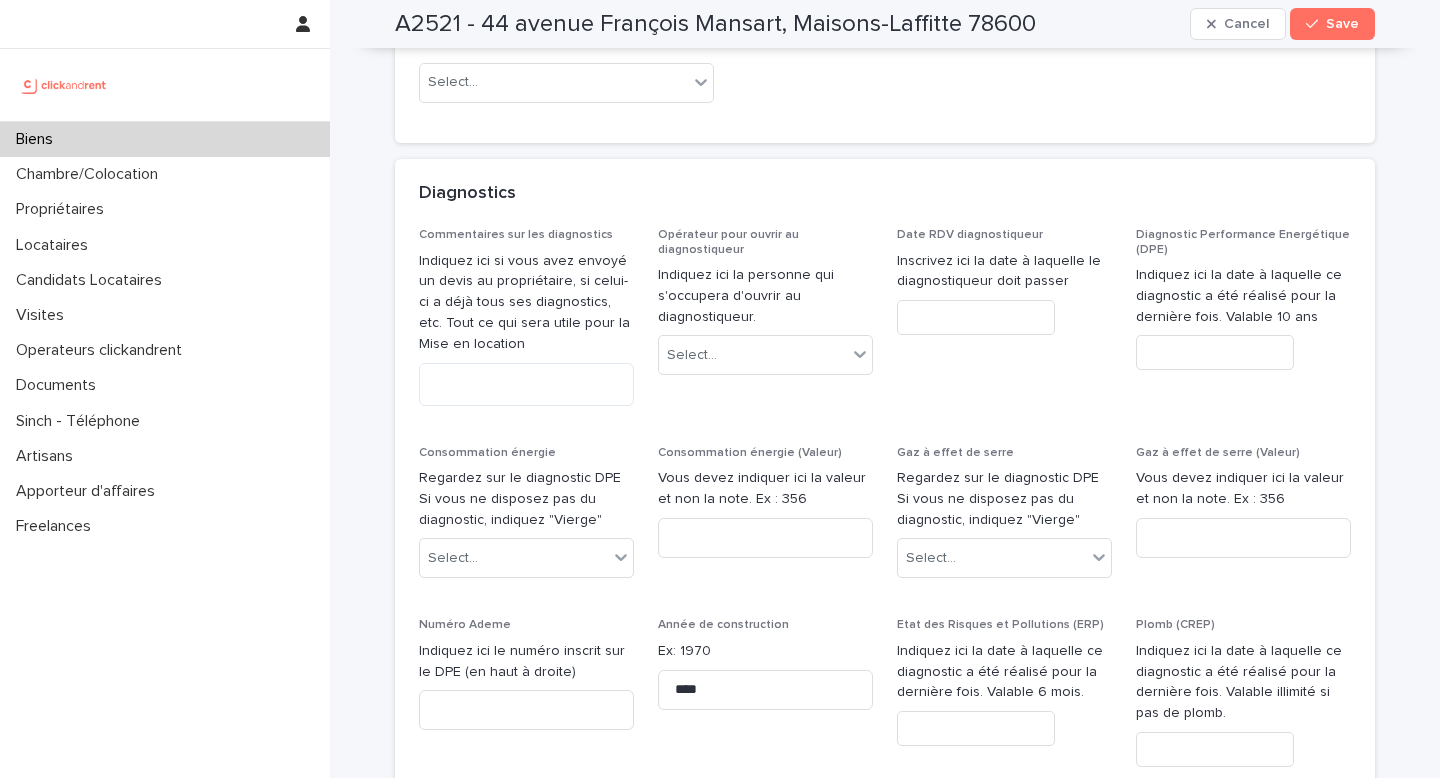 scroll, scrollTop: 8531, scrollLeft: 0, axis: vertical 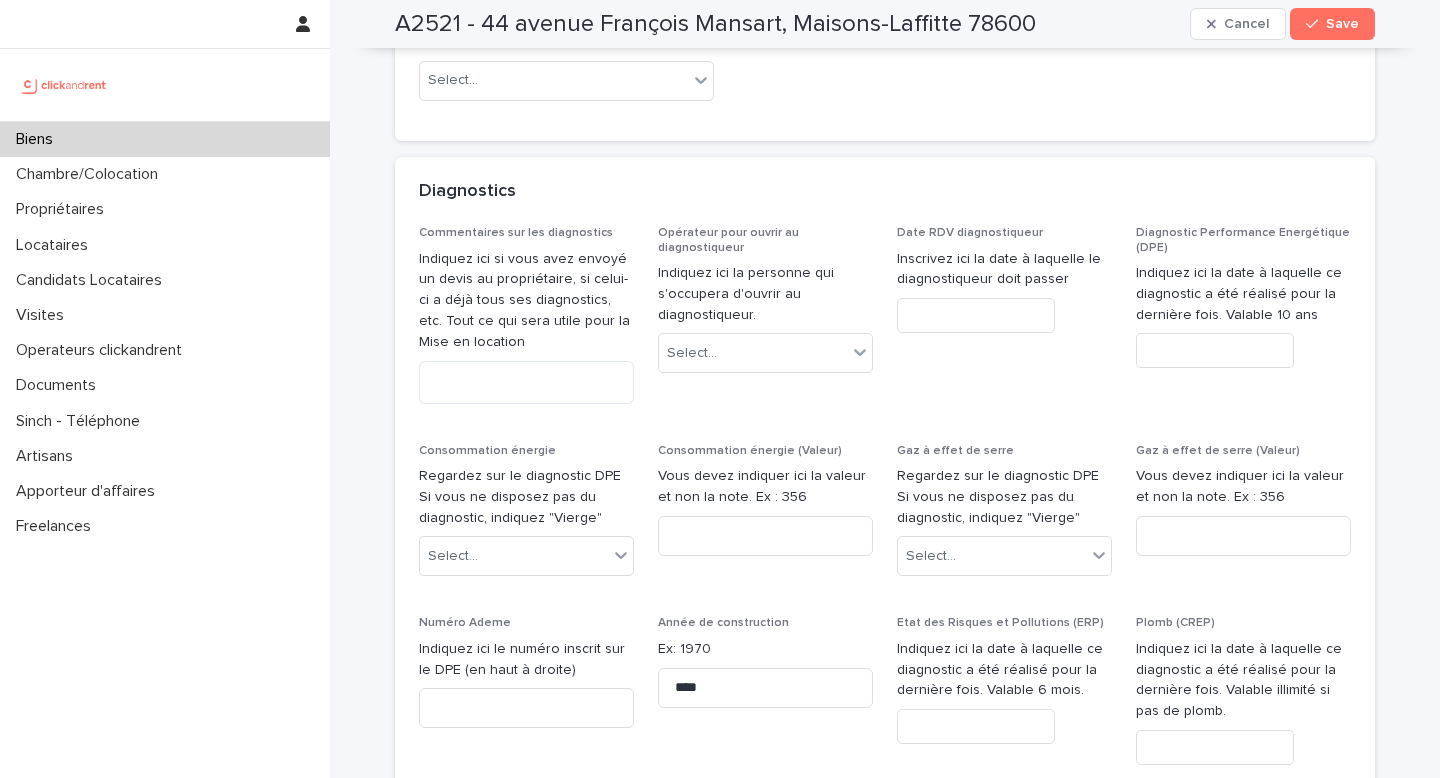 type on "****" 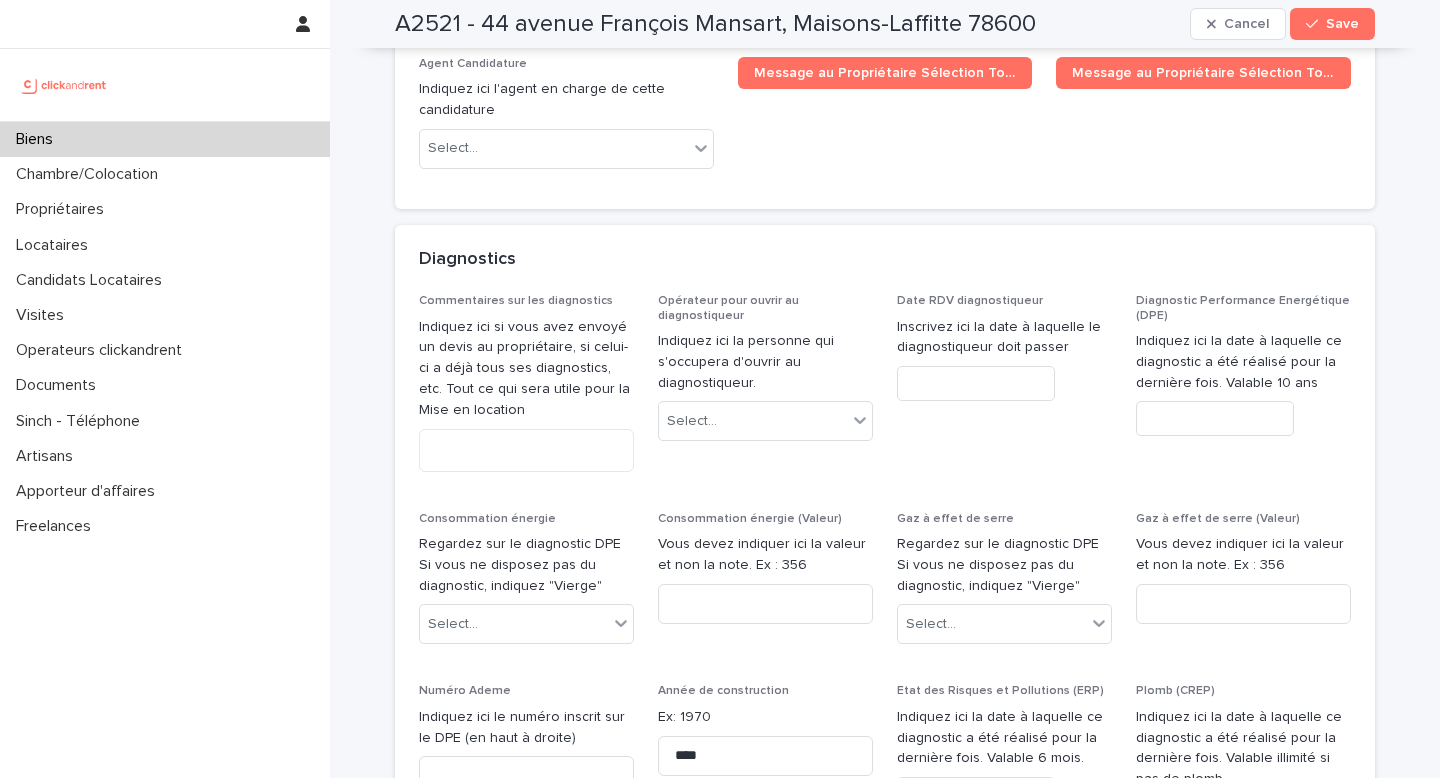 scroll, scrollTop: 8461, scrollLeft: 0, axis: vertical 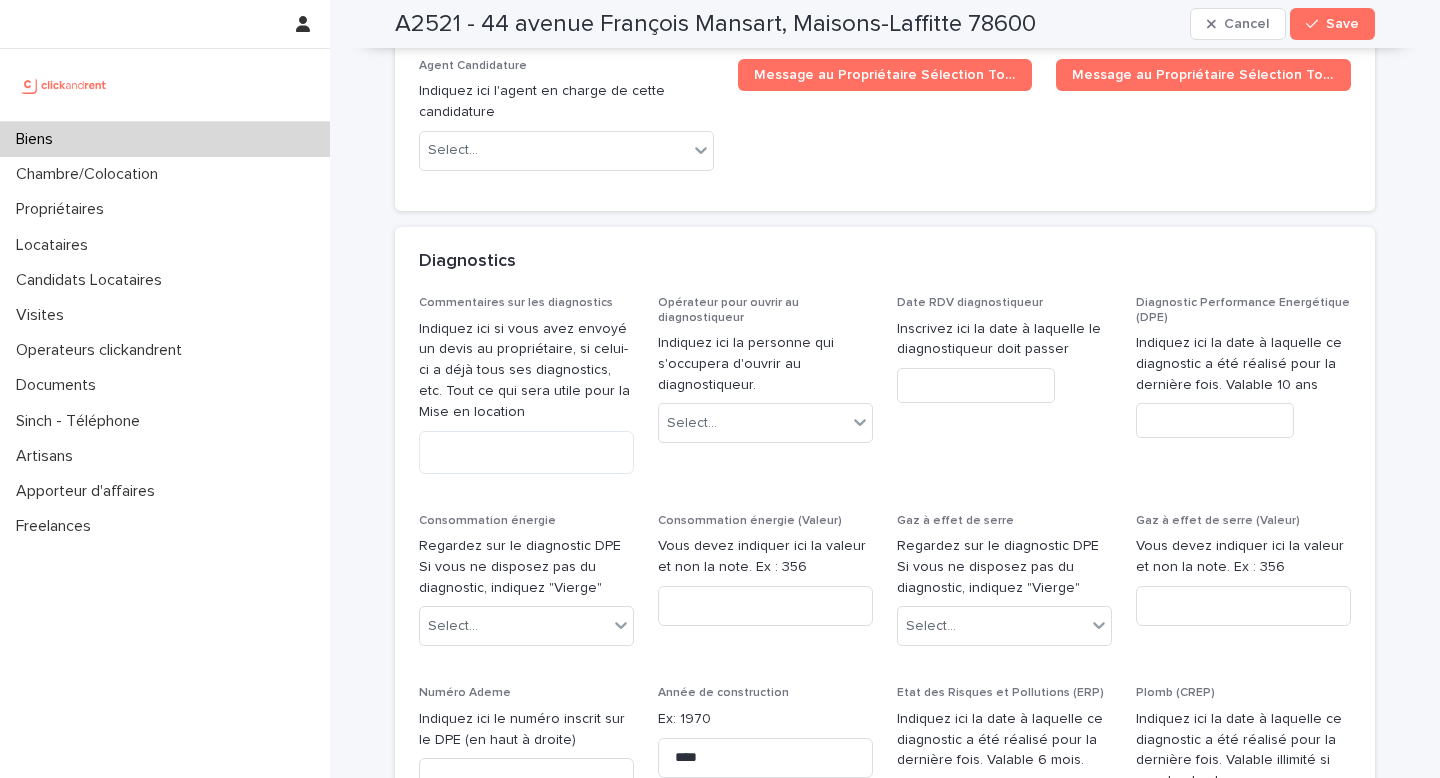 click at bounding box center (1215, 420) 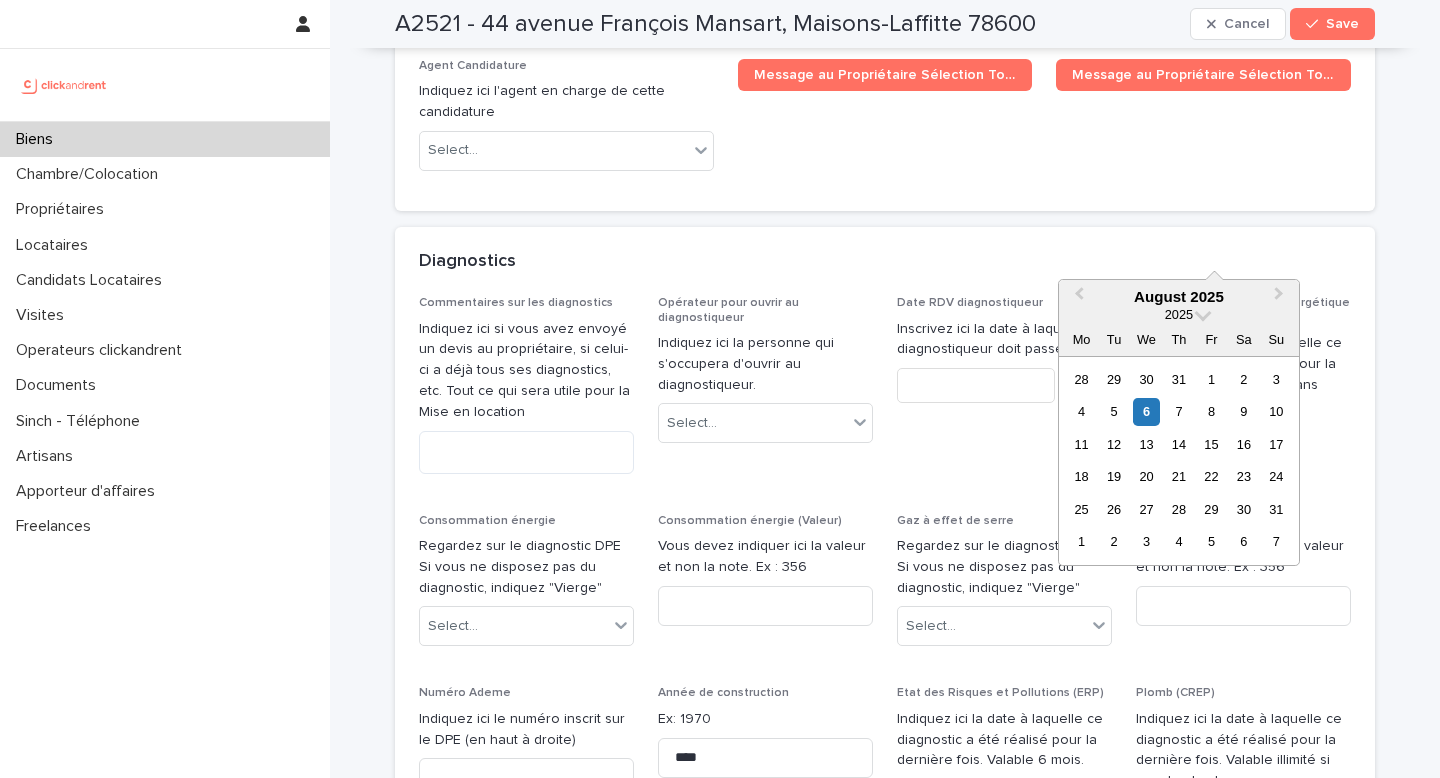 paste on "**********" 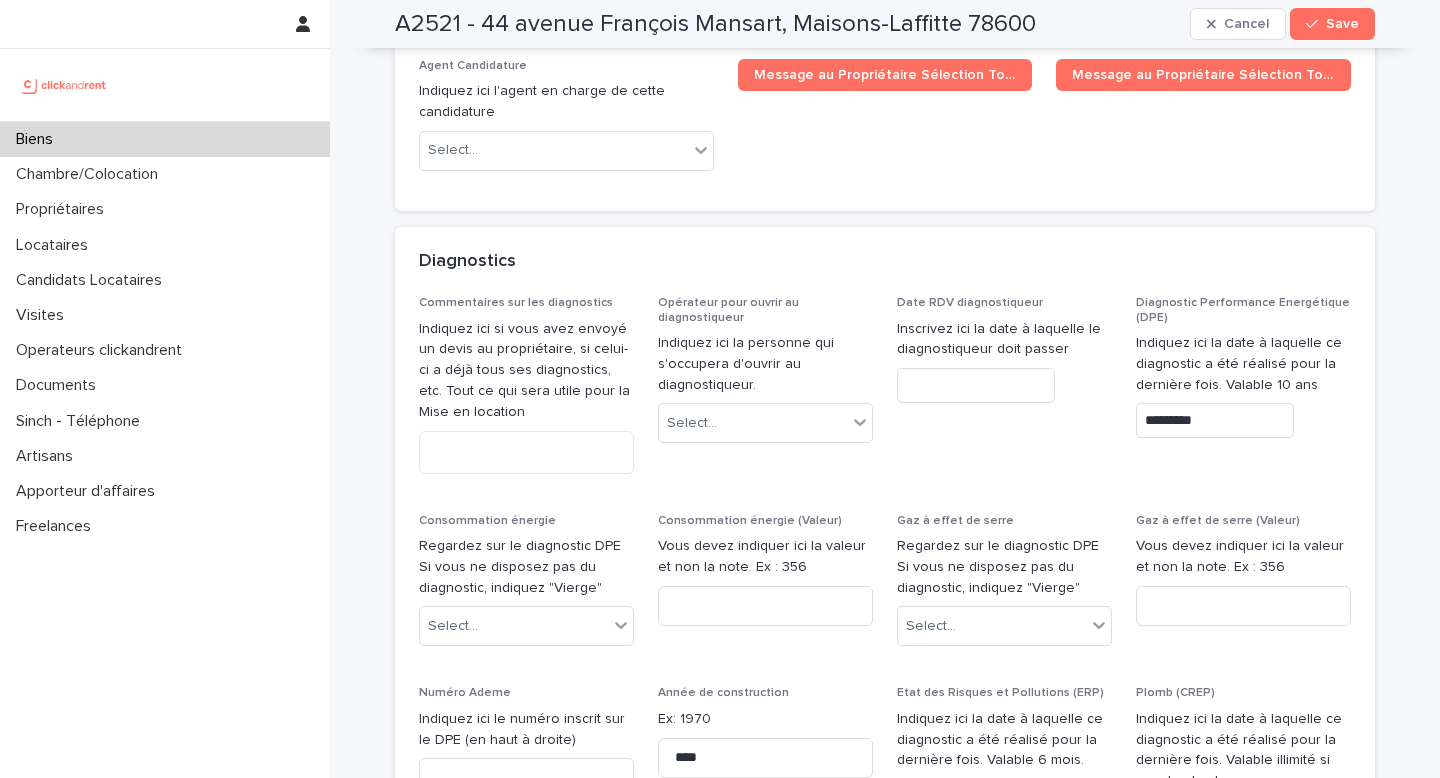 click on "Date RDV diagnostiqueur Inscrivez ici la date à laquelle le diagnostiqueur doit passer" at bounding box center (1004, 392) 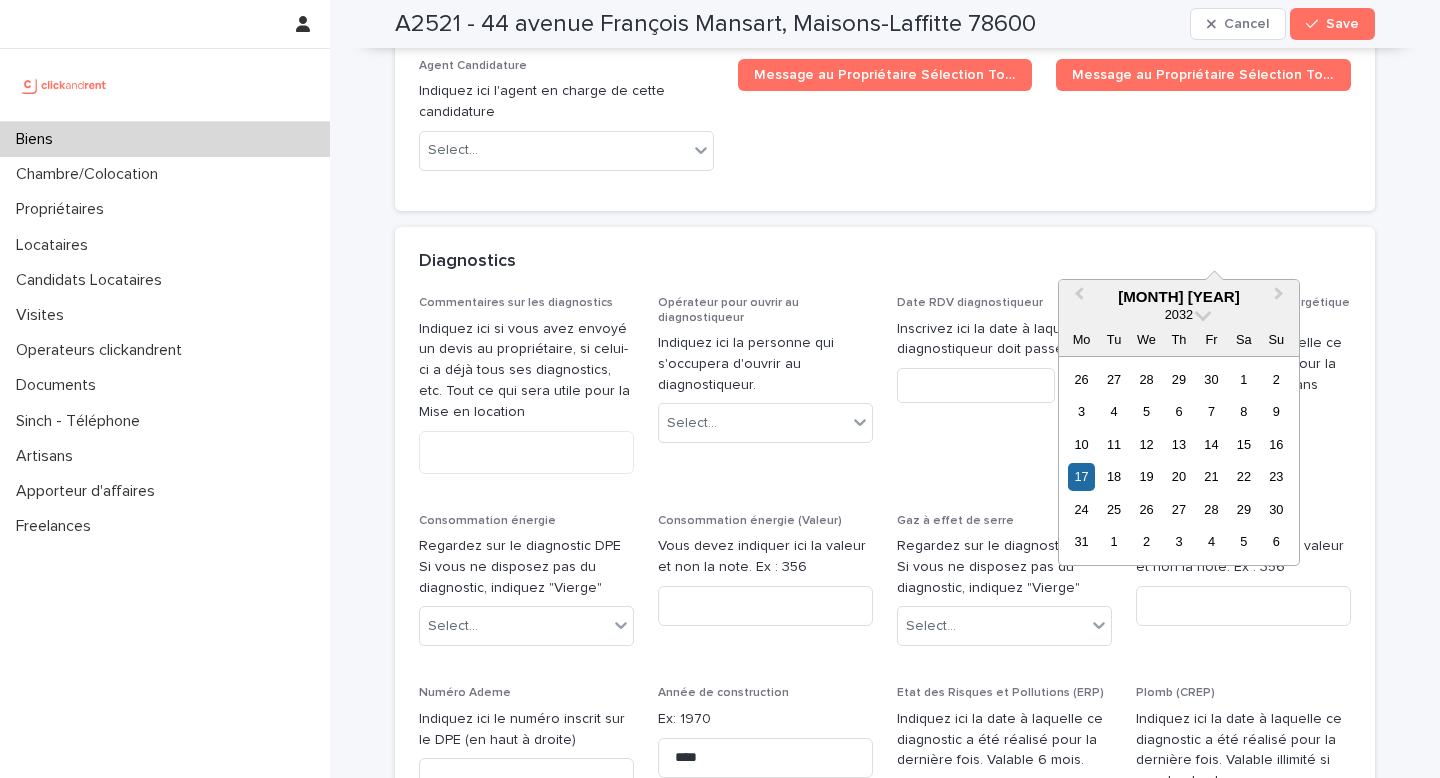 click on "*********" at bounding box center (1215, 420) 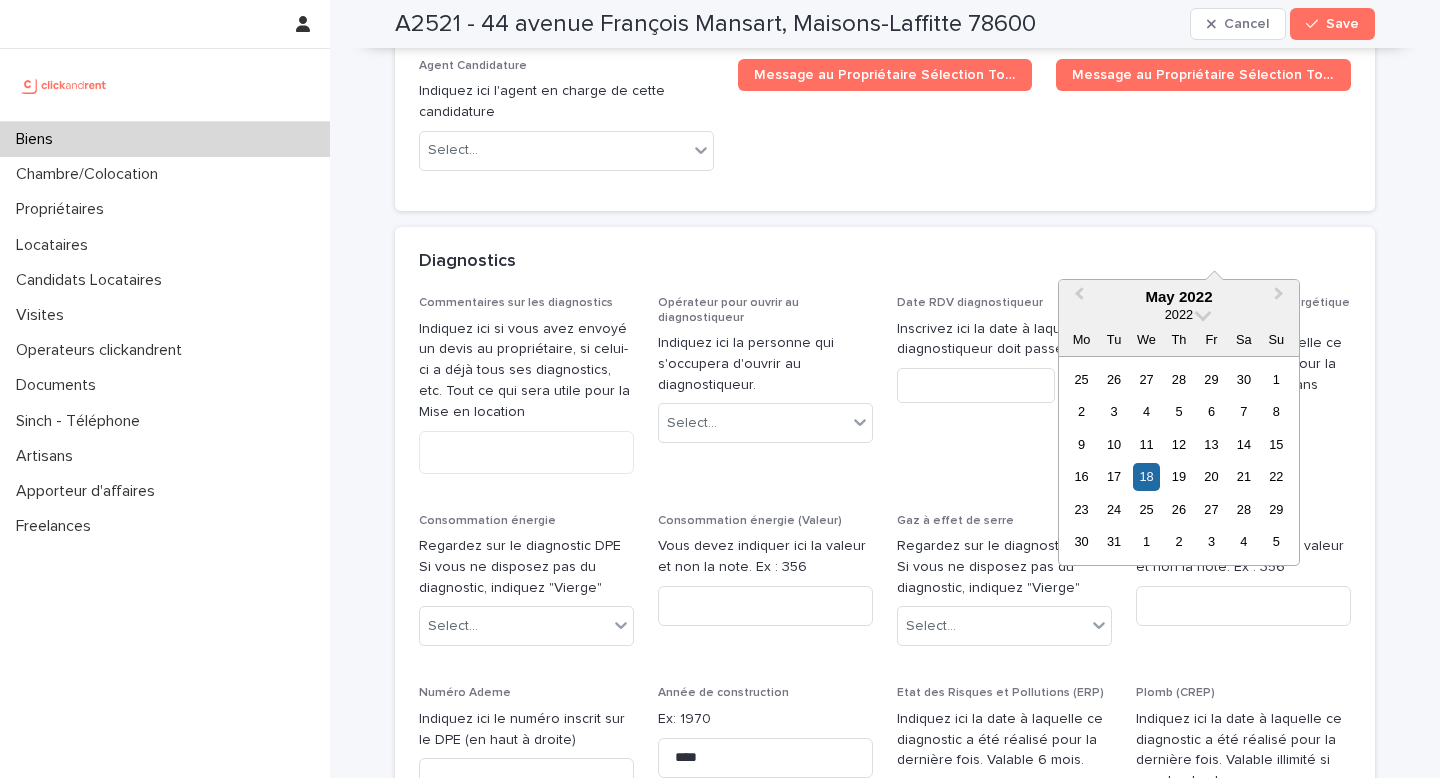 type on "*********" 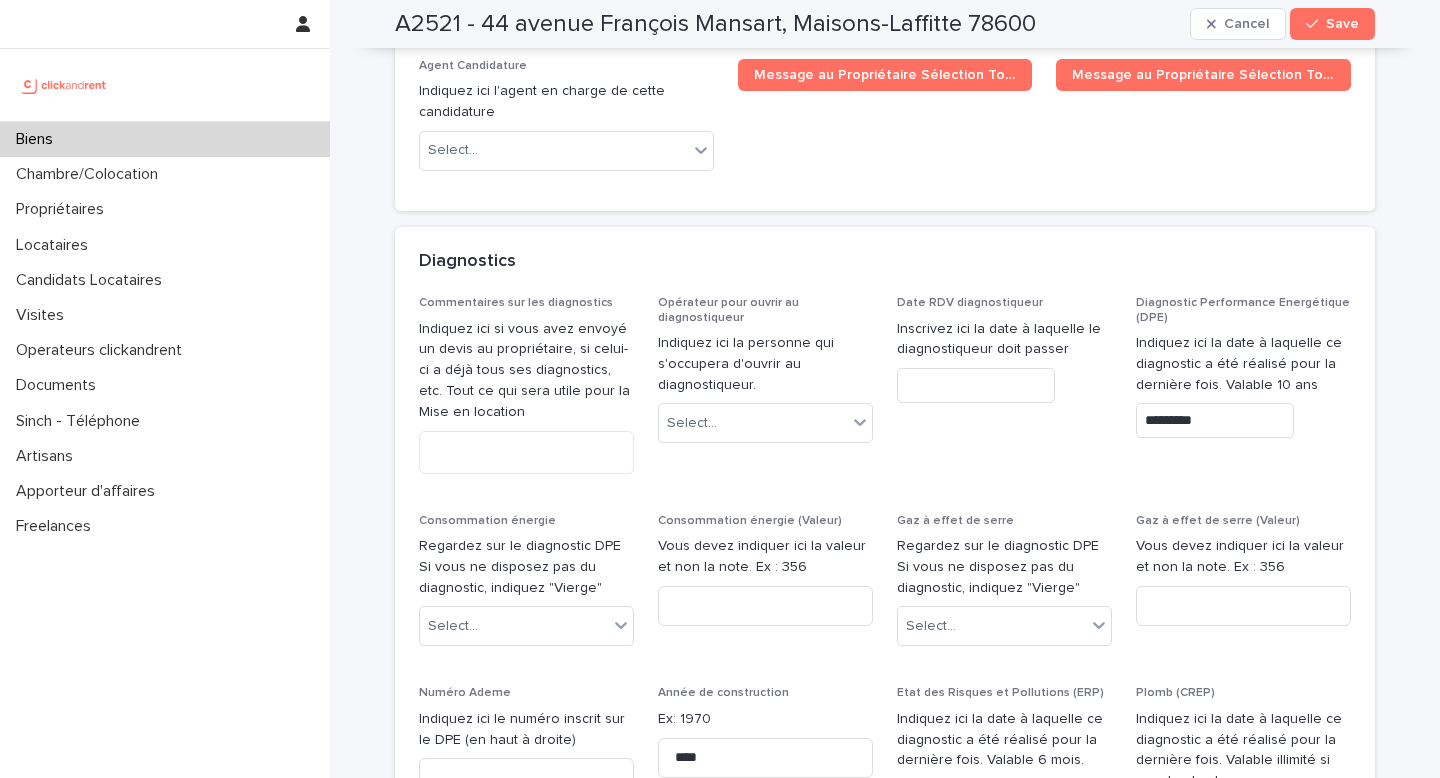 click on "Regardez sur le diagnostic DPE
Si vous ne disposez pas du diagnostic, indiquez "Vierge"" at bounding box center (526, 567) 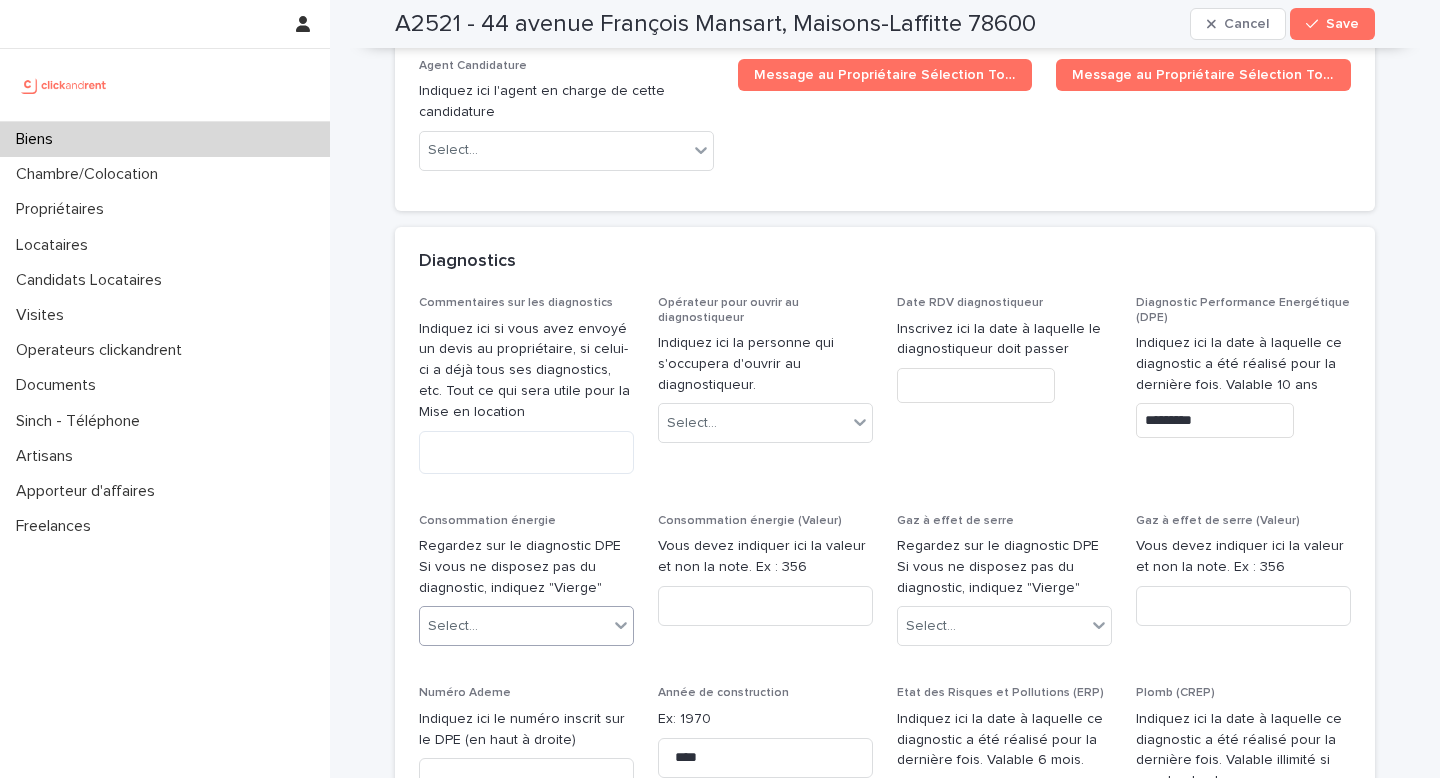 click on "Select..." at bounding box center [514, 626] 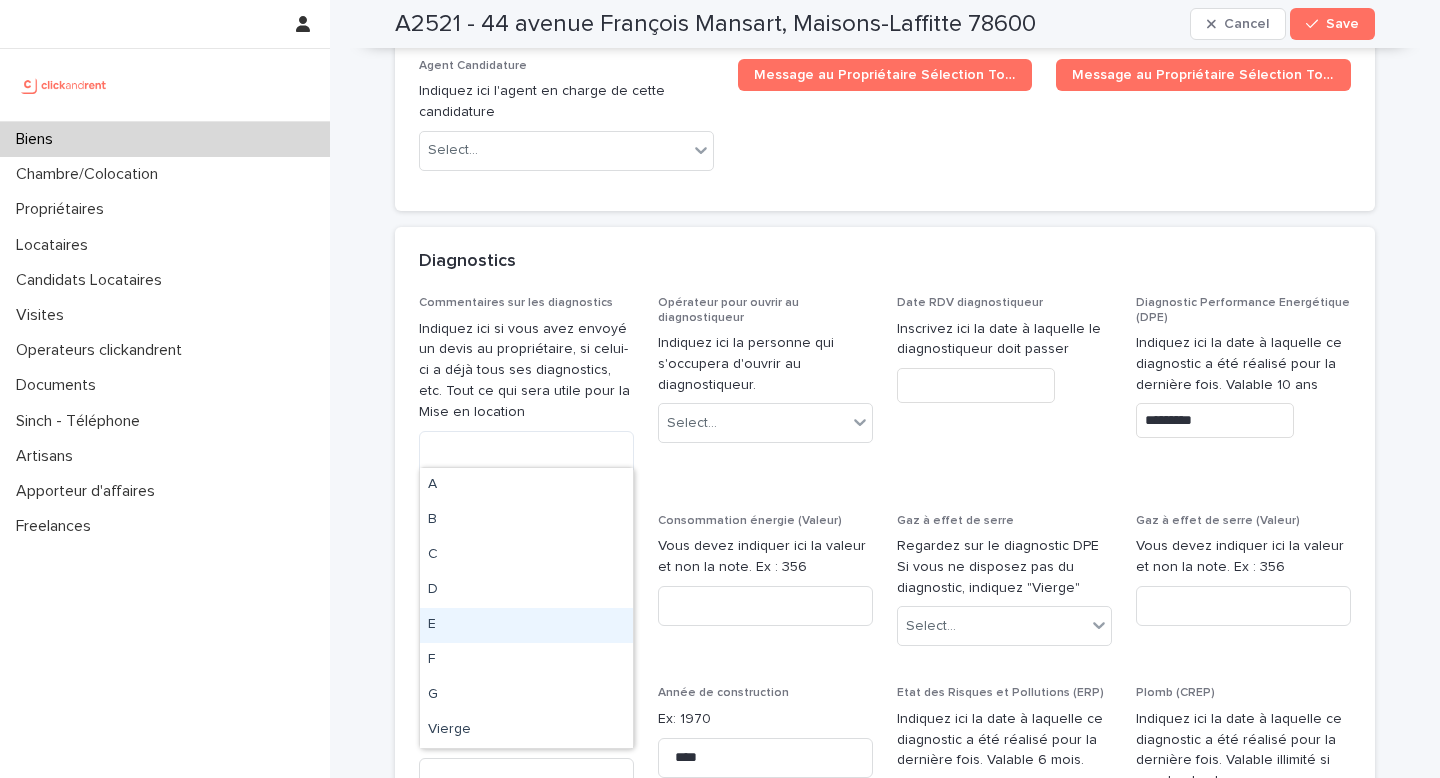 click on "E" at bounding box center (526, 625) 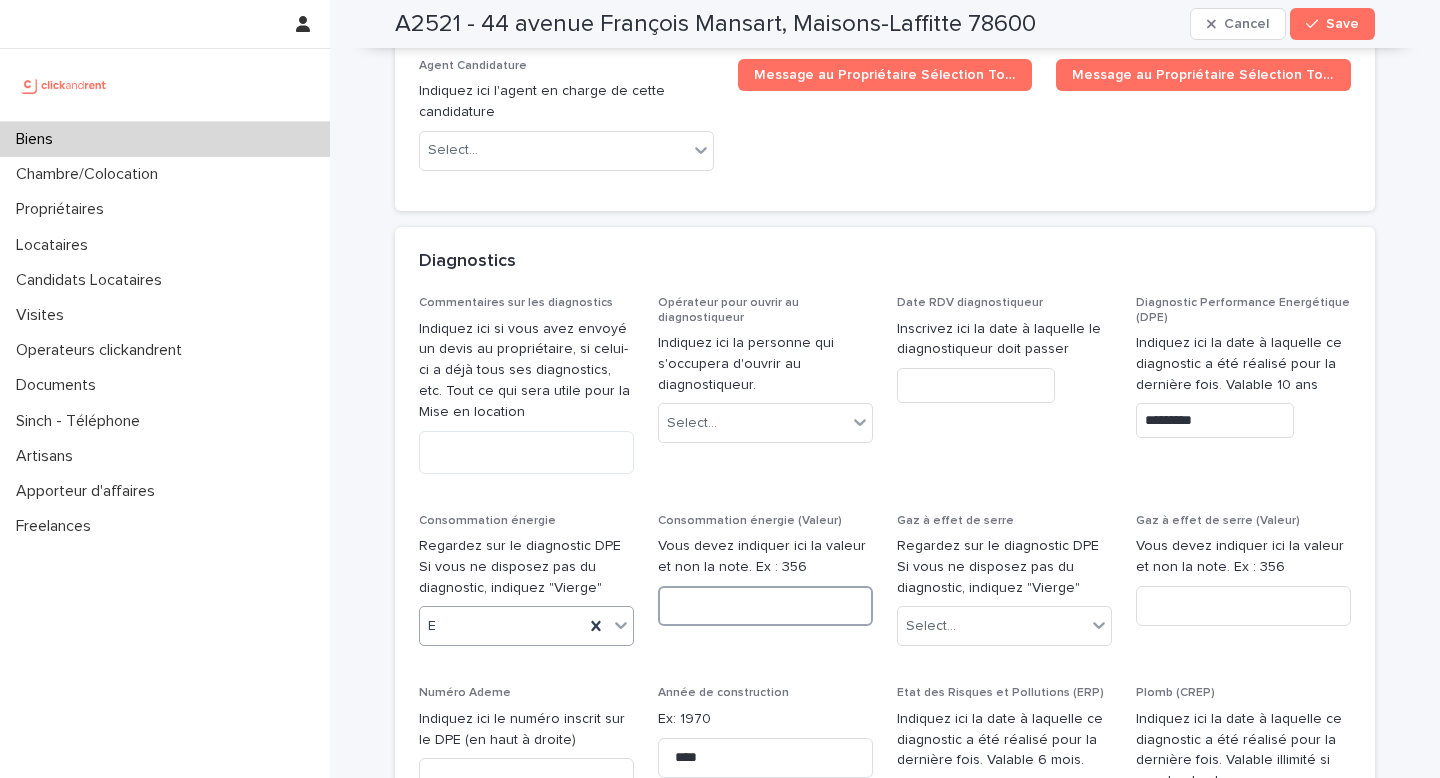 click at bounding box center (765, 606) 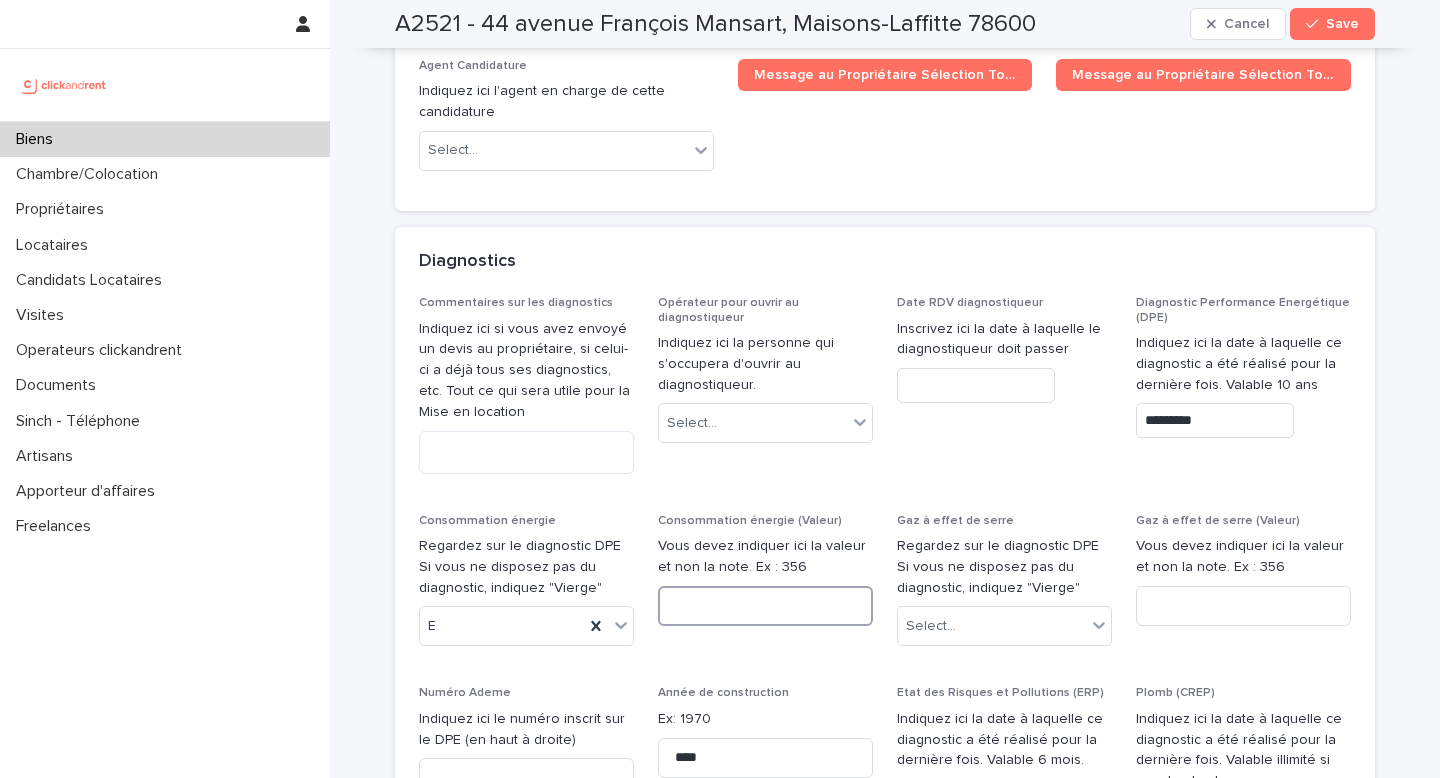 type on "*" 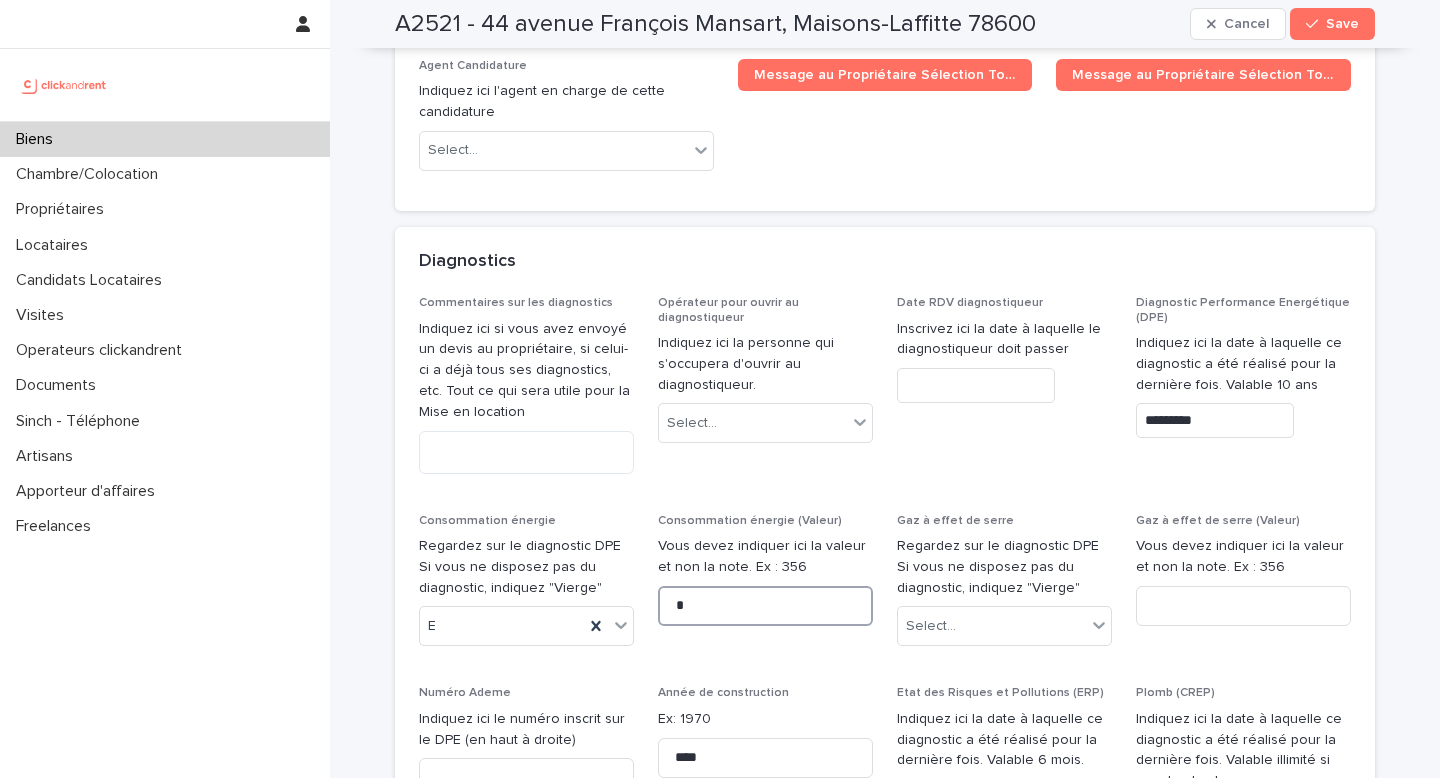 type on "*" 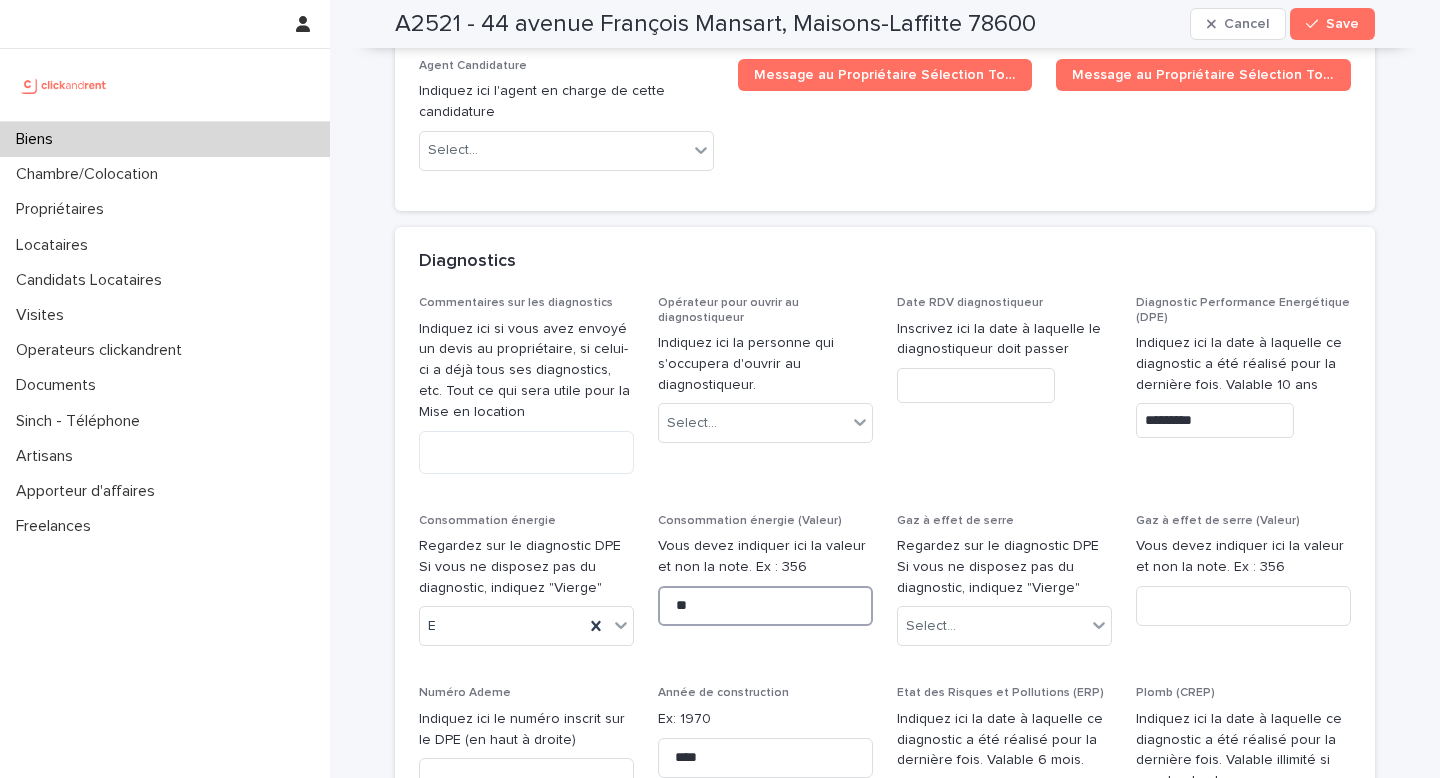 click on "**" at bounding box center [765, 606] 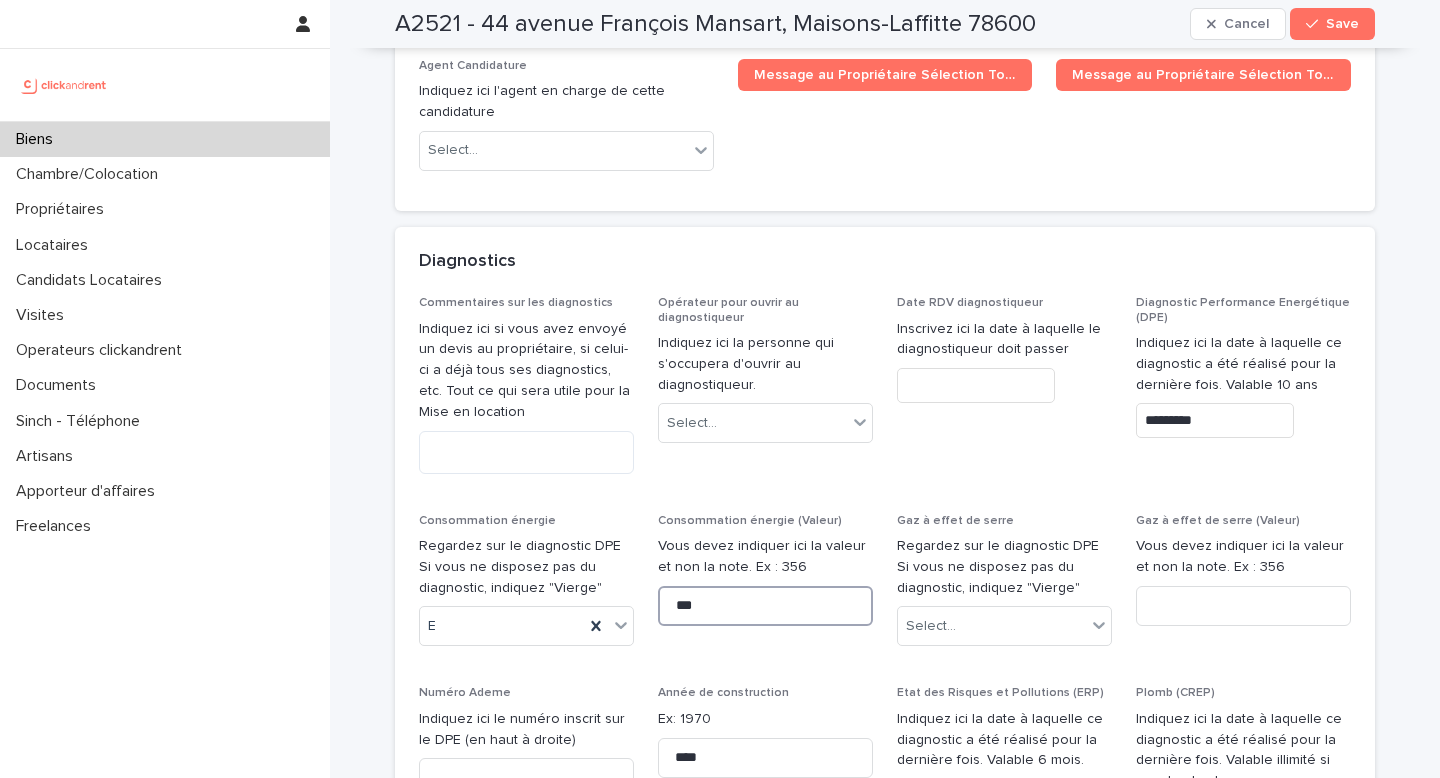 type on "***" 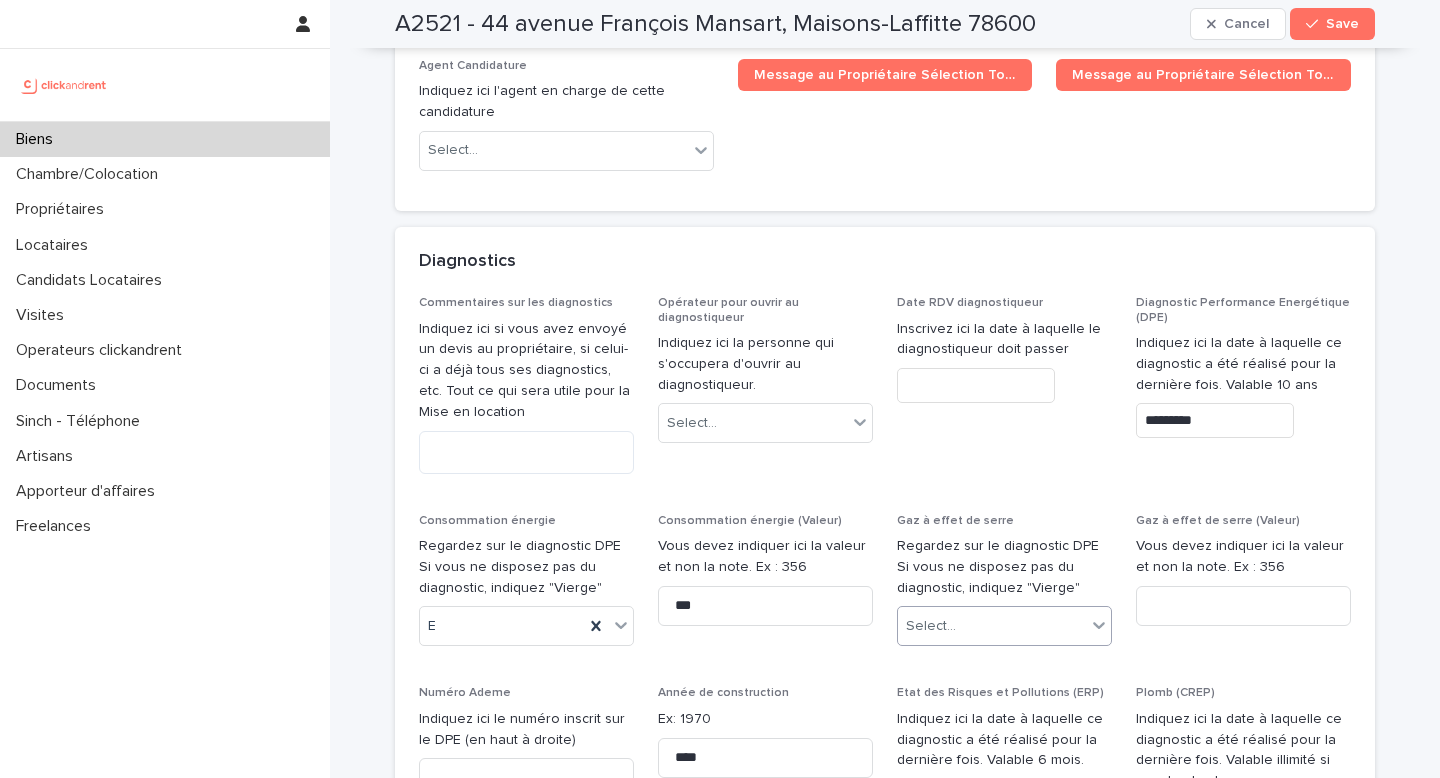 click on "Select..." at bounding box center [992, 626] 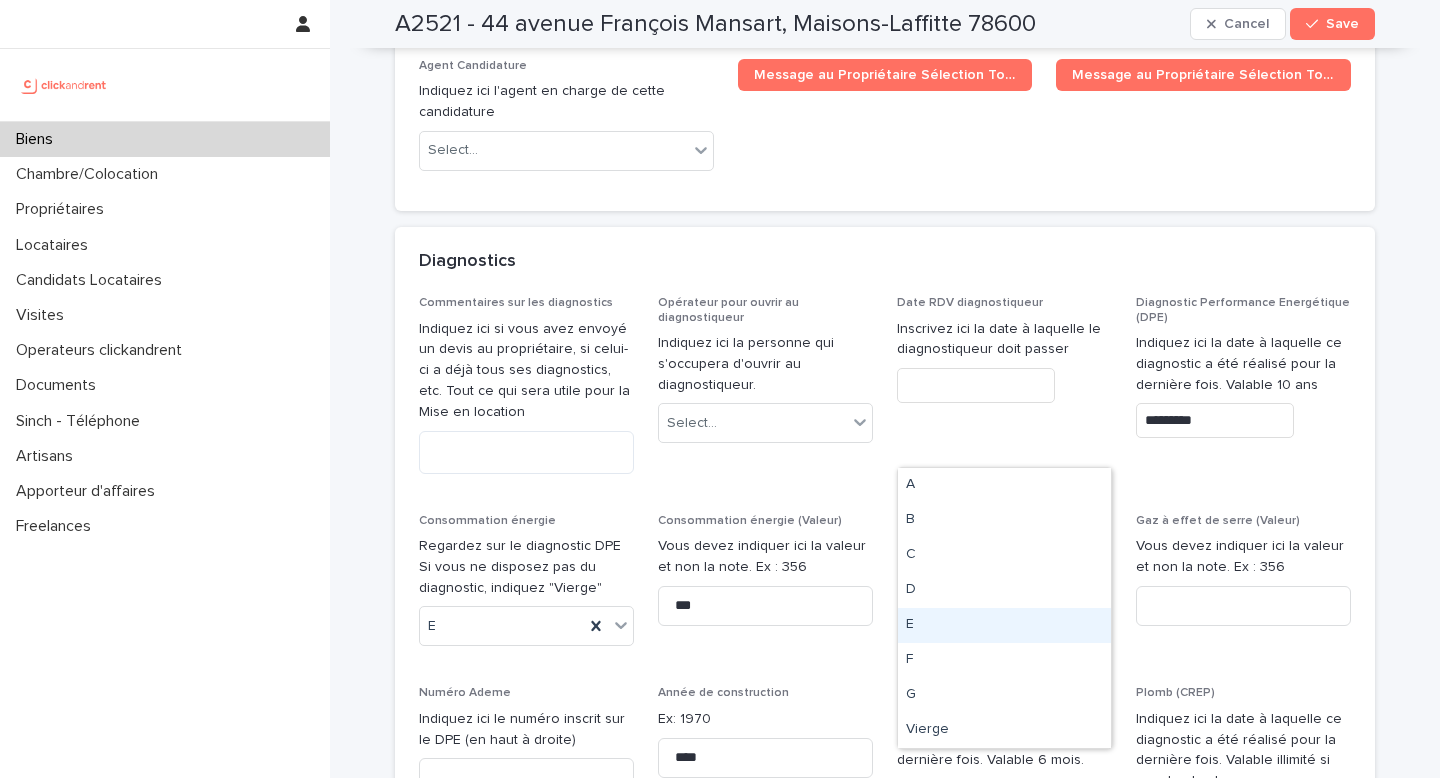 click on "E" at bounding box center [1004, 625] 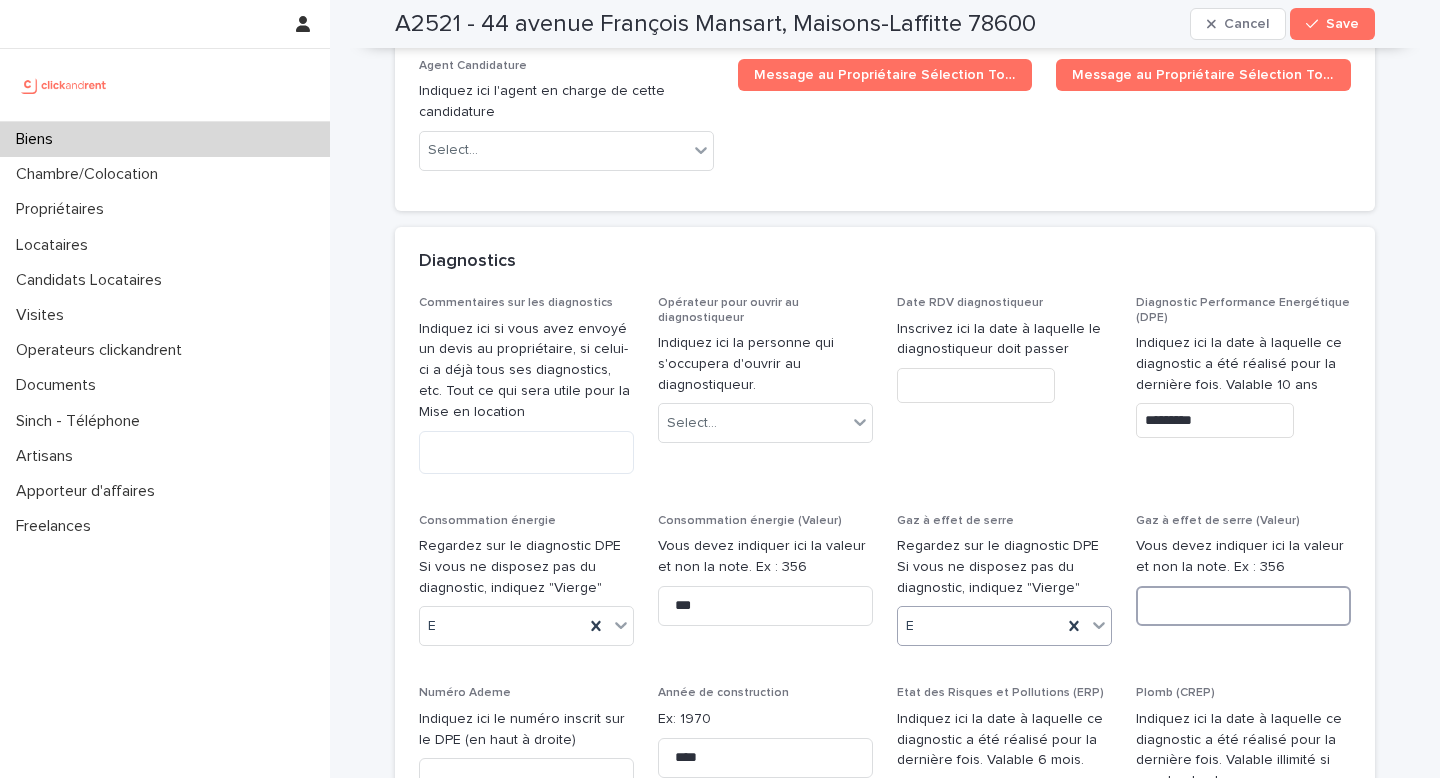 click at bounding box center [1243, 606] 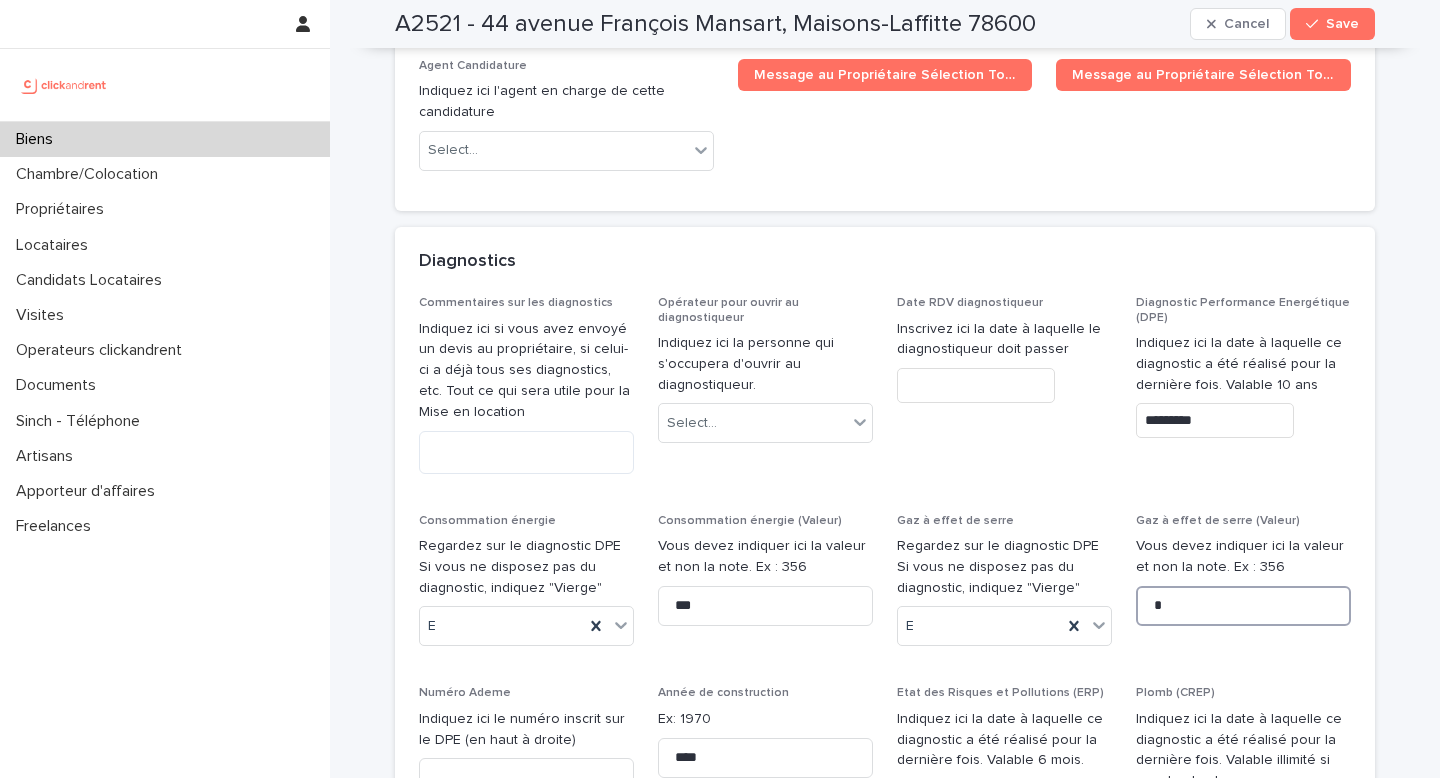 type on "**" 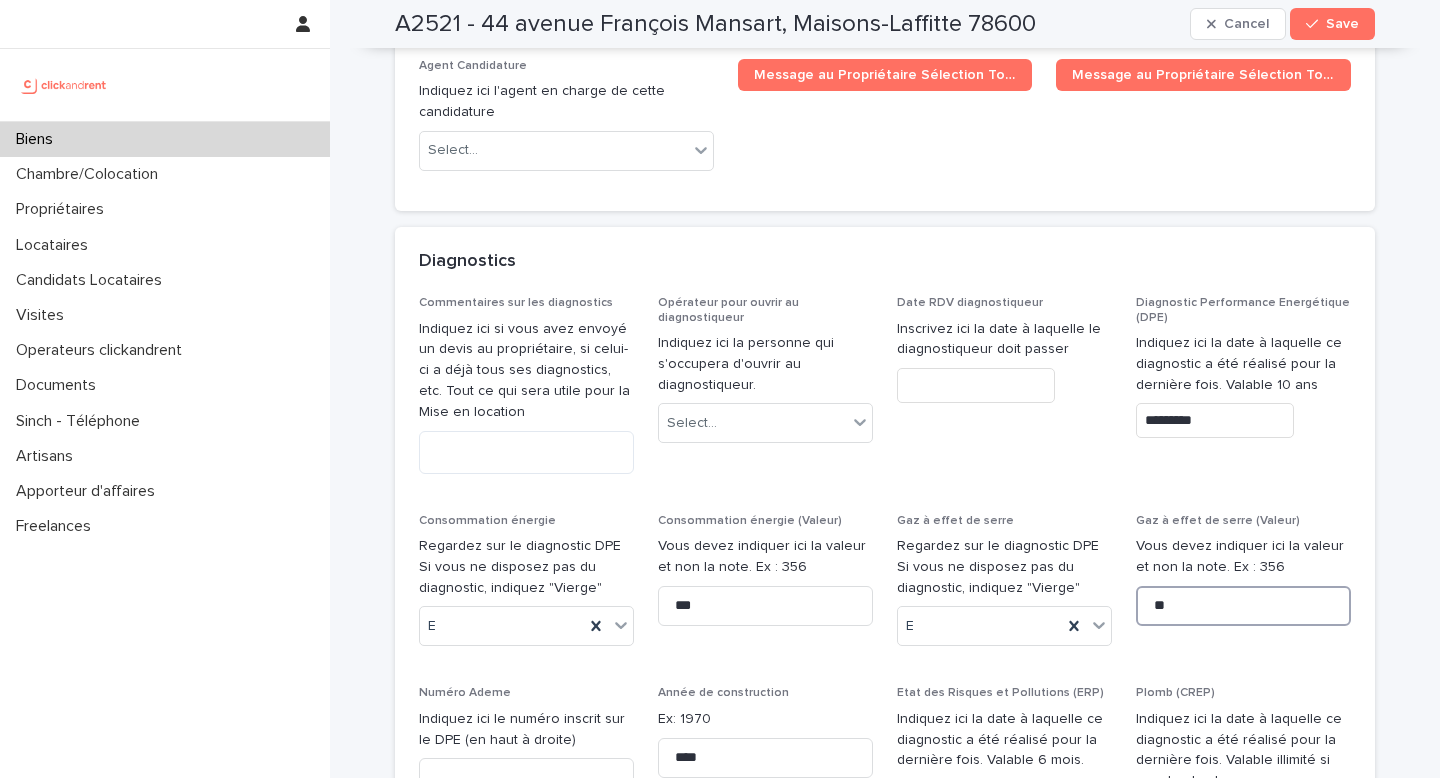 type on "**" 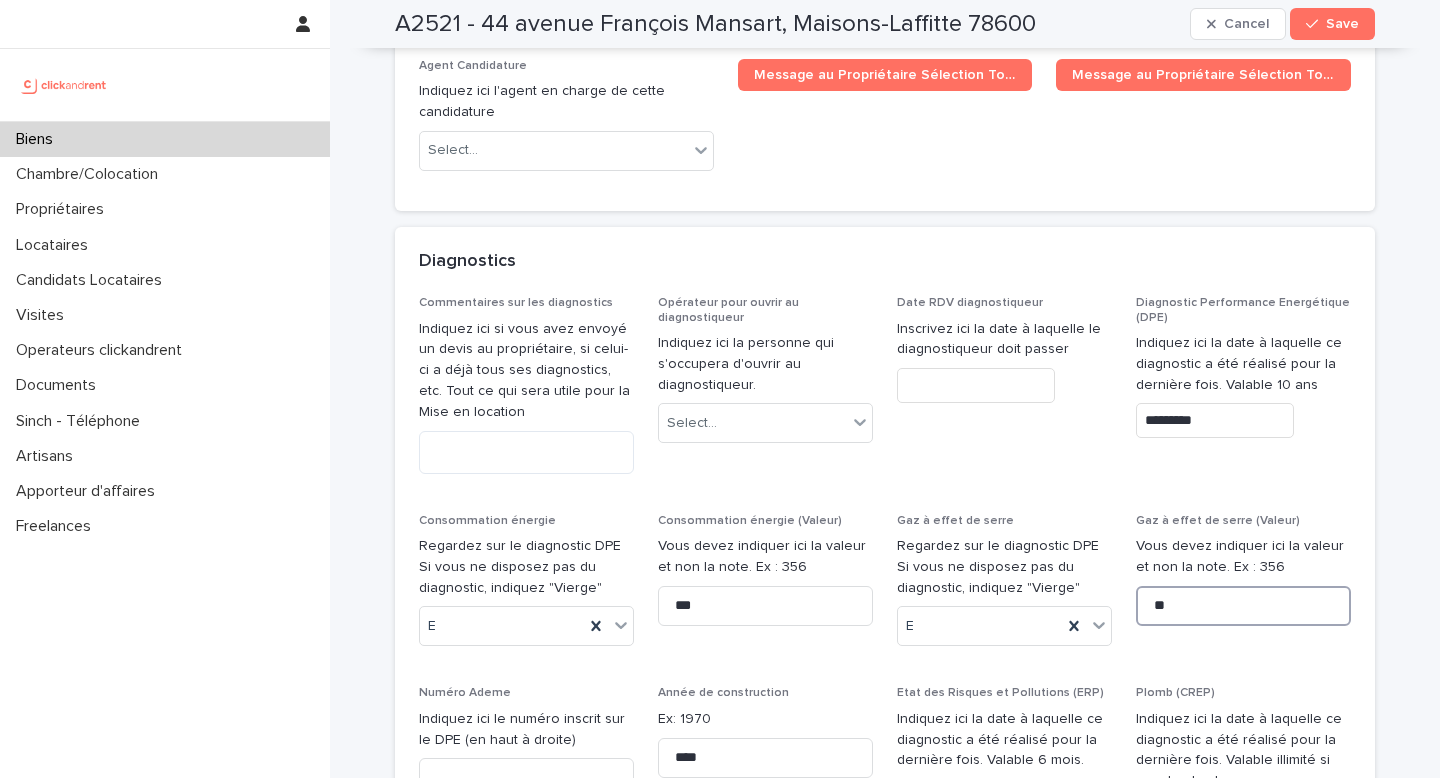 type on "**" 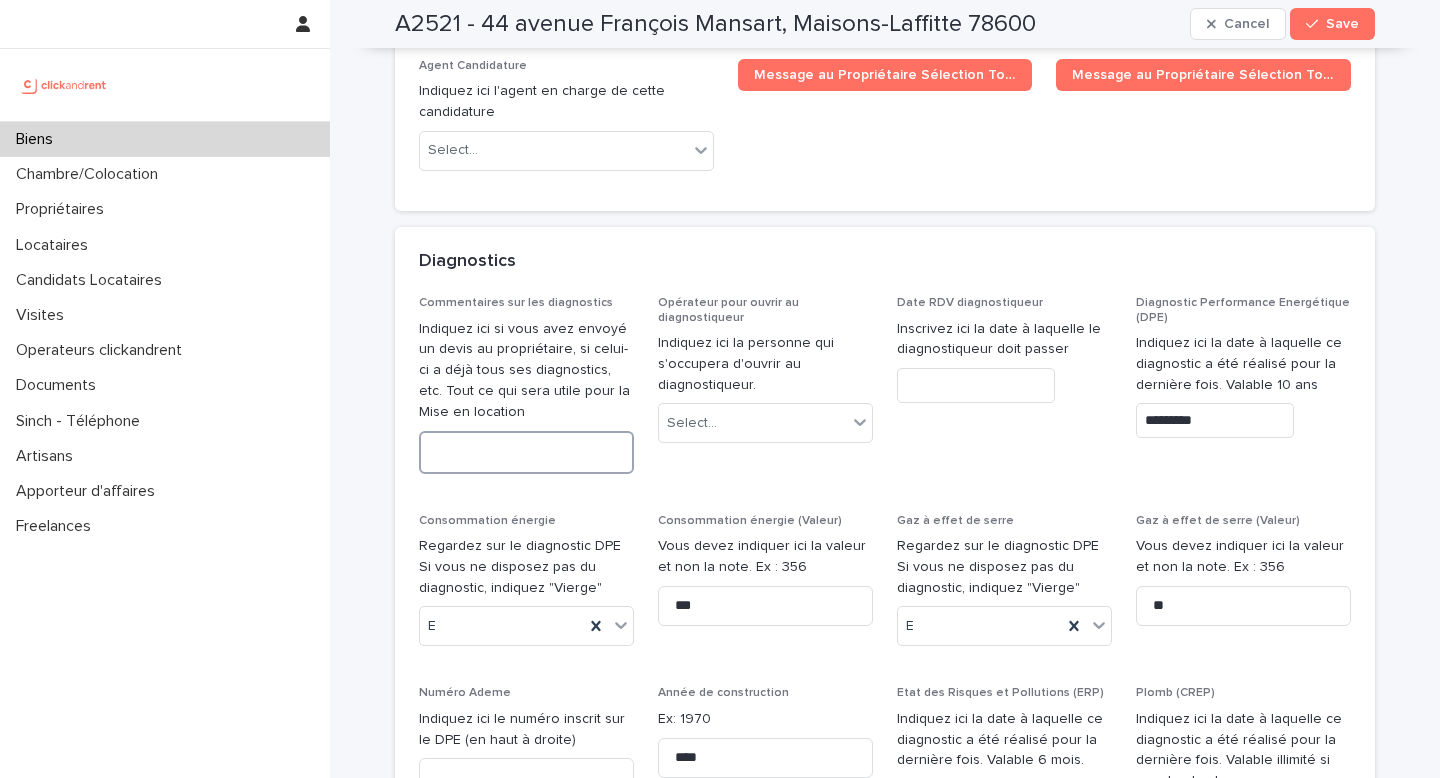 click at bounding box center (526, 452) 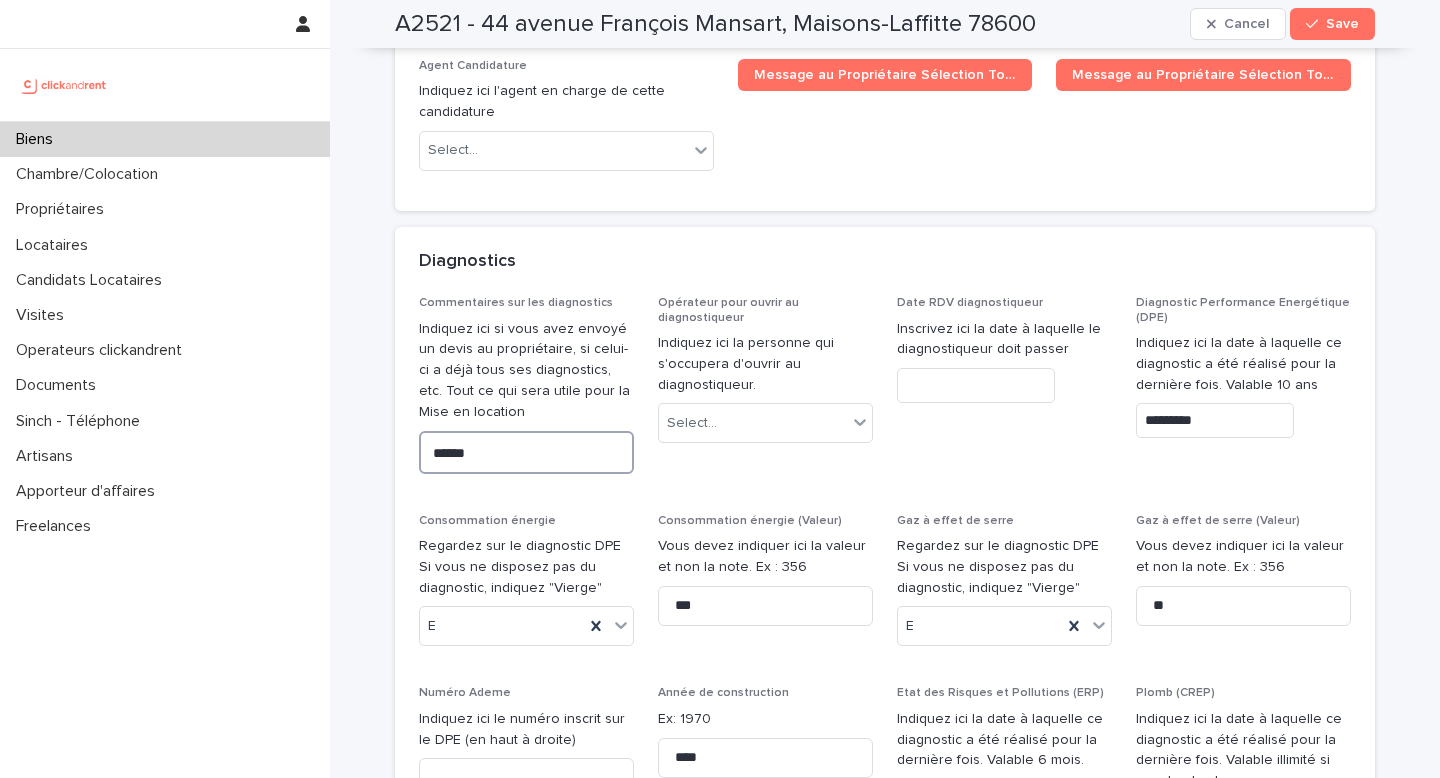 type on "******" 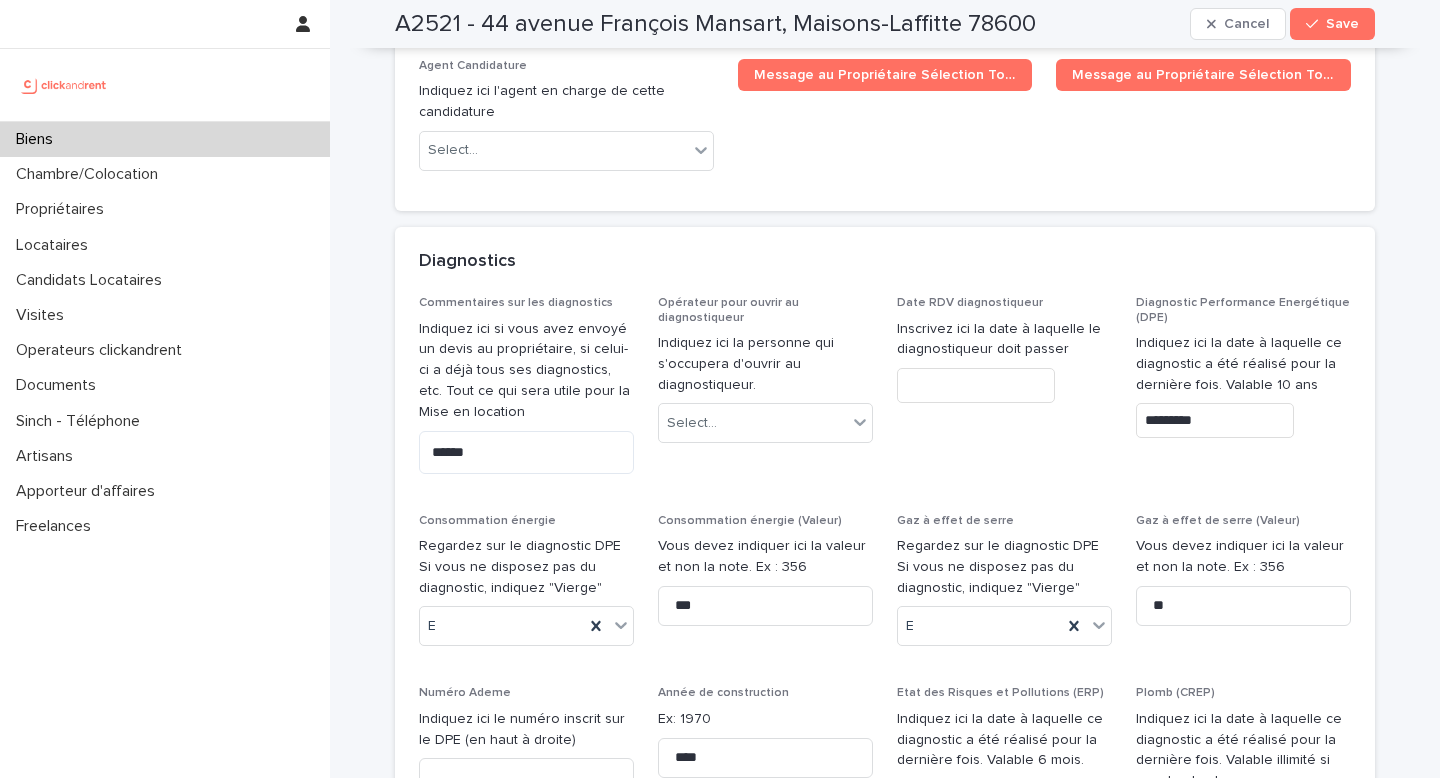 click on "Inscrivez ici la date à laquelle le diagnostiqueur doit passer" at bounding box center (1004, 340) 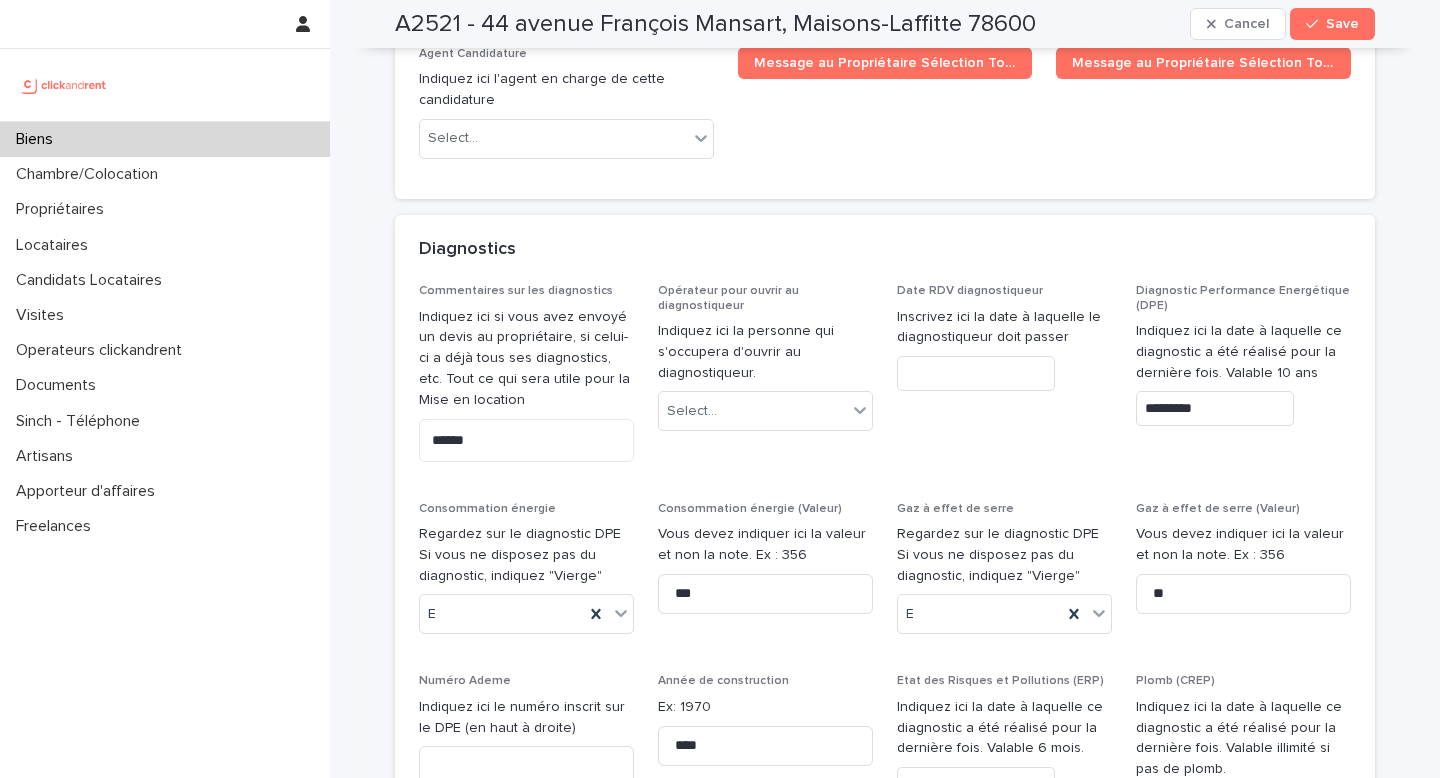 scroll, scrollTop: 8536, scrollLeft: 0, axis: vertical 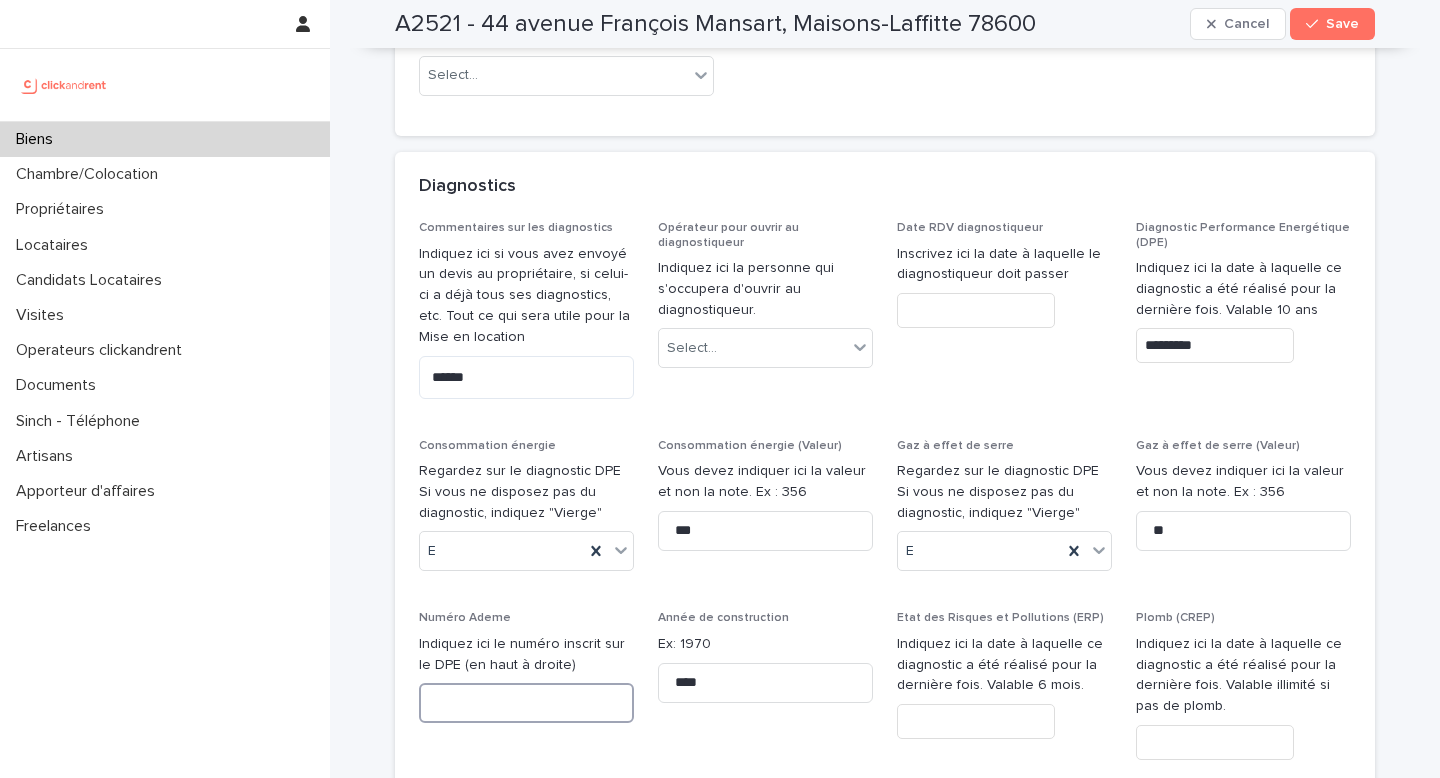 click at bounding box center (526, 703) 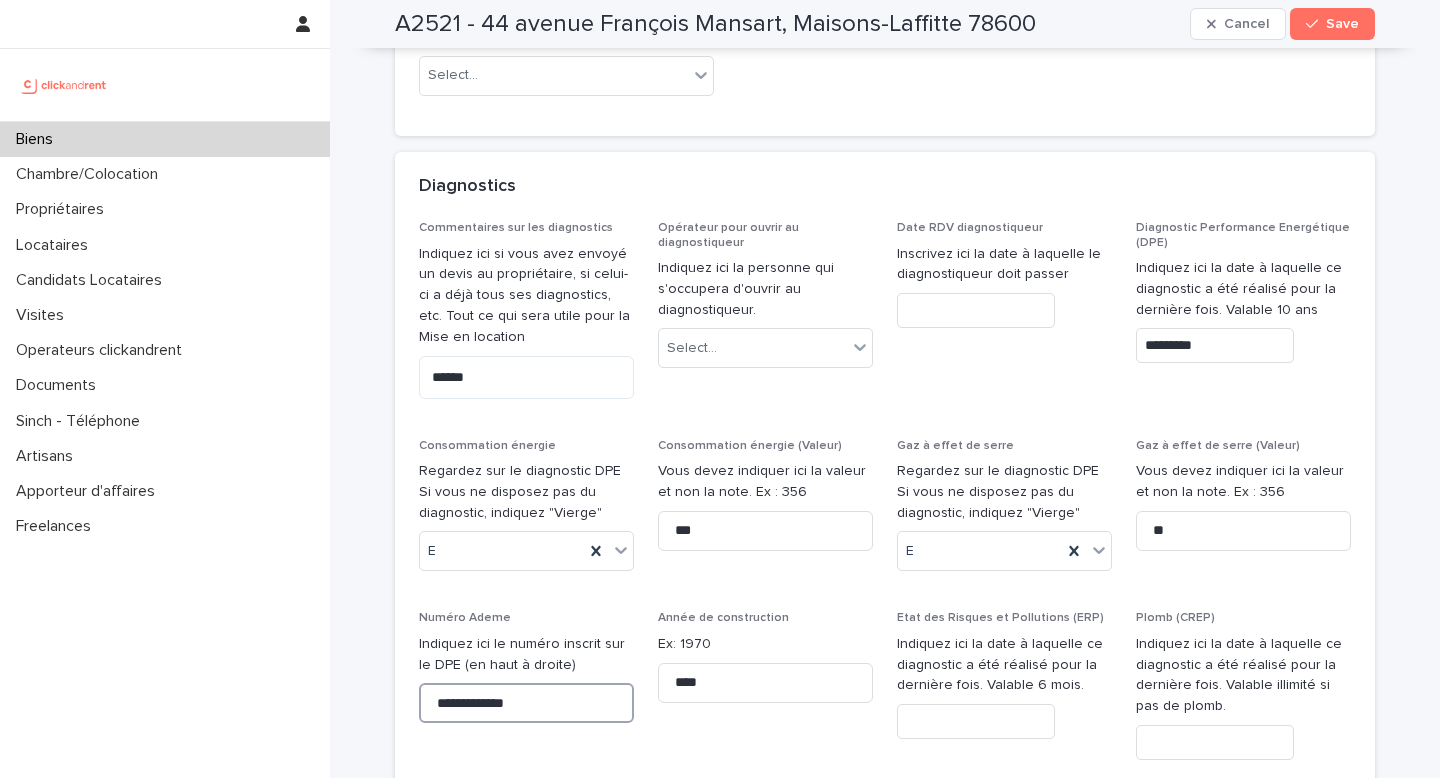 click on "**********" at bounding box center (526, 703) 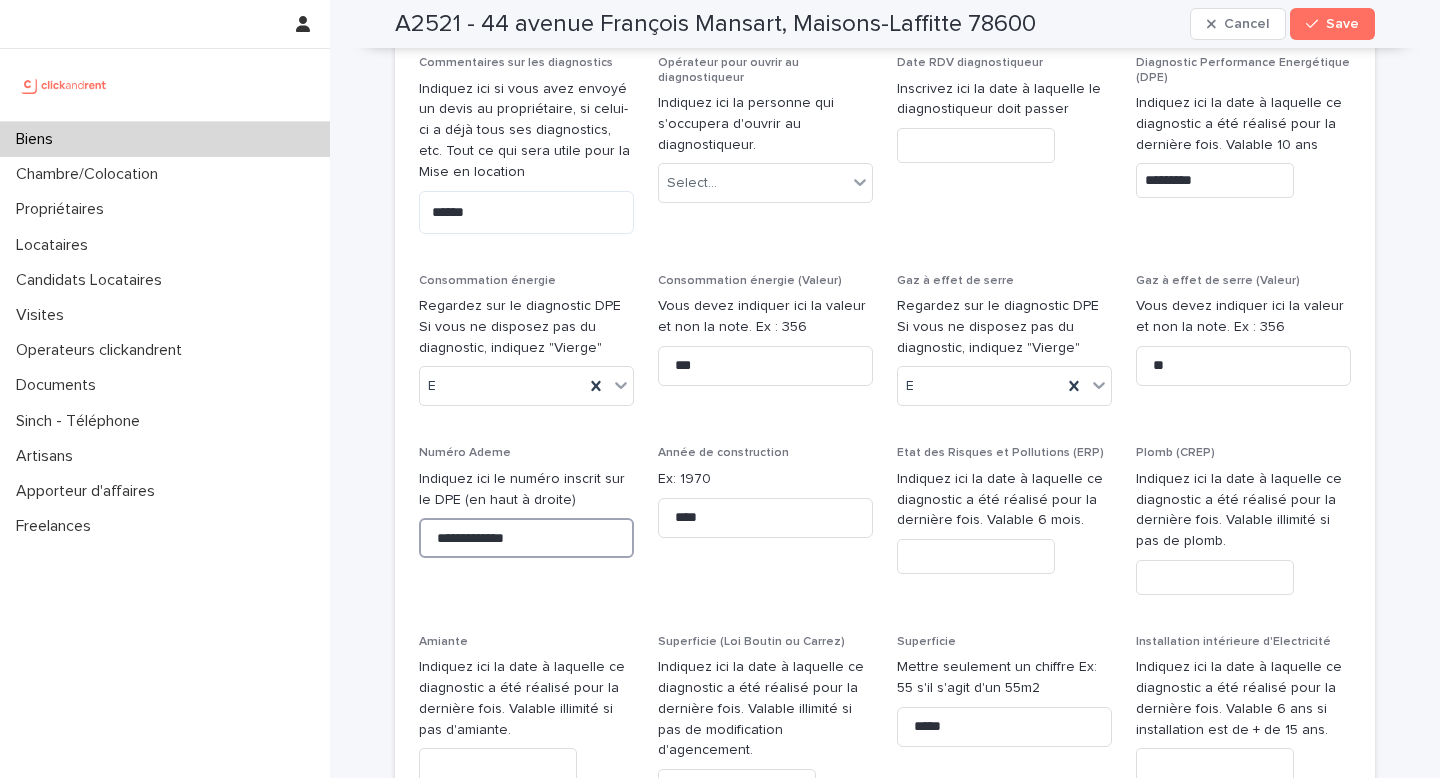 scroll, scrollTop: 8703, scrollLeft: 0, axis: vertical 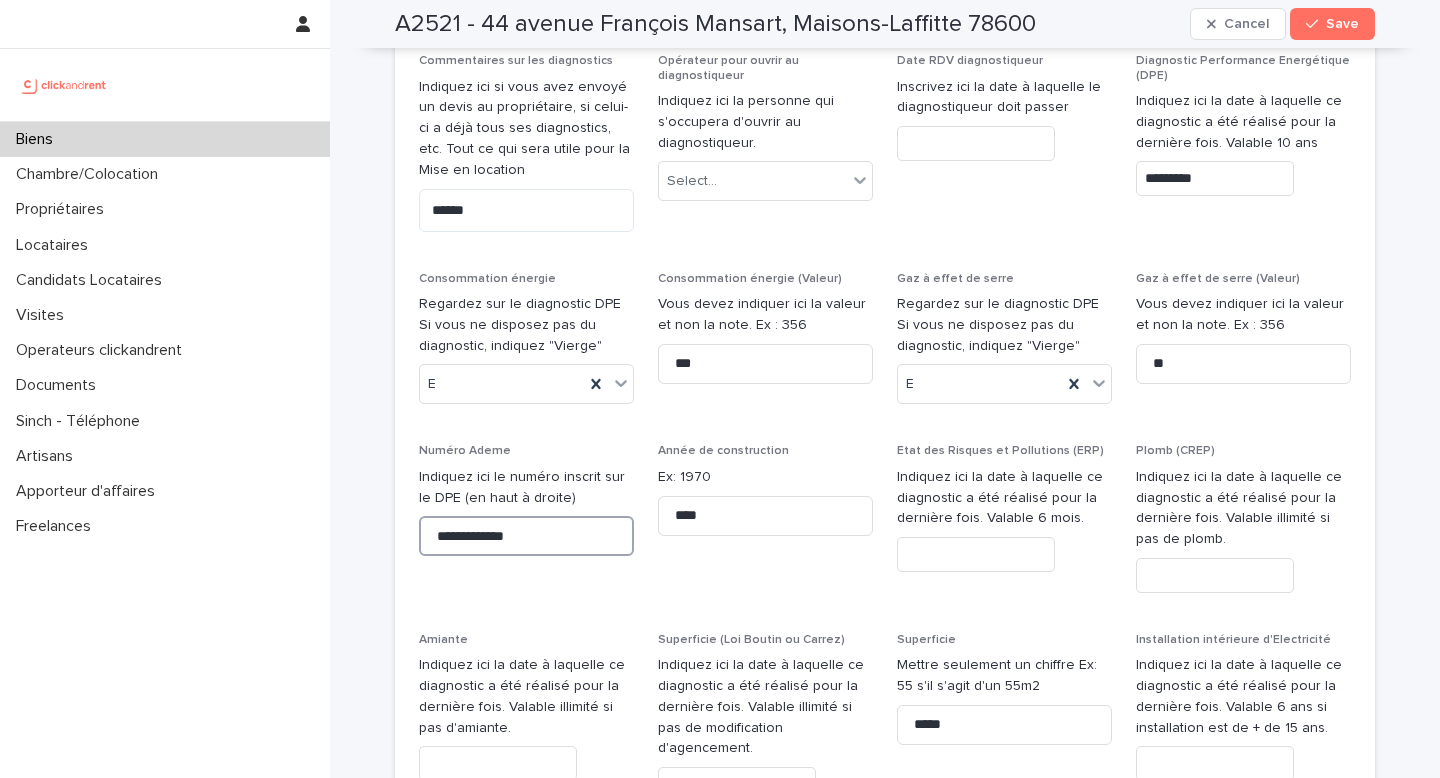 type on "**********" 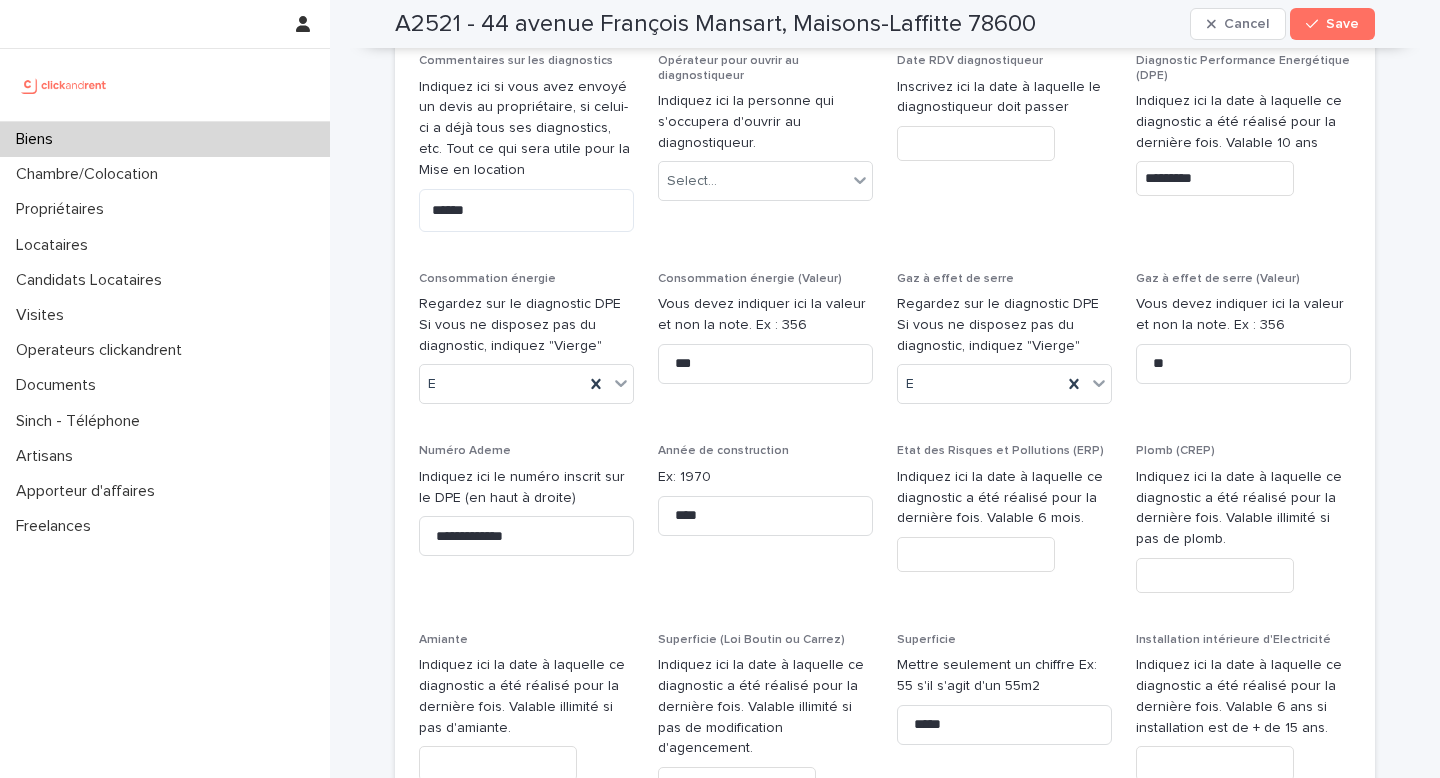click at bounding box center (737, 784) 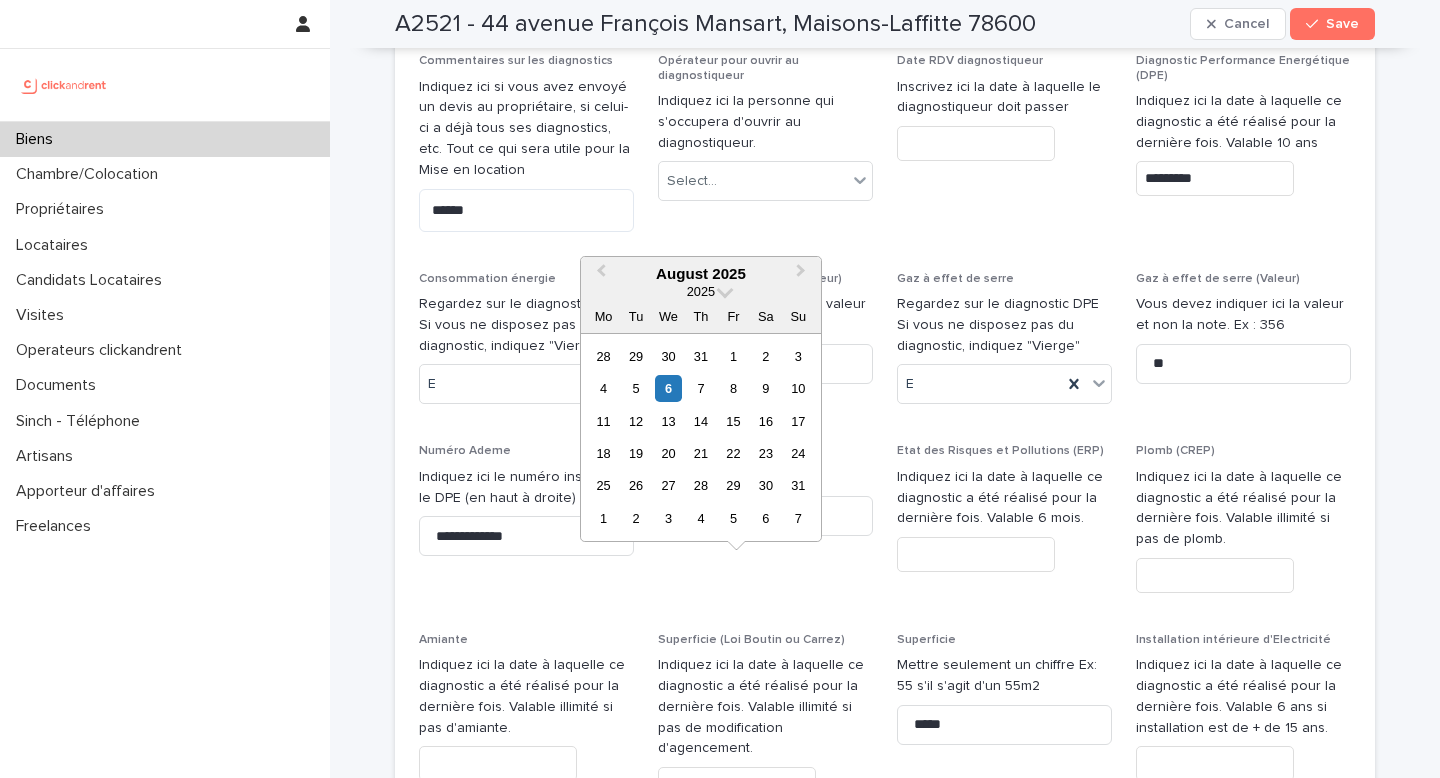 paste on "**********" 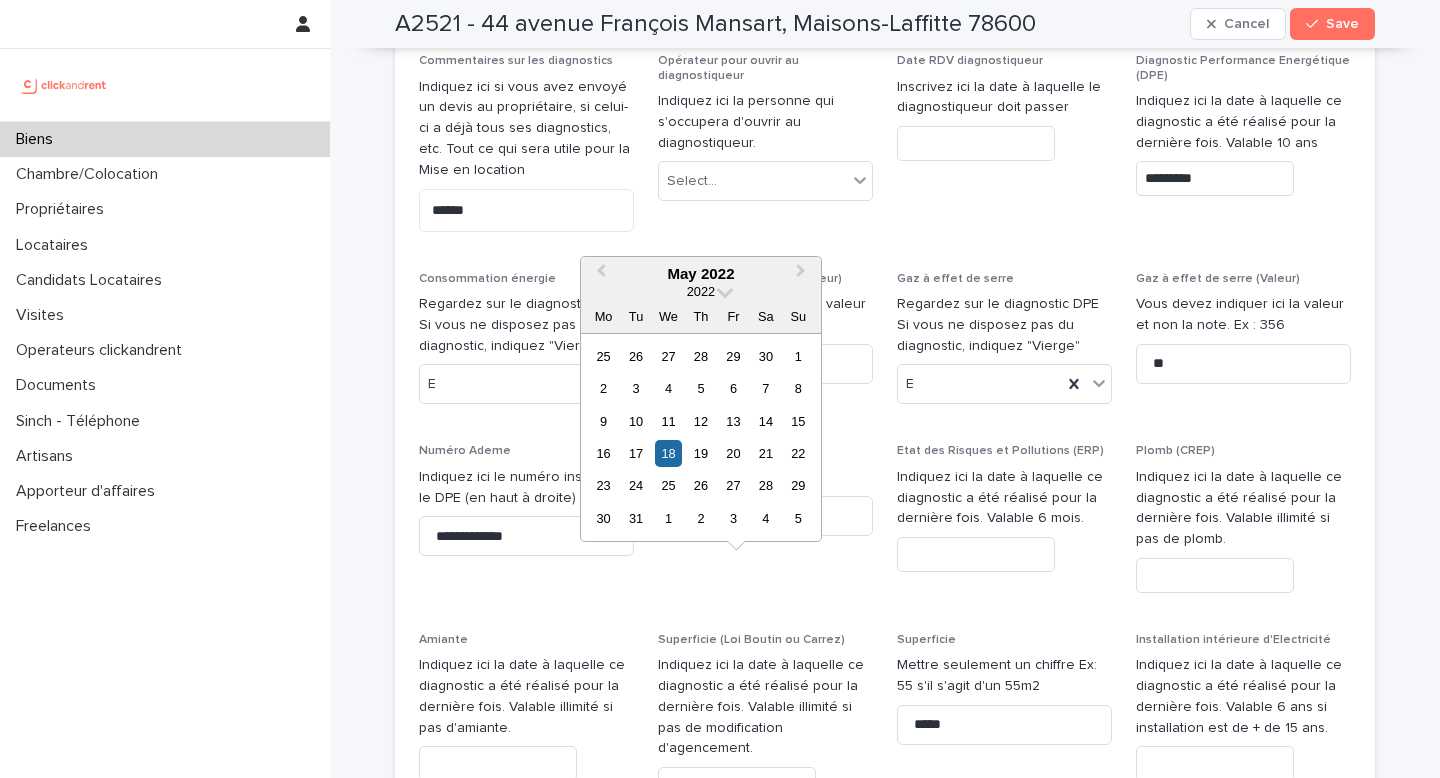 type on "*********" 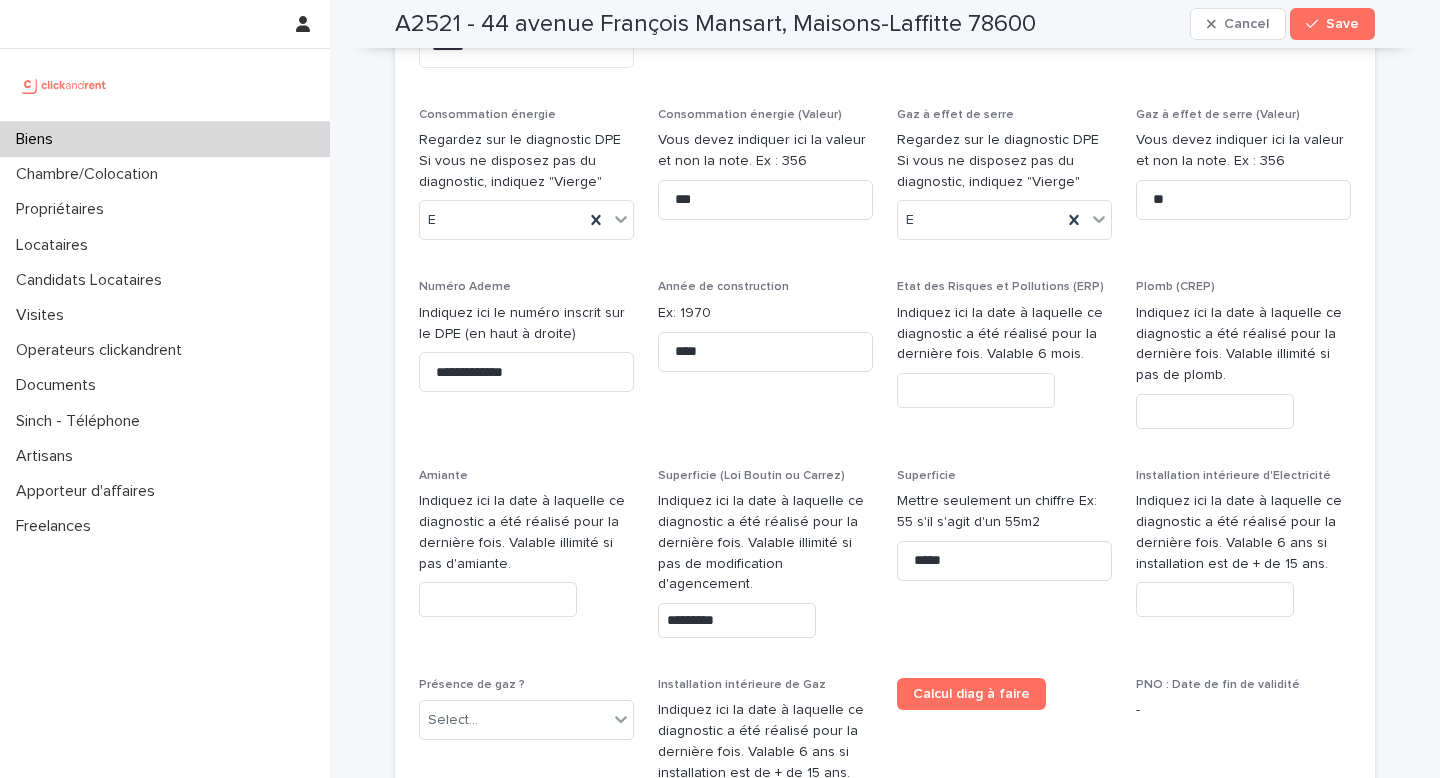 scroll, scrollTop: 8868, scrollLeft: 0, axis: vertical 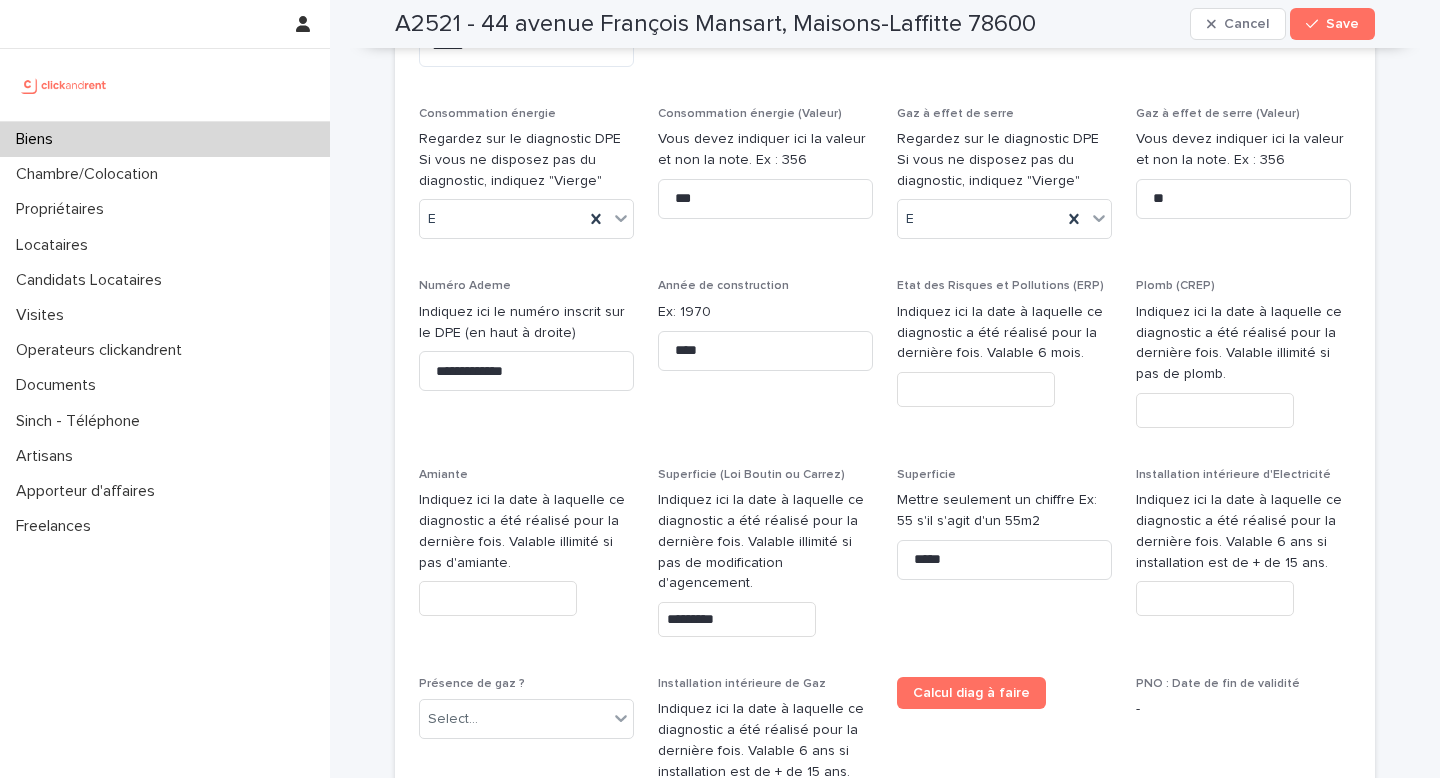 click at bounding box center [737, 808] 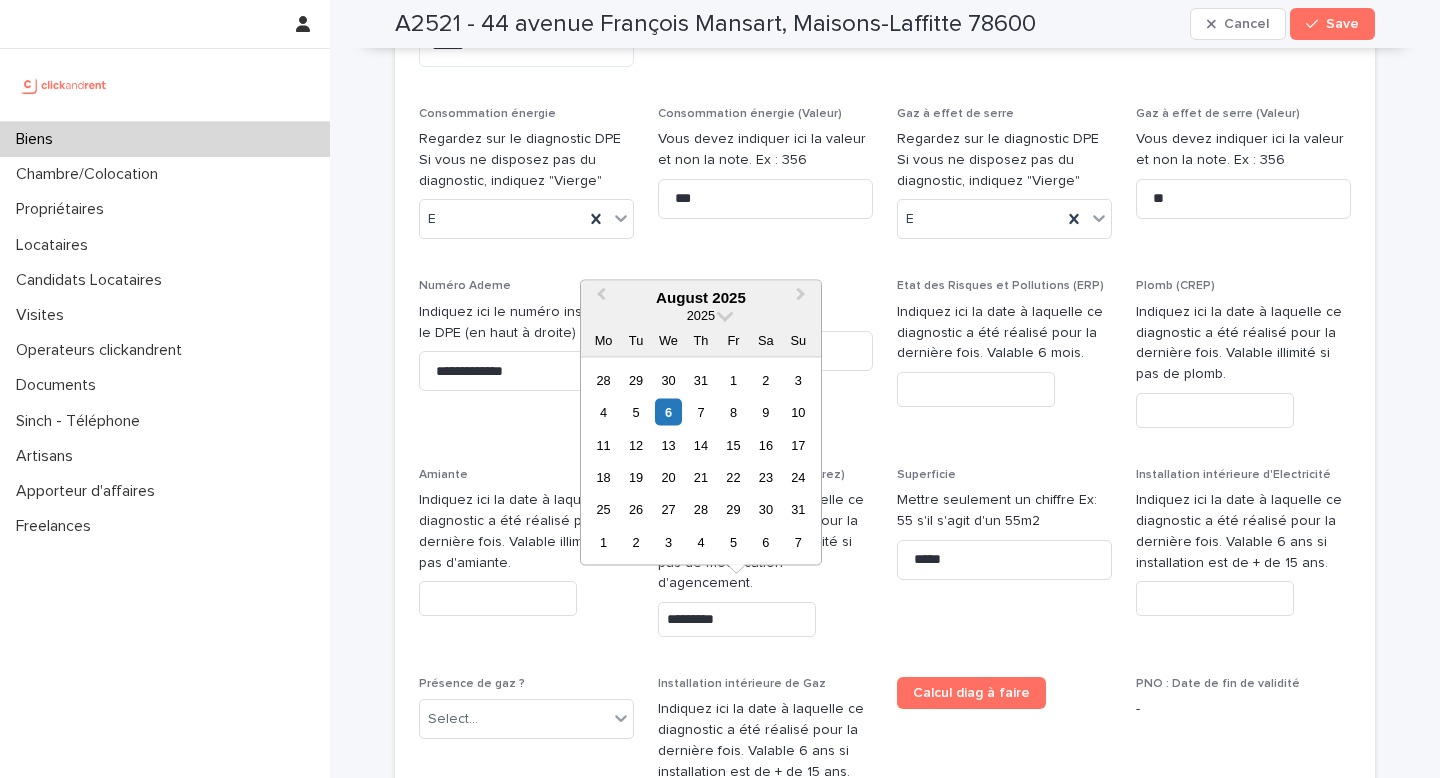 paste on "**********" 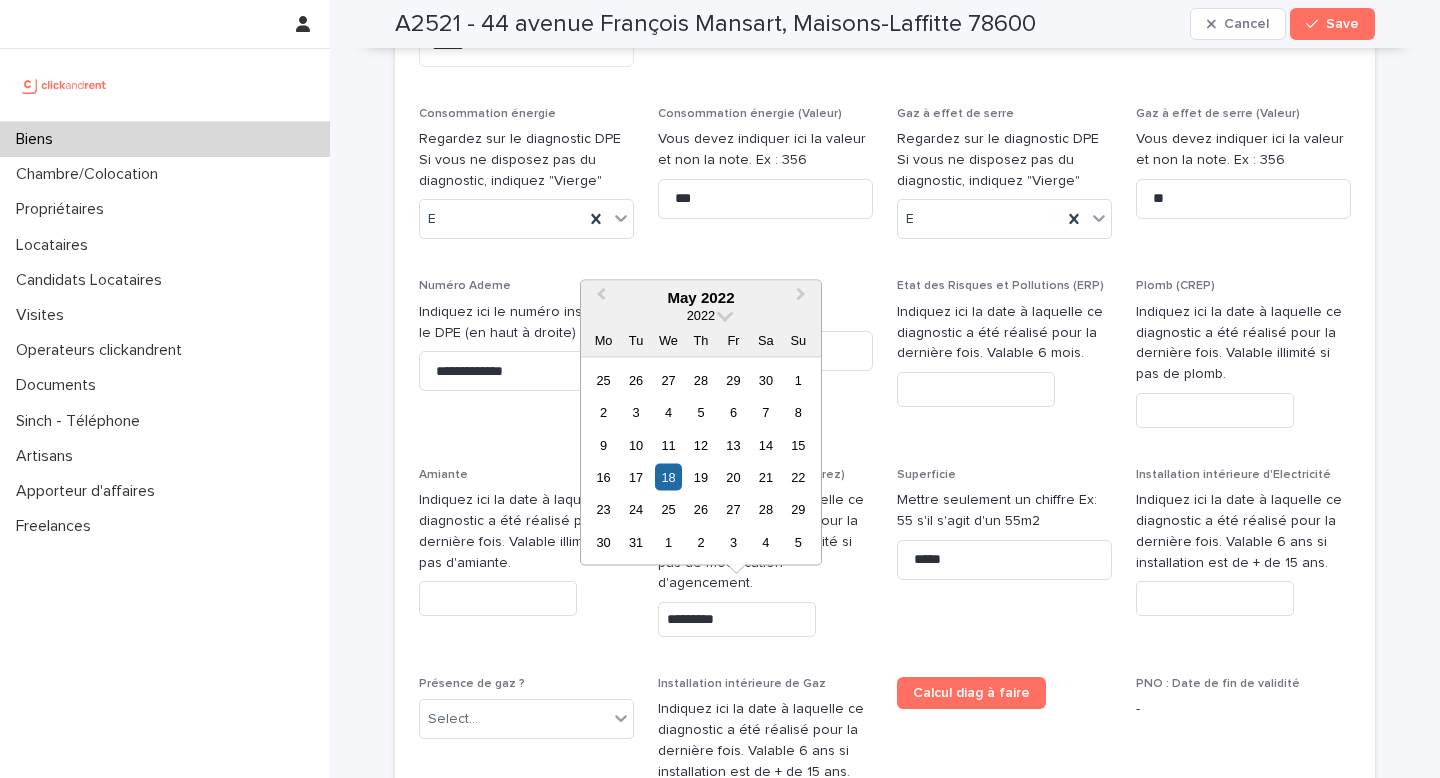 type on "*********" 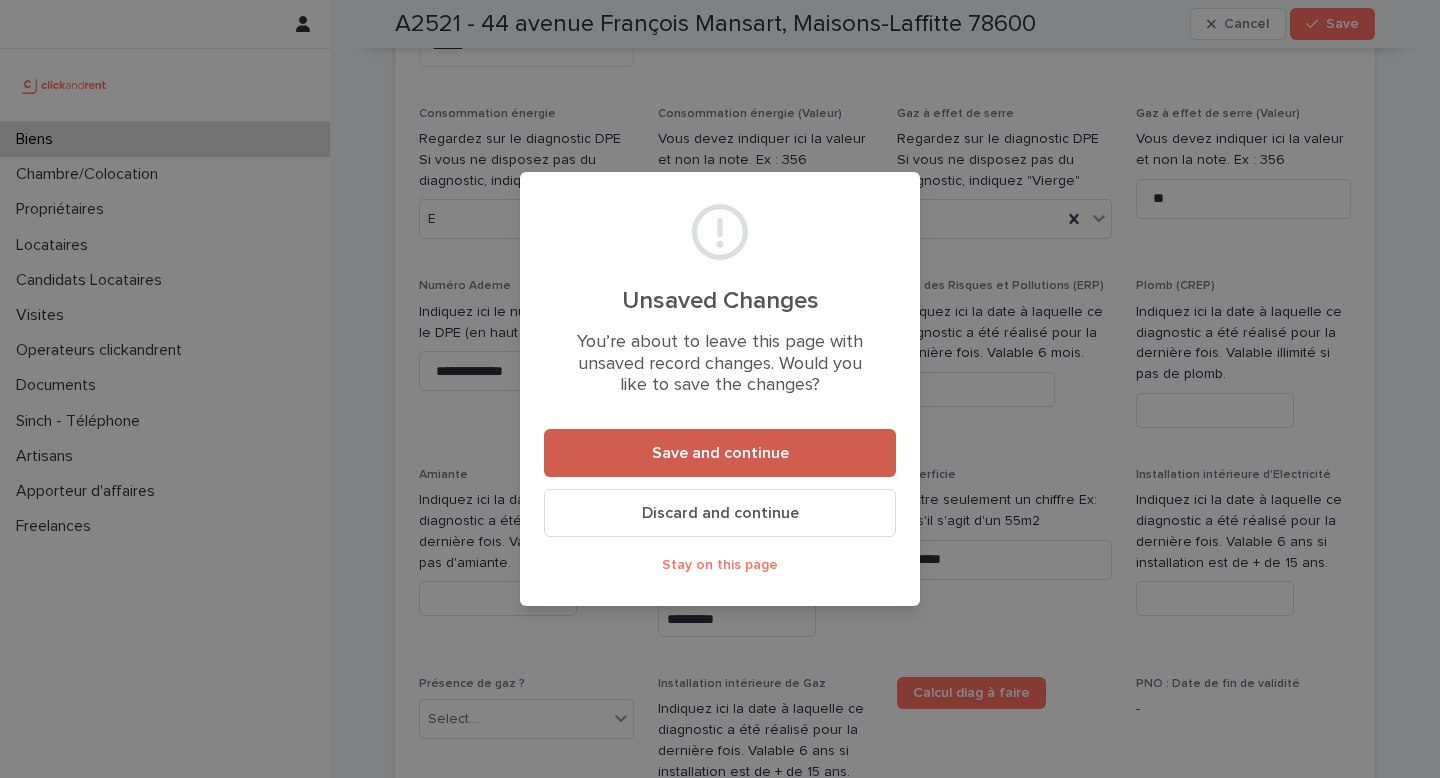 click on "Save and continue" at bounding box center [720, 453] 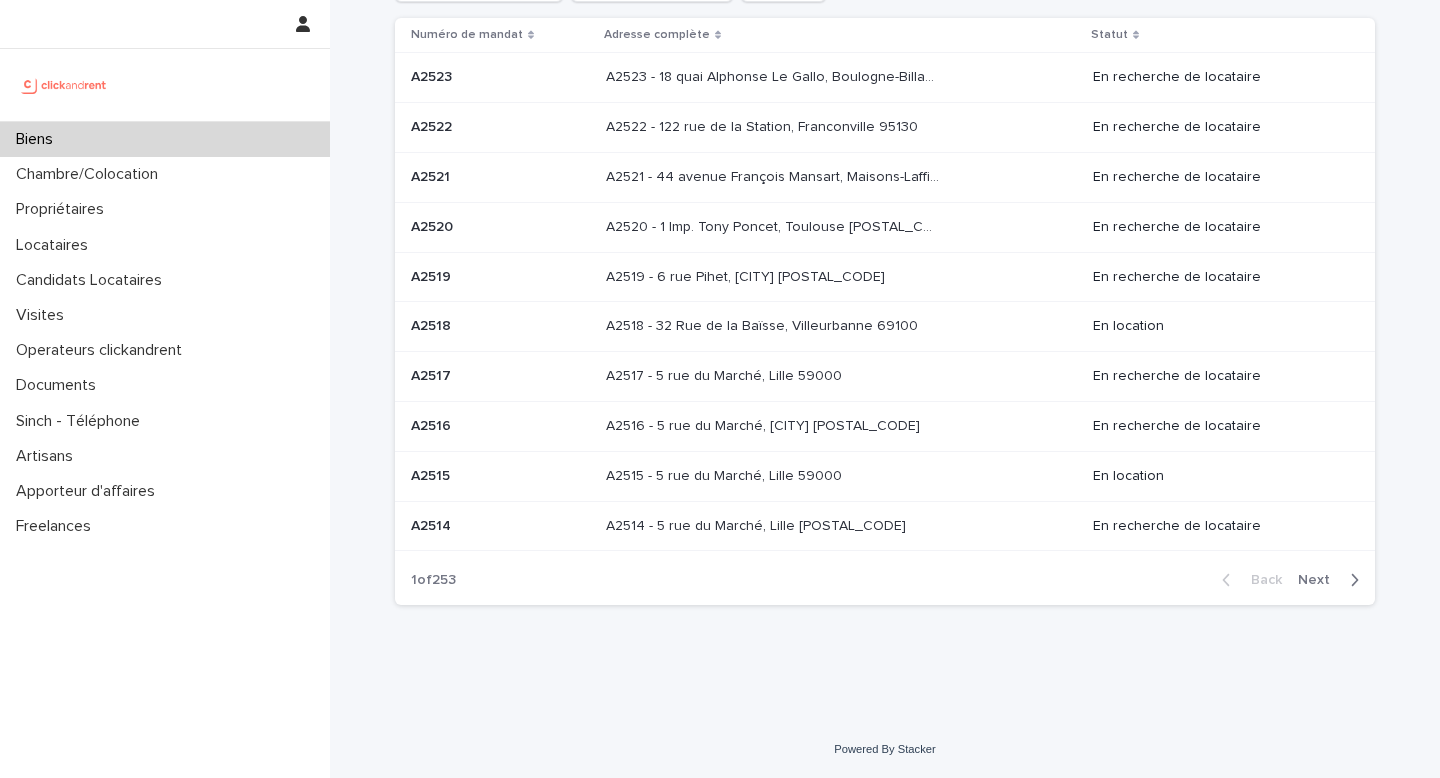 scroll, scrollTop: 0, scrollLeft: 0, axis: both 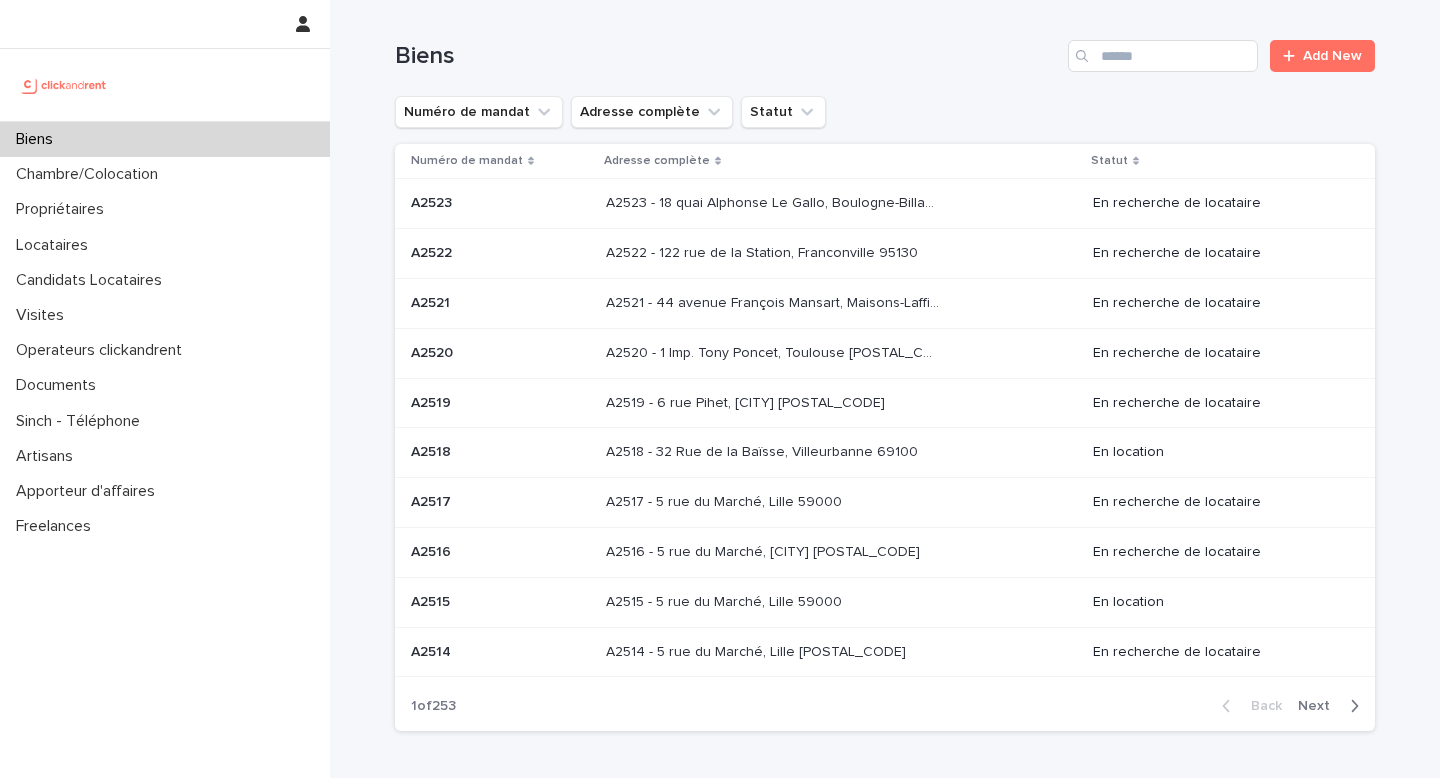 click on "A2521 -  44 avenue François Mansart,  Maisons-Laffitte 78600" at bounding box center (774, 301) 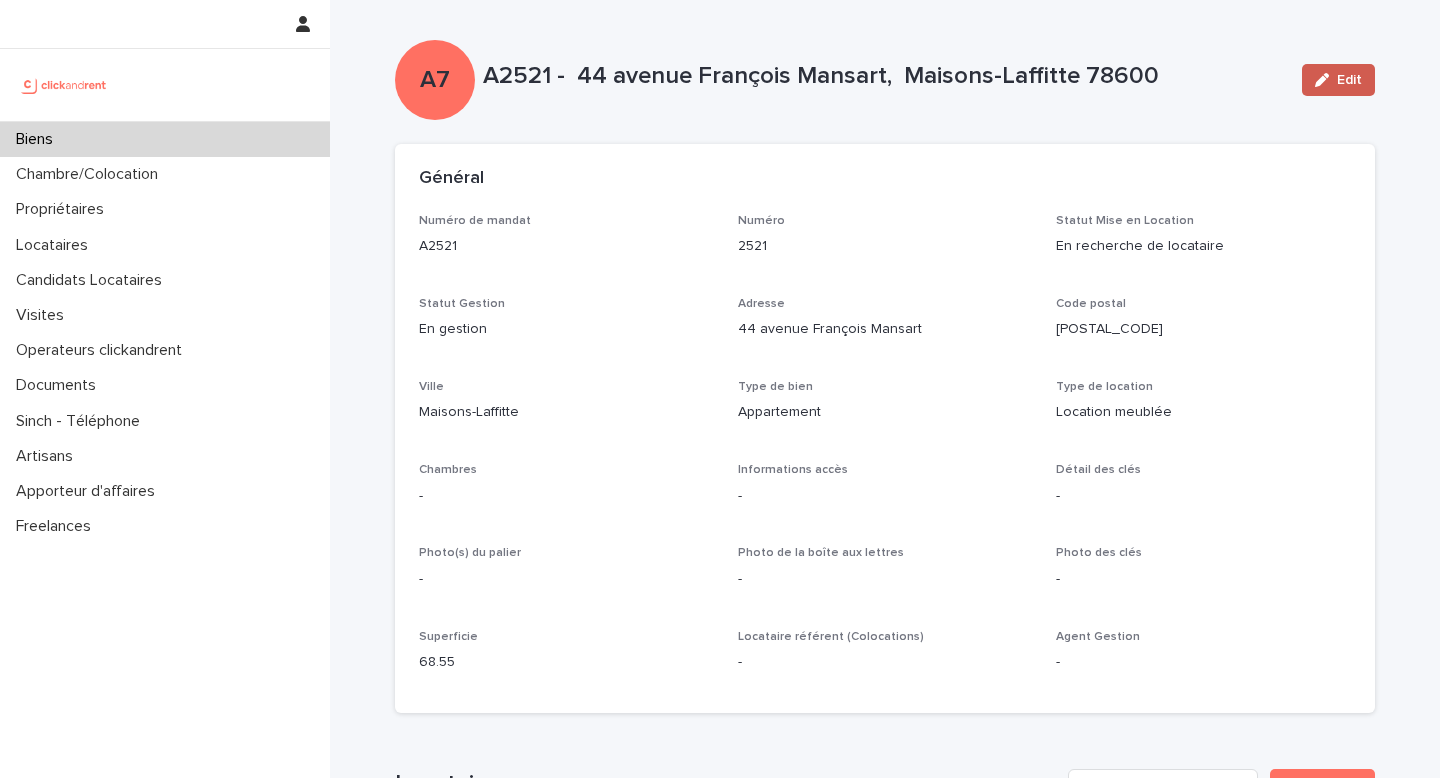 click on "Edit" at bounding box center [1338, 80] 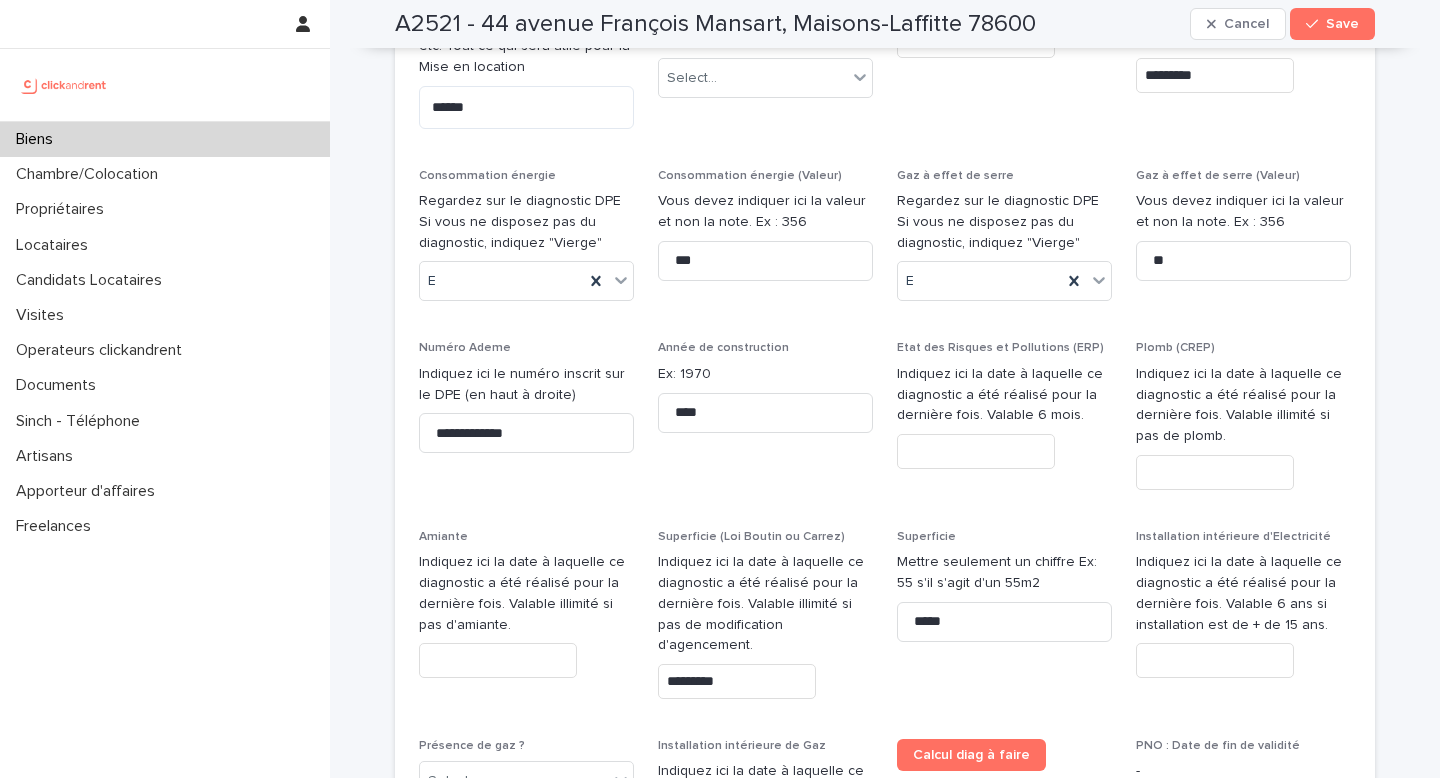 scroll, scrollTop: 8706, scrollLeft: 0, axis: vertical 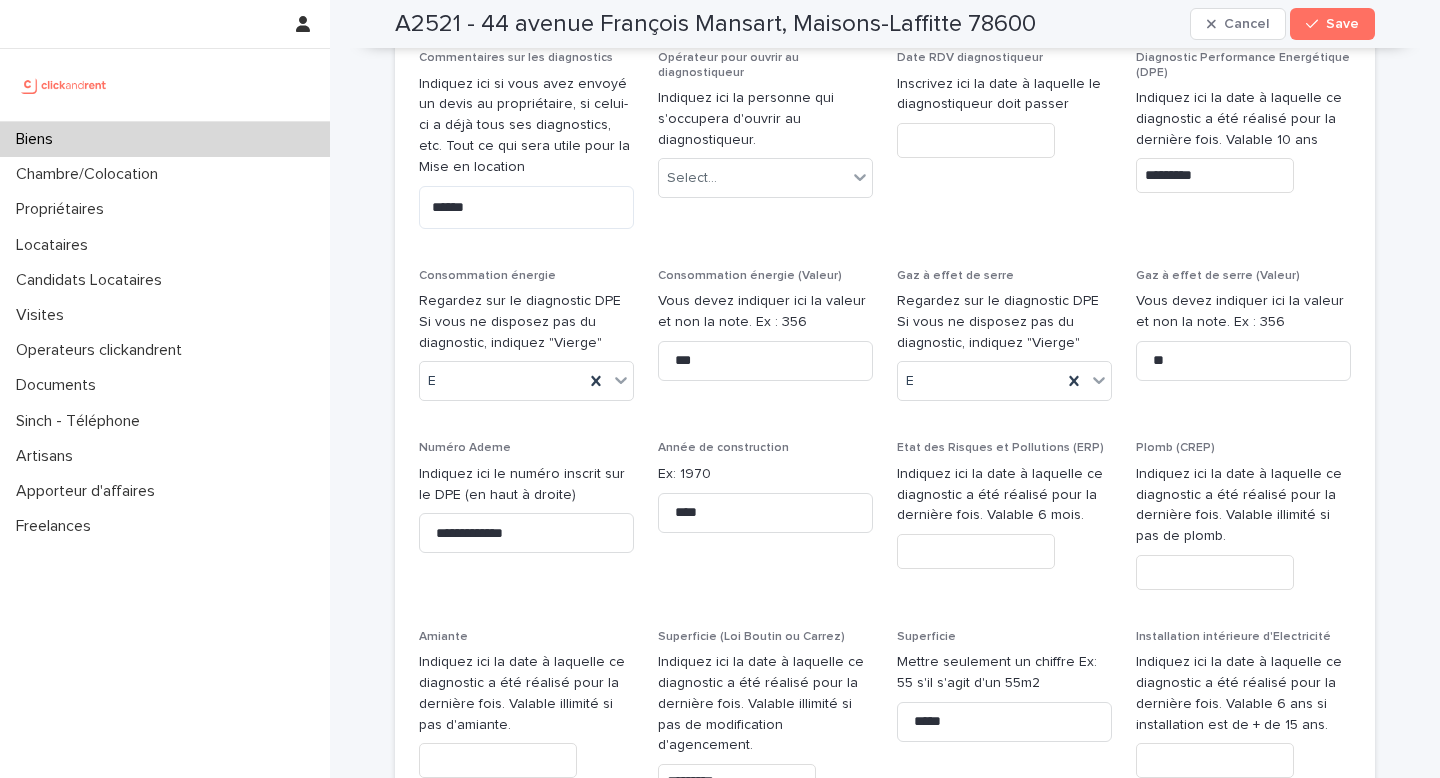 click at bounding box center [976, 551] 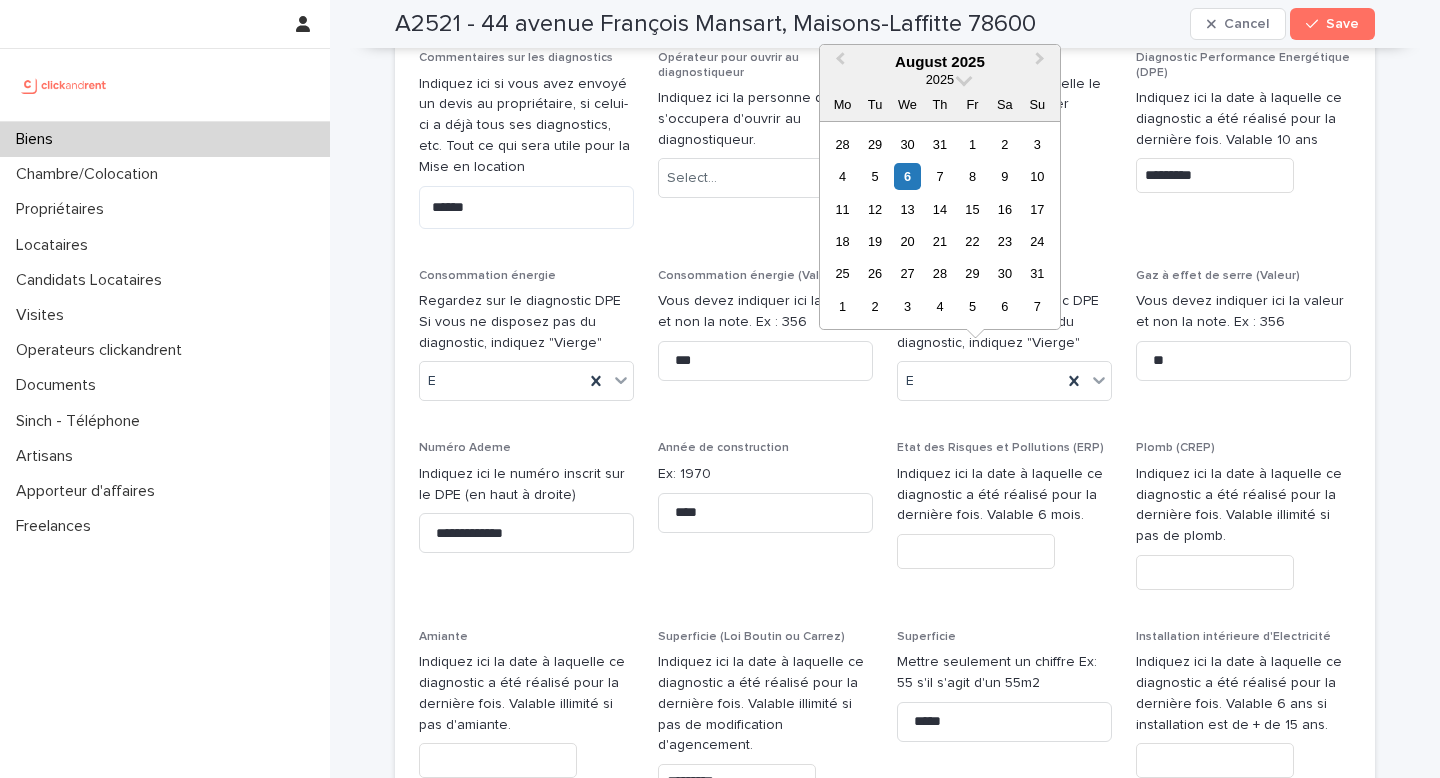 paste on "**********" 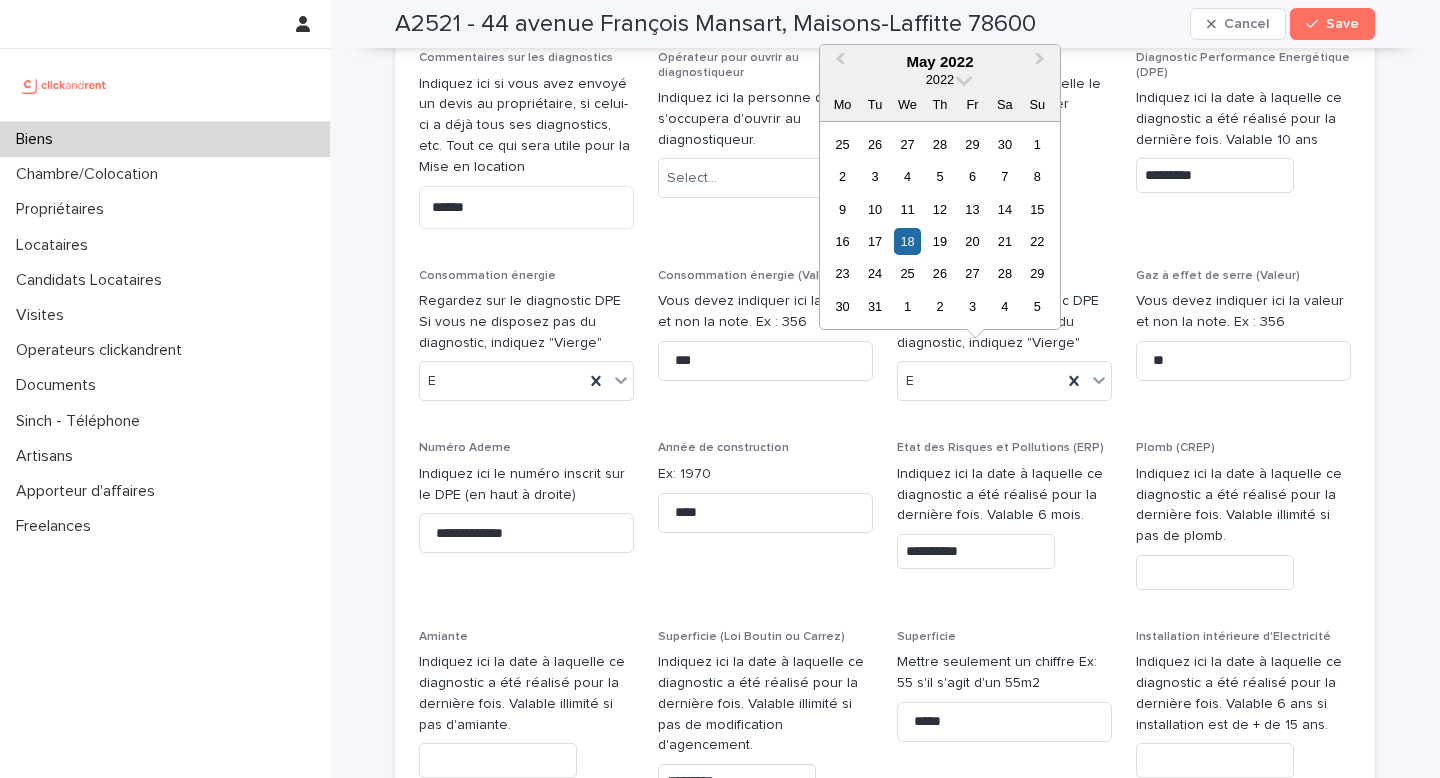 type on "*********" 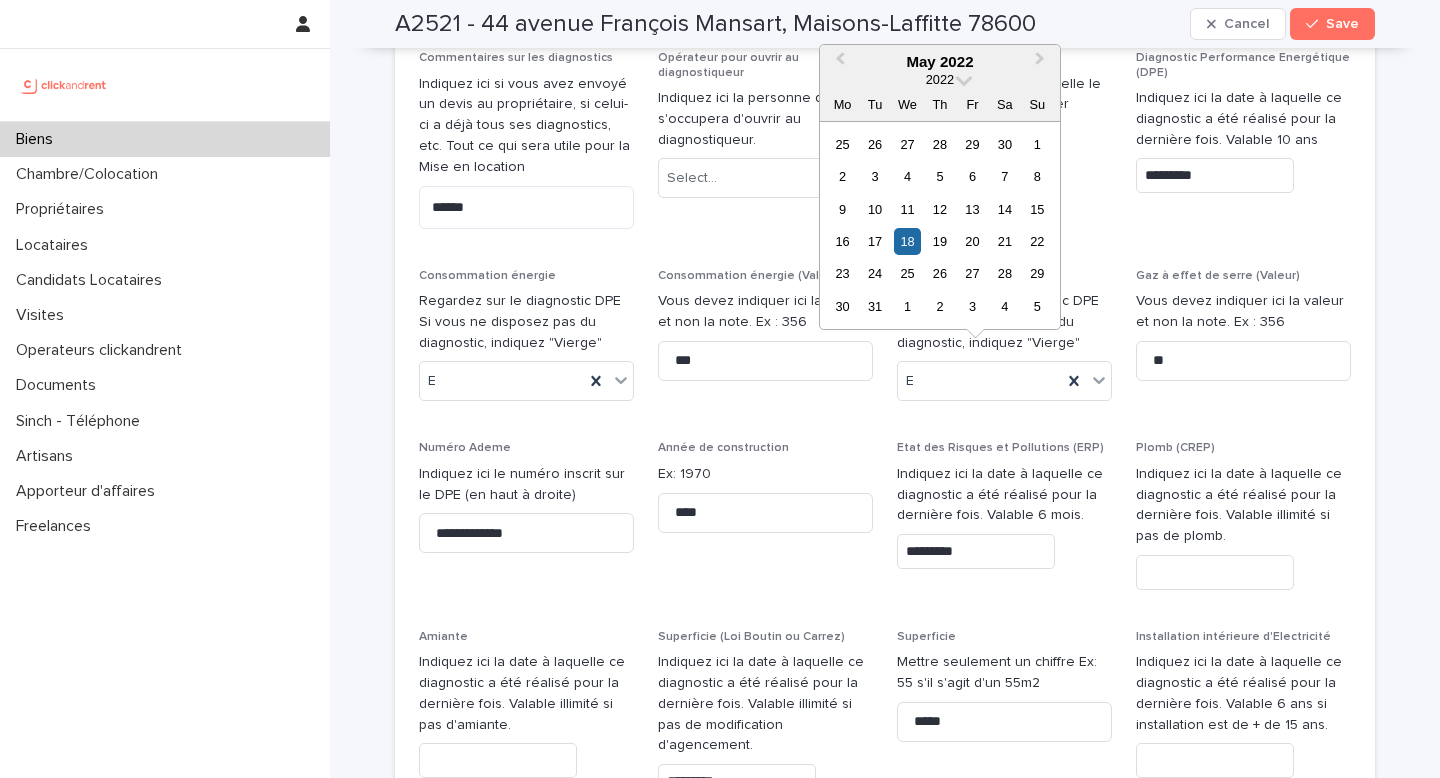 click at bounding box center (1215, 760) 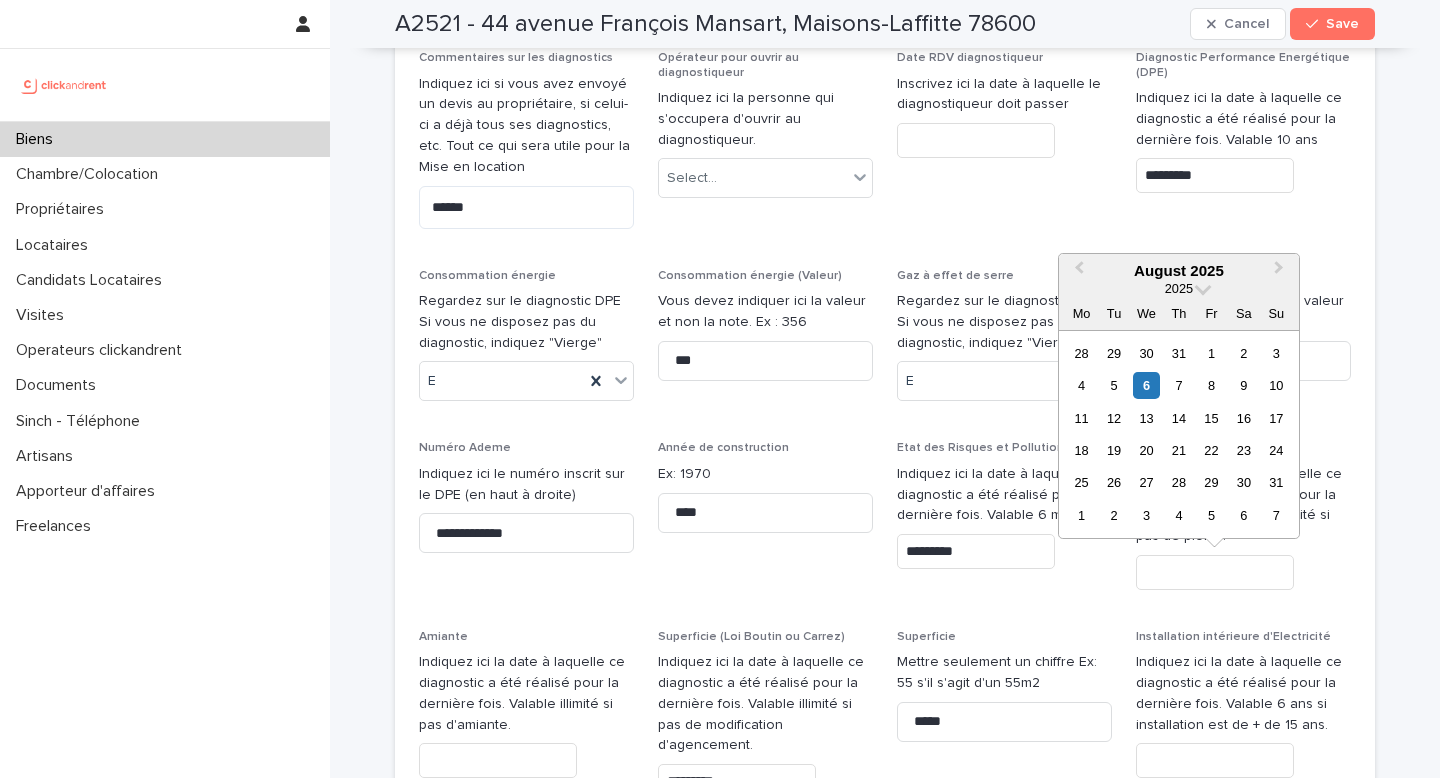 paste on "**********" 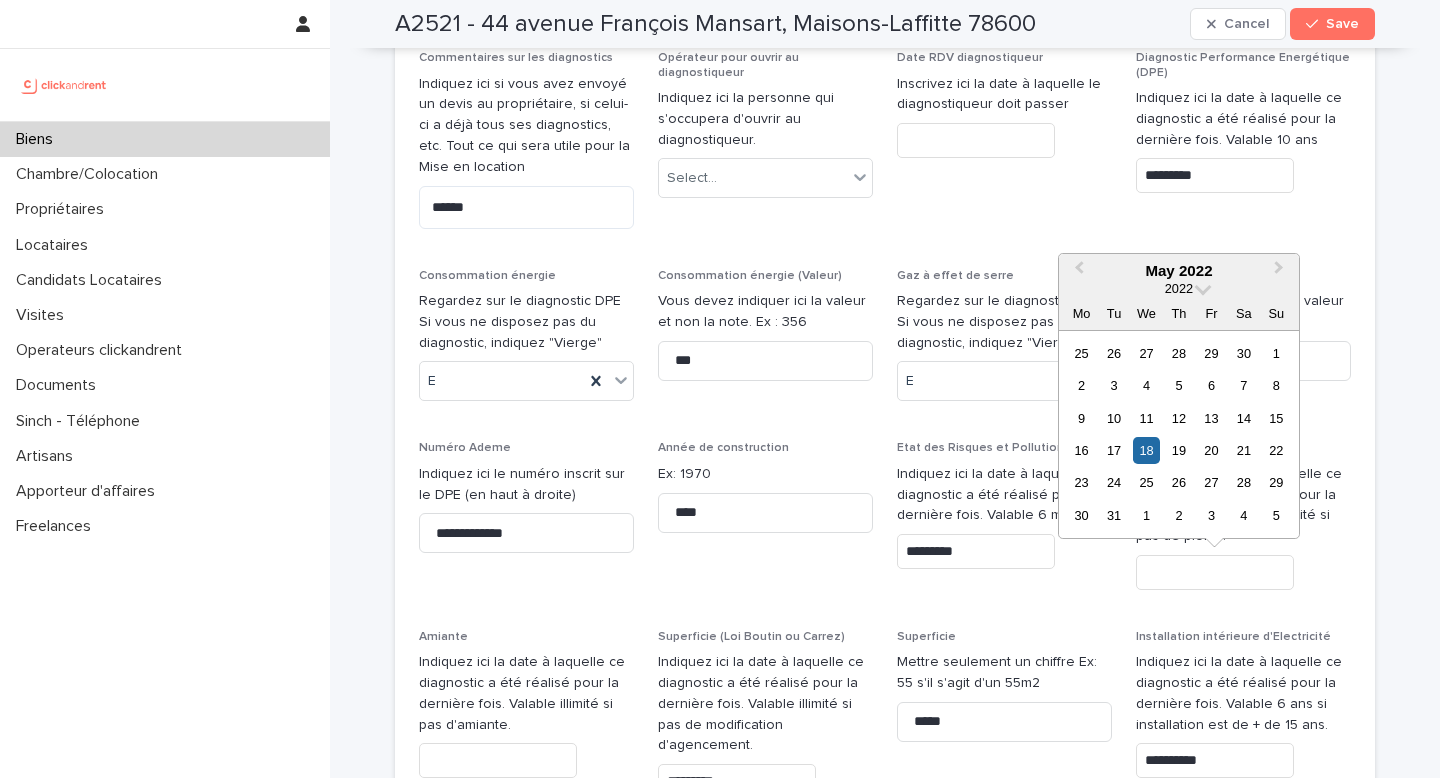 click on "**********" at bounding box center (1215, 760) 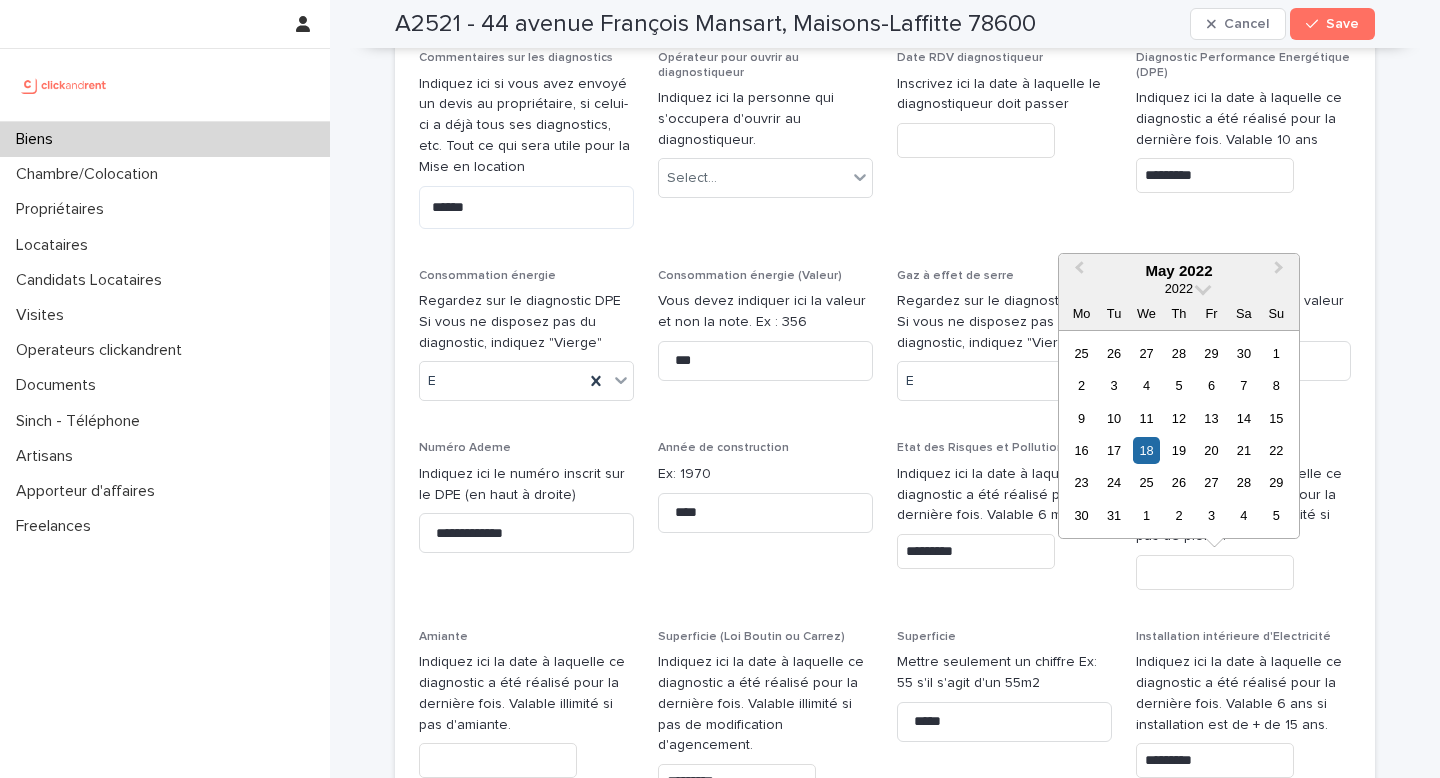 click on "*********" at bounding box center [1243, 760] 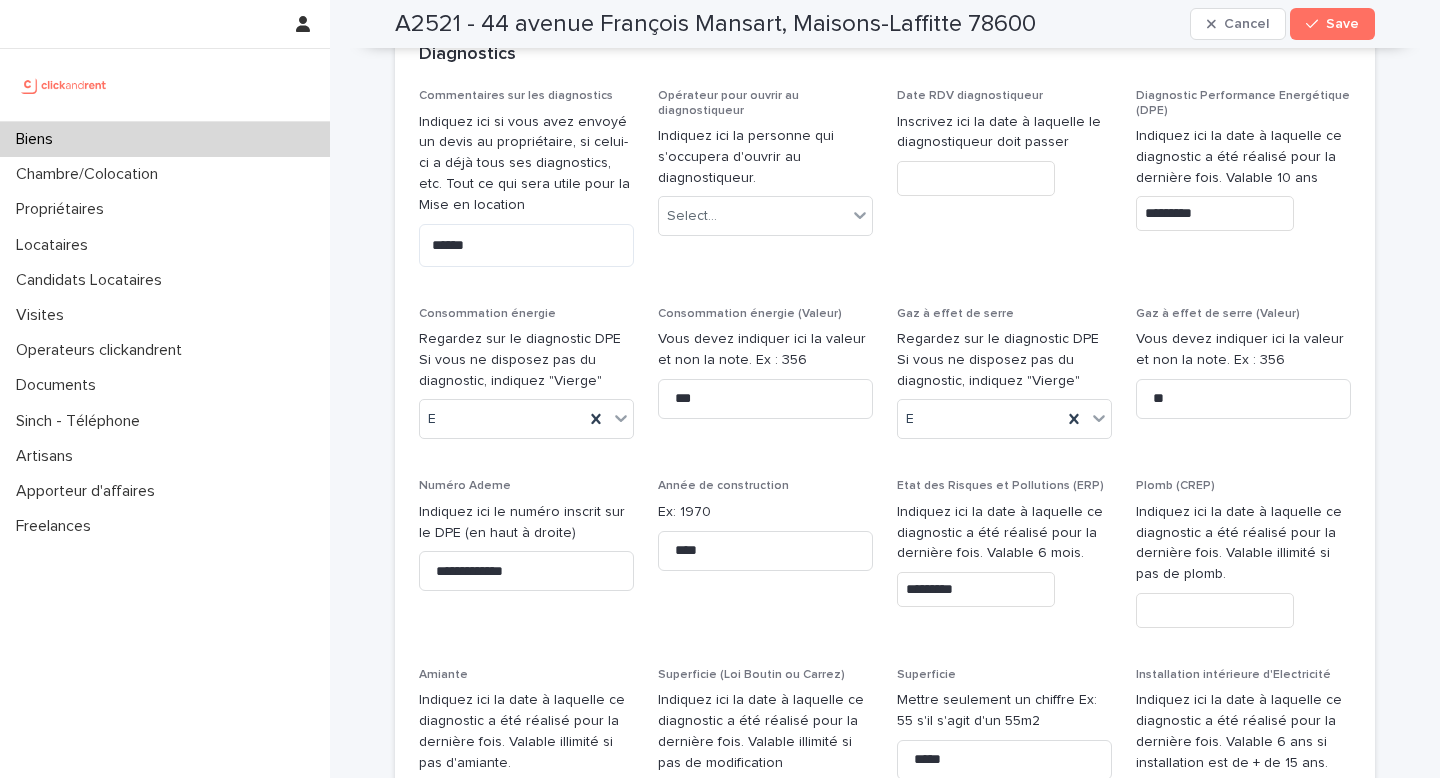 scroll, scrollTop: 8661, scrollLeft: 0, axis: vertical 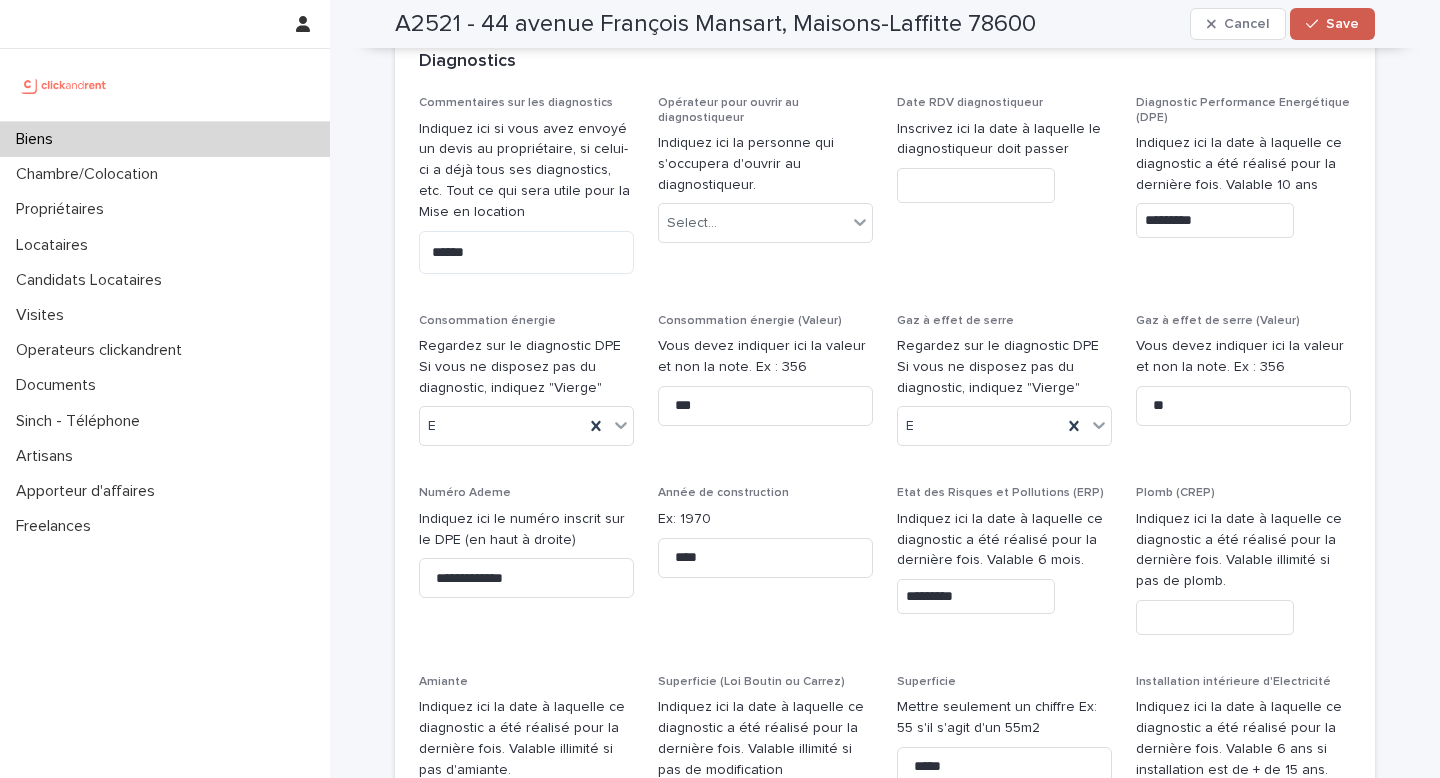 click on "Save" at bounding box center (1342, 24) 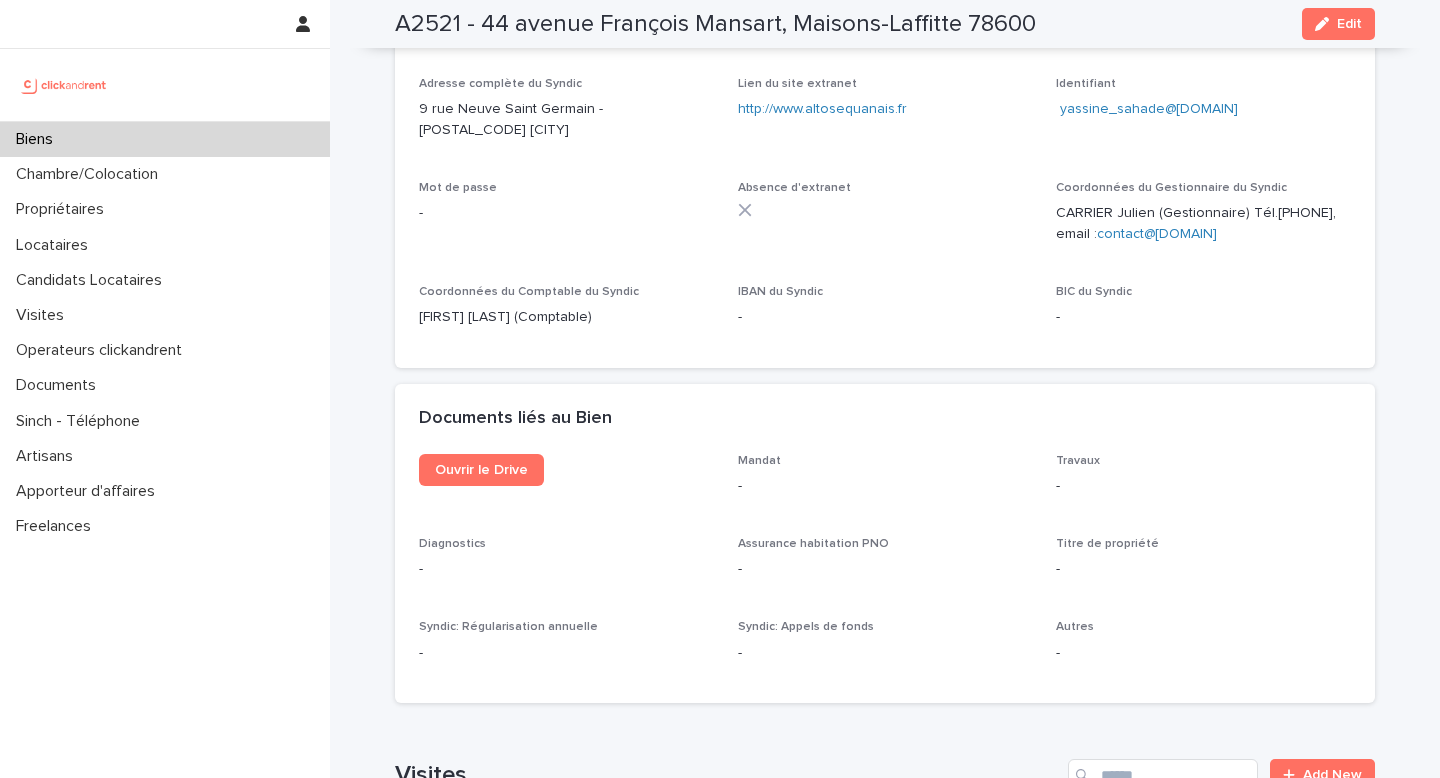 scroll, scrollTop: 5672, scrollLeft: 0, axis: vertical 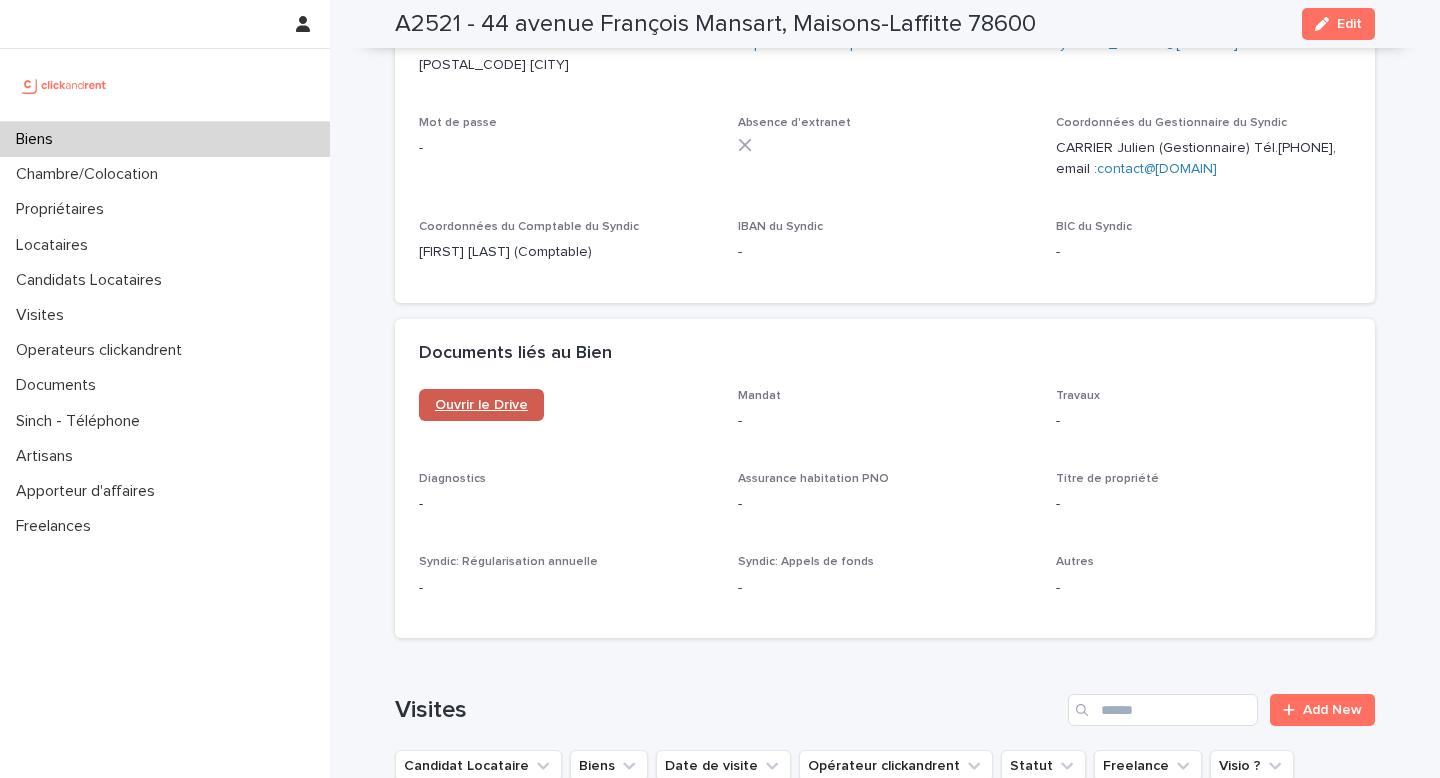 click on "Ouvrir le Drive" at bounding box center [481, 405] 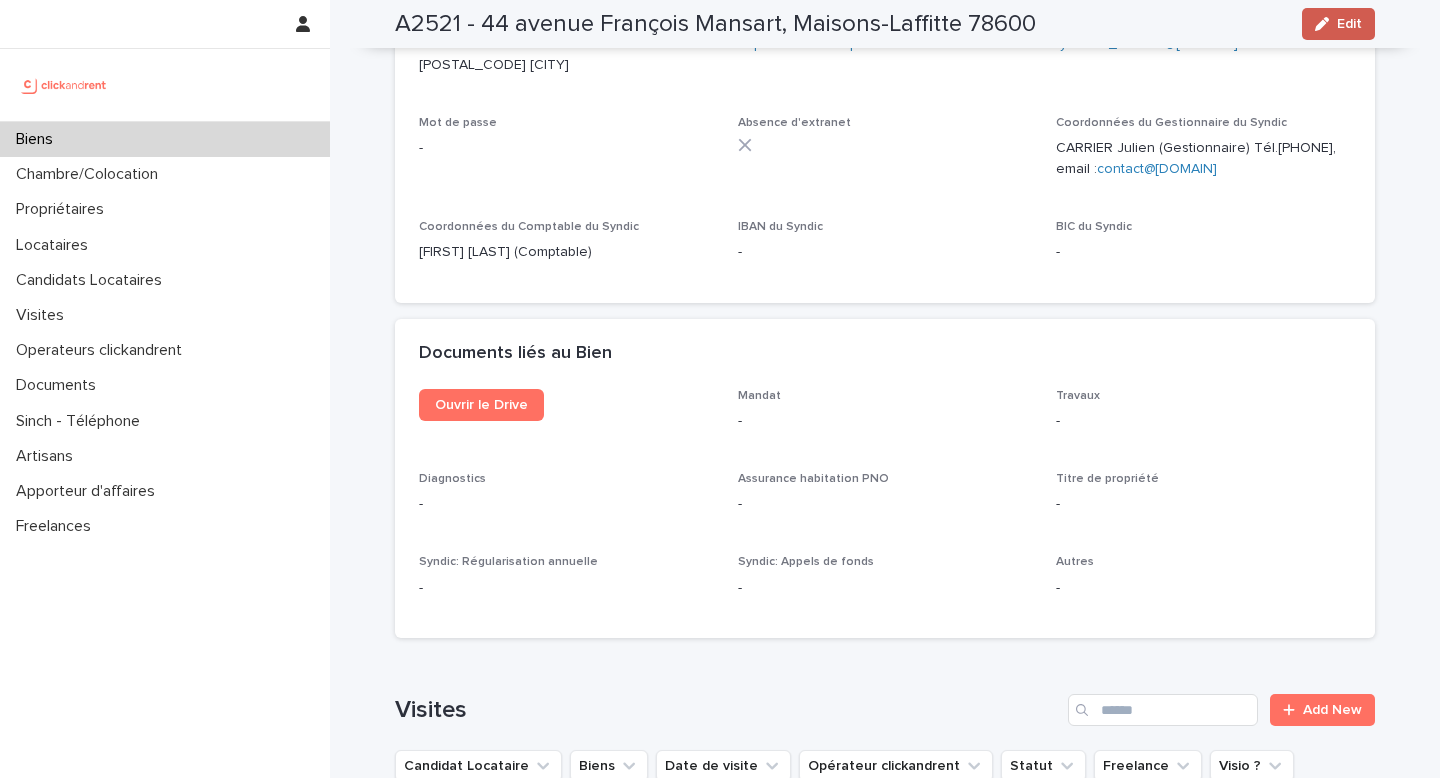 click on "Edit" at bounding box center (1349, 24) 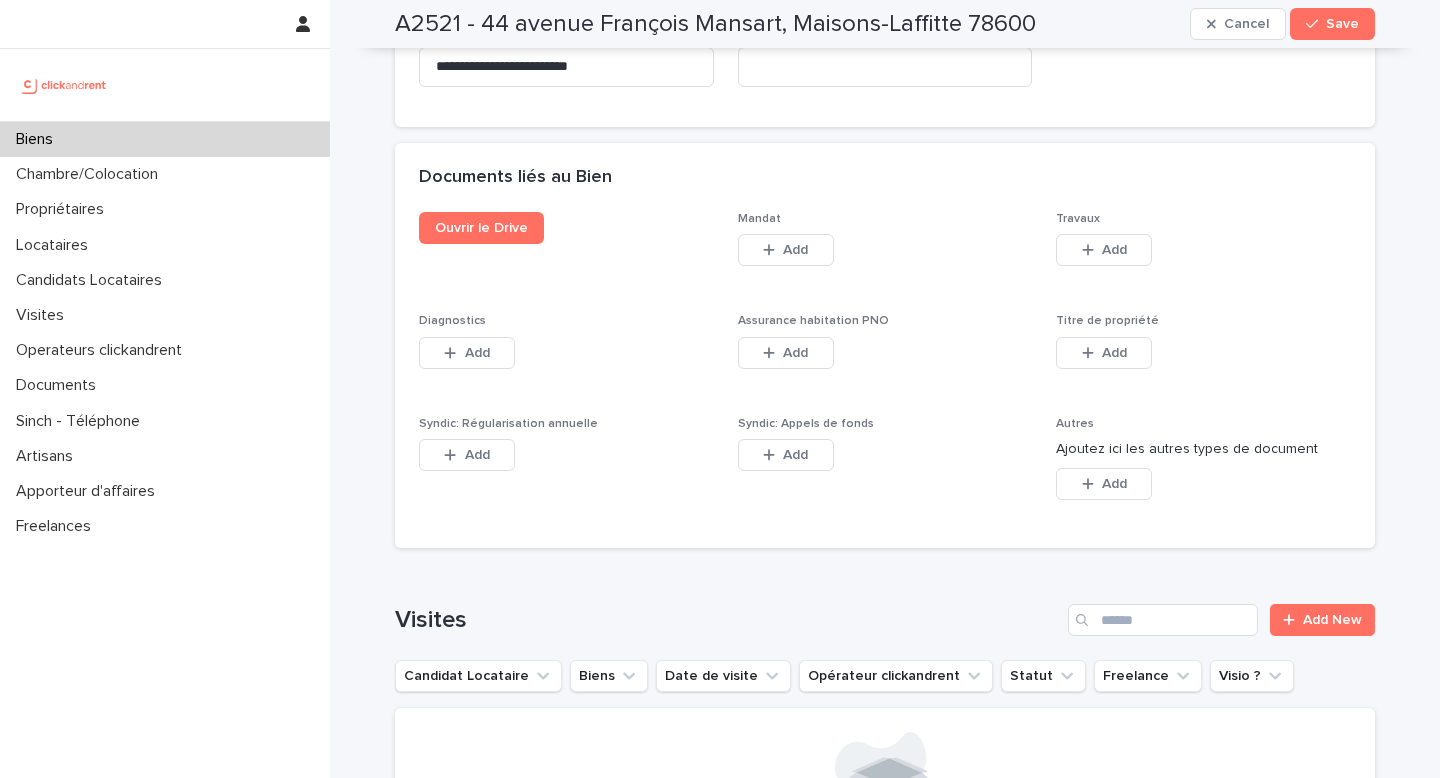 scroll, scrollTop: 10336, scrollLeft: 0, axis: vertical 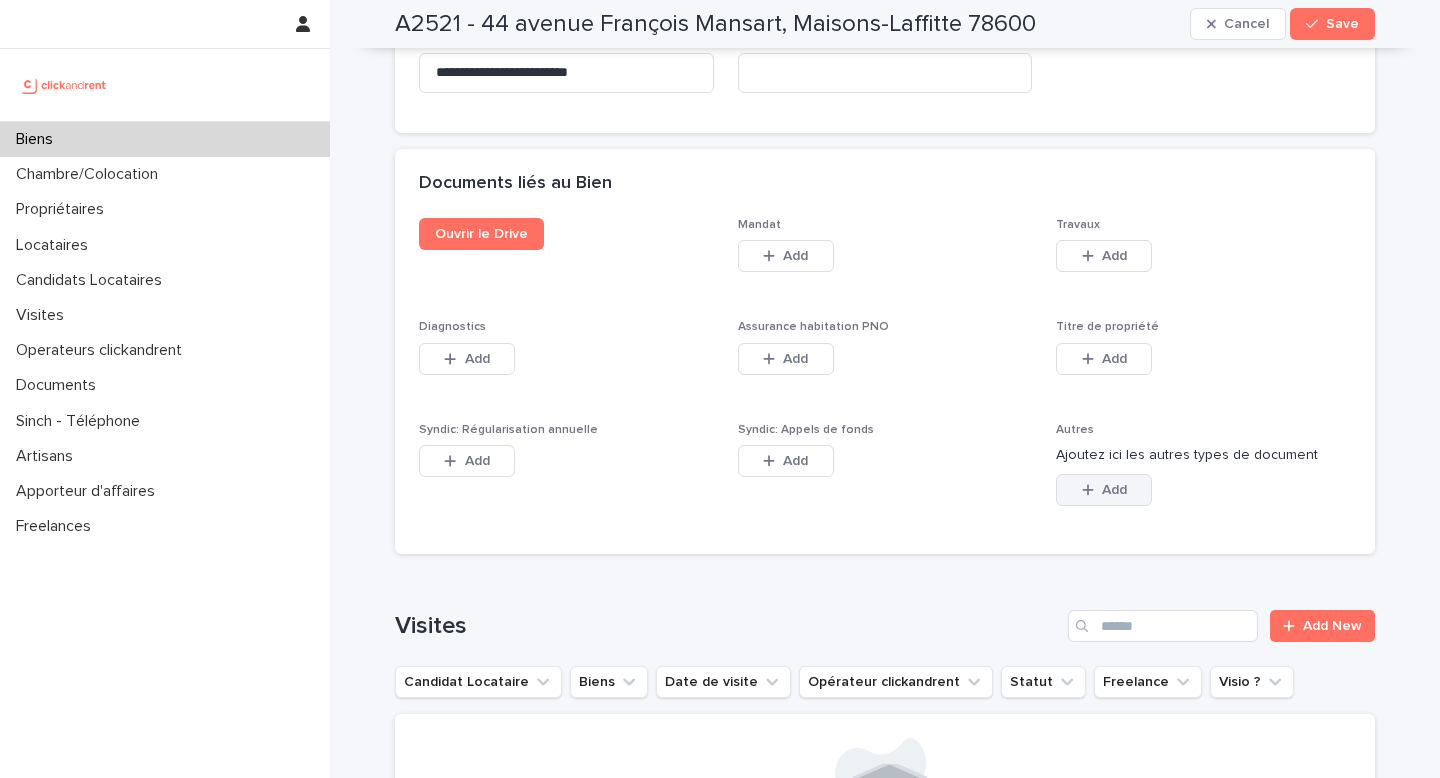 click on "Add" at bounding box center [1104, 490] 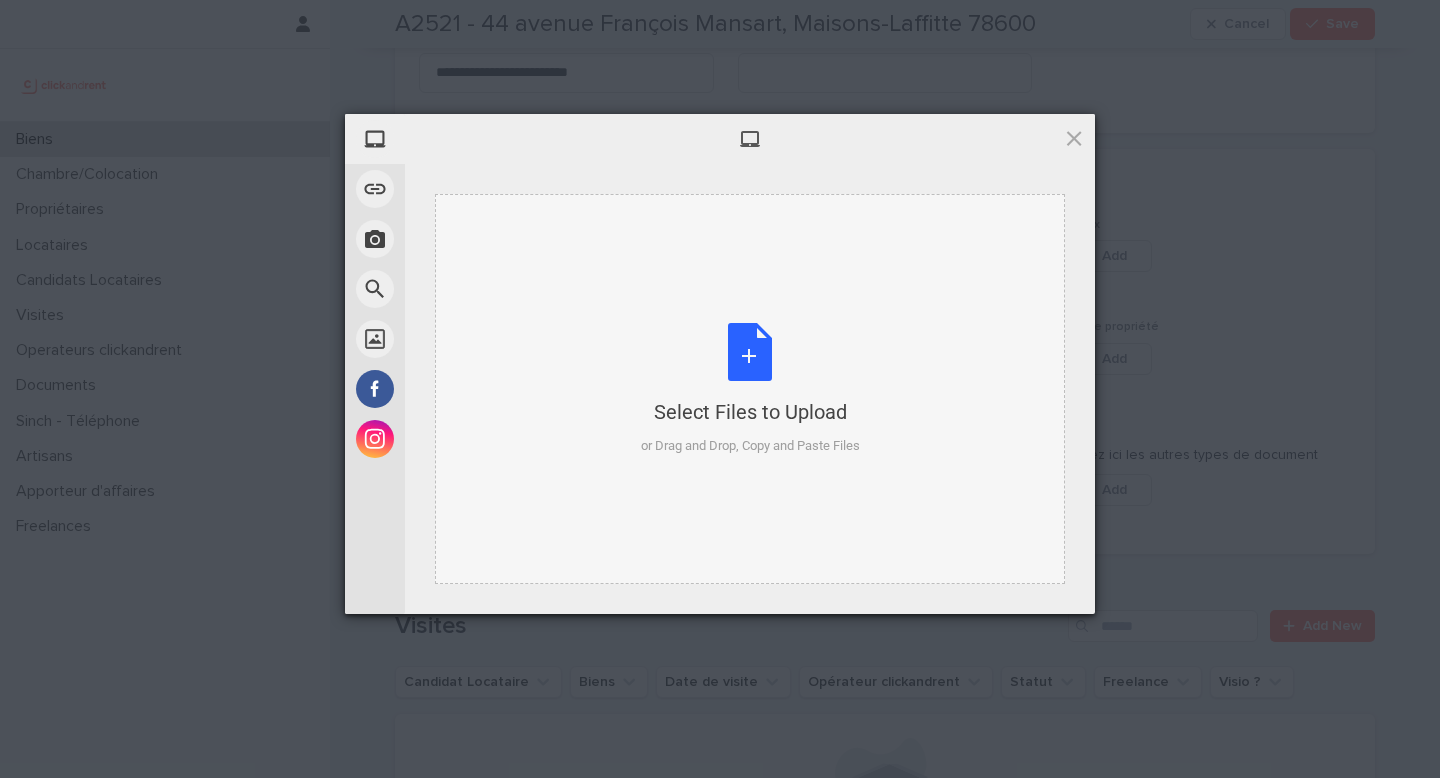click on "Select Files to Upload
or Drag and Drop, Copy and Paste Files" at bounding box center [750, 389] 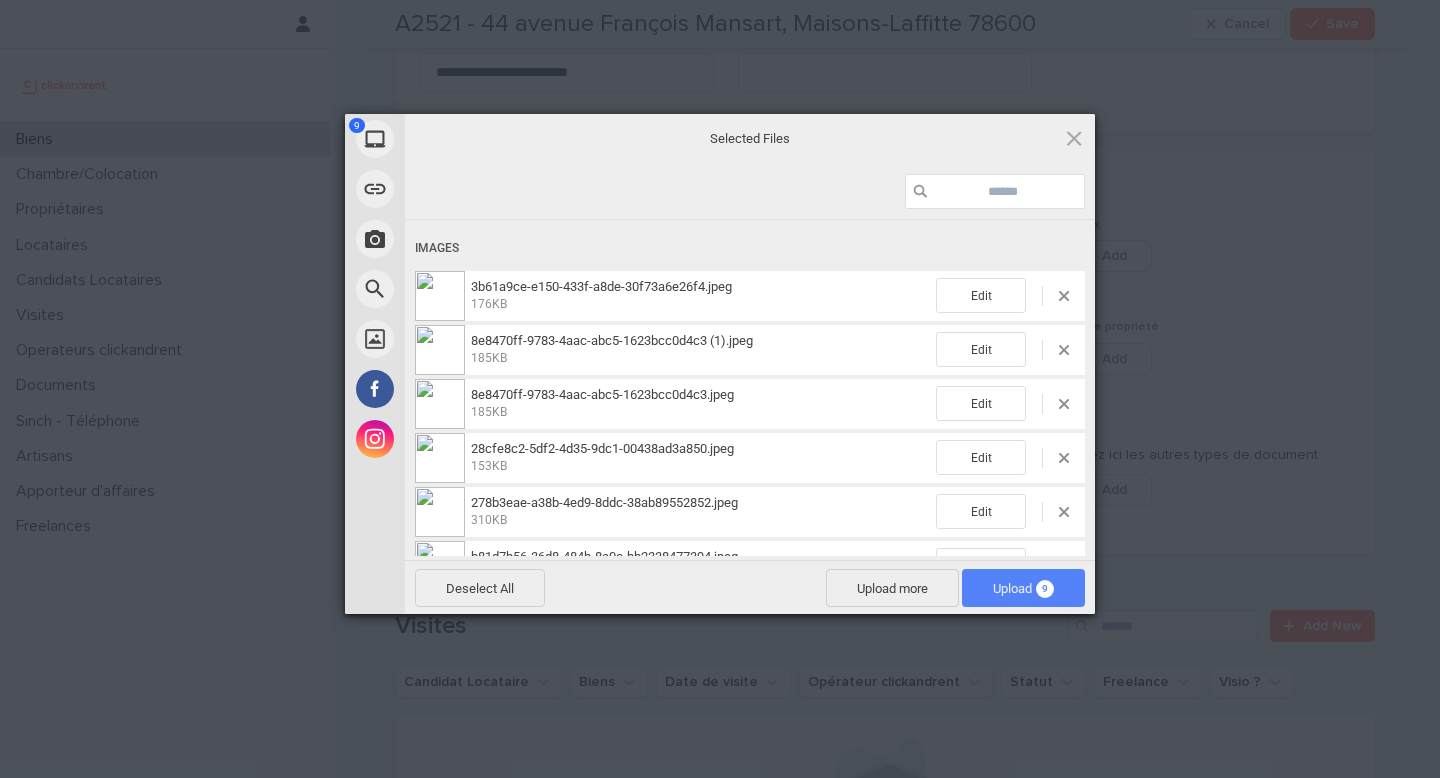 click on "9" at bounding box center (1045, 589) 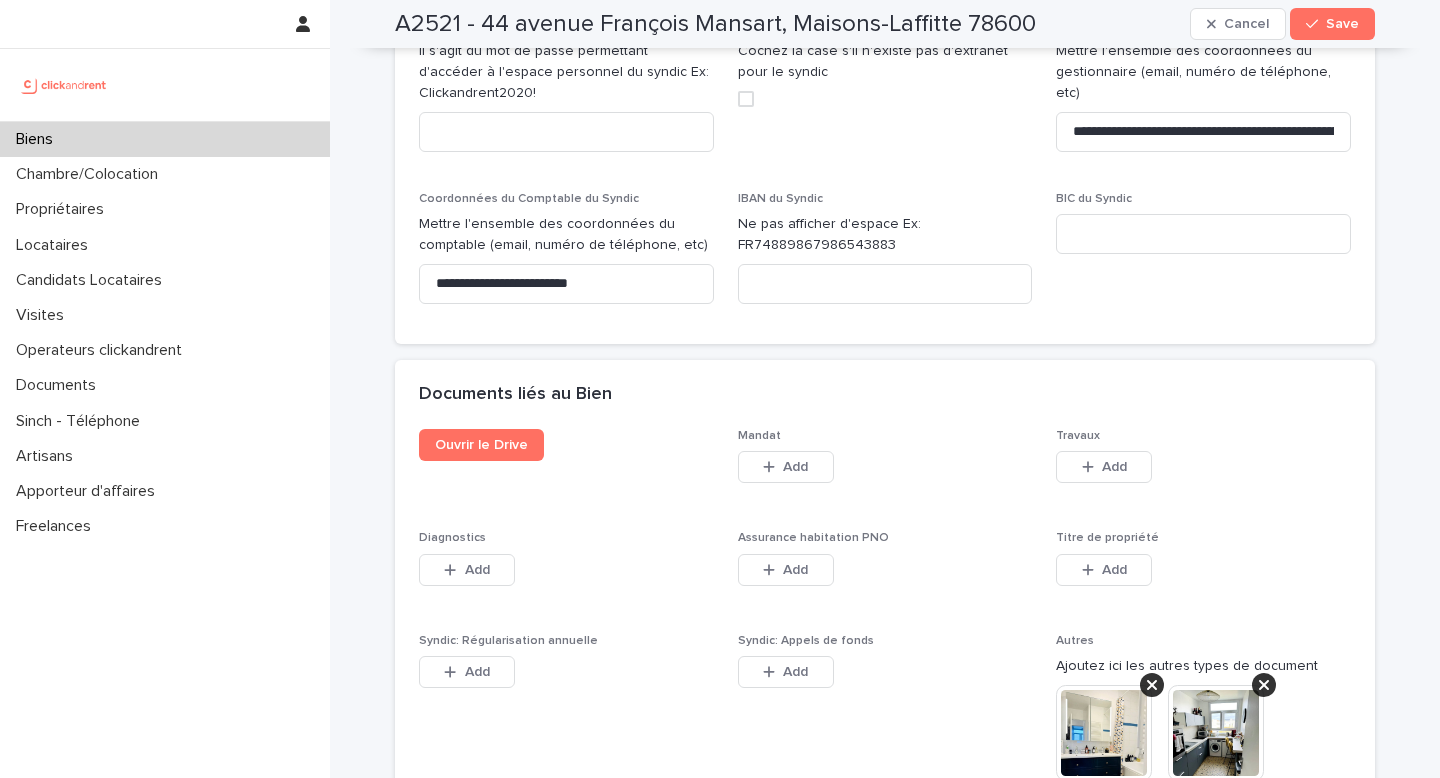 scroll, scrollTop: 10107, scrollLeft: 0, axis: vertical 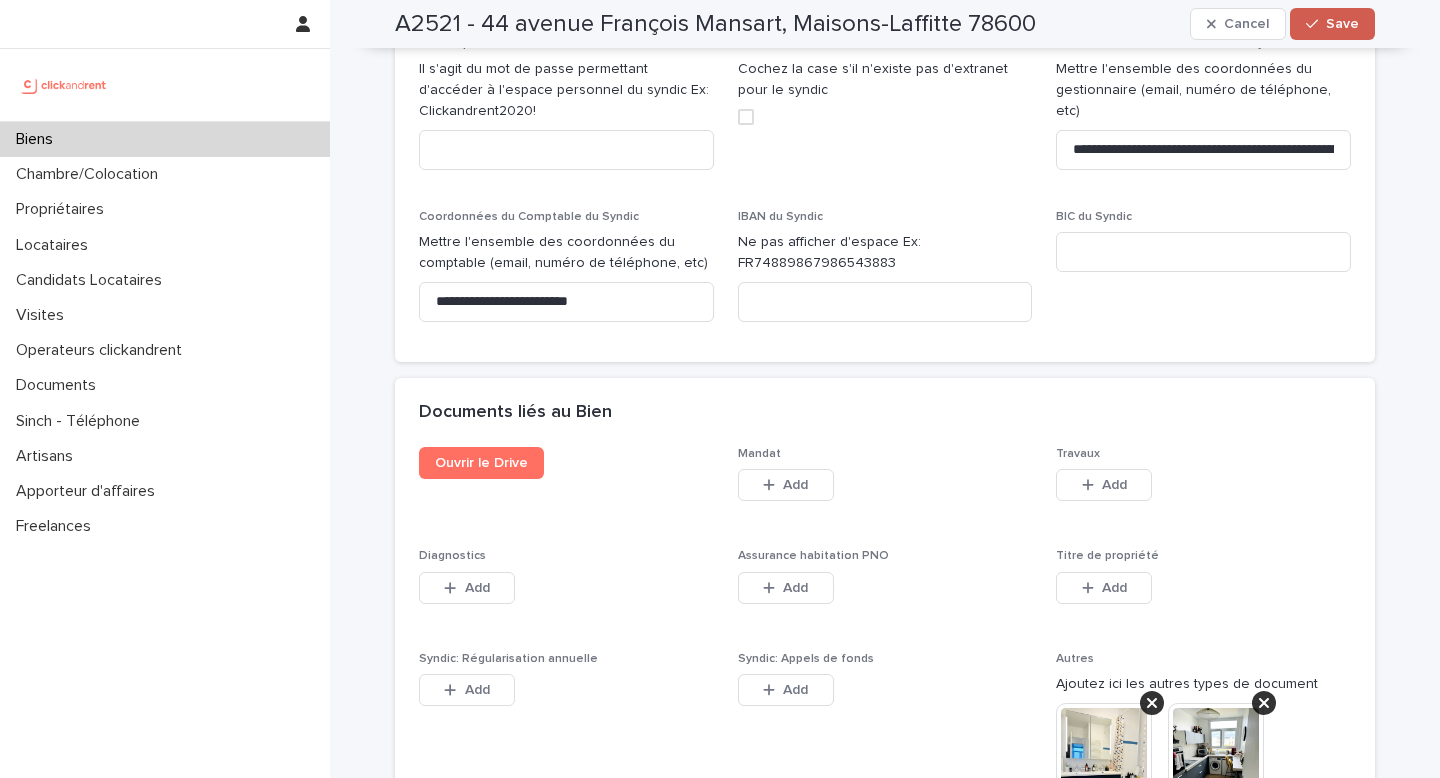 click on "Save" at bounding box center (1342, 24) 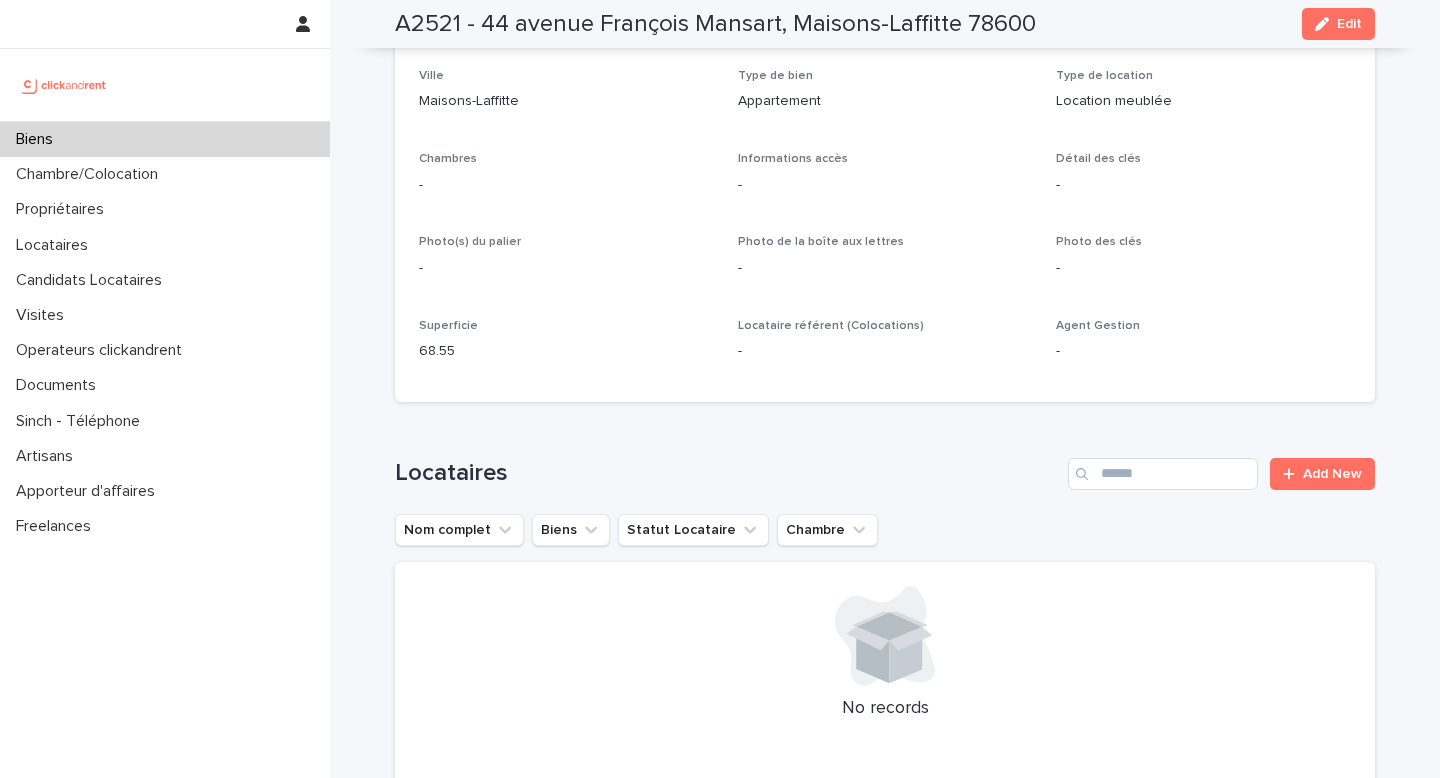 scroll, scrollTop: 0, scrollLeft: 0, axis: both 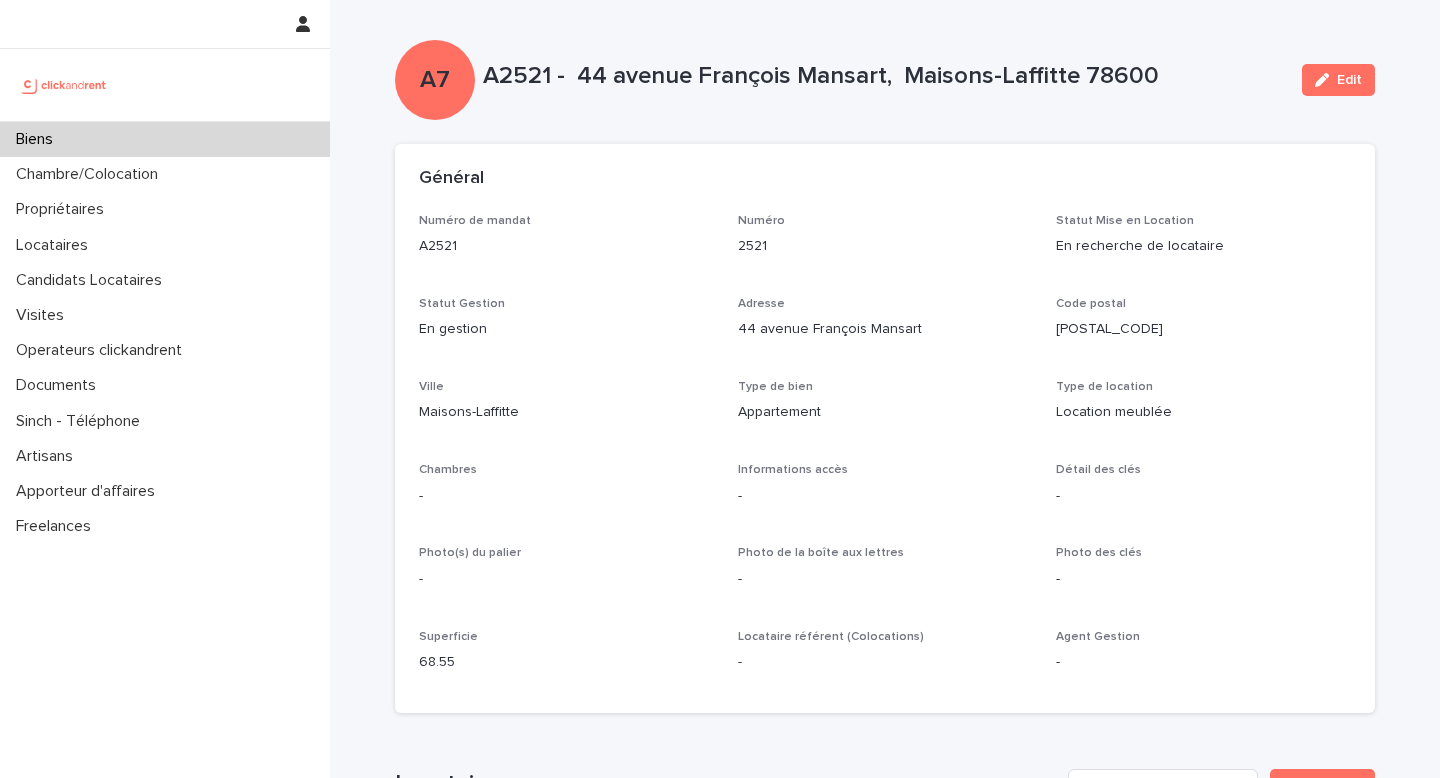 click on "Biens" at bounding box center [38, 139] 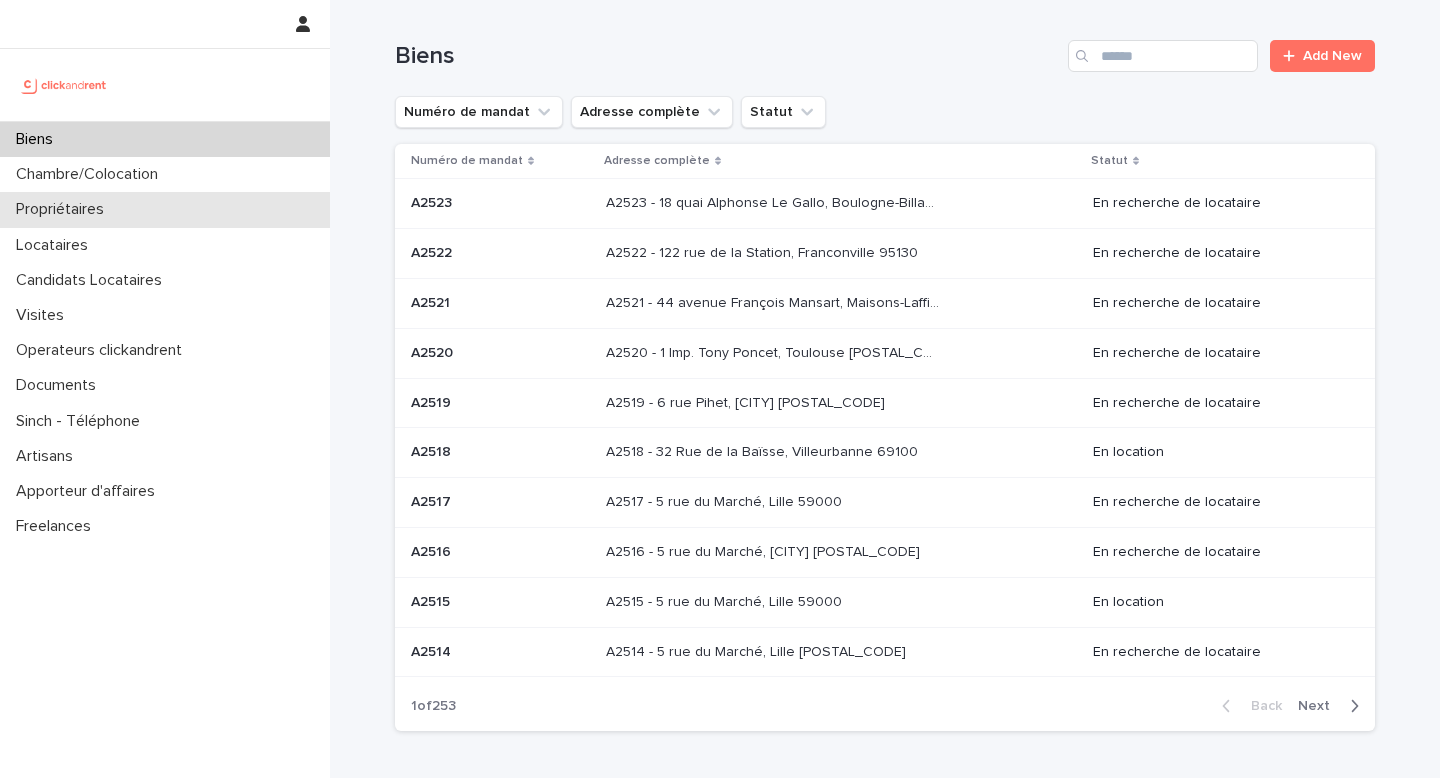 click on "Propriétaires" at bounding box center (64, 209) 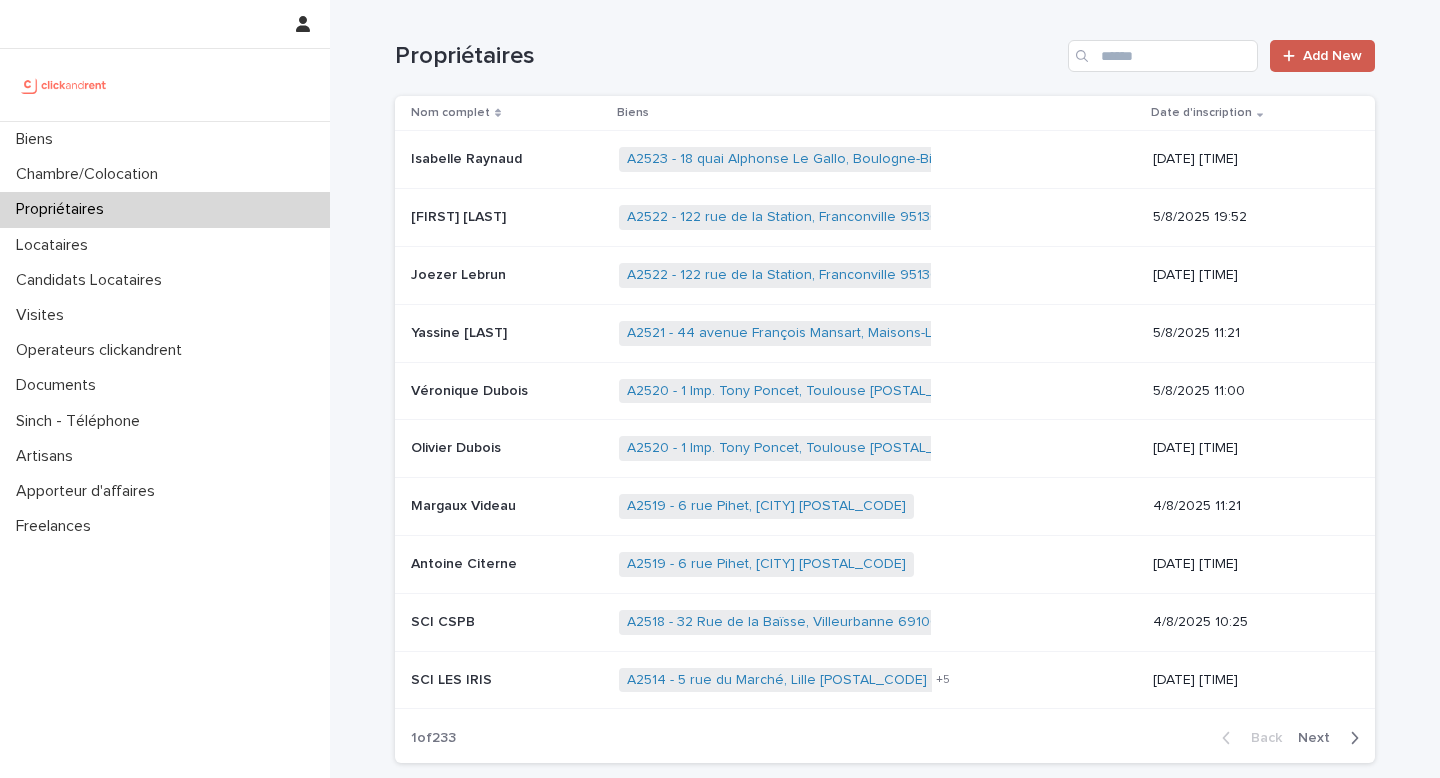 click on "Add New" at bounding box center [1322, 56] 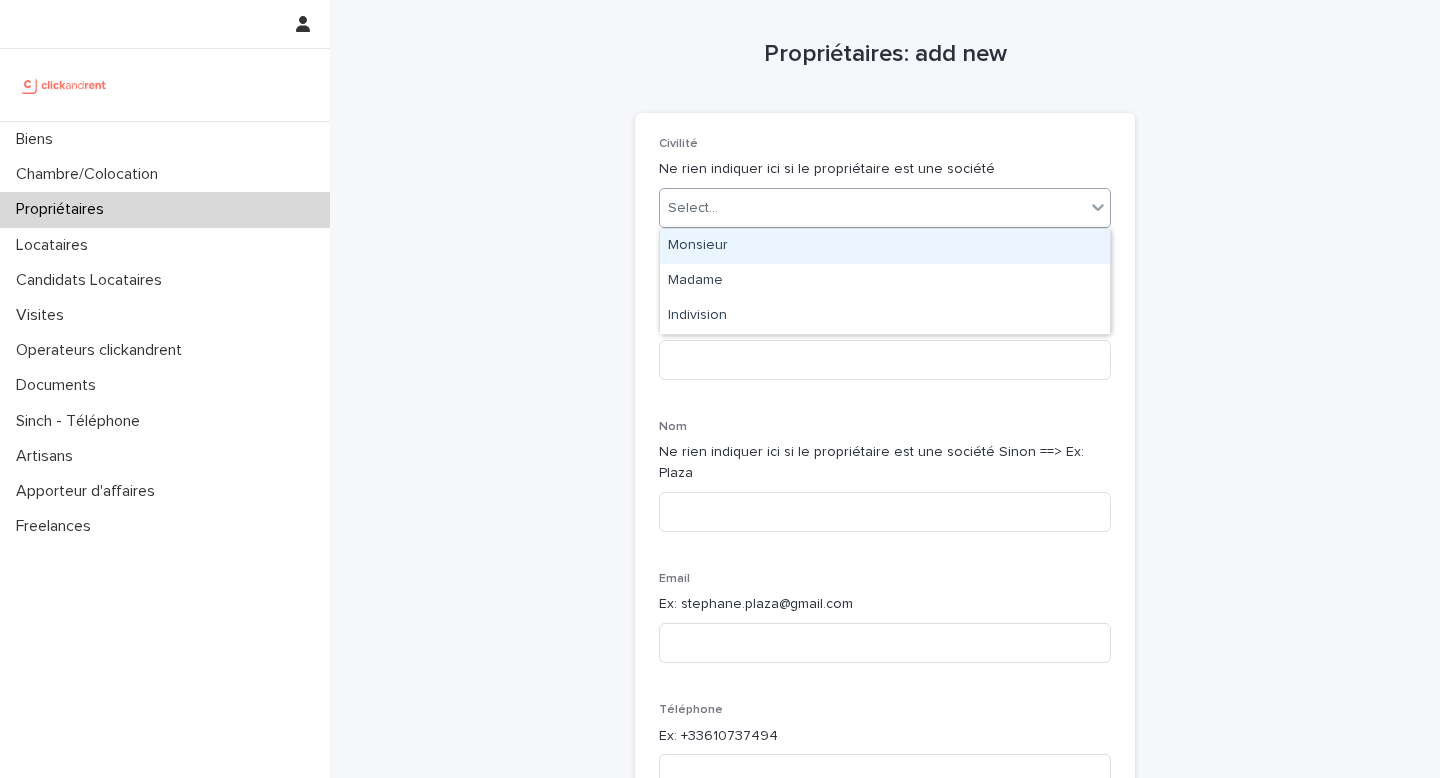 click on "Select..." at bounding box center (872, 208) 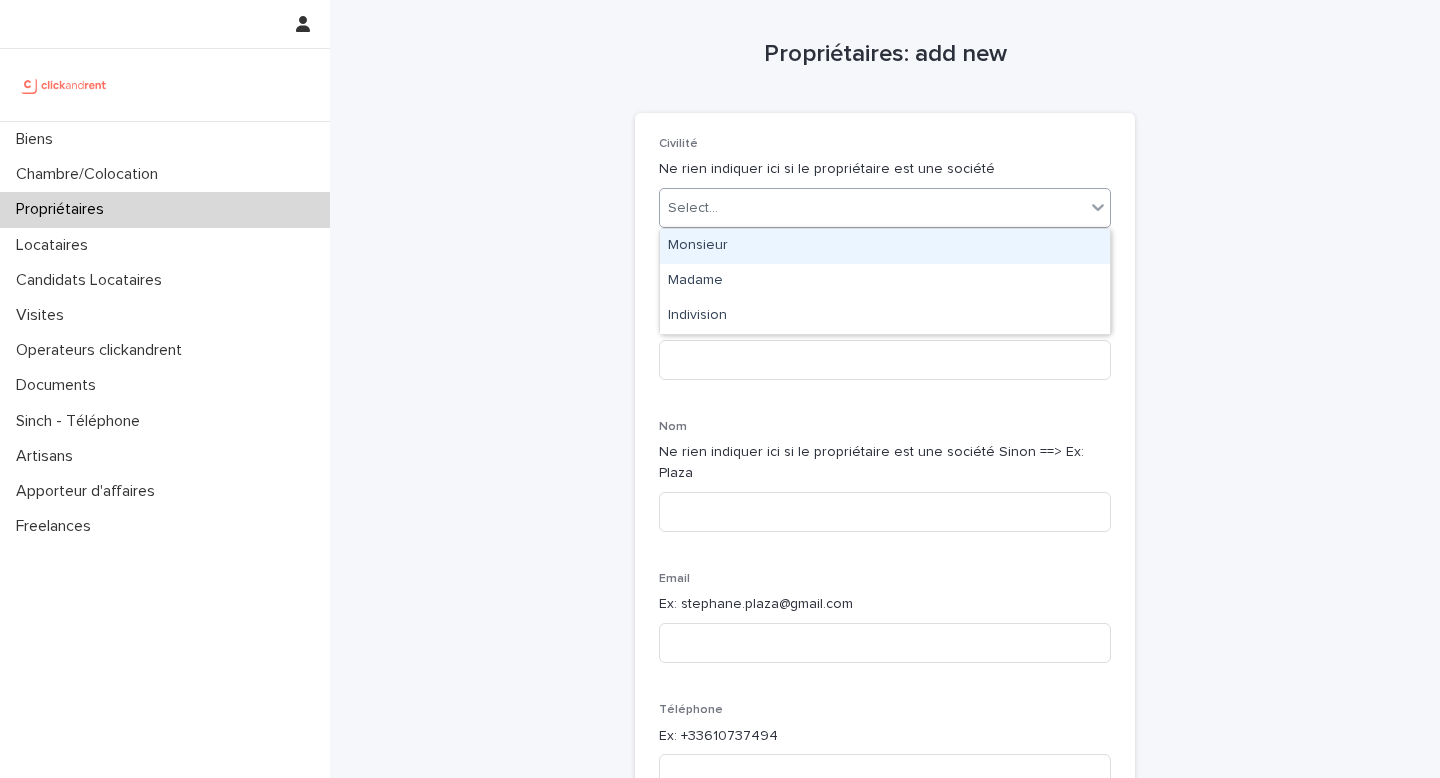 click on "Monsieur" at bounding box center [885, 246] 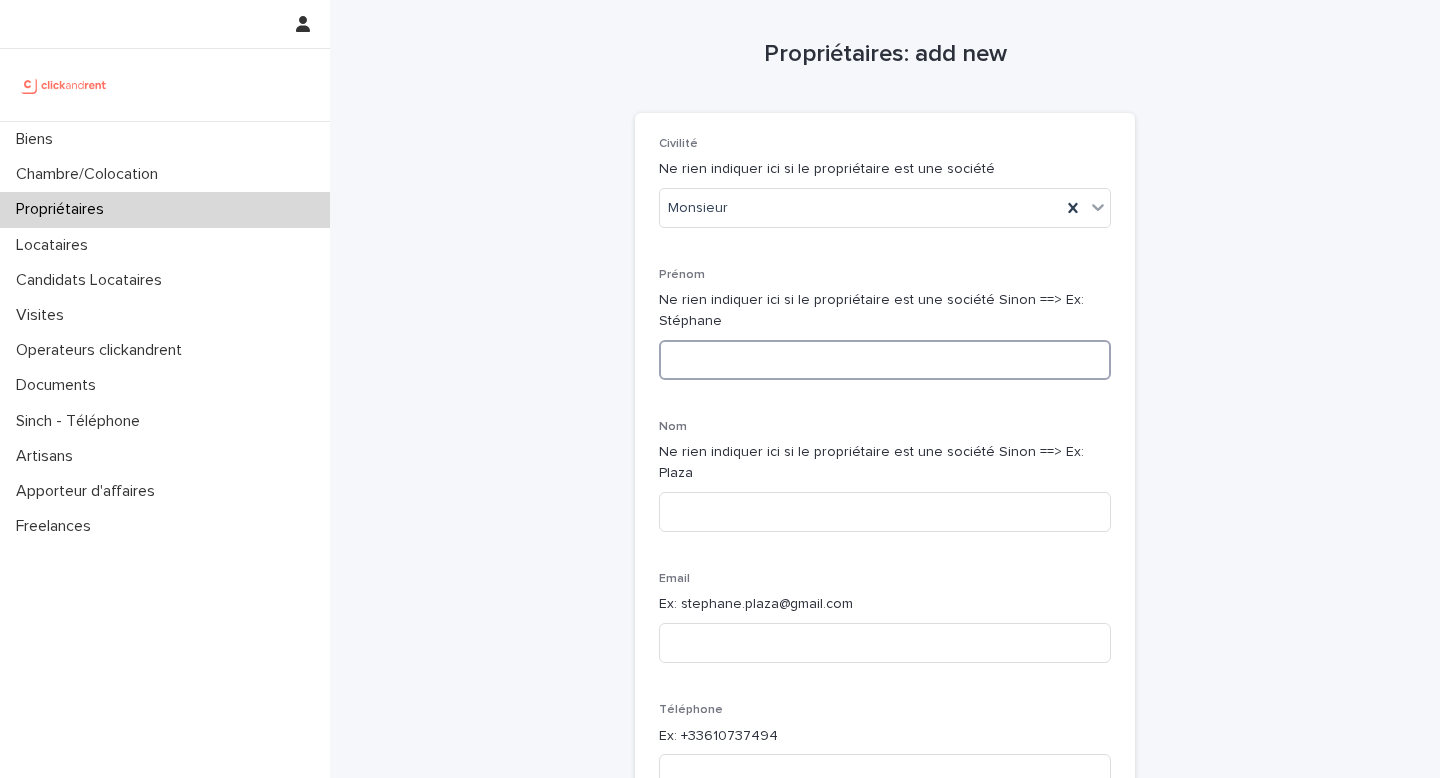 click at bounding box center (885, 360) 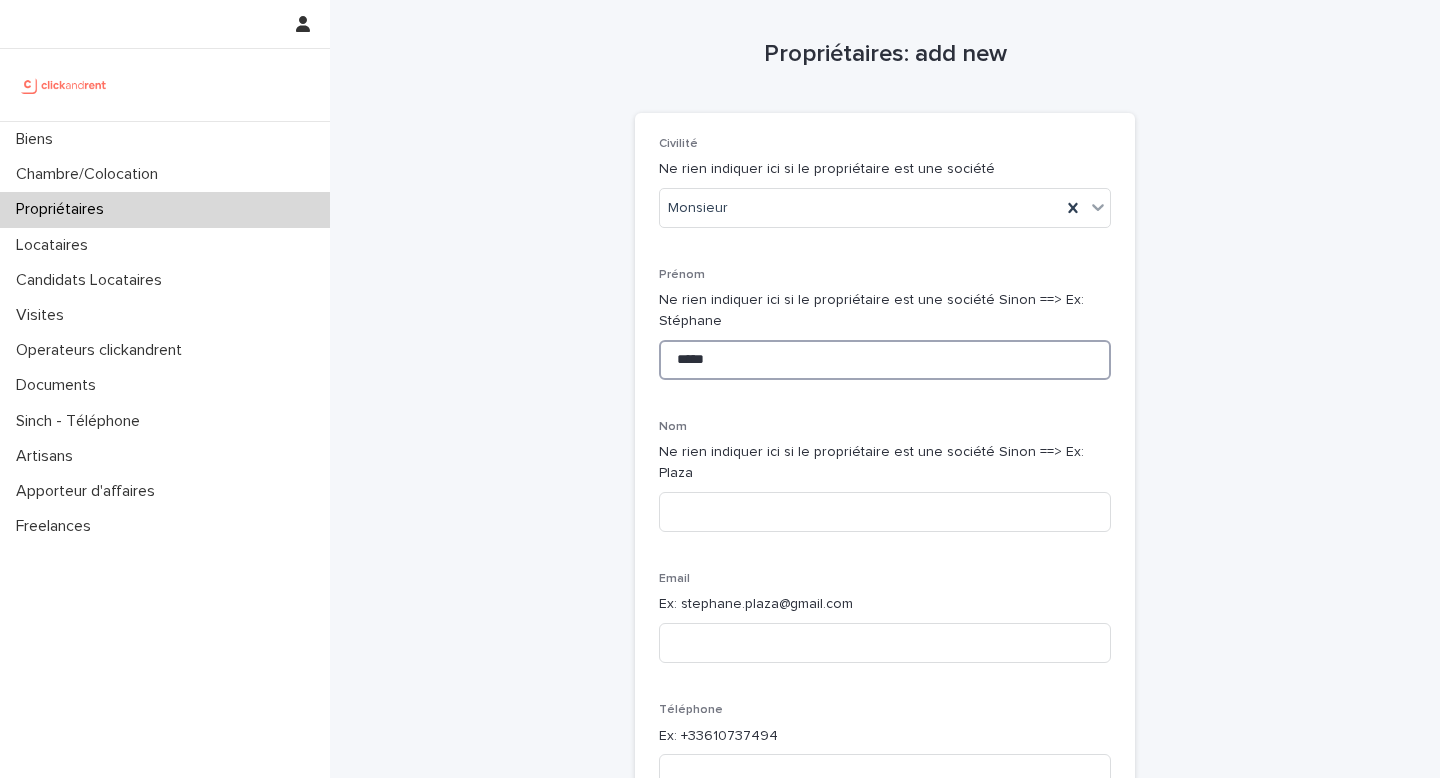 type on "*****" 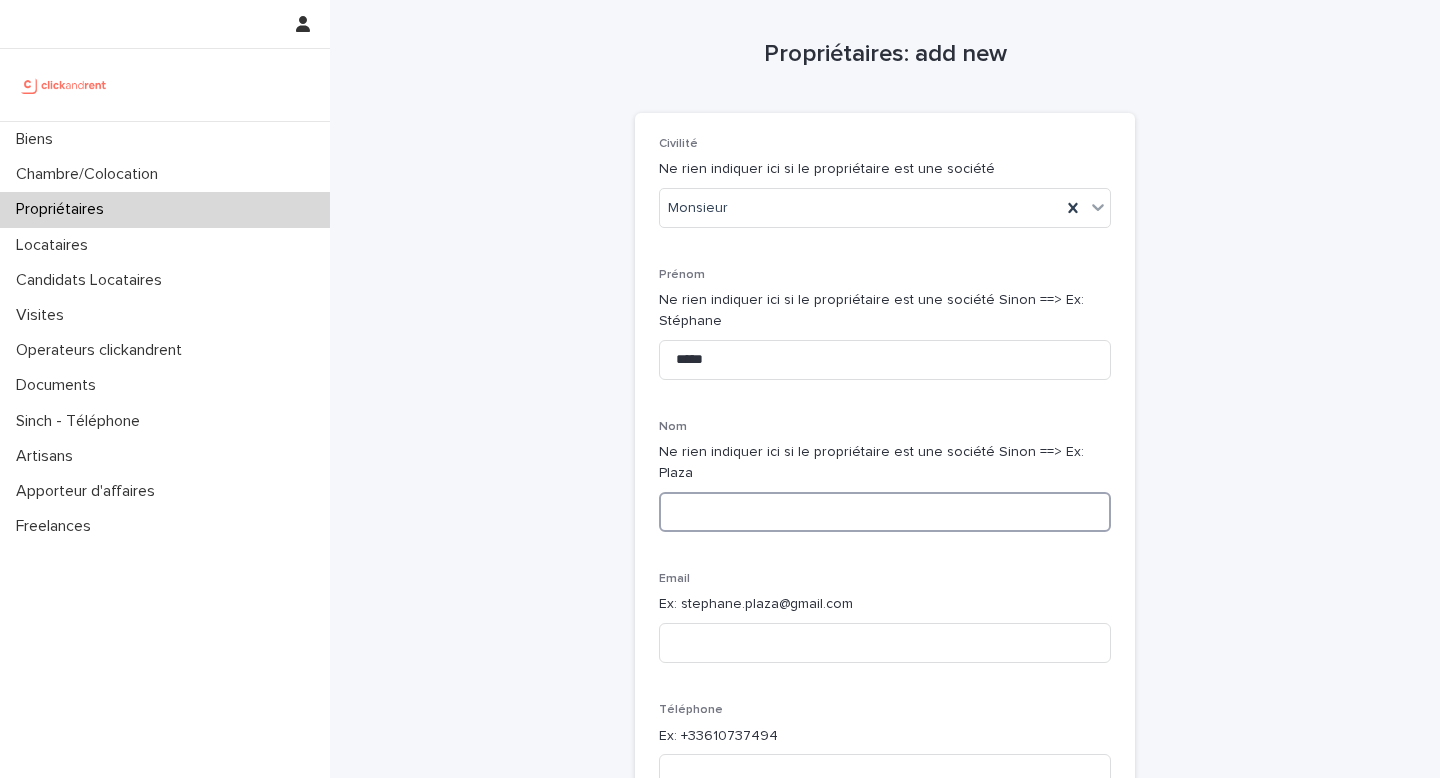 click at bounding box center [885, 512] 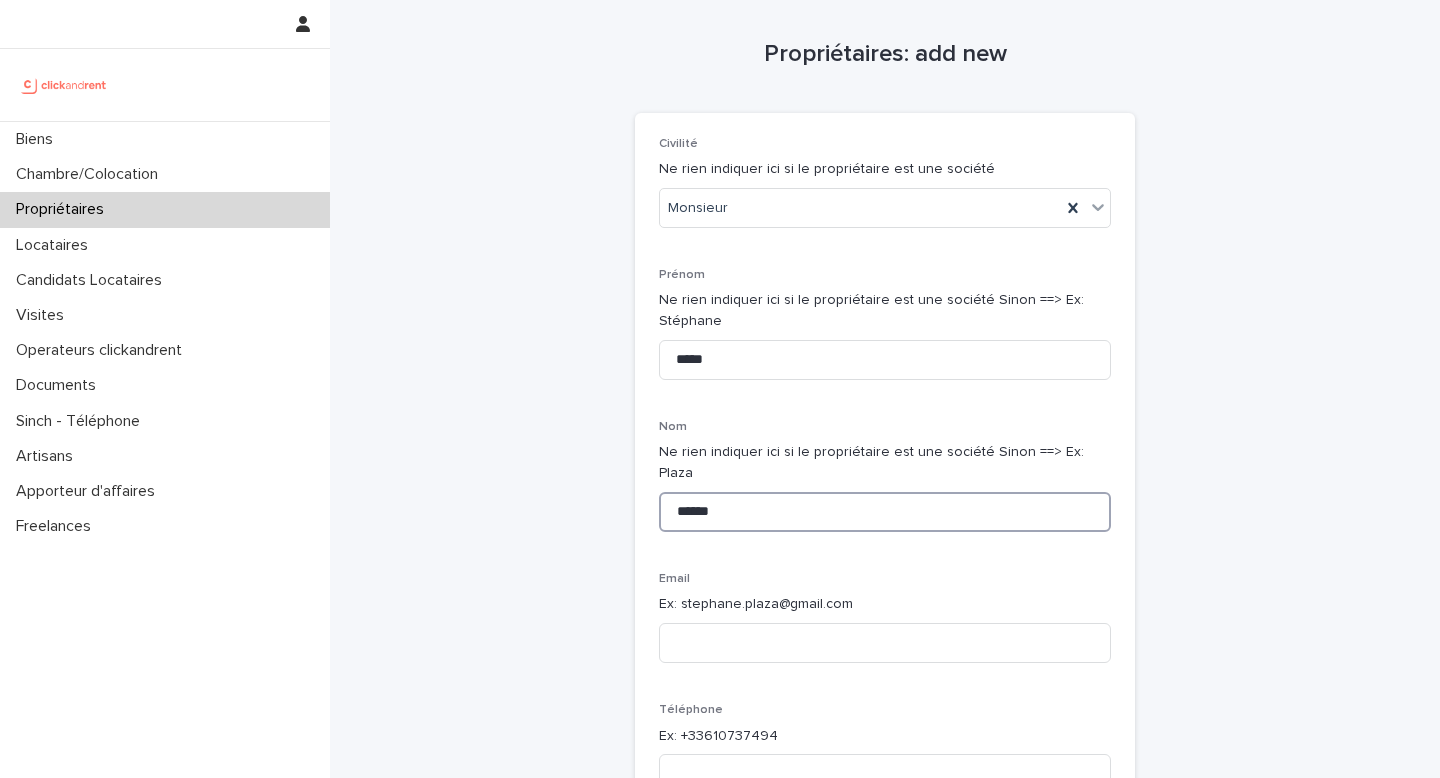 type on "******" 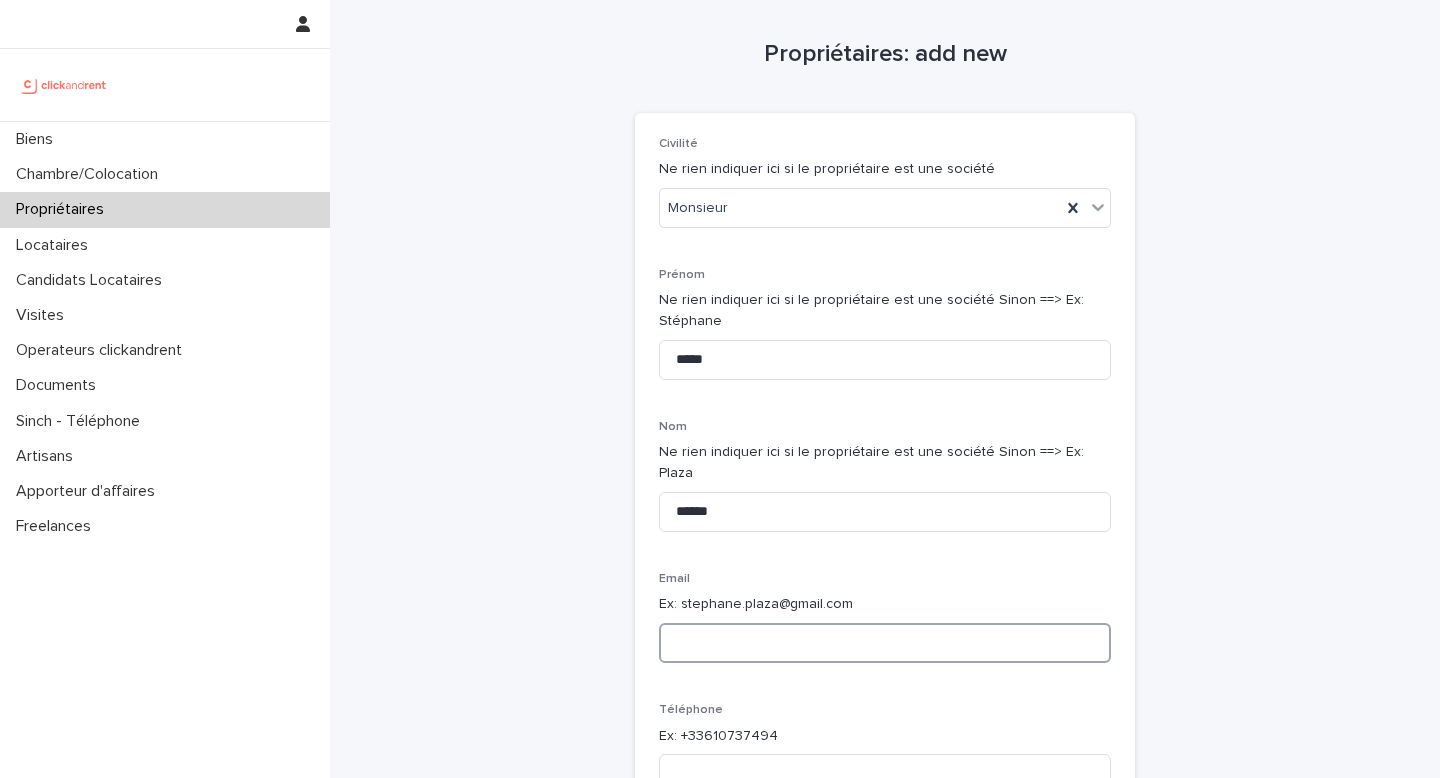 click at bounding box center [885, 643] 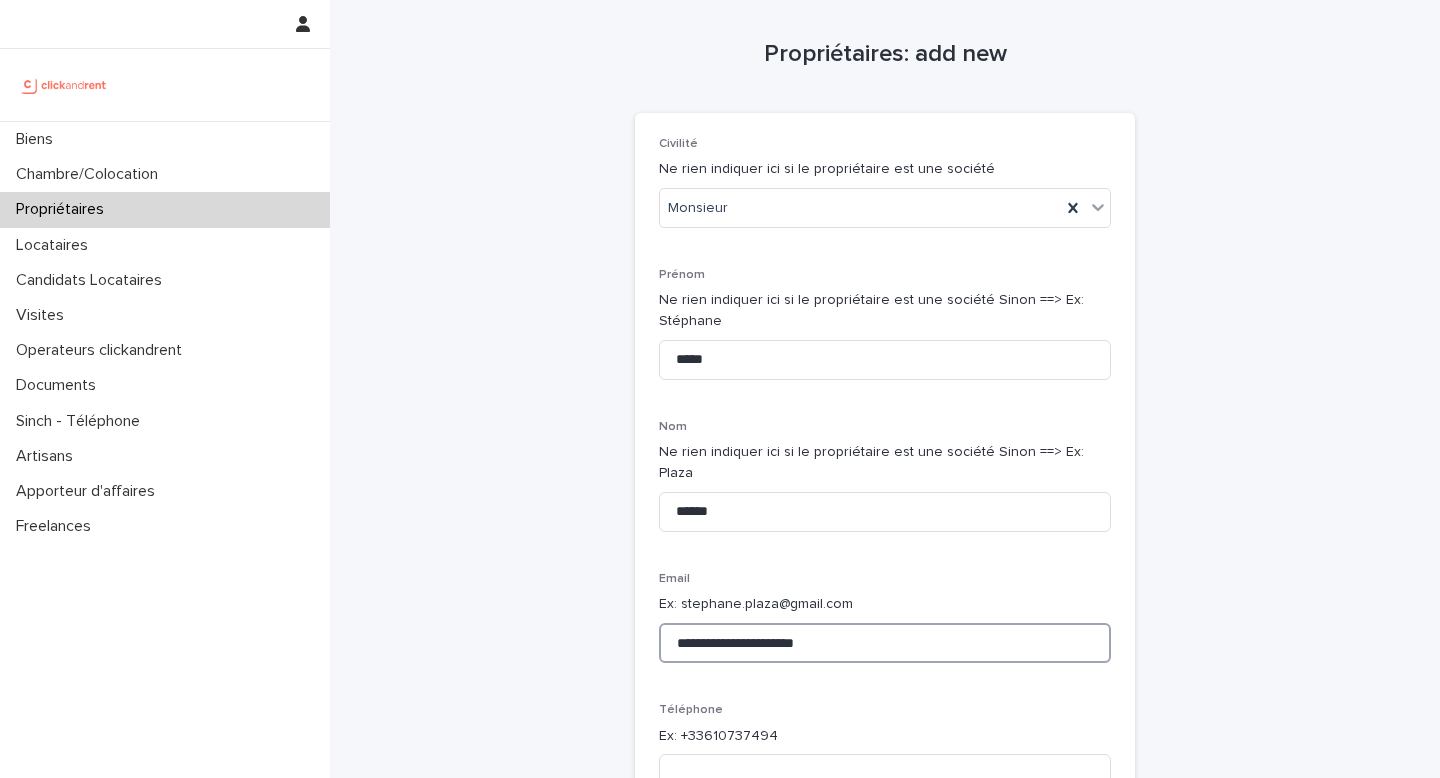 type on "**********" 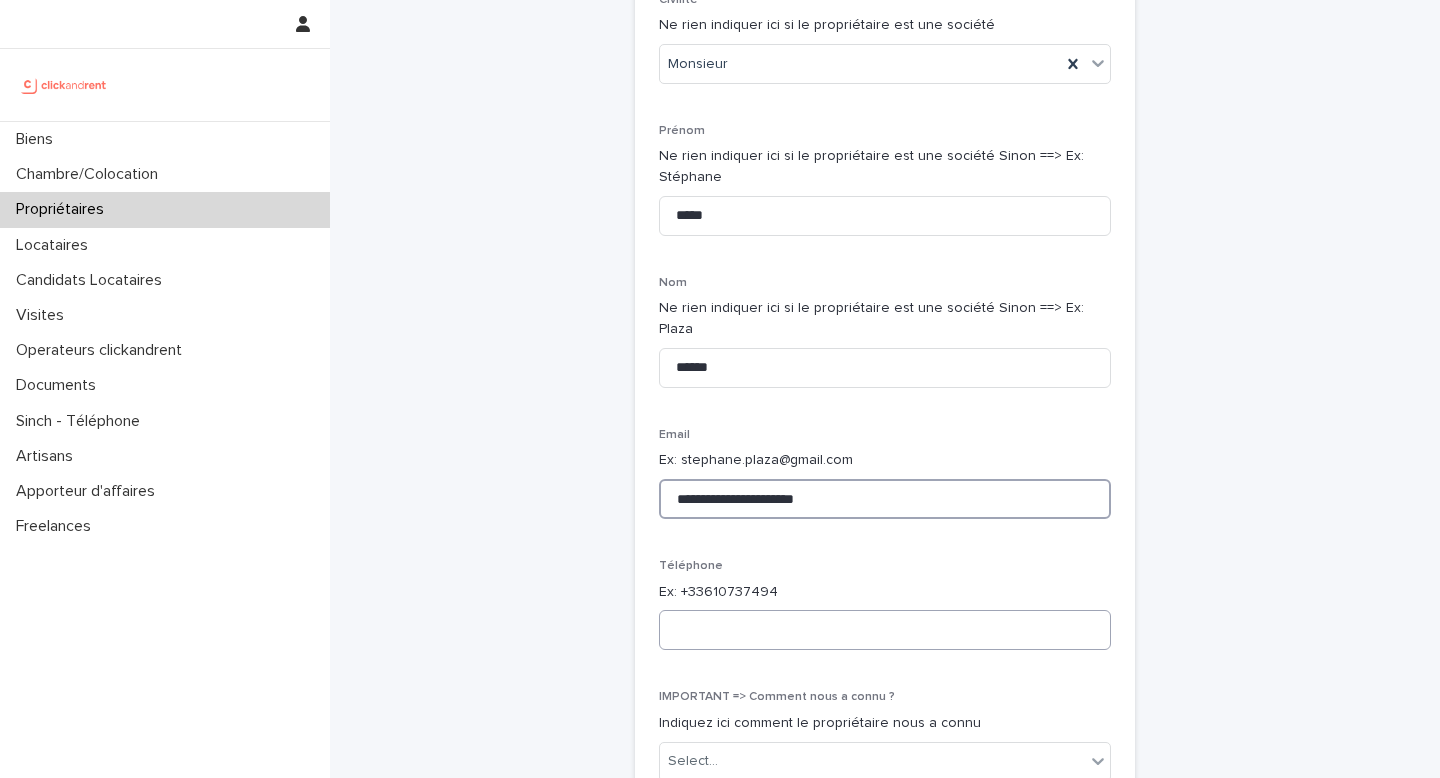 scroll, scrollTop: 170, scrollLeft: 0, axis: vertical 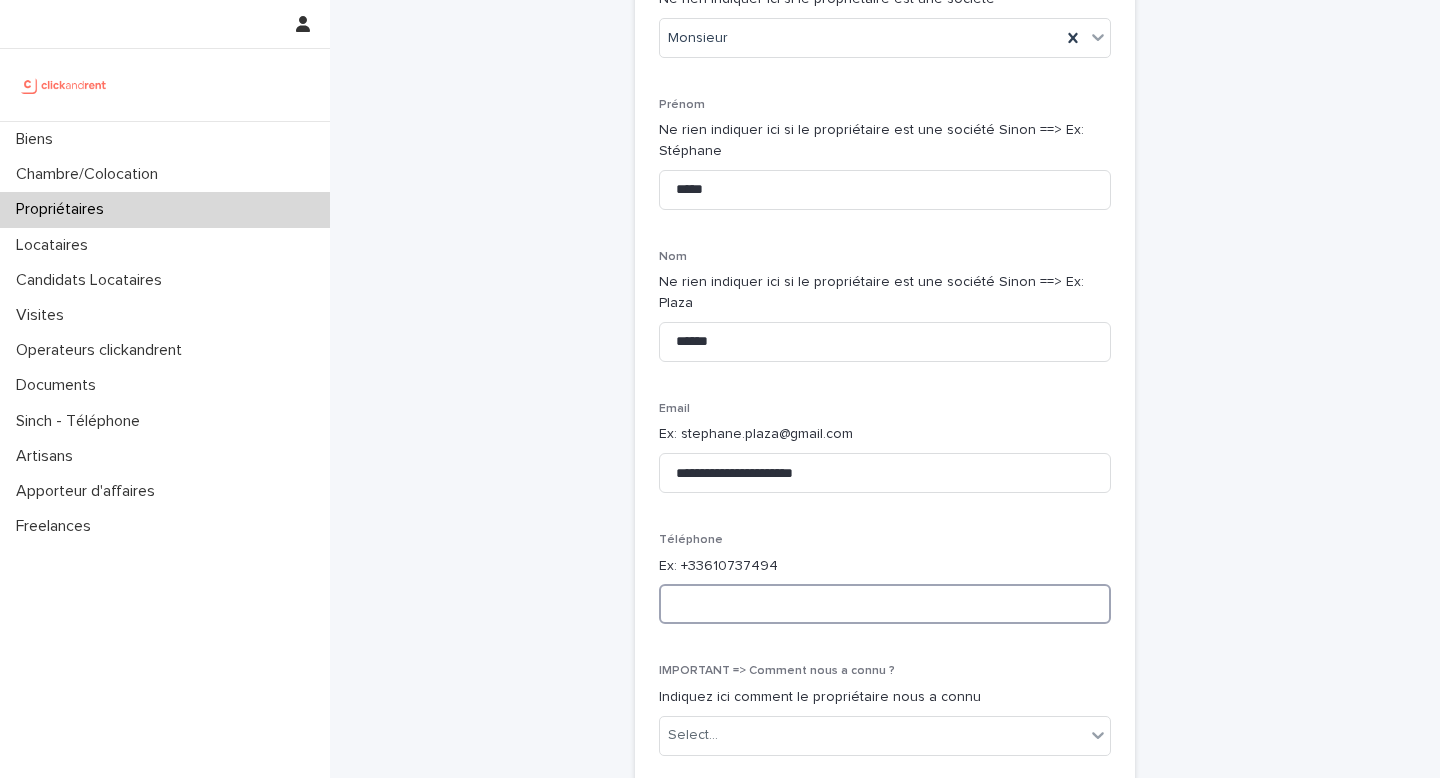 click at bounding box center (885, 604) 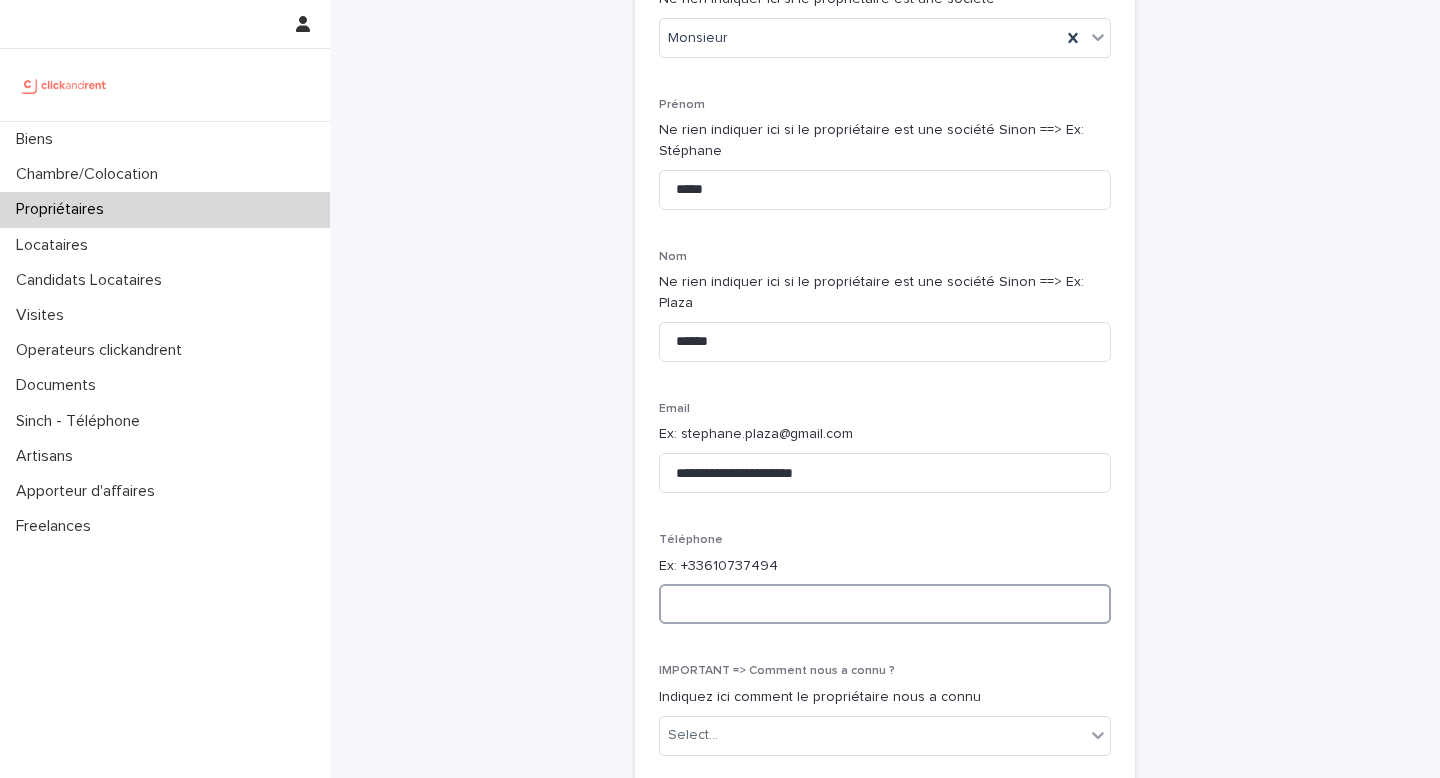 paste on "**********" 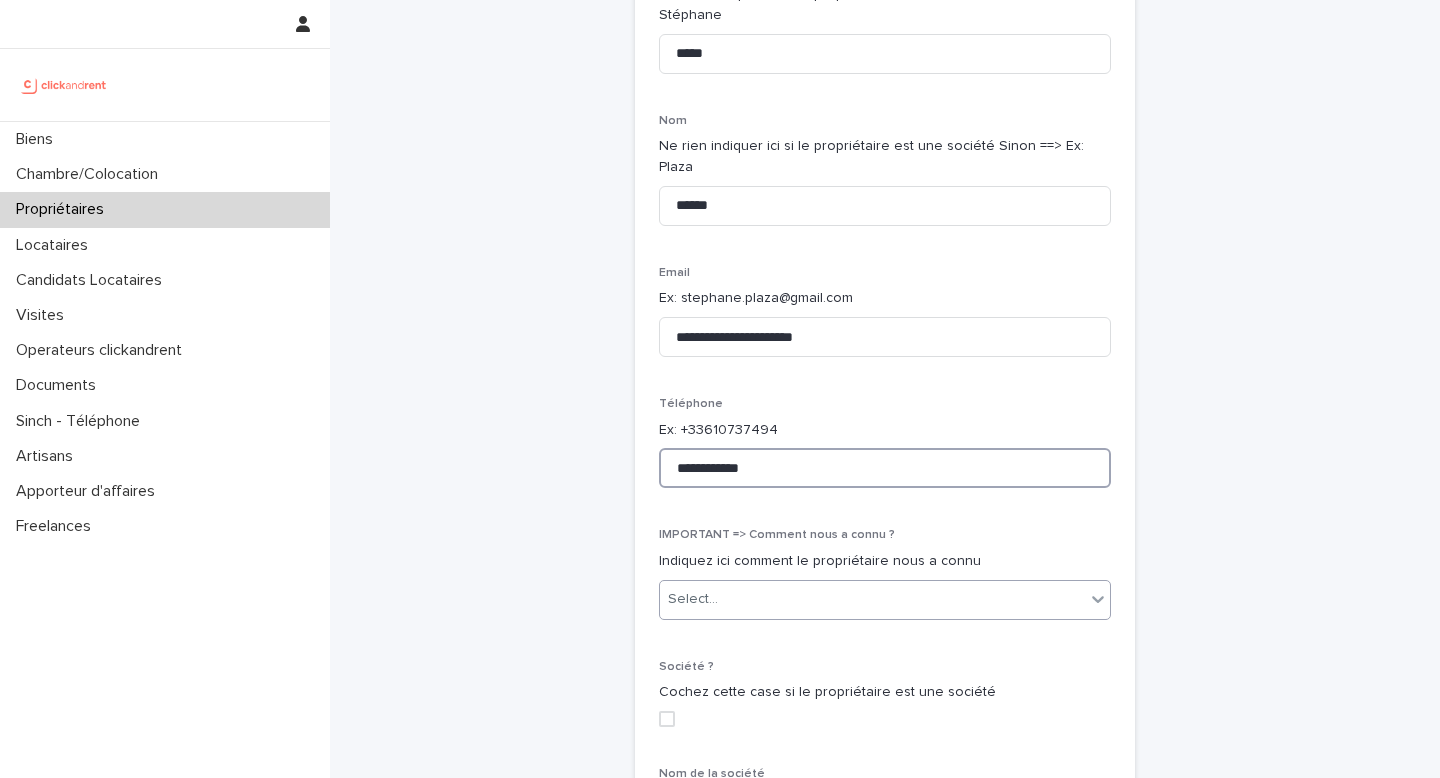 scroll, scrollTop: 343, scrollLeft: 0, axis: vertical 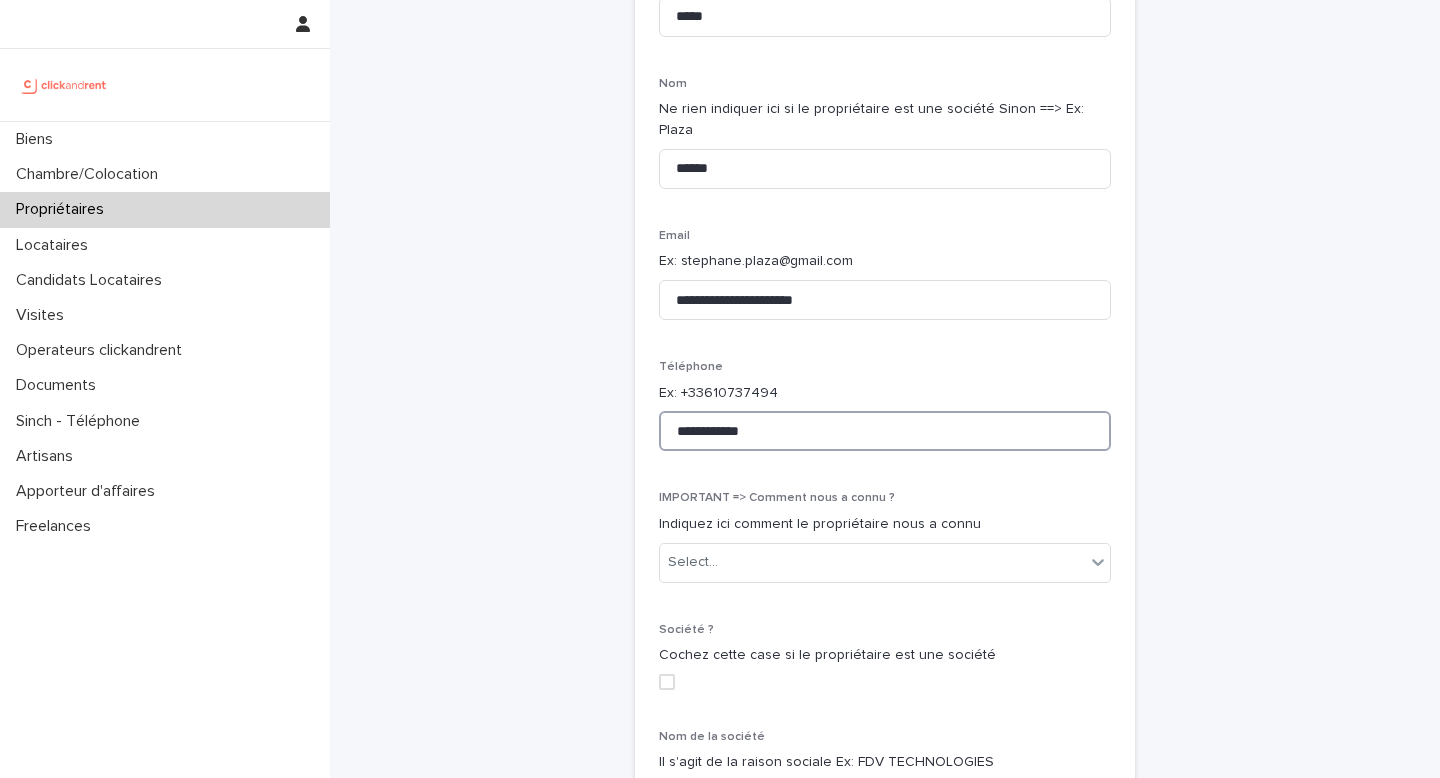 type on "**********" 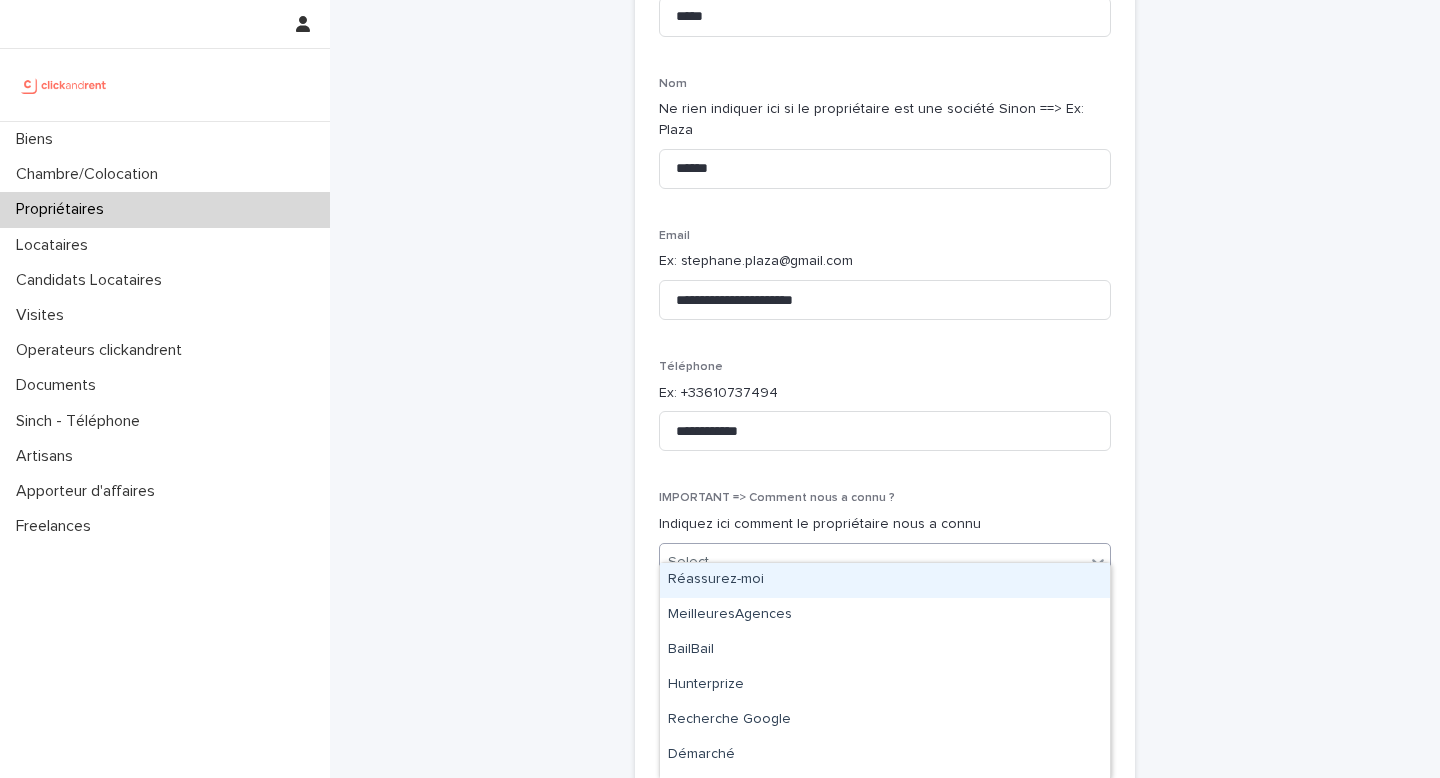 click on "Select..." at bounding box center (872, 562) 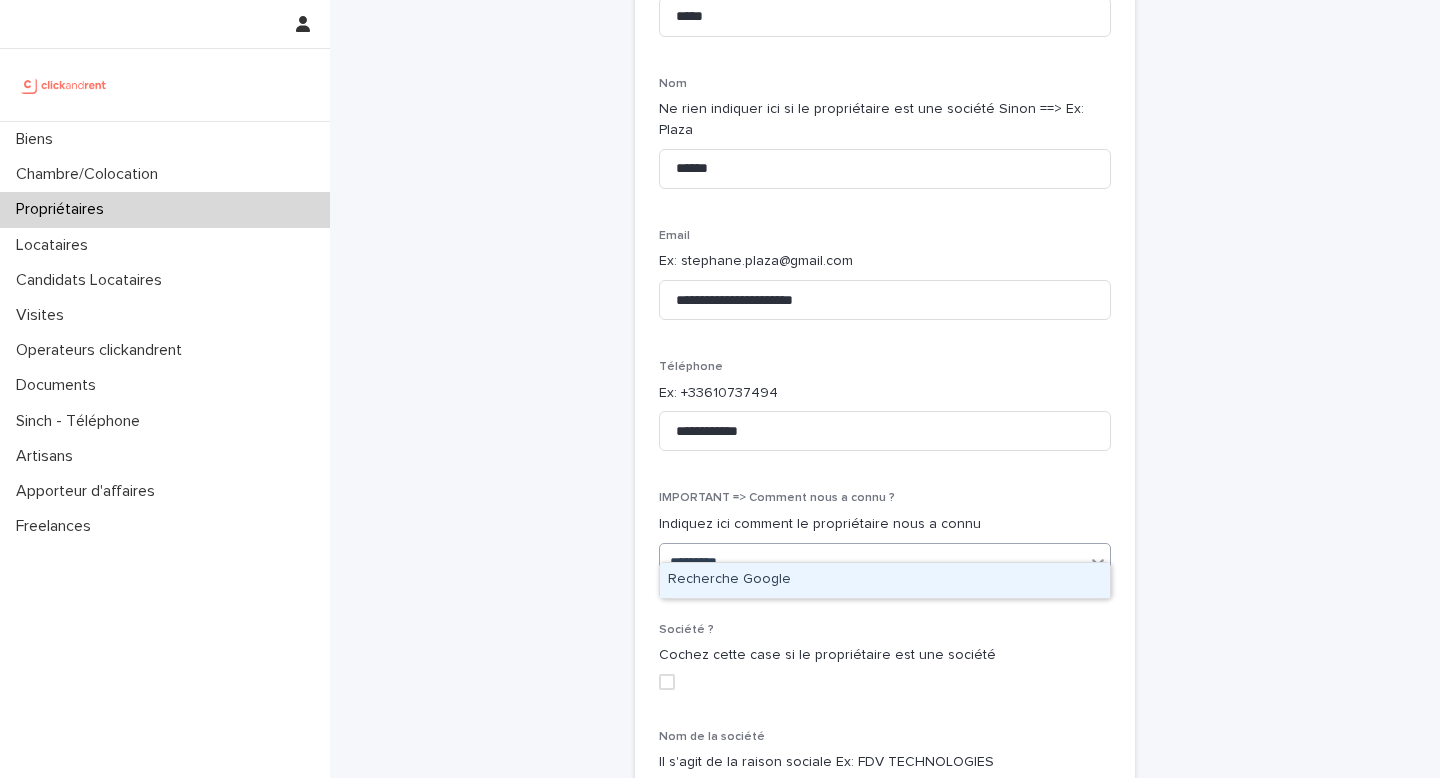 type on "*********" 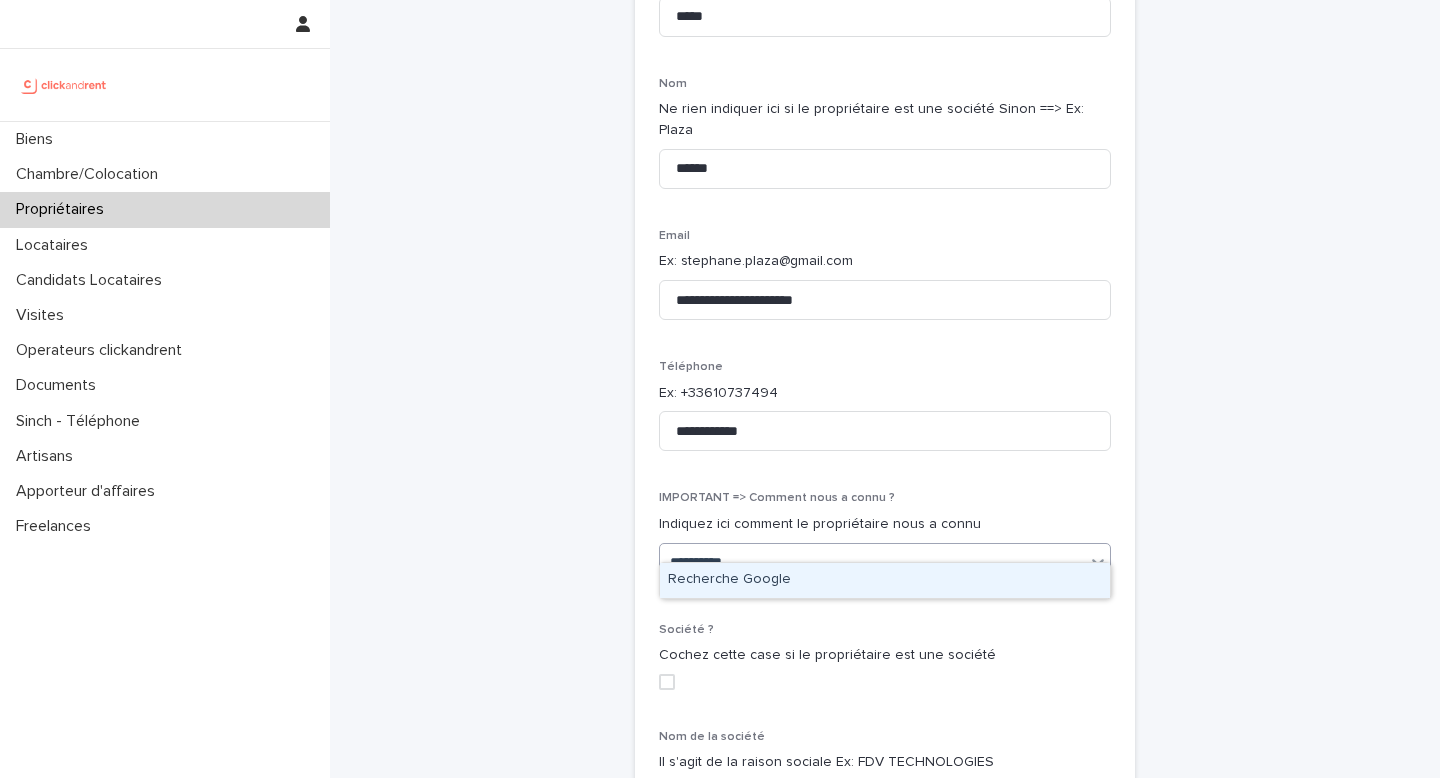 click on "Recherche Google" at bounding box center [885, 580] 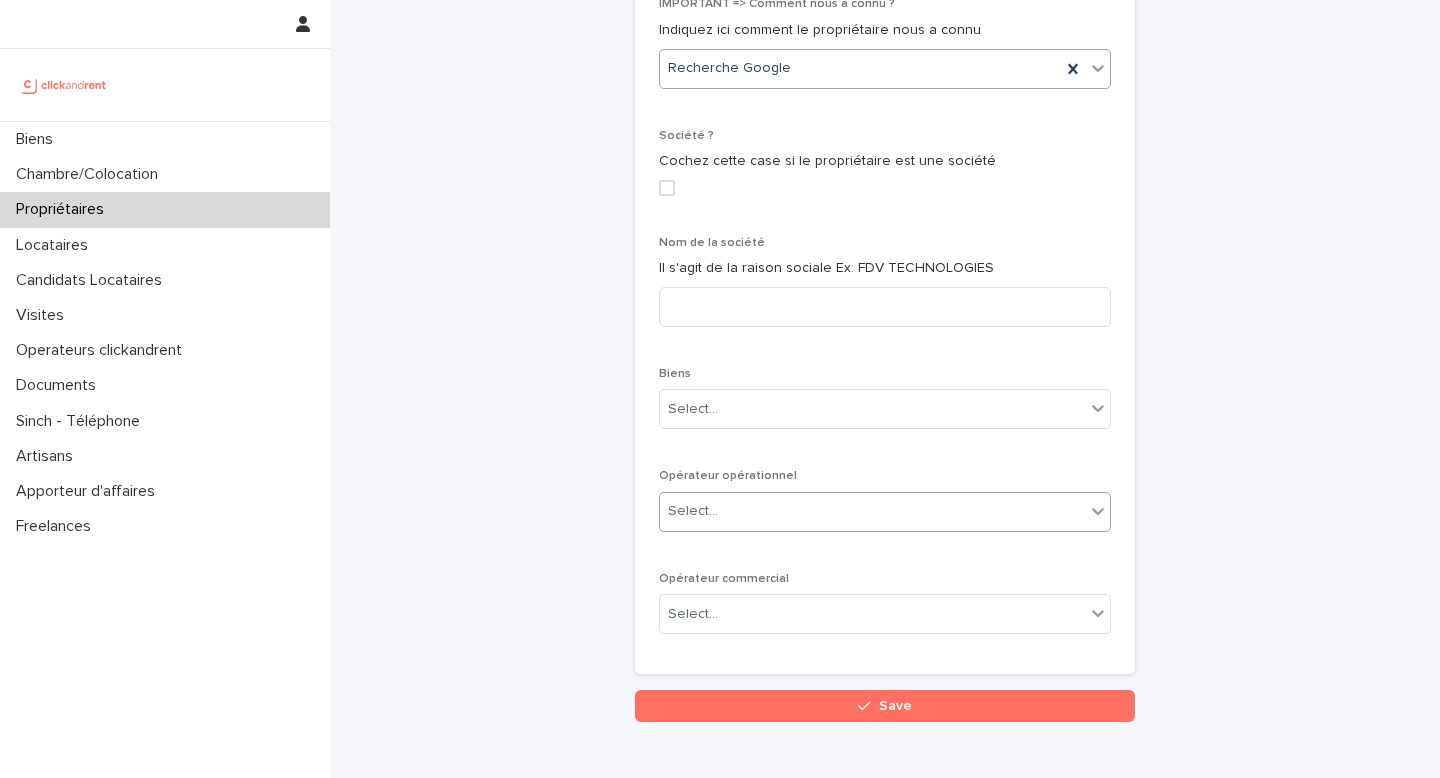 scroll, scrollTop: 866, scrollLeft: 0, axis: vertical 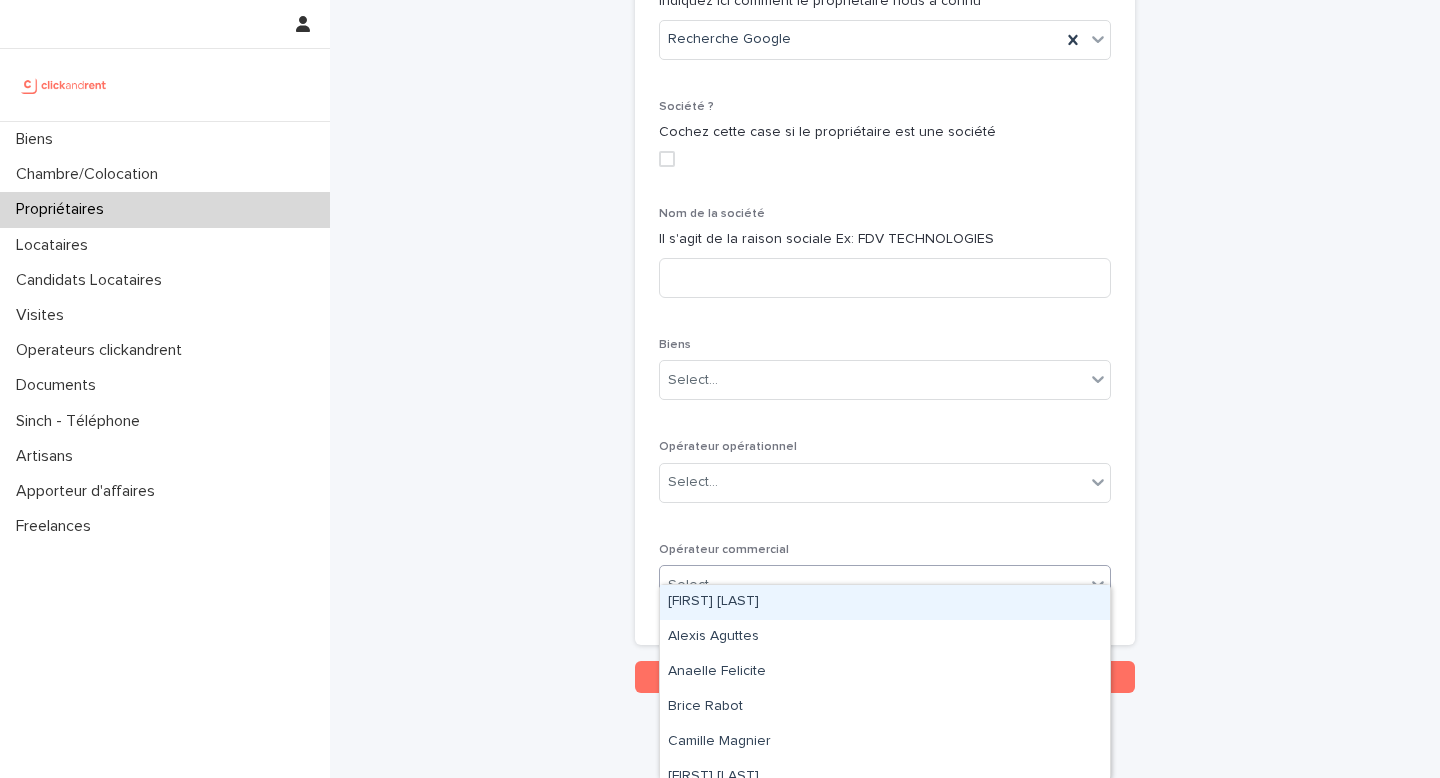 click on "Select..." at bounding box center [872, 585] 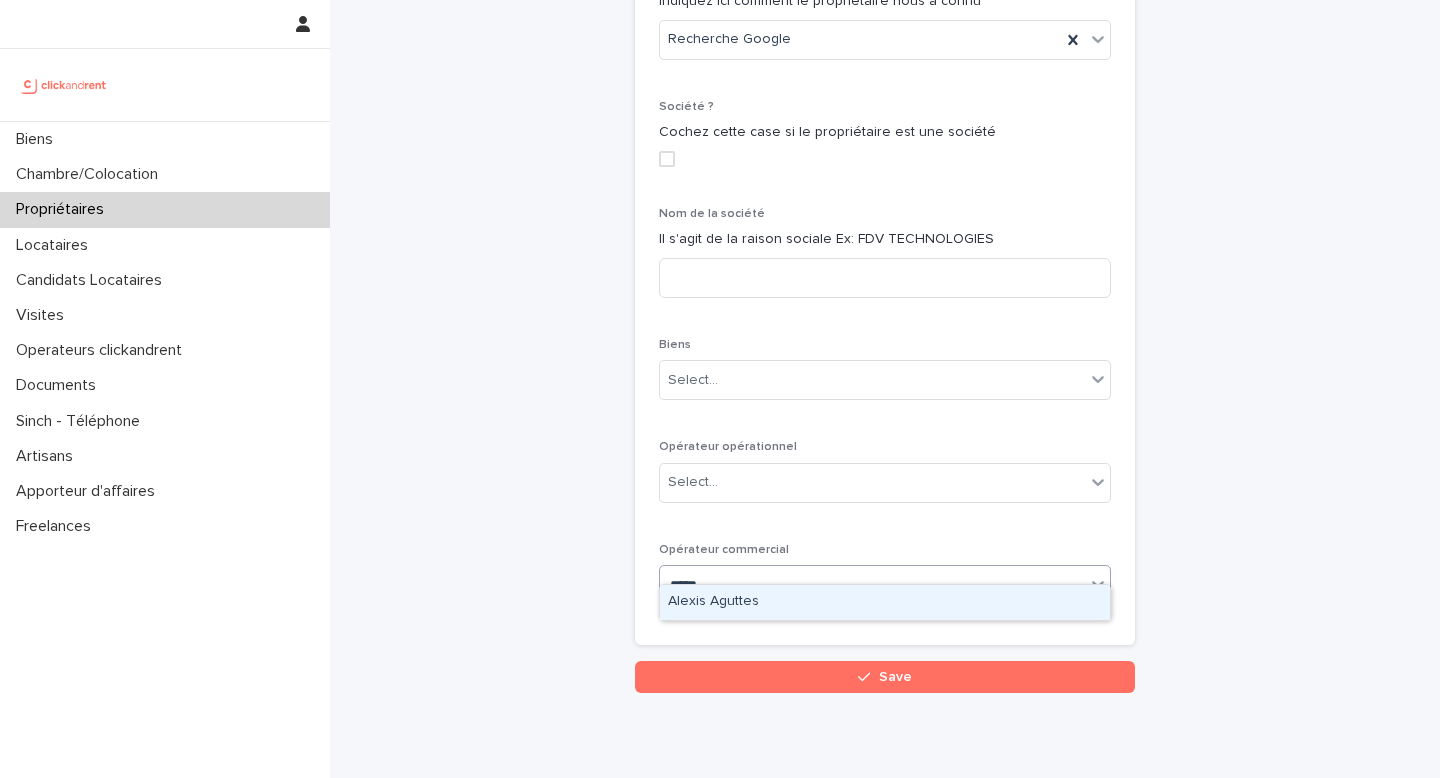 type on "******" 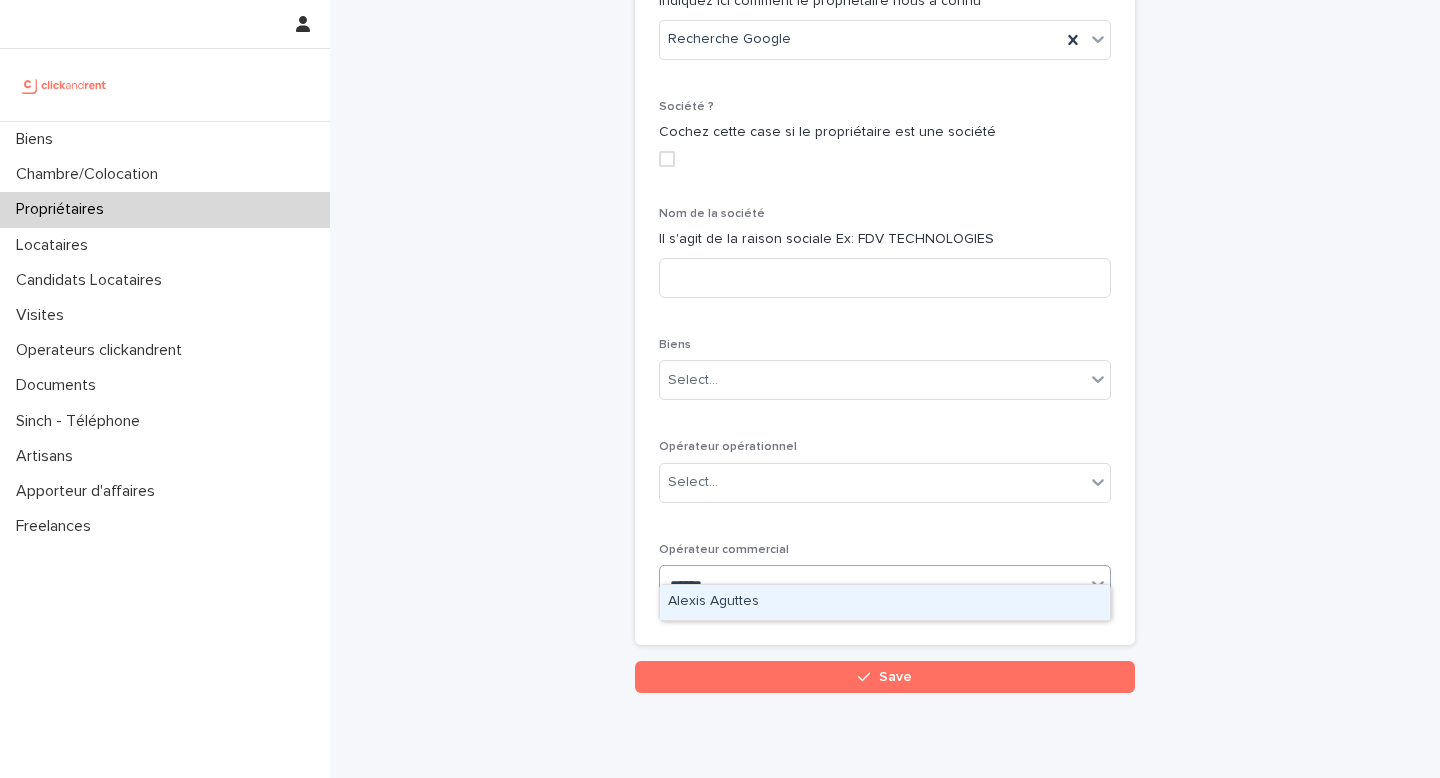 click on "Alexis Aguttes" at bounding box center (885, 602) 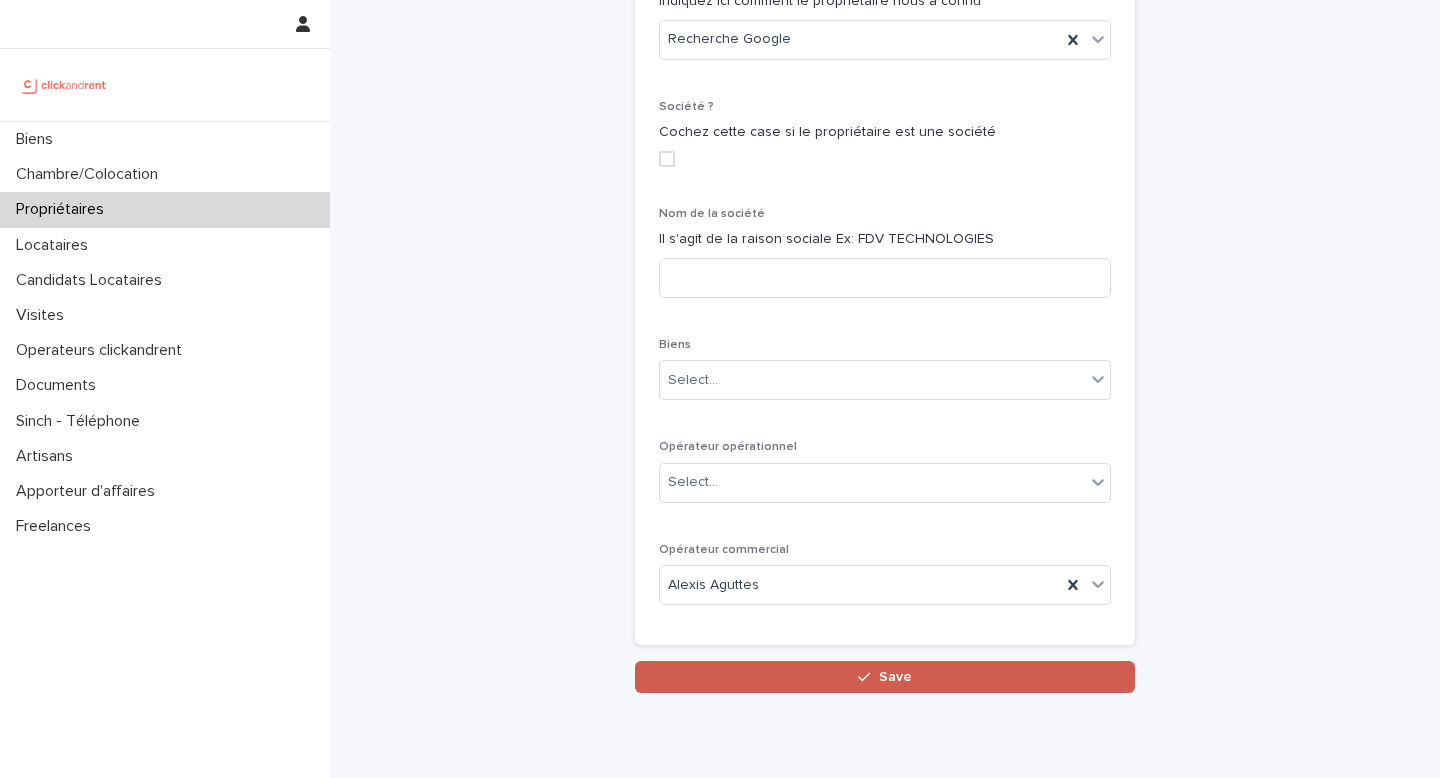 click on "Save" at bounding box center [885, 677] 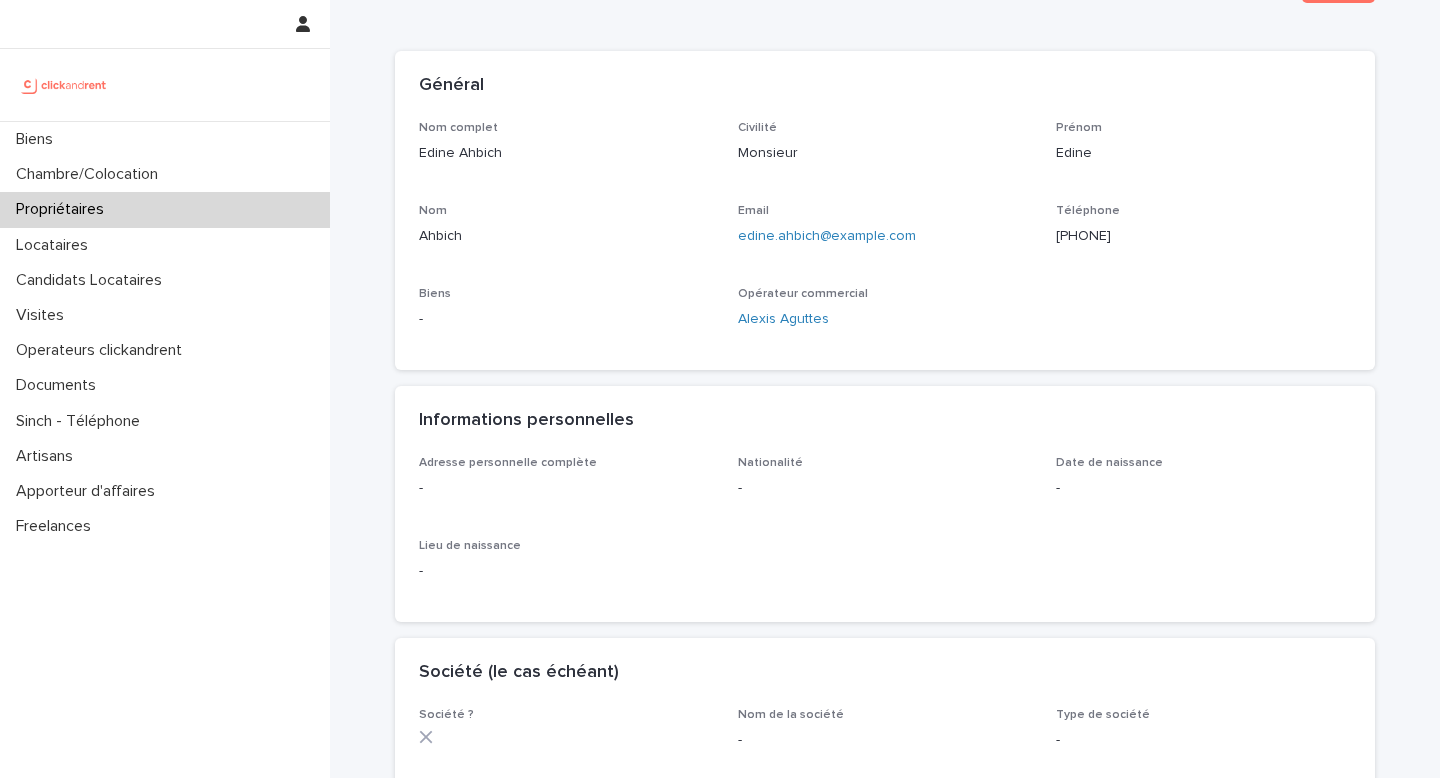 scroll, scrollTop: 0, scrollLeft: 0, axis: both 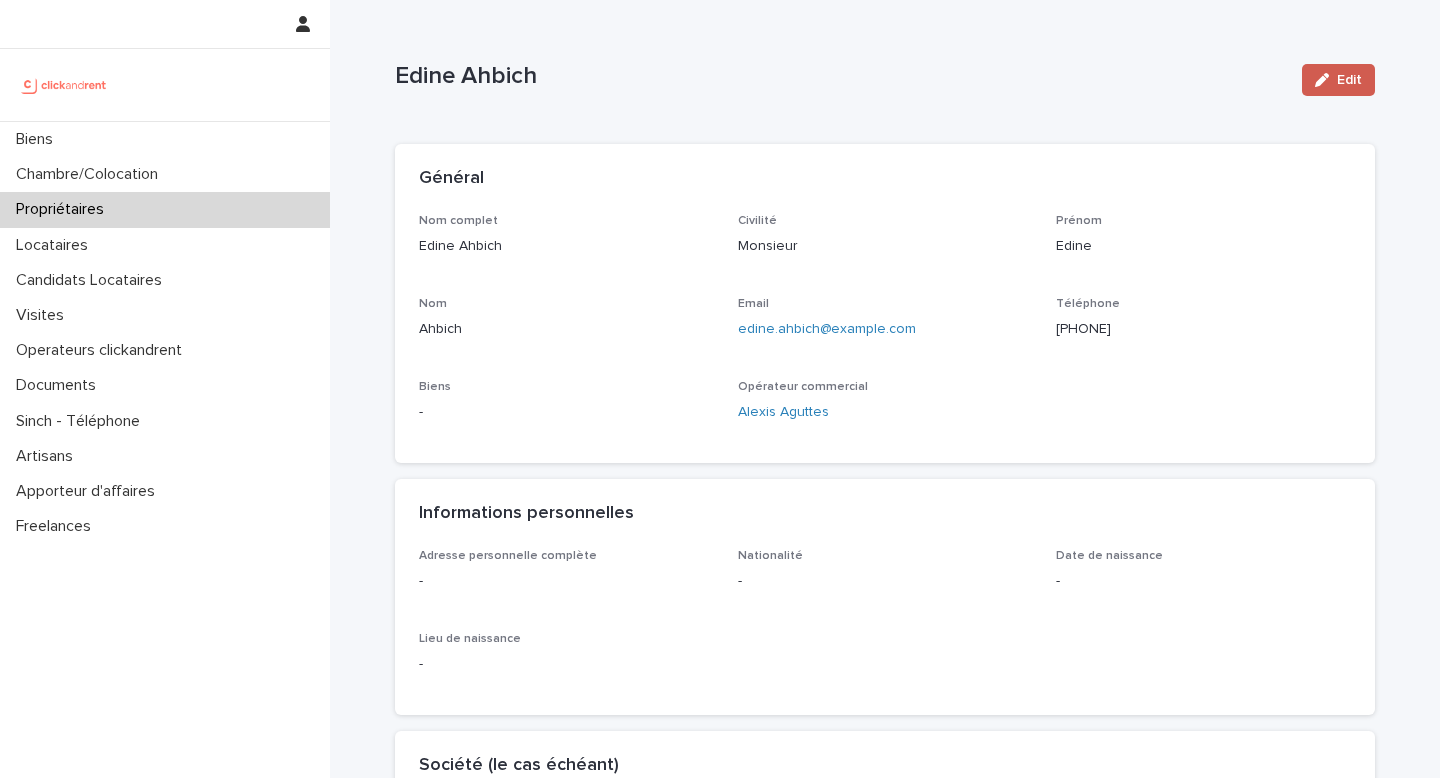 click on "Edit" at bounding box center [1338, 80] 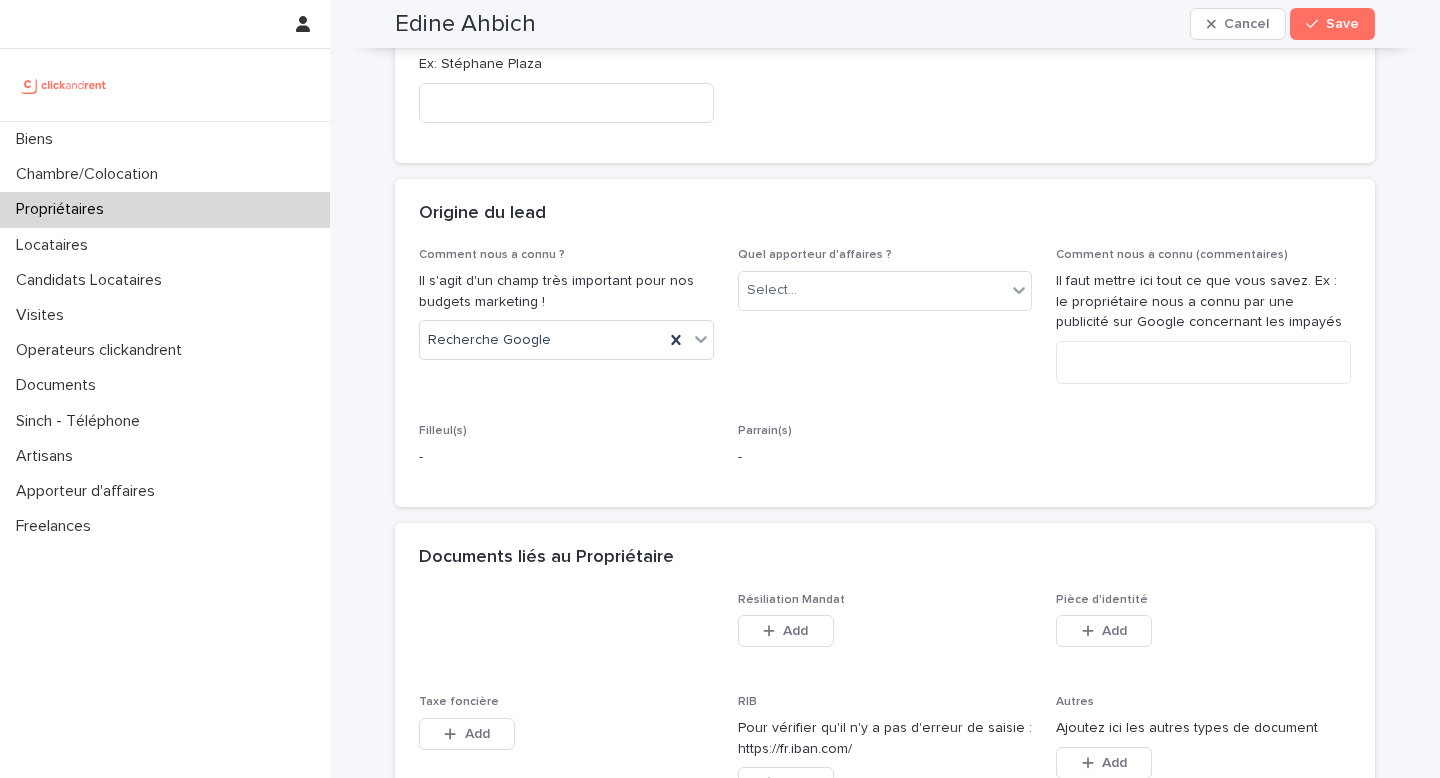 scroll, scrollTop: 1295, scrollLeft: 0, axis: vertical 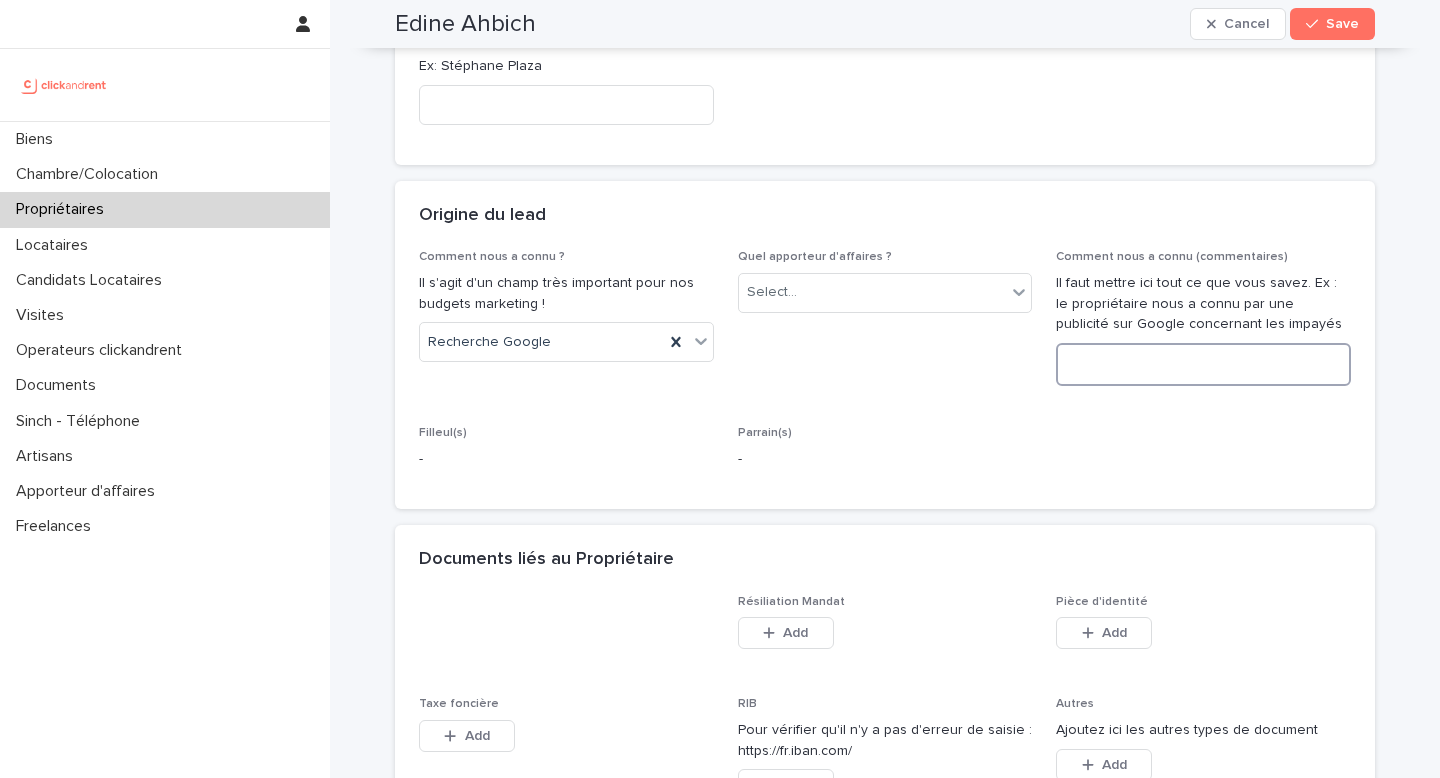 click at bounding box center [1203, 364] 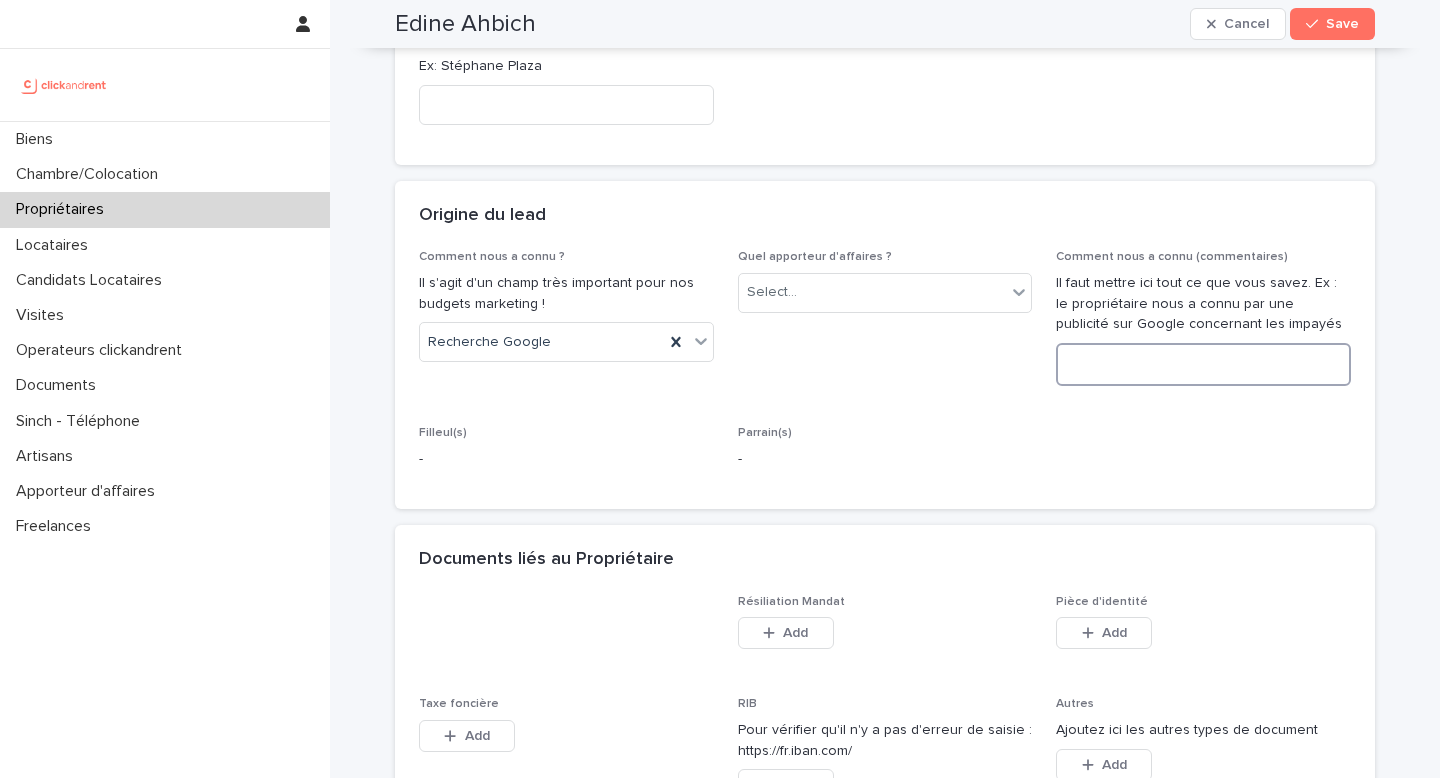 paste on "**********" 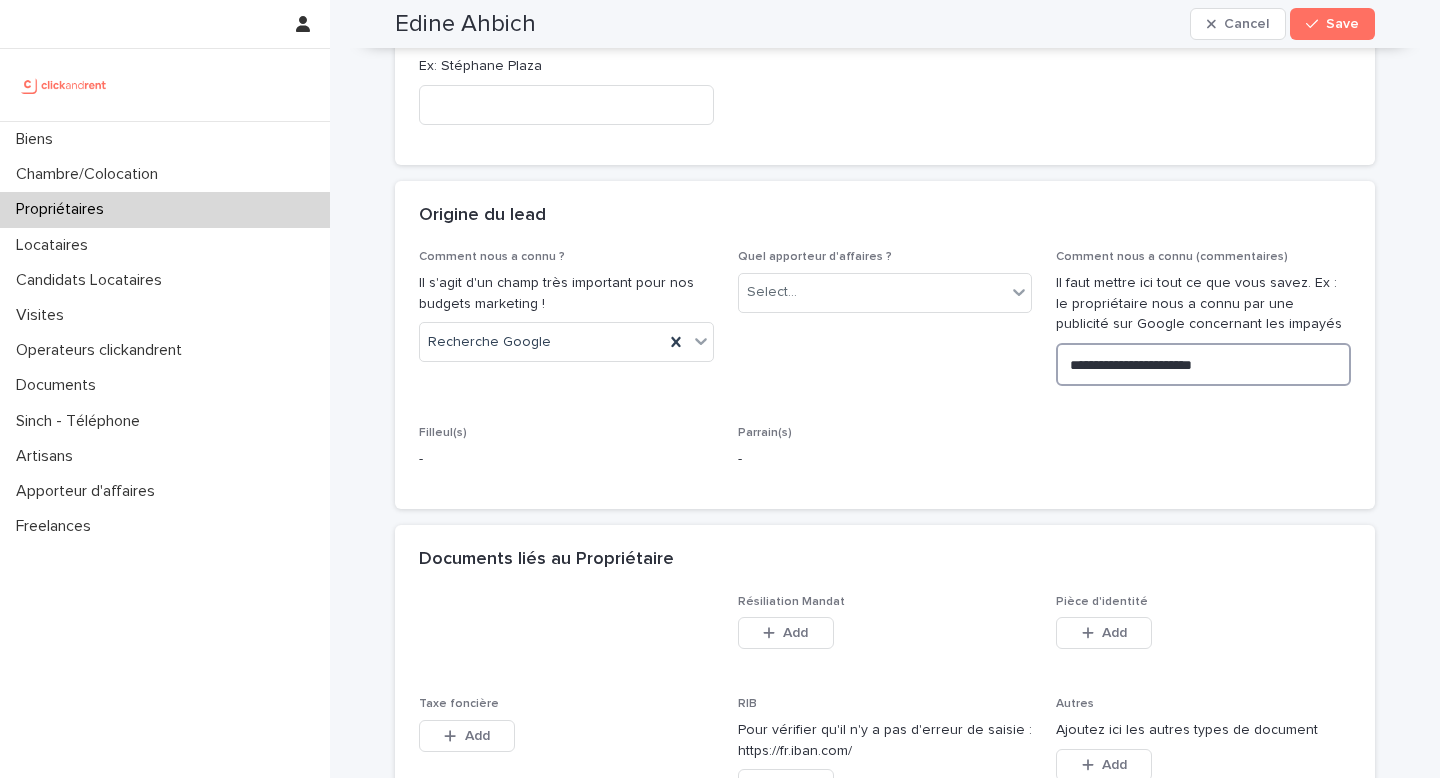 type on "**********" 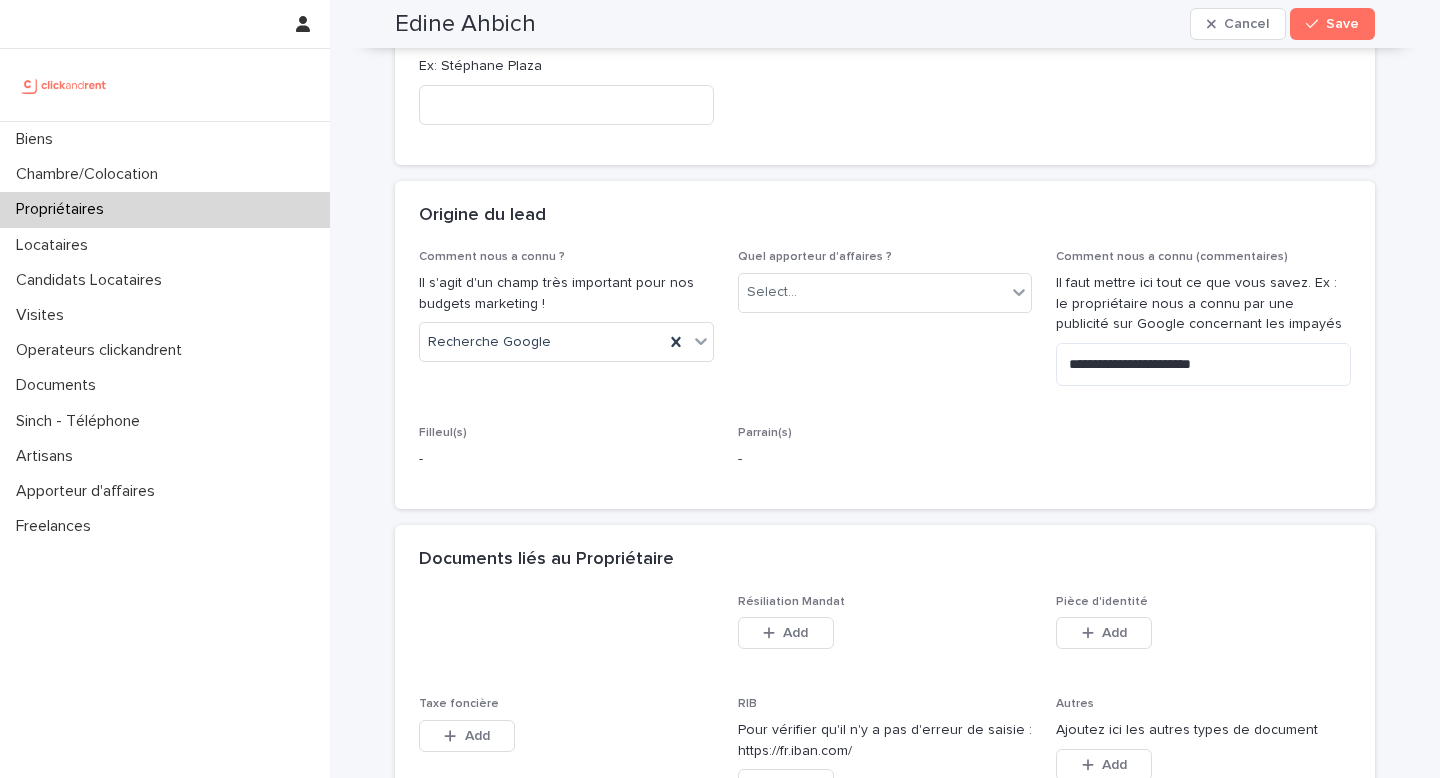click on "**********" at bounding box center (885, 367) 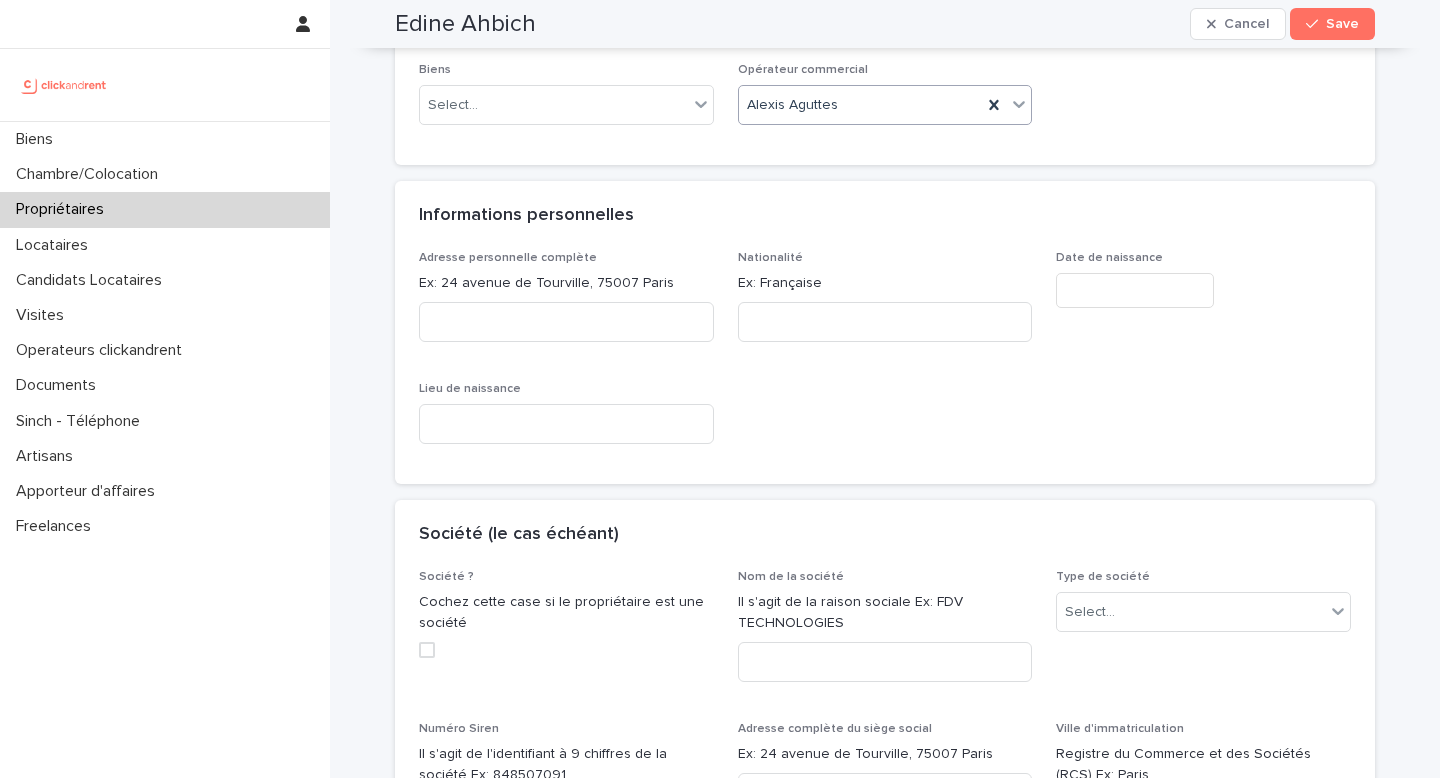 scroll, scrollTop: 458, scrollLeft: 0, axis: vertical 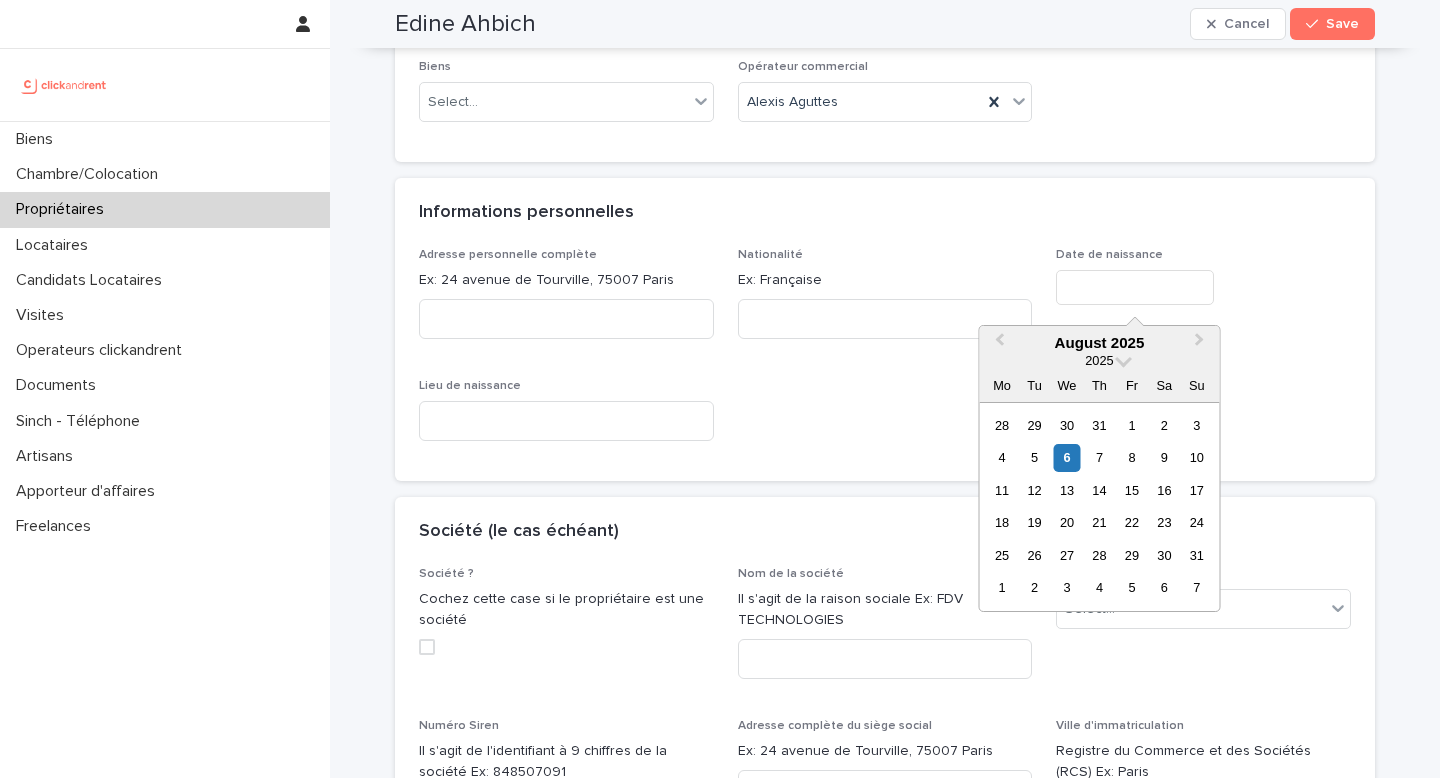 click at bounding box center (1135, 287) 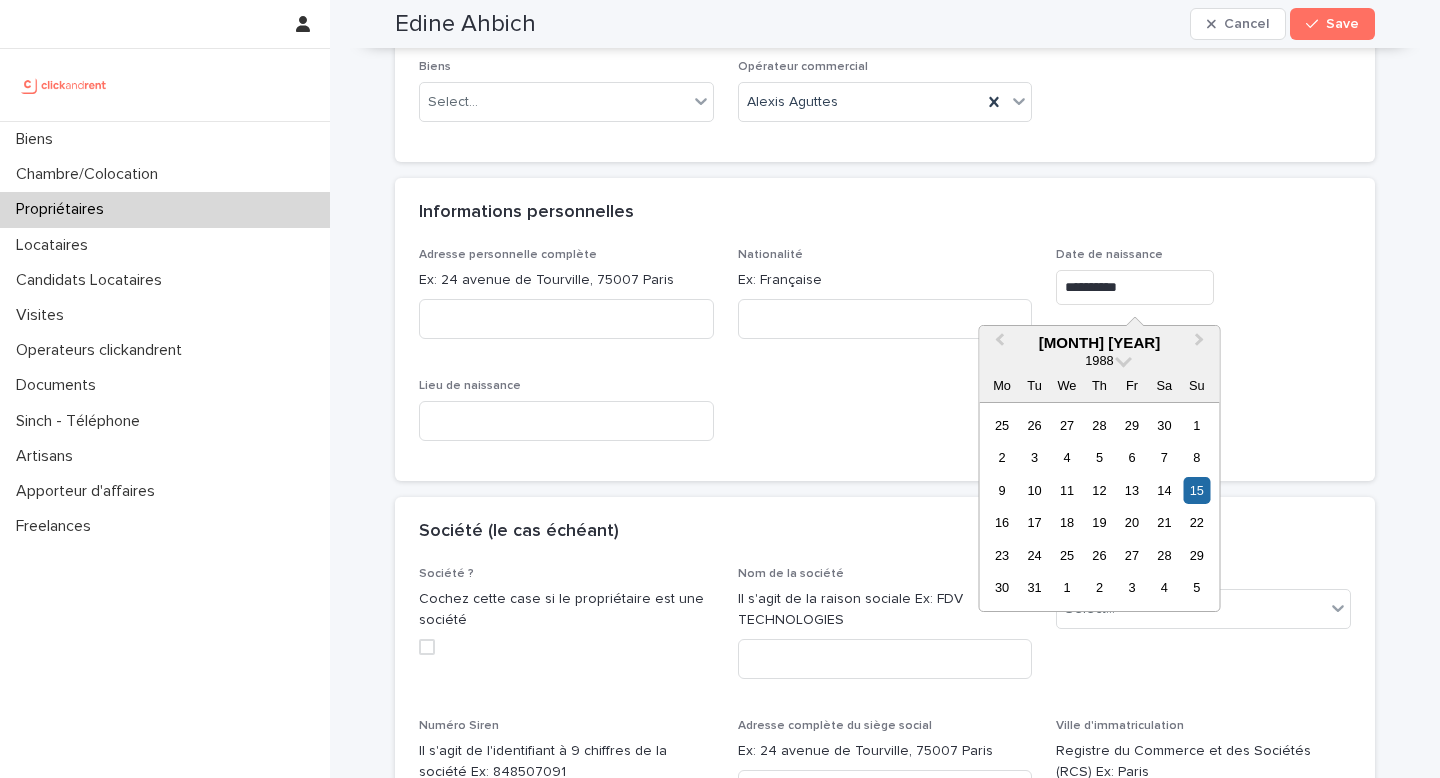 type on "*********" 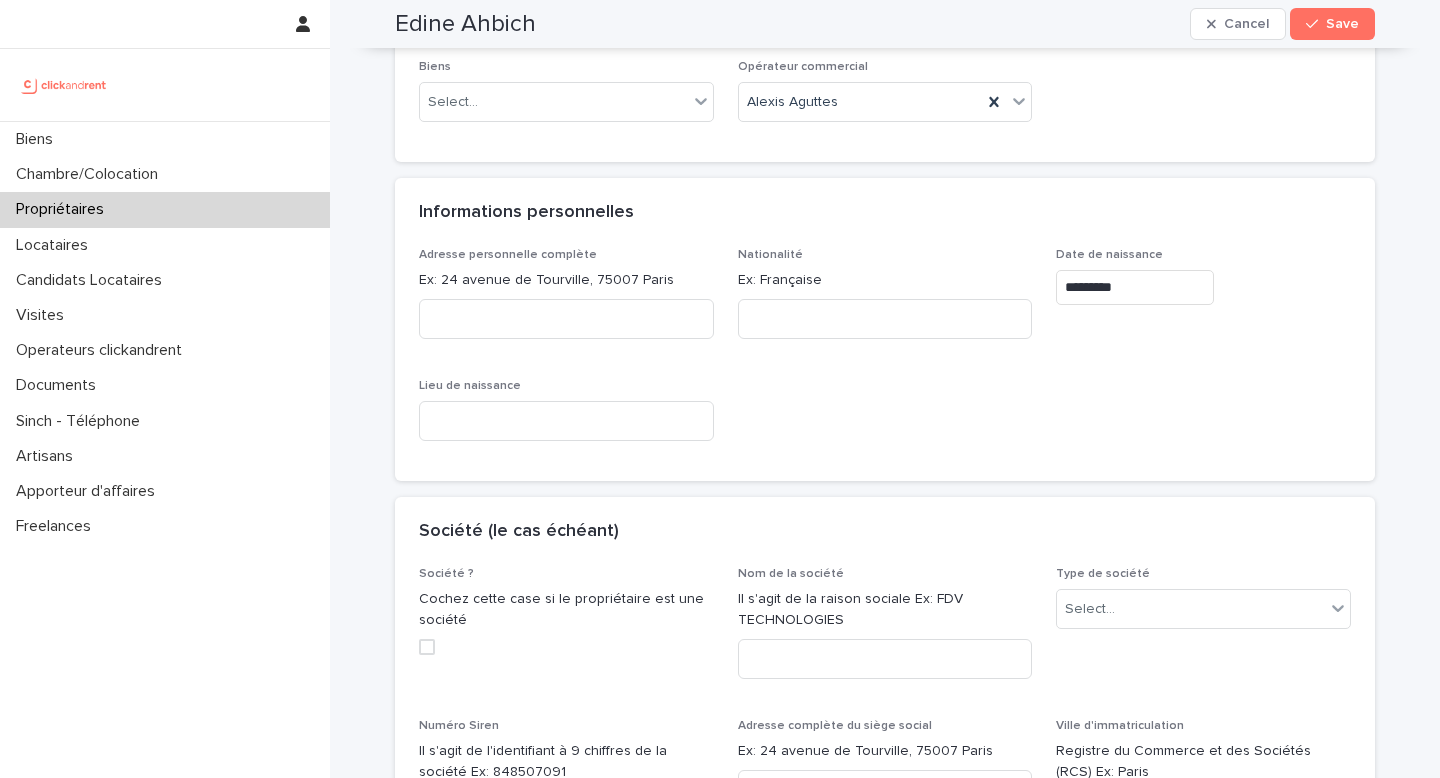 click on "Adresse personnelle complète Ex: 24 avenue de Tourville, [POSTAL_CODE] [CITY] Nationalité Ex: Française Date de naissance ********* Lieu de naissance" at bounding box center [885, 353] 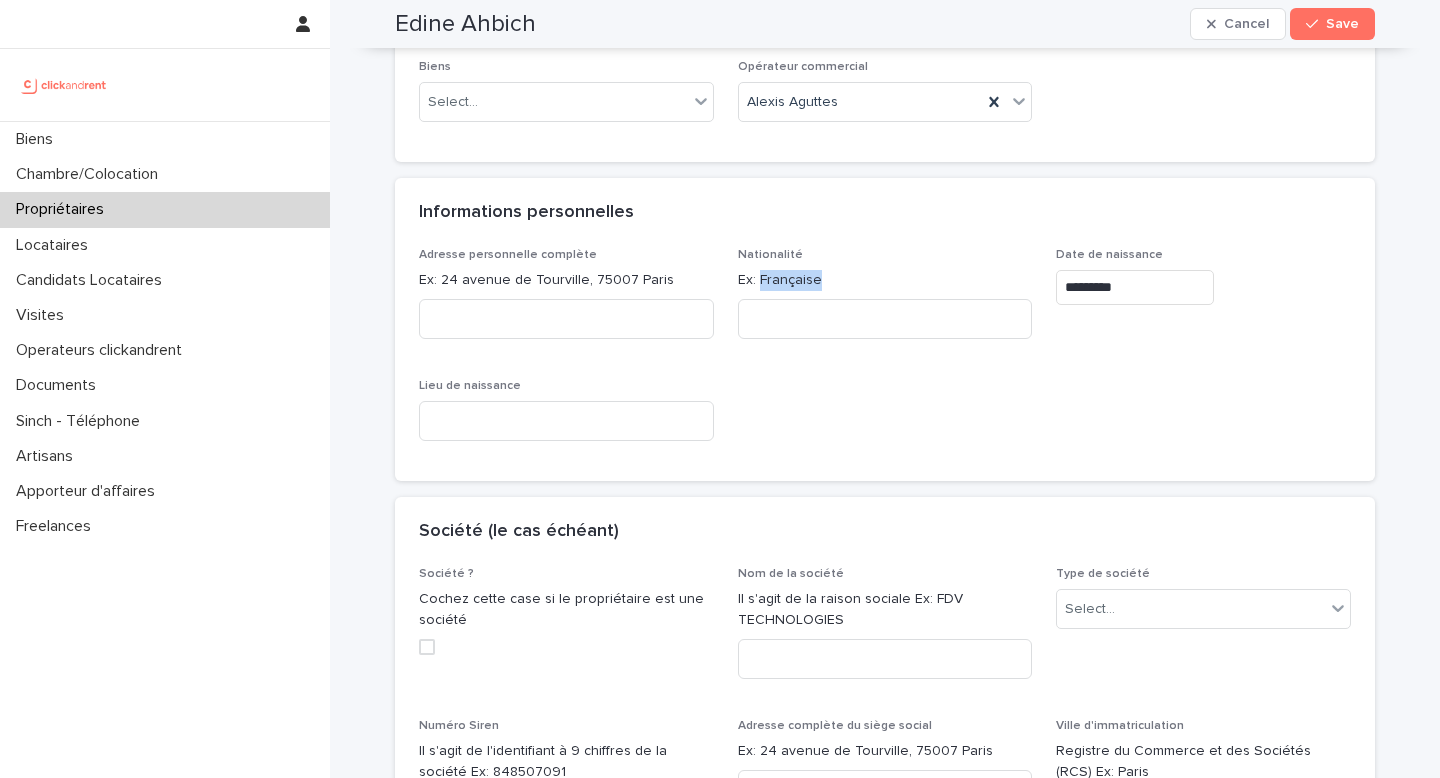 copy on "Française" 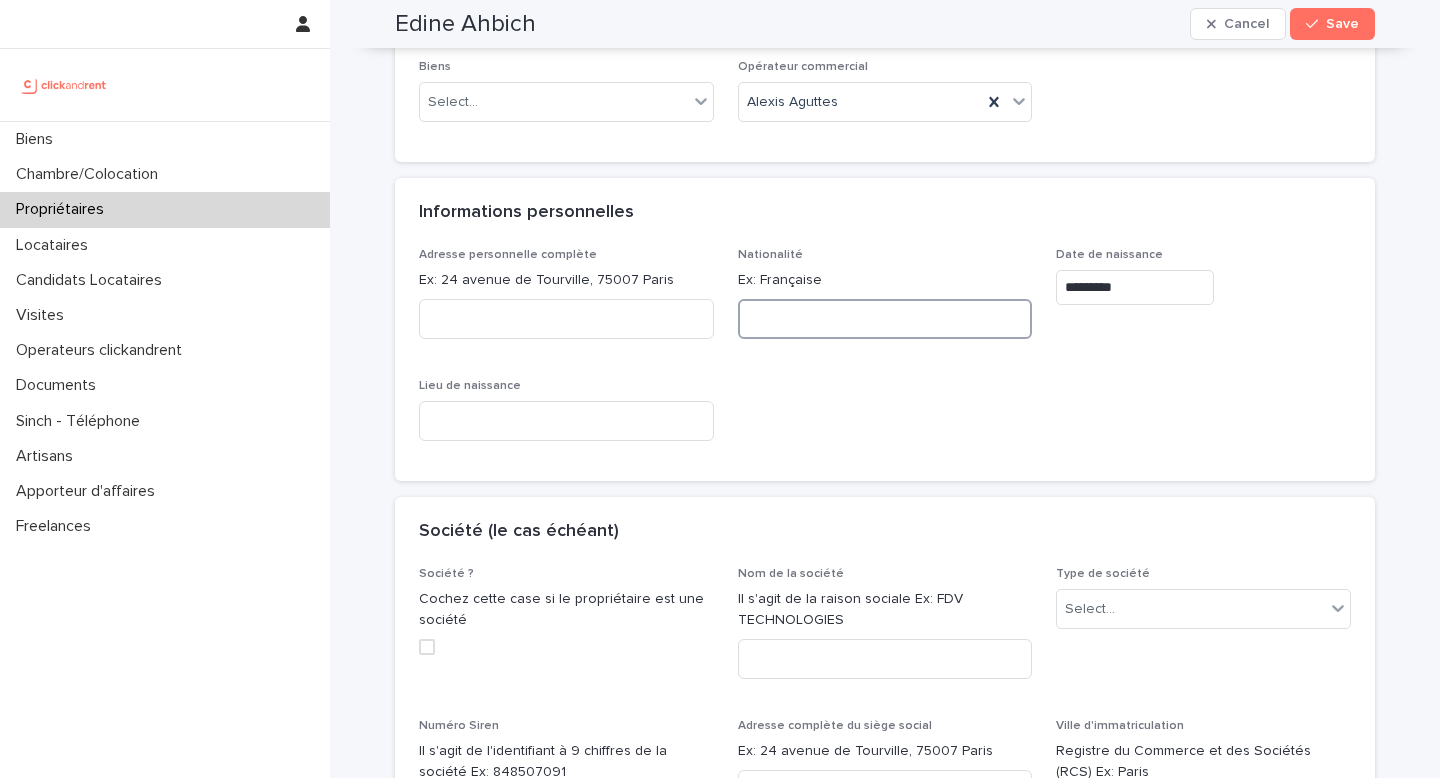 click at bounding box center [885, 319] 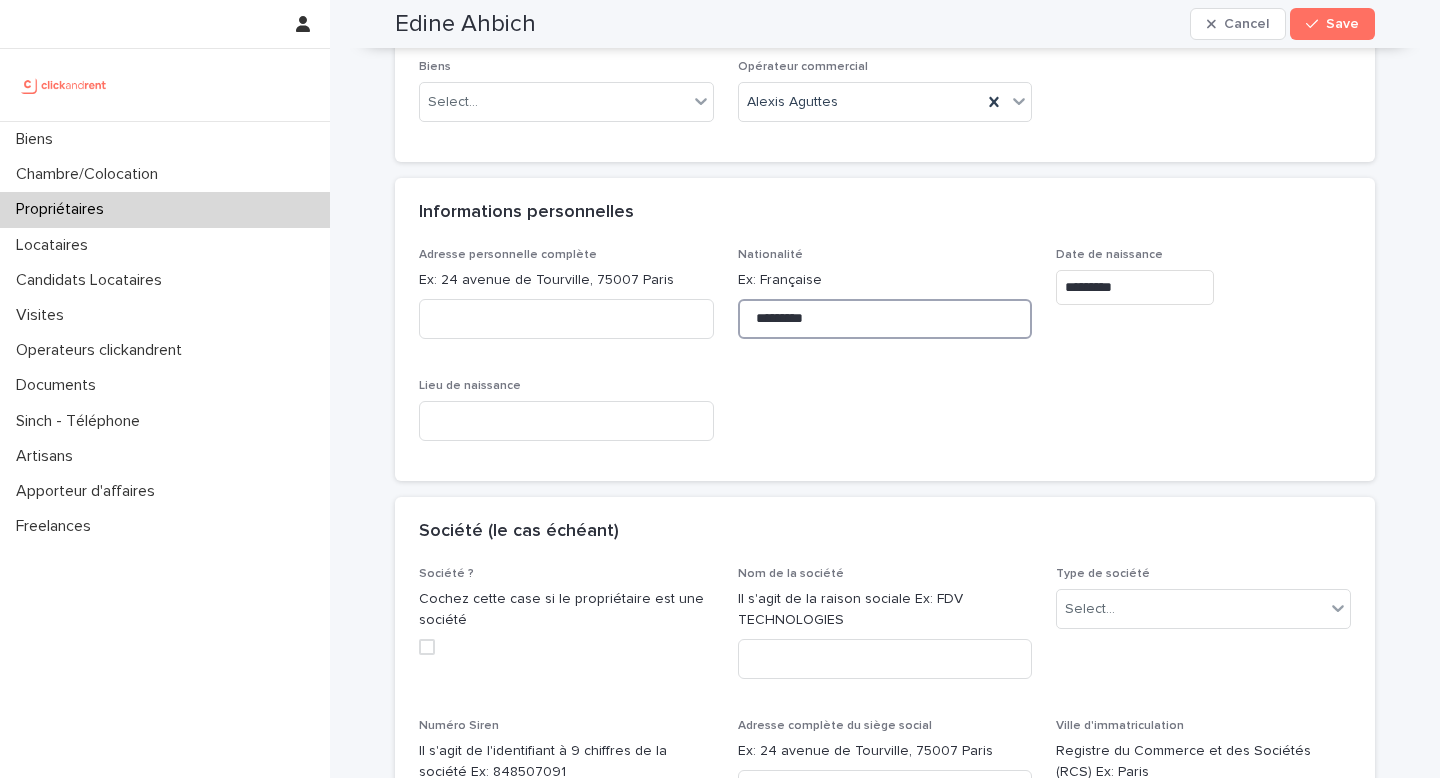 type on "*********" 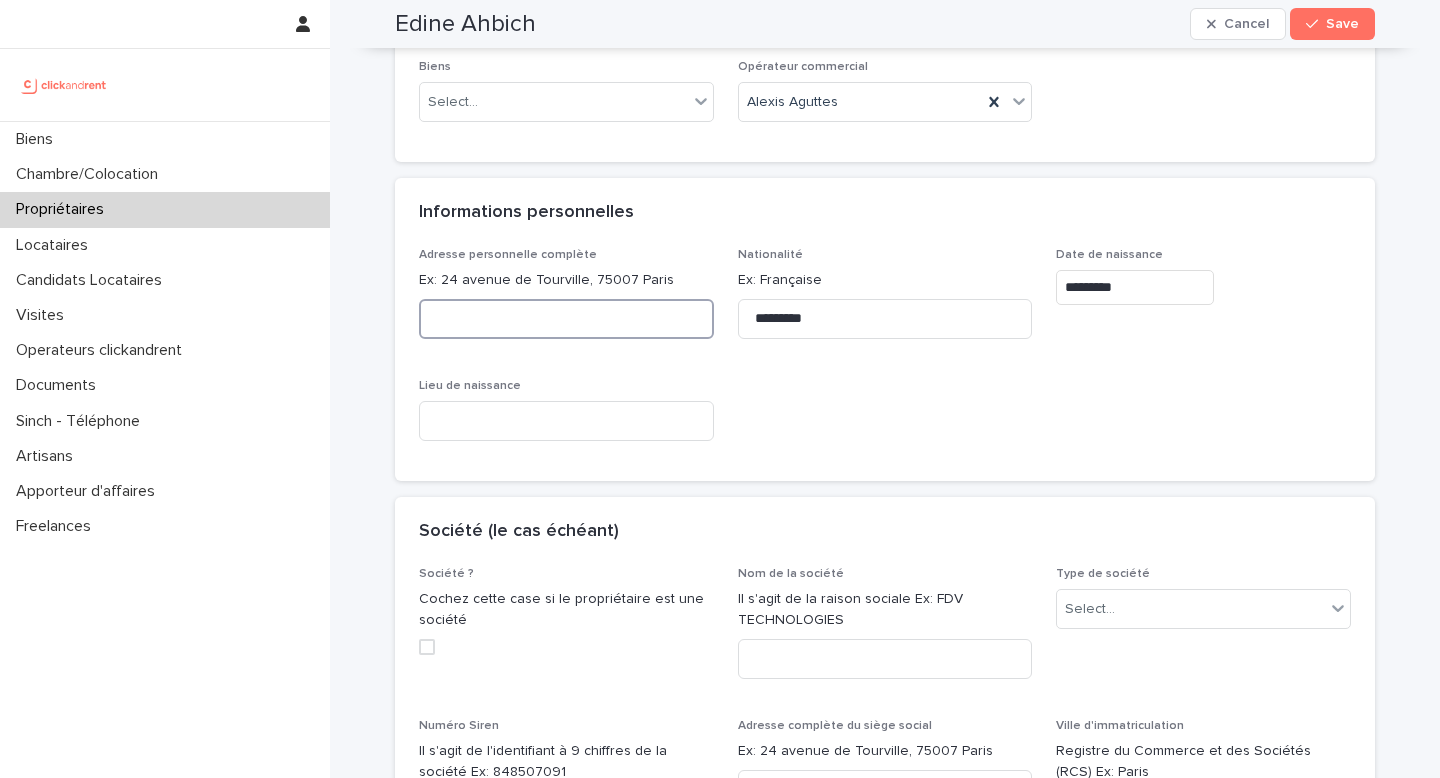 click at bounding box center [566, 319] 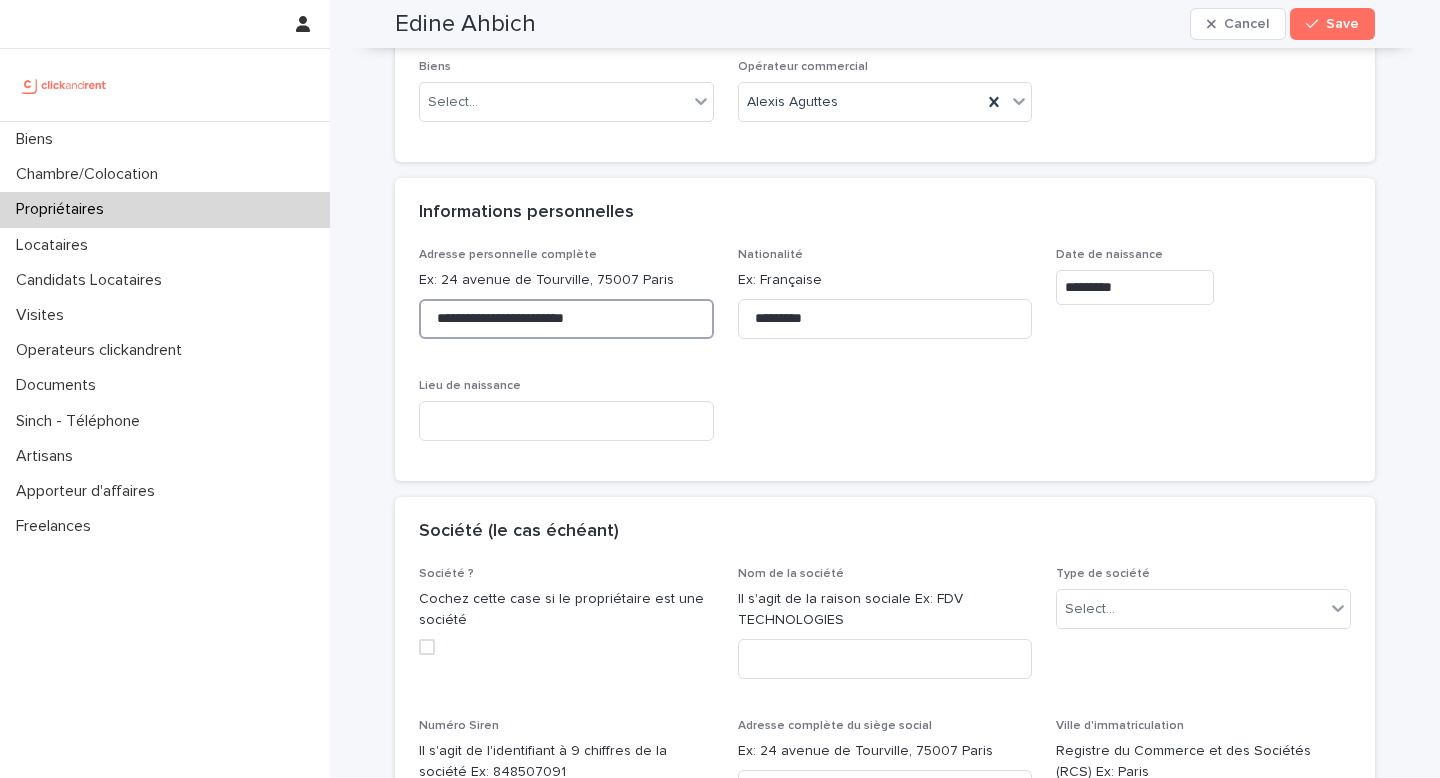 scroll, scrollTop: 529, scrollLeft: 0, axis: vertical 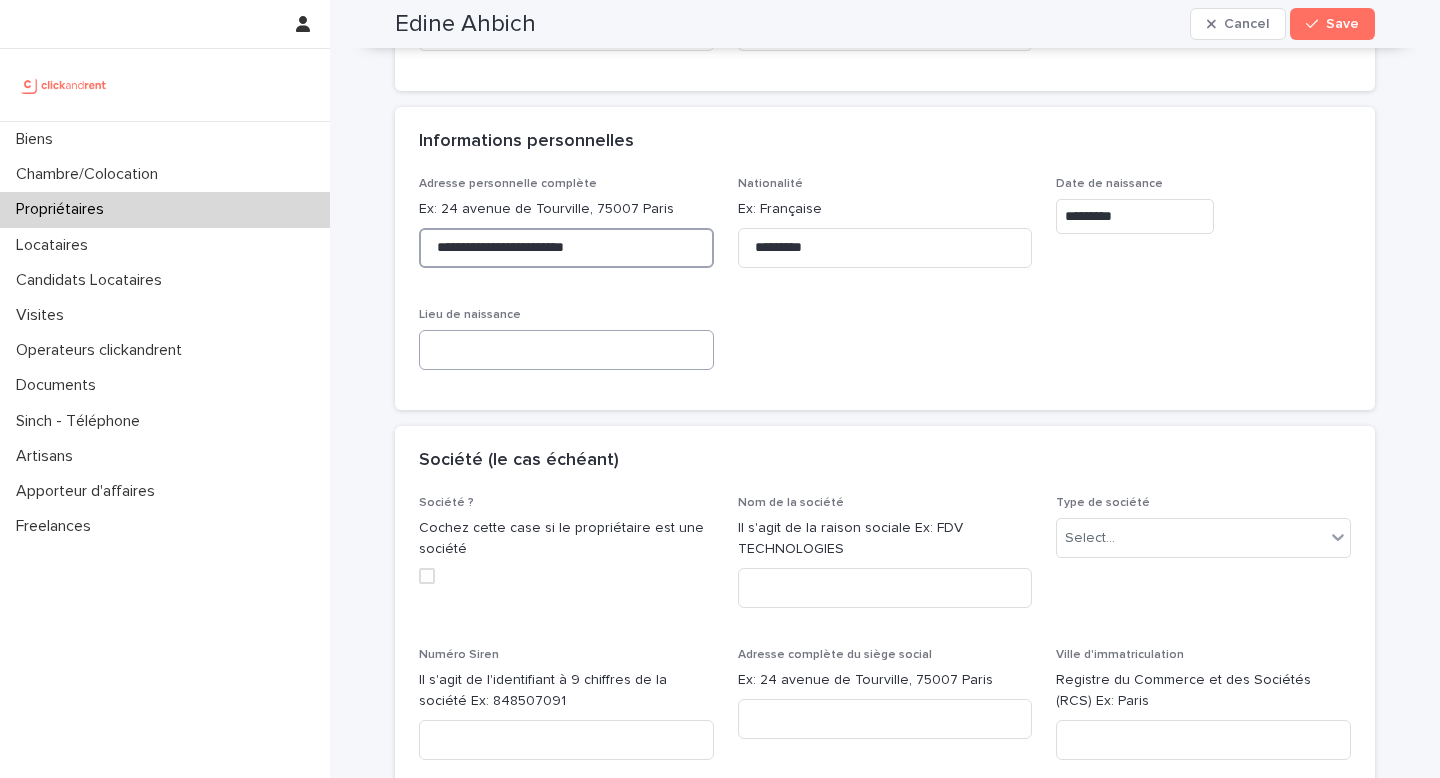type on "**********" 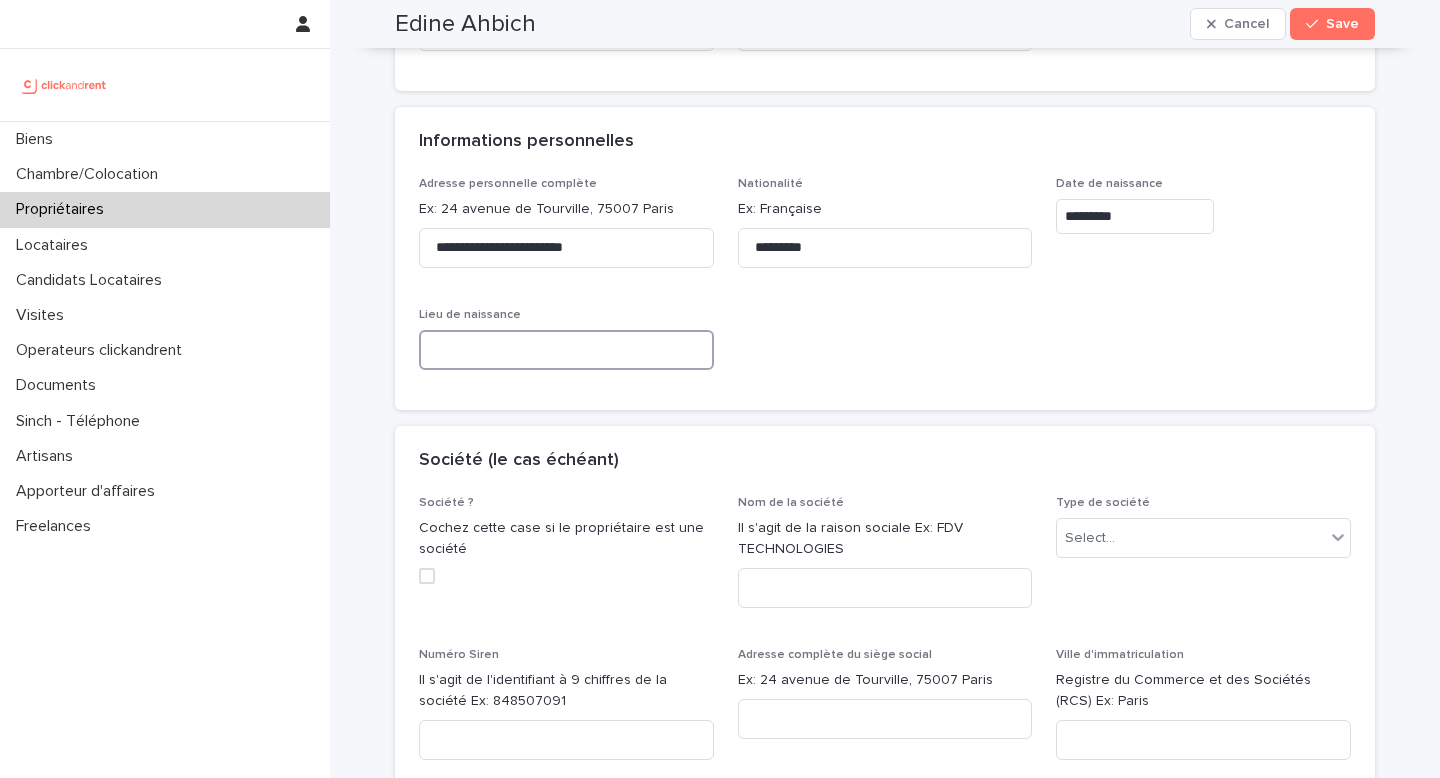 click at bounding box center [566, 350] 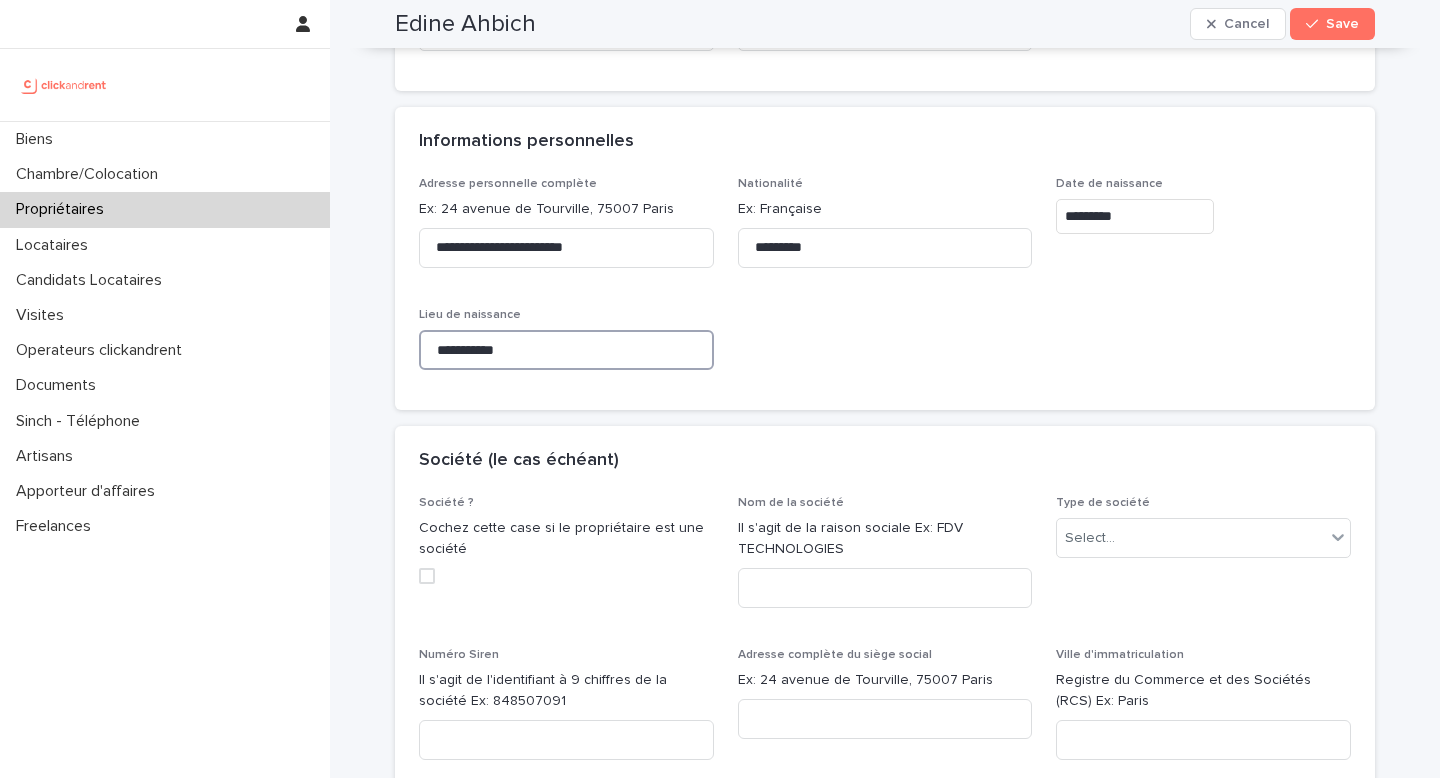 type on "**********" 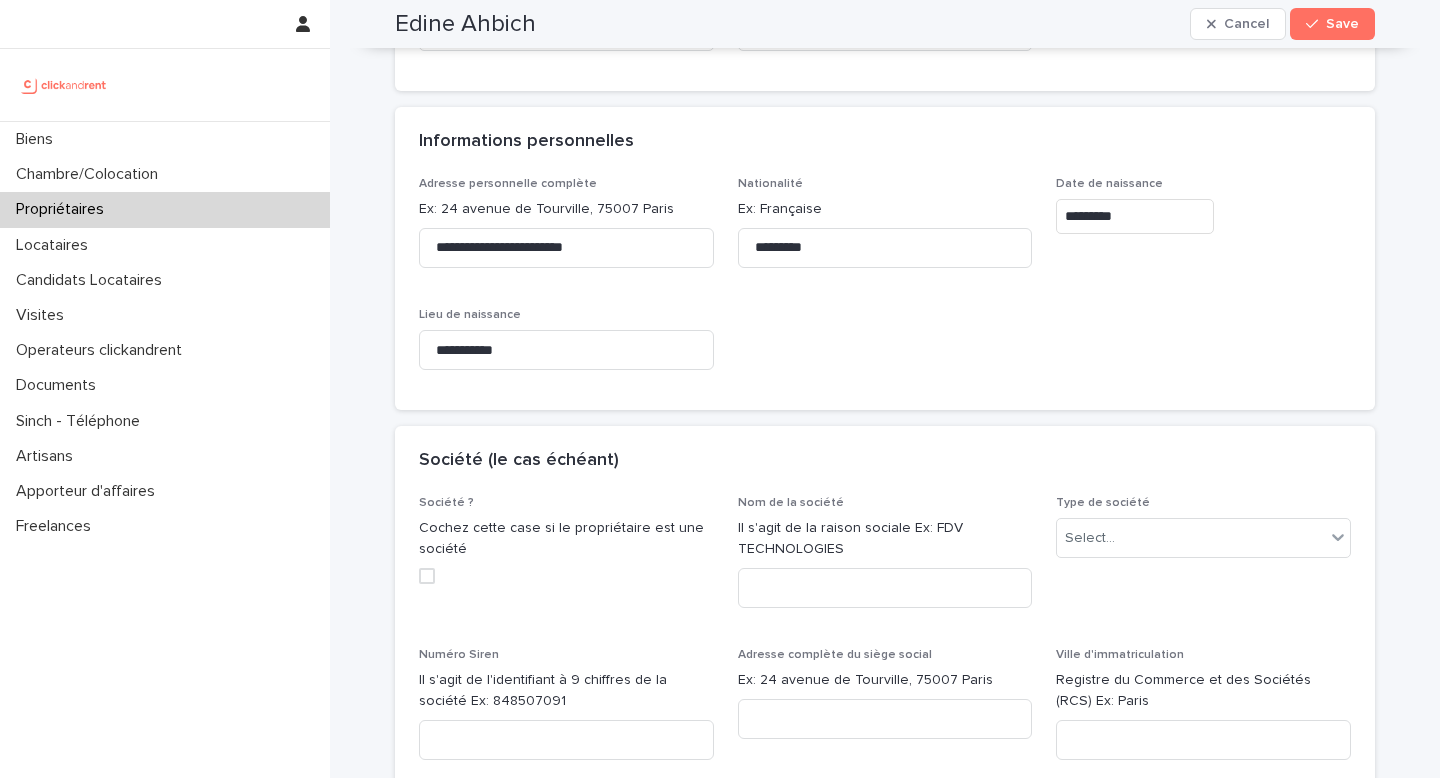 click on "**********" at bounding box center (885, 282) 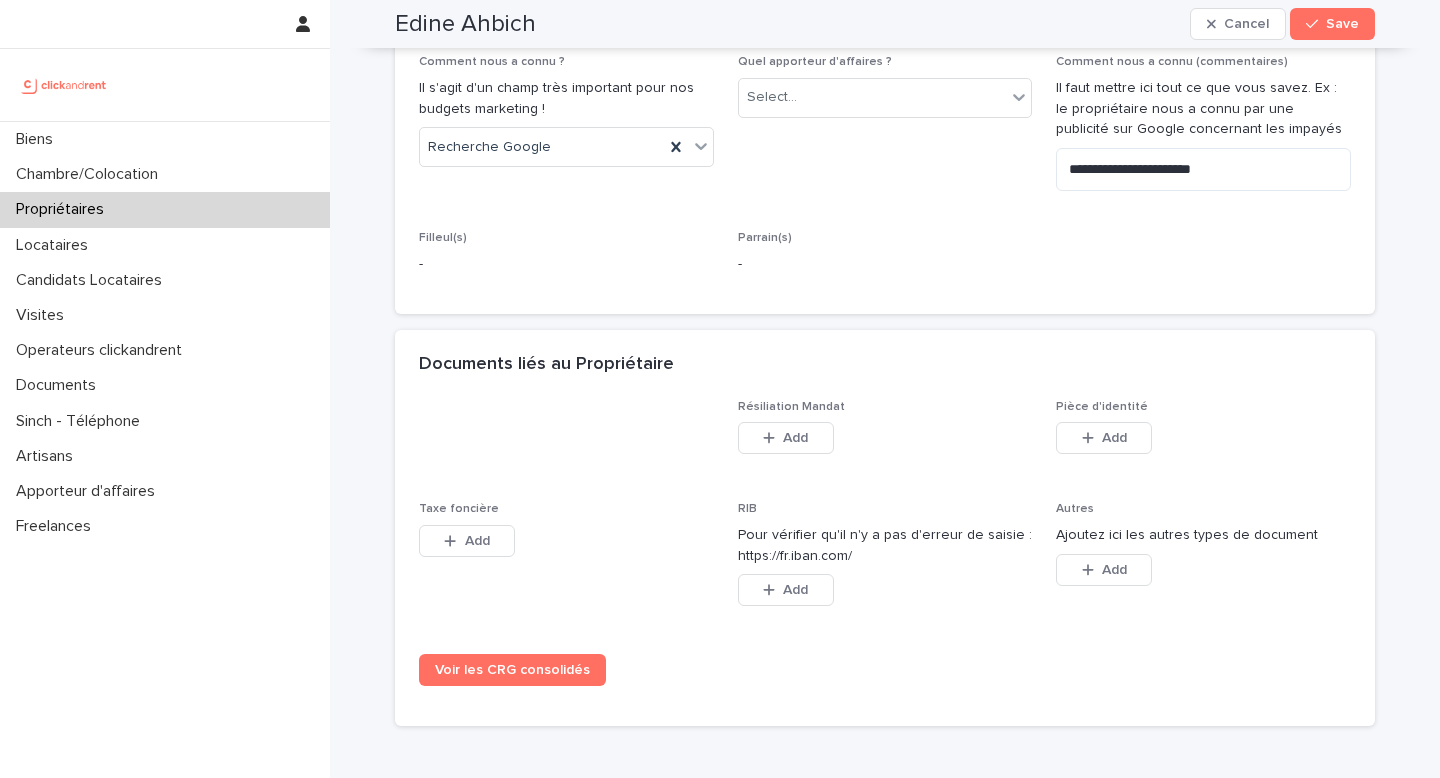scroll, scrollTop: 1483, scrollLeft: 0, axis: vertical 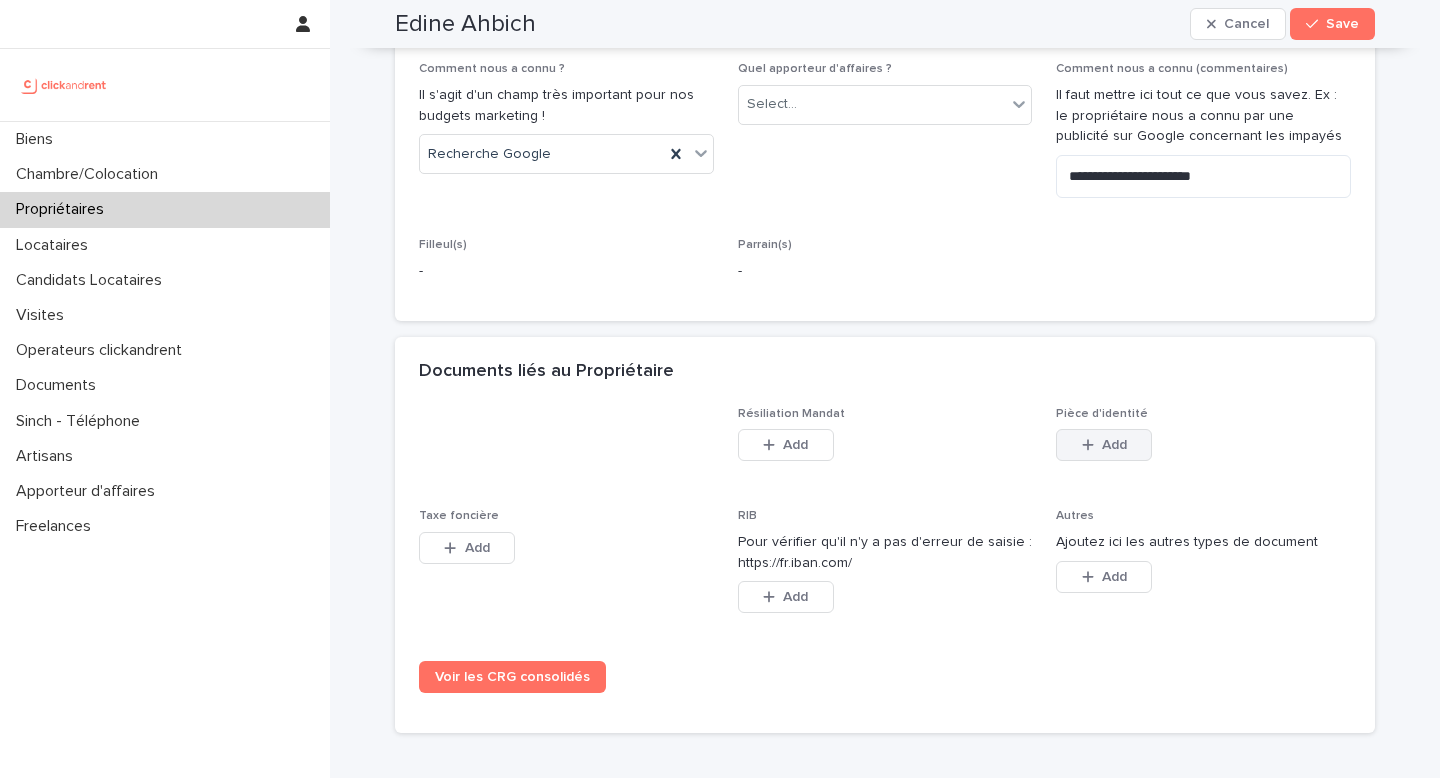 click at bounding box center (1092, 445) 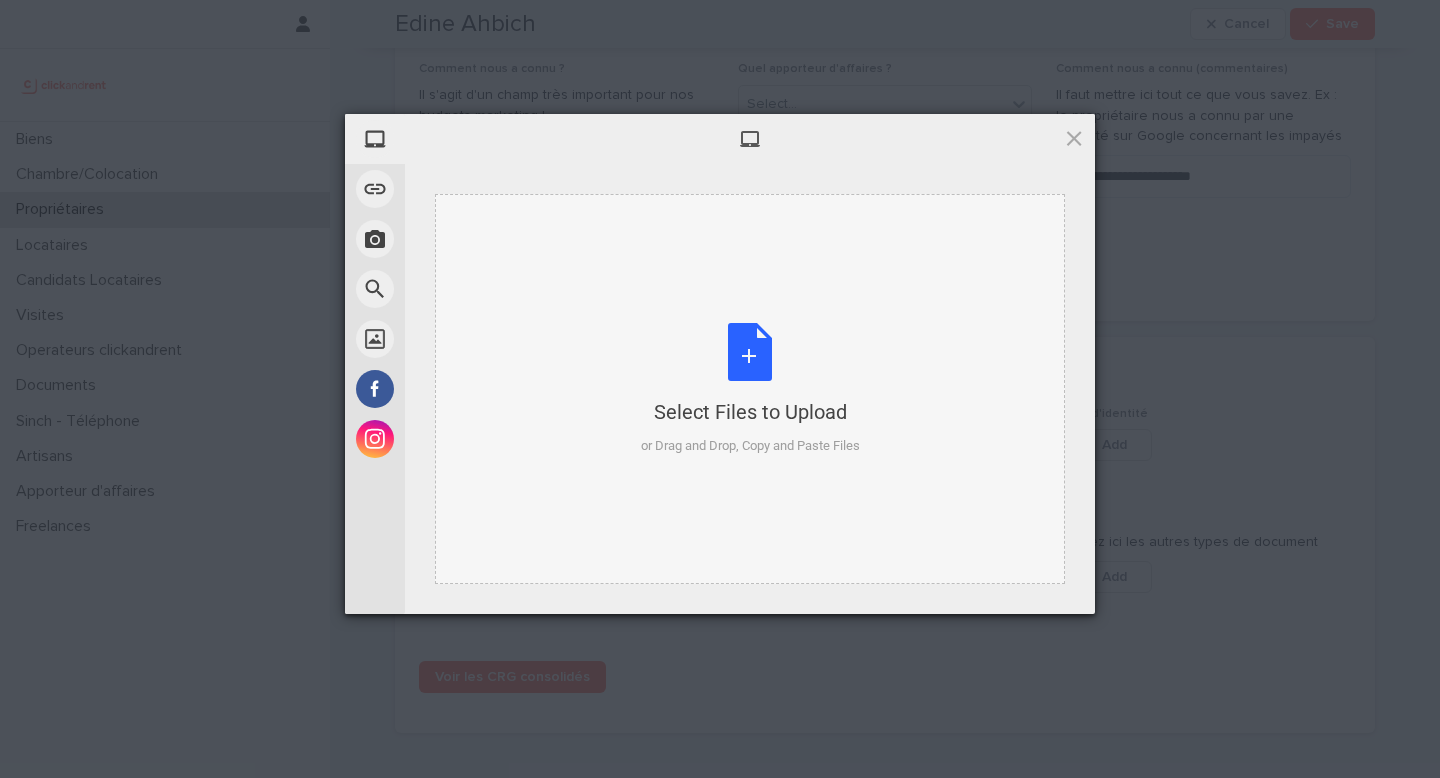 click on "Select Files to Upload
or Drag and Drop, Copy and Paste Files" at bounding box center [750, 389] 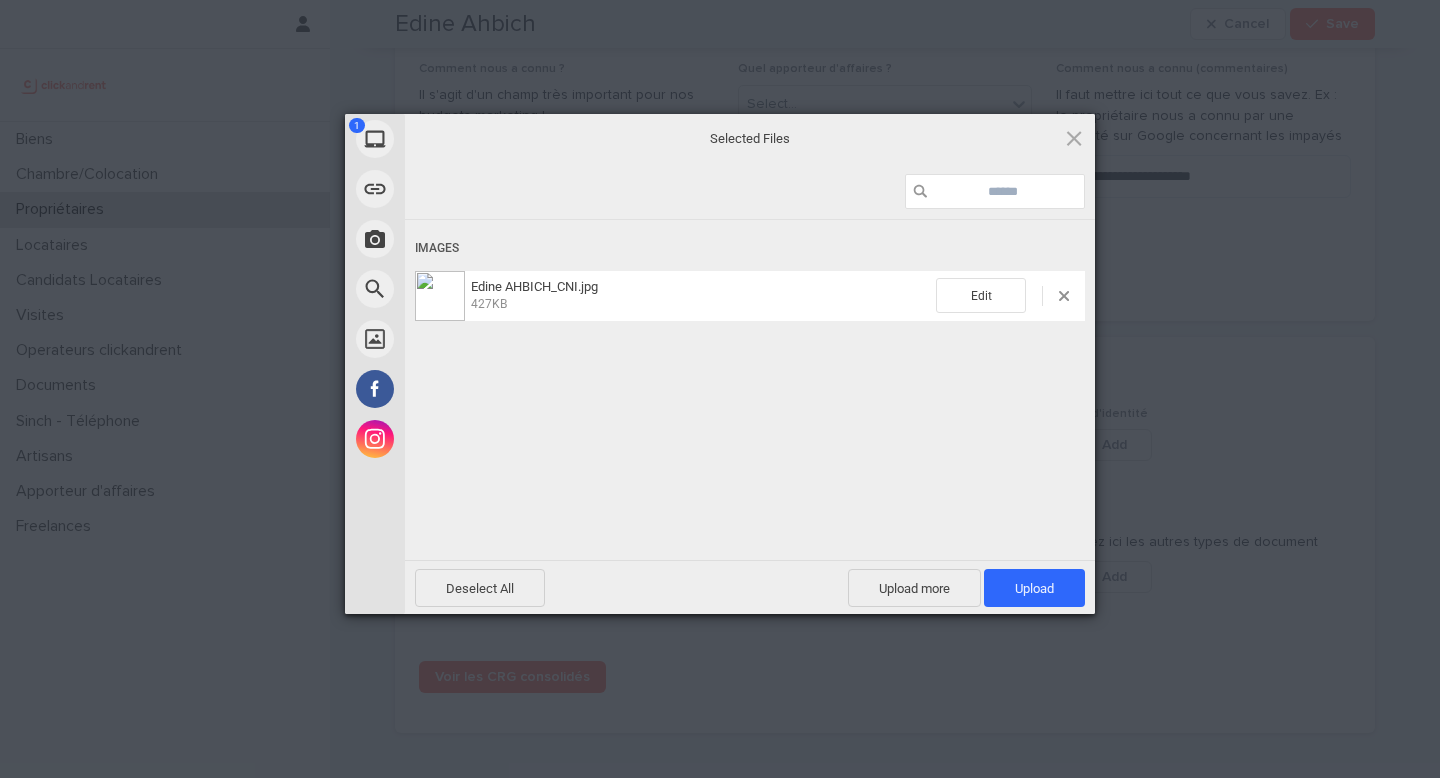 click on "Deselect All
Upload more
Upload
1" at bounding box center [750, 587] 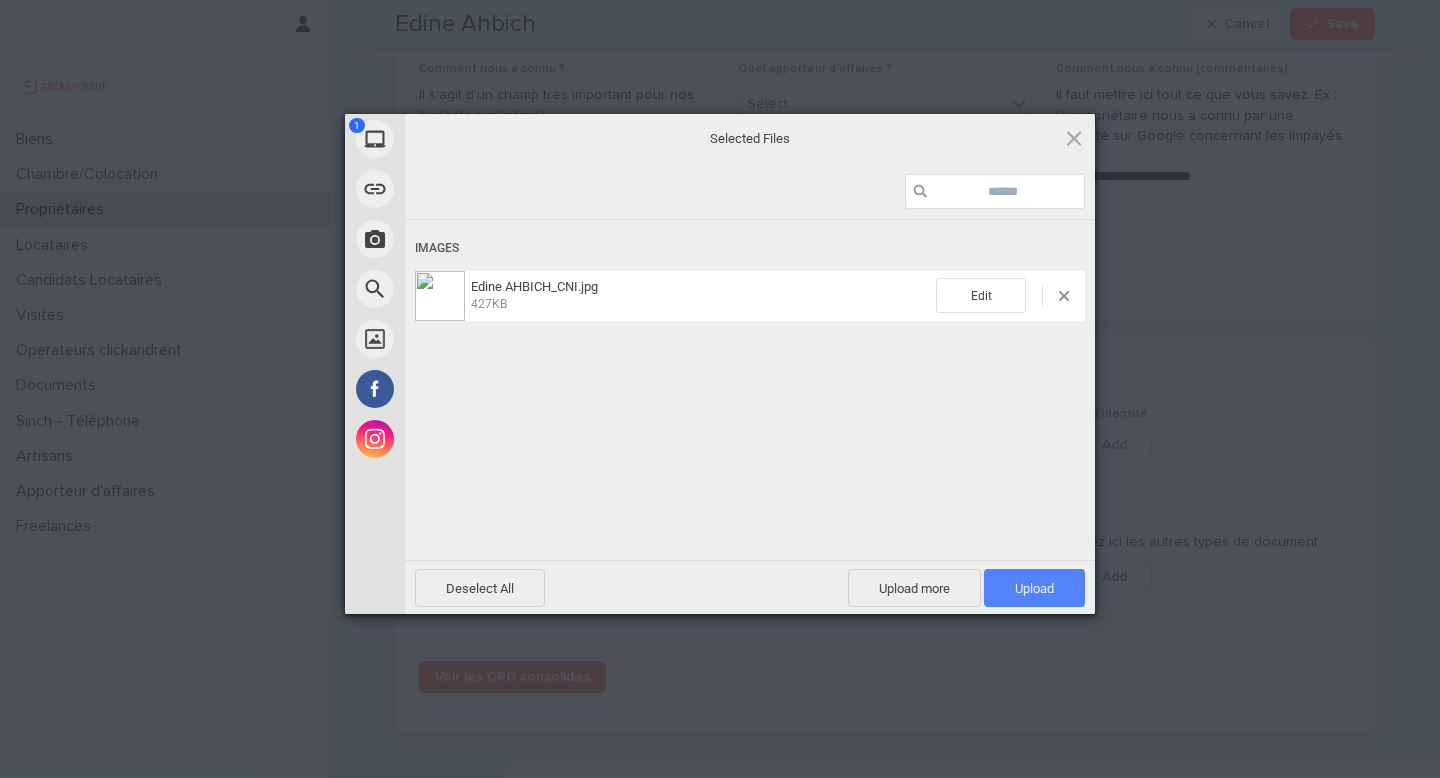 click on "Upload
1" at bounding box center [1034, 588] 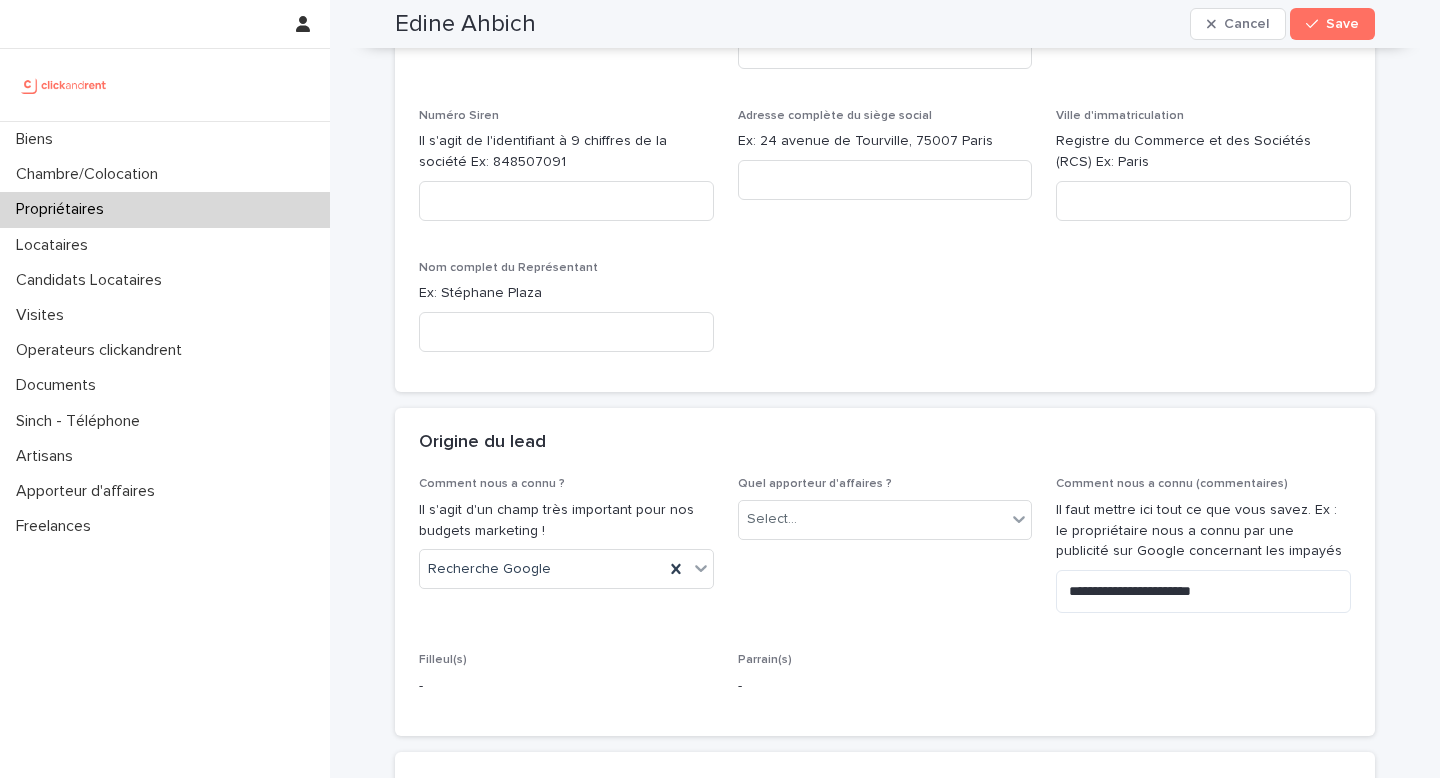 scroll, scrollTop: 778, scrollLeft: 0, axis: vertical 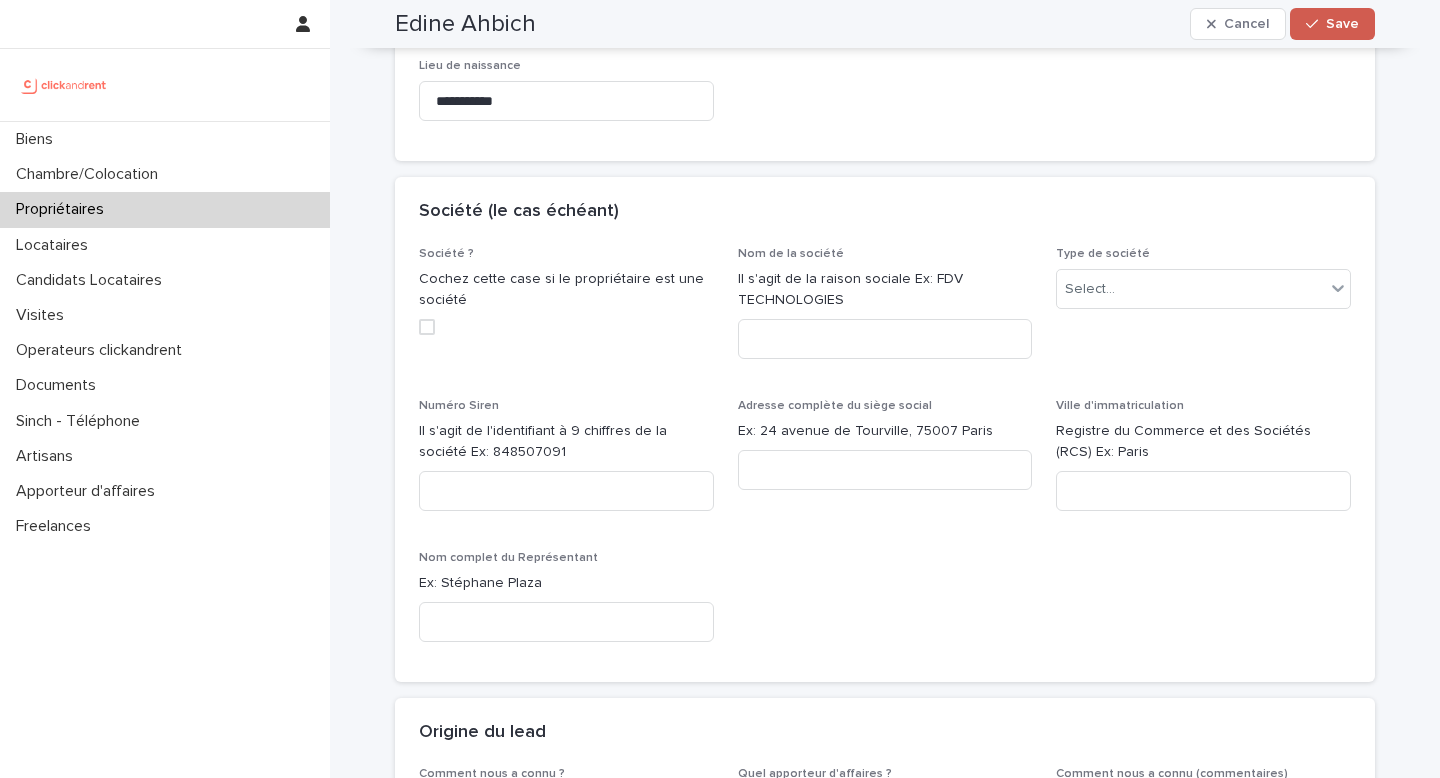 click on "Save" at bounding box center [1332, 24] 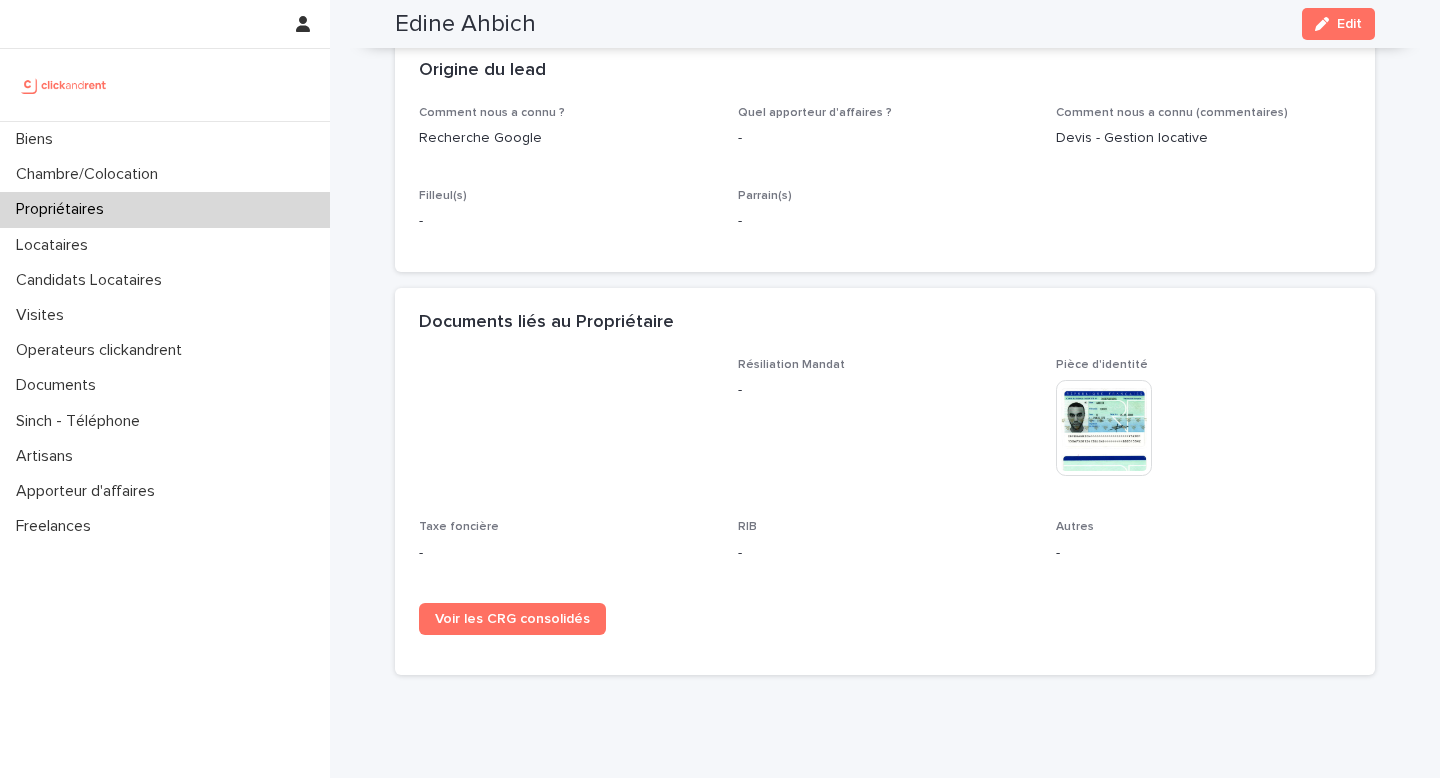 scroll, scrollTop: 1100, scrollLeft: 0, axis: vertical 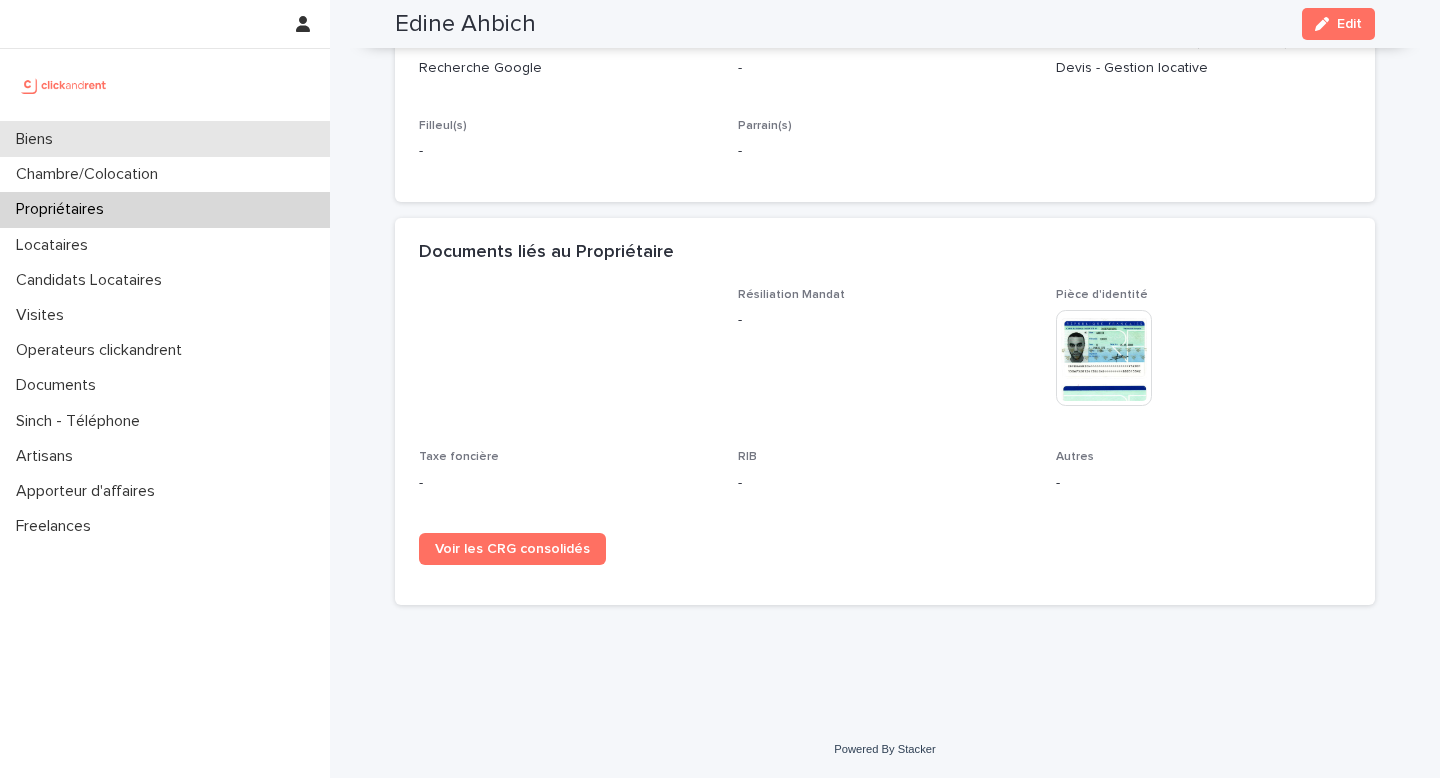 click on "Biens" at bounding box center (38, 139) 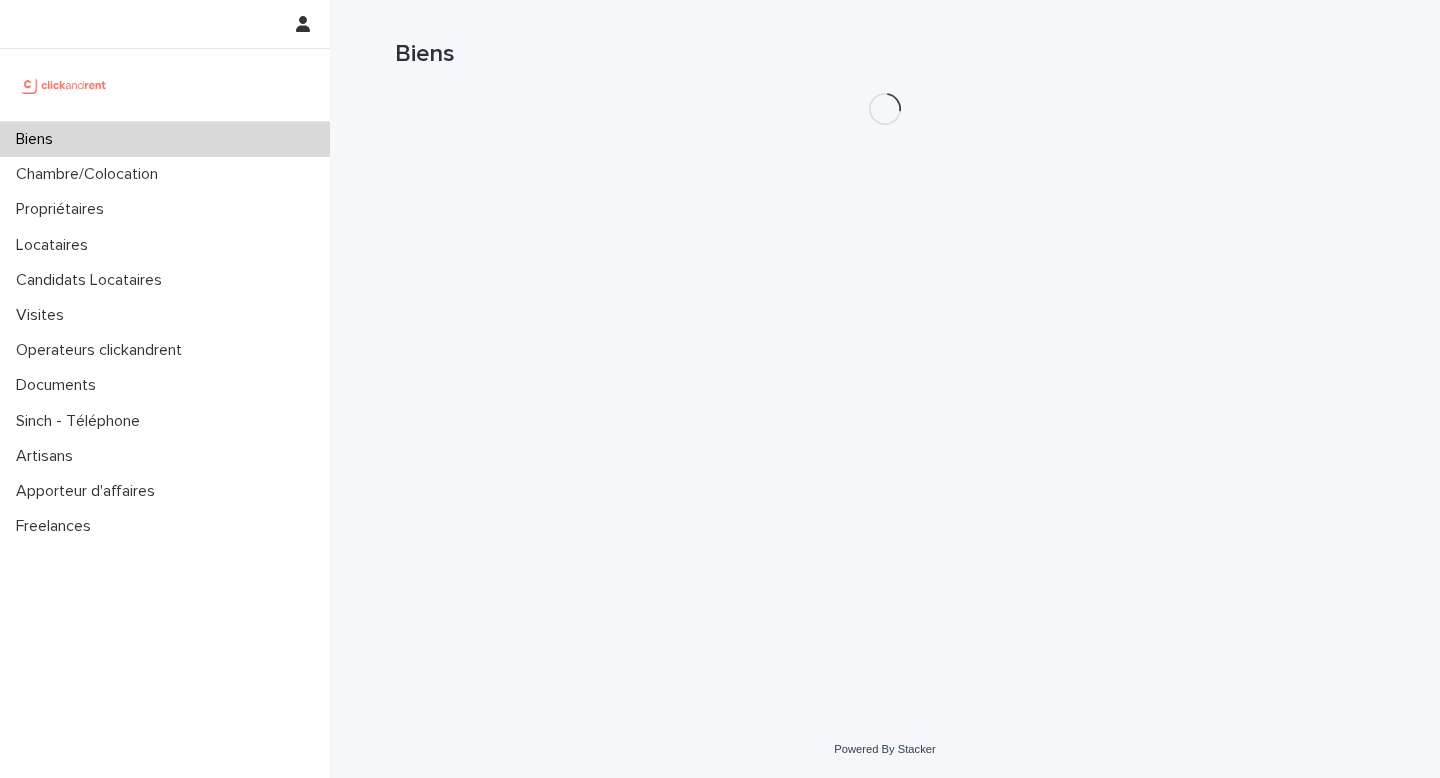 scroll, scrollTop: 0, scrollLeft: 0, axis: both 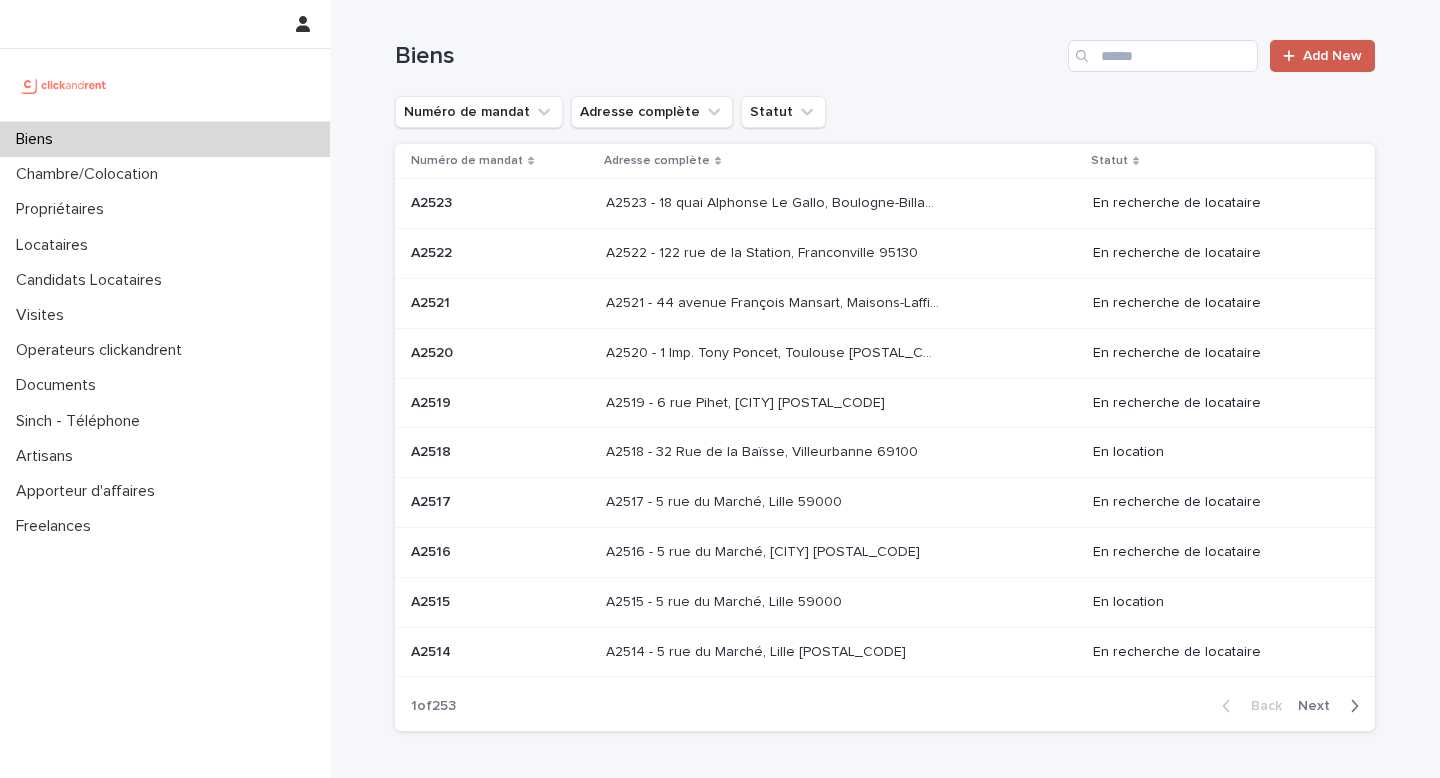 click on "Add New" at bounding box center (1332, 56) 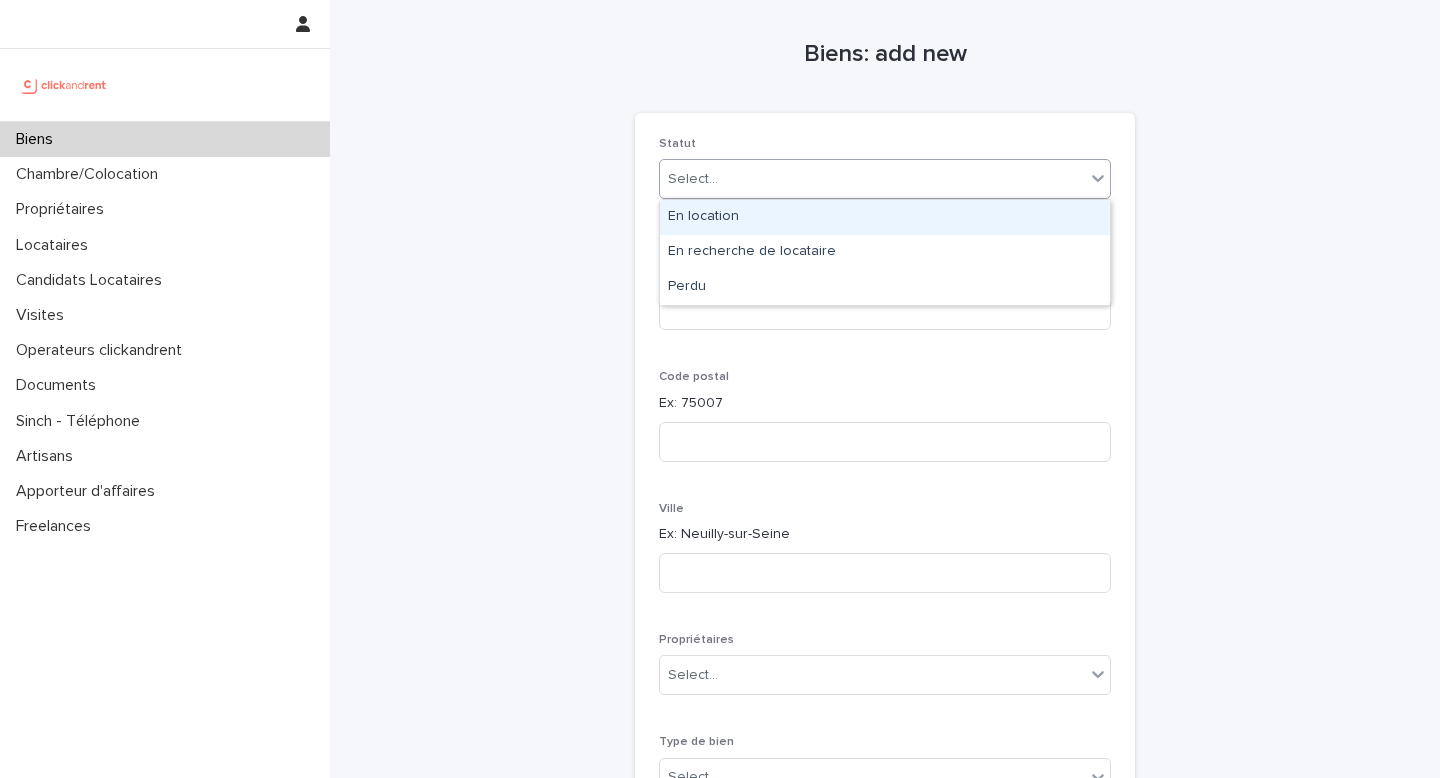 click on "Select..." at bounding box center [872, 179] 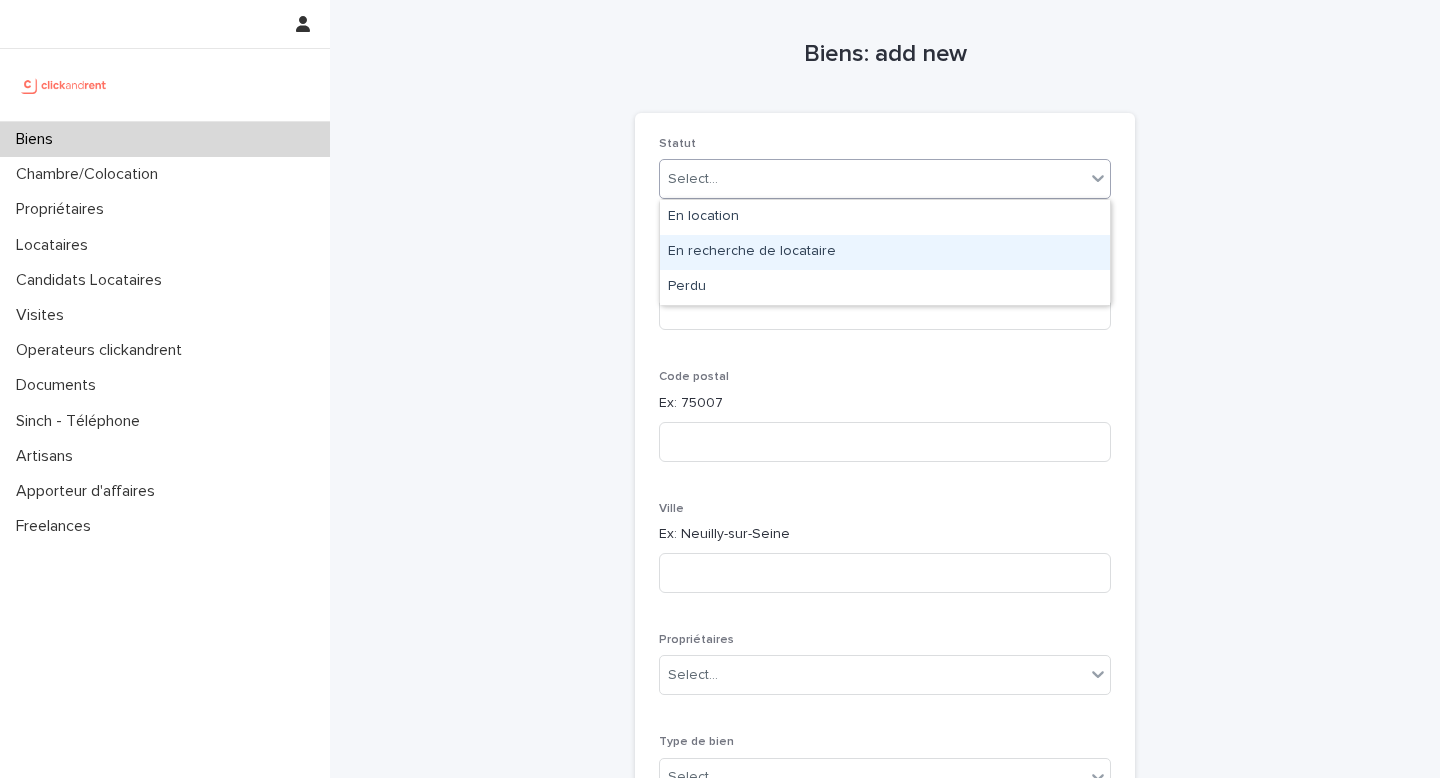 click on "En recherche de locataire" at bounding box center (885, 252) 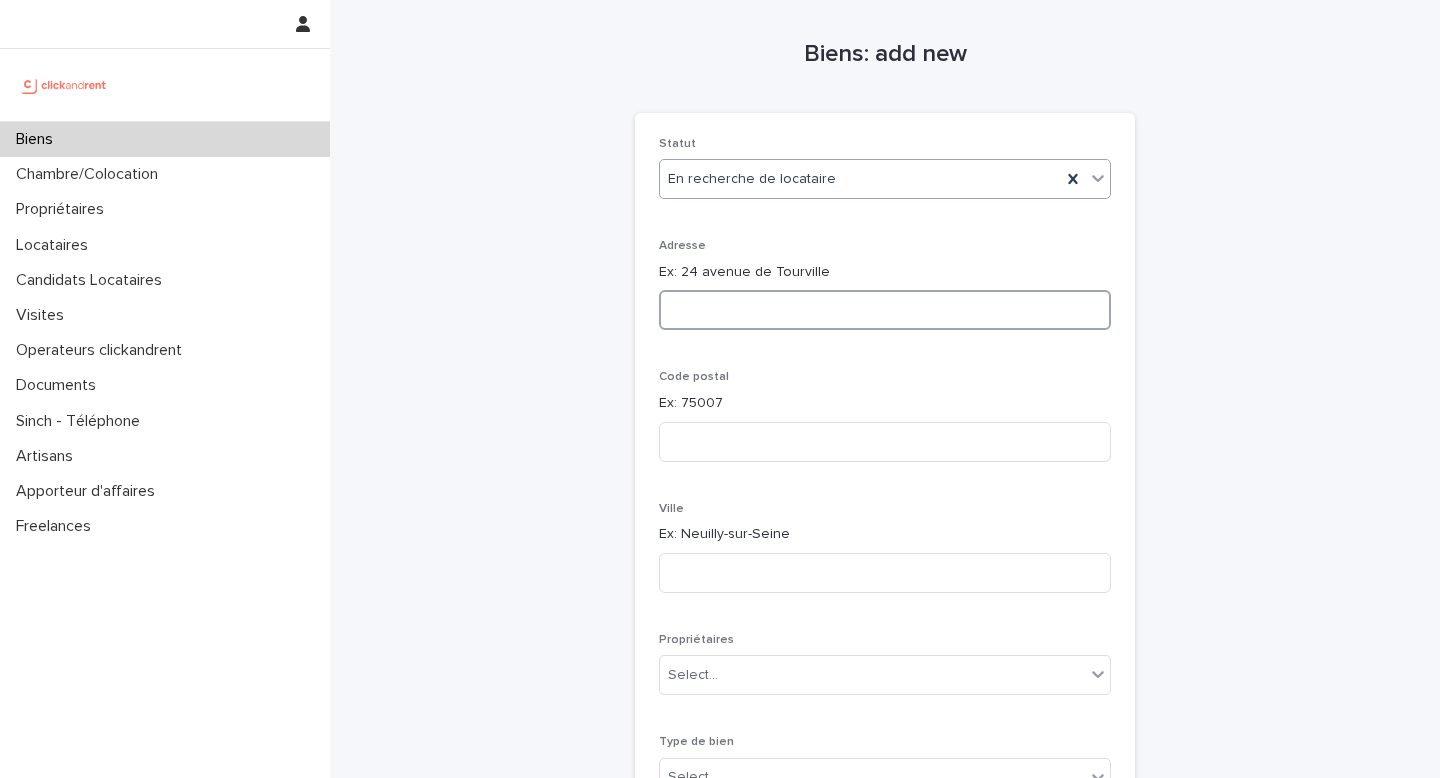 click at bounding box center (885, 310) 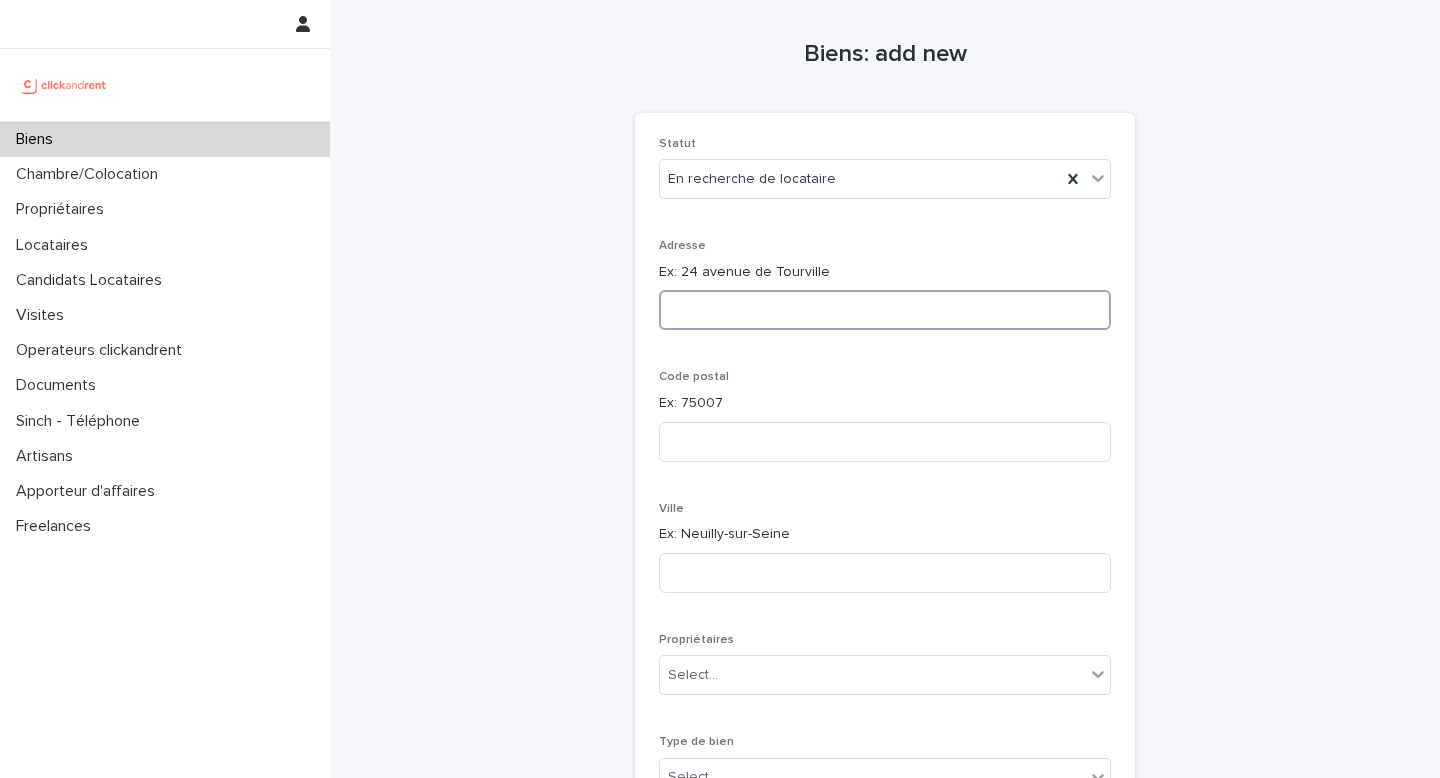 paste on "**********" 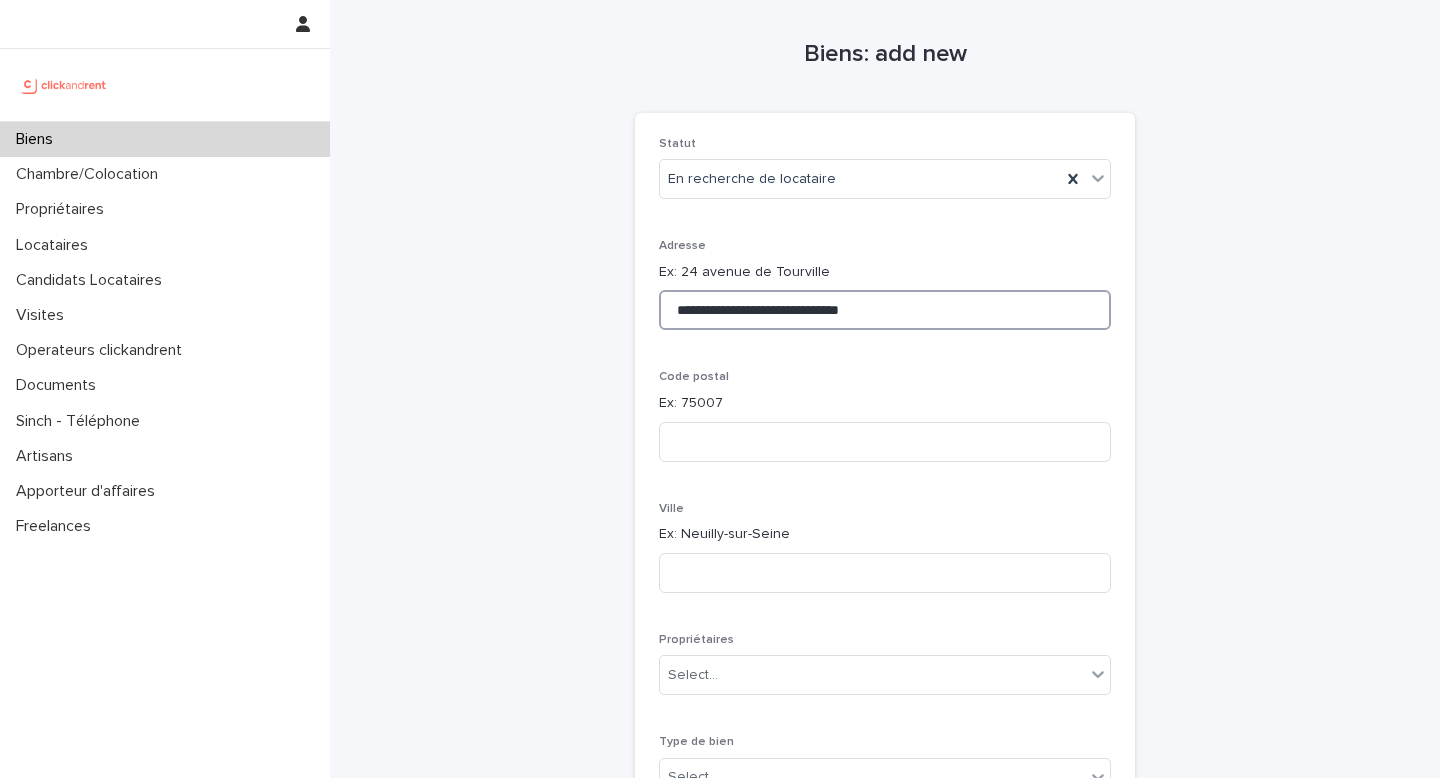drag, startPoint x: 808, startPoint y: 311, endPoint x: 877, endPoint y: 311, distance: 69 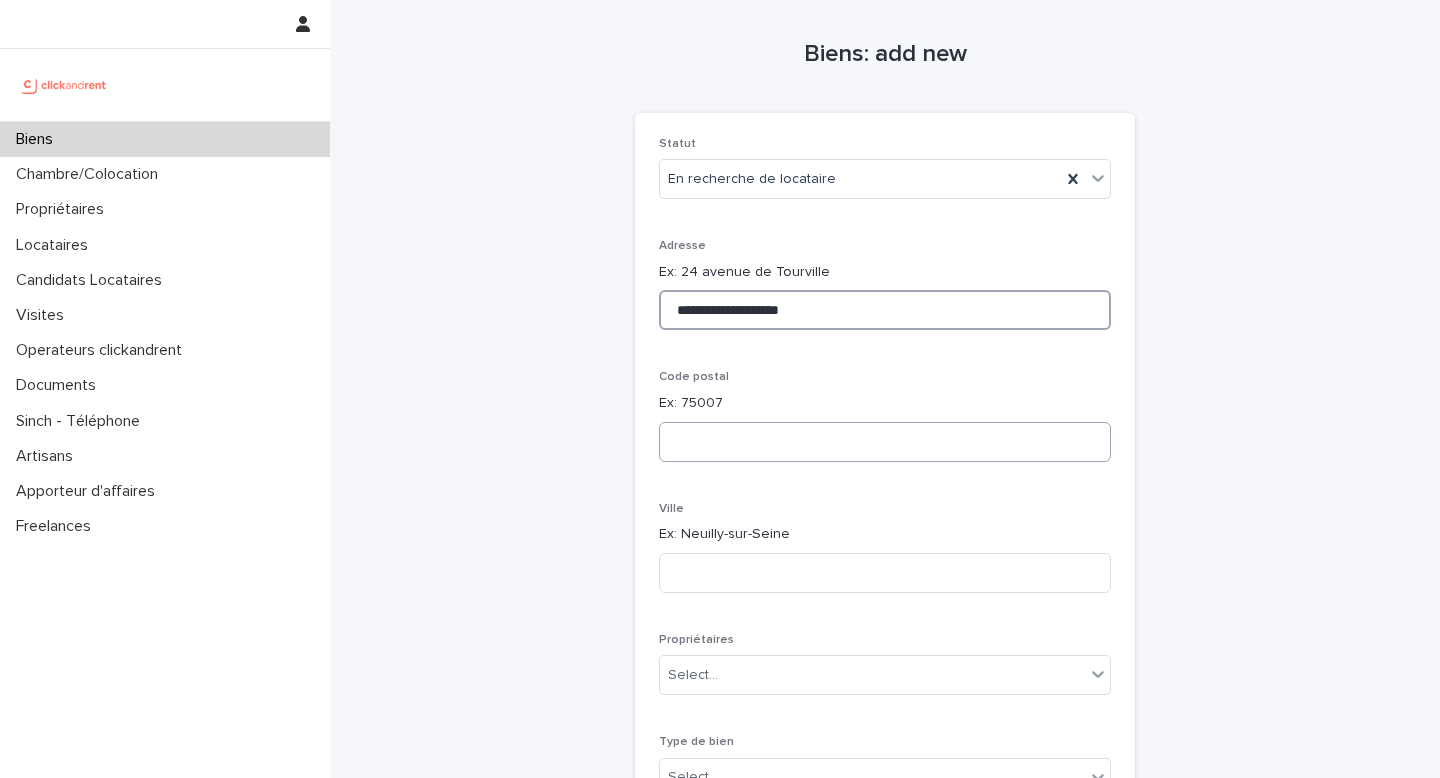 type on "**********" 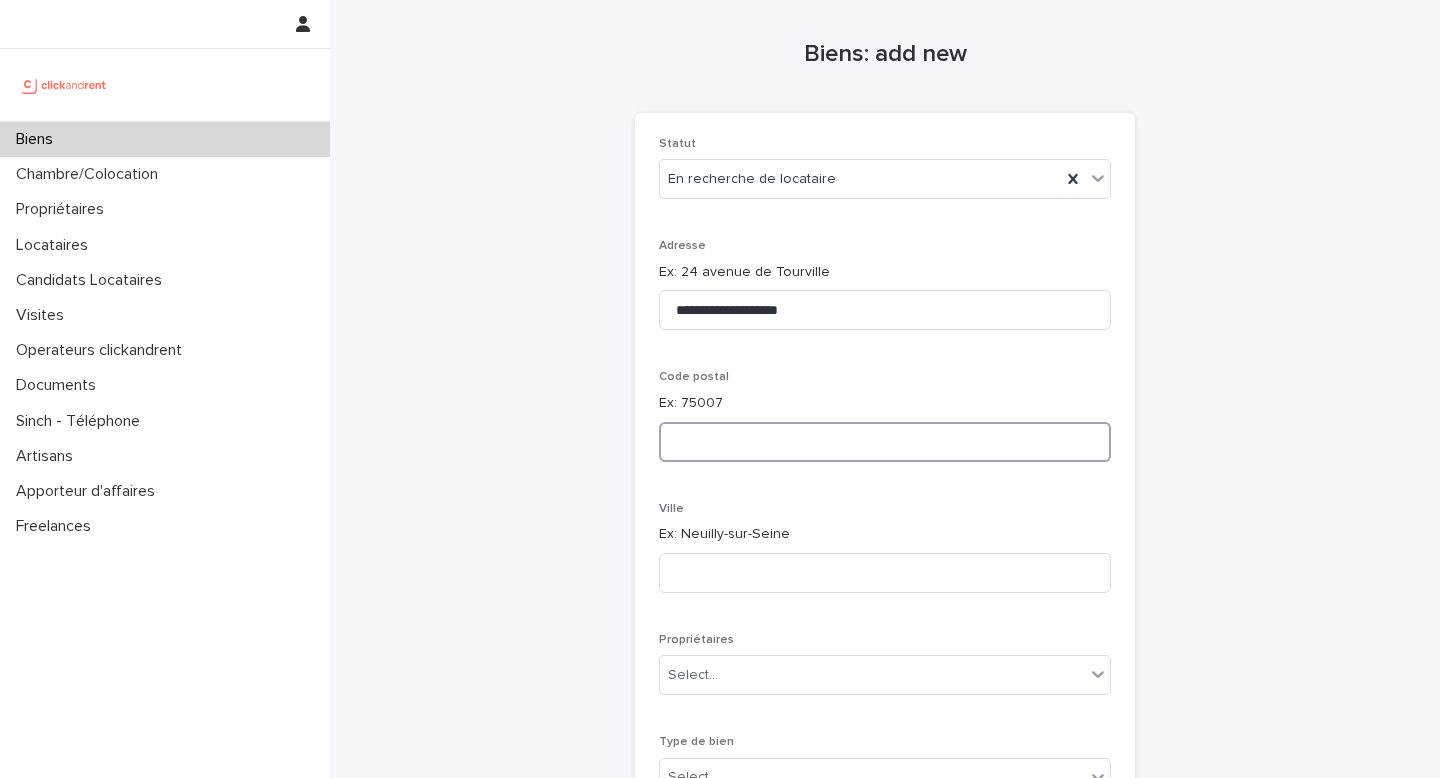 click at bounding box center (885, 442) 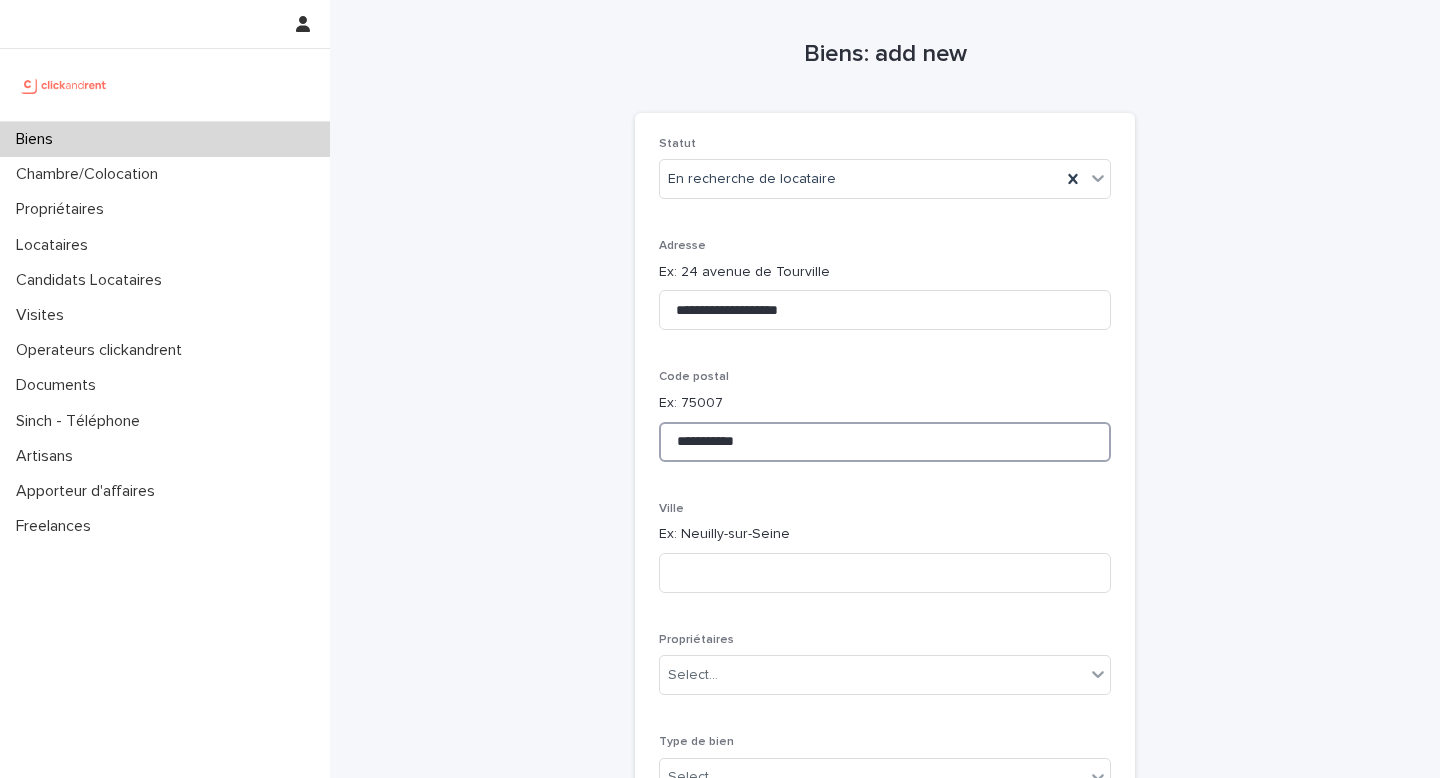 drag, startPoint x: 716, startPoint y: 444, endPoint x: 768, endPoint y: 444, distance: 52 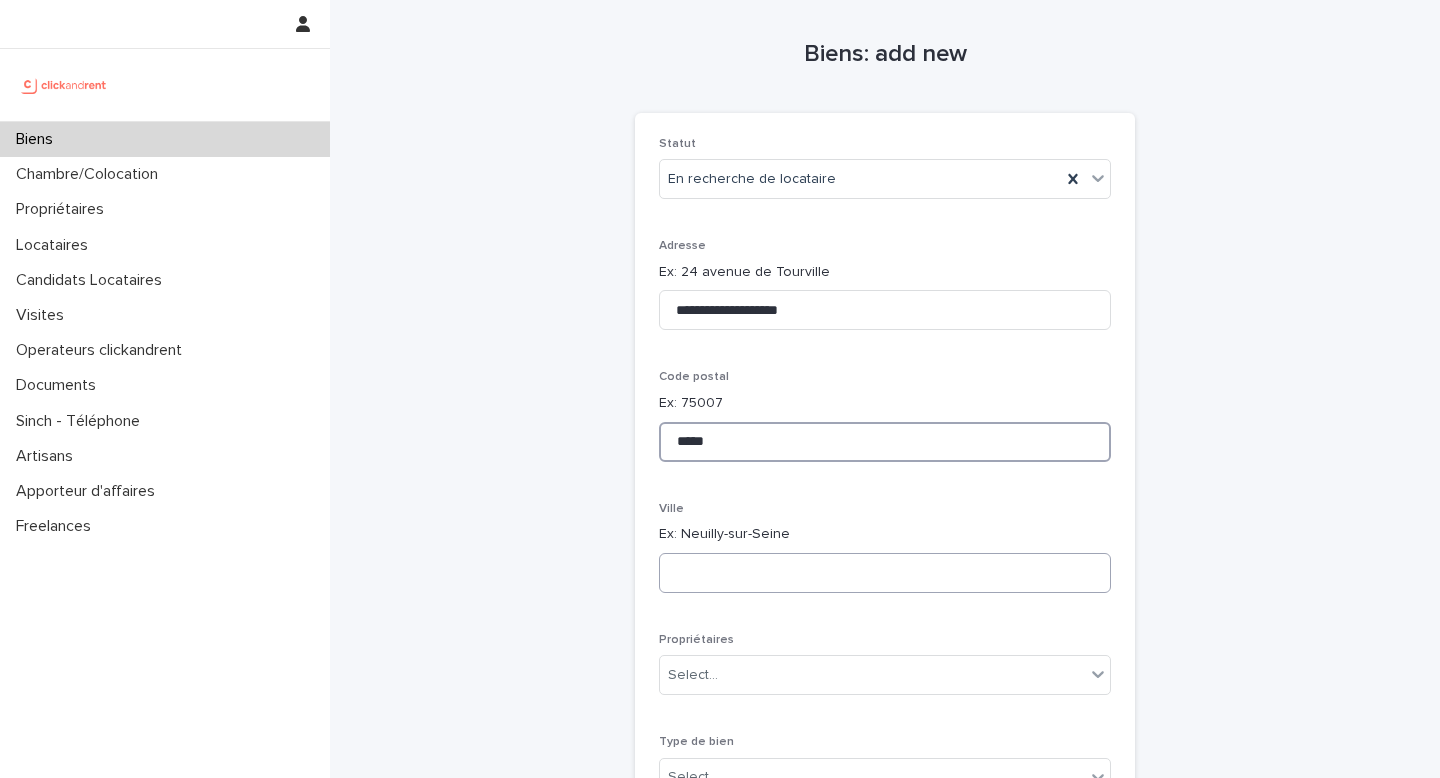 type on "*****" 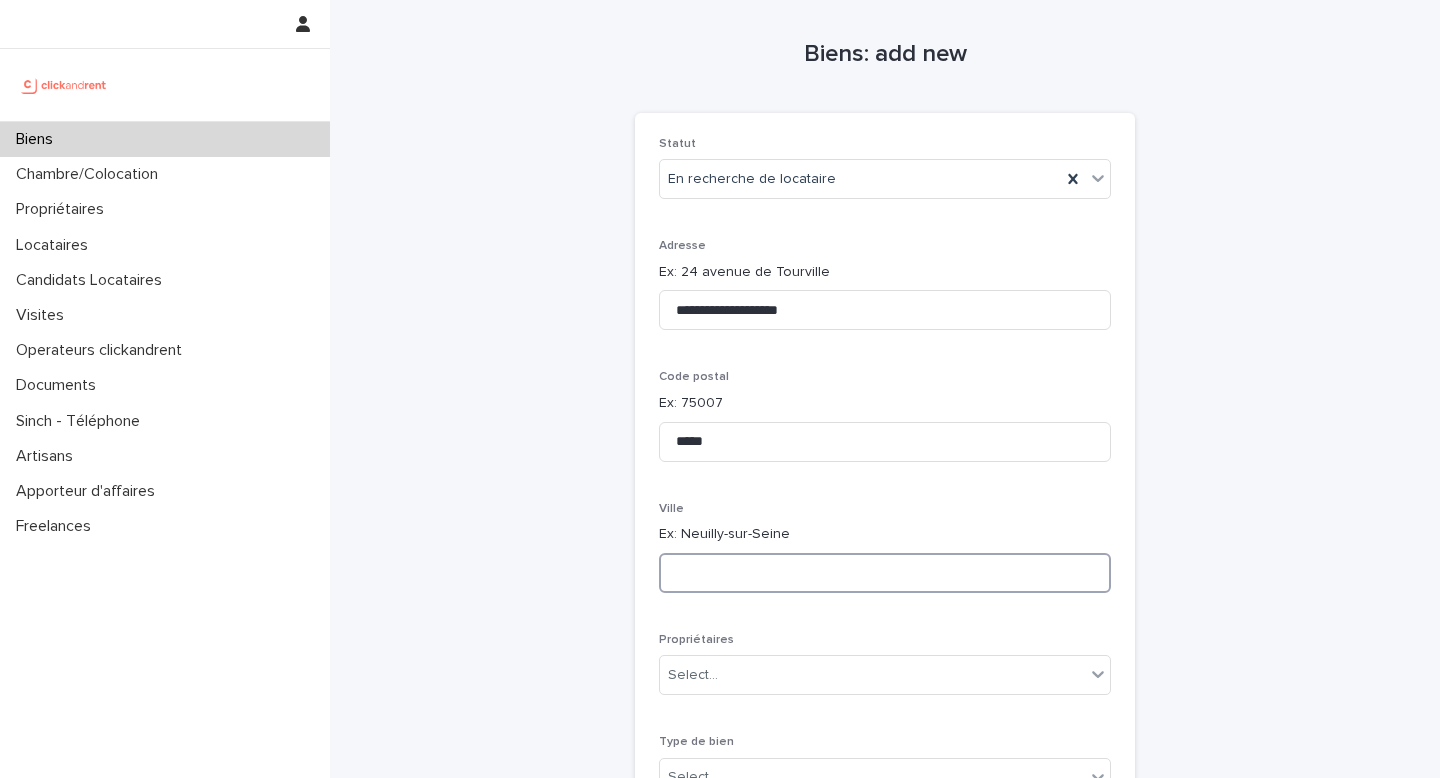 click at bounding box center (885, 573) 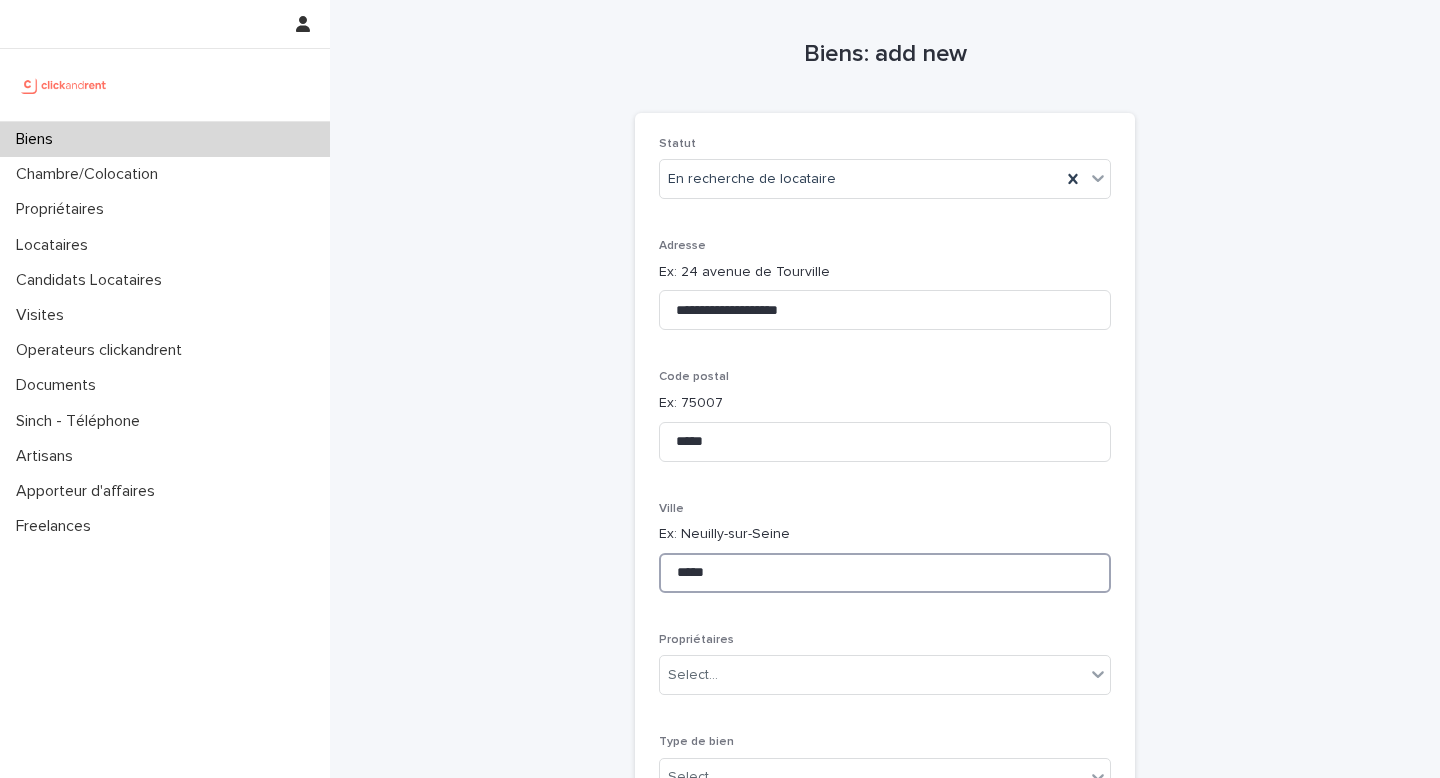 click on "*****" at bounding box center (885, 573) 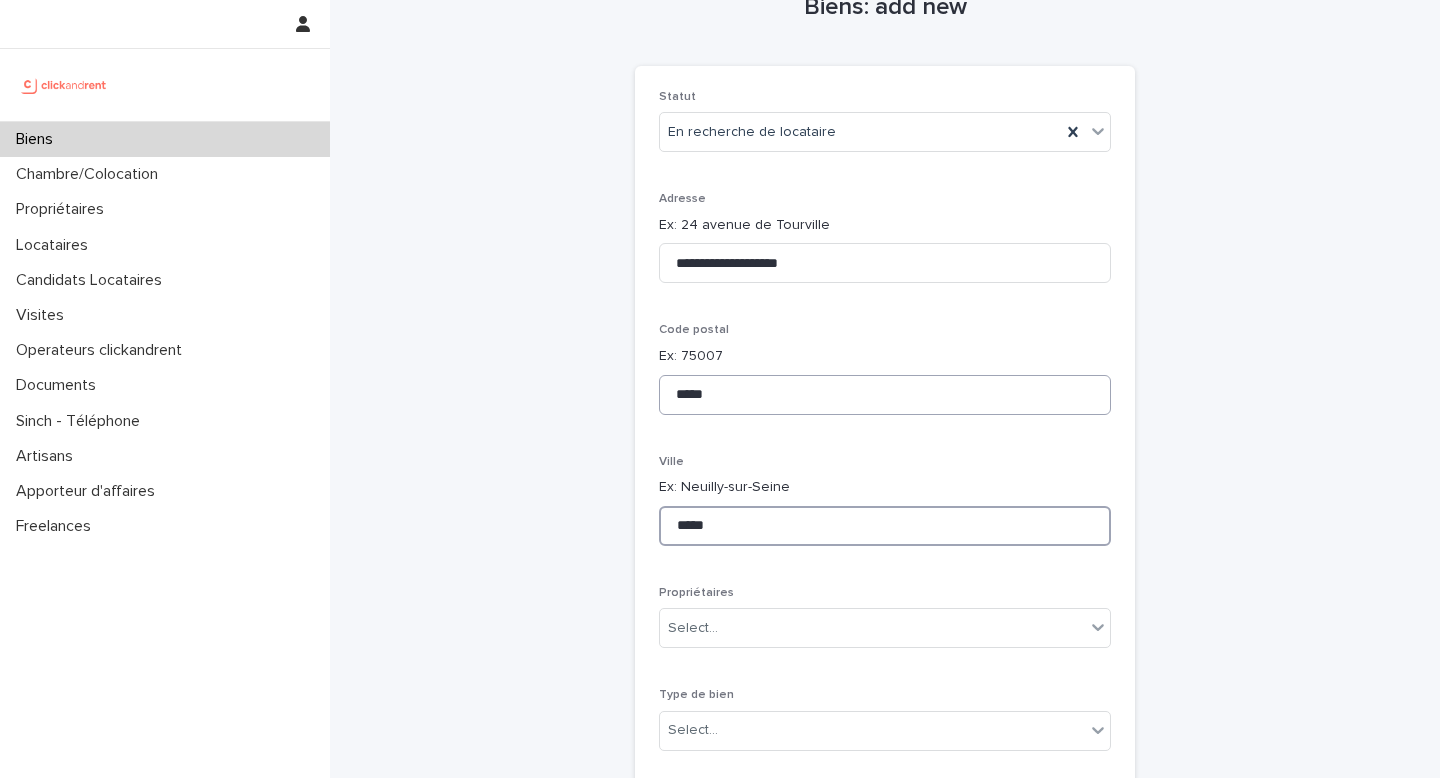 scroll, scrollTop: 51, scrollLeft: 0, axis: vertical 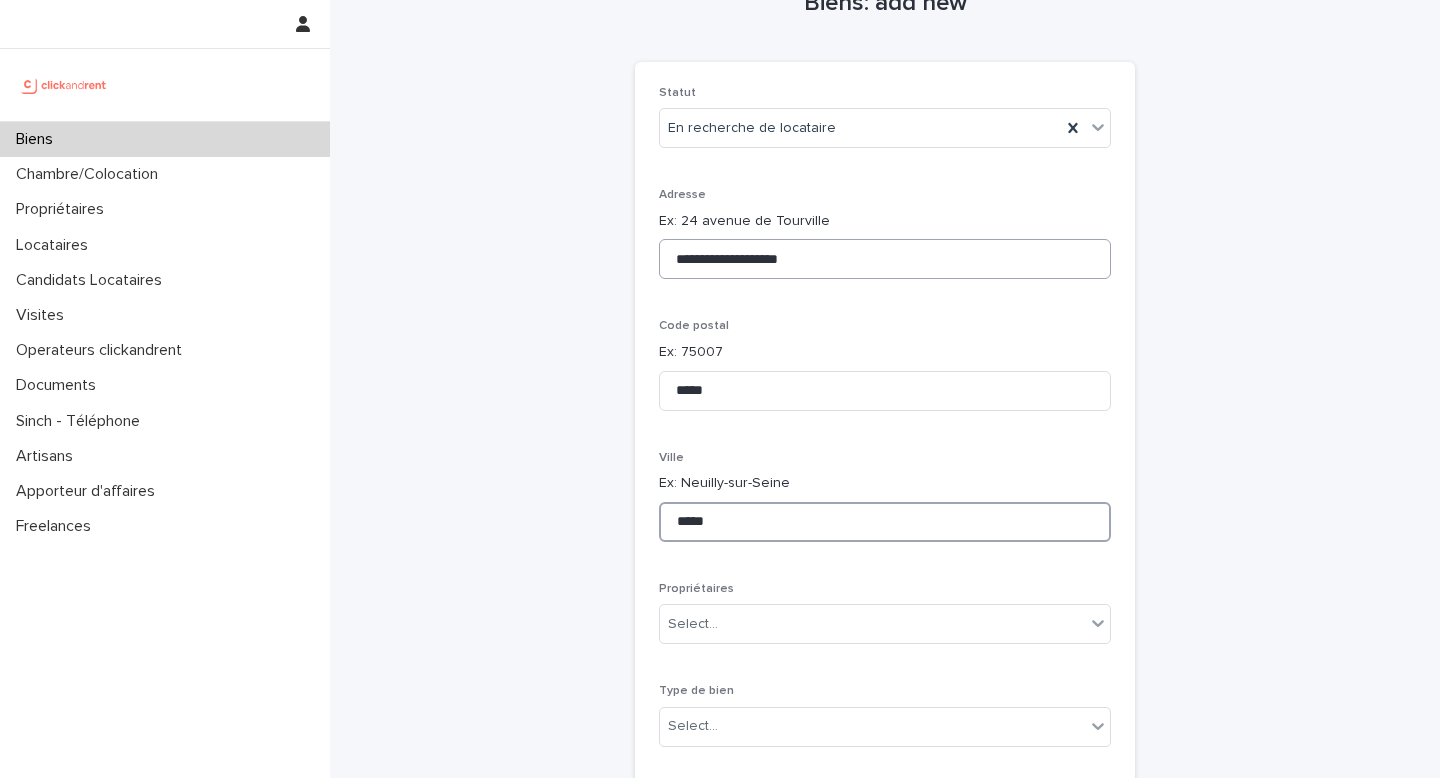 type on "*****" 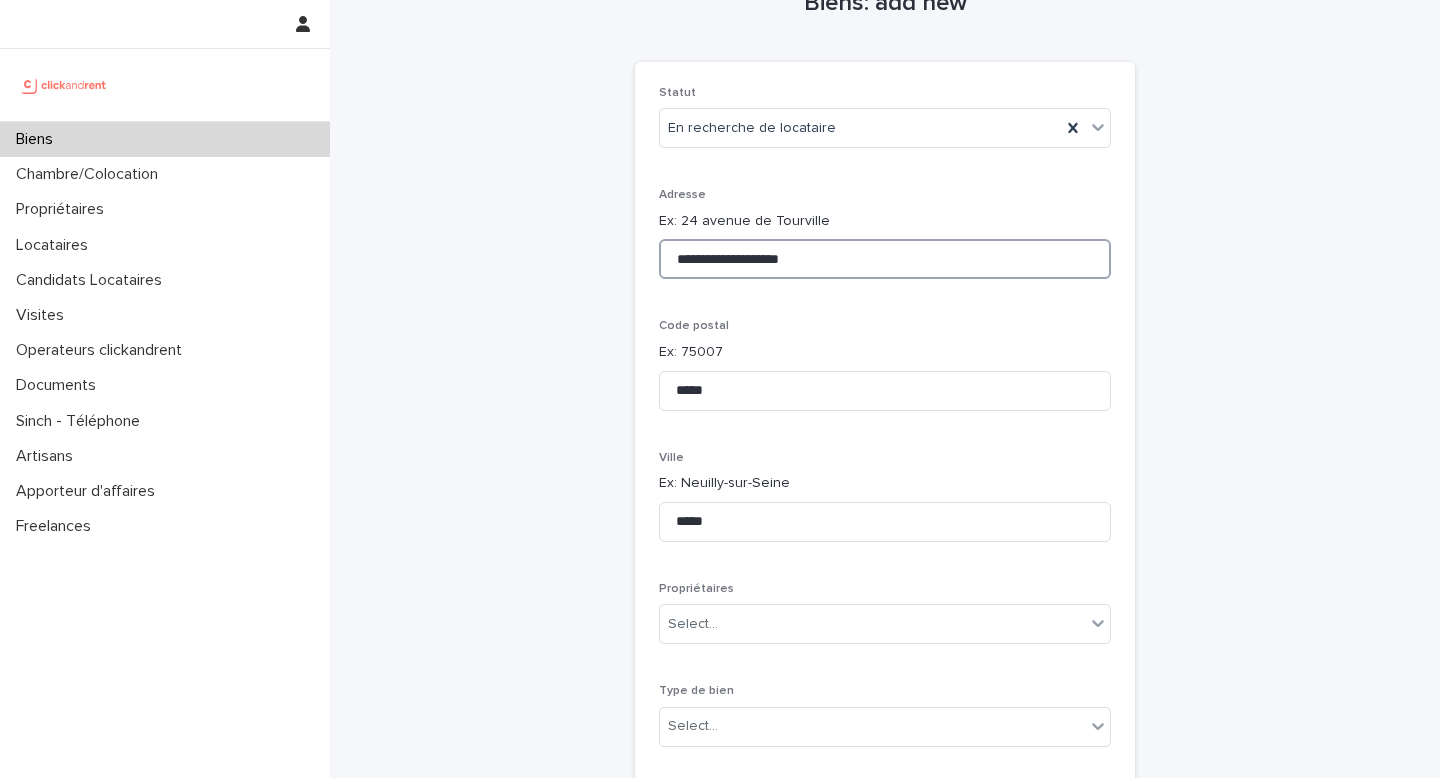 drag, startPoint x: 805, startPoint y: 270, endPoint x: 667, endPoint y: 263, distance: 138.17743 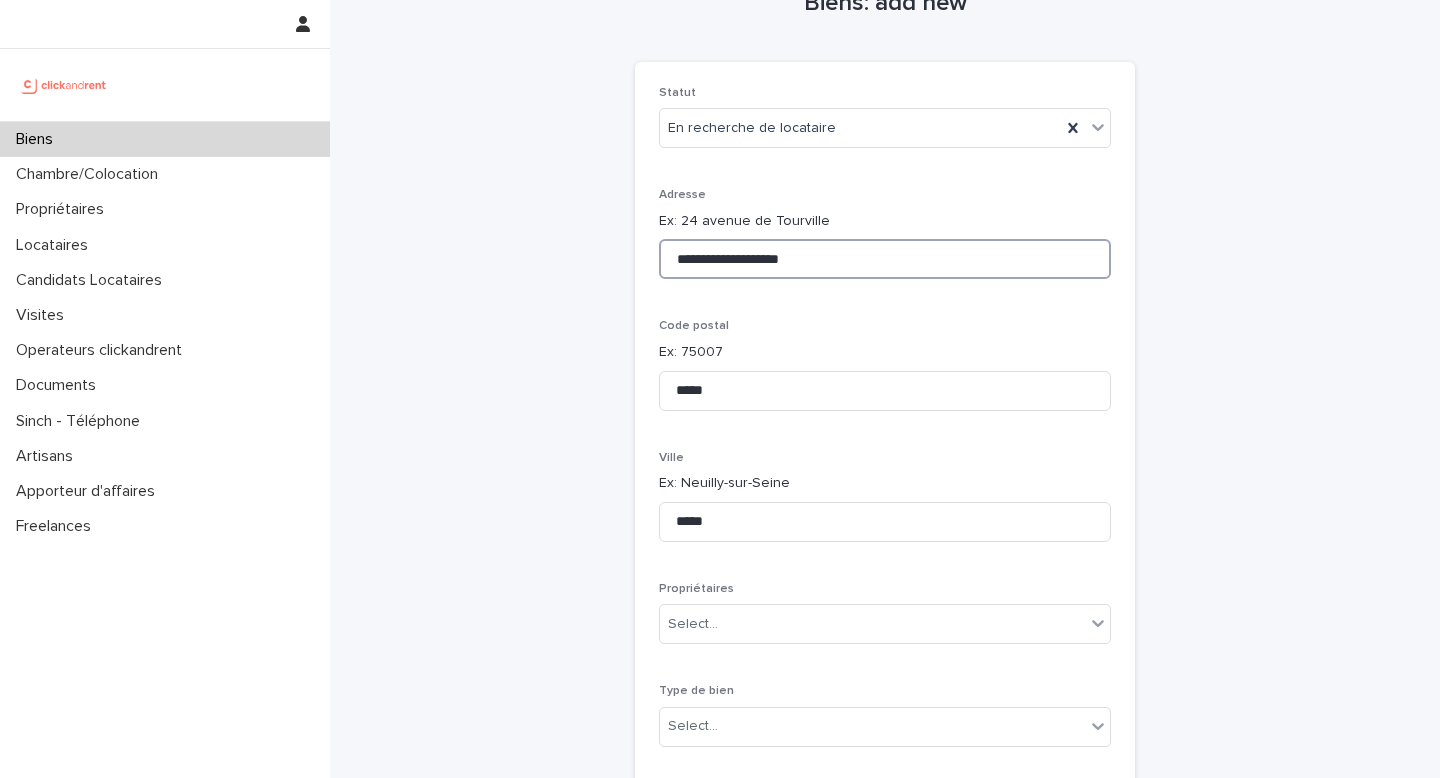scroll, scrollTop: 149, scrollLeft: 0, axis: vertical 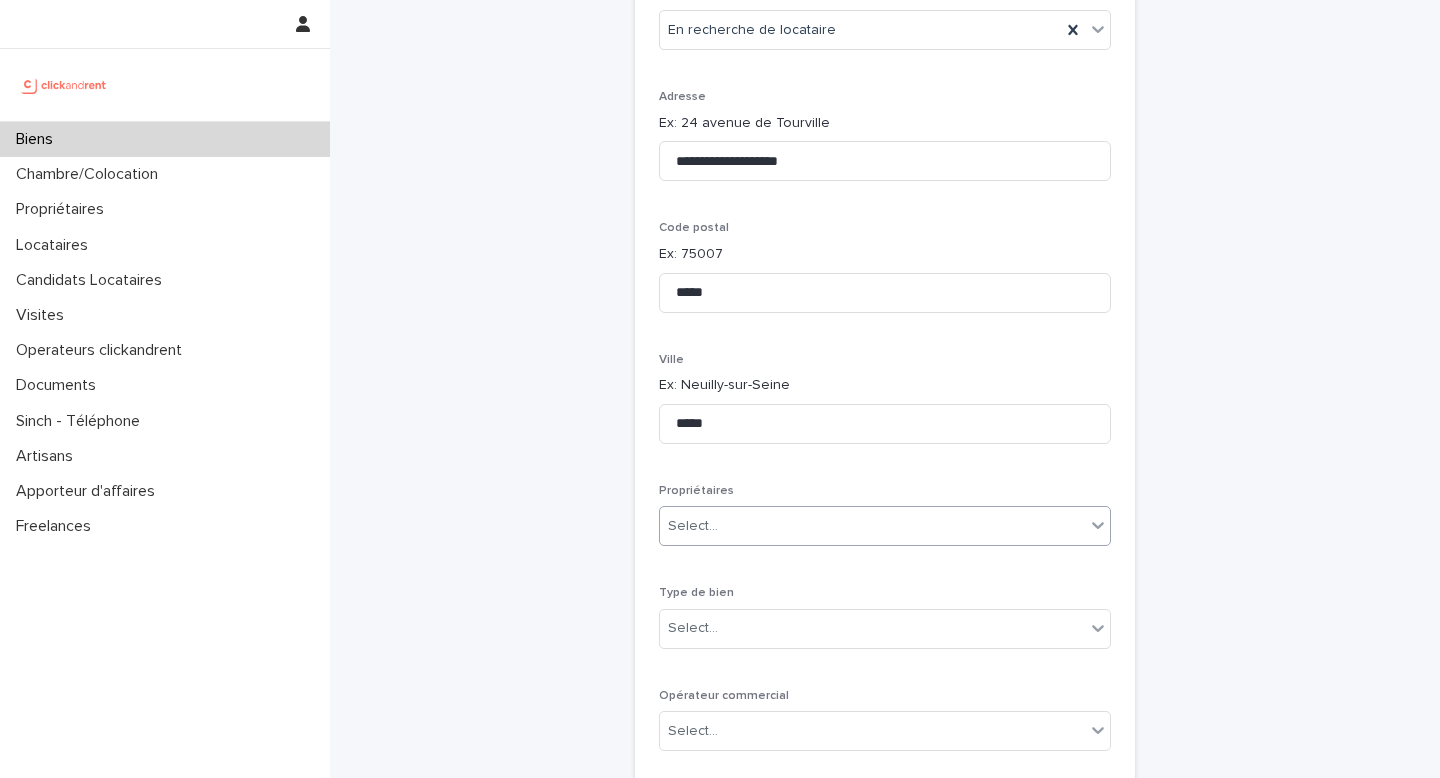 click on "Select..." at bounding box center [872, 526] 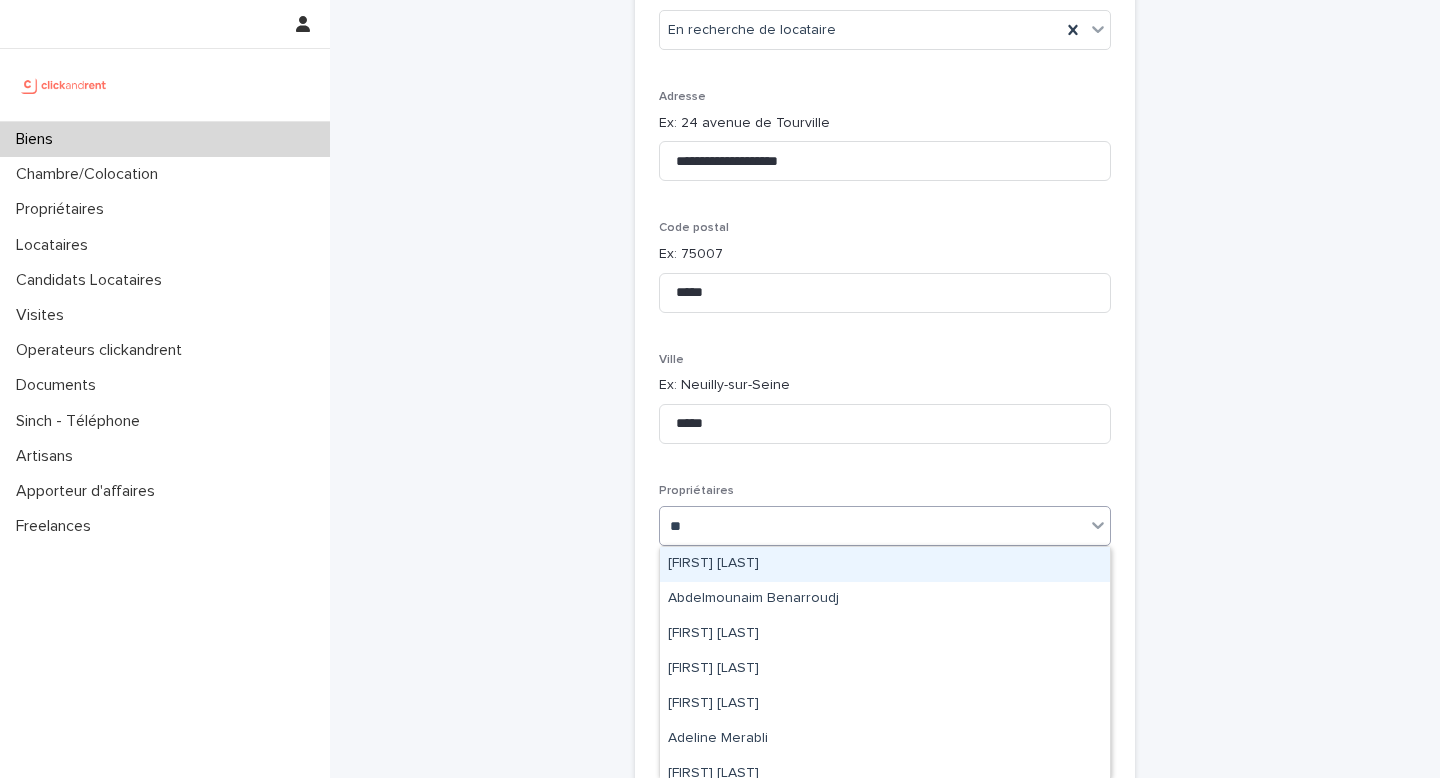 type on "**" 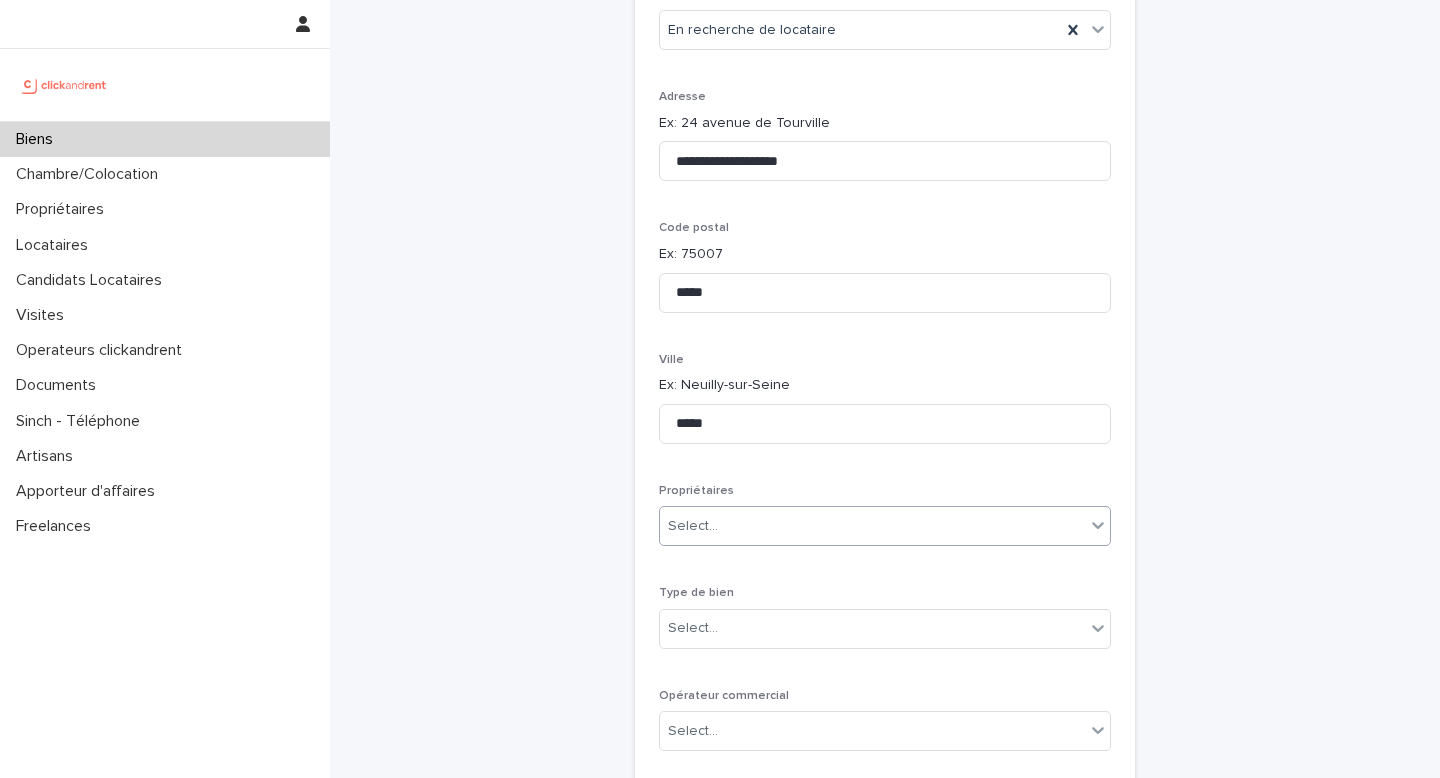 paste on "*******" 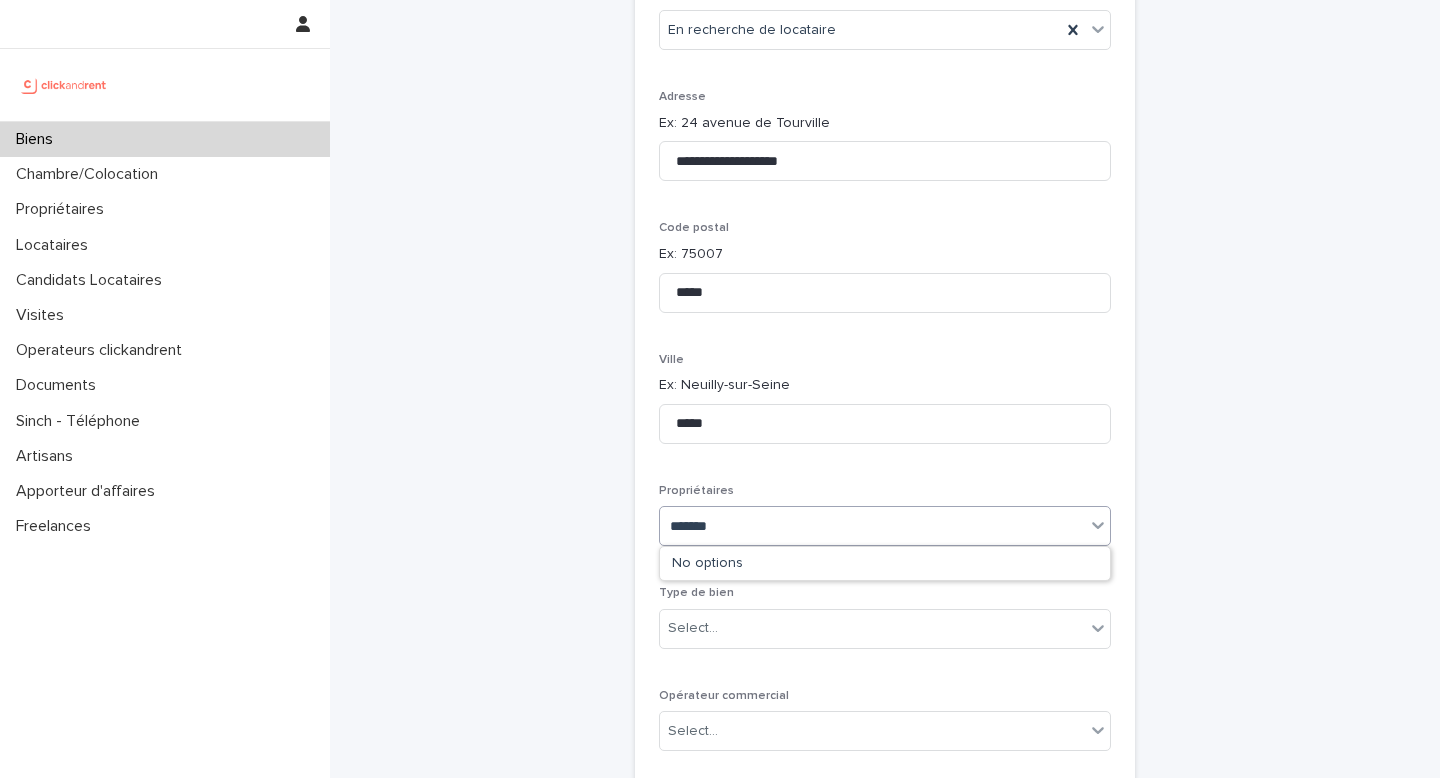 type on "******" 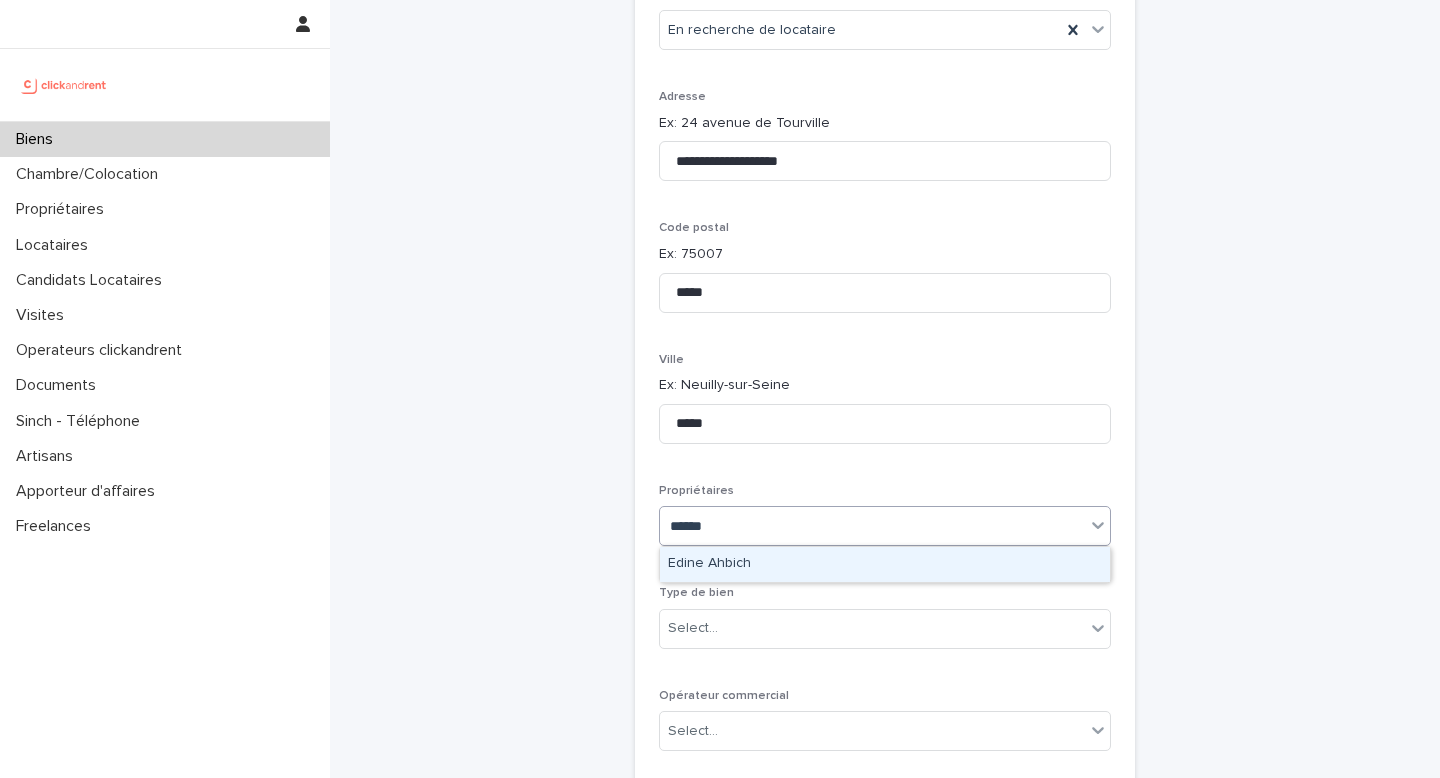 click on "Edine Ahbich" at bounding box center (885, 564) 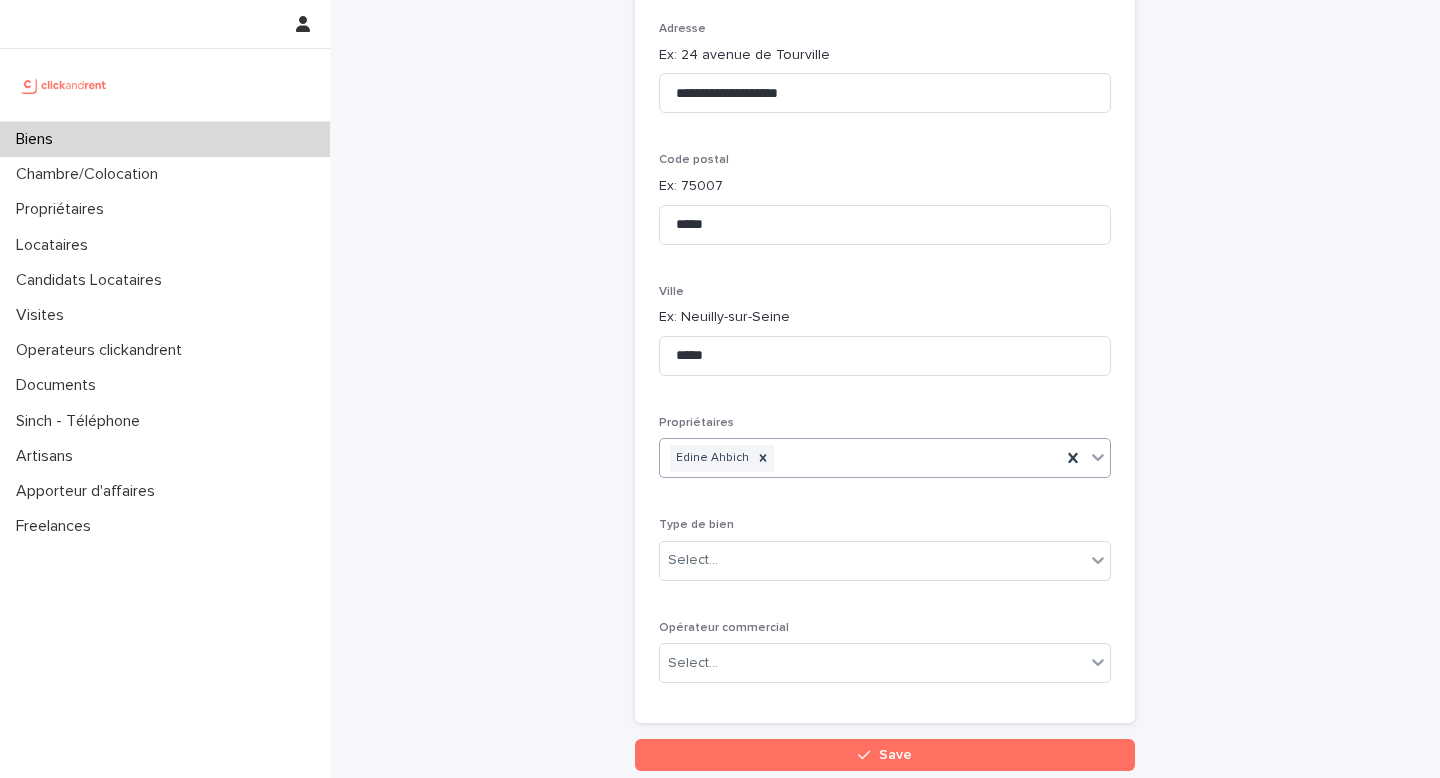 scroll, scrollTop: 238, scrollLeft: 0, axis: vertical 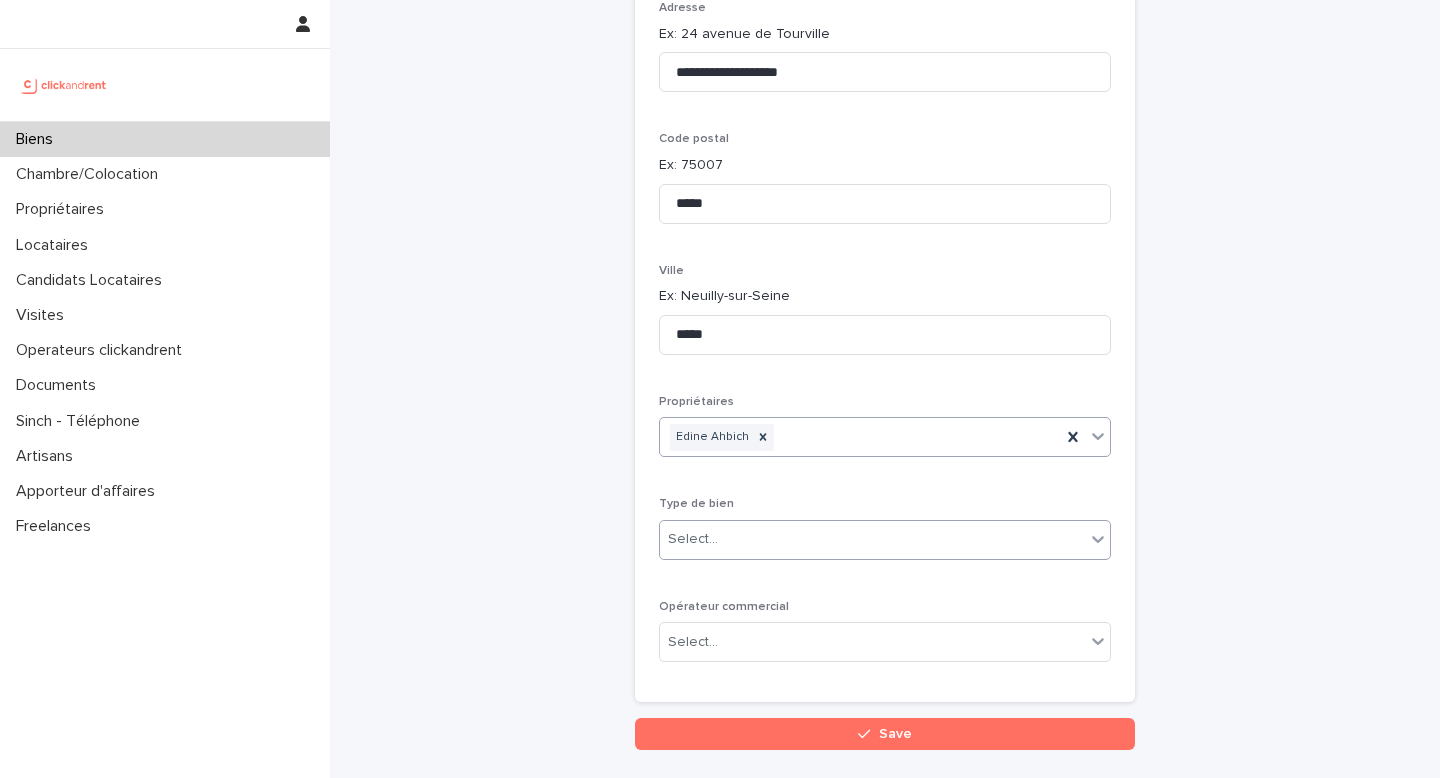 click on "Select..." at bounding box center [872, 539] 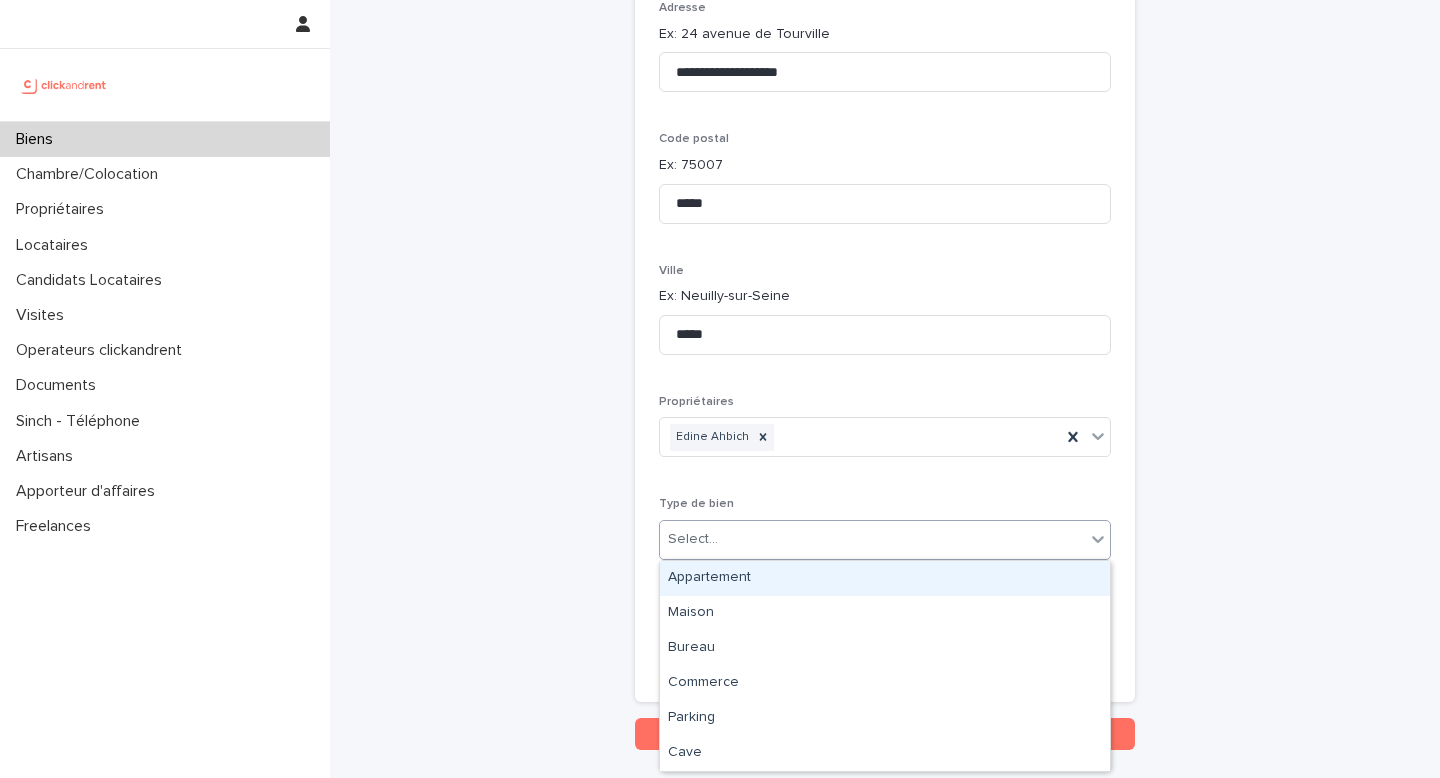 click on "Appartement" at bounding box center [885, 578] 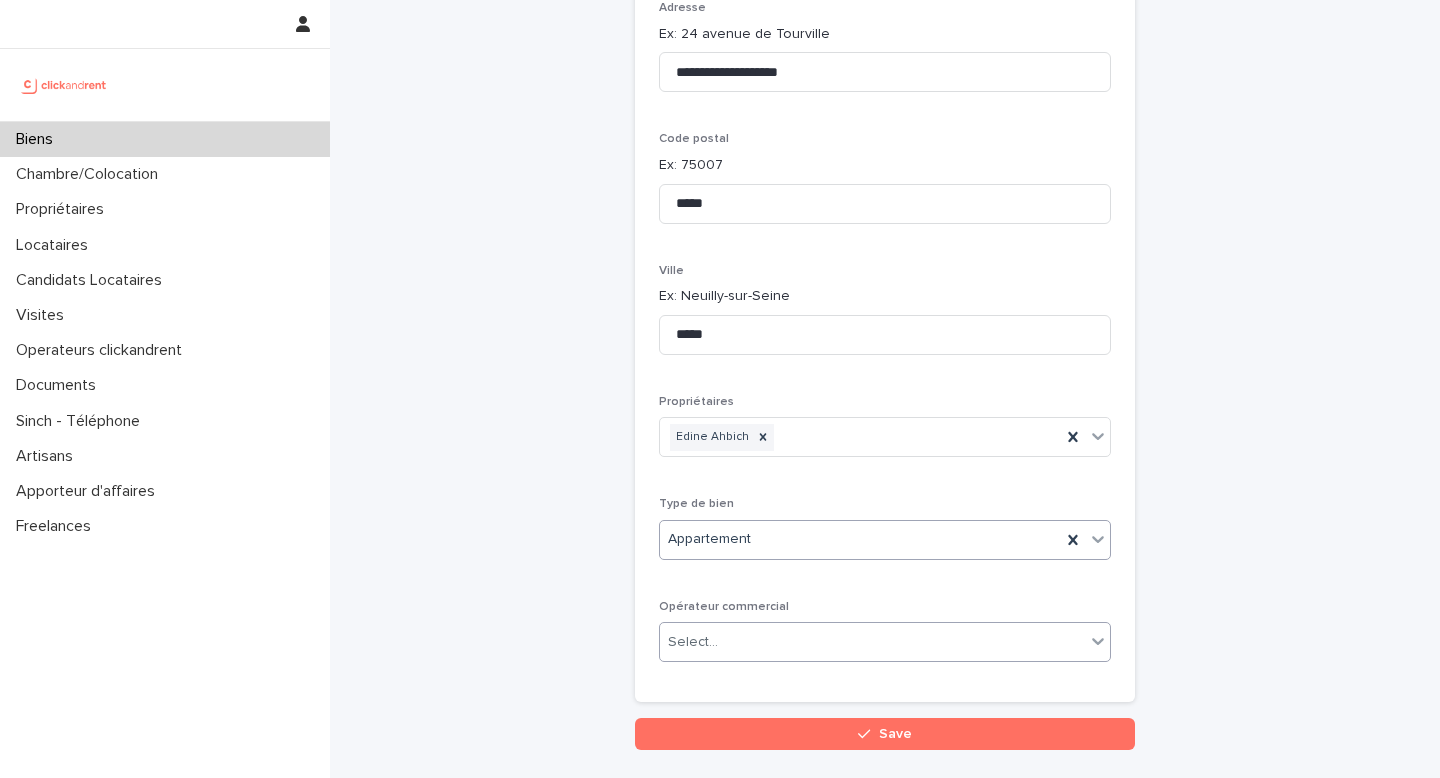 click on "Select..." at bounding box center (872, 642) 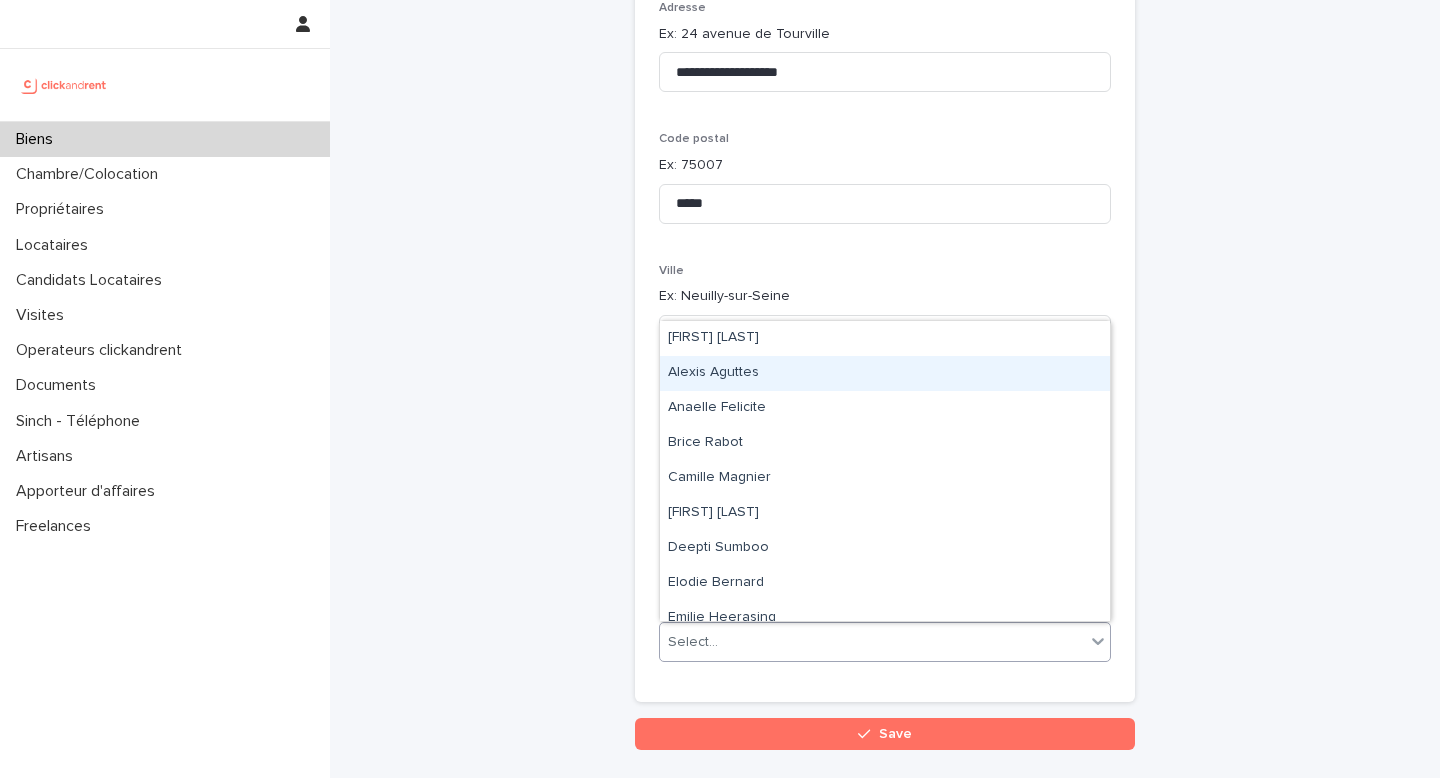 click on "Alexis Aguttes" at bounding box center [885, 373] 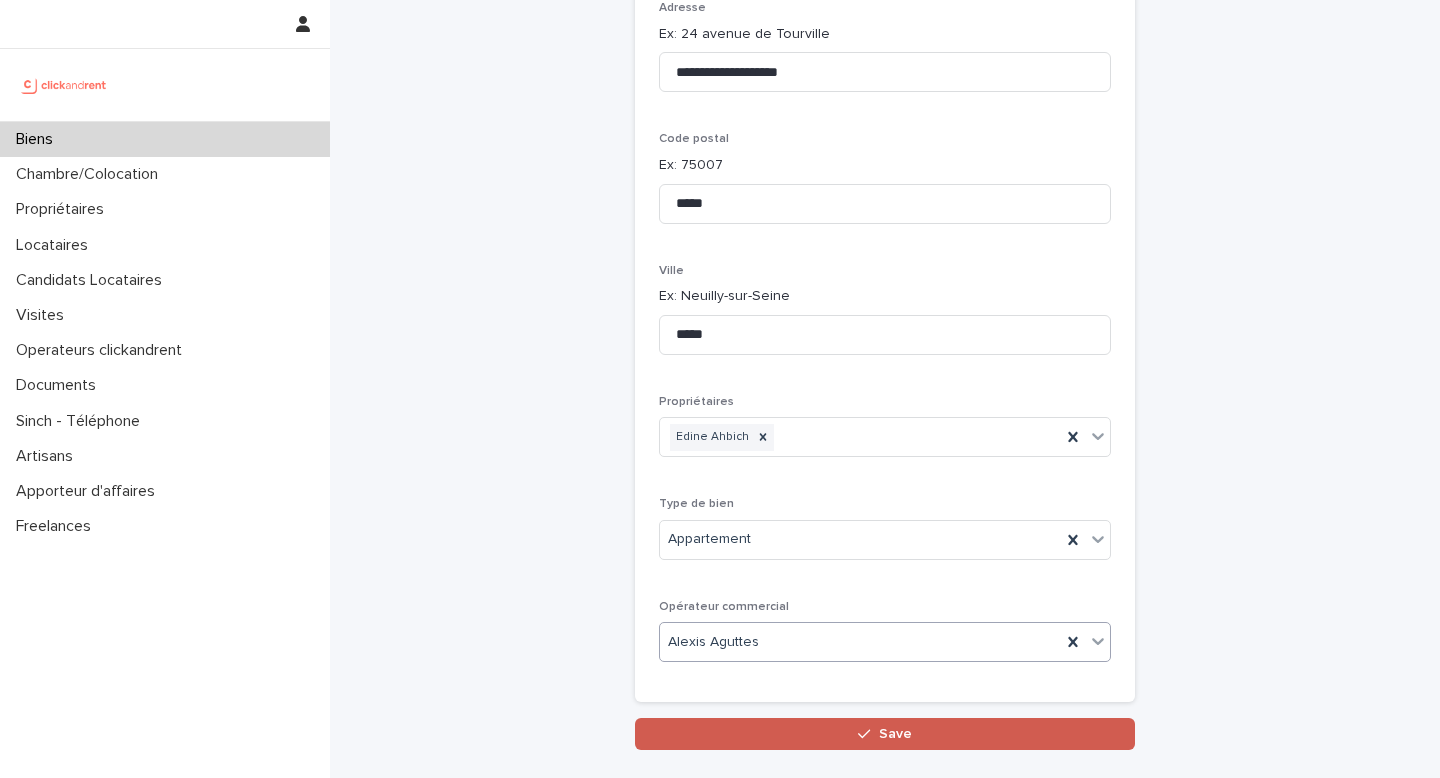 click on "Save" at bounding box center (885, 734) 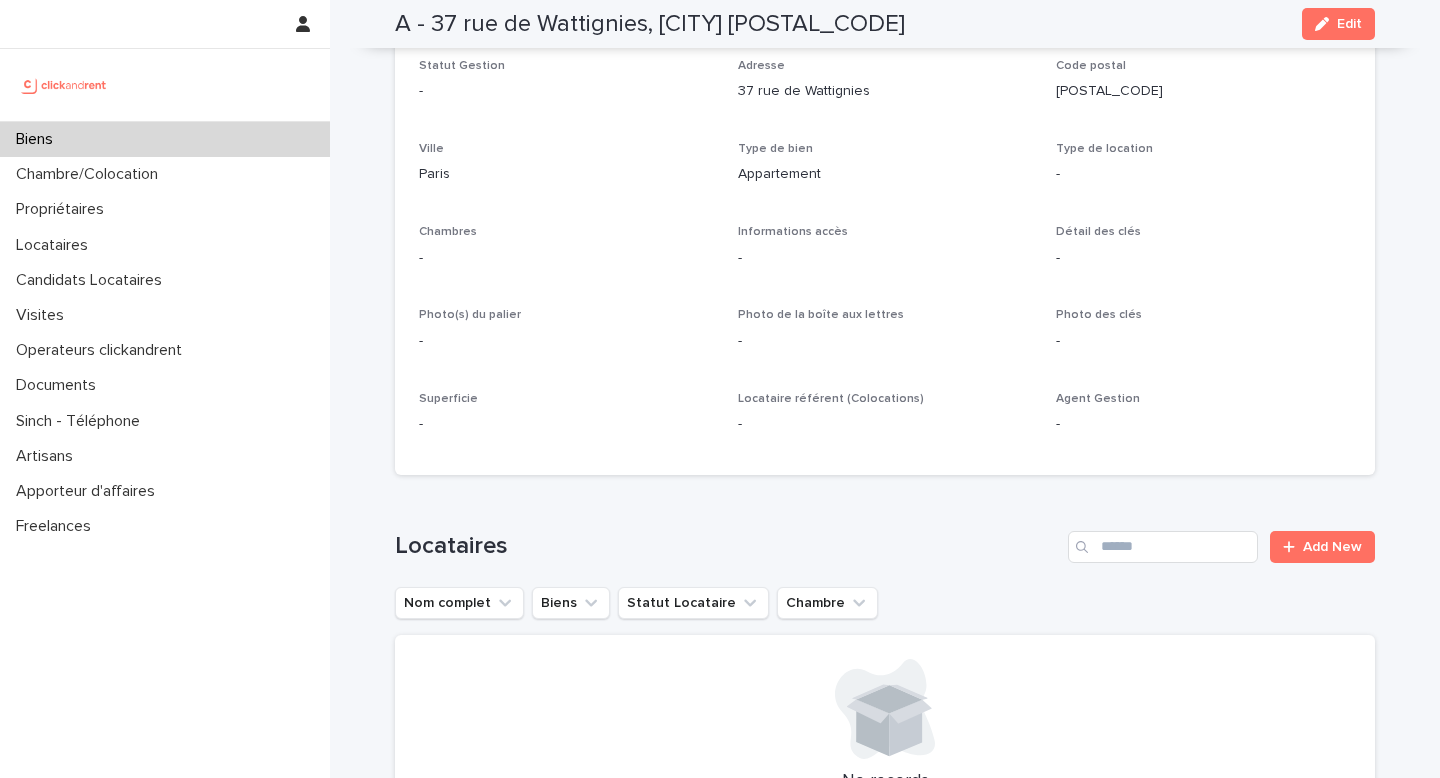 scroll, scrollTop: 0, scrollLeft: 0, axis: both 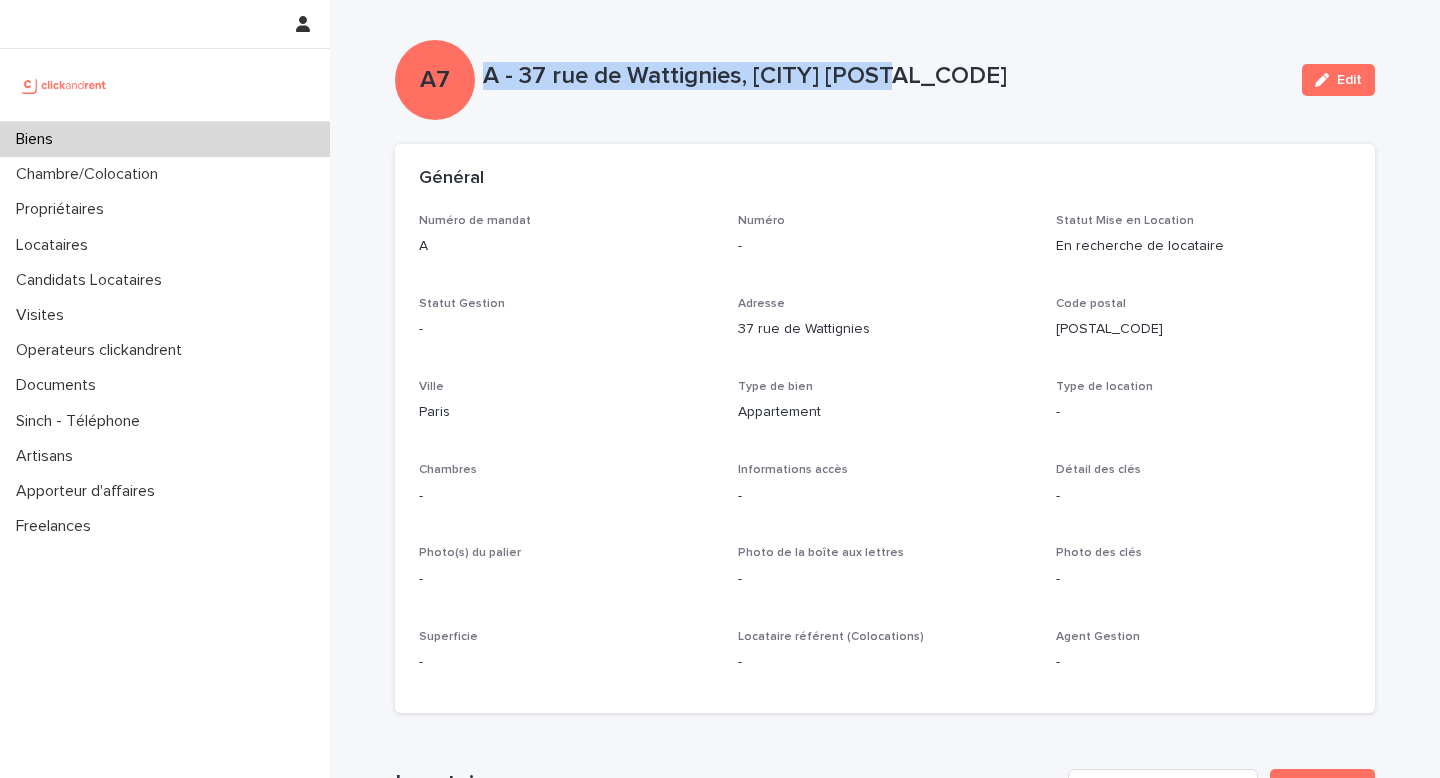 copy on "A - 37 rue de Wattignies, [CITY] [POSTAL_CODE]" 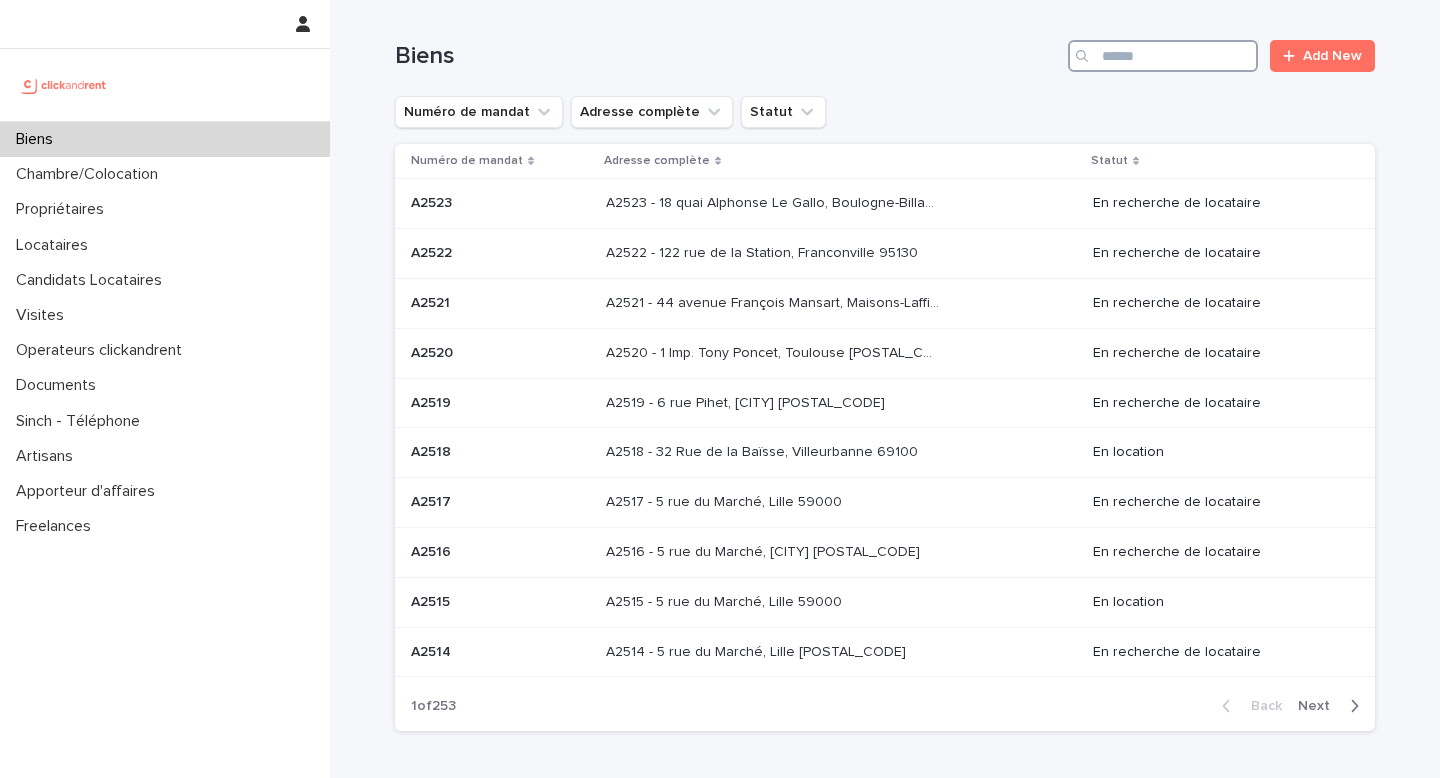 click at bounding box center [1163, 56] 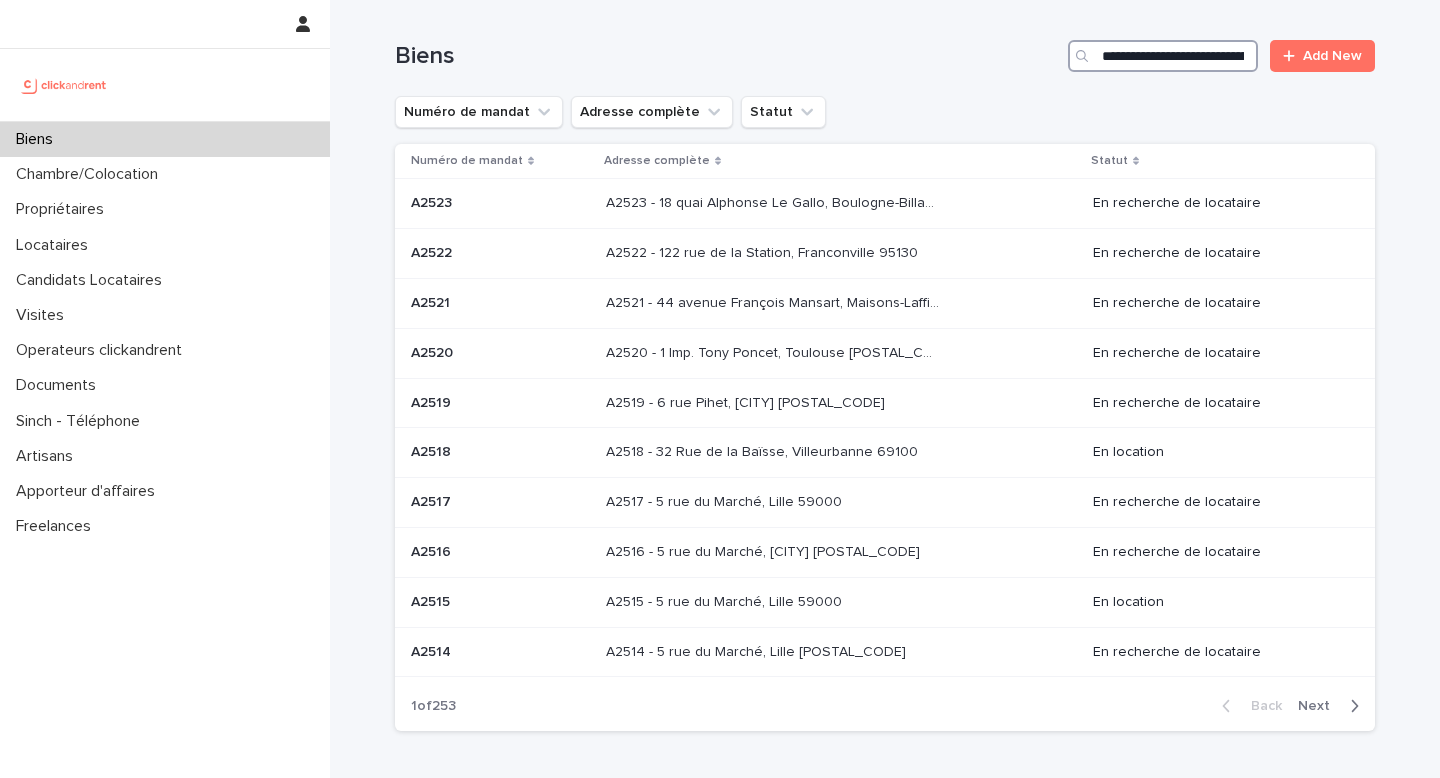 scroll, scrollTop: 0, scrollLeft: 105, axis: horizontal 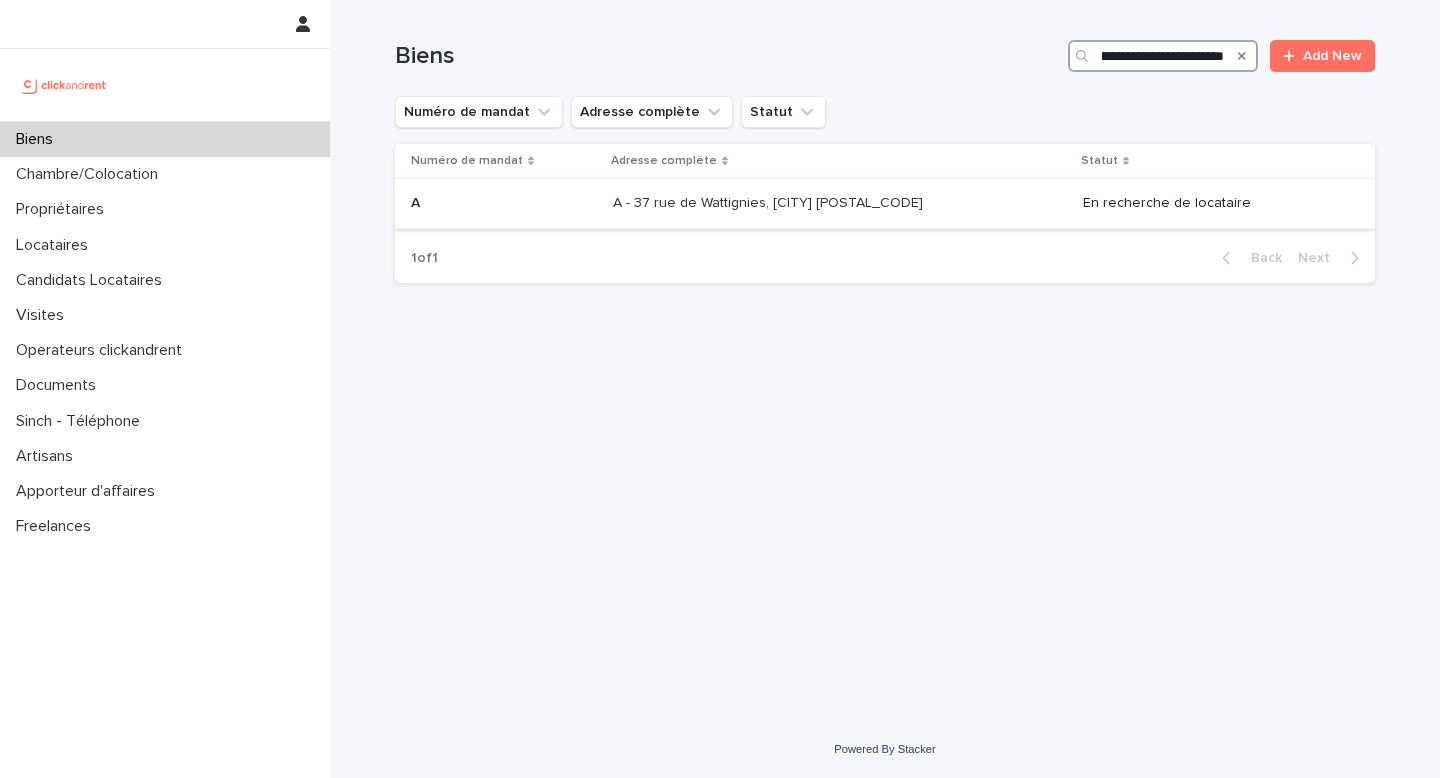 type on "**********" 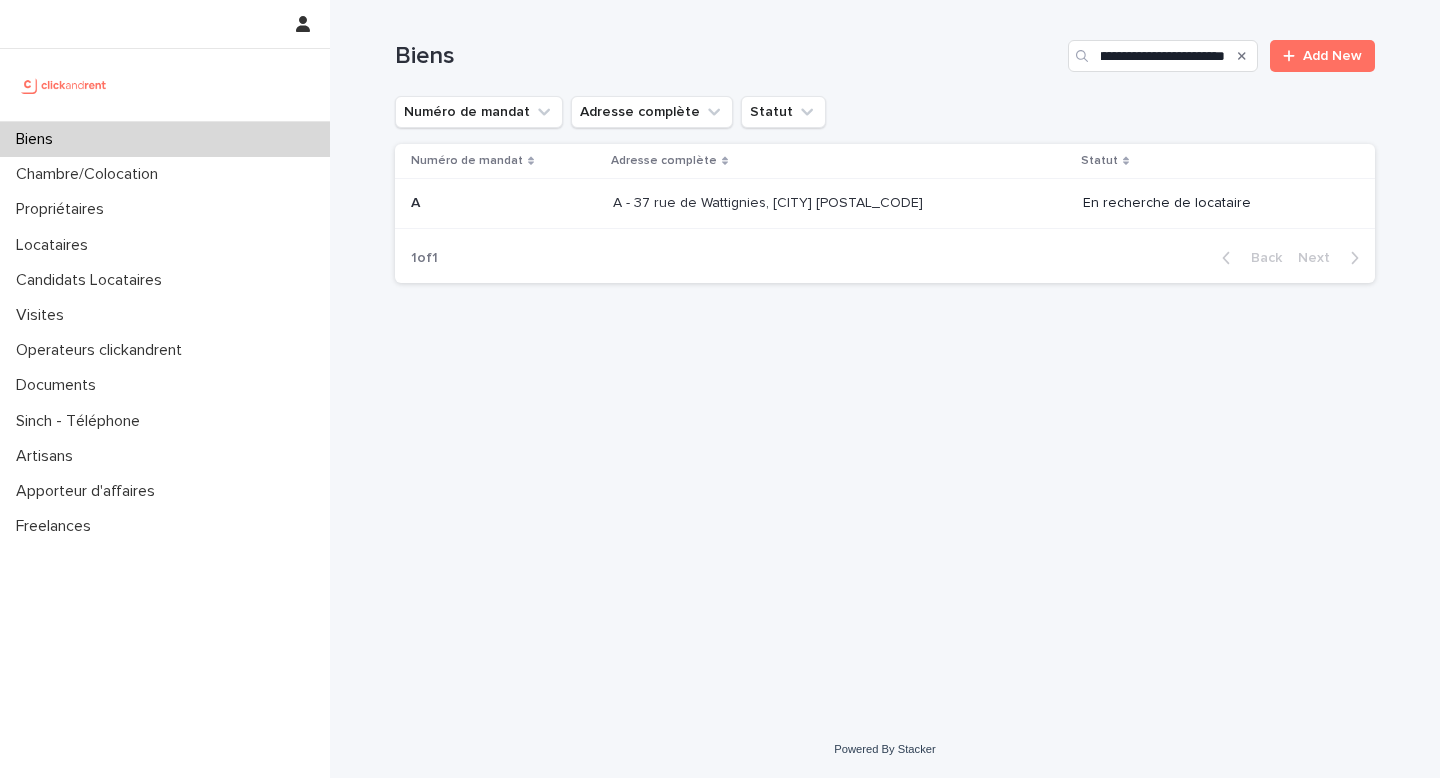 click on "A - 37 rue de Wattignies, Paris [POSTAL_CODE] A - 37 rue de Wattignies, Paris [POSTAL_CODE]" at bounding box center [840, 203] 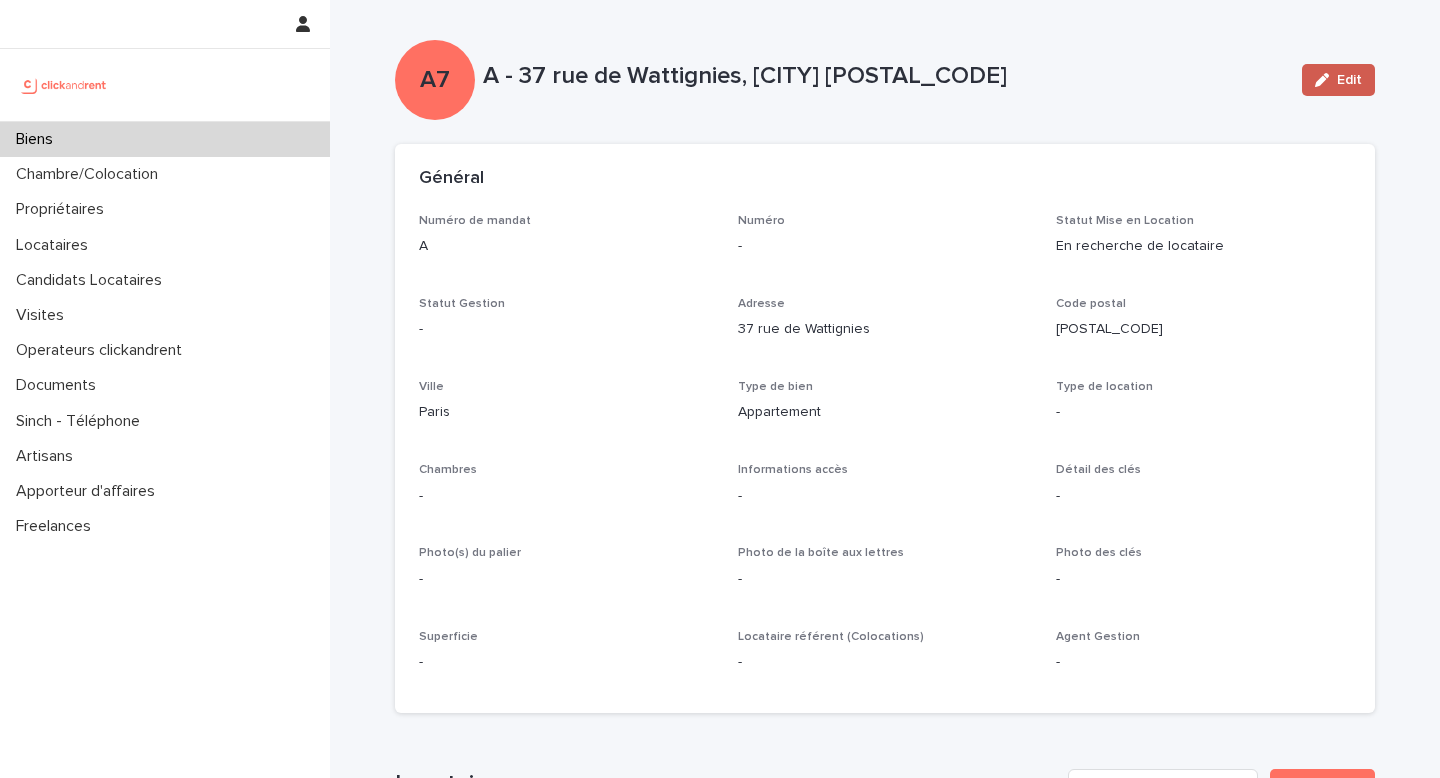 click on "Edit" at bounding box center [1338, 80] 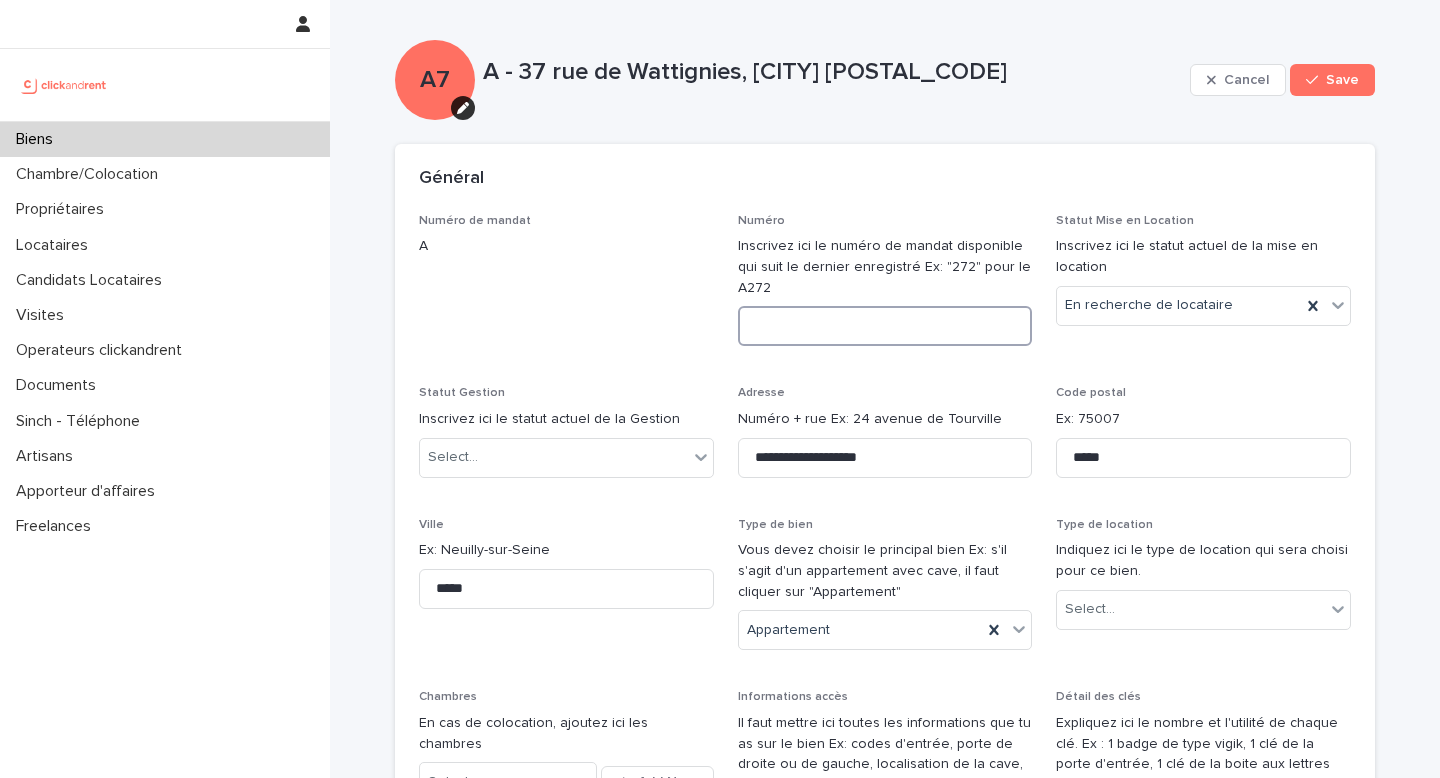 click at bounding box center (885, 326) 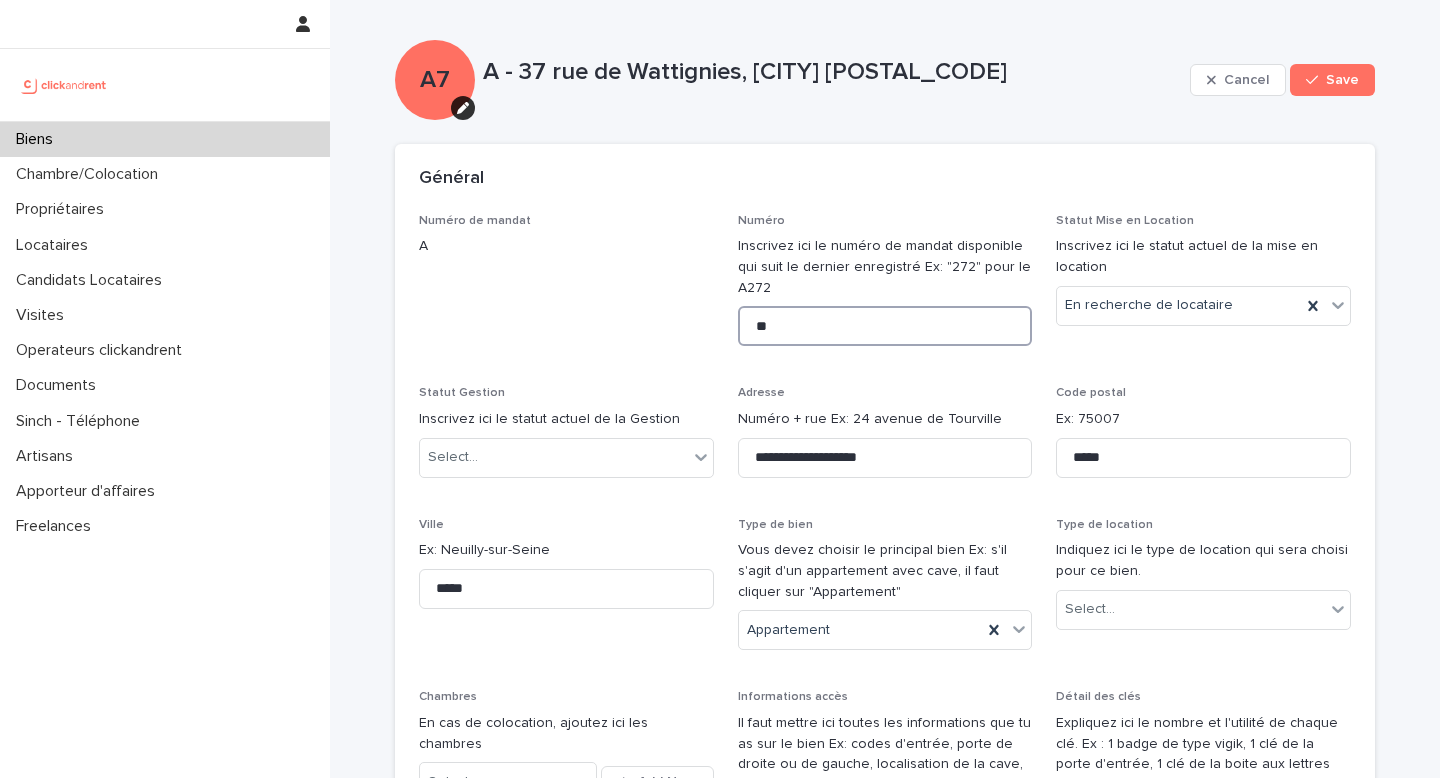 type on "**" 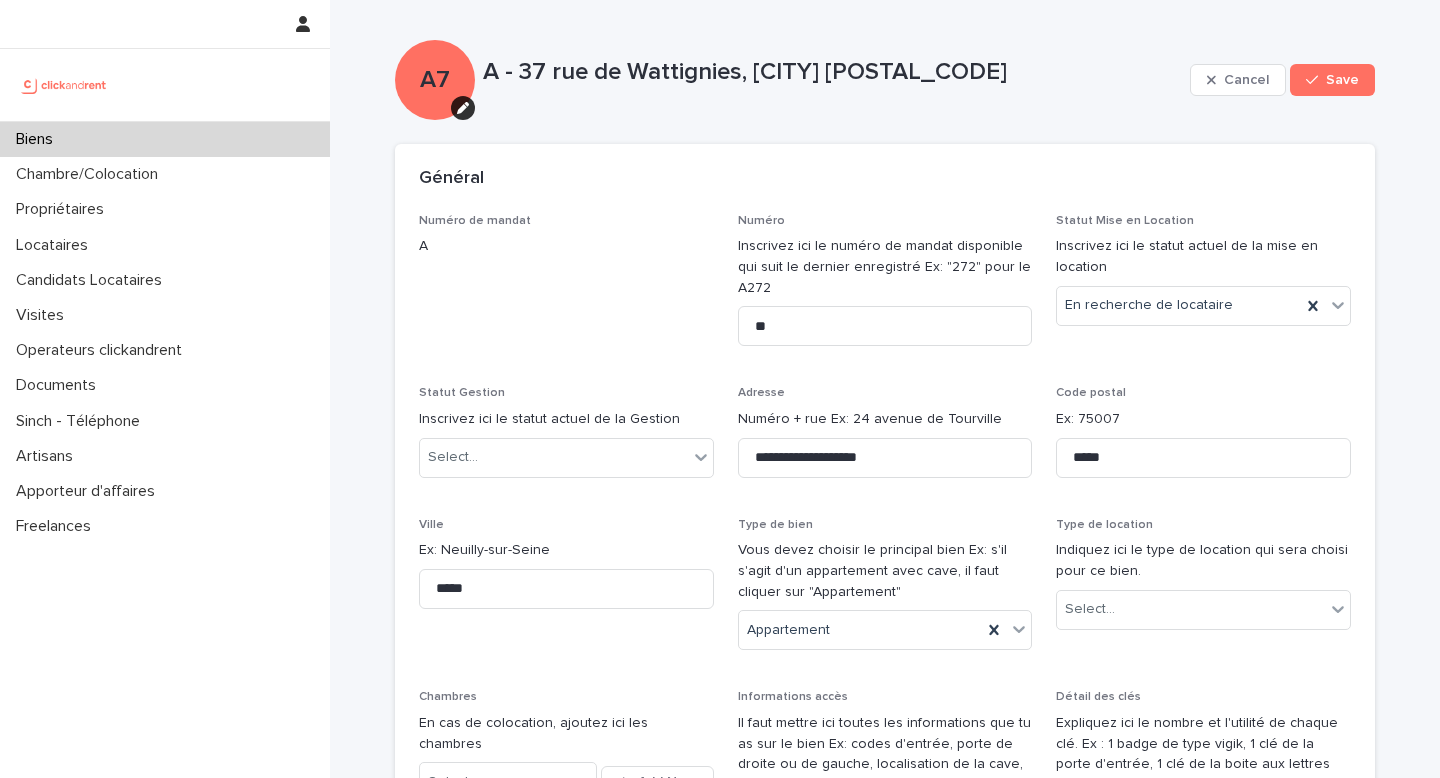 click on "Biens" at bounding box center (165, 139) 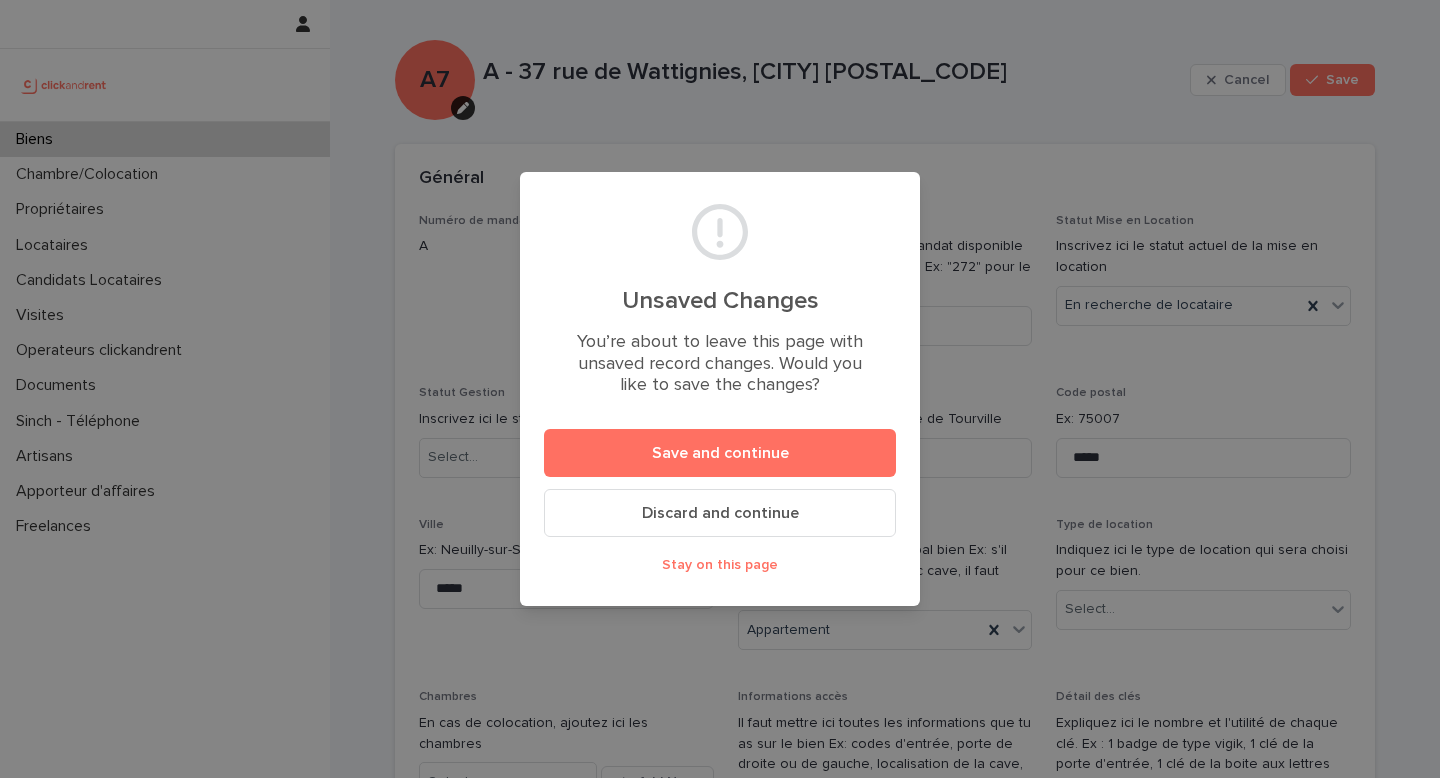 click on "Discard and continue" at bounding box center (720, 513) 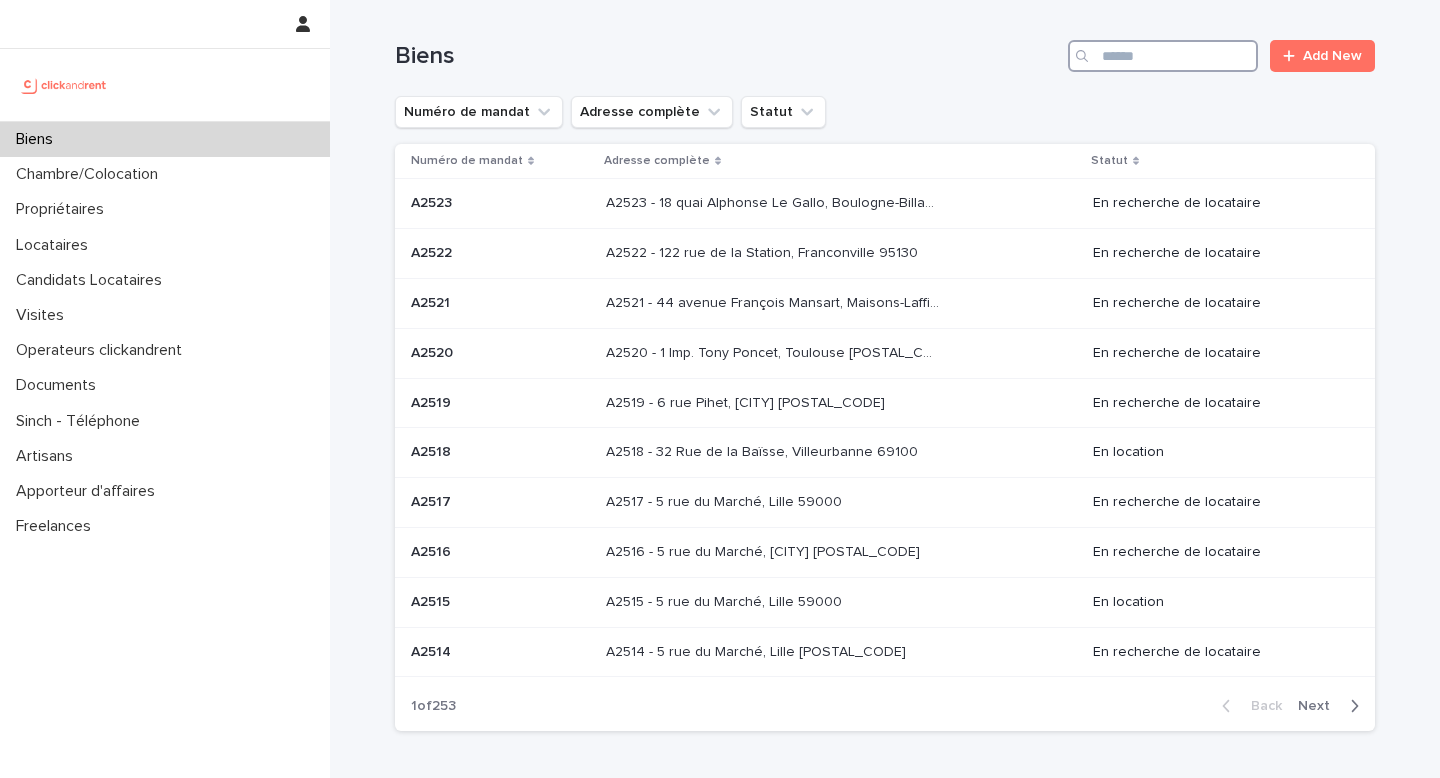 click at bounding box center (1163, 56) 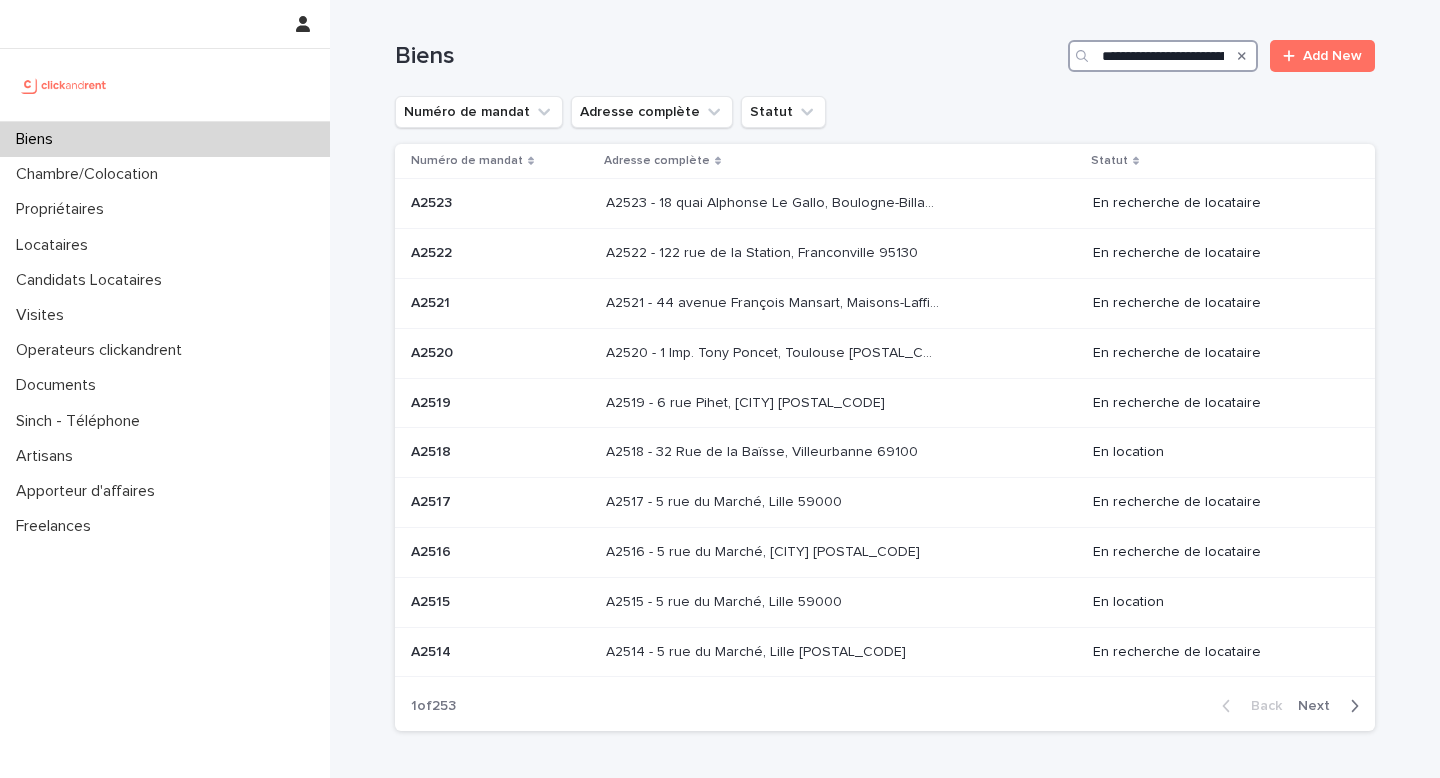 scroll, scrollTop: 0, scrollLeft: 105, axis: horizontal 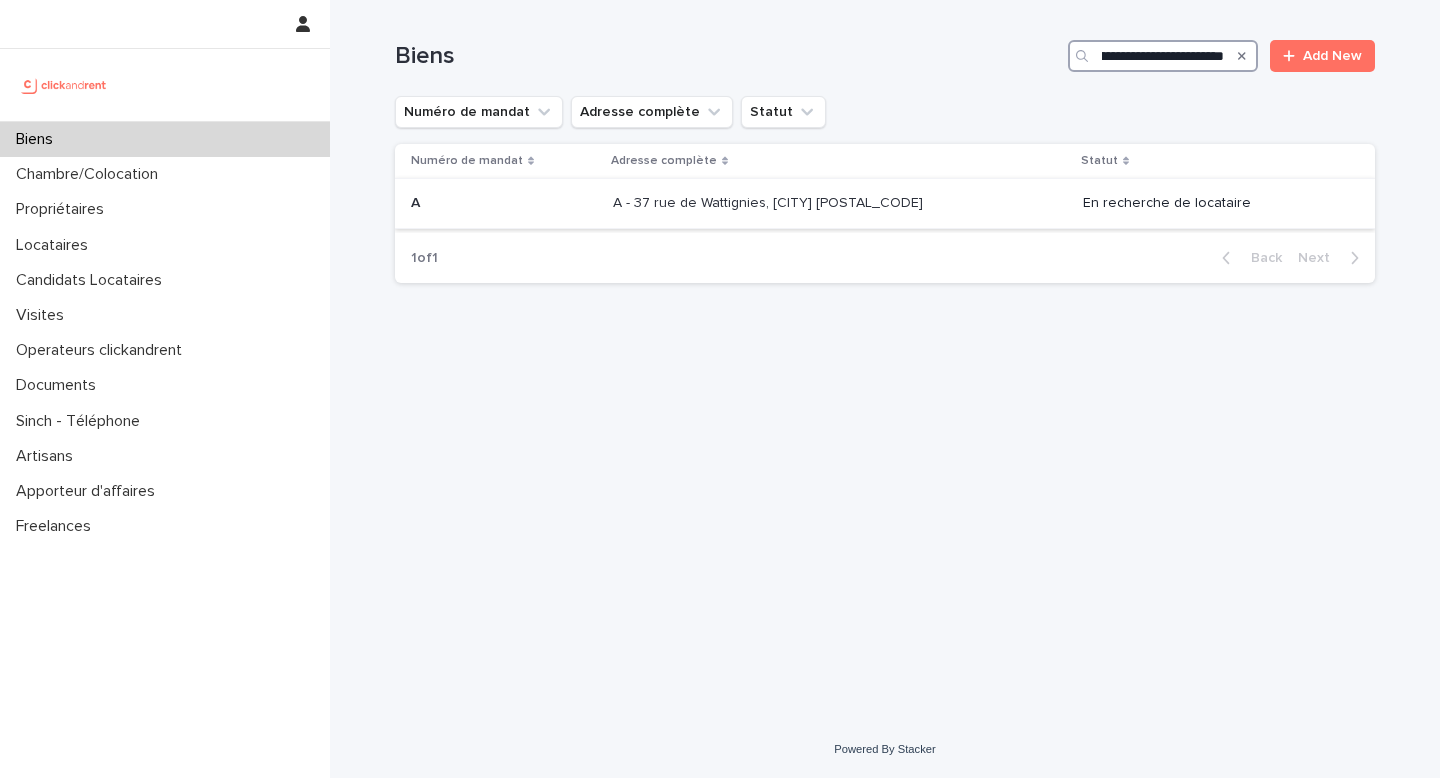 type on "**********" 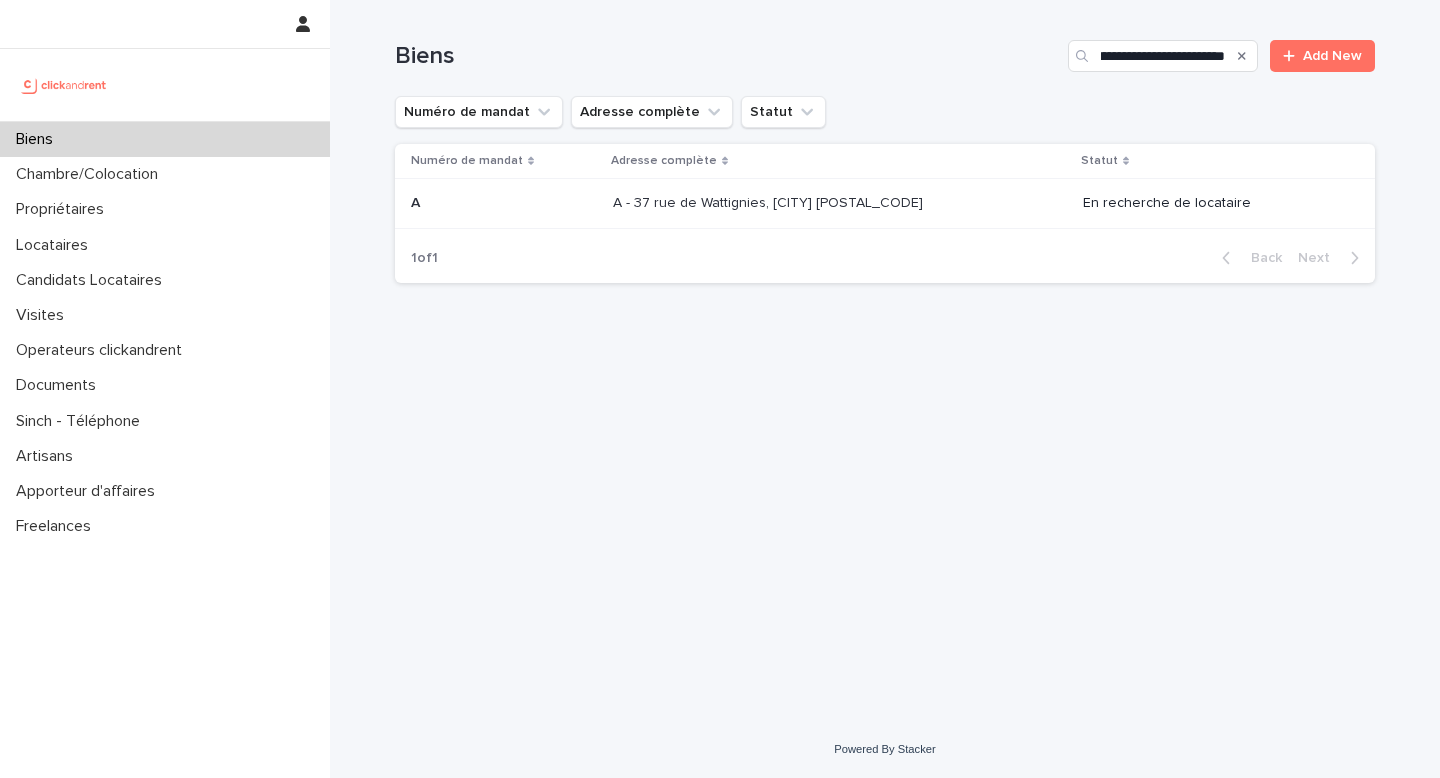 click at bounding box center (779, 203) 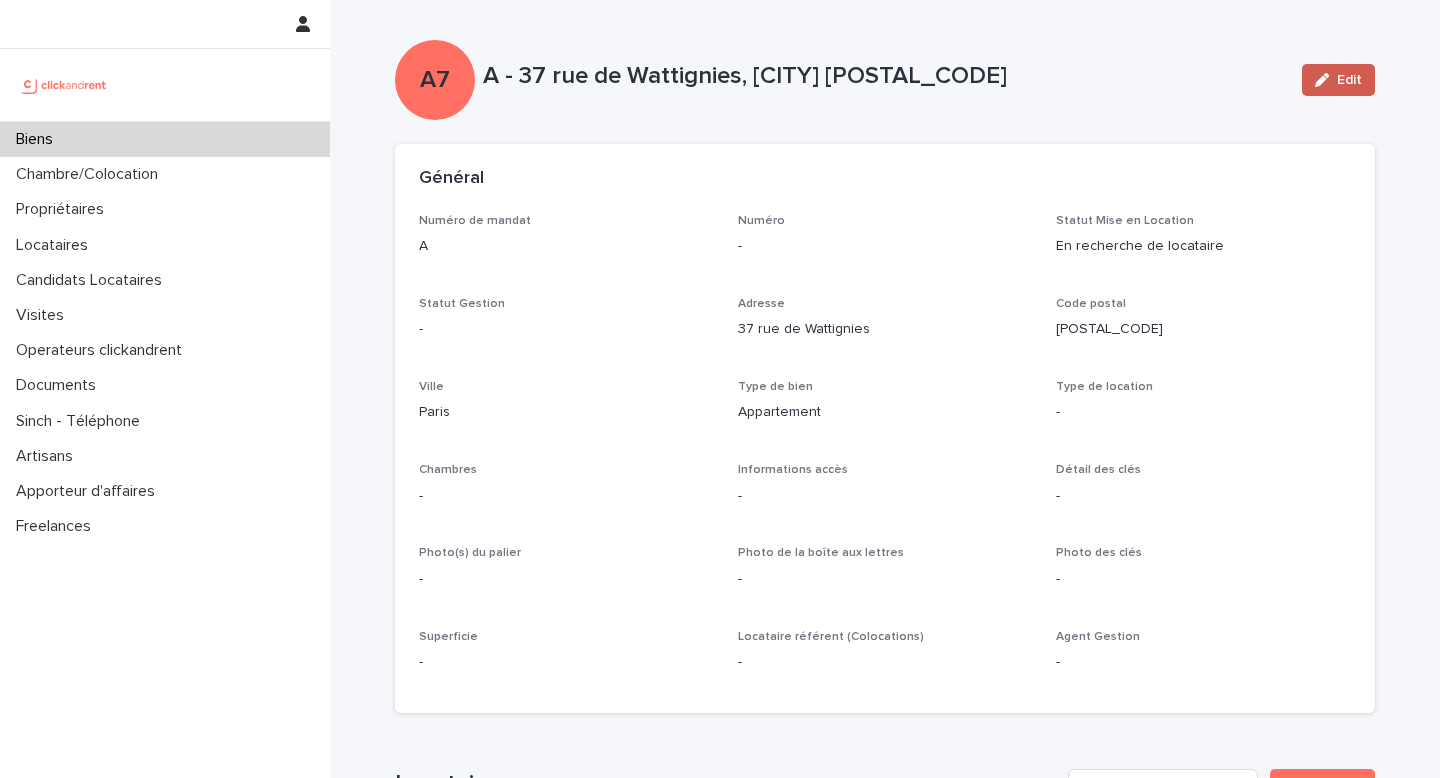 click at bounding box center [1326, 80] 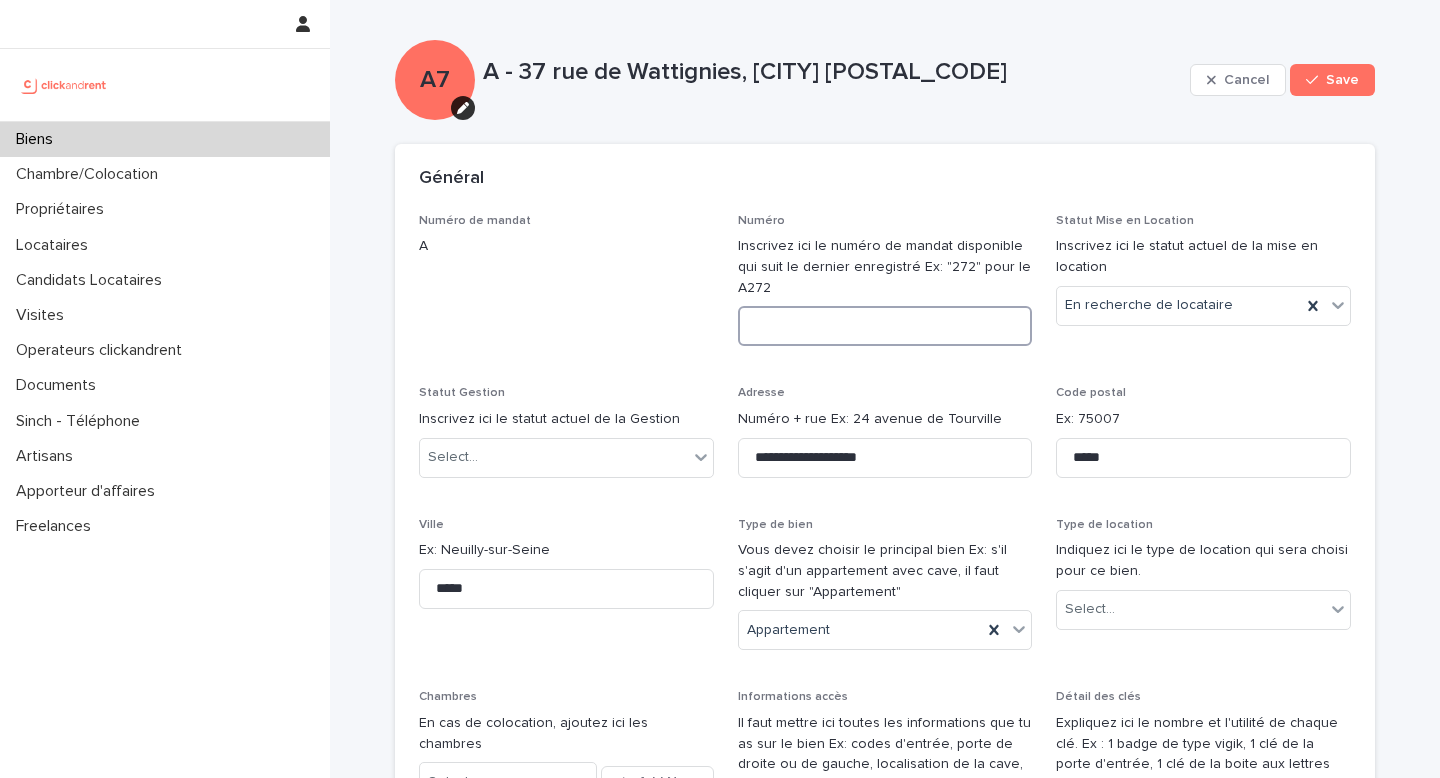 click at bounding box center [885, 326] 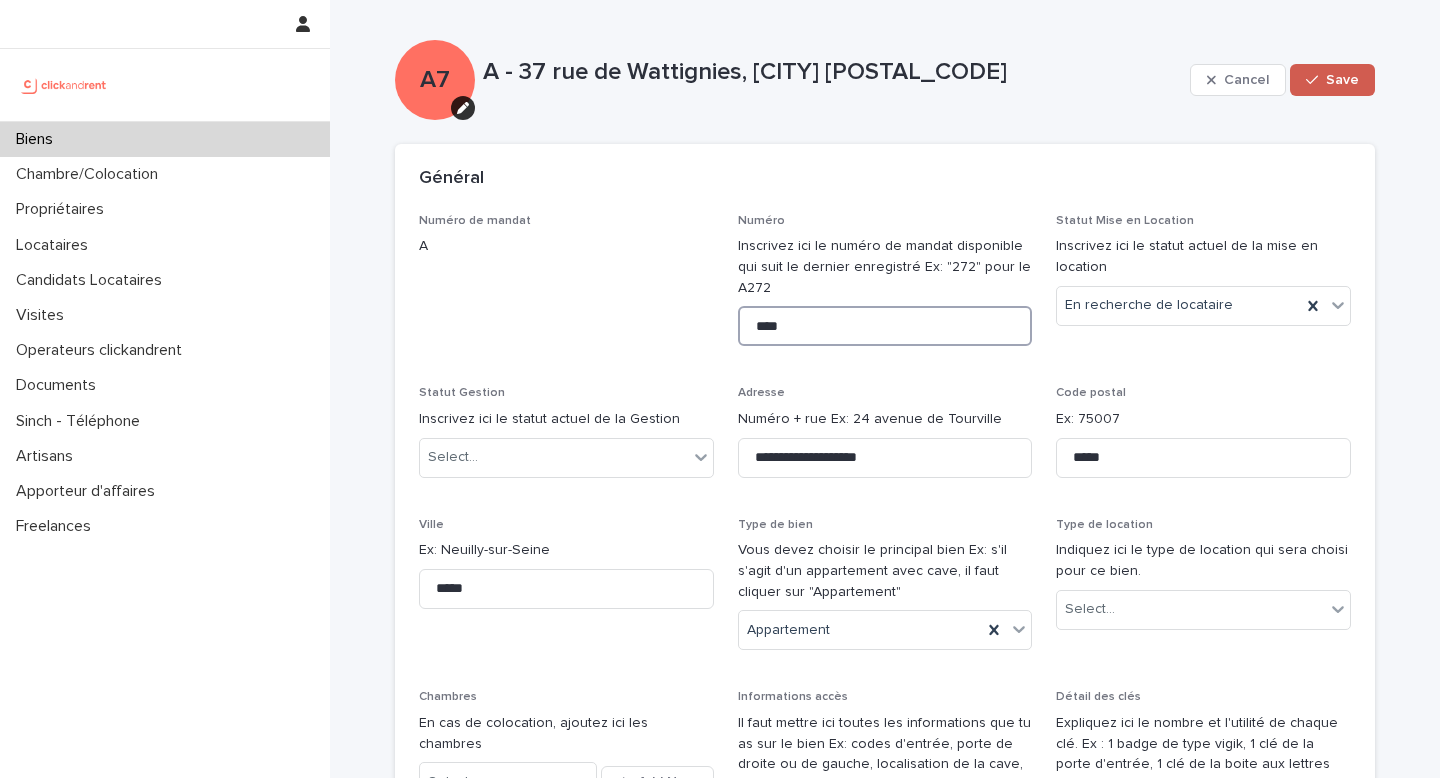 type on "****" 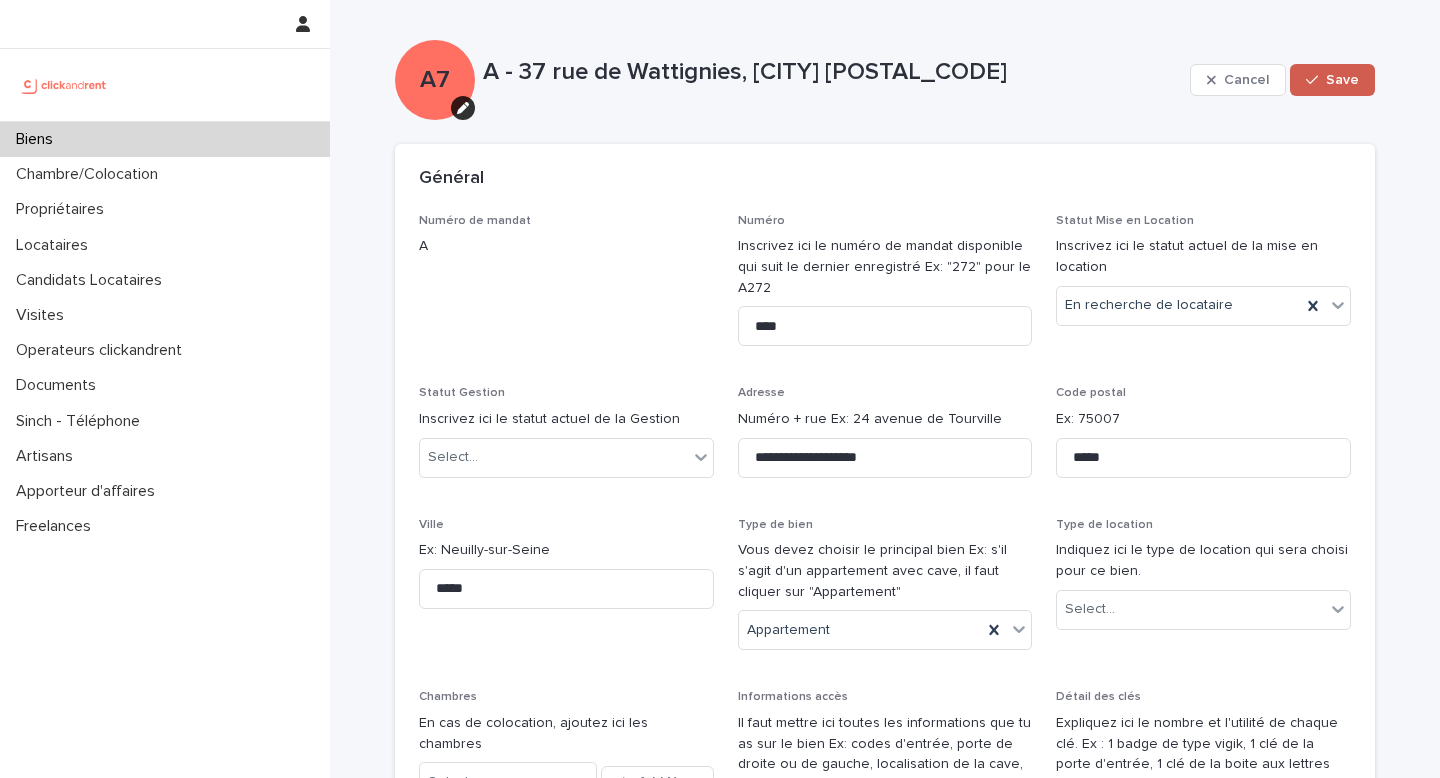 click on "Save" at bounding box center [1332, 80] 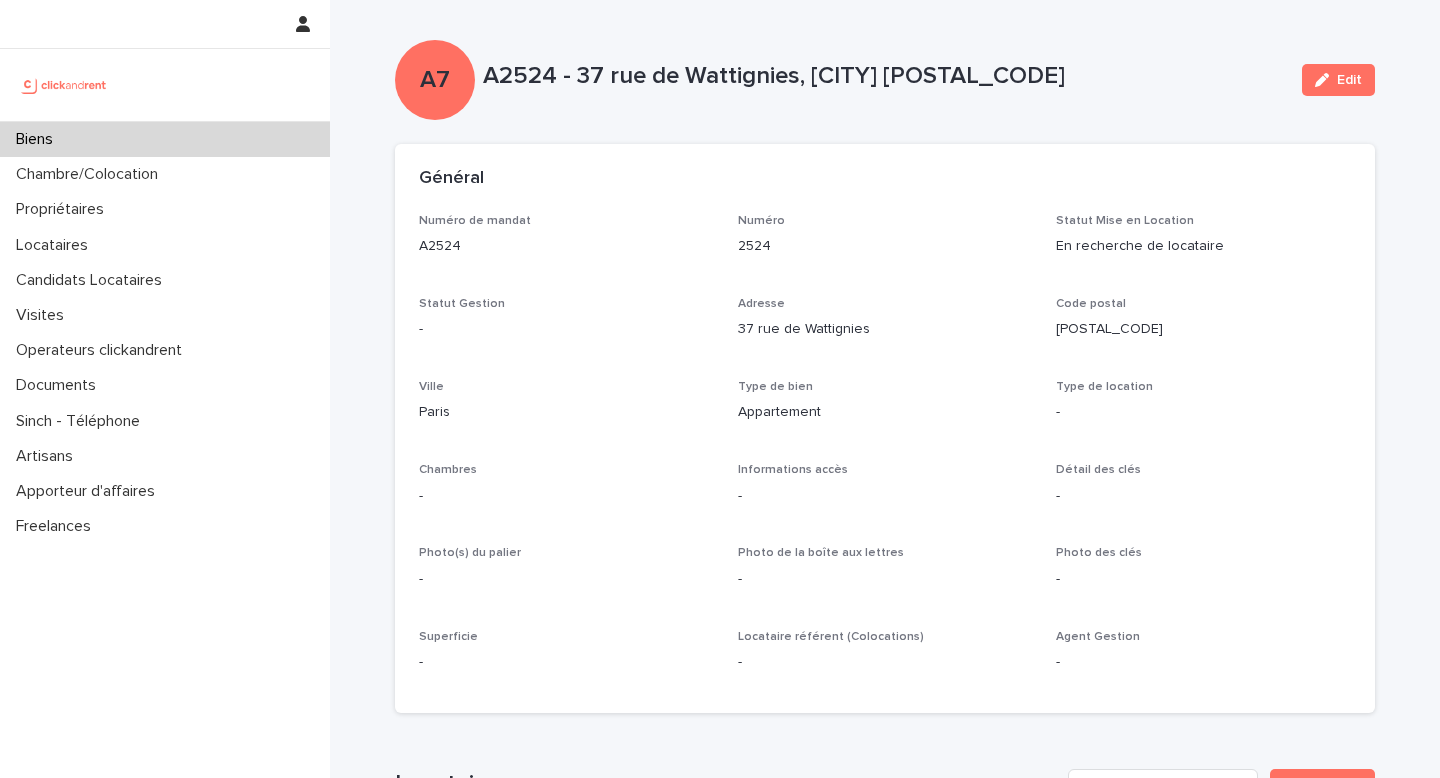 click on "Edit" at bounding box center (1349, 80) 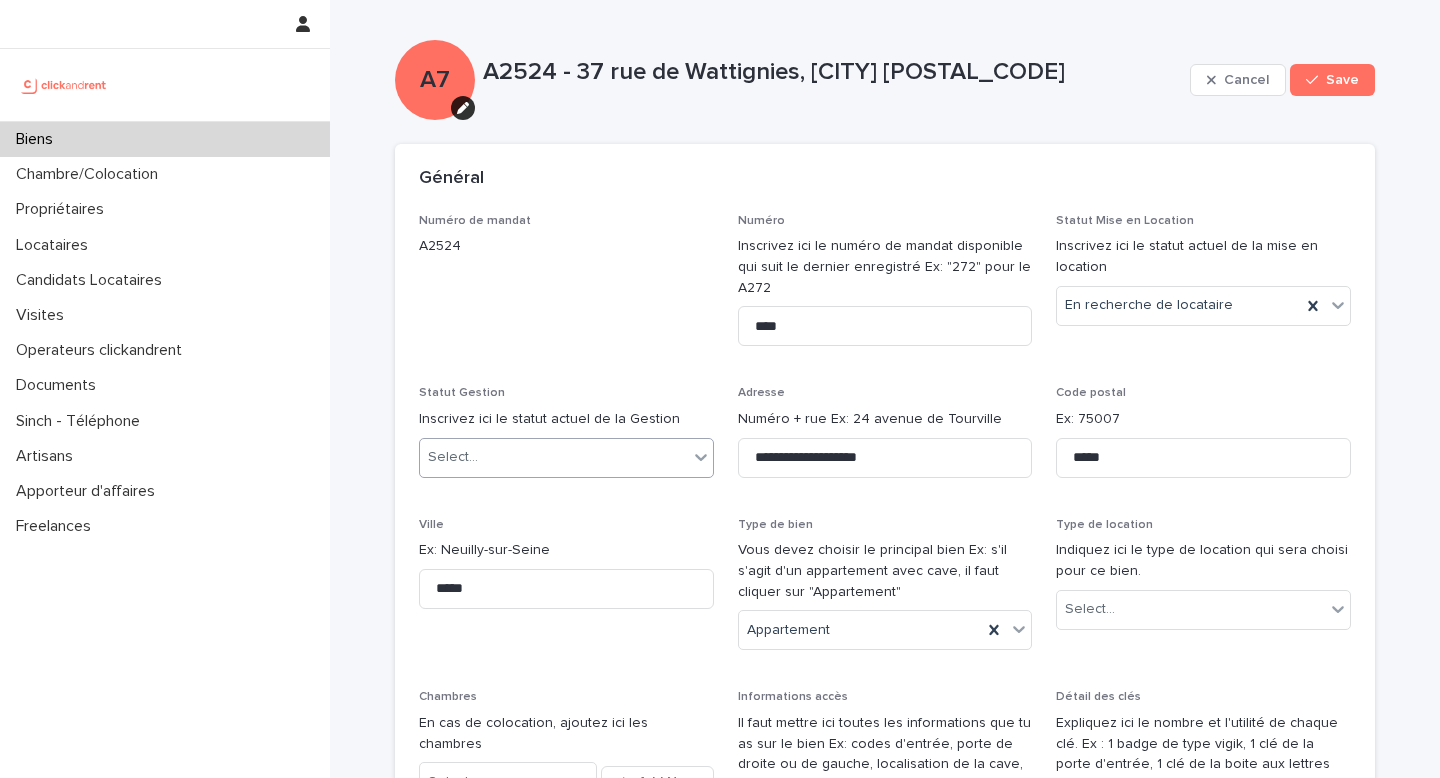 click on "Select..." at bounding box center (554, 457) 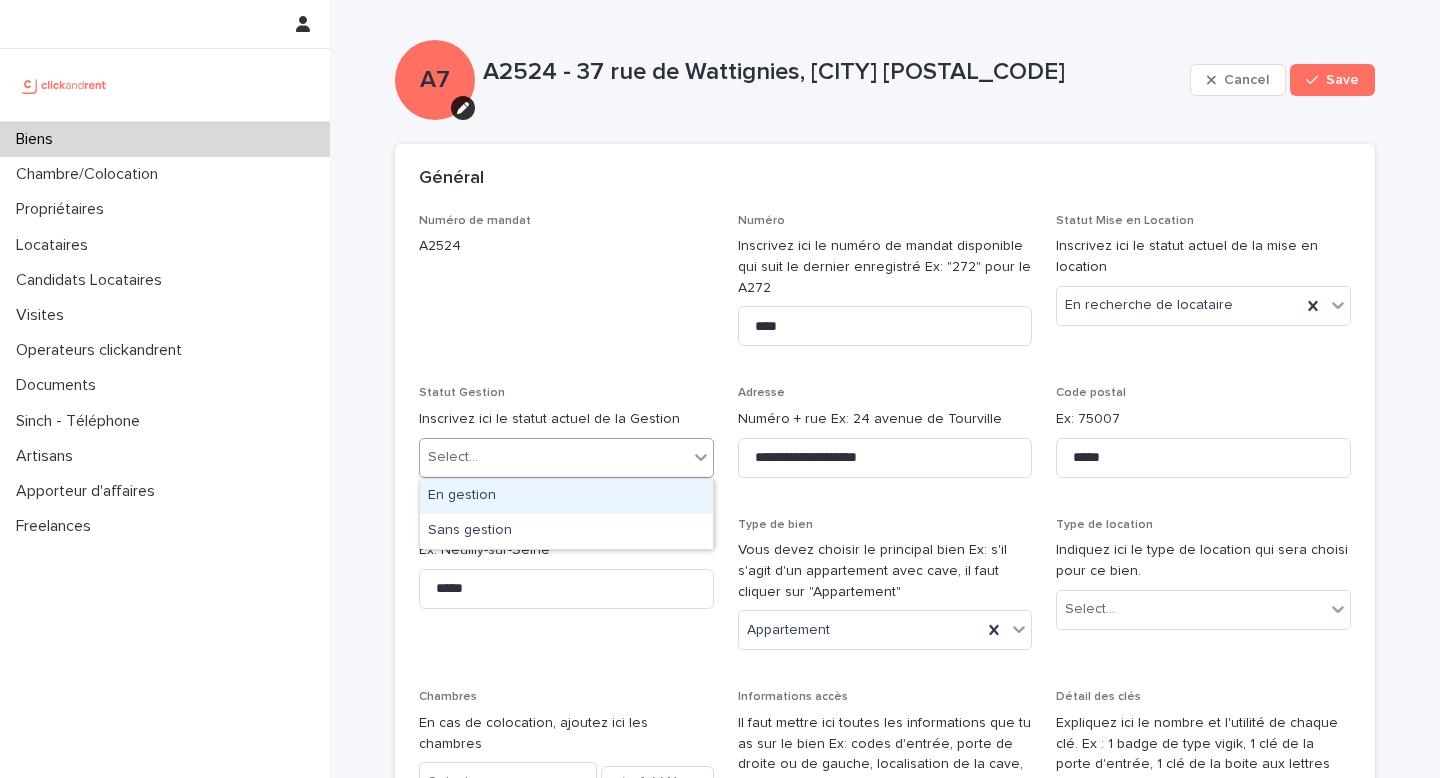 click on "En gestion" at bounding box center [566, 496] 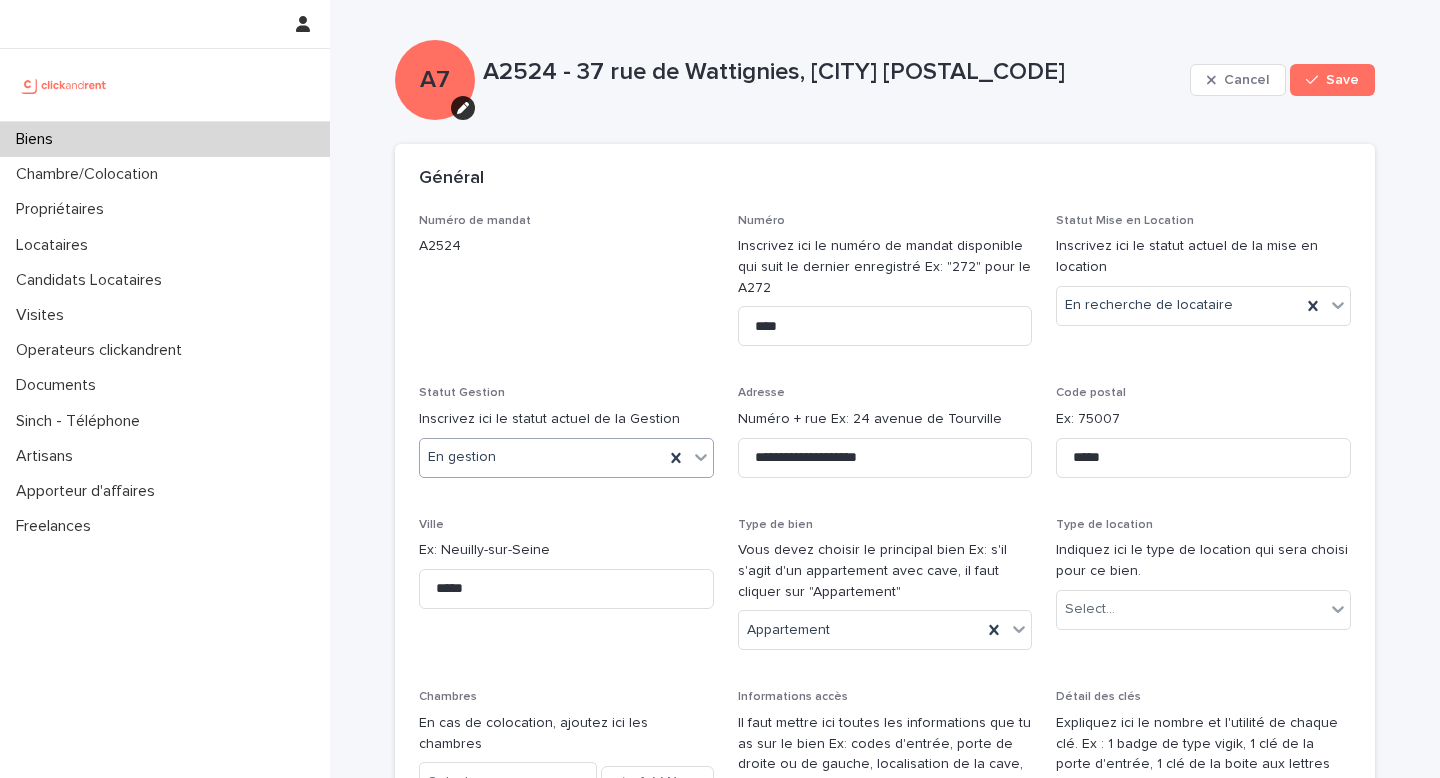 scroll, scrollTop: 271, scrollLeft: 0, axis: vertical 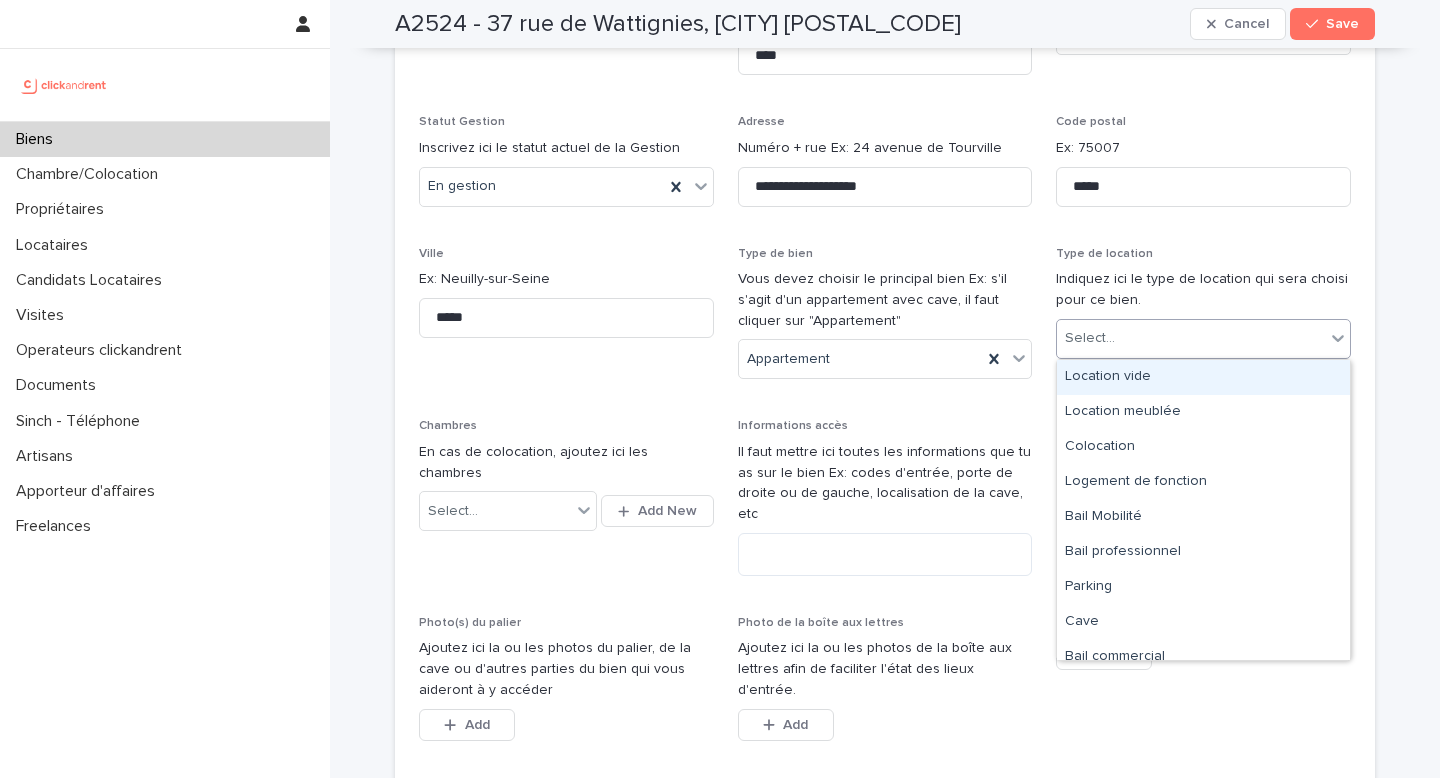 click on "Select..." at bounding box center [1191, 338] 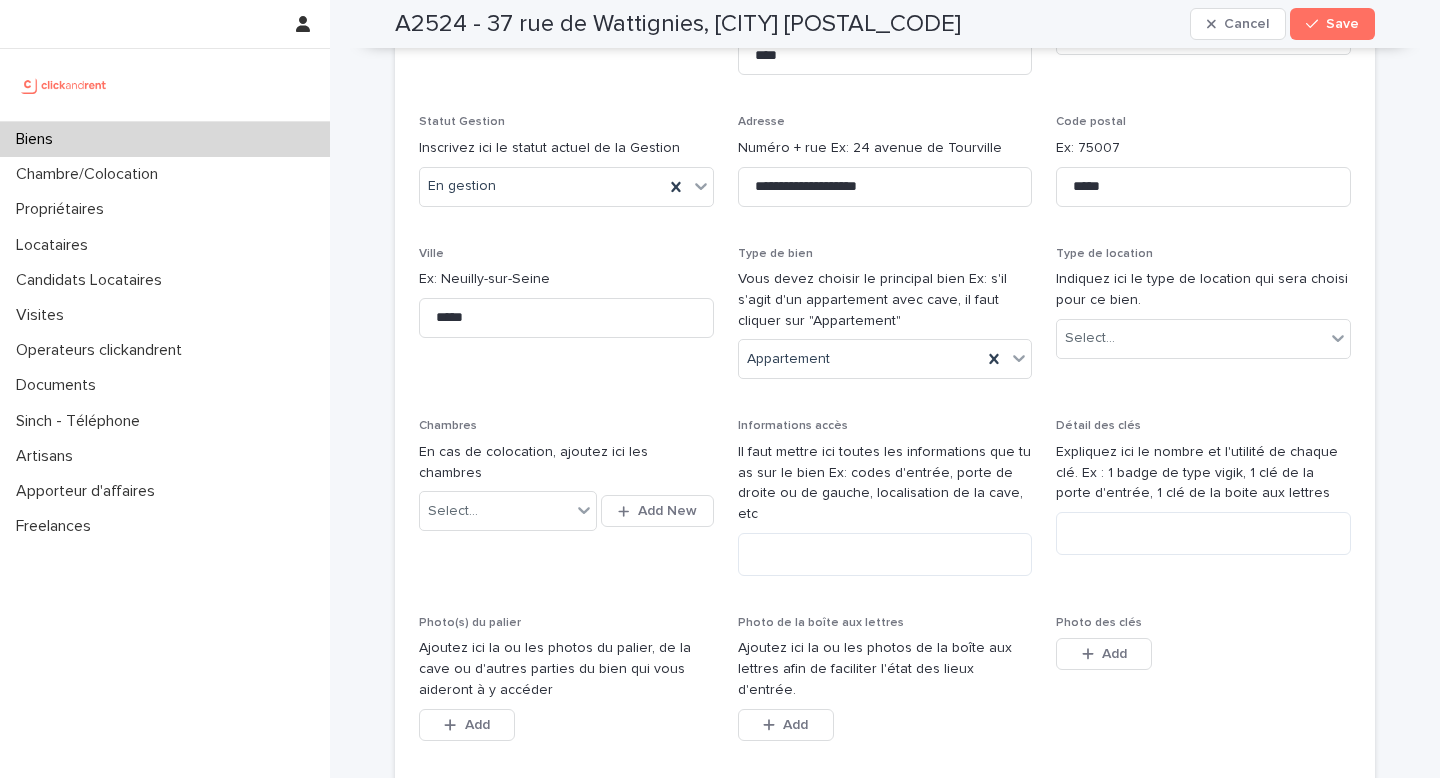 click on "Indiquez ici le type de location qui sera choisi pour ce bien." at bounding box center [1203, 290] 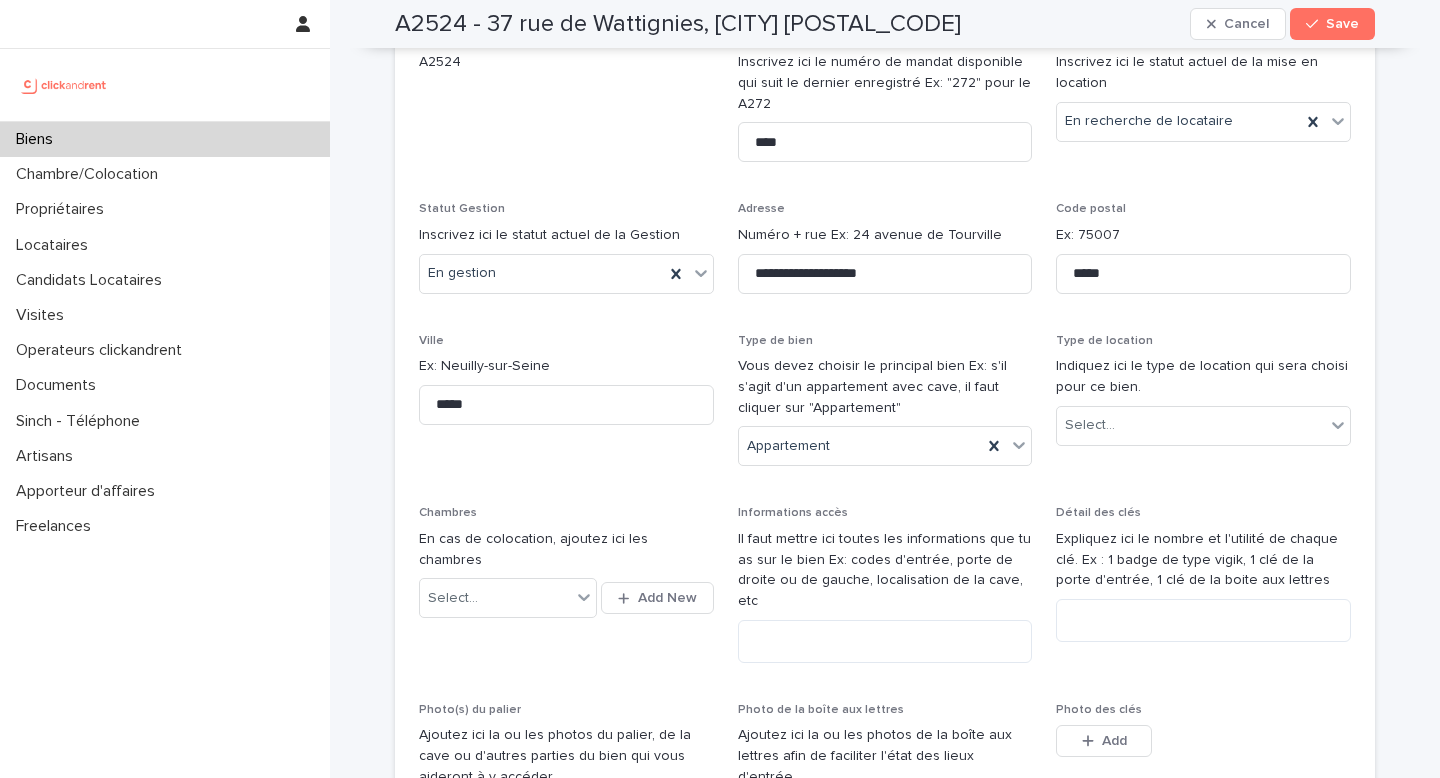 scroll, scrollTop: 148, scrollLeft: 0, axis: vertical 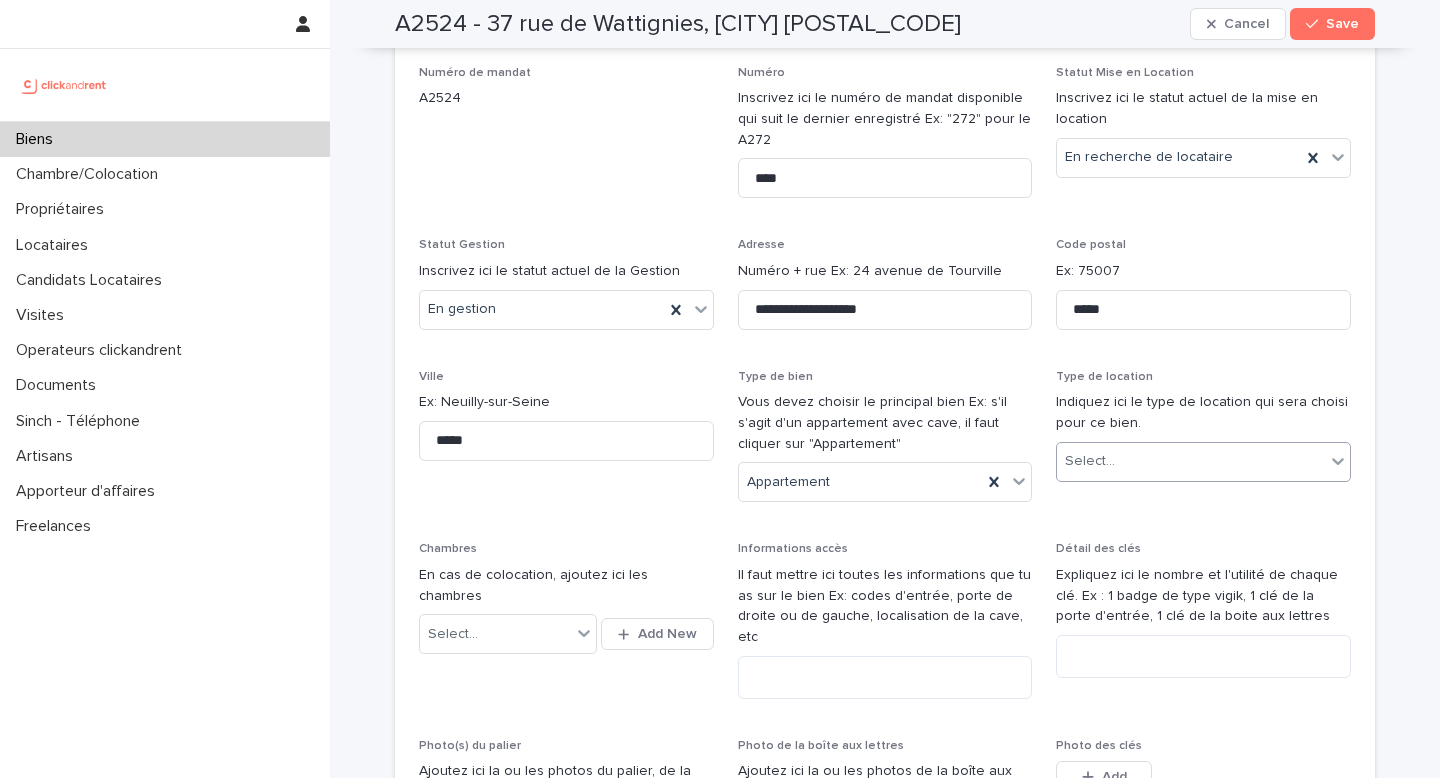 click on "Select..." at bounding box center [1191, 461] 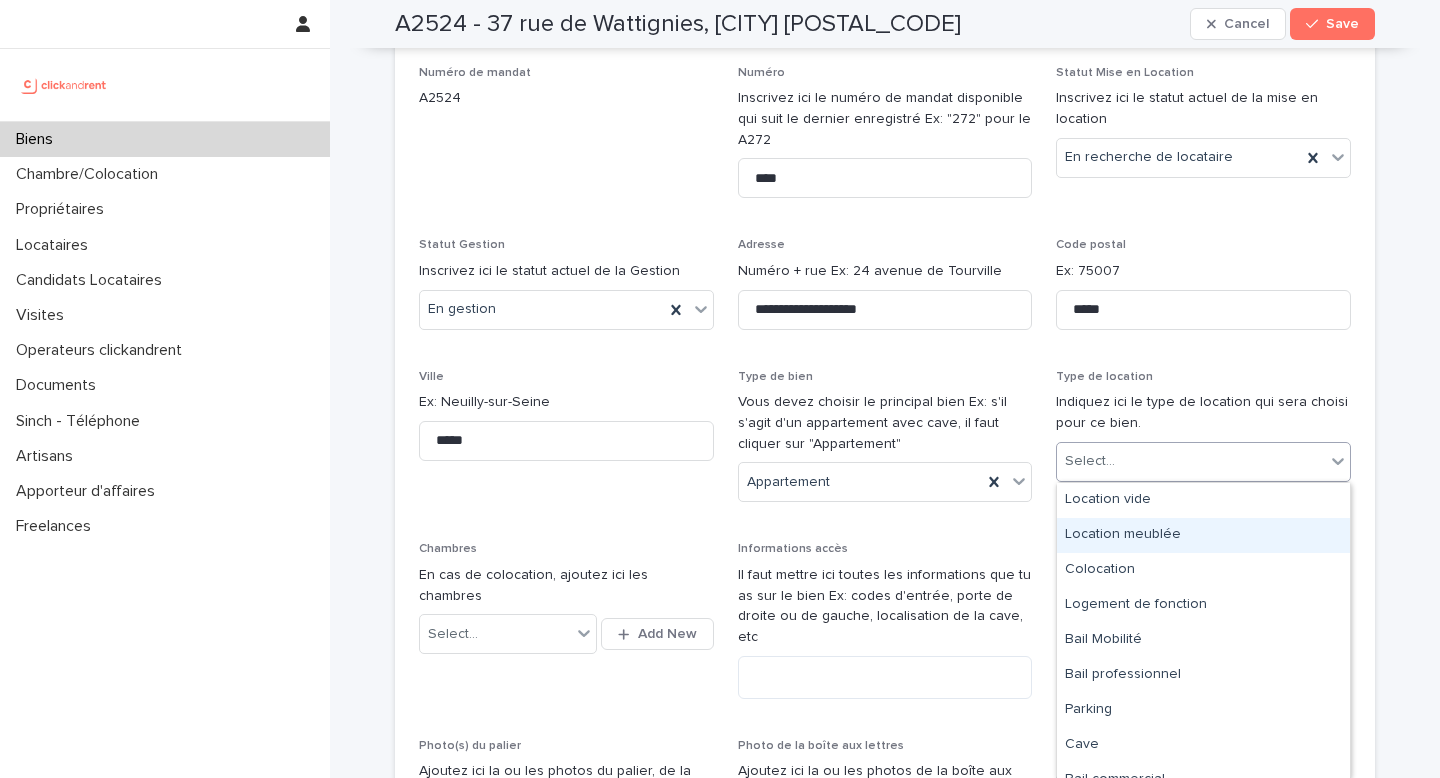 click on "Location meublée" at bounding box center (1203, 535) 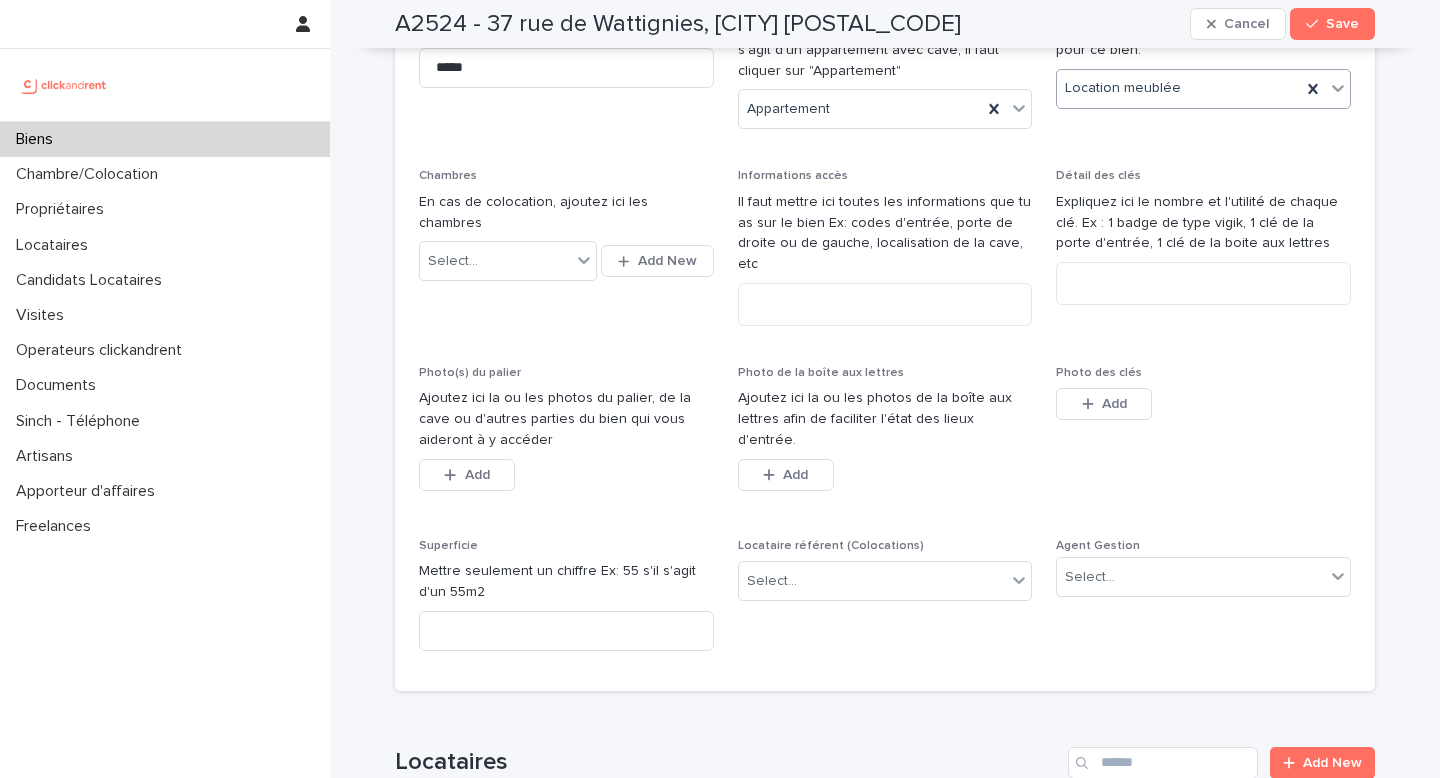 scroll, scrollTop: 522, scrollLeft: 0, axis: vertical 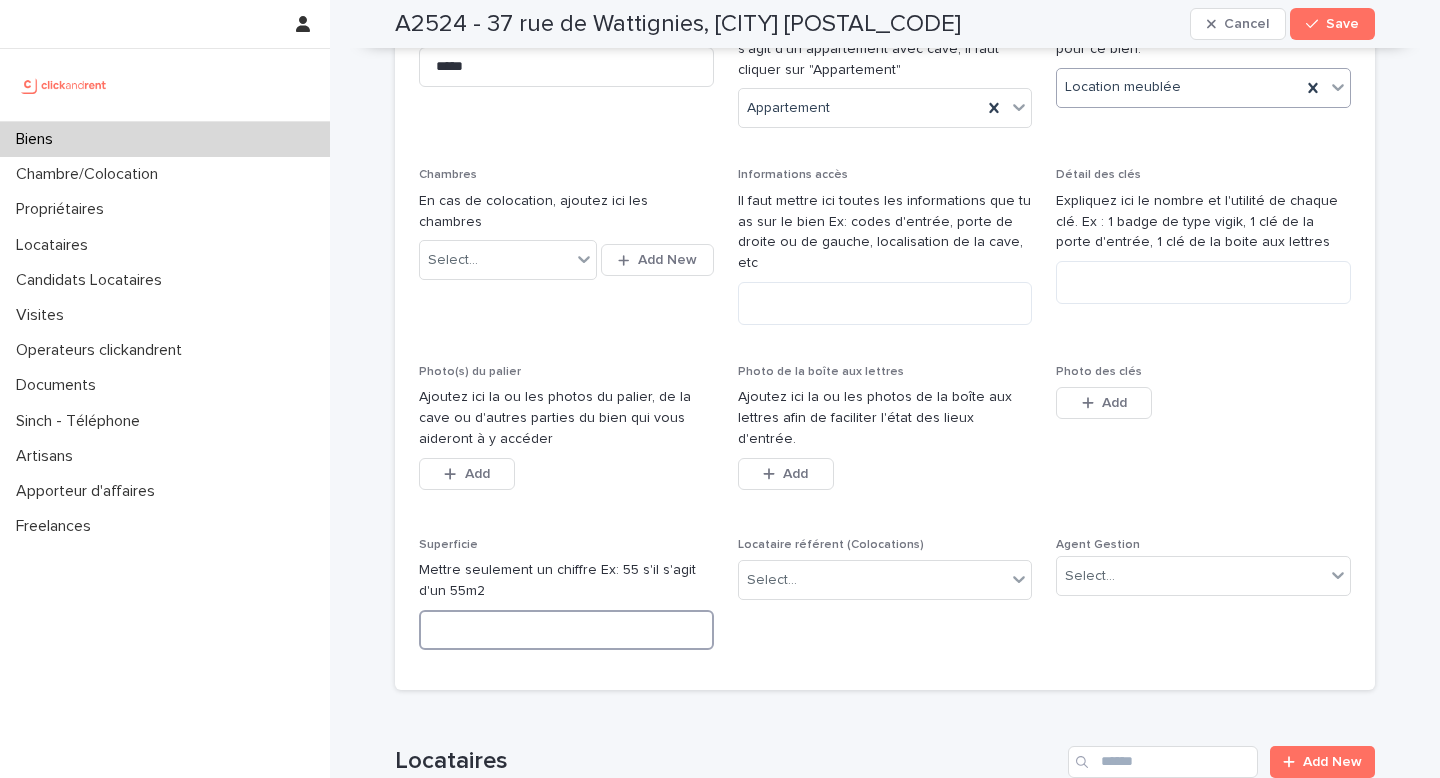 click at bounding box center [566, 630] 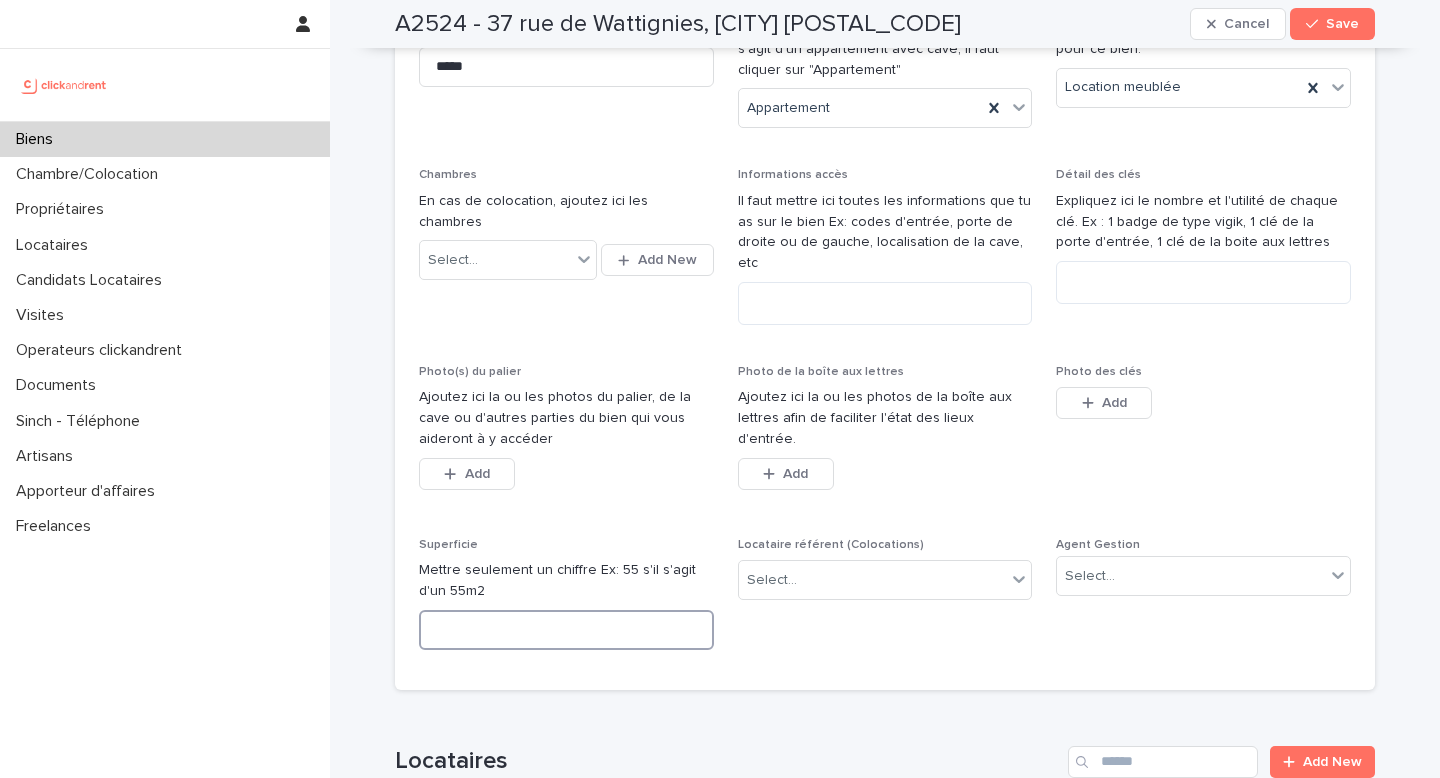 type on "*" 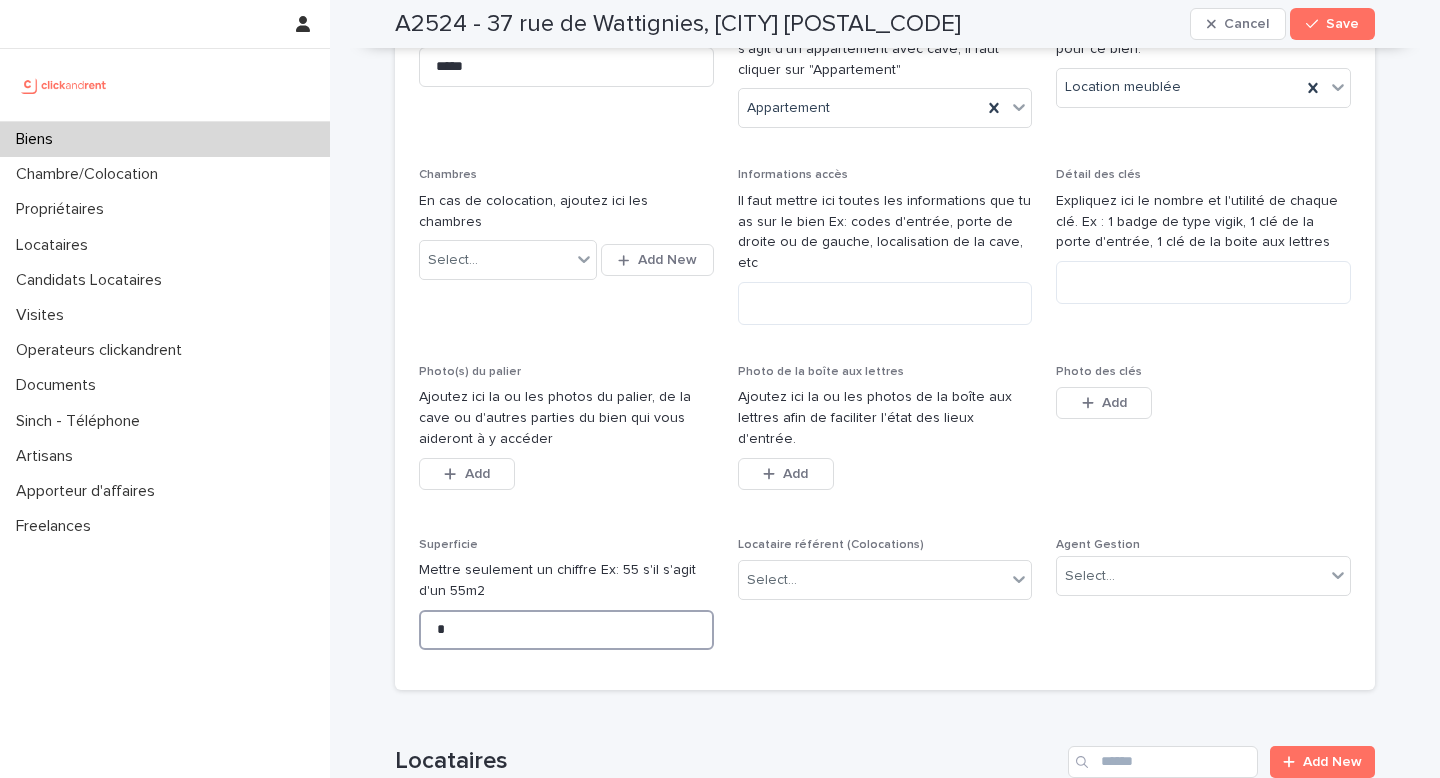 type on "*" 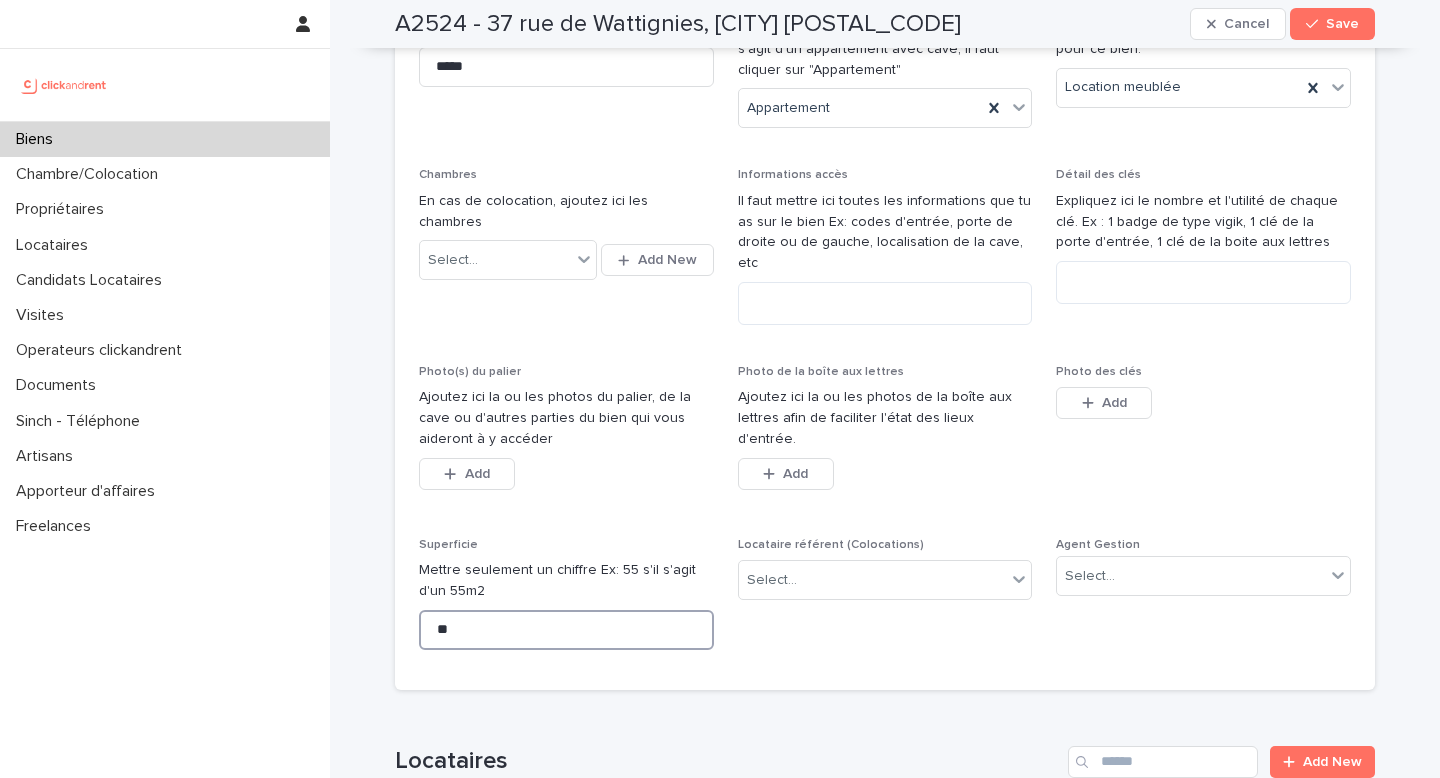type on "**" 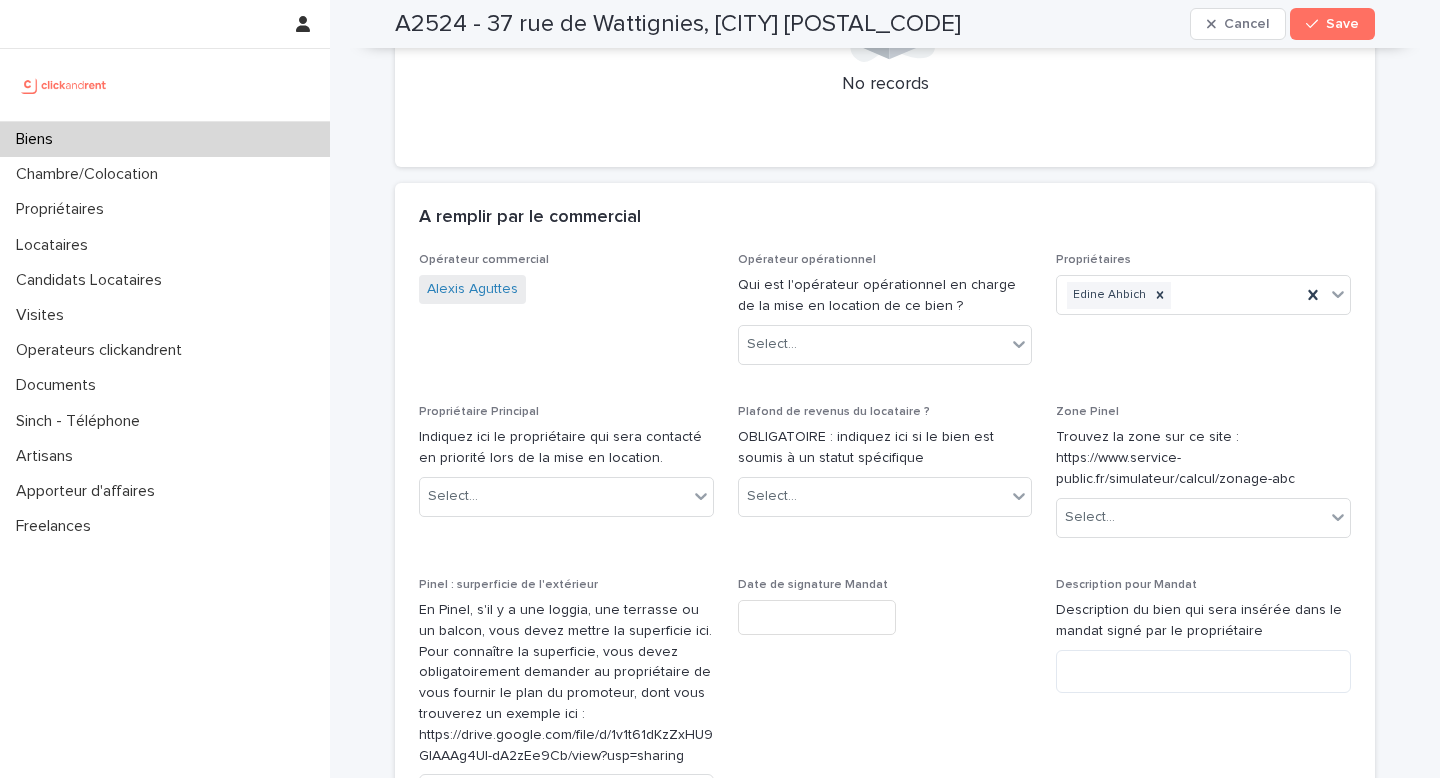 scroll, scrollTop: 1440, scrollLeft: 0, axis: vertical 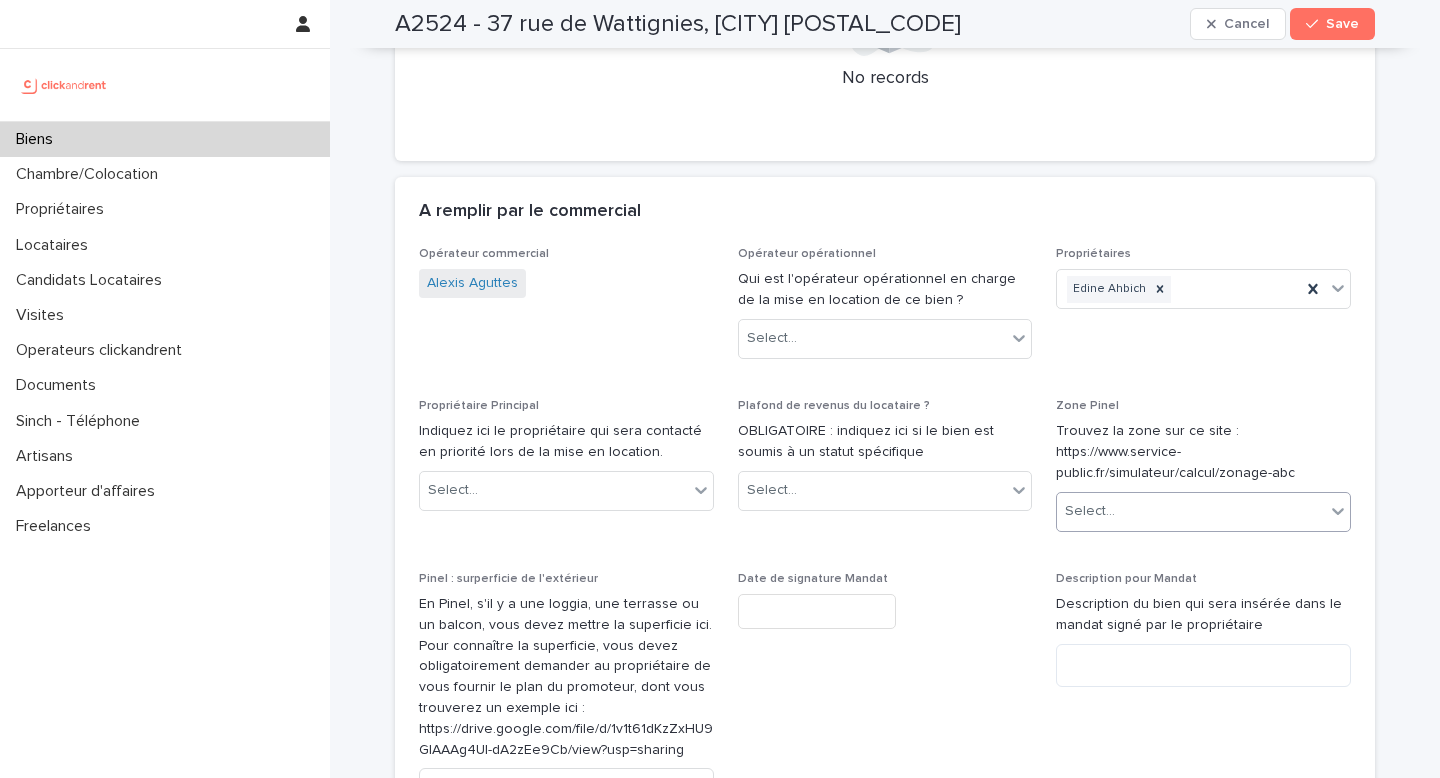 type on "**" 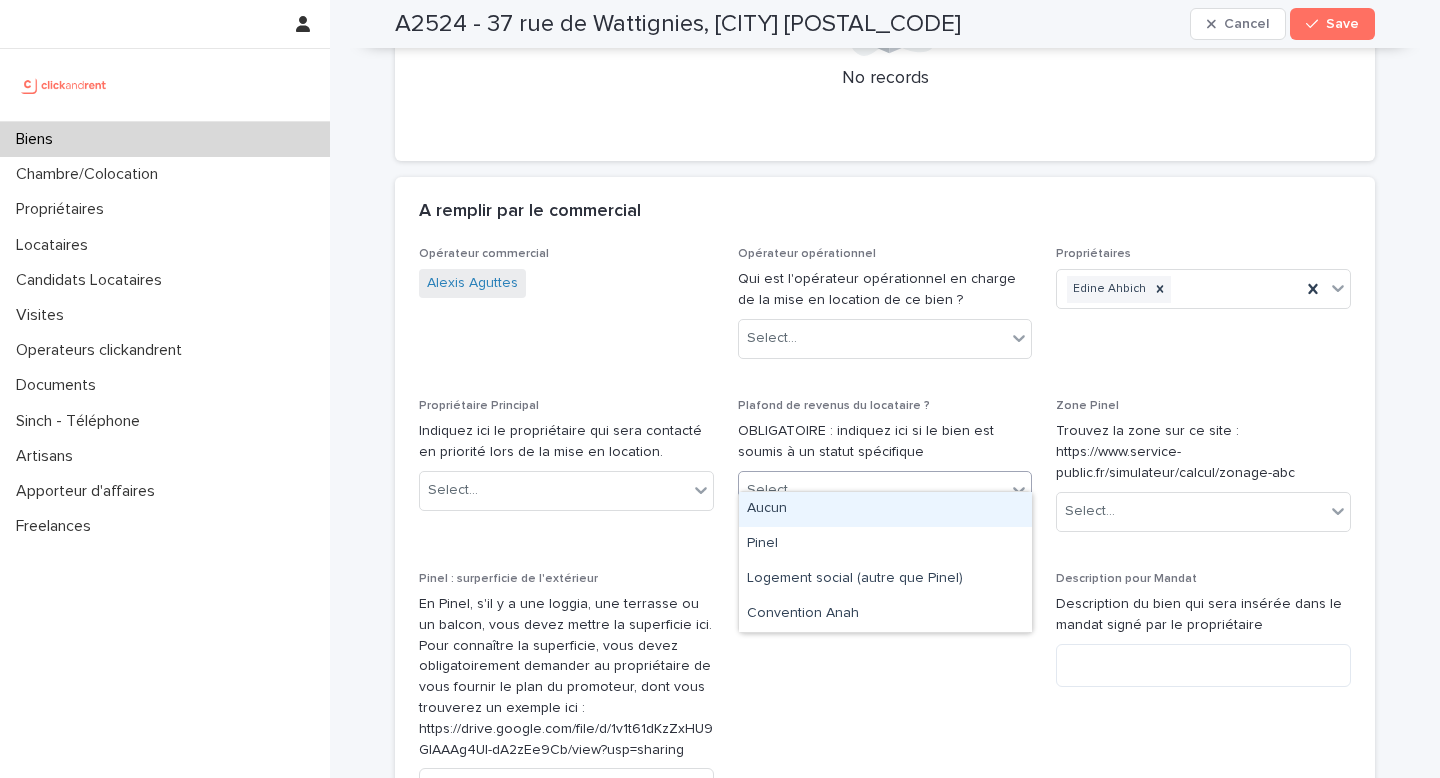 click on "Select..." at bounding box center [873, 490] 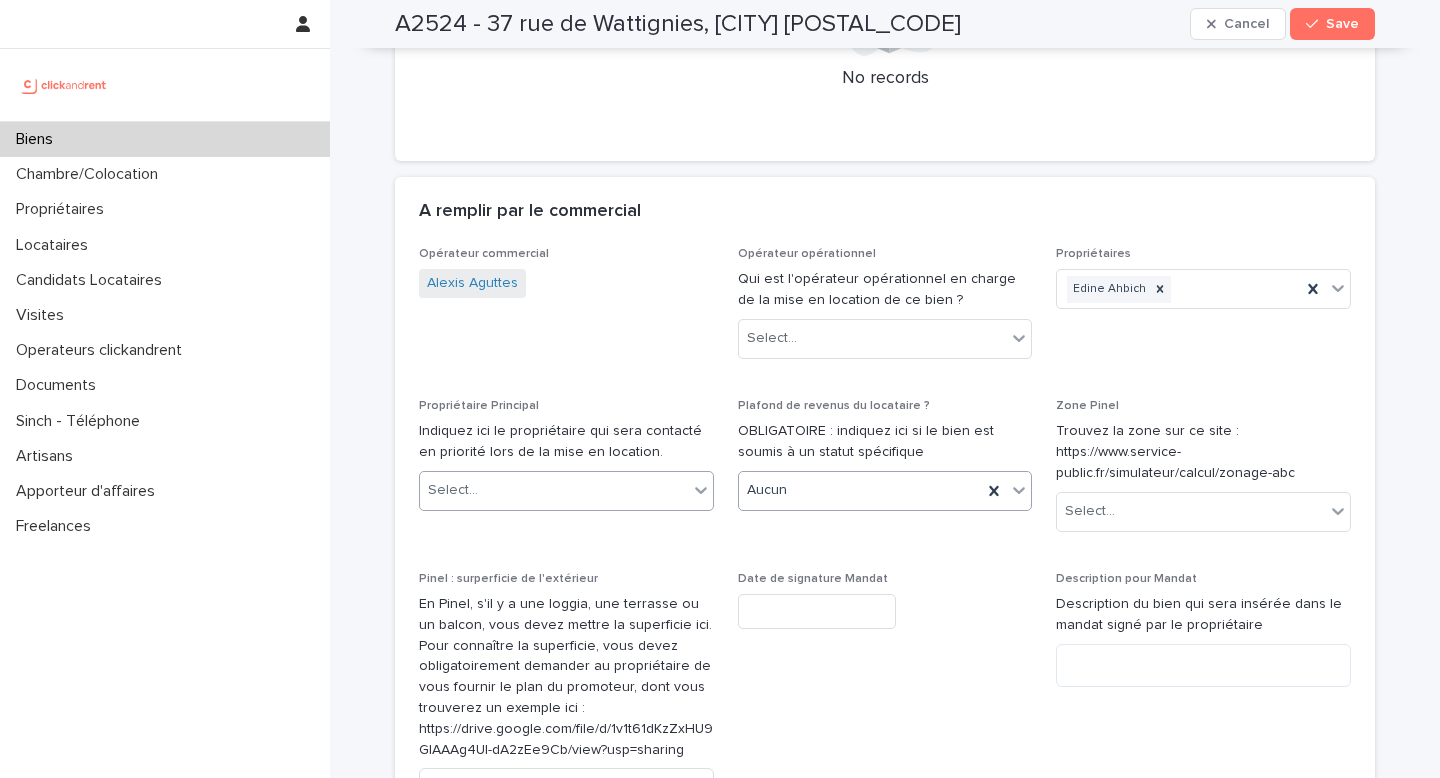 click on "Select..." at bounding box center (554, 490) 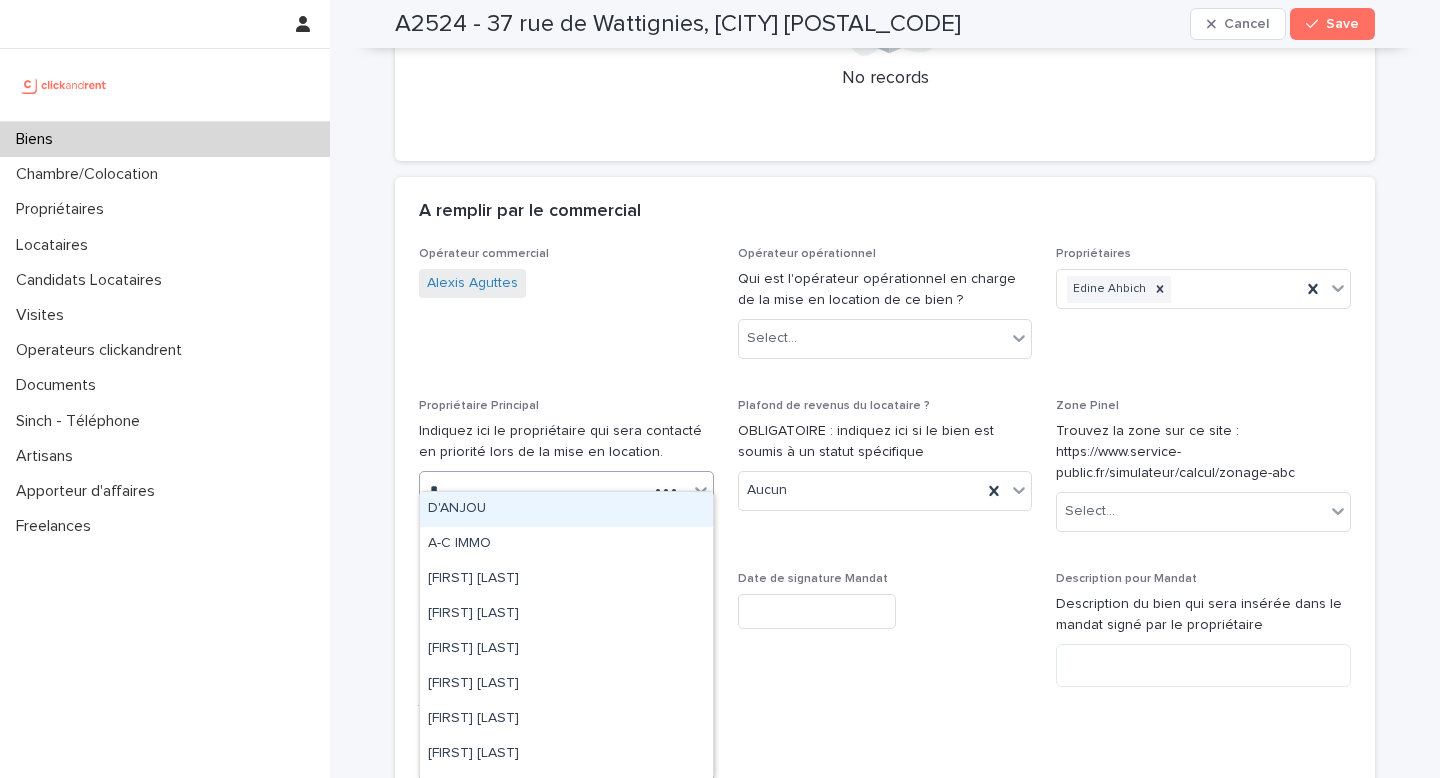 type on "**" 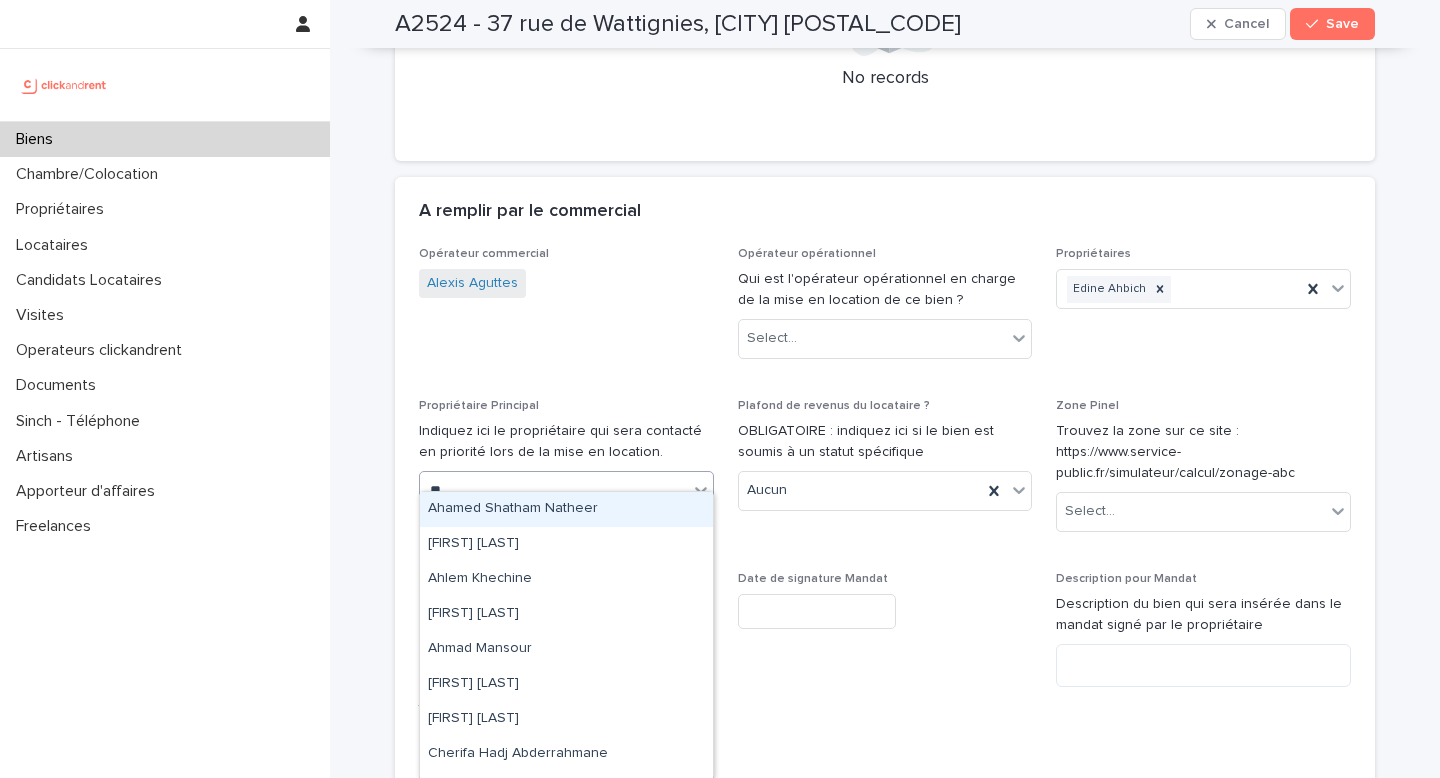 click on "** ah" at bounding box center (554, 490) 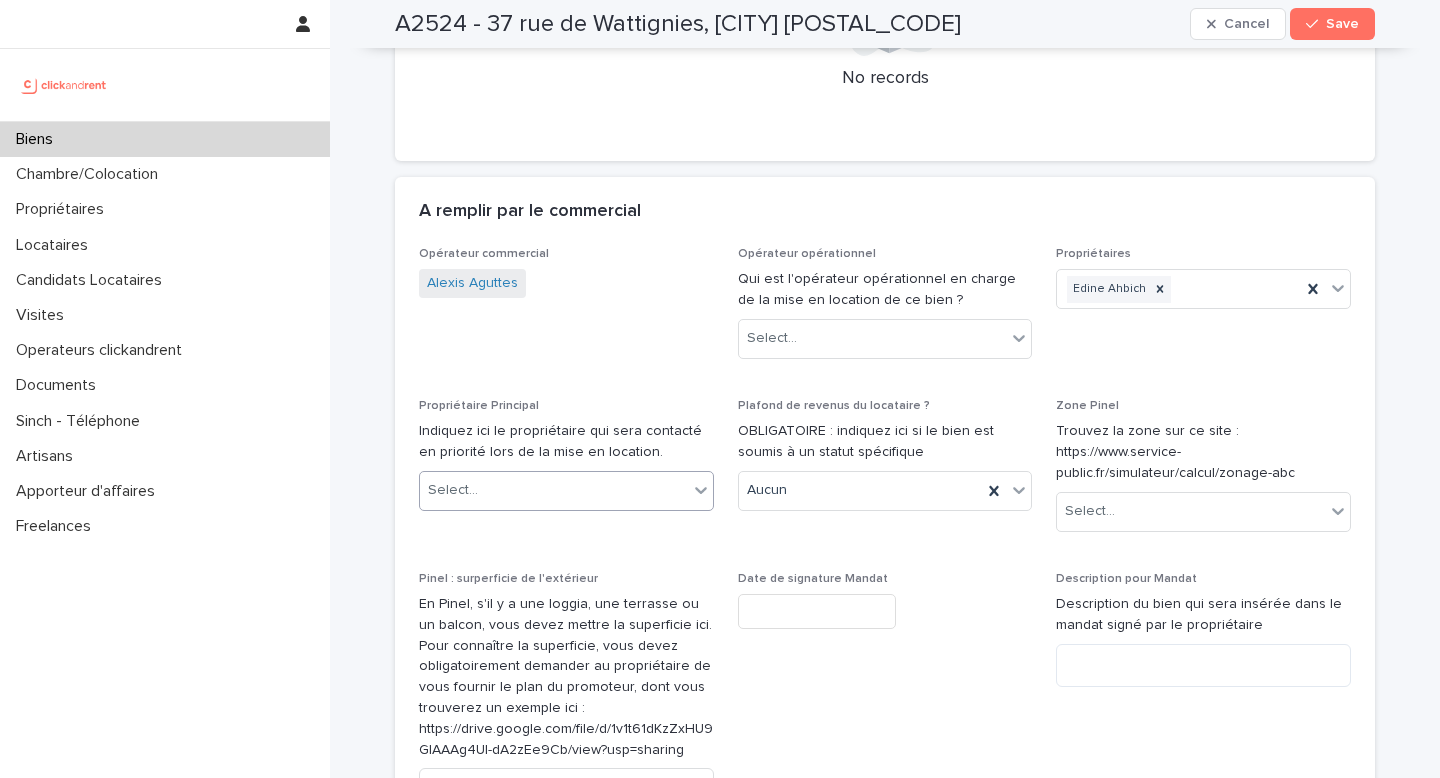 type on "*" 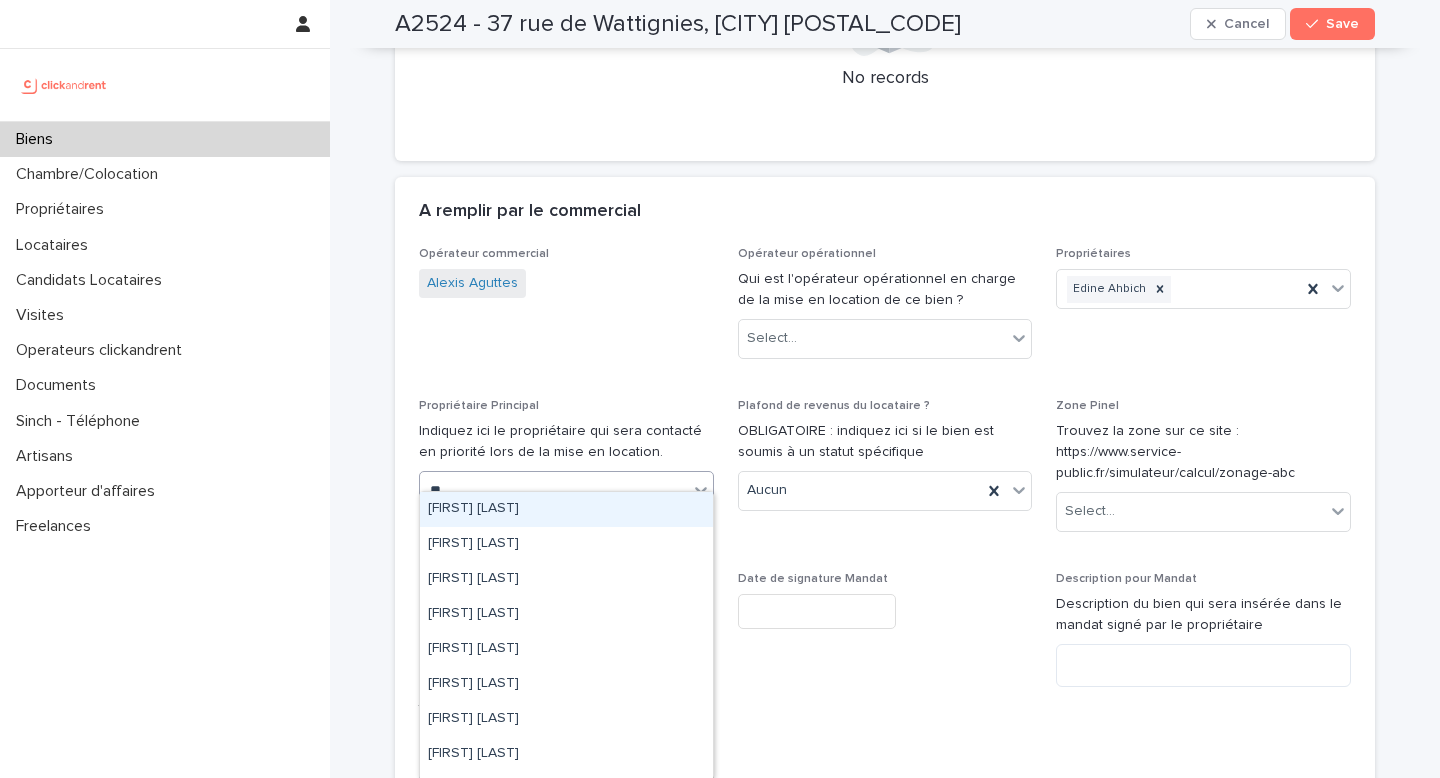 type on "***" 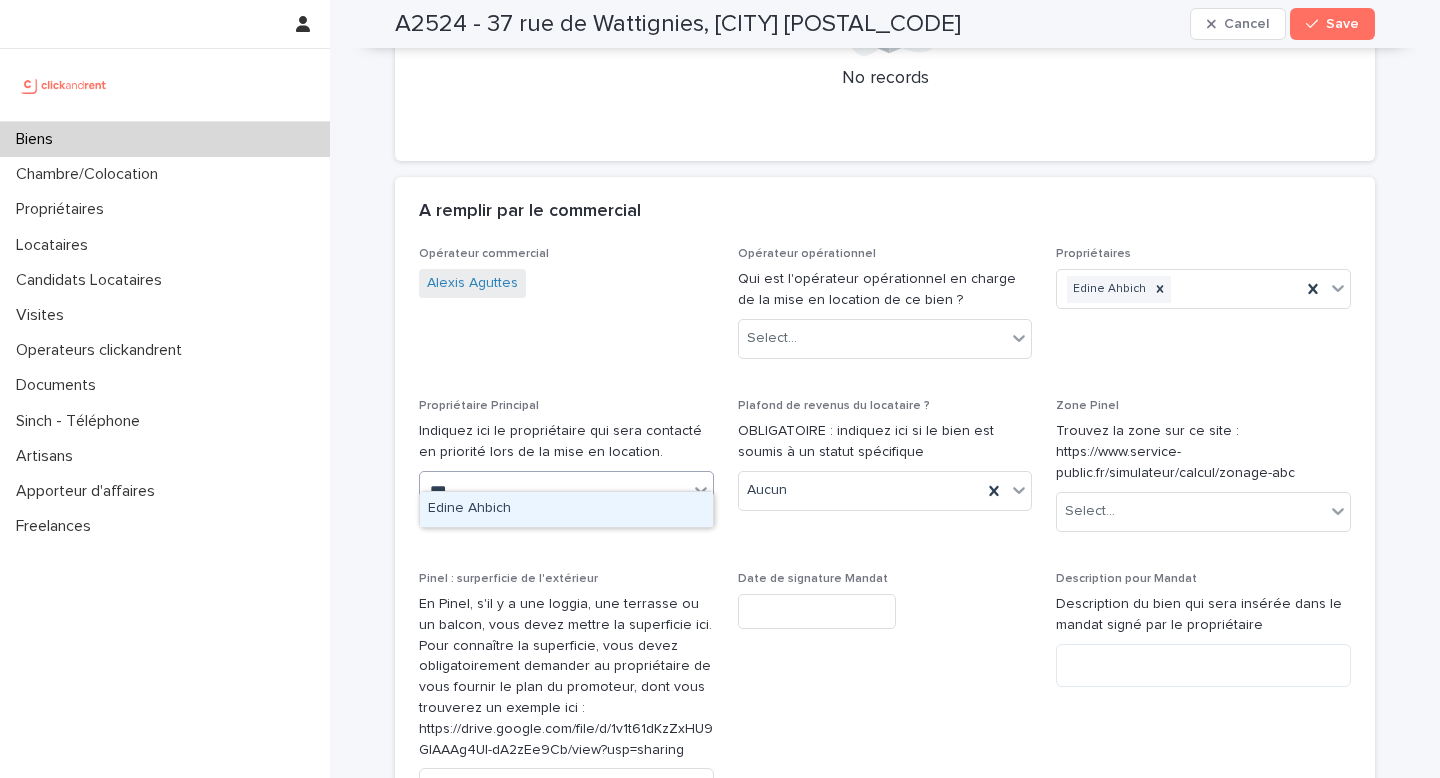 click on "Edine Ahbich" at bounding box center [566, 509] 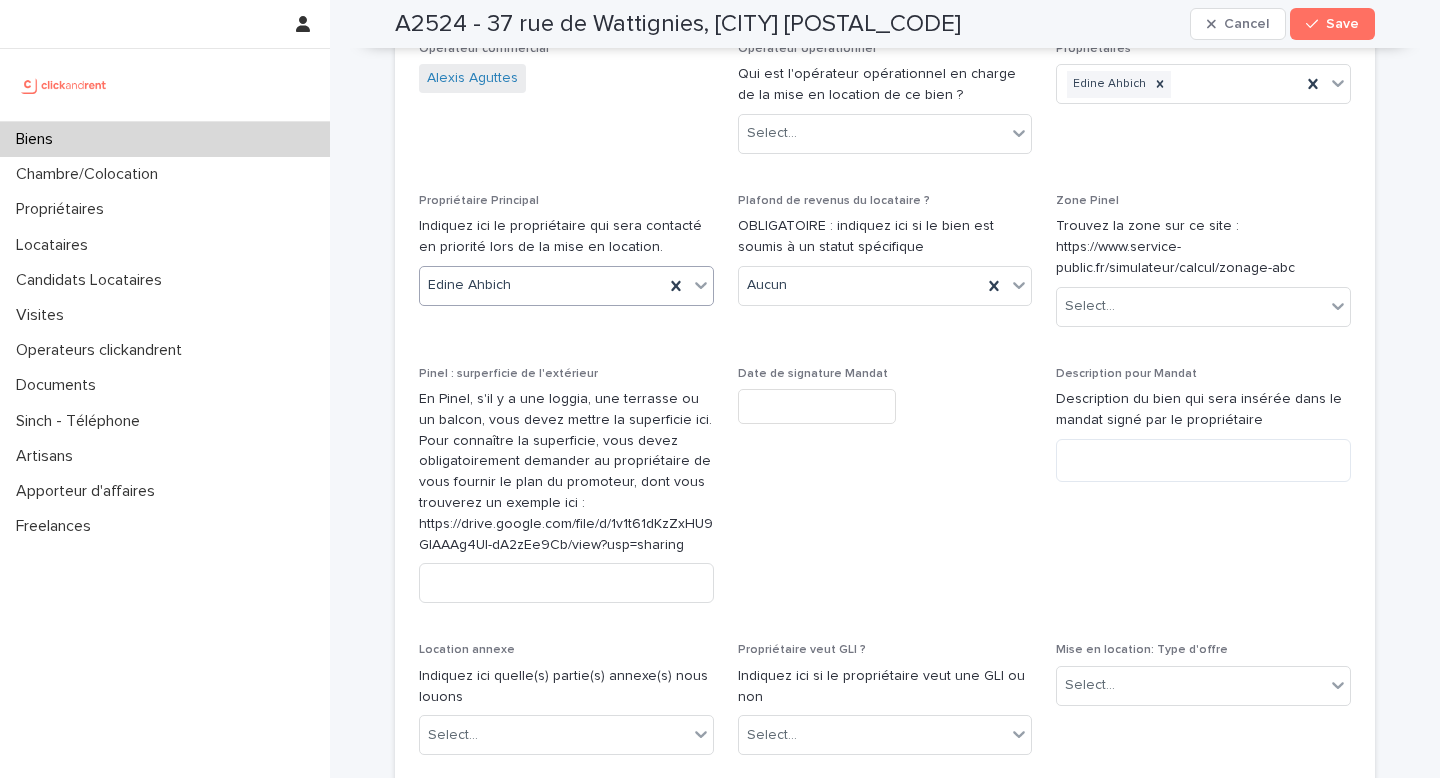 scroll, scrollTop: 1662, scrollLeft: 0, axis: vertical 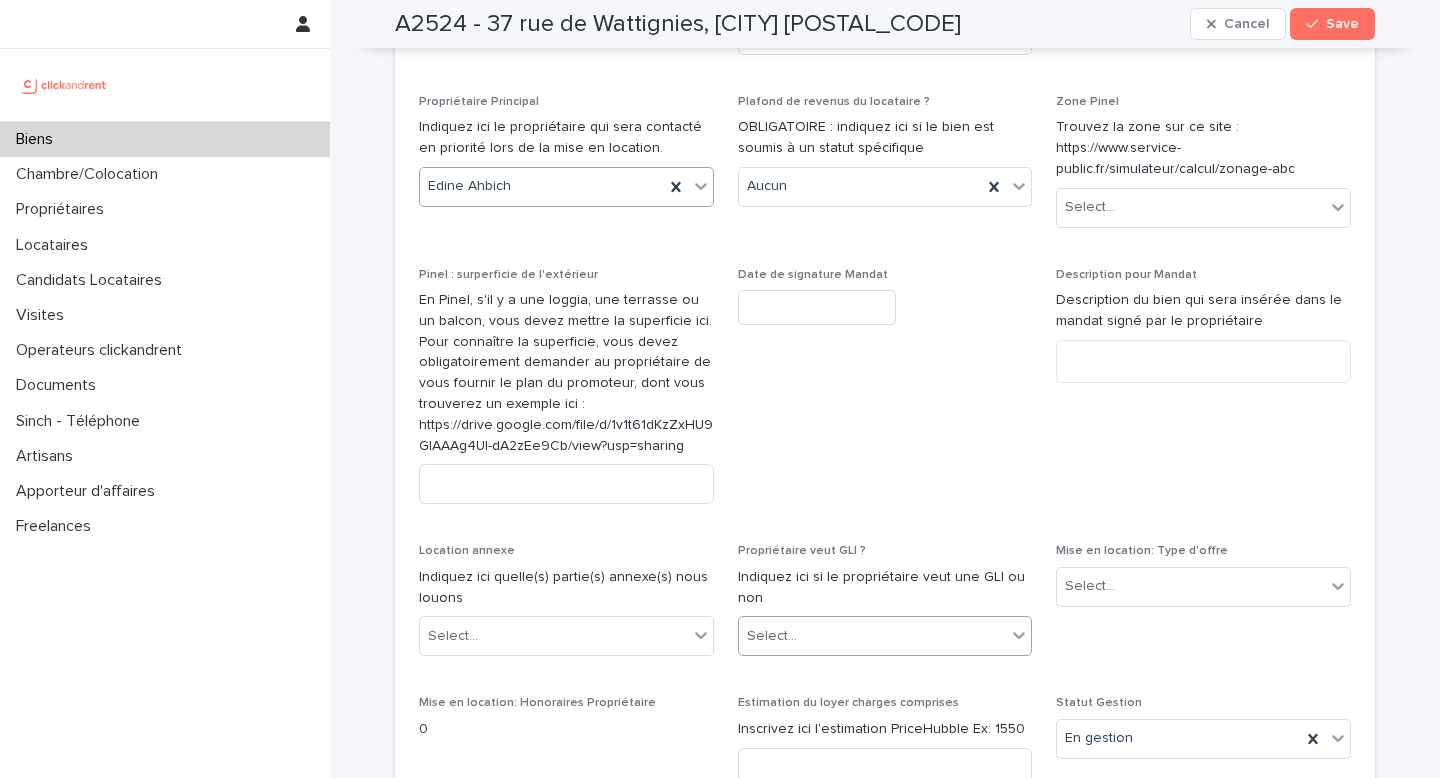 click on "Select..." at bounding box center [873, 636] 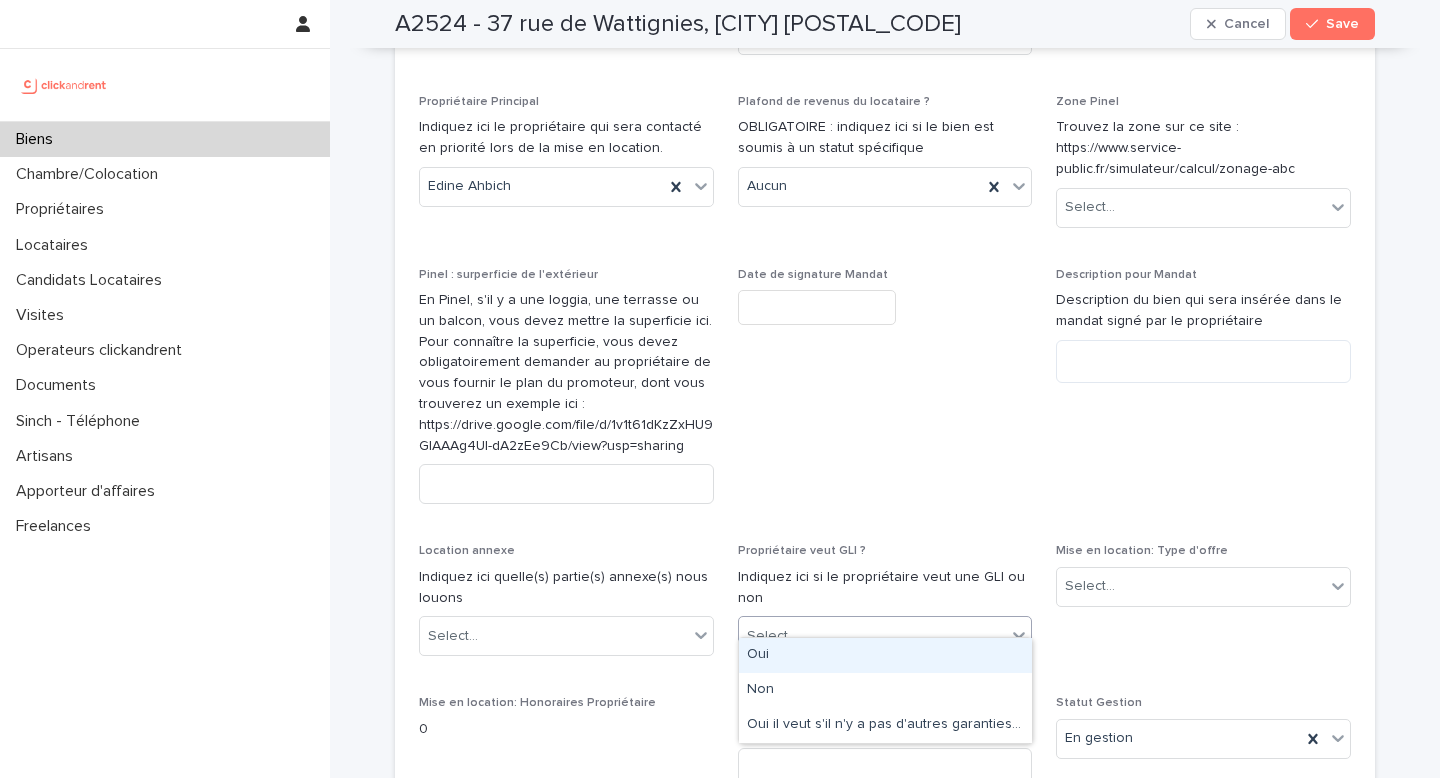click on "Oui" at bounding box center (885, 655) 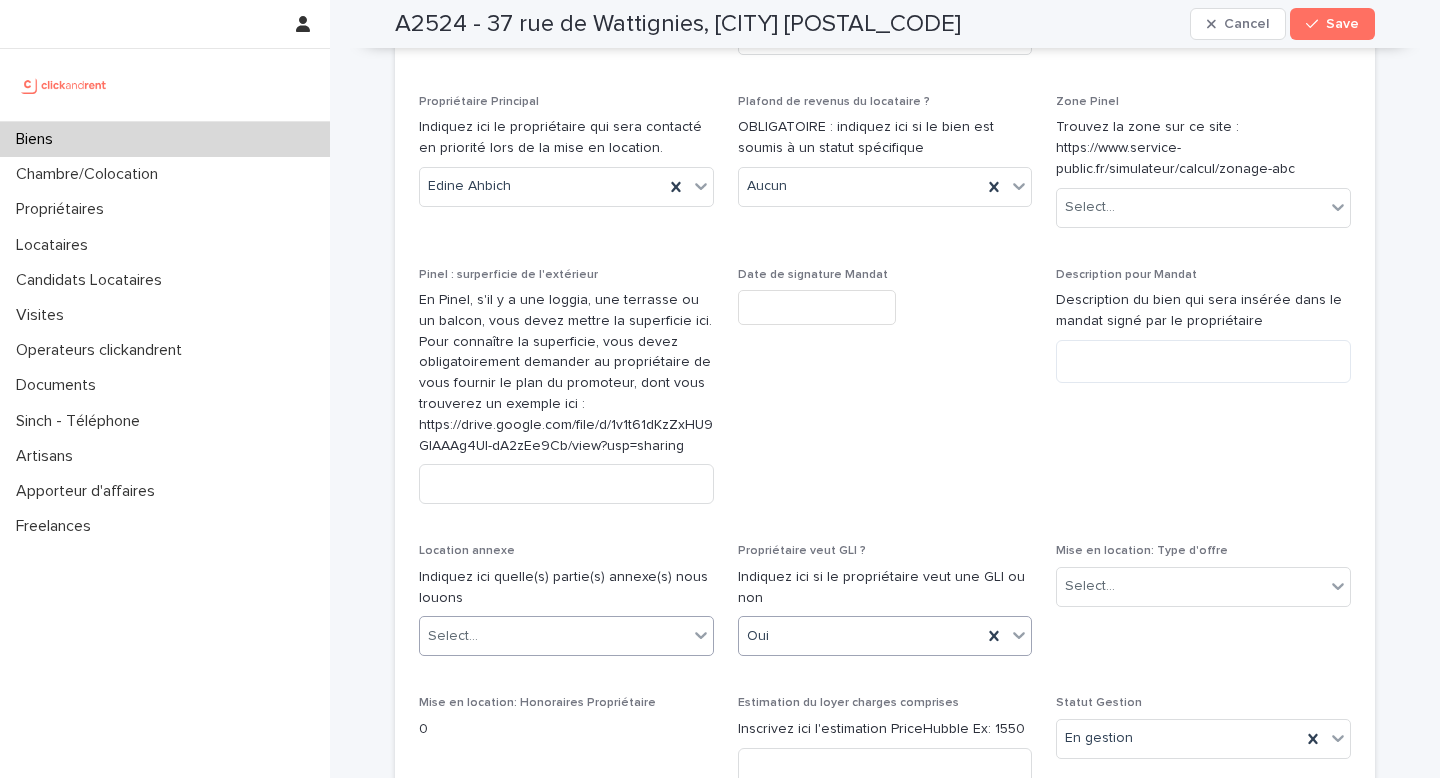click on "Select..." at bounding box center (554, 636) 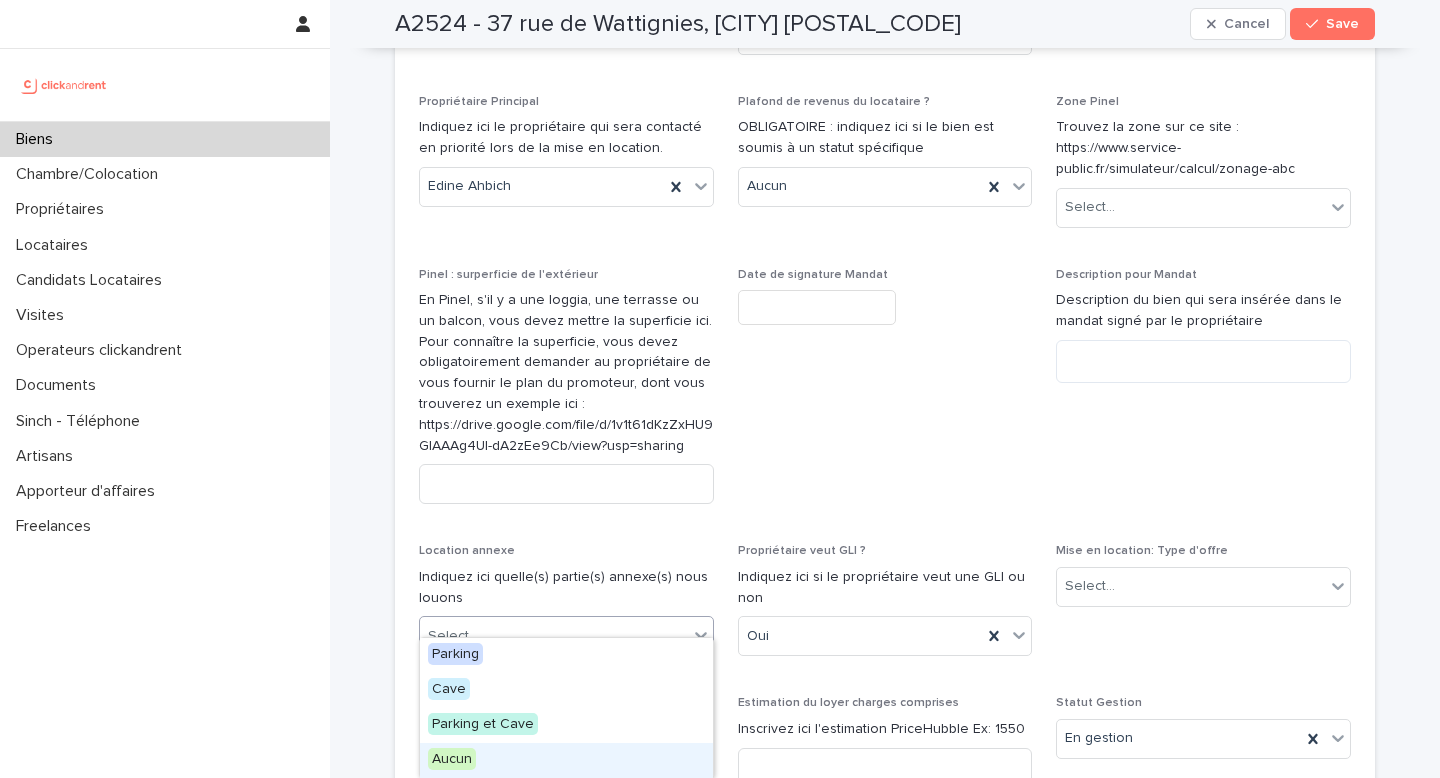 click on "Aucun" at bounding box center (452, 759) 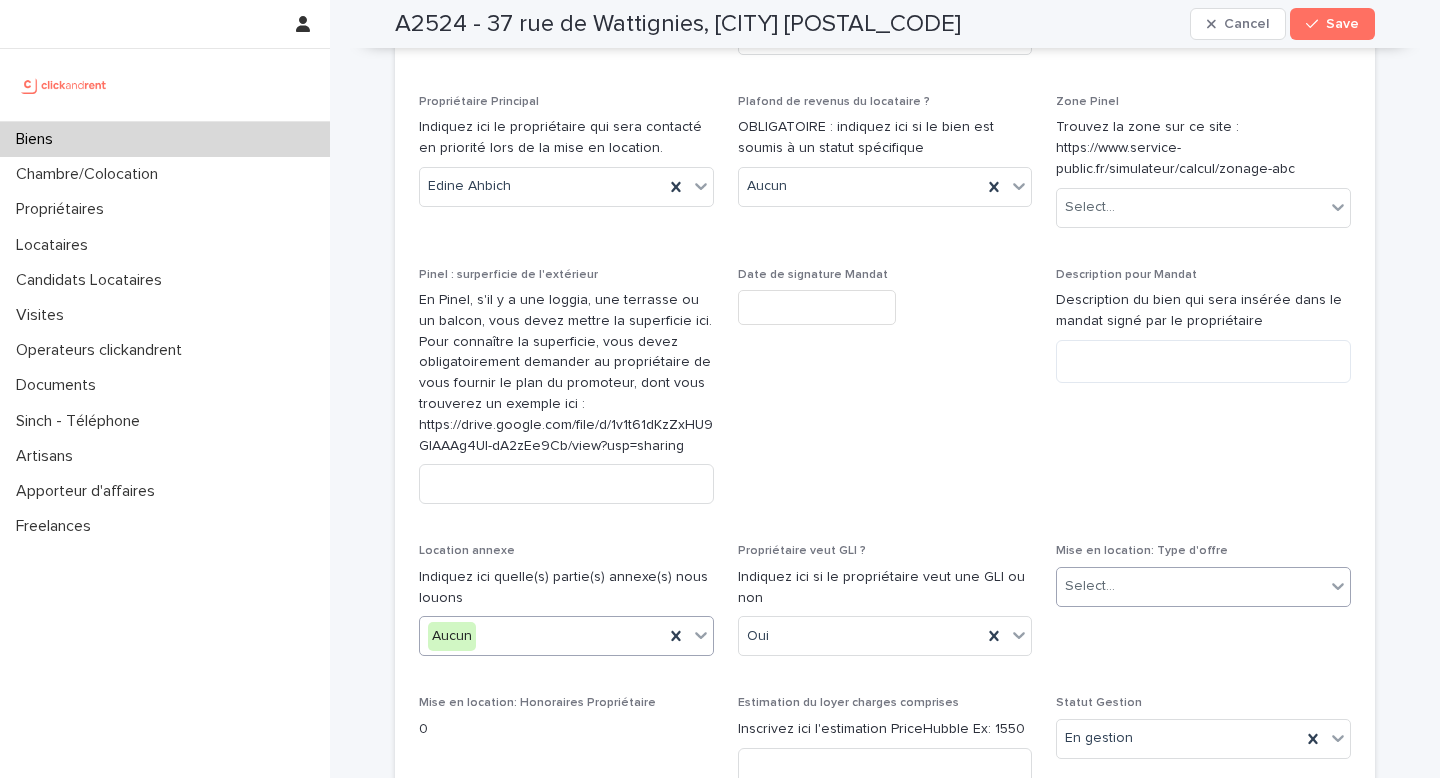 click on "Select..." at bounding box center (1090, 586) 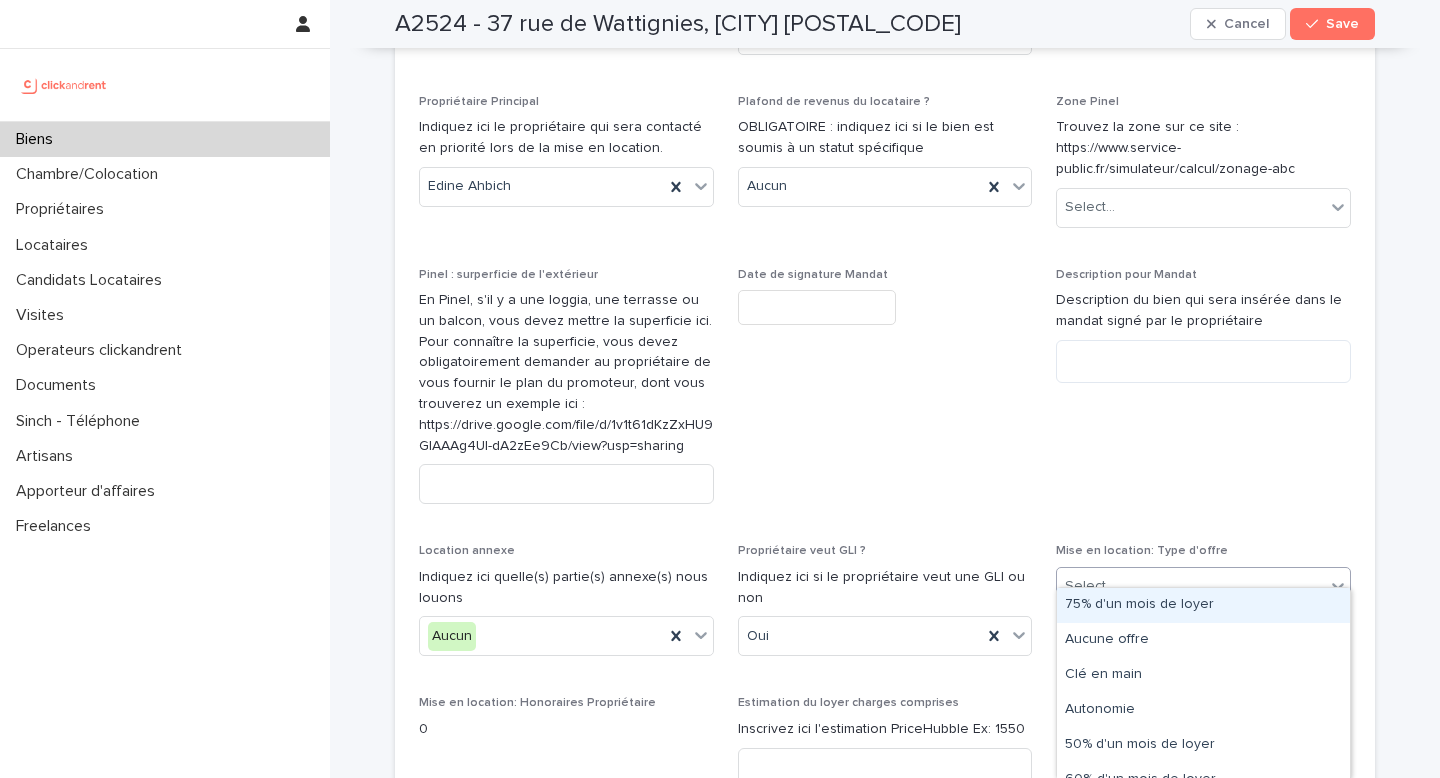 click on "75% d'un mois de loyer" at bounding box center [1203, 605] 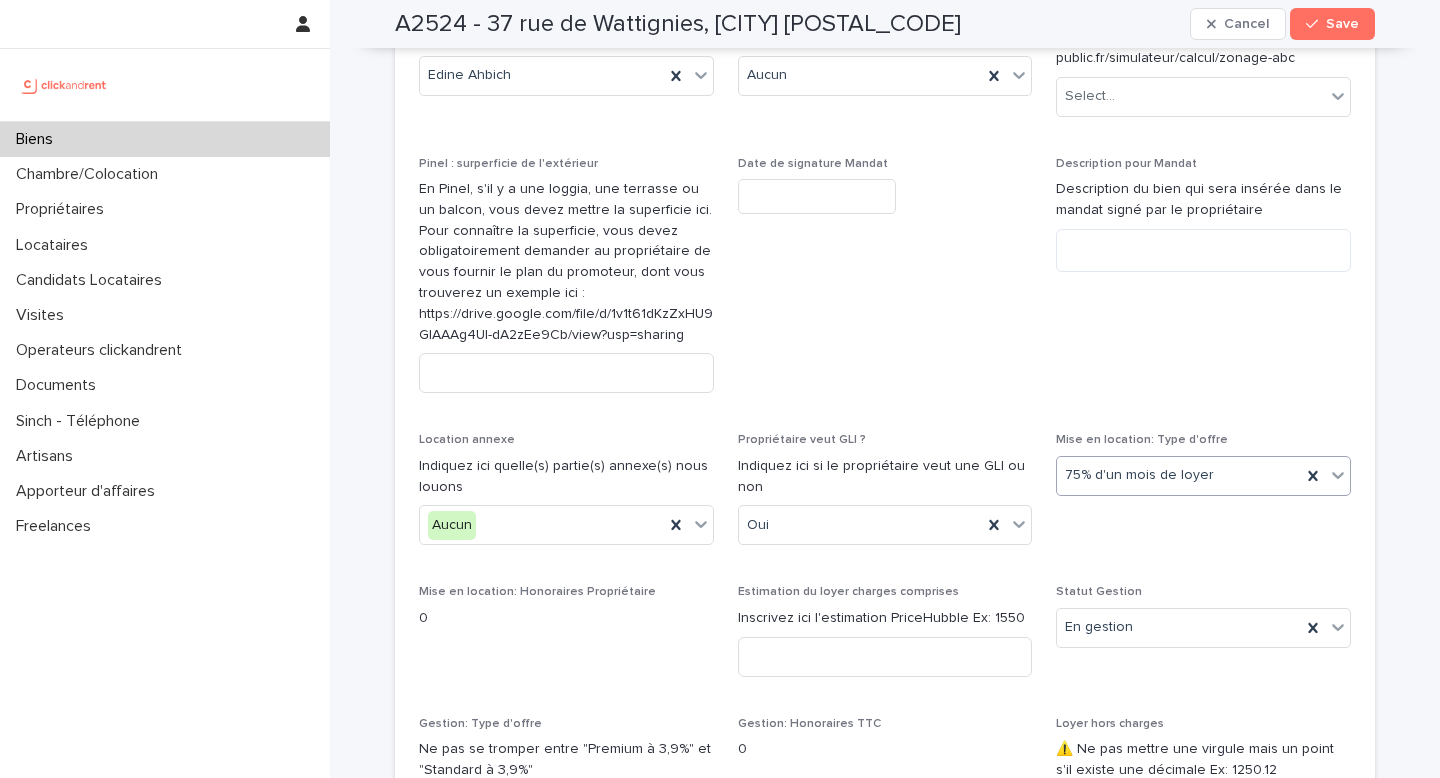 scroll, scrollTop: 1868, scrollLeft: 0, axis: vertical 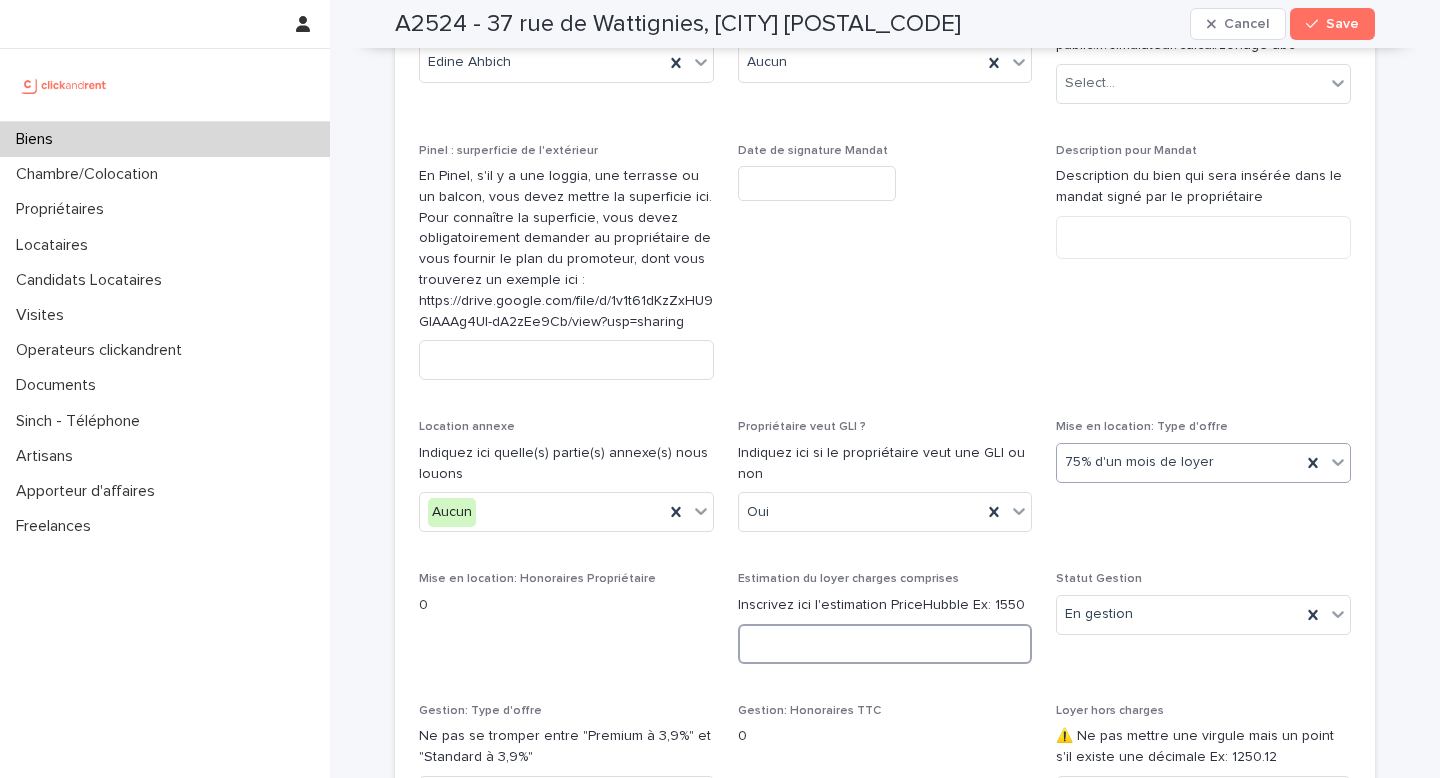 click at bounding box center (885, 644) 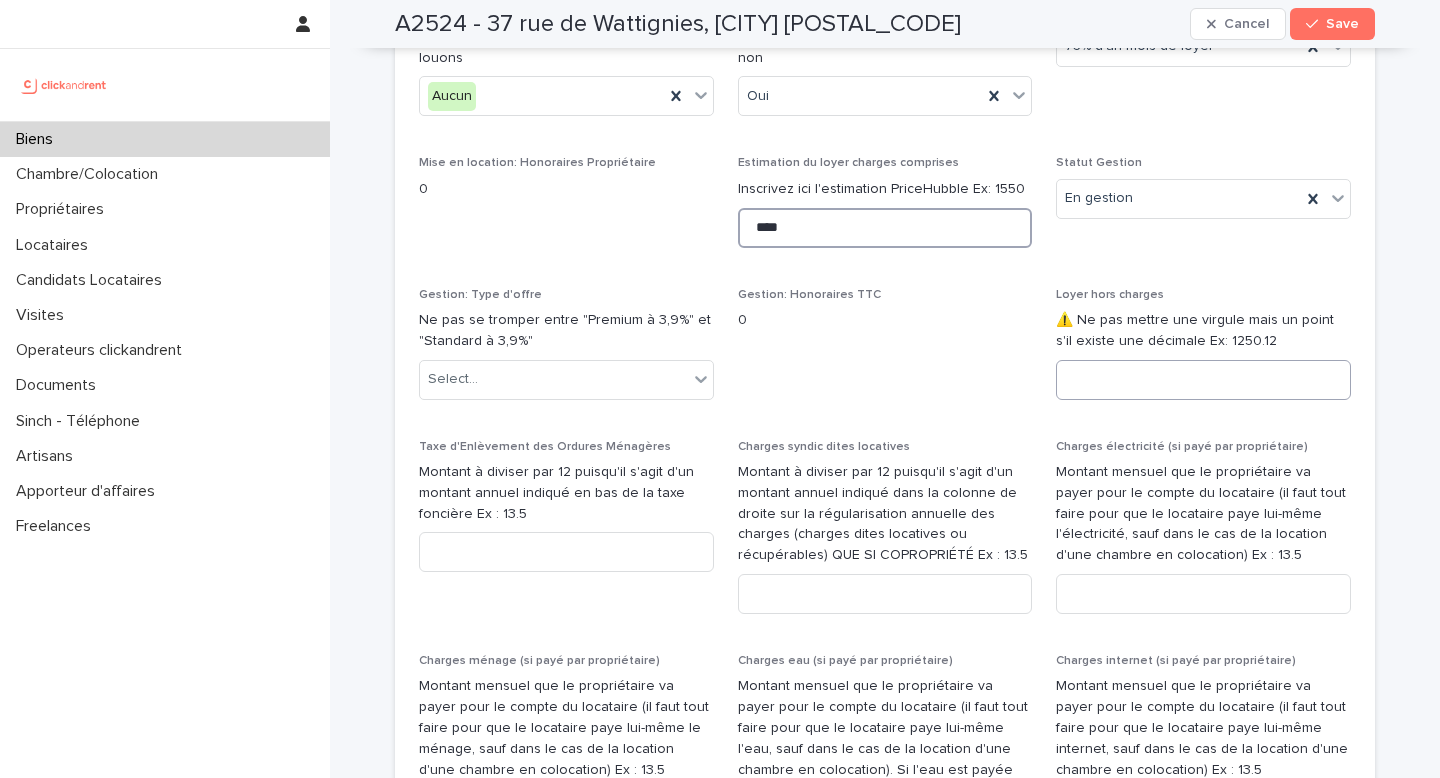 scroll, scrollTop: 2288, scrollLeft: 0, axis: vertical 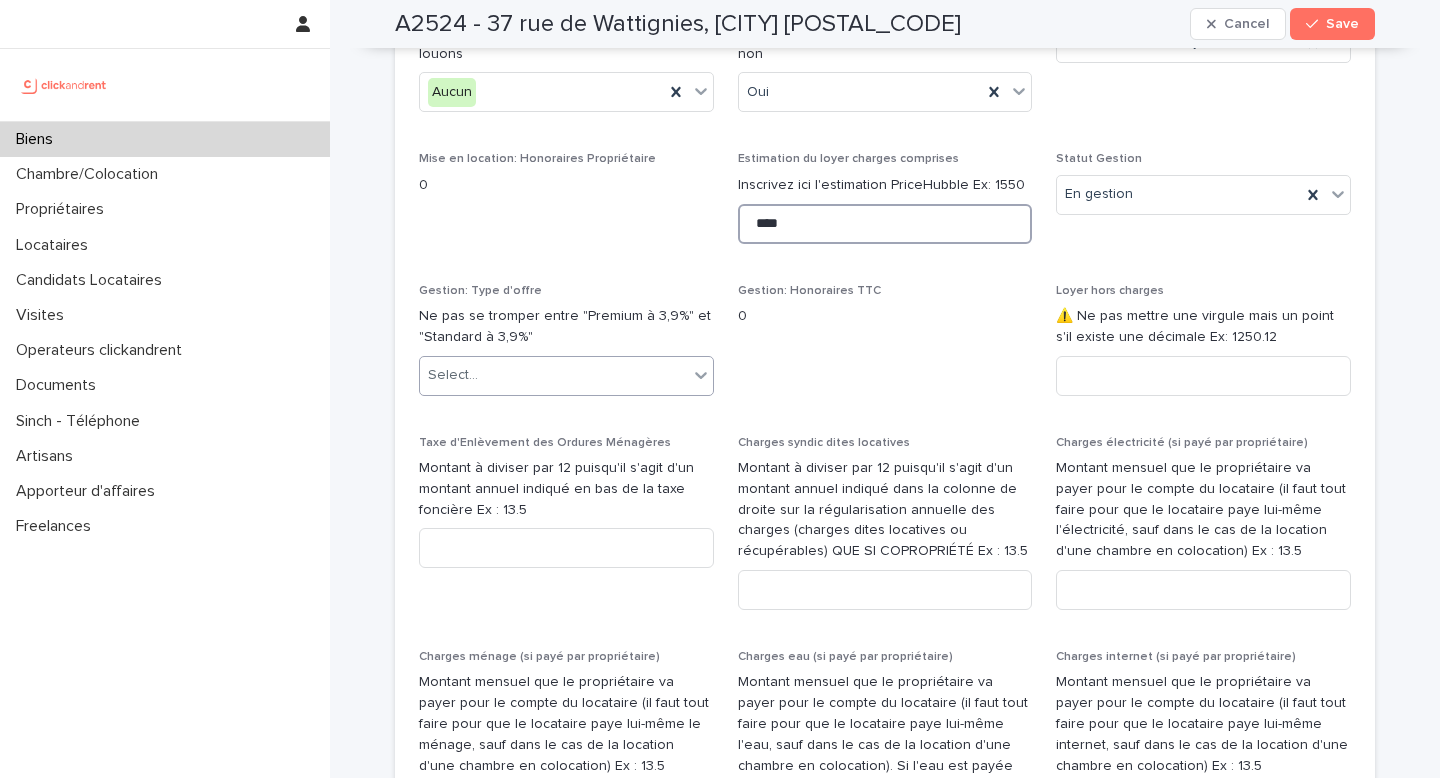 type on "****" 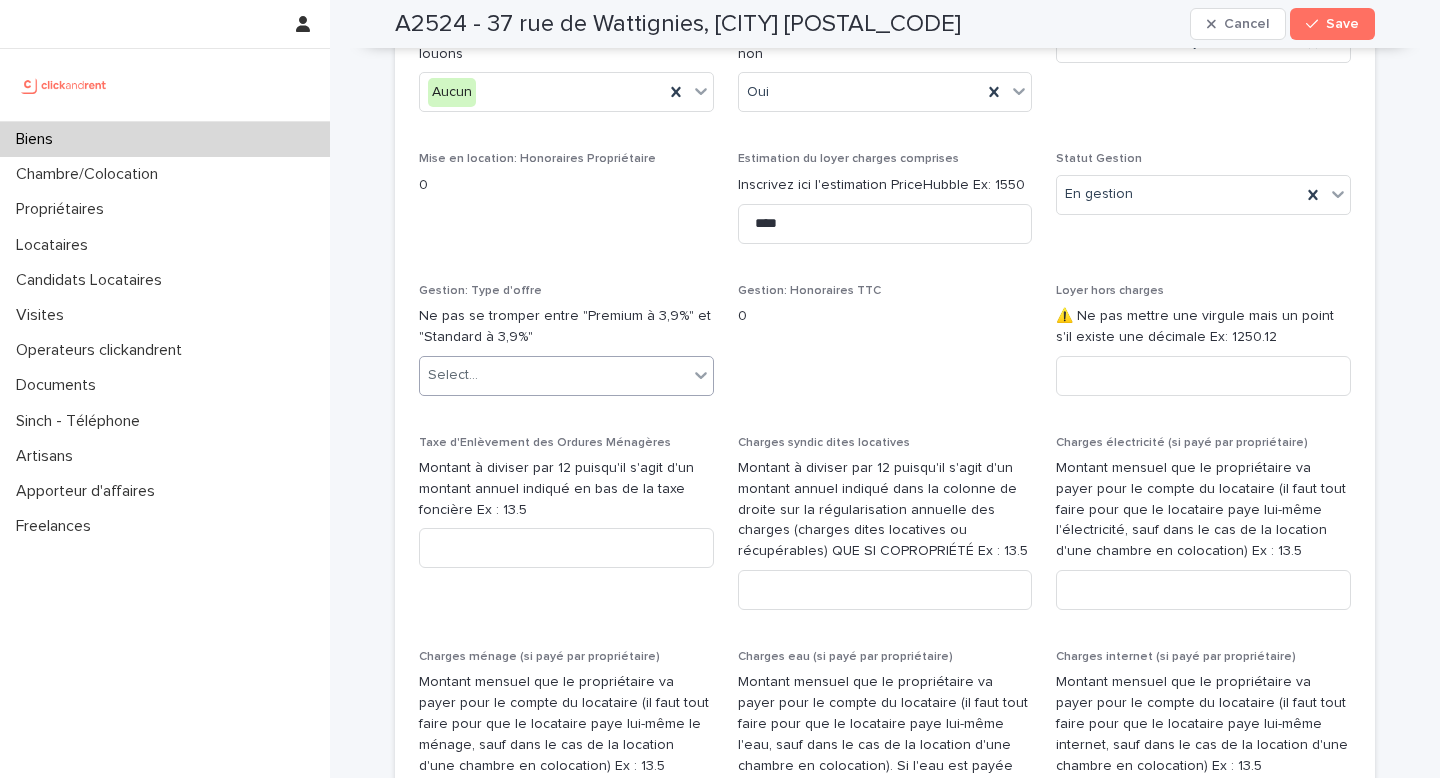 click on "Select..." at bounding box center [554, 375] 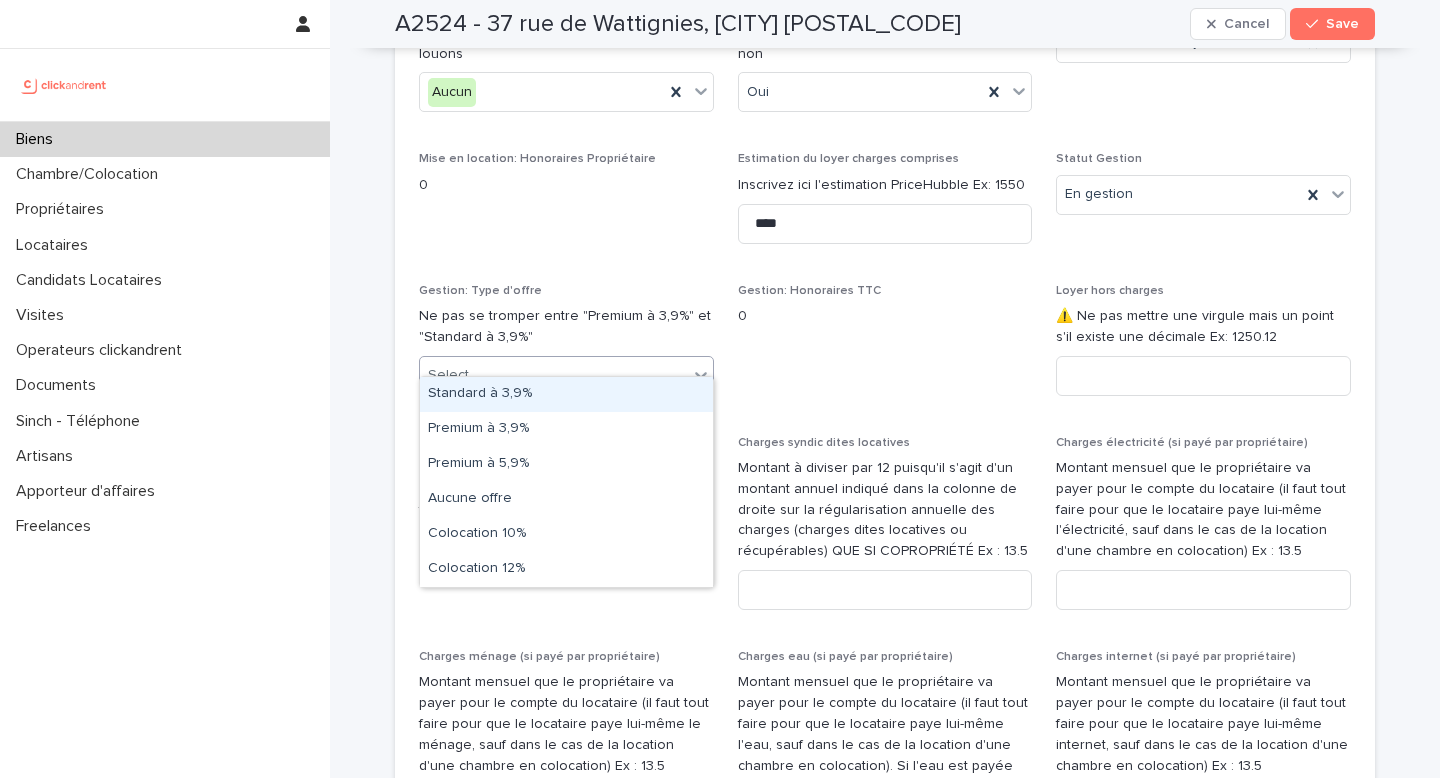 click on "Standard à 3,9%" at bounding box center (566, 394) 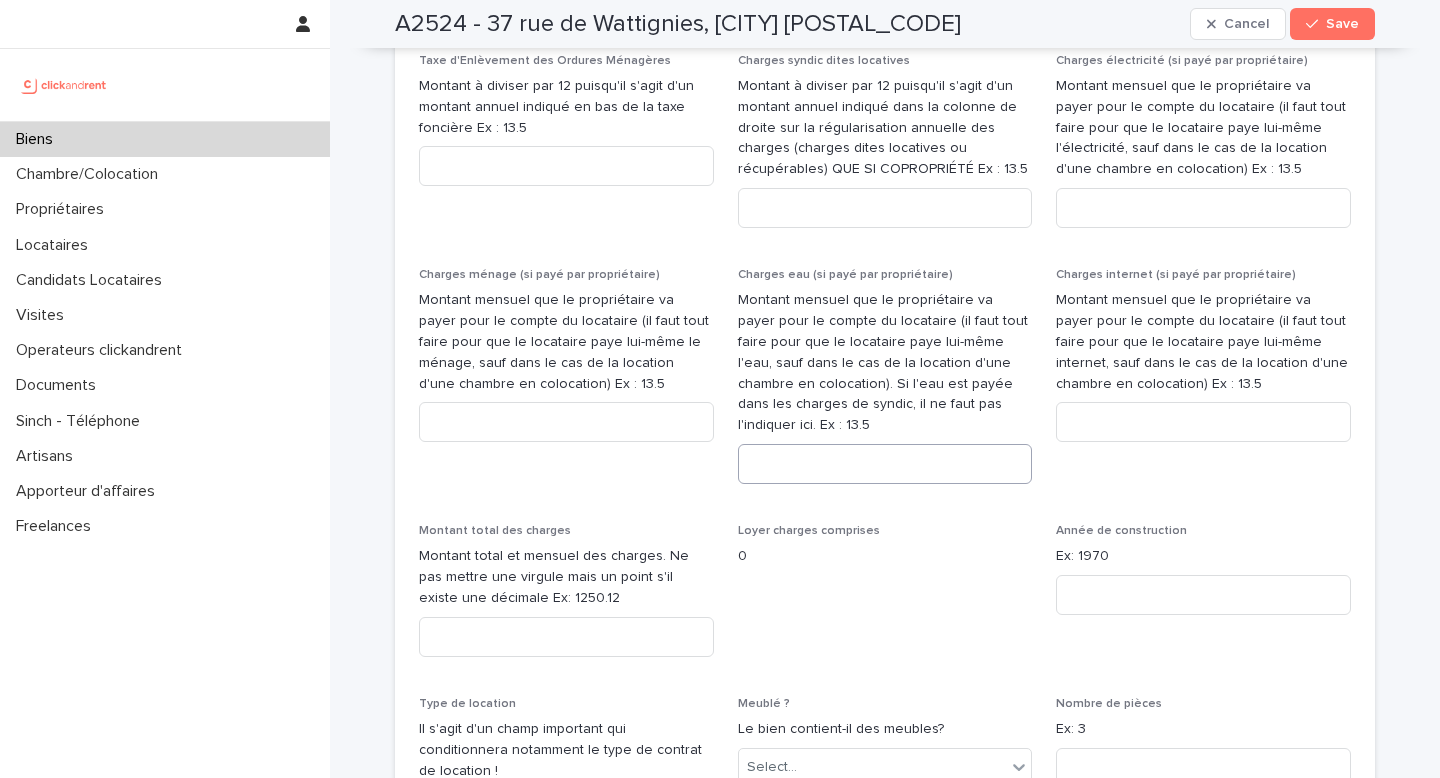 scroll, scrollTop: 2654, scrollLeft: 0, axis: vertical 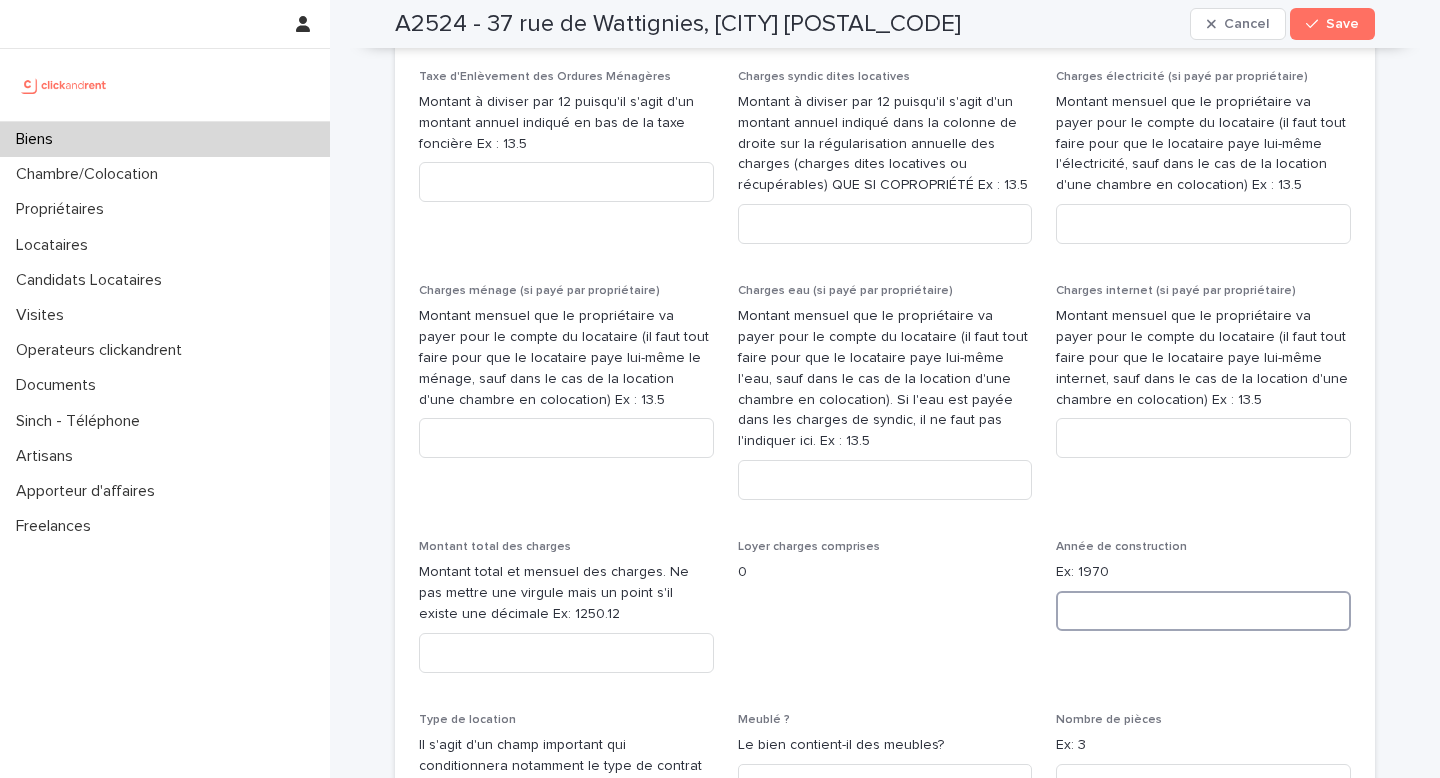 click at bounding box center [1203, 611] 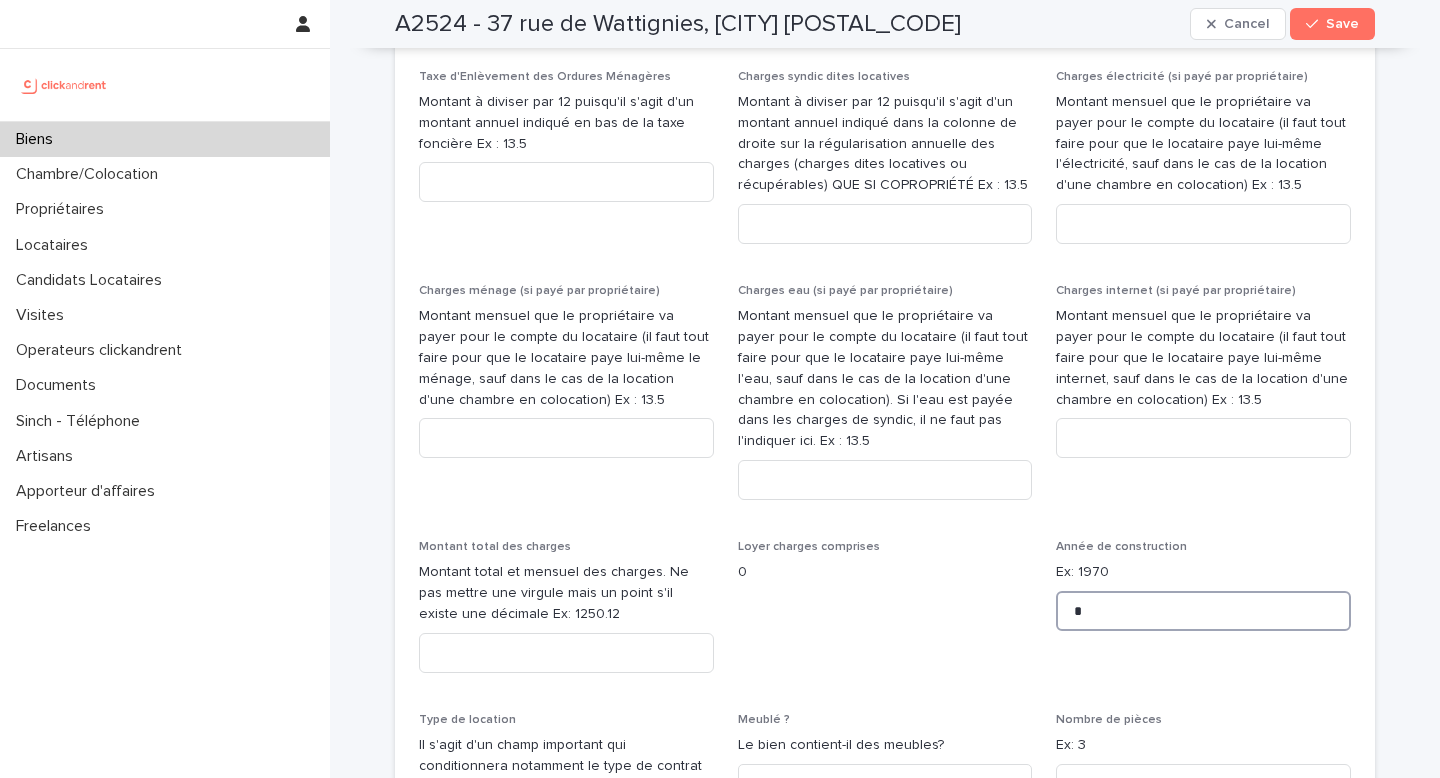 type on "*" 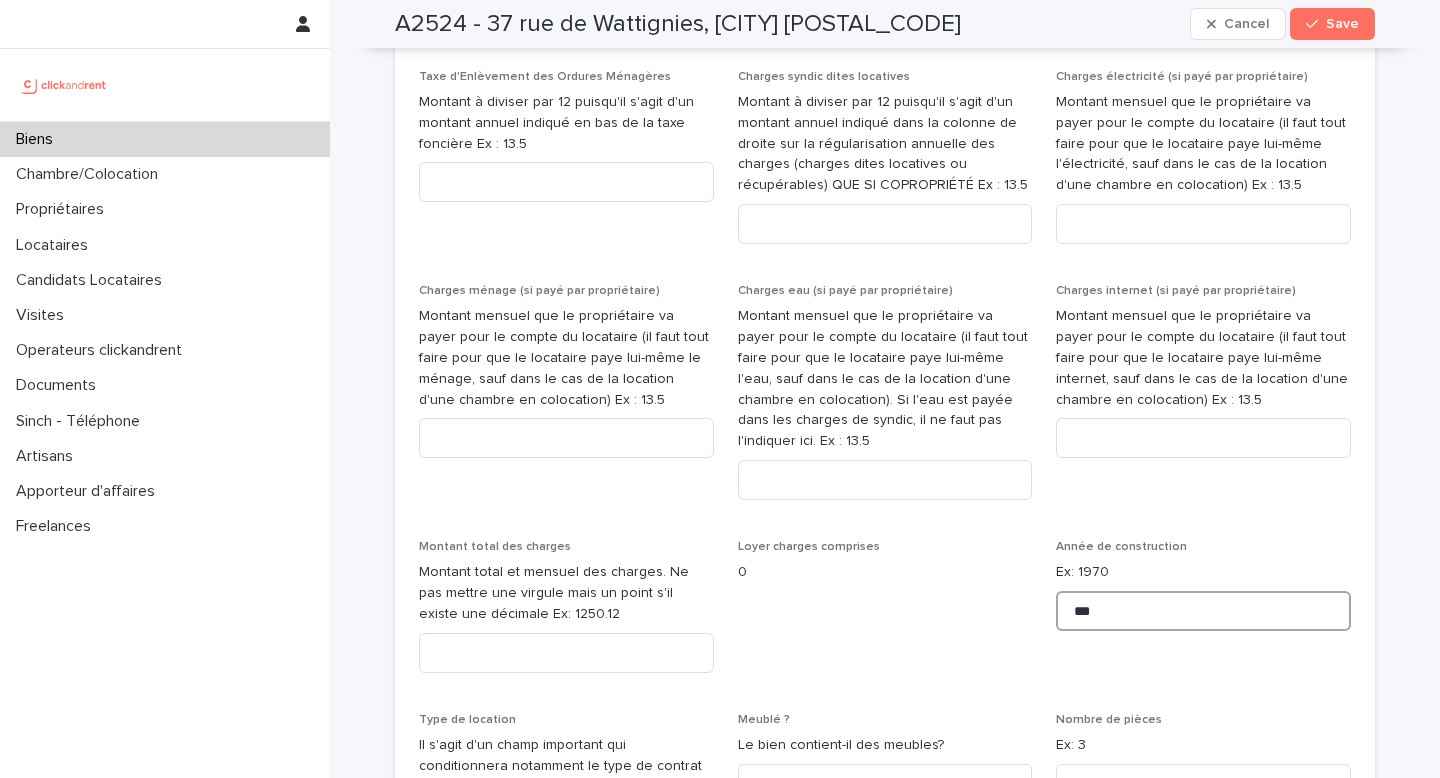 type on "****" 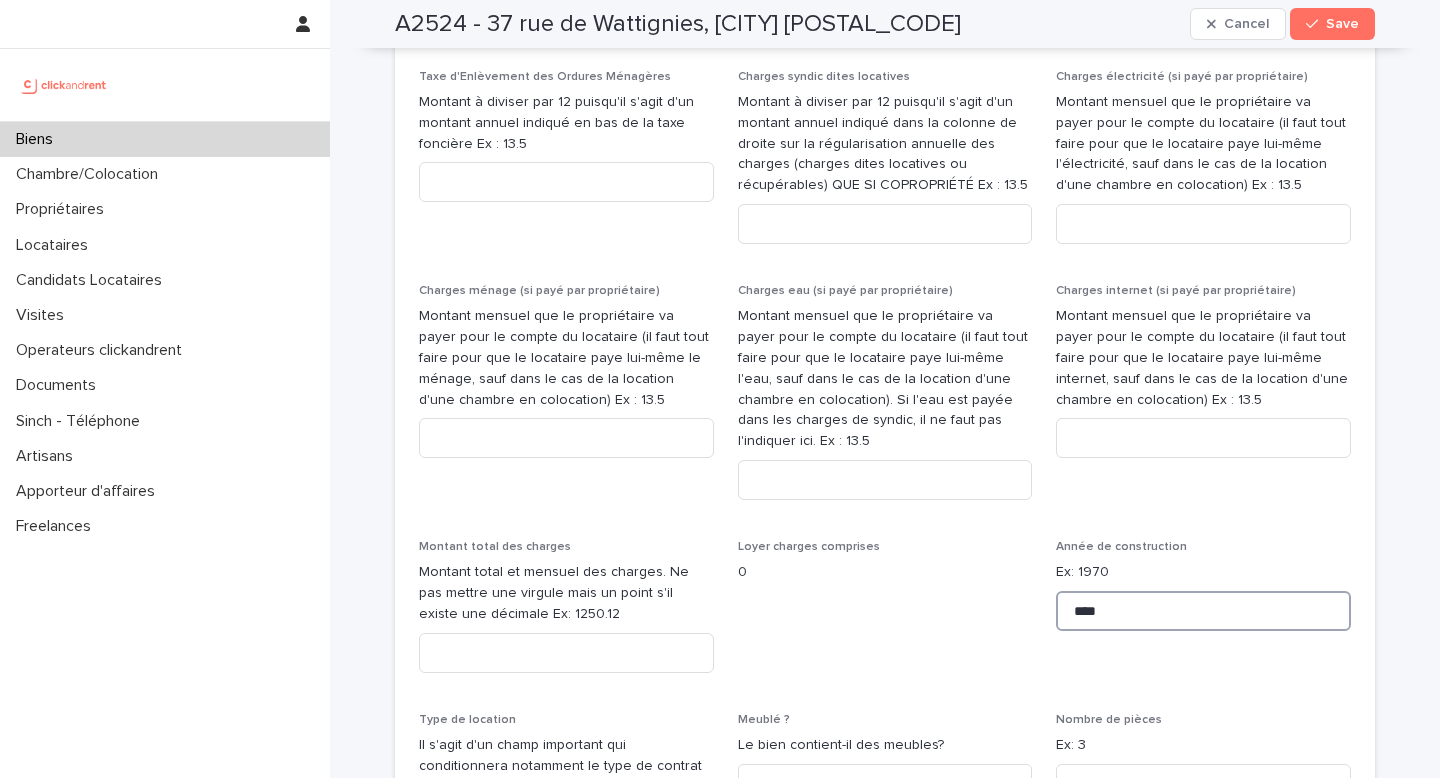 type on "****" 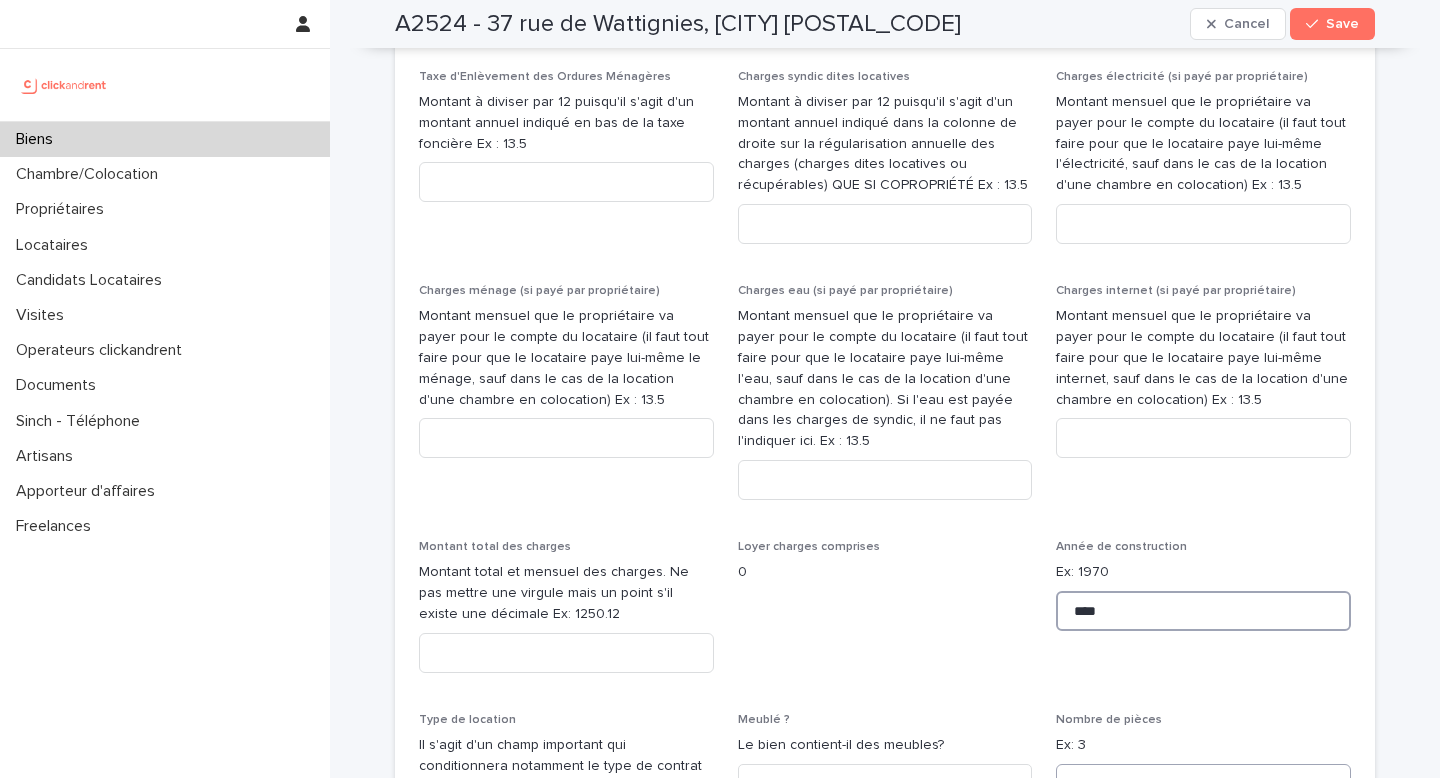 type on "****" 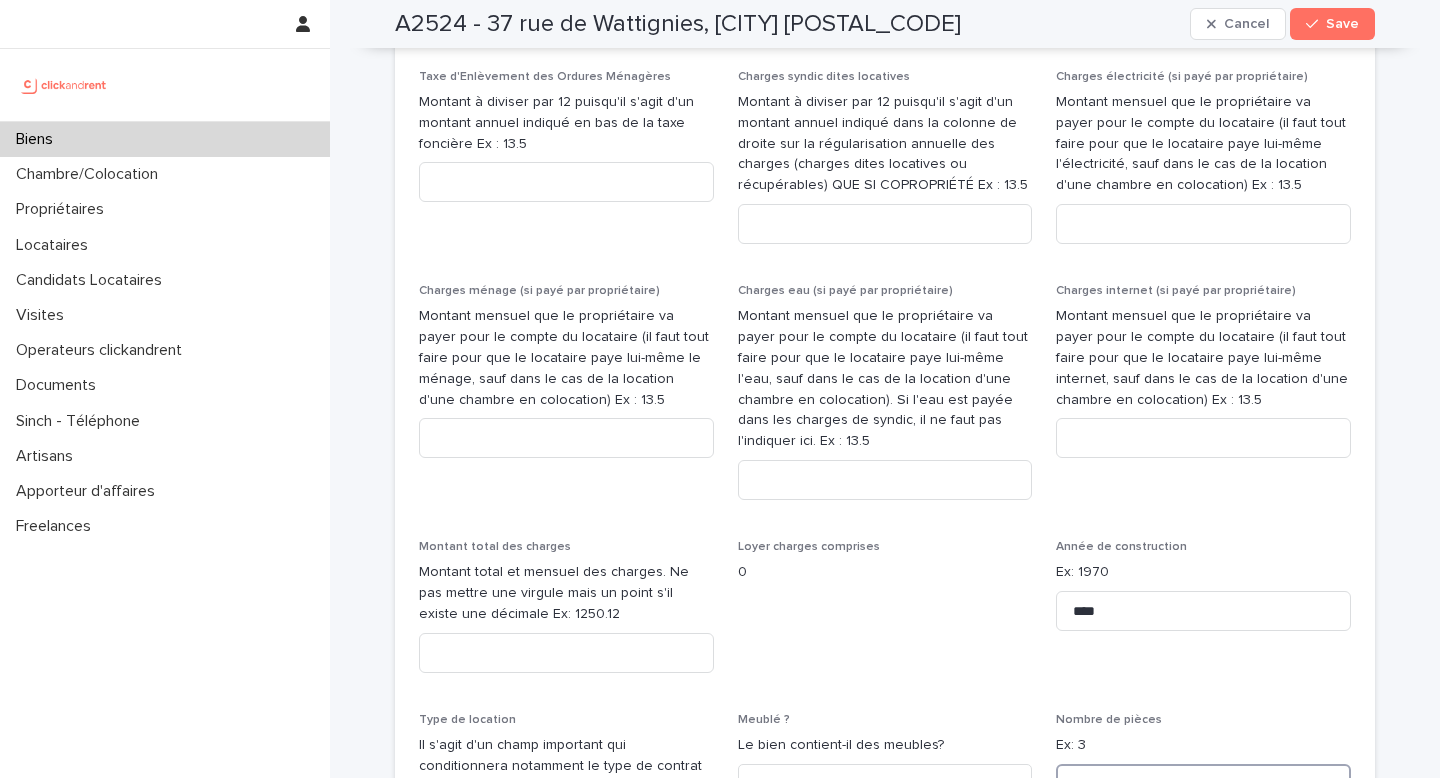 click at bounding box center [1203, 784] 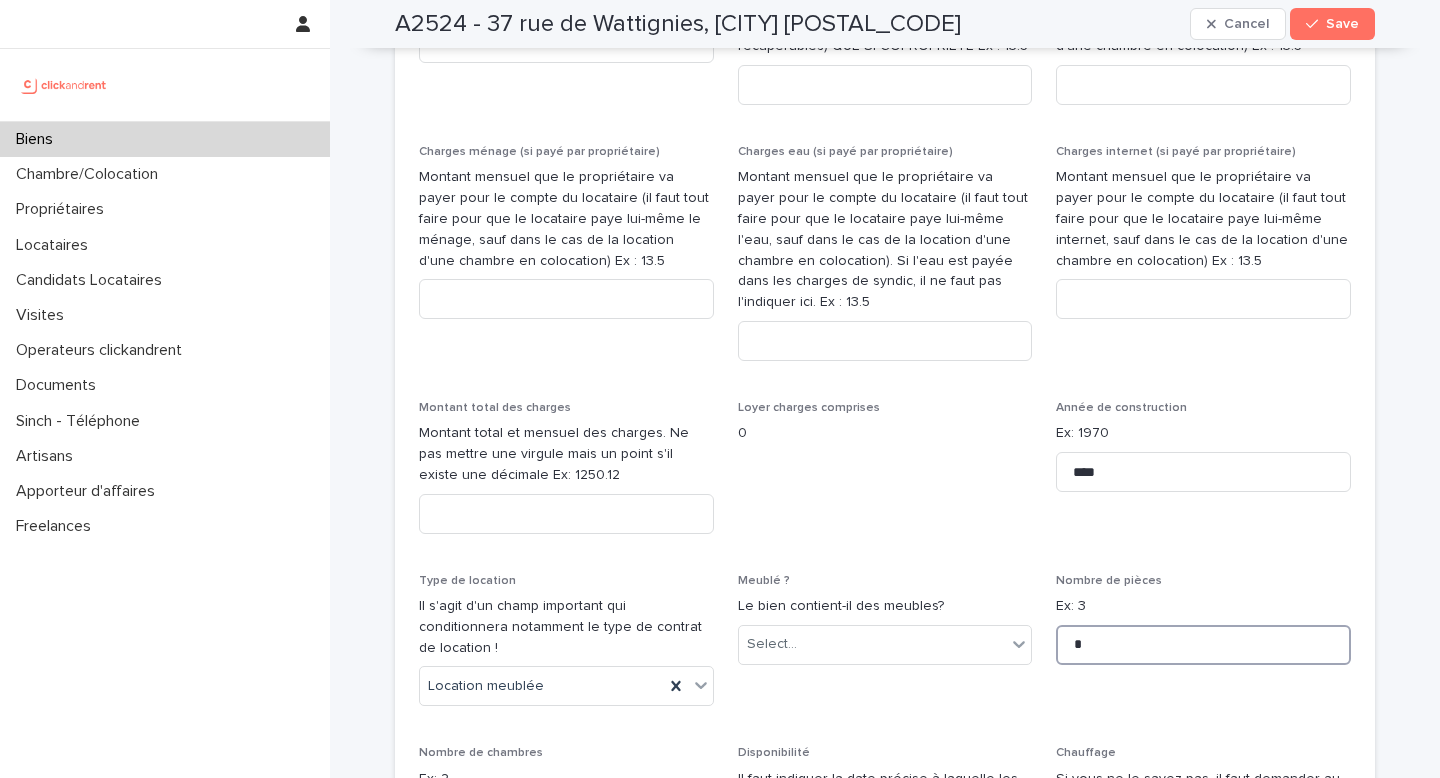 scroll, scrollTop: 2861, scrollLeft: 0, axis: vertical 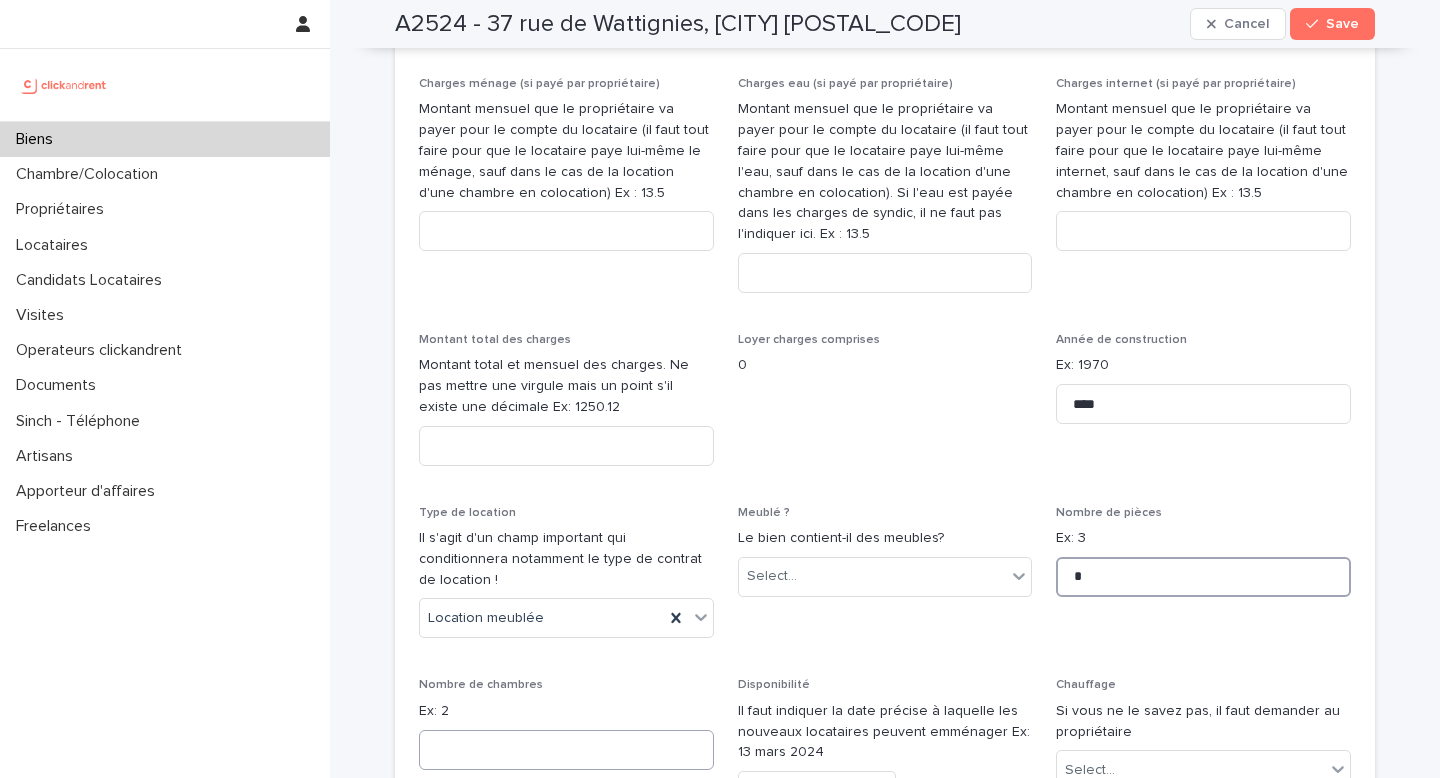 type on "*" 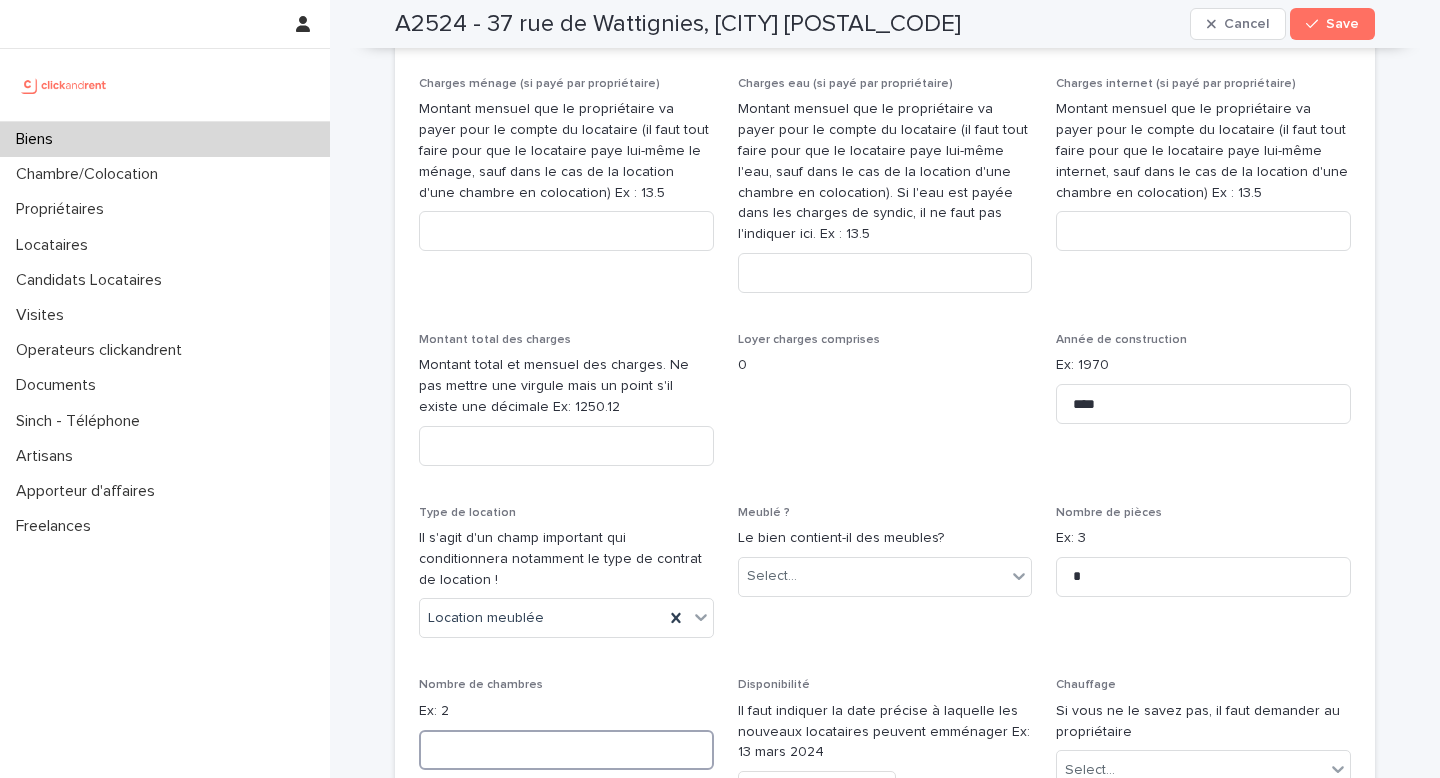 click at bounding box center (566, 750) 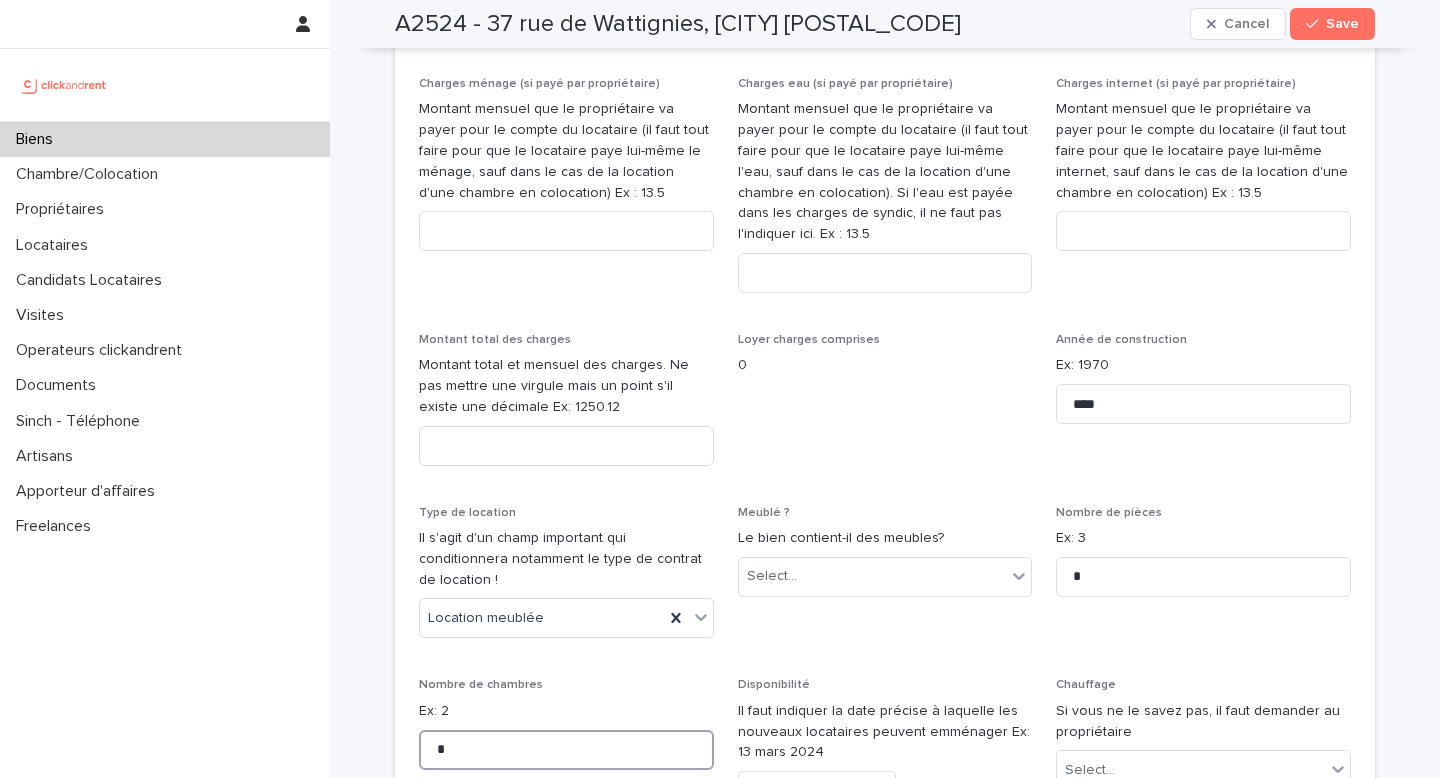 type on "*" 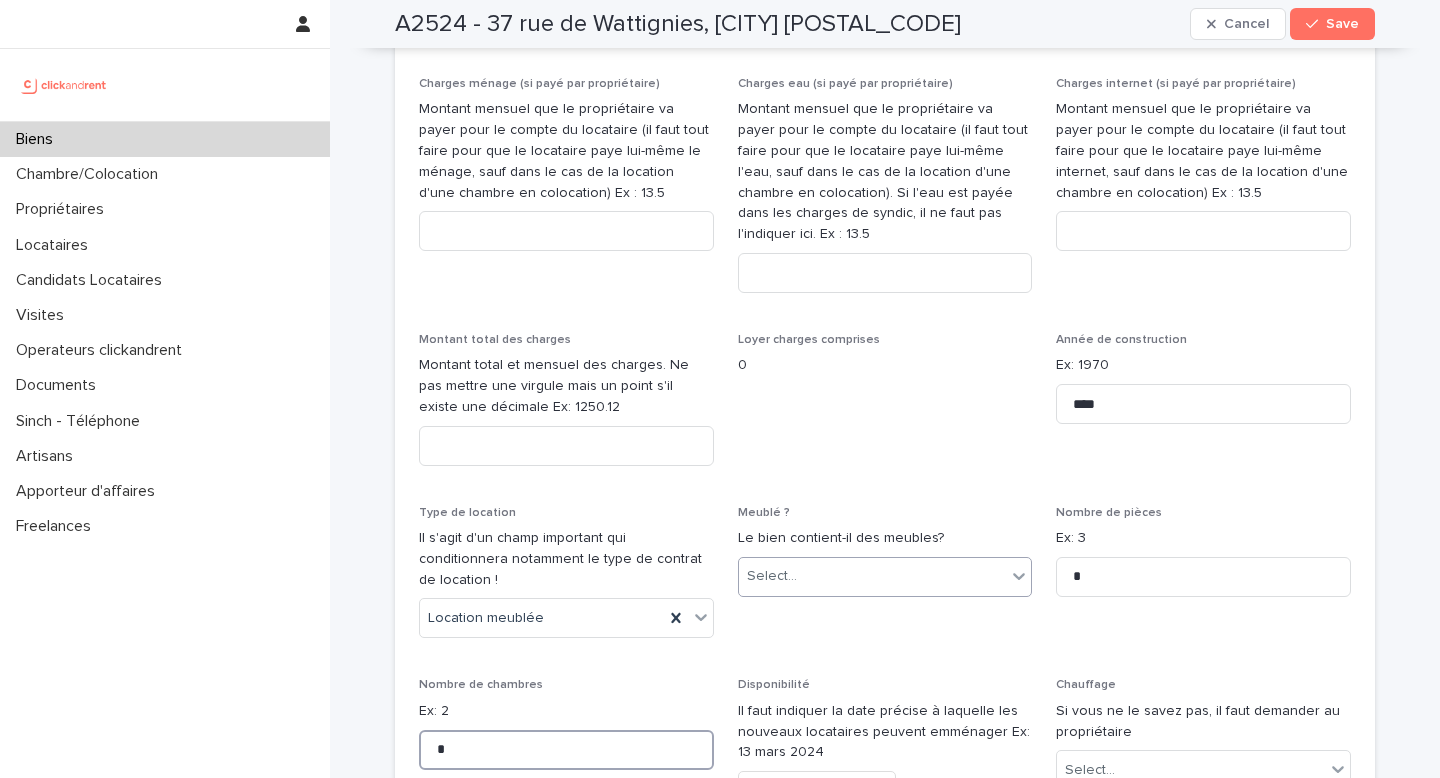 type on "*" 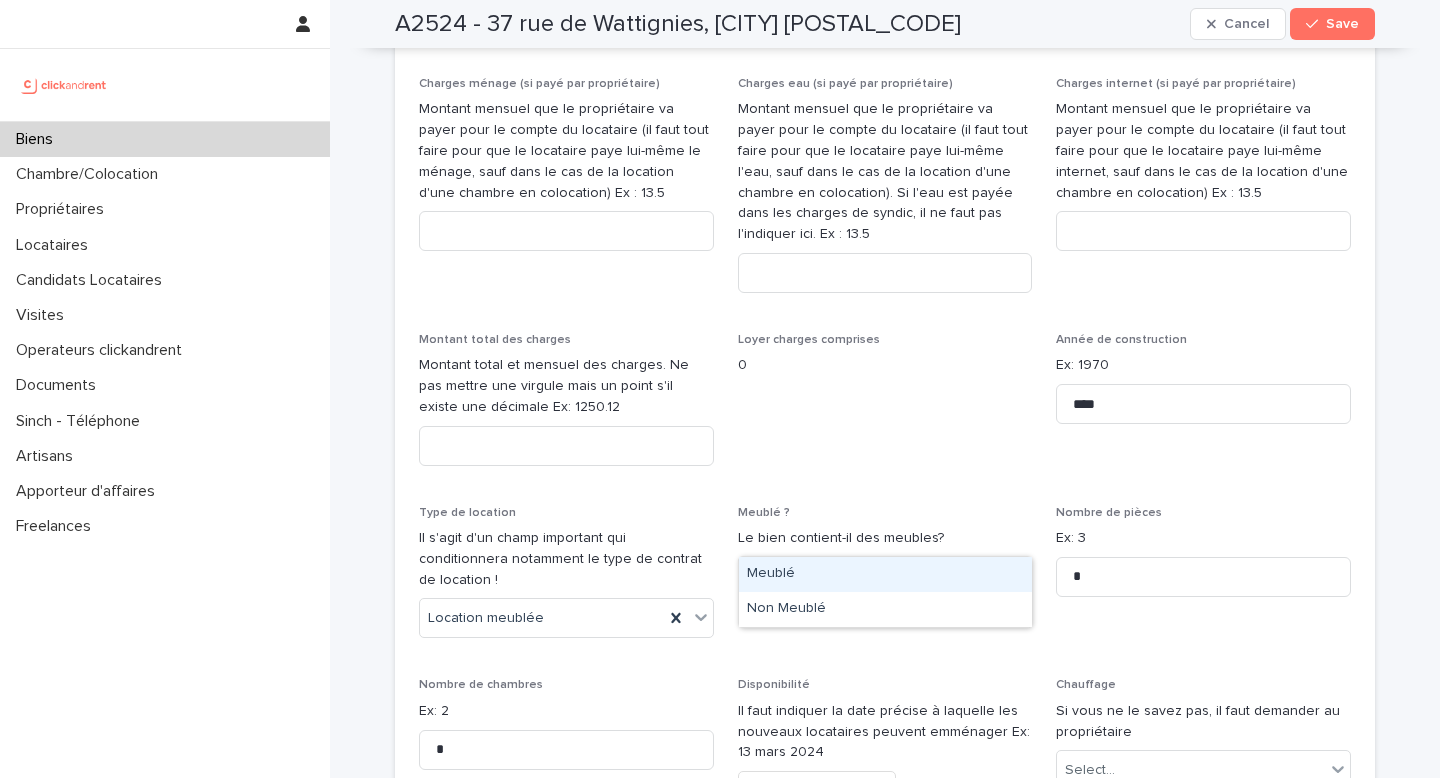 click on "Select..." at bounding box center (873, 576) 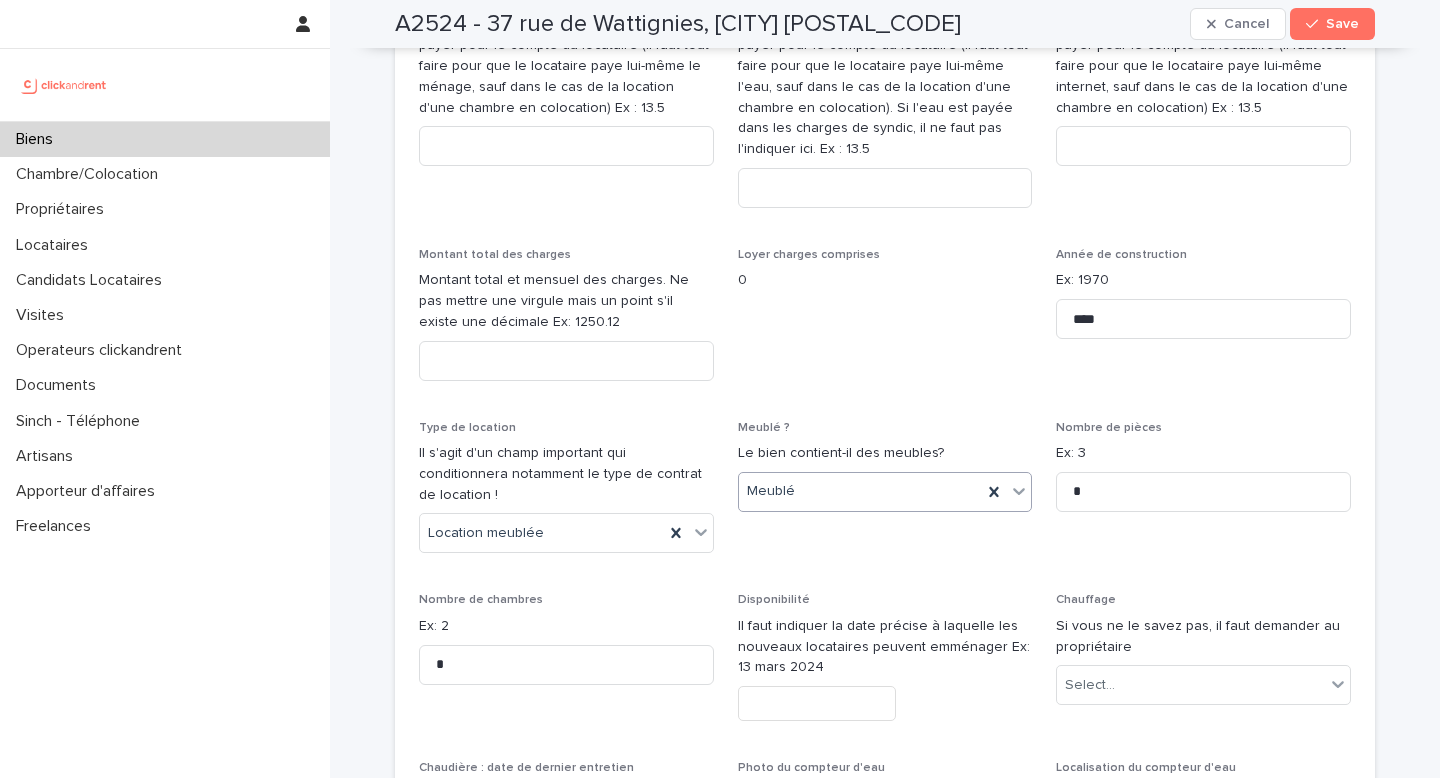 scroll, scrollTop: 2947, scrollLeft: 0, axis: vertical 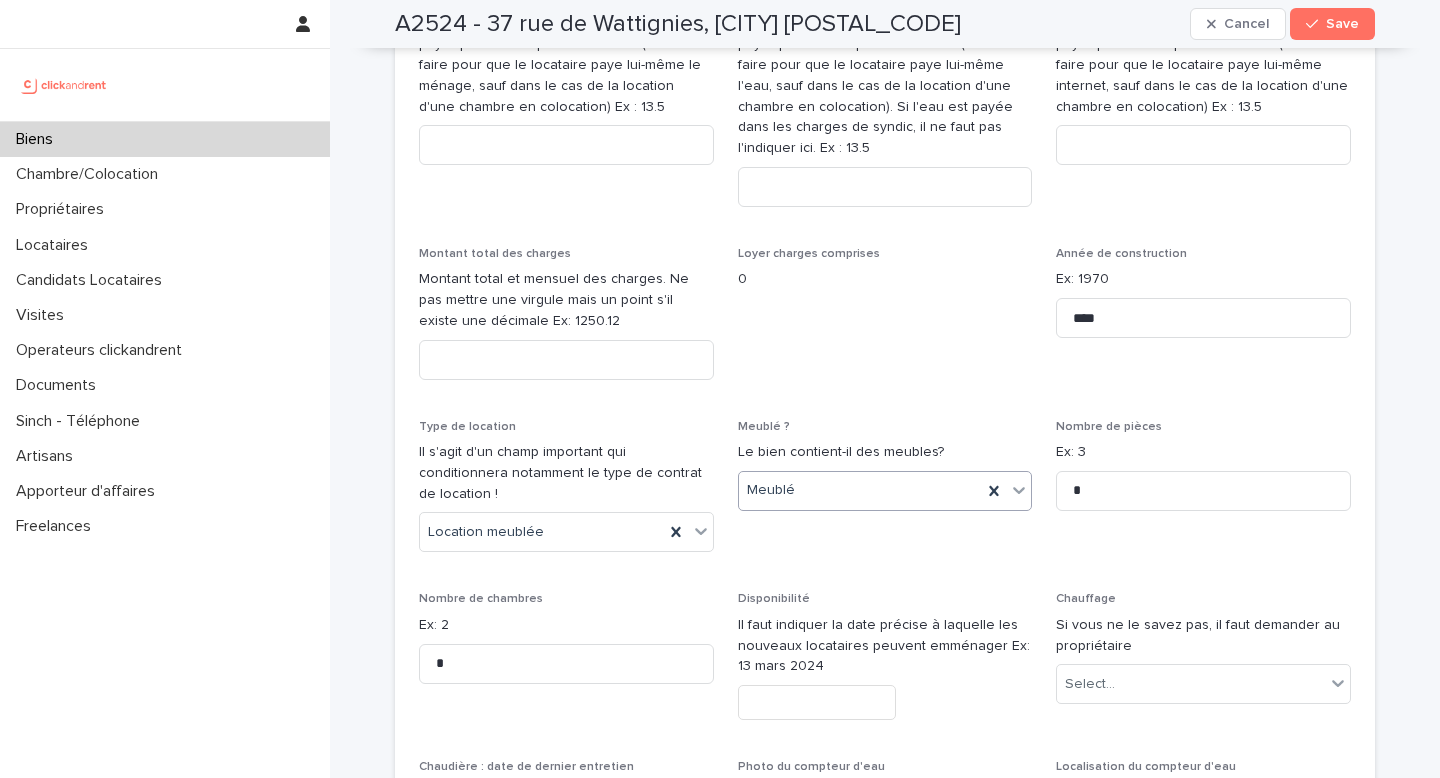 click at bounding box center (817, 702) 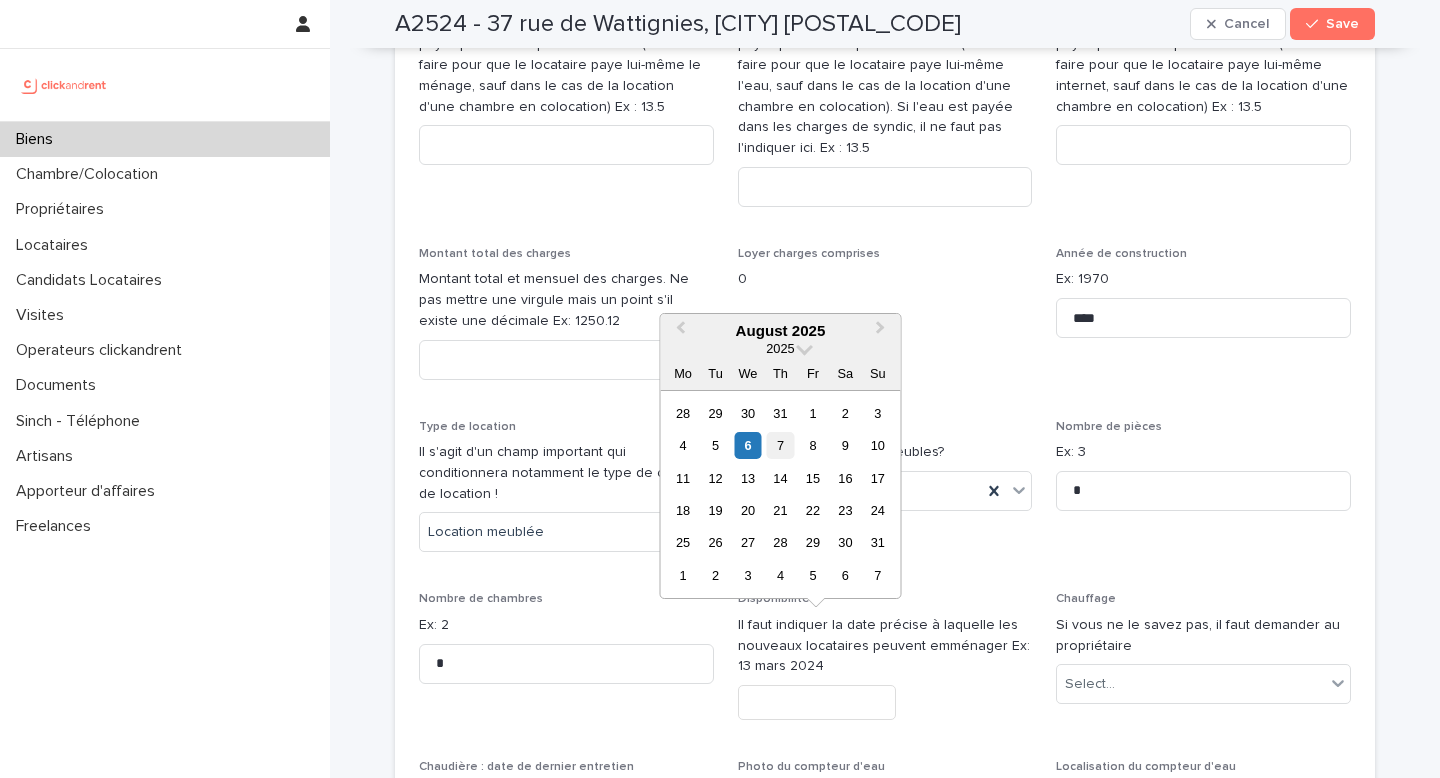 click on "7" at bounding box center (780, 445) 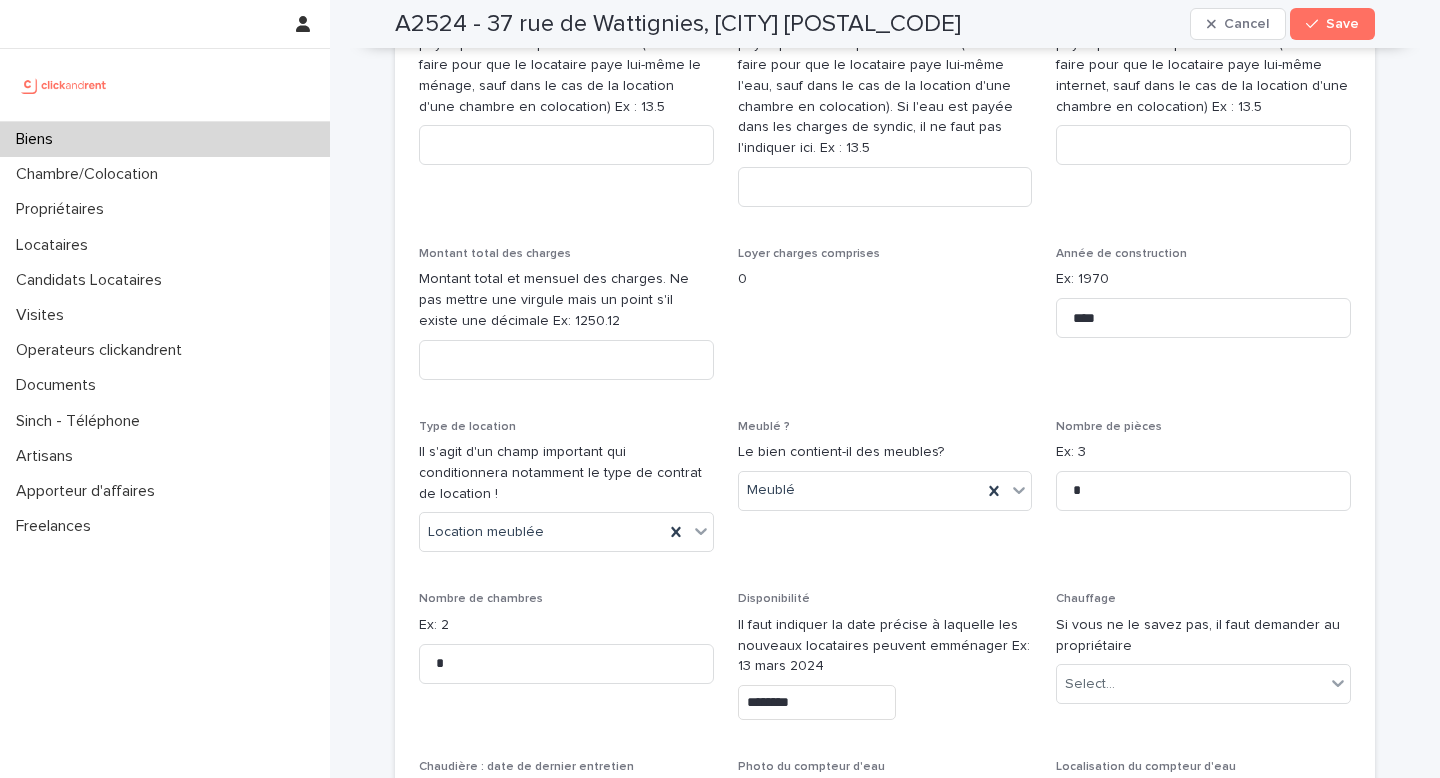 type on "********" 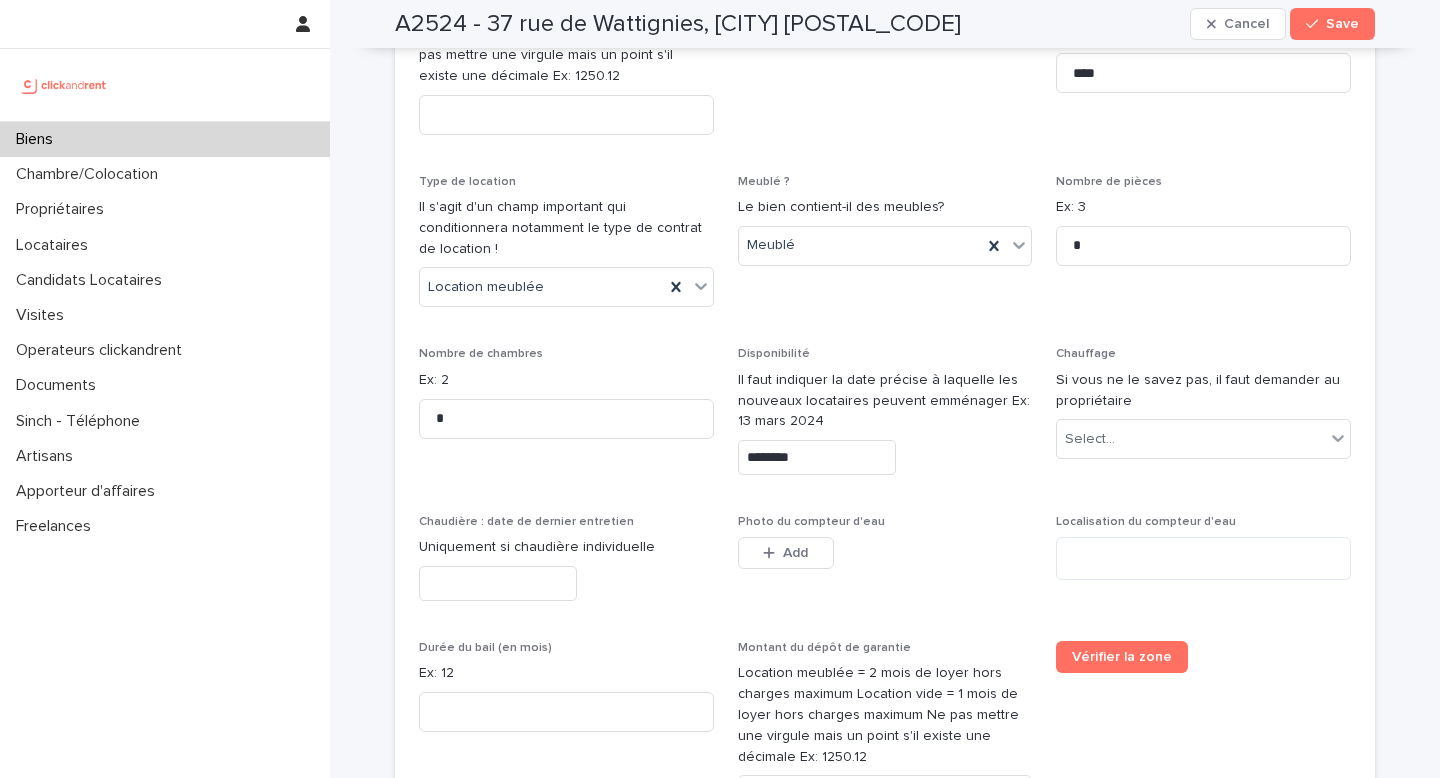 scroll, scrollTop: 3193, scrollLeft: 0, axis: vertical 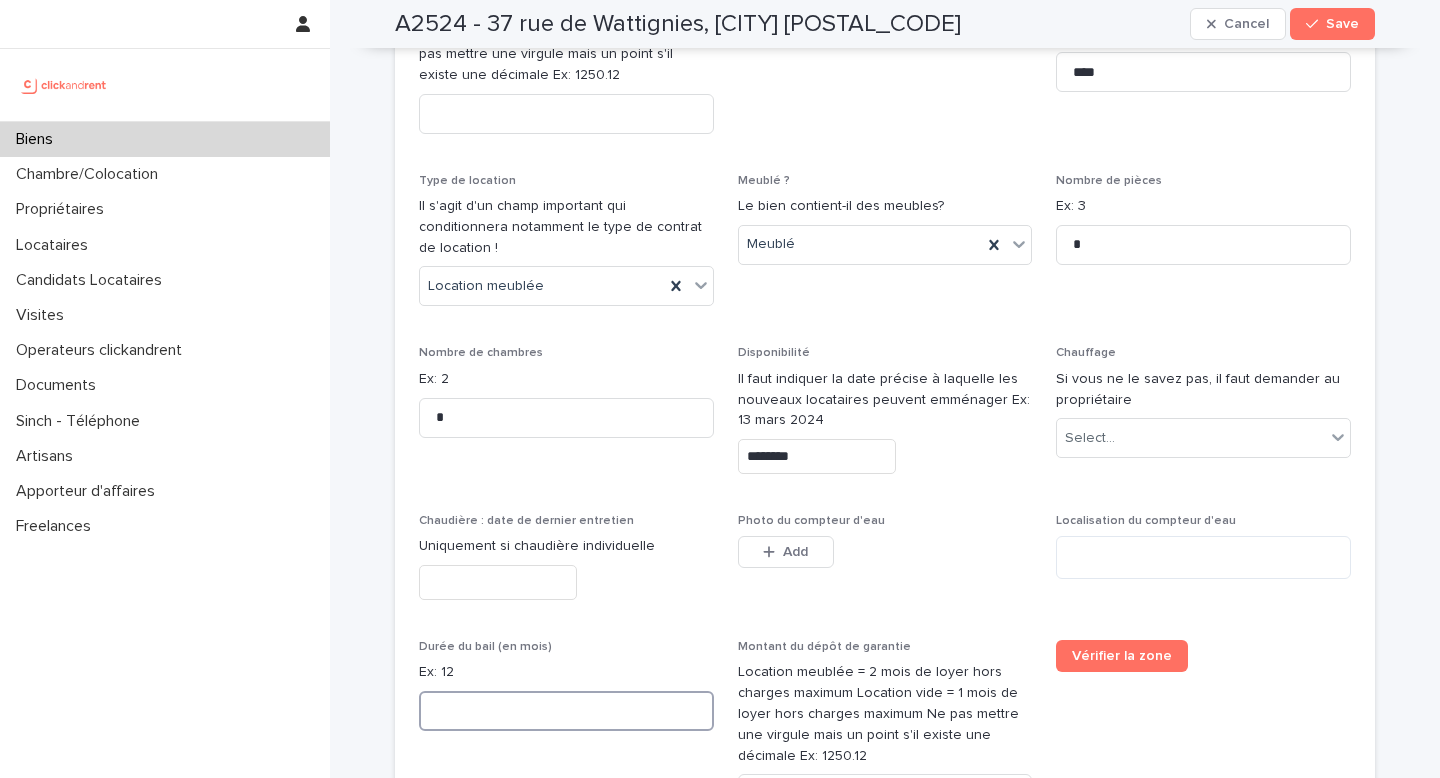 click at bounding box center [566, 711] 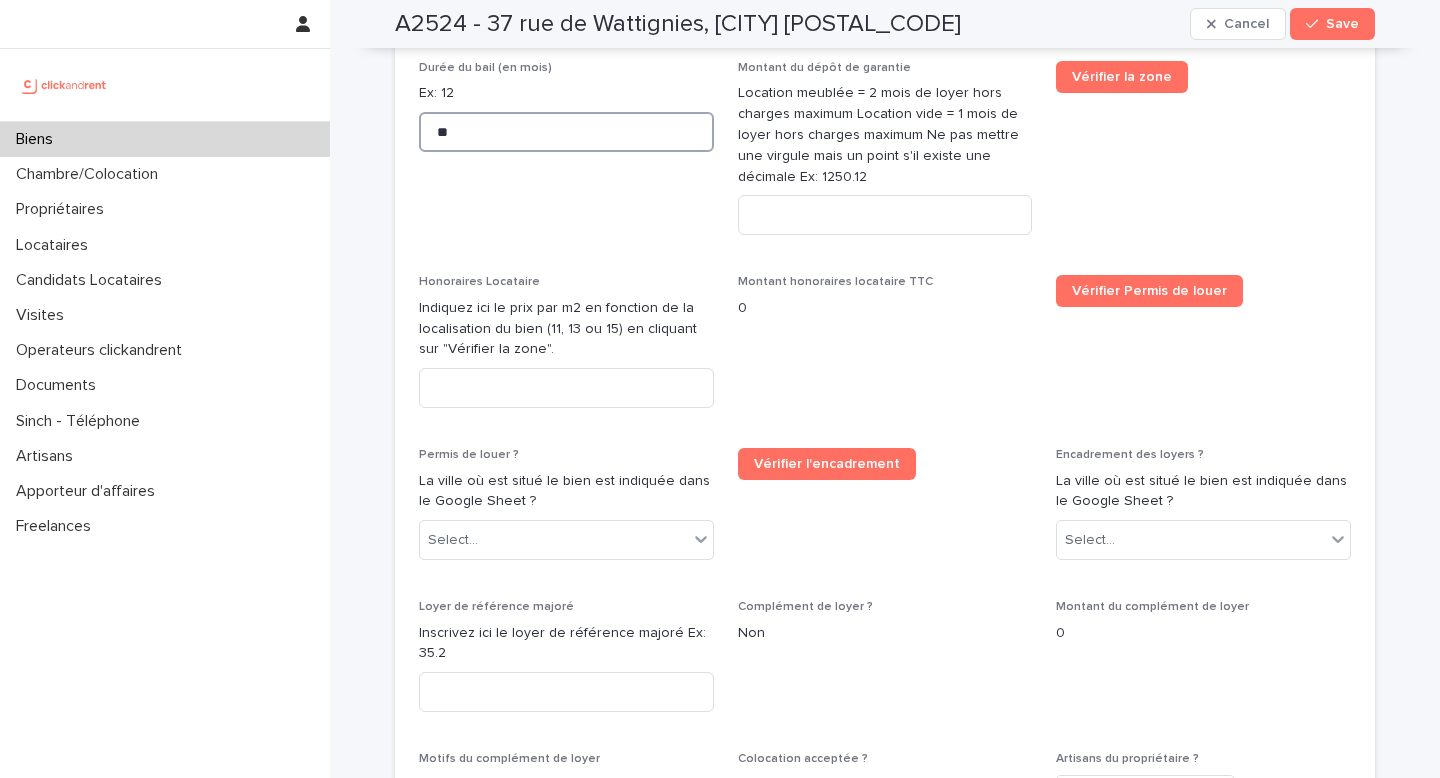 scroll, scrollTop: 3784, scrollLeft: 0, axis: vertical 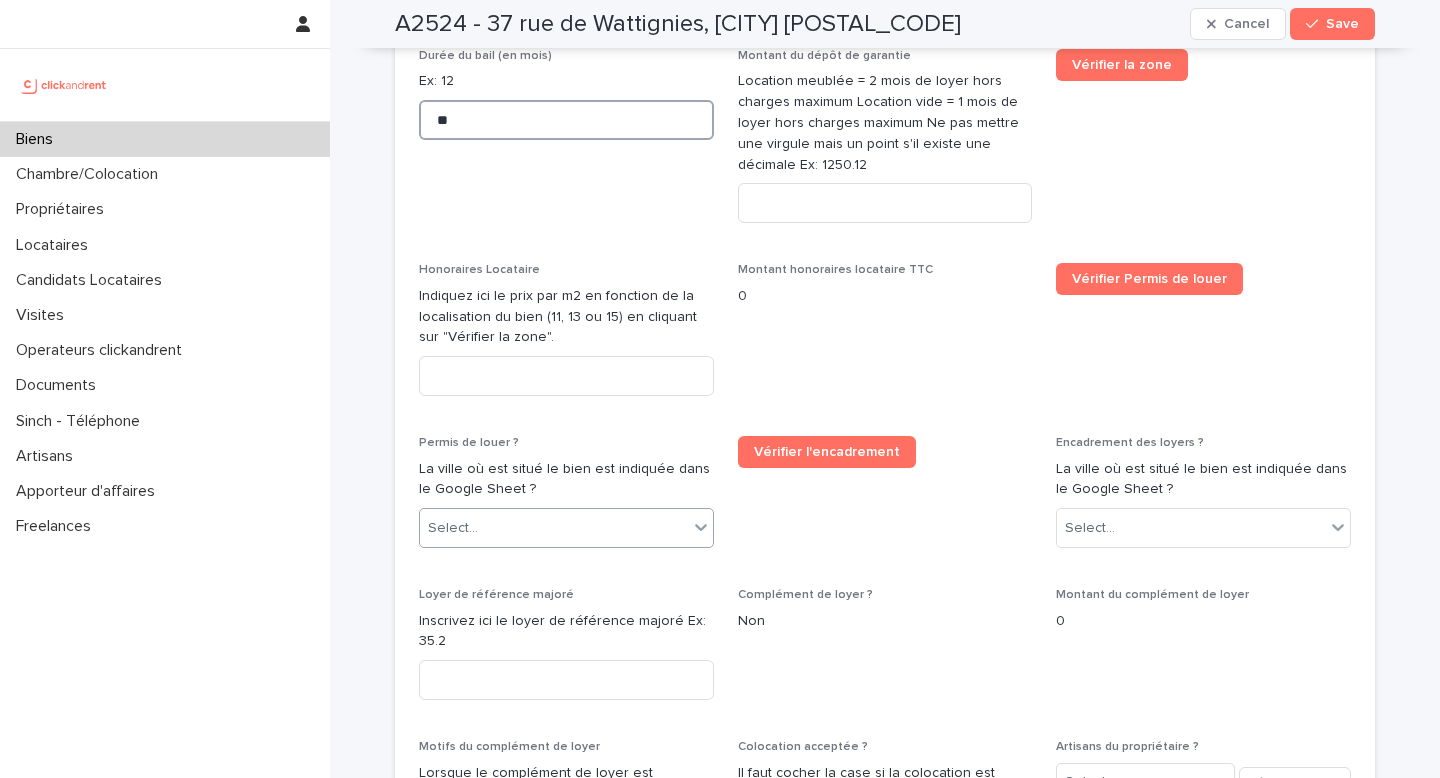type on "**" 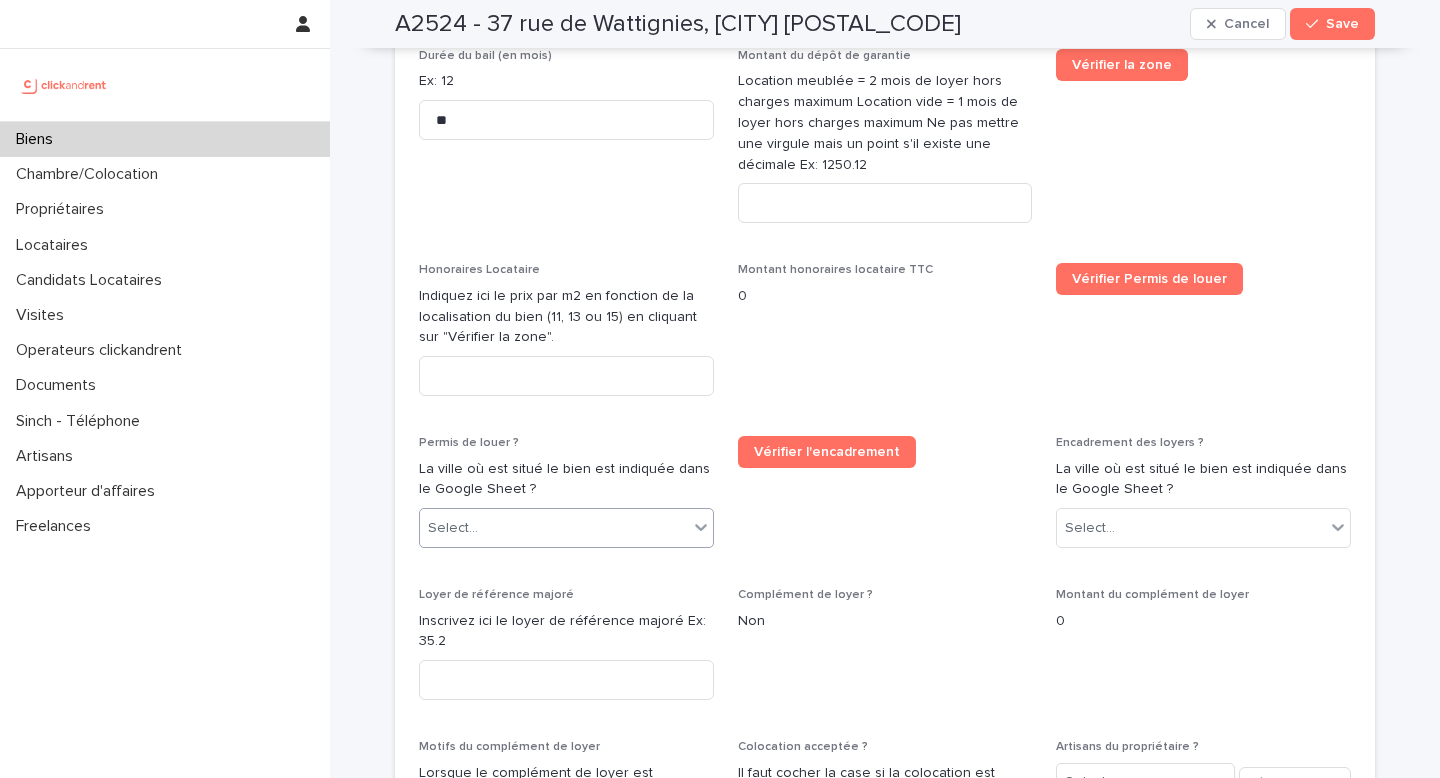 click on "Select..." at bounding box center [554, 528] 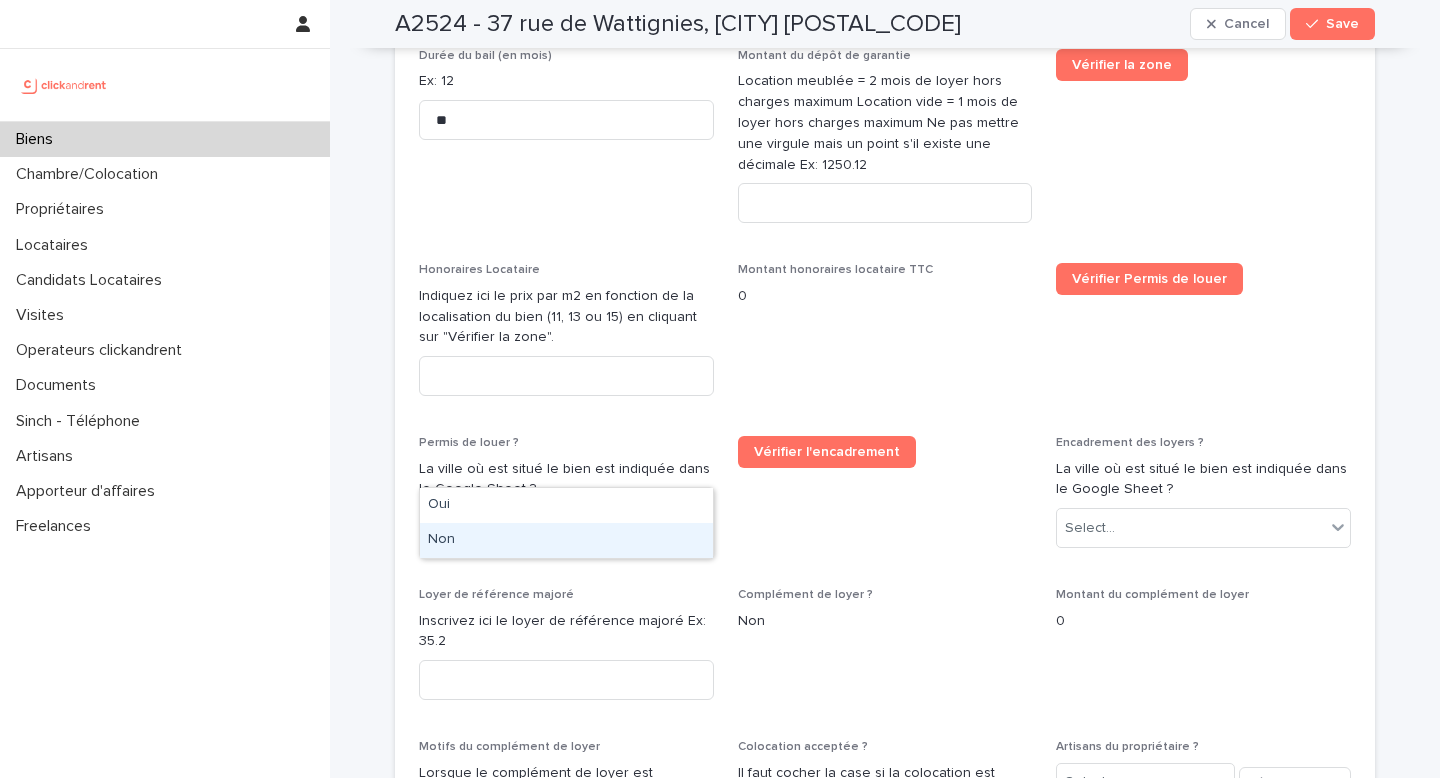 click on "Non" at bounding box center (566, 540) 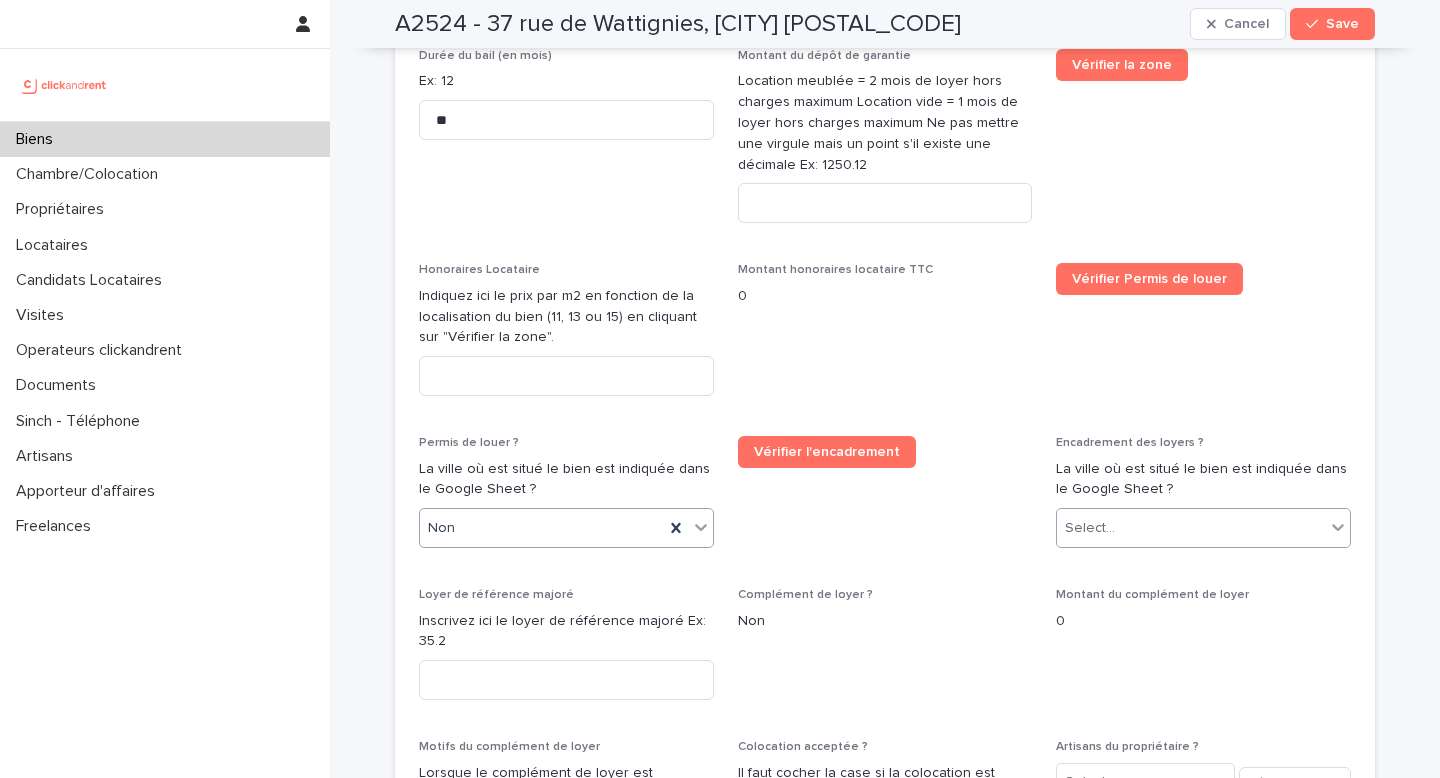click on "Select..." at bounding box center (1191, 528) 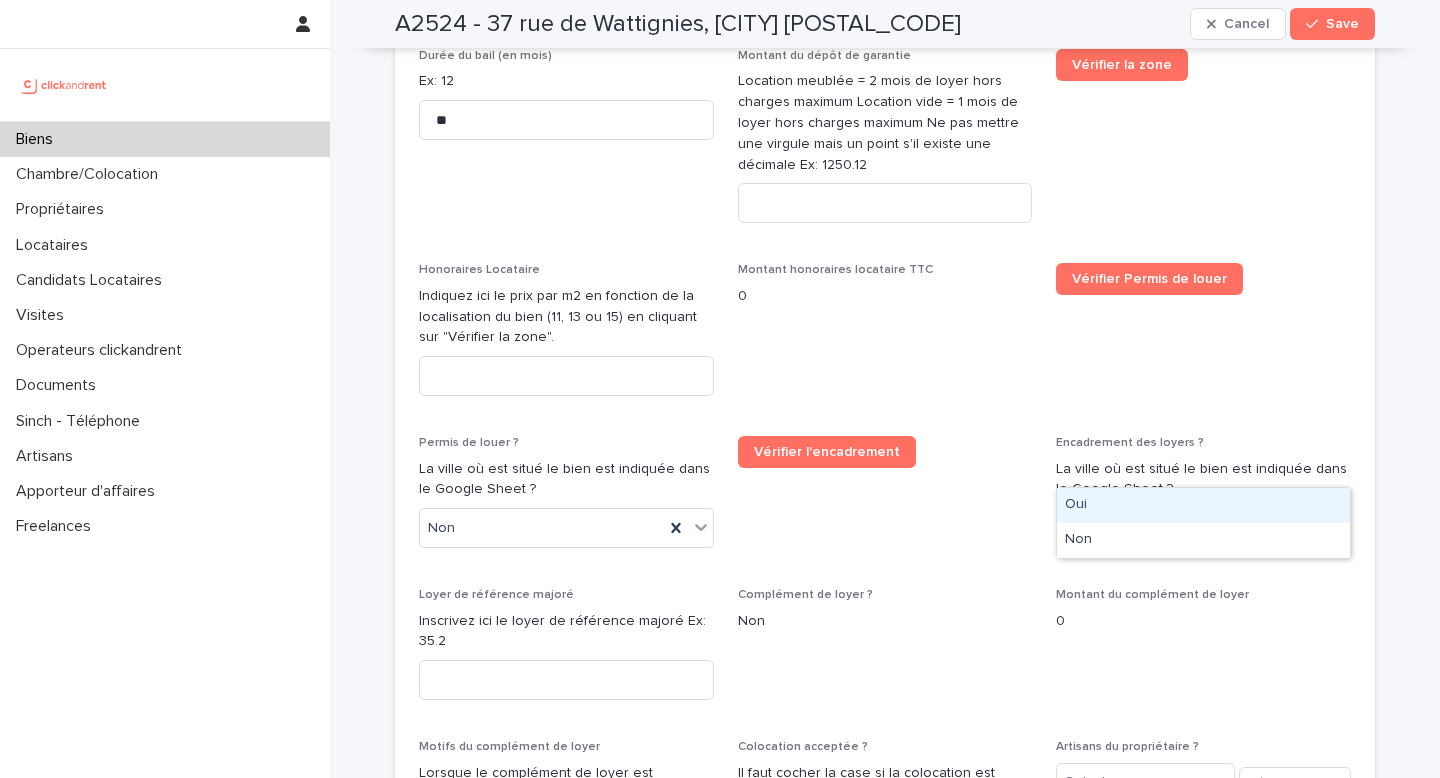 click on "Oui" at bounding box center (1203, 505) 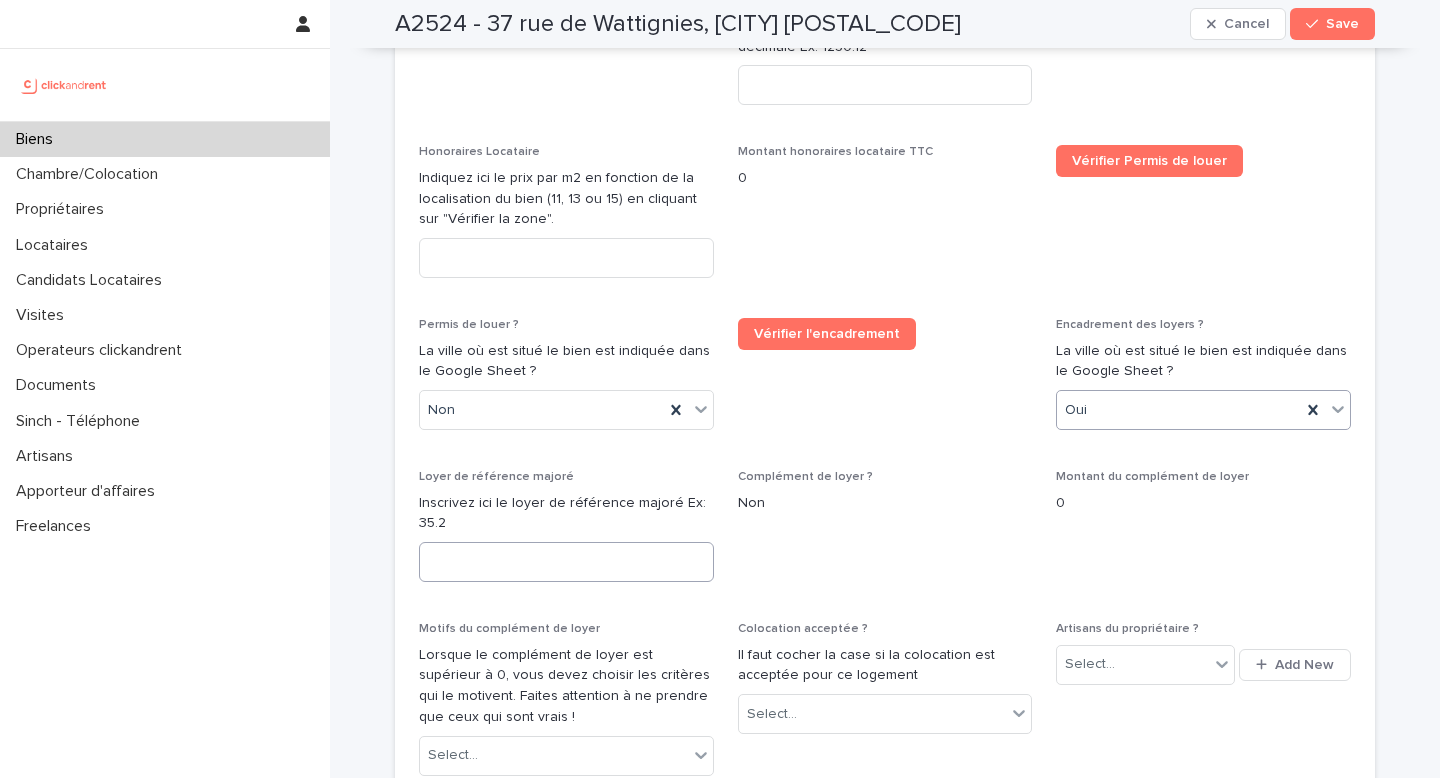 scroll, scrollTop: 3929, scrollLeft: 0, axis: vertical 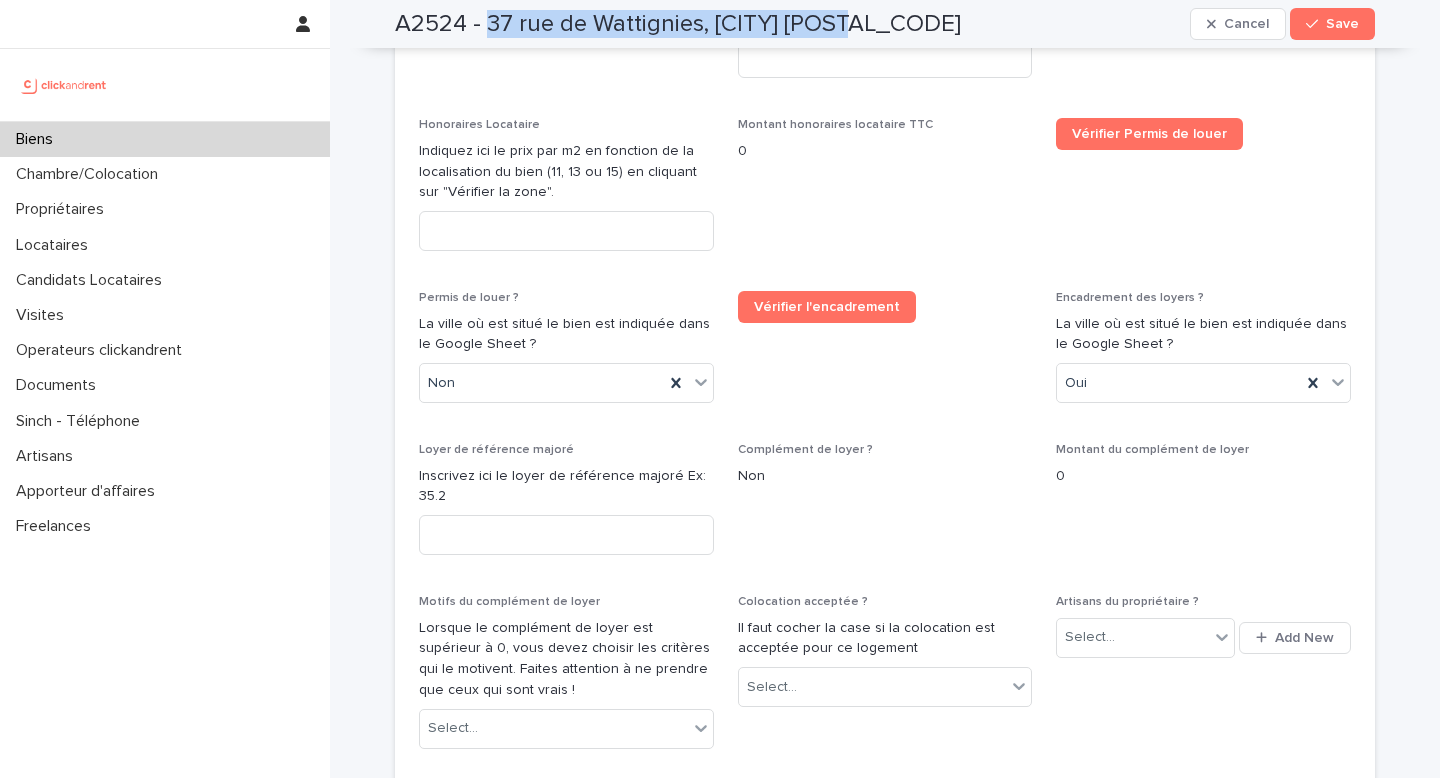 copy on "37 rue de Wattignies, Paris [POSTAL_CODE]" 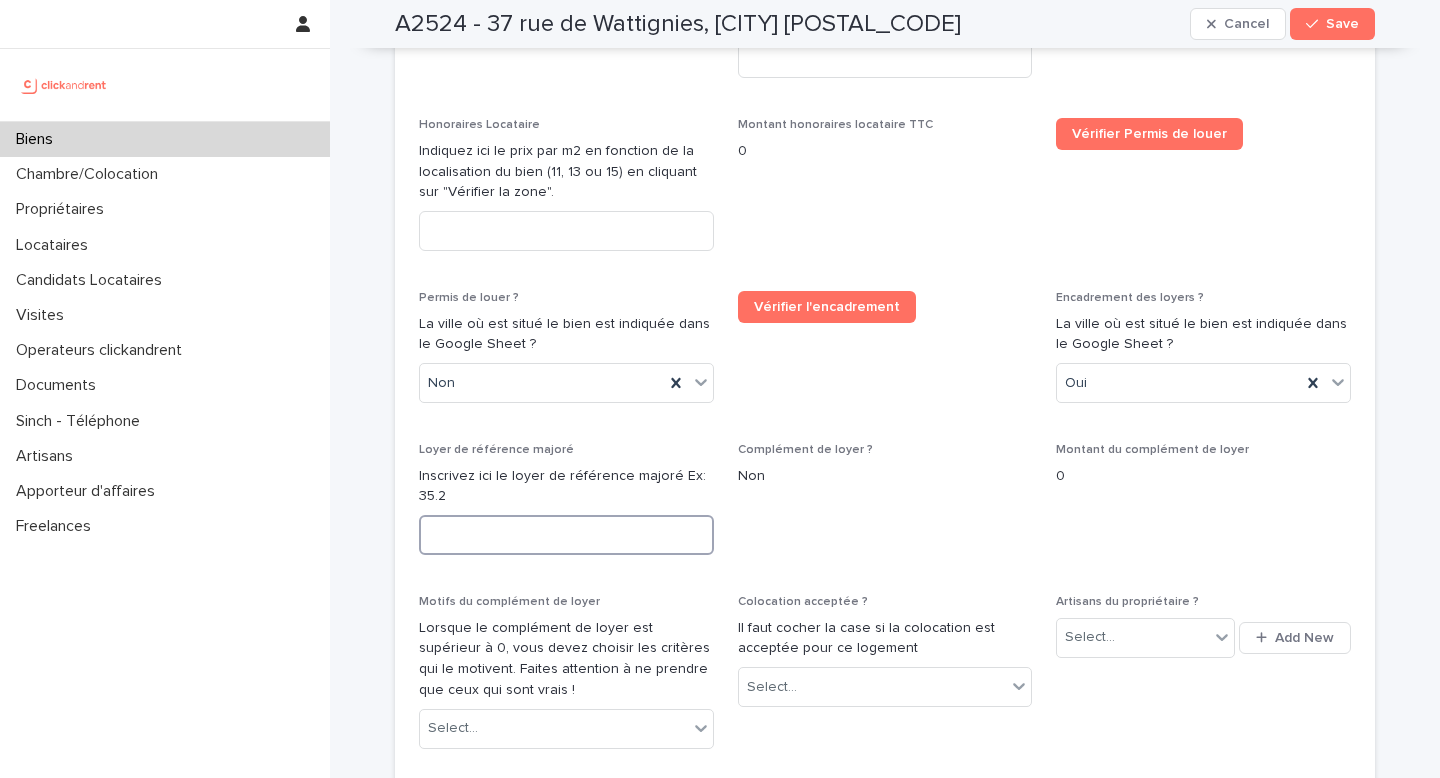 click at bounding box center (566, 535) 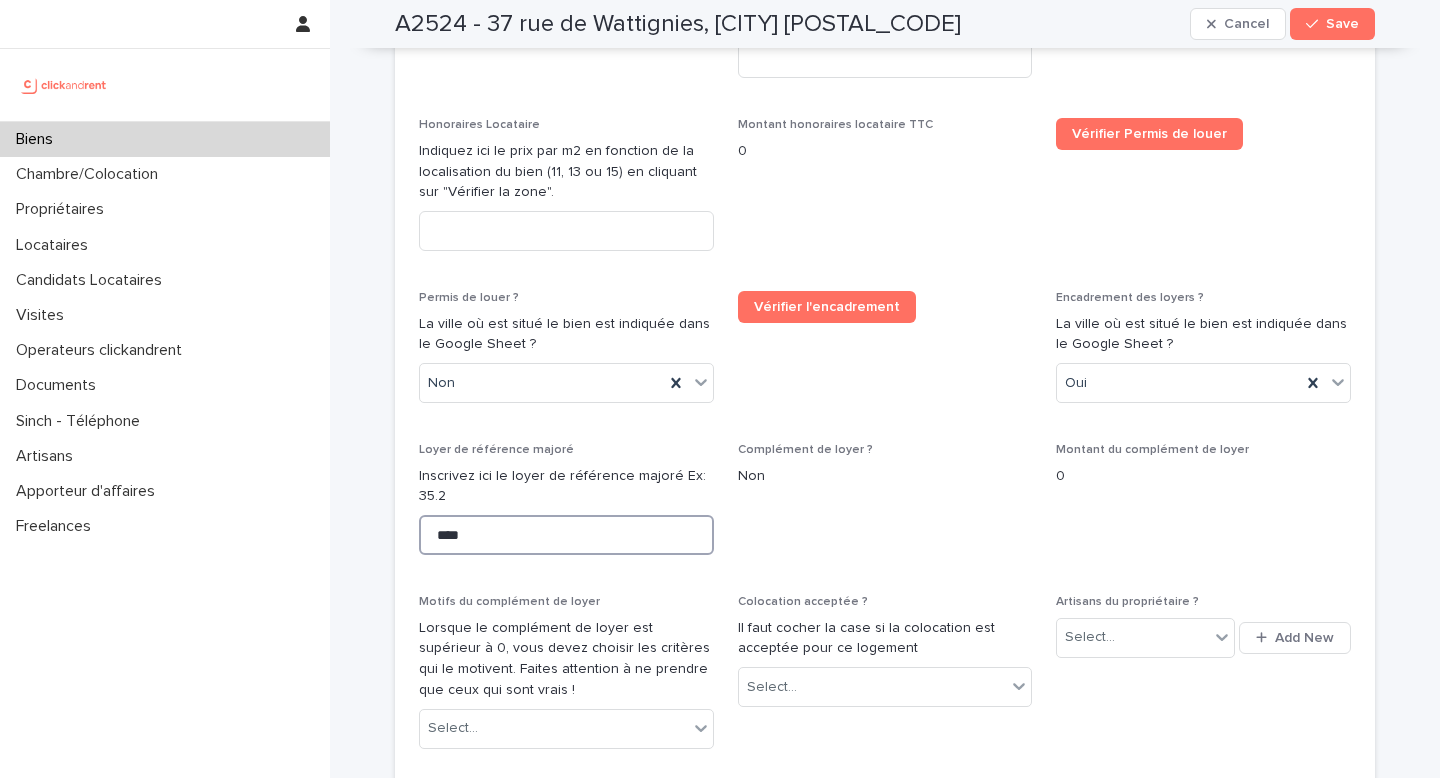 type on "****" 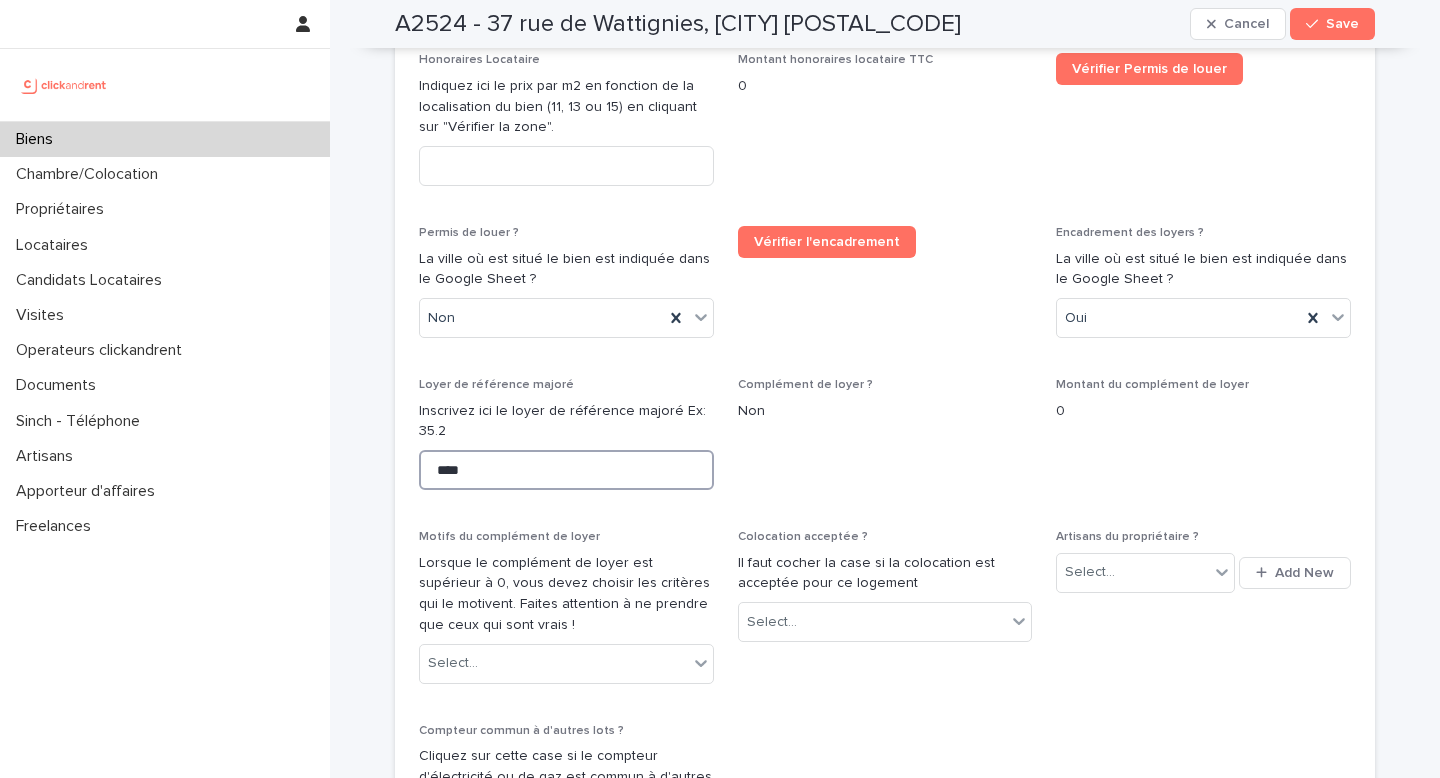 scroll, scrollTop: 3997, scrollLeft: 0, axis: vertical 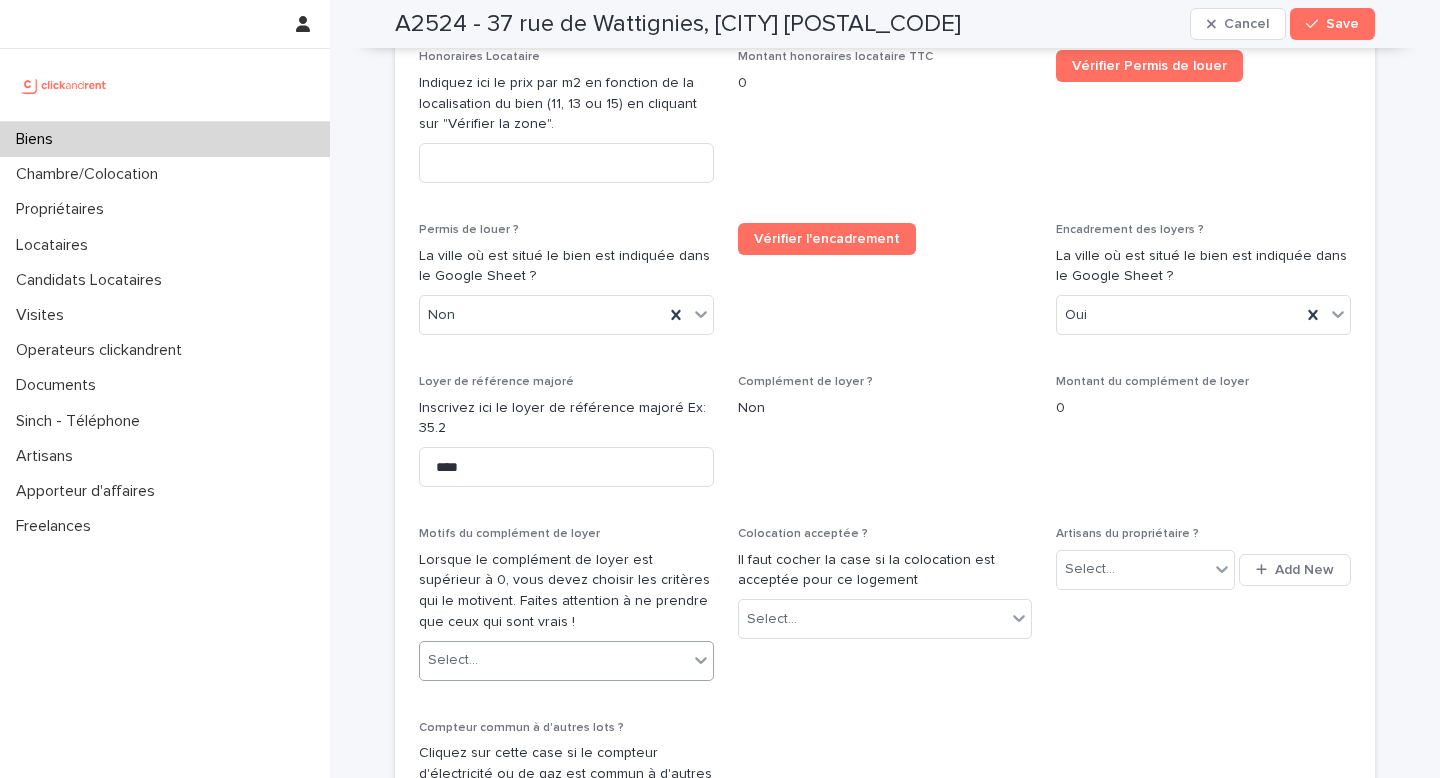 click on "Select..." at bounding box center [554, 660] 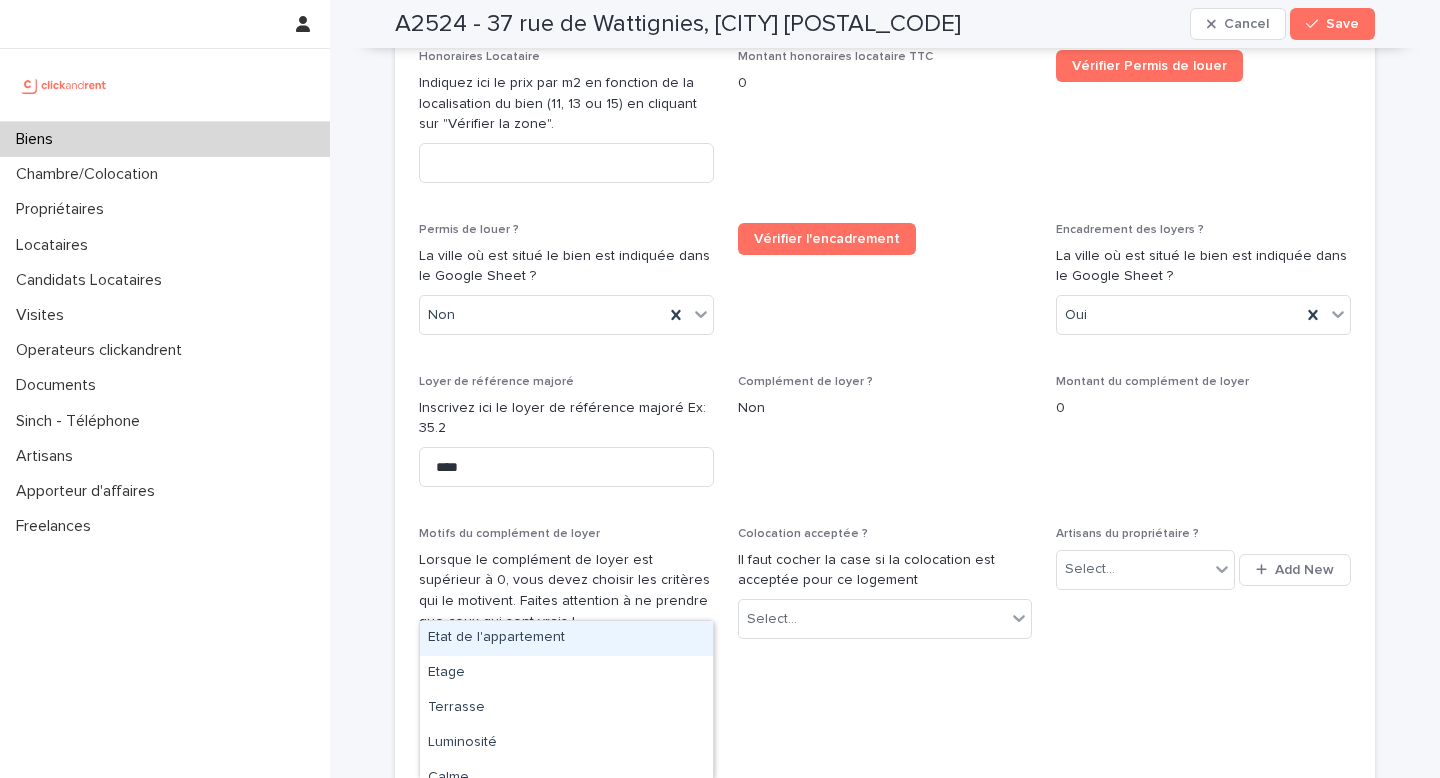 click on "Etat de l'appartement" at bounding box center (566, 638) 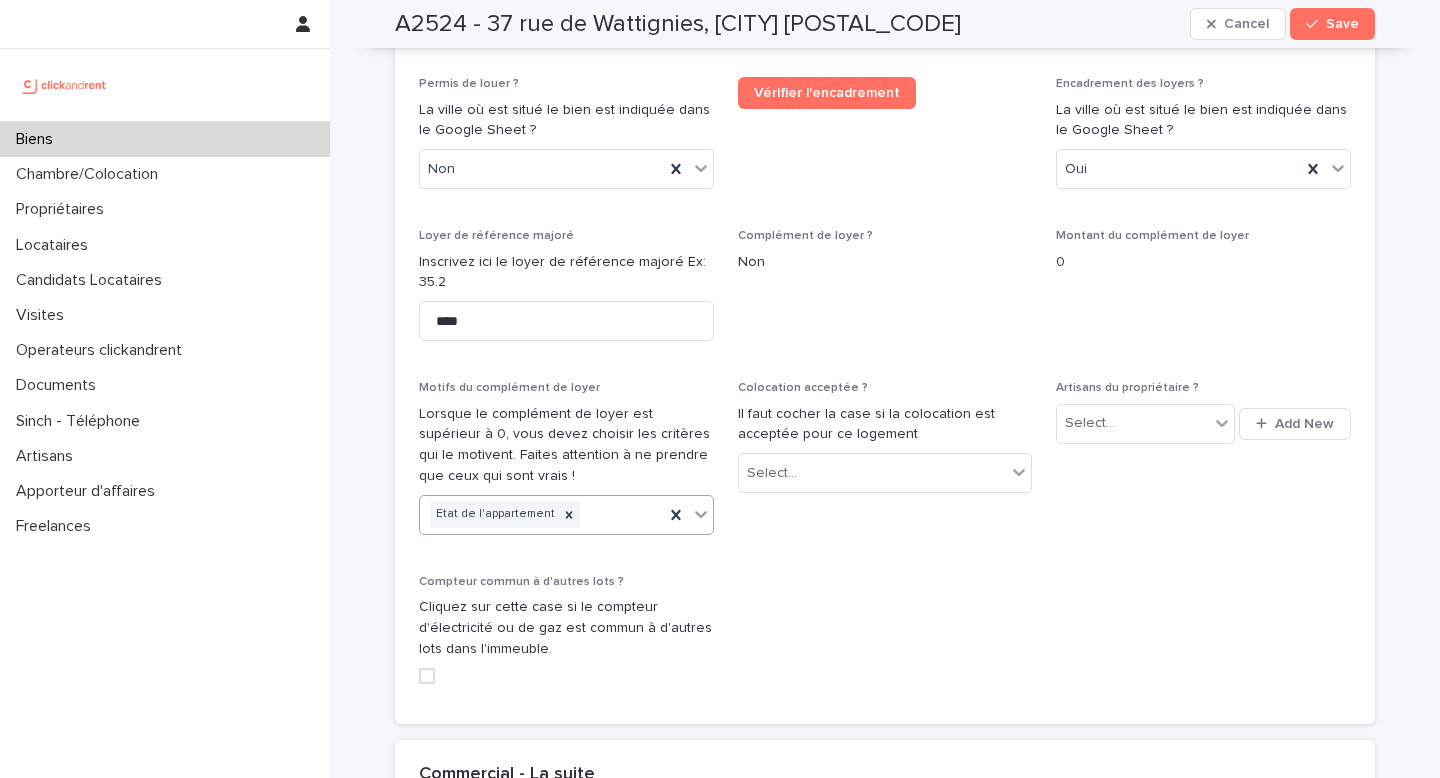 scroll, scrollTop: 4195, scrollLeft: 0, axis: vertical 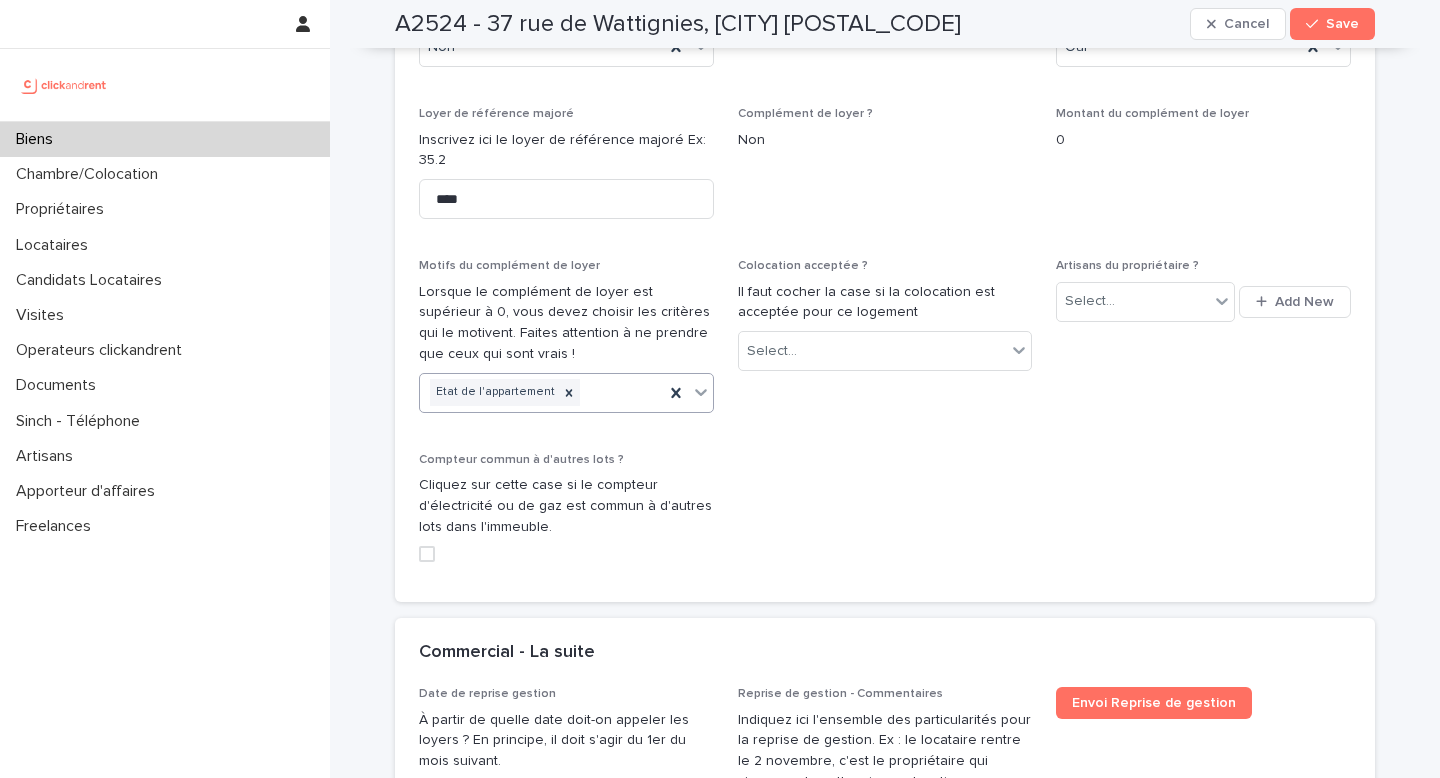 click on "Opérateur commercial Alexis Aguttes Opérateur opérationnel Qui est l'opérateur opérationnel en charge de la mise en location de ce bien ? Select... Propriétaires Select... Propriétaire Principal Indiquez ici le propriétaire qui sera contacté en priorité lors de la mise en location. Select... Plafond de revenus du locataire ? OBLIGATOIRE : indiquez ici si le bien est soumis à un statut spécifique Aucun Zone Pinel Trouvez la zone sur ce site : https://www.service-public.fr/simulateur/calcul/zonage-abc Select... Pinel : surperficie de l'extérieur En Pinel, s'il y a une loggia, une terrasse ou un balcon, vous devez mettre la superficie ici. Pour connaître la superficie, vous devez obligatoirement demander au propriétaire de vous fournir le plan du promoteur, dont vous trouverez un exemple ici : https://drive.google.com/file/d/1v1t61dKzZxHU9GlAAAg4Ul-dA2zEe9Cb/view?usp=sharing Date de signature Mandat Description pour Mandat Location annexe Indiquez ici quelle(s) partie(s) annexe(s) nous louons" at bounding box center [885, -1000] 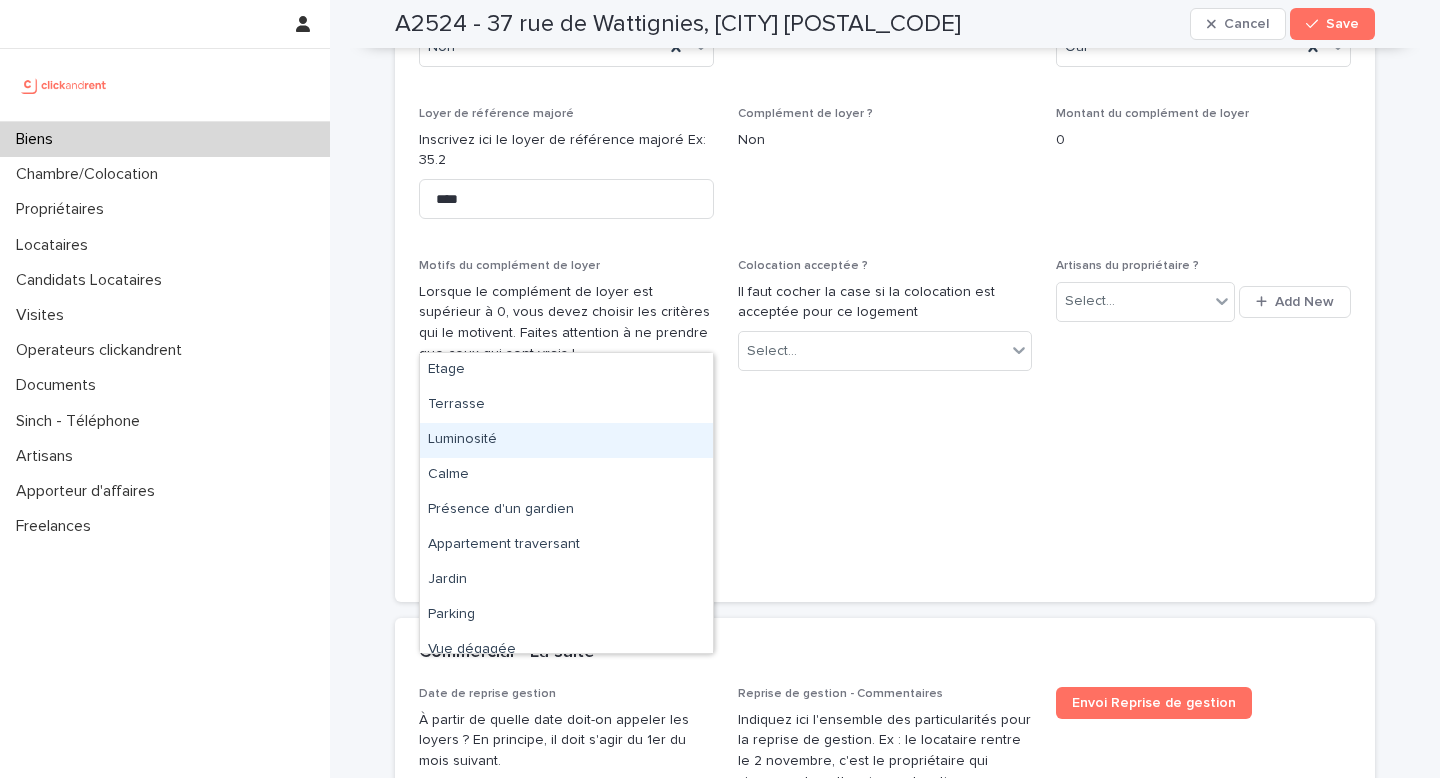 click on "Opérateur commercial Alexis Aguttes Opérateur opérationnel Qui est l'opérateur opérationnel en charge de la mise en location de ce bien ? Select... Propriétaires Select... Propriétaire Principal Indiquez ici le propriétaire qui sera contacté en priorité lors de la mise en location. Select... Plafond de revenus du locataire ? OBLIGATOIRE : indiquez ici si le bien est soumis à un statut spécifique Aucun Zone Pinel Trouvez la zone sur ce site : https://www.service-public.fr/simulateur/calcul/zonage-abc Select... Pinel : surperficie de l'extérieur En Pinel, s'il y a une loggia, une terrasse ou un balcon, vous devez mettre la superficie ici. Pour connaître la superficie, vous devez obligatoirement demander au propriétaire de vous fournir le plan du promoteur, dont vous trouverez un exemple ici : https://drive.google.com/file/d/1v1t61dKzZxHU9GlAAAg4Ul-dA2zEe9Cb/view?usp=sharing Date de signature Mandat Description pour Mandat Location annexe Indiquez ici quelle(s) partie(s) annexe(s) nous louons" at bounding box center [885, -1000] 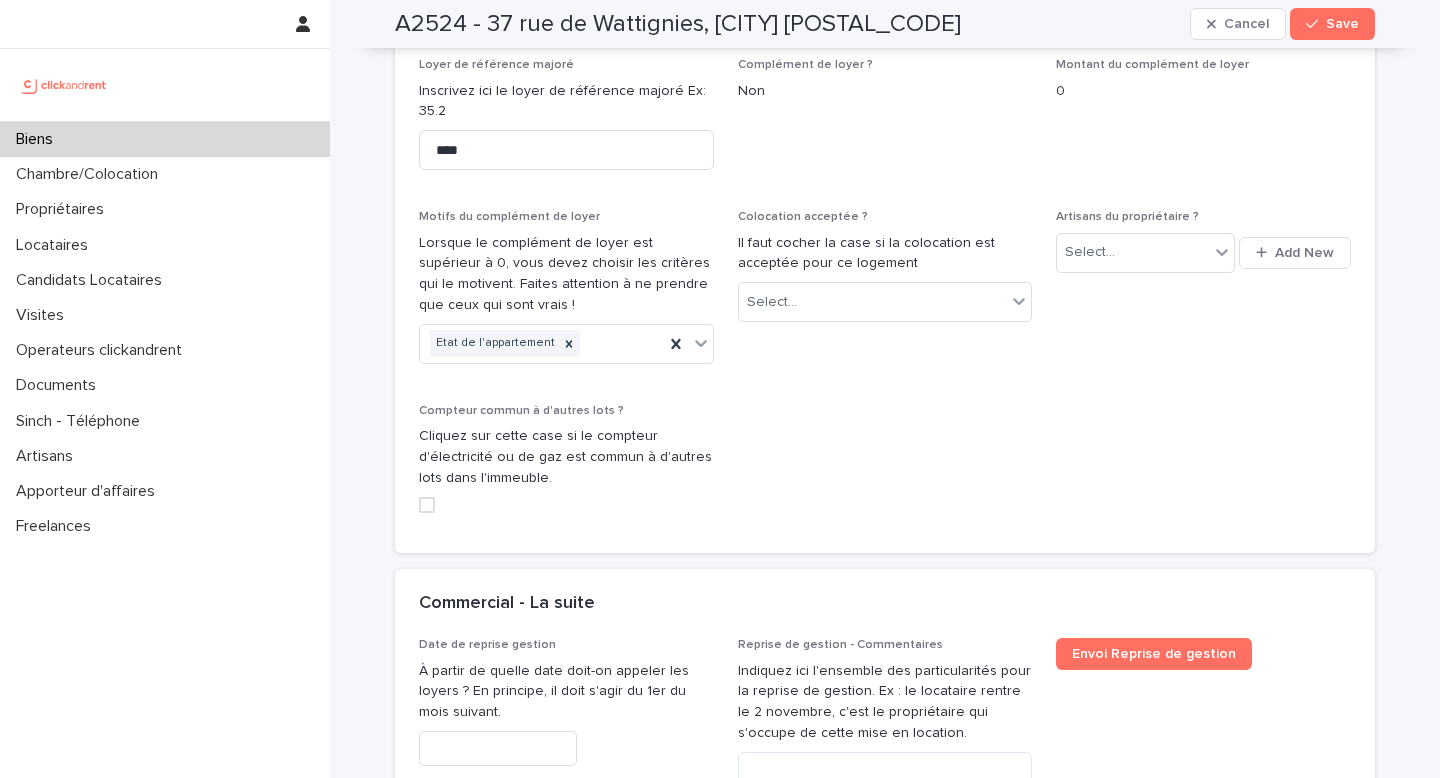 scroll, scrollTop: 4320, scrollLeft: 0, axis: vertical 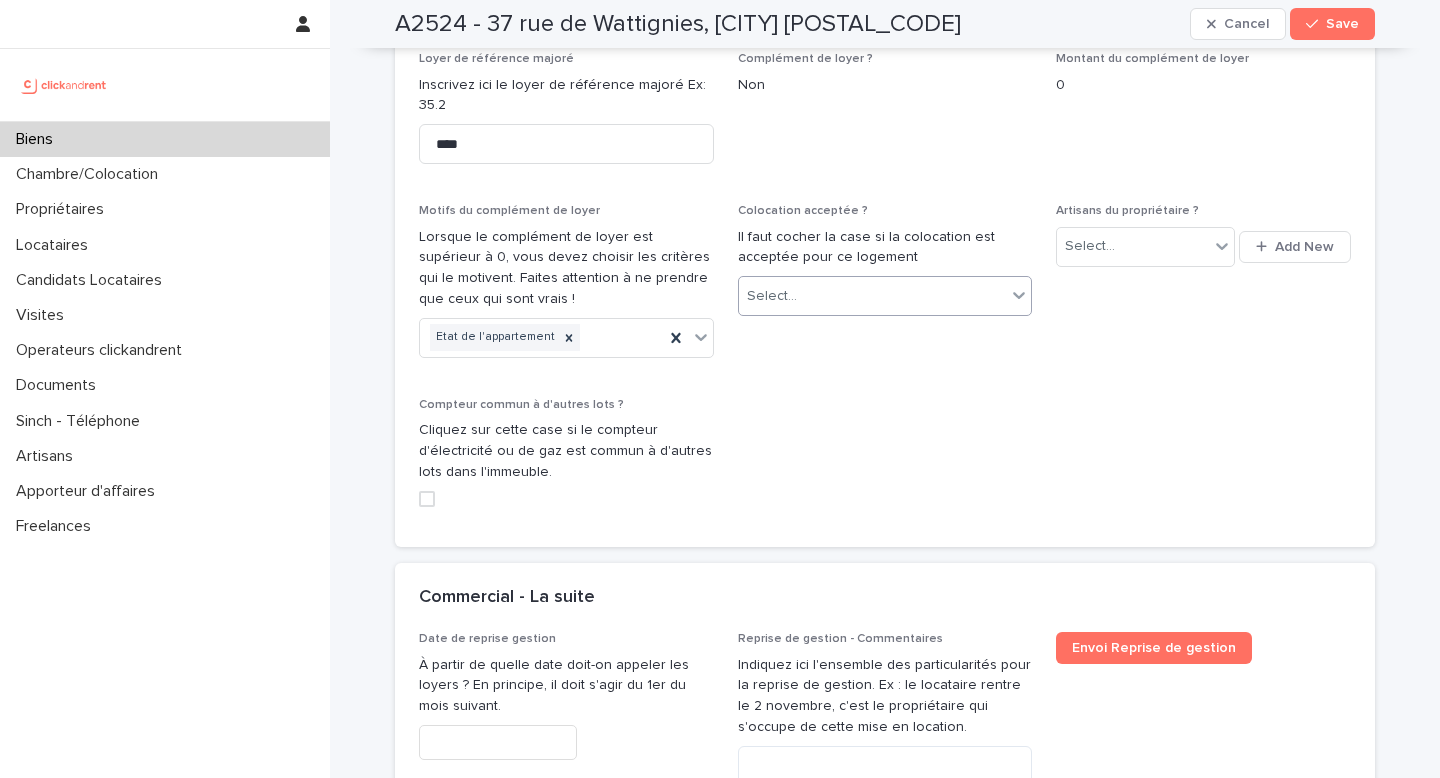 click on "Select..." at bounding box center [873, 296] 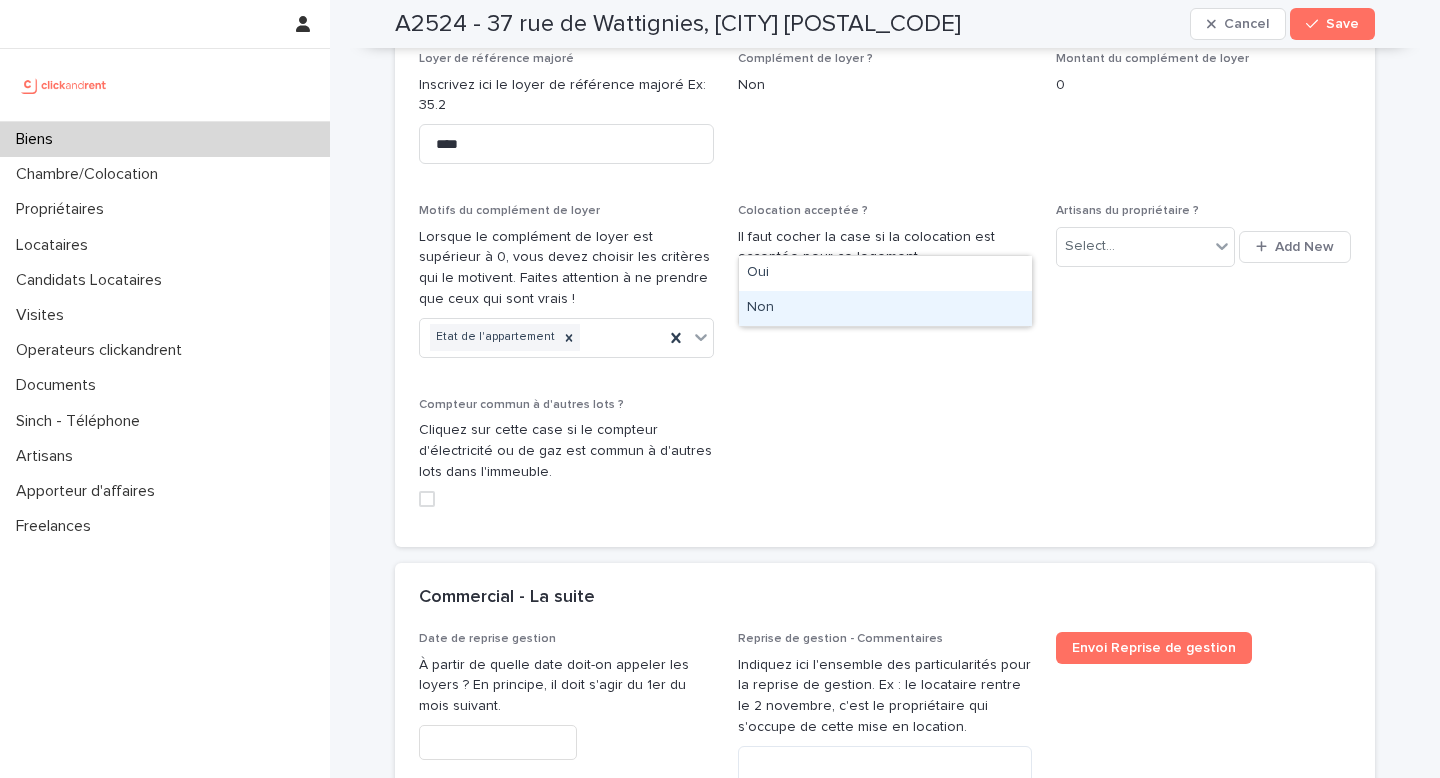 click on "Non" at bounding box center [885, 308] 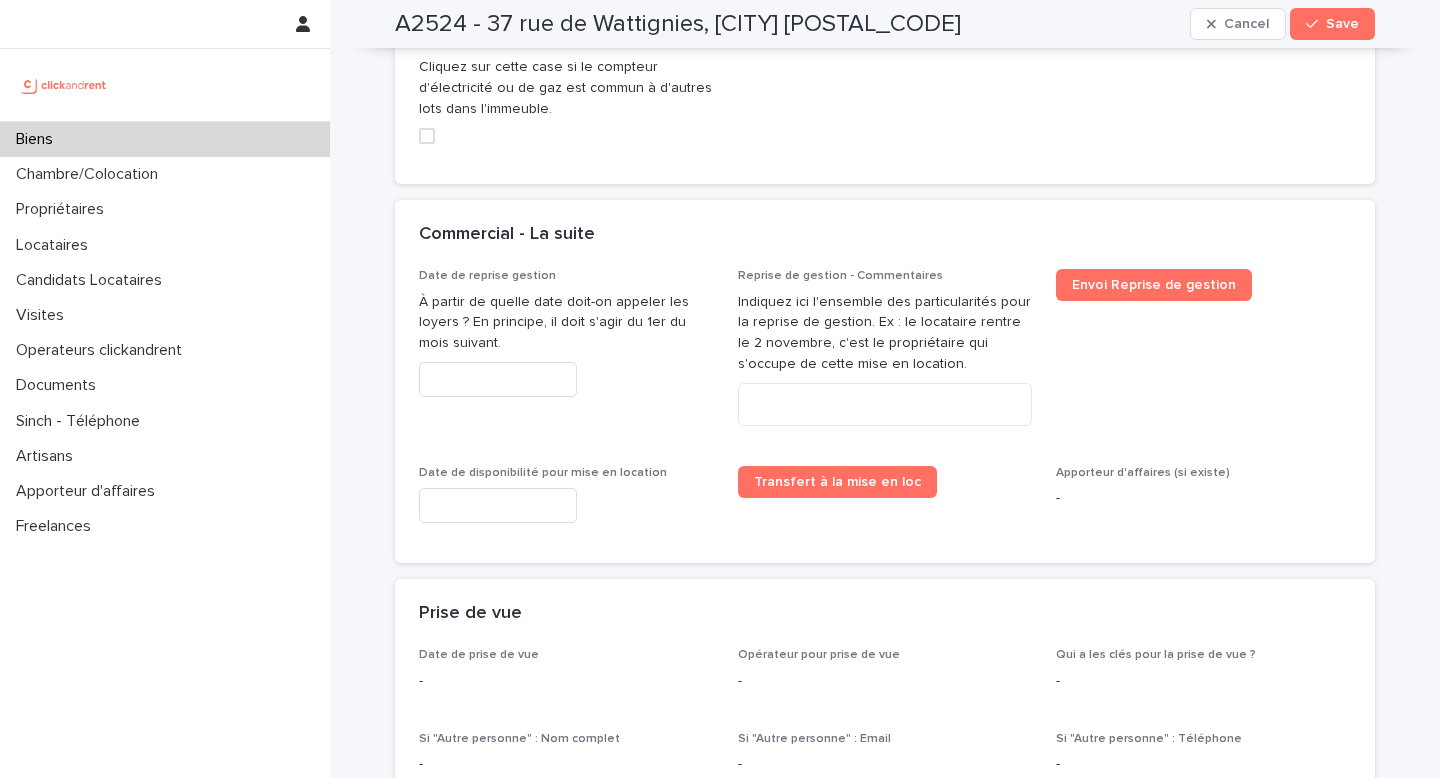 scroll, scrollTop: 4715, scrollLeft: 0, axis: vertical 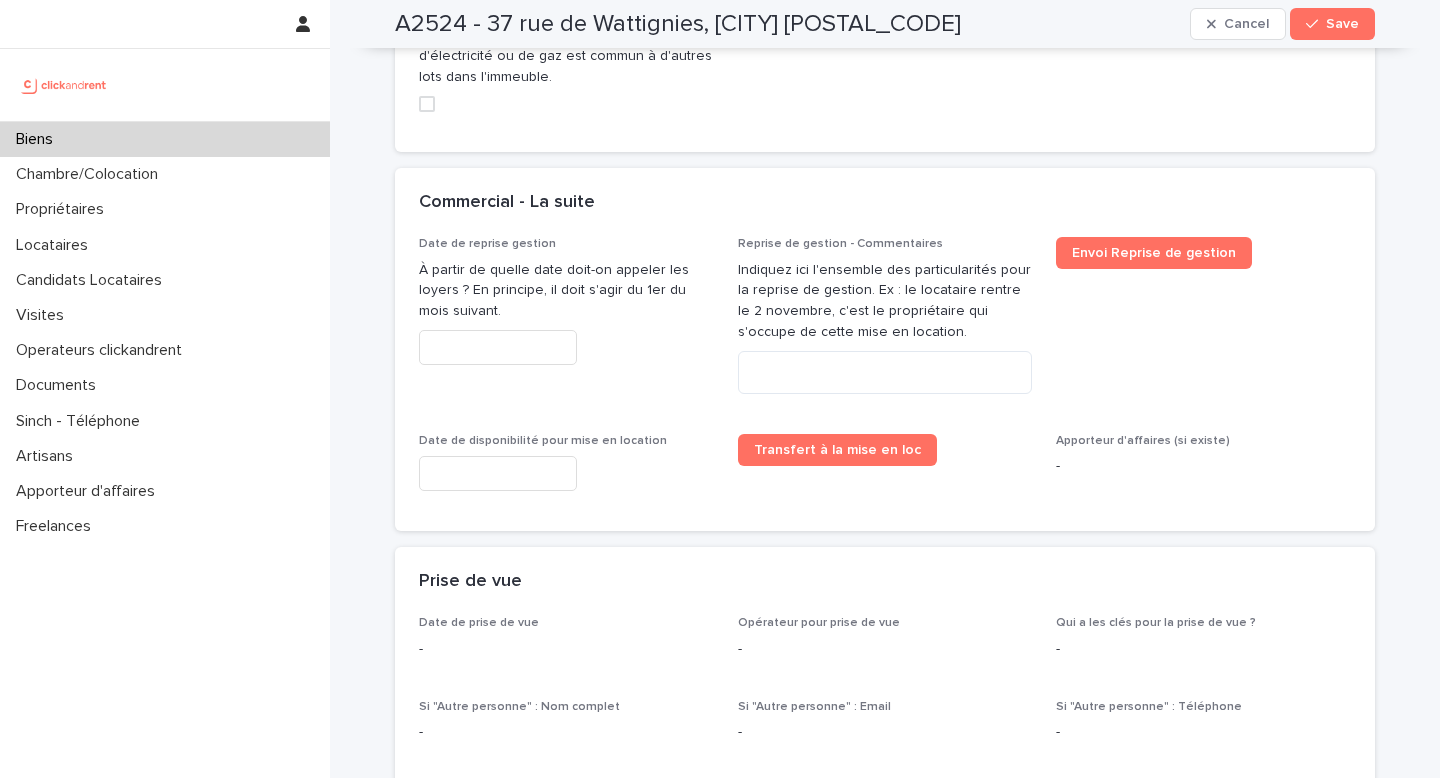 click at bounding box center (498, 473) 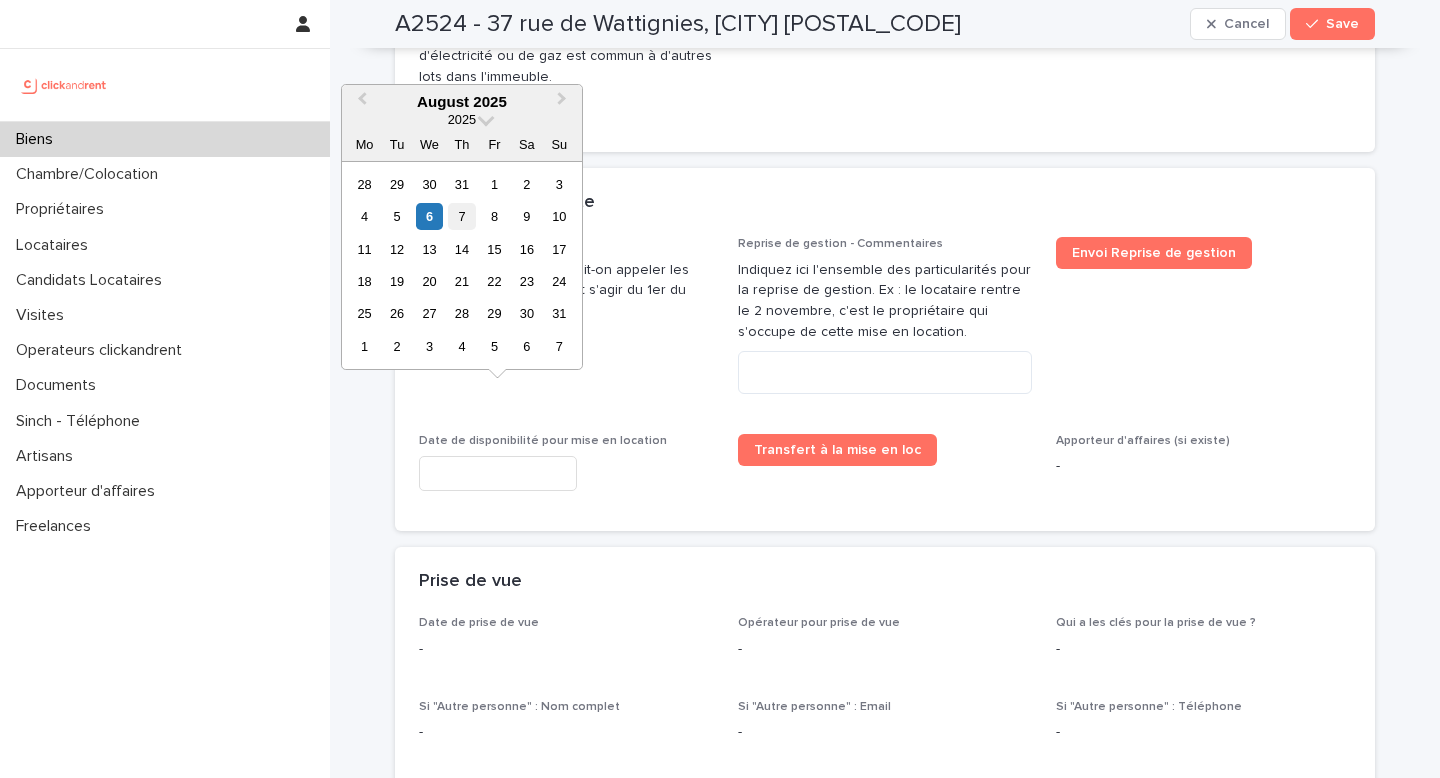 click on "7" at bounding box center (461, 216) 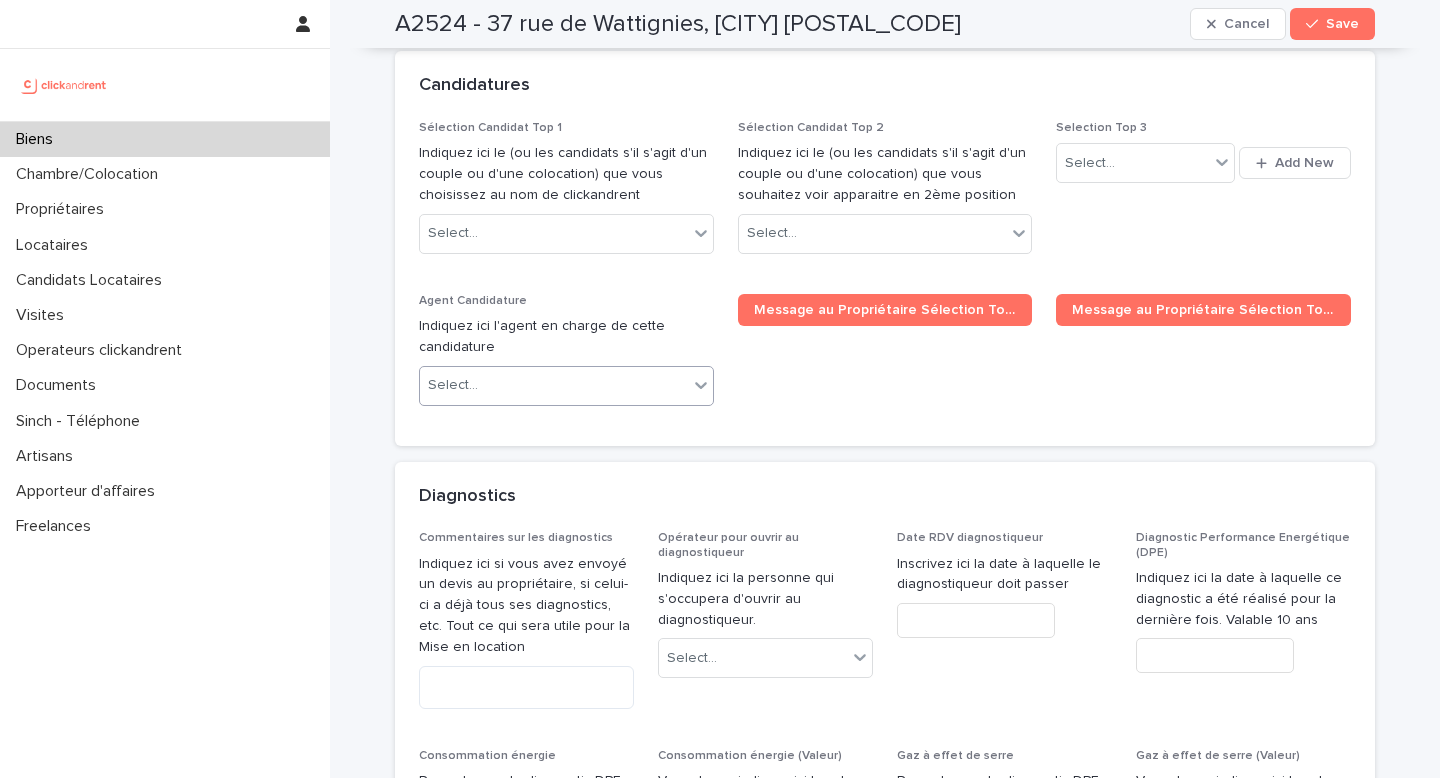 scroll, scrollTop: 8227, scrollLeft: 0, axis: vertical 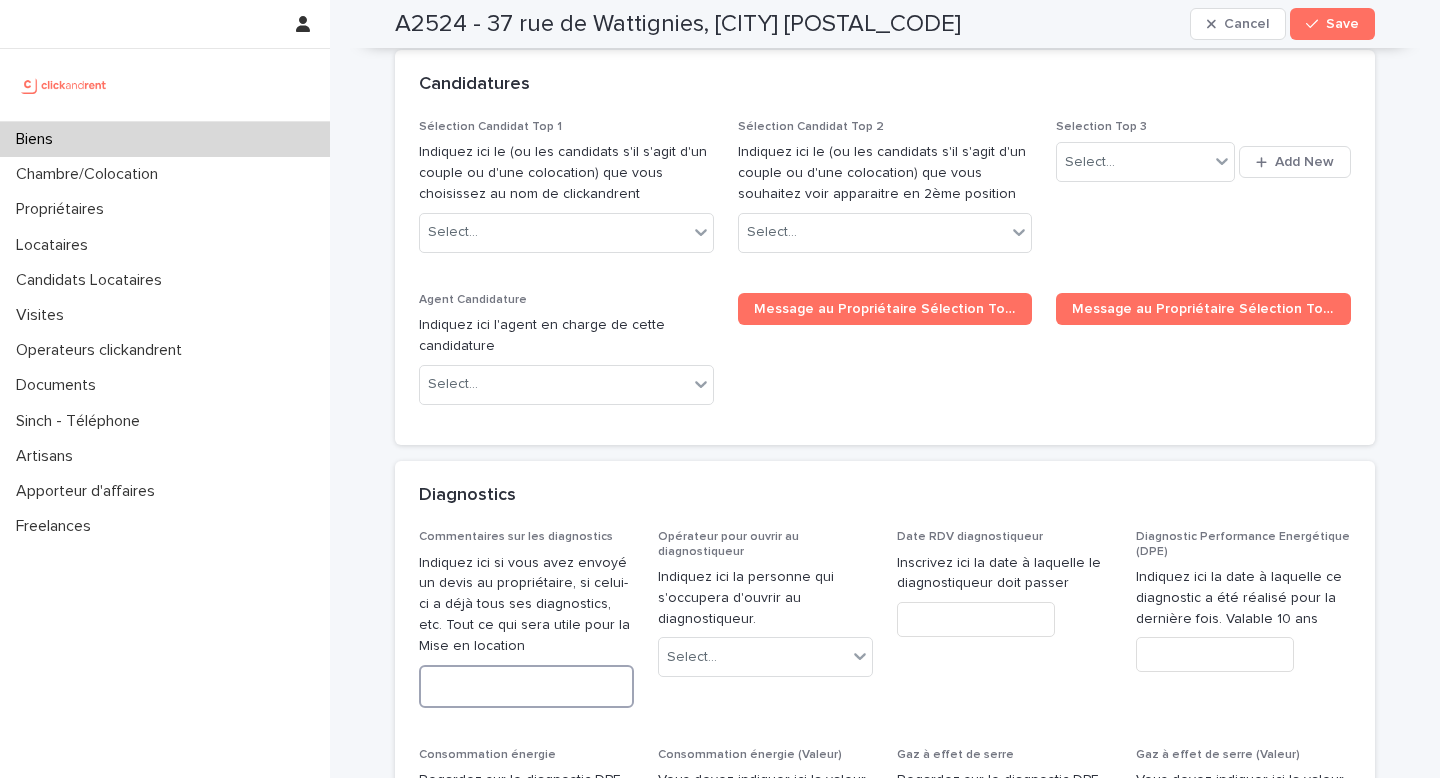 click at bounding box center [526, 686] 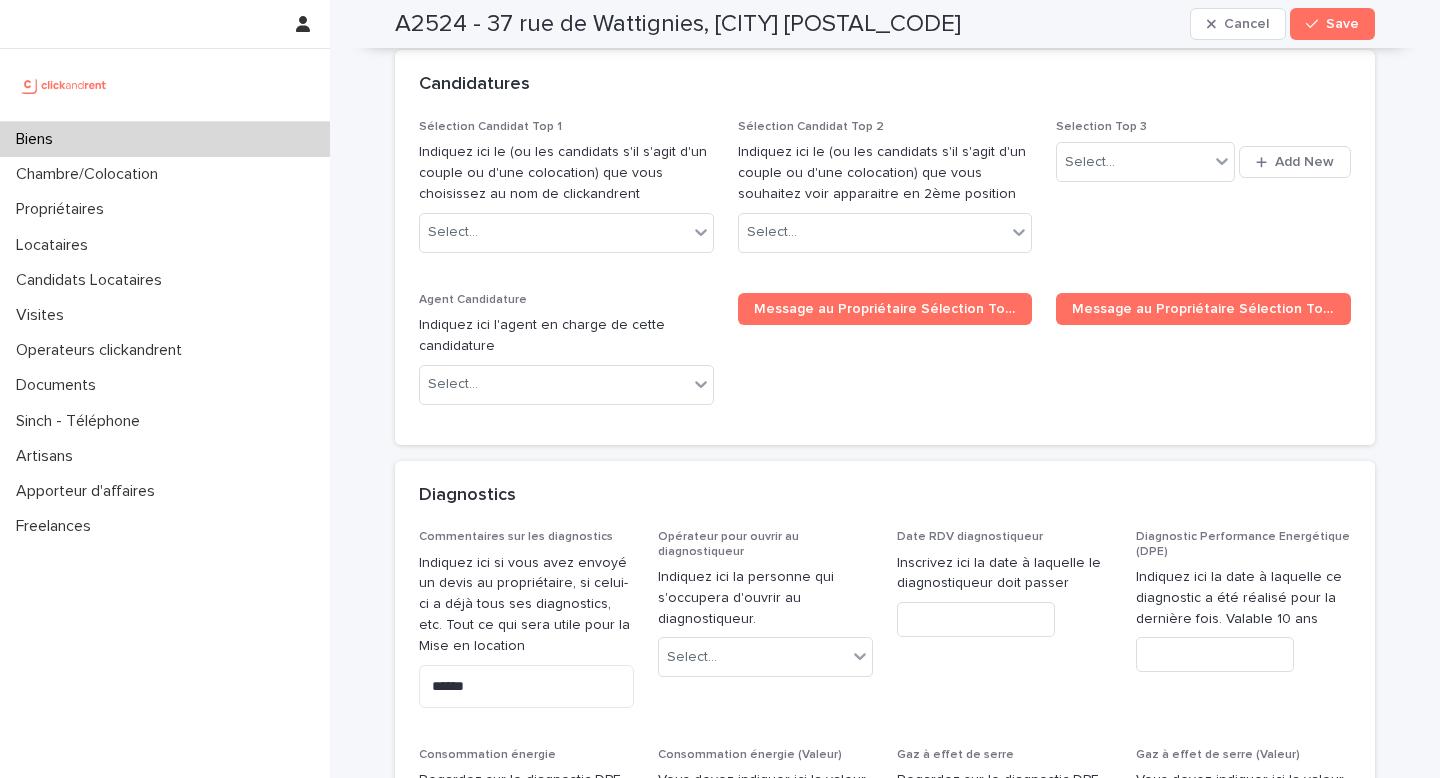 click on "Commentaires sur les diagnostics Indiquez ici si vous avez envoyé un devis au propriétaire, si celui-ci a déjà tous ses diagnostics, etc. Tout ce qui sera utile pour la Mise en location ****** Opérateur pour ouvrir au diagnostiqueur Indiquez ici la personne qui s'occupera d'ouvrir au diagnostiqueur. Select... Date RDV diagnostiqueur Inscrivez ici la date à laquelle le diagnostiqueur doit passer Diagnostic Performance Energétique (DPE) Indiquez ici la date à laquelle ce diagnostic a été réalisé pour la dernière fois.
Valable 10 ans Consommation énergie Regardez sur le diagnostic DPE
Si vous ne disposez pas du diagnostic, indiquez "Vierge" Select... Consommation énergie (Valeur) Vous devez indiquer ici la valeur et non la note.
Ex : 356 Gaz à effet de serre Regardez sur le diagnostic DPE
Si vous ne disposez pas du diagnostic, indiquez "Vierge" Select... Gaz à effet de serre (Valeur) Vous devez indiquer ici la valeur et non la note.
Ex : 356 Numéro Ademe Année de construction Ex: 1970 **** **" at bounding box center [885, 1006] 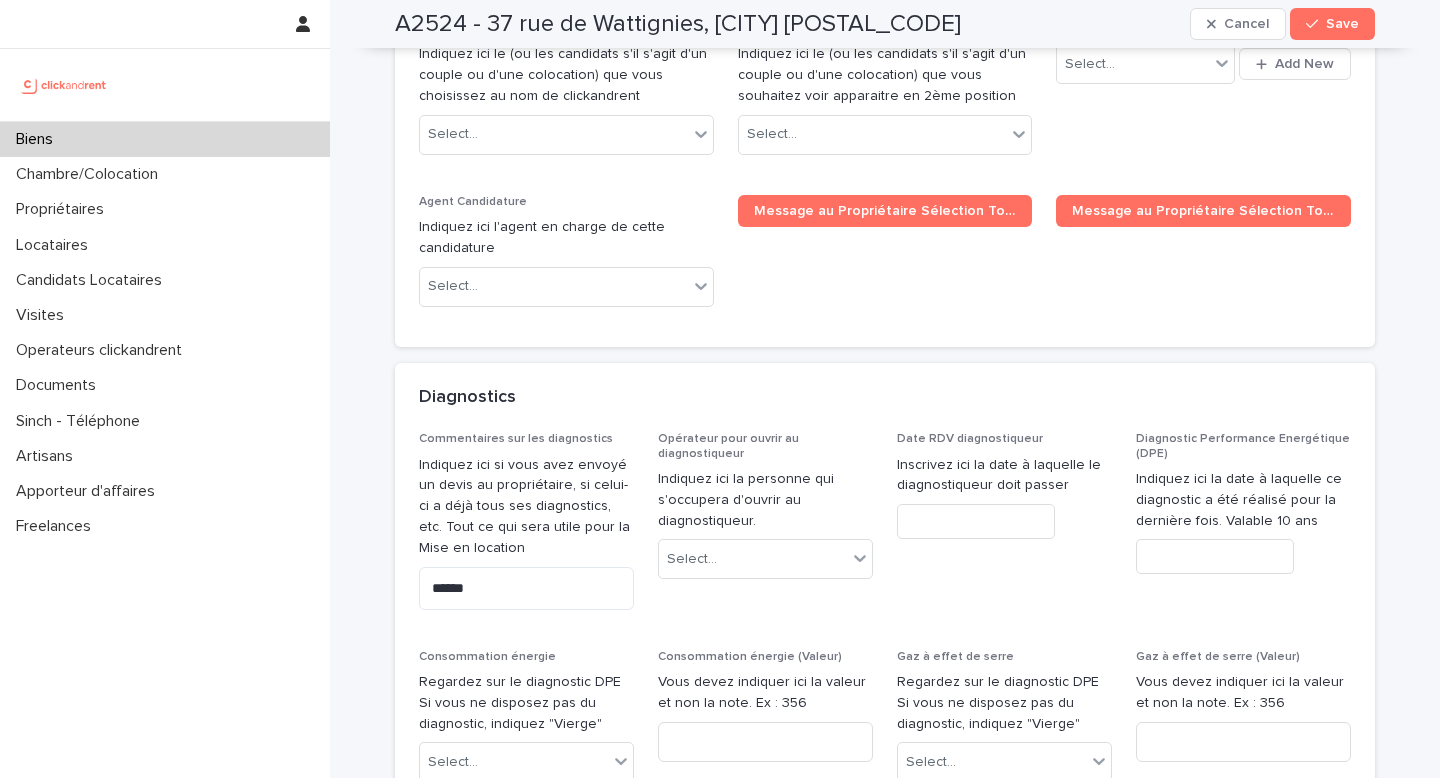 scroll, scrollTop: 8326, scrollLeft: 0, axis: vertical 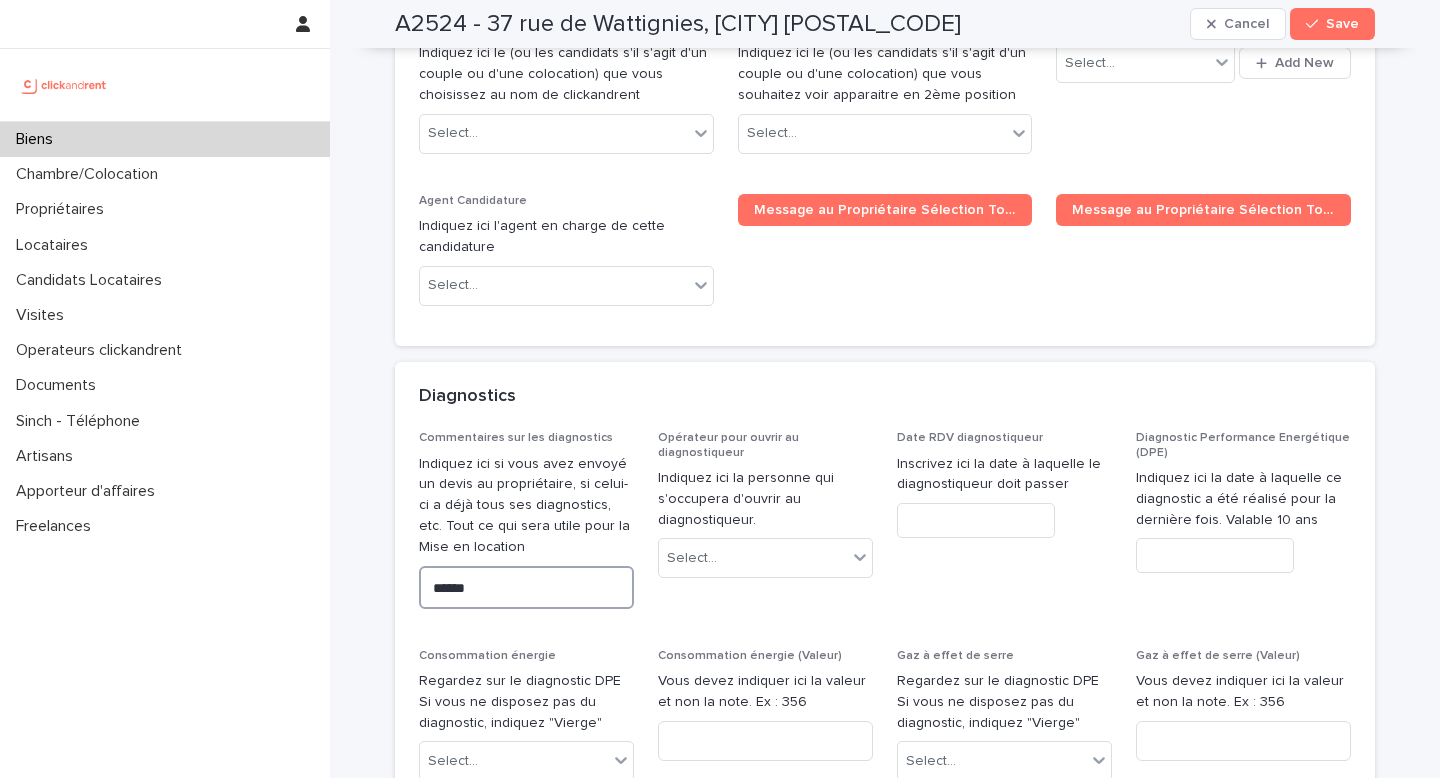 click on "******" at bounding box center (526, 587) 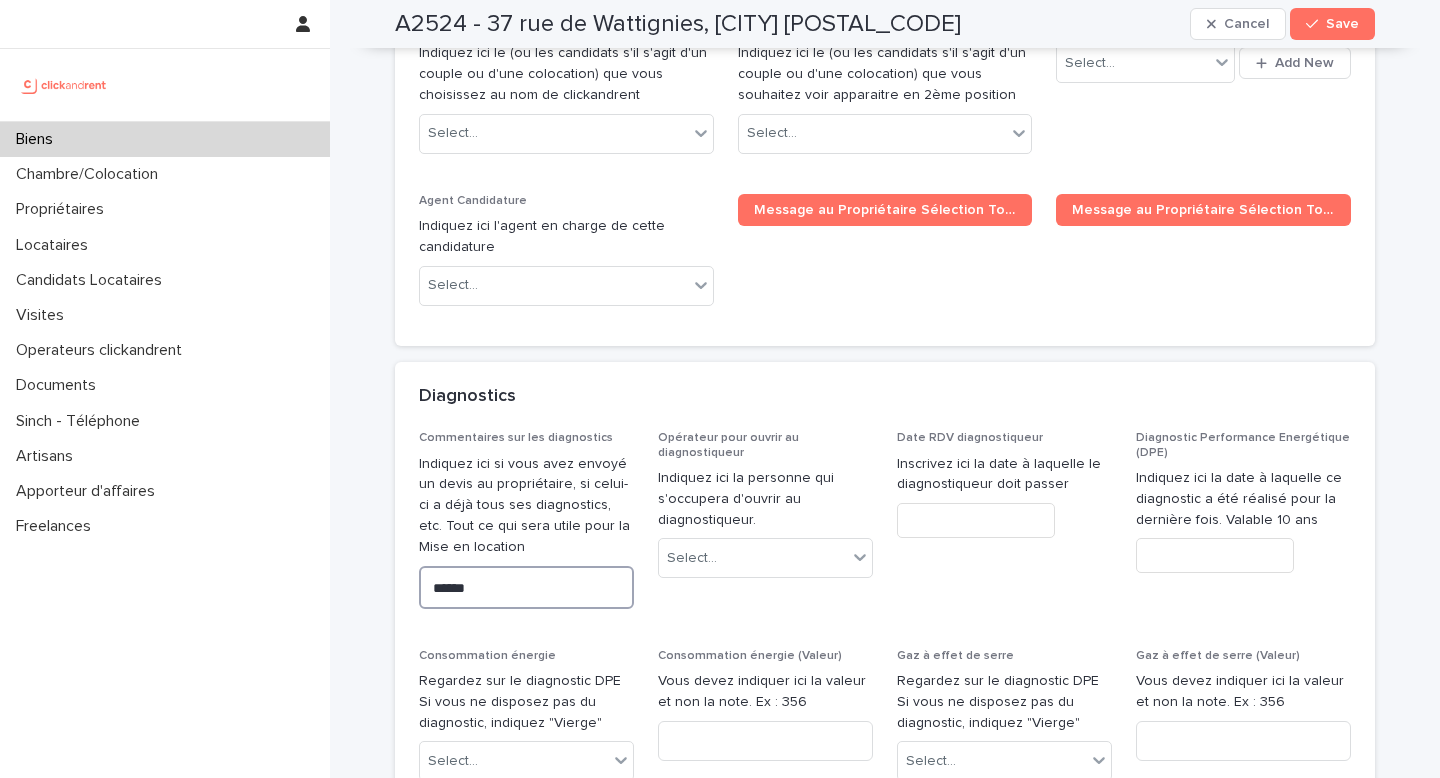 click on "*" 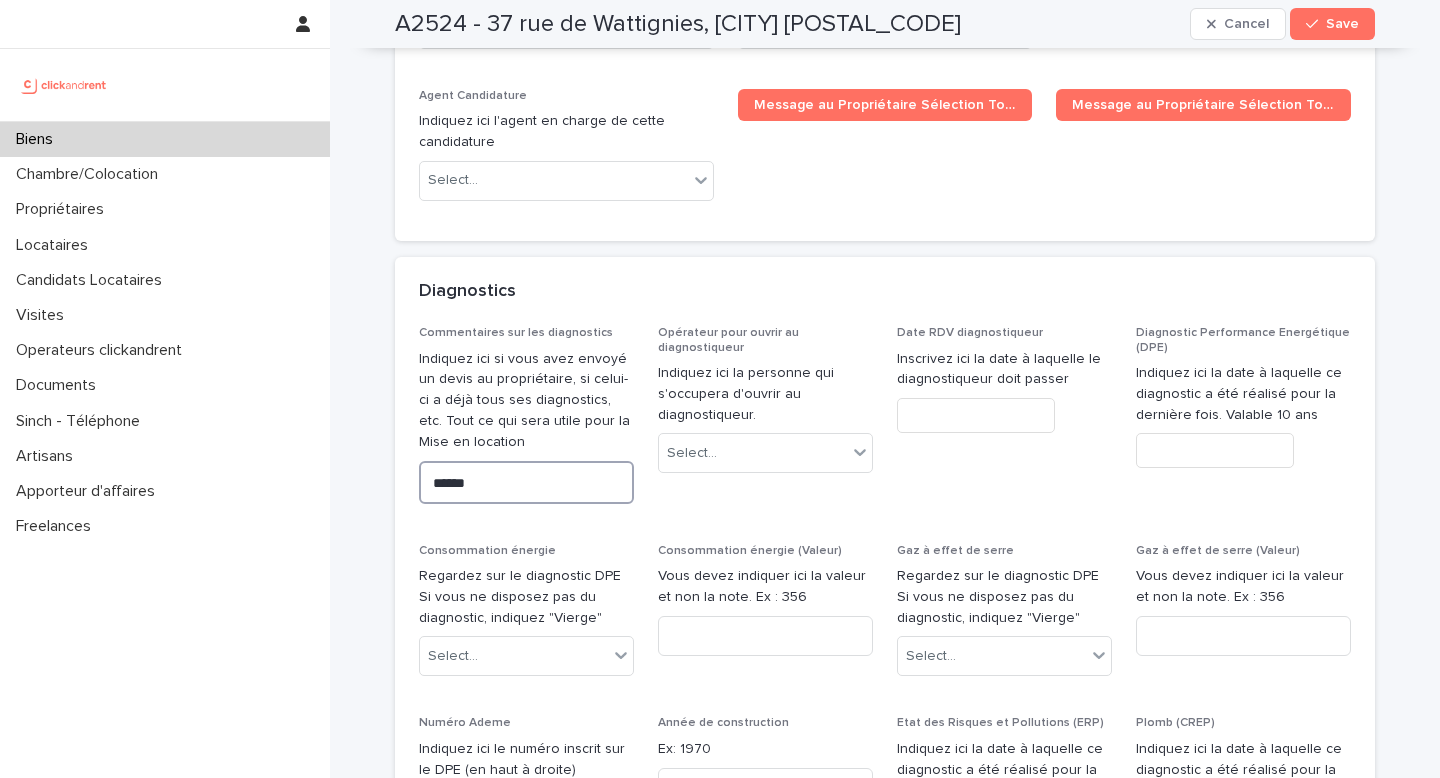 type on "******" 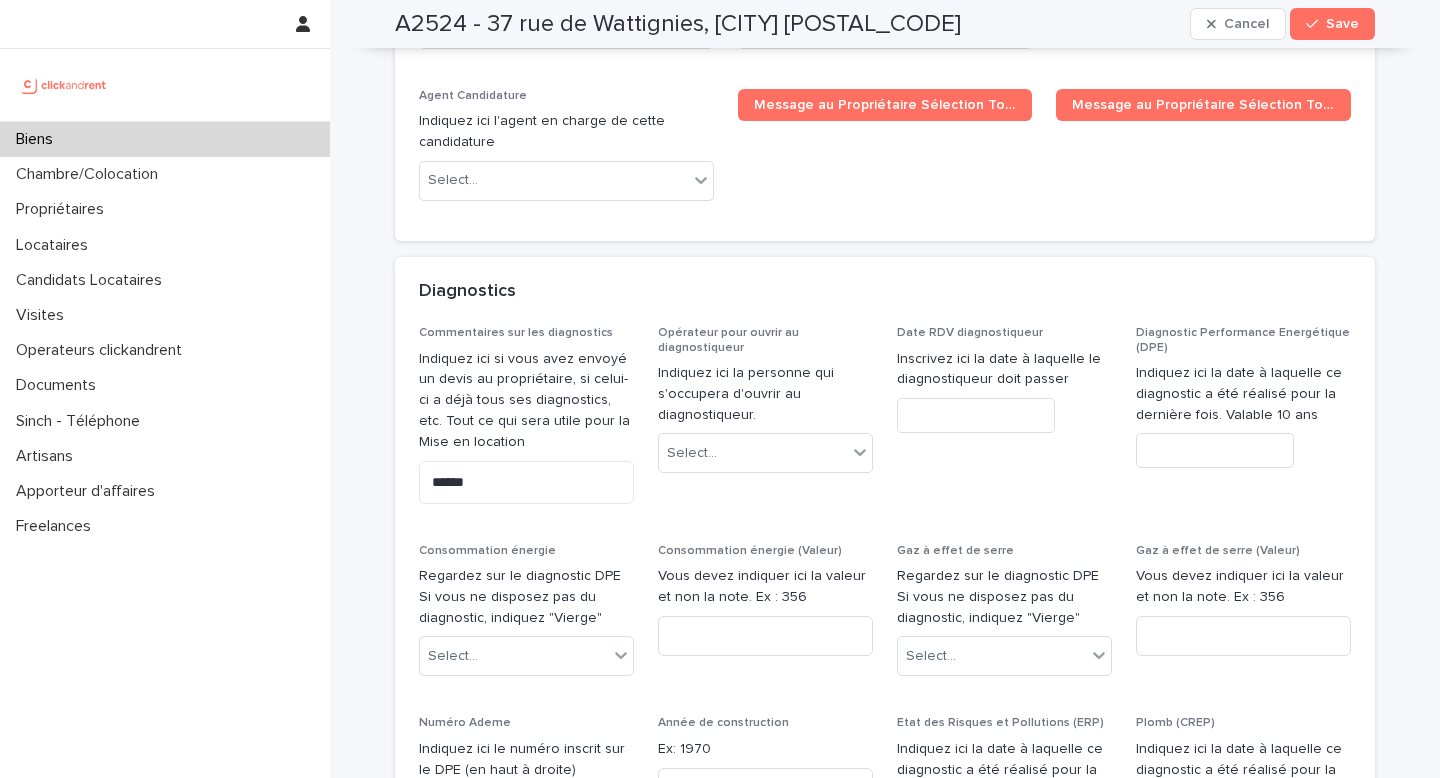 click at bounding box center [526, 808] 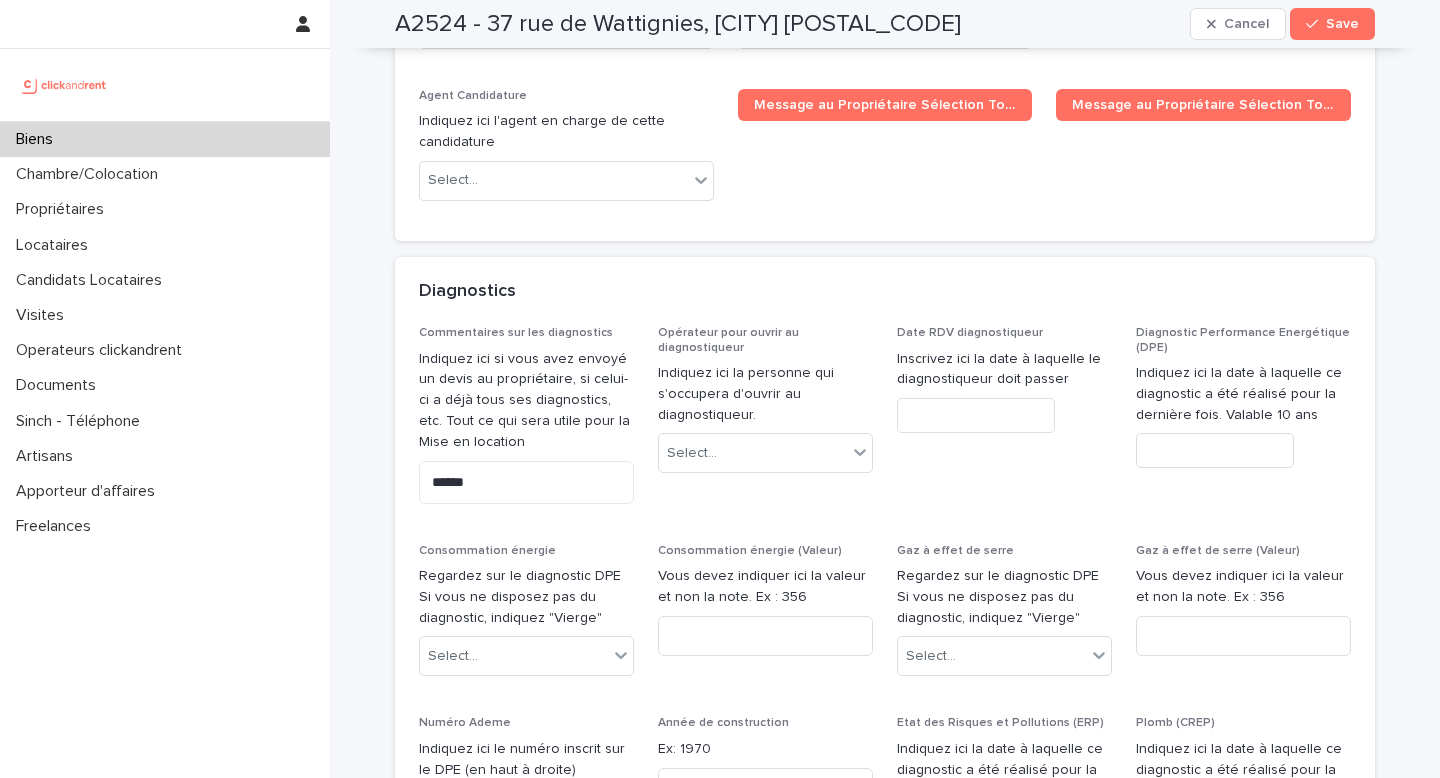 type on "**********" 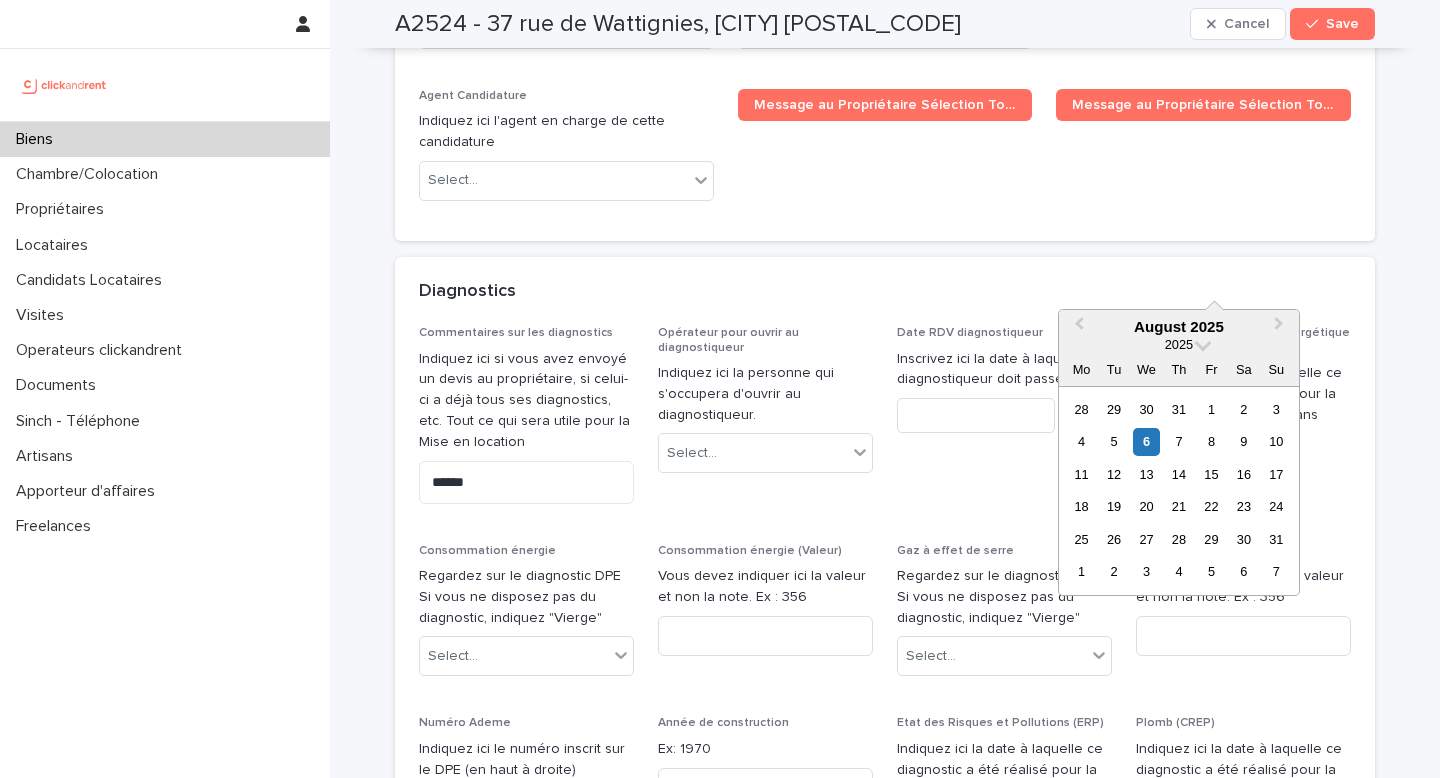 click at bounding box center [1215, 450] 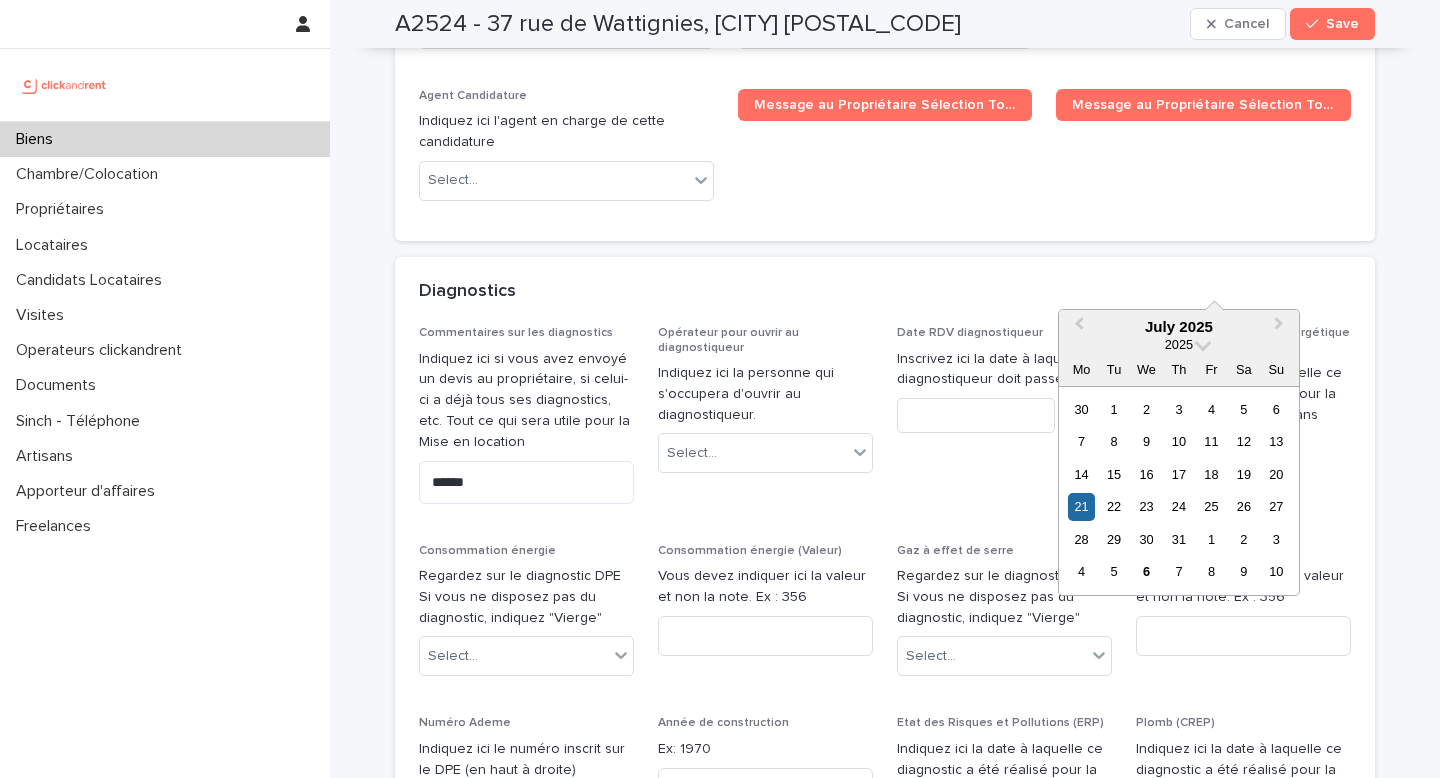 type on "*********" 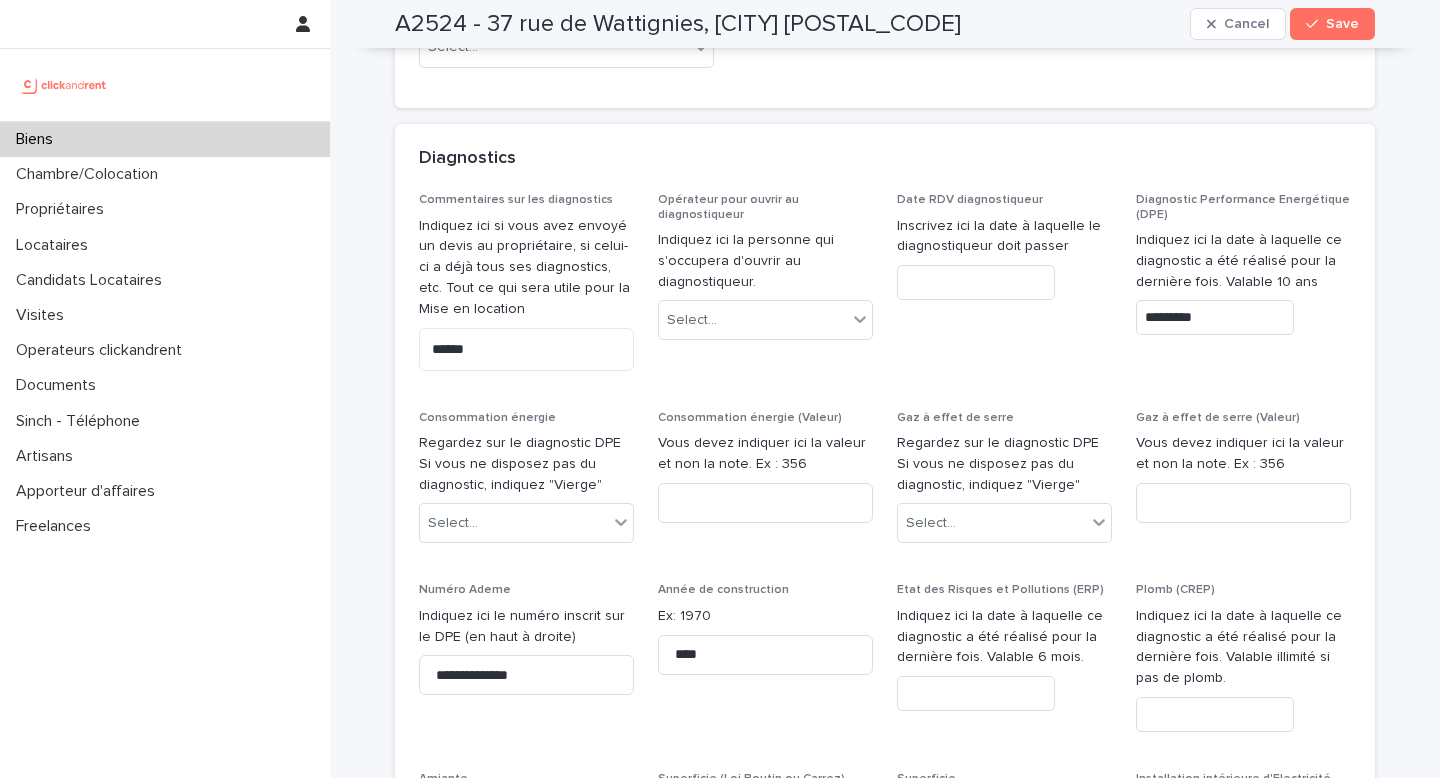 scroll, scrollTop: 8662, scrollLeft: 0, axis: vertical 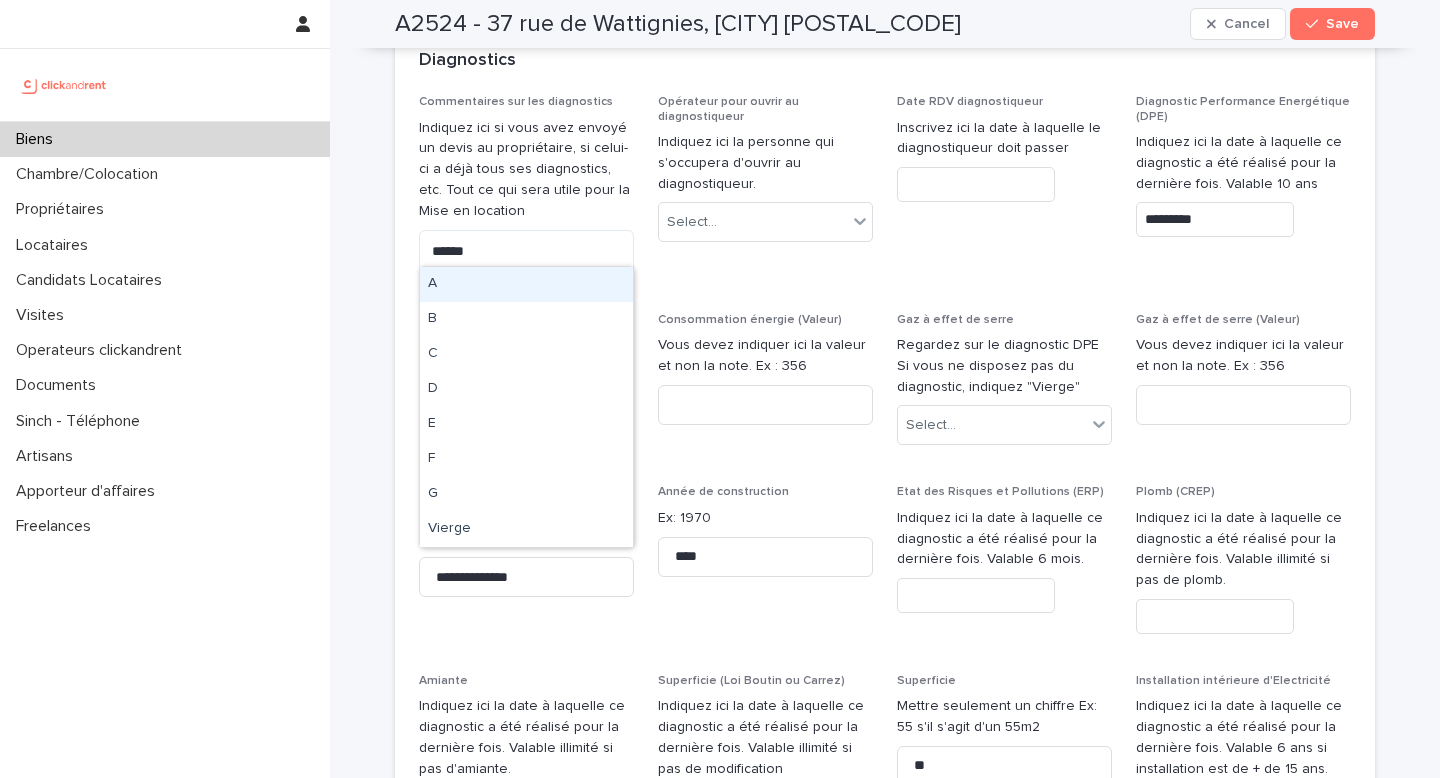 click on "Select..." at bounding box center (514, 425) 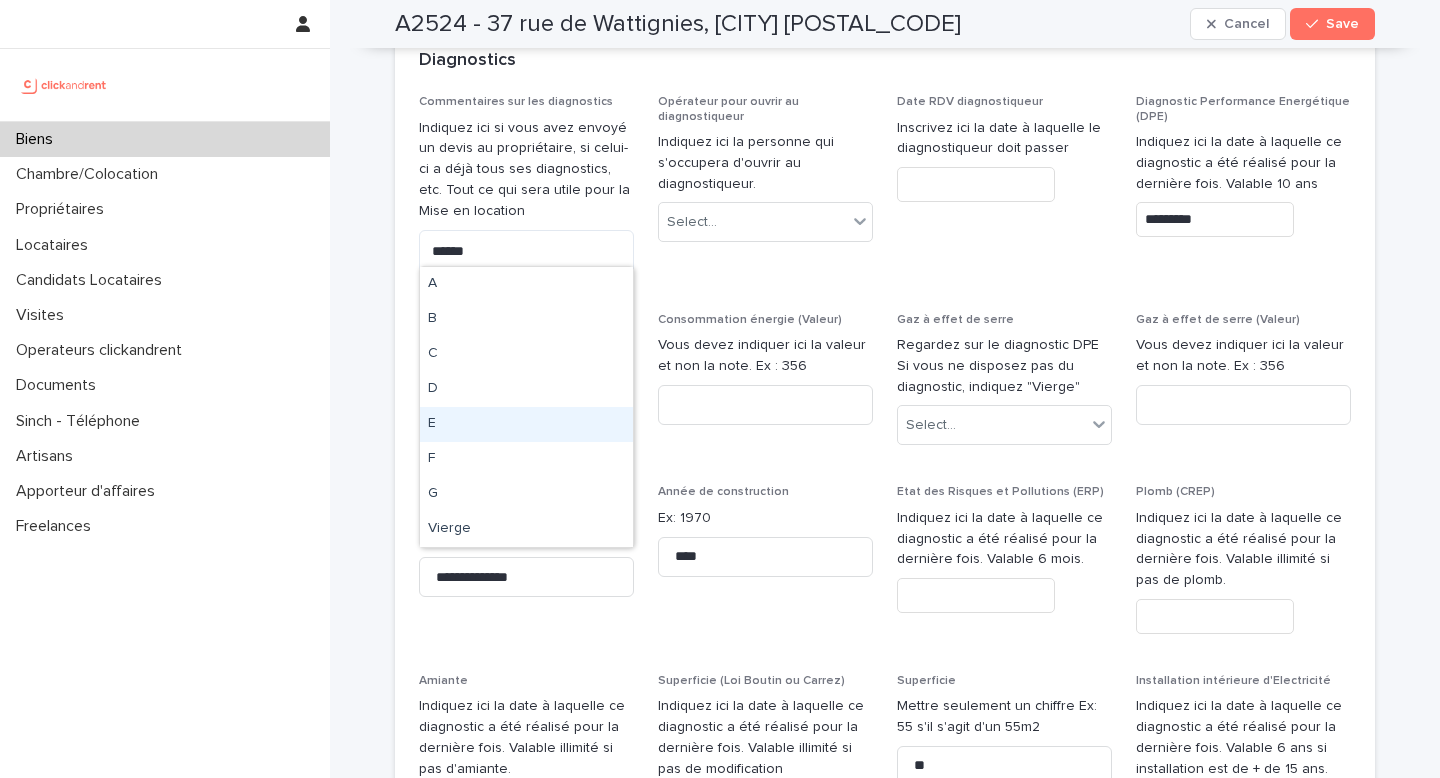 click on "E" at bounding box center (526, 424) 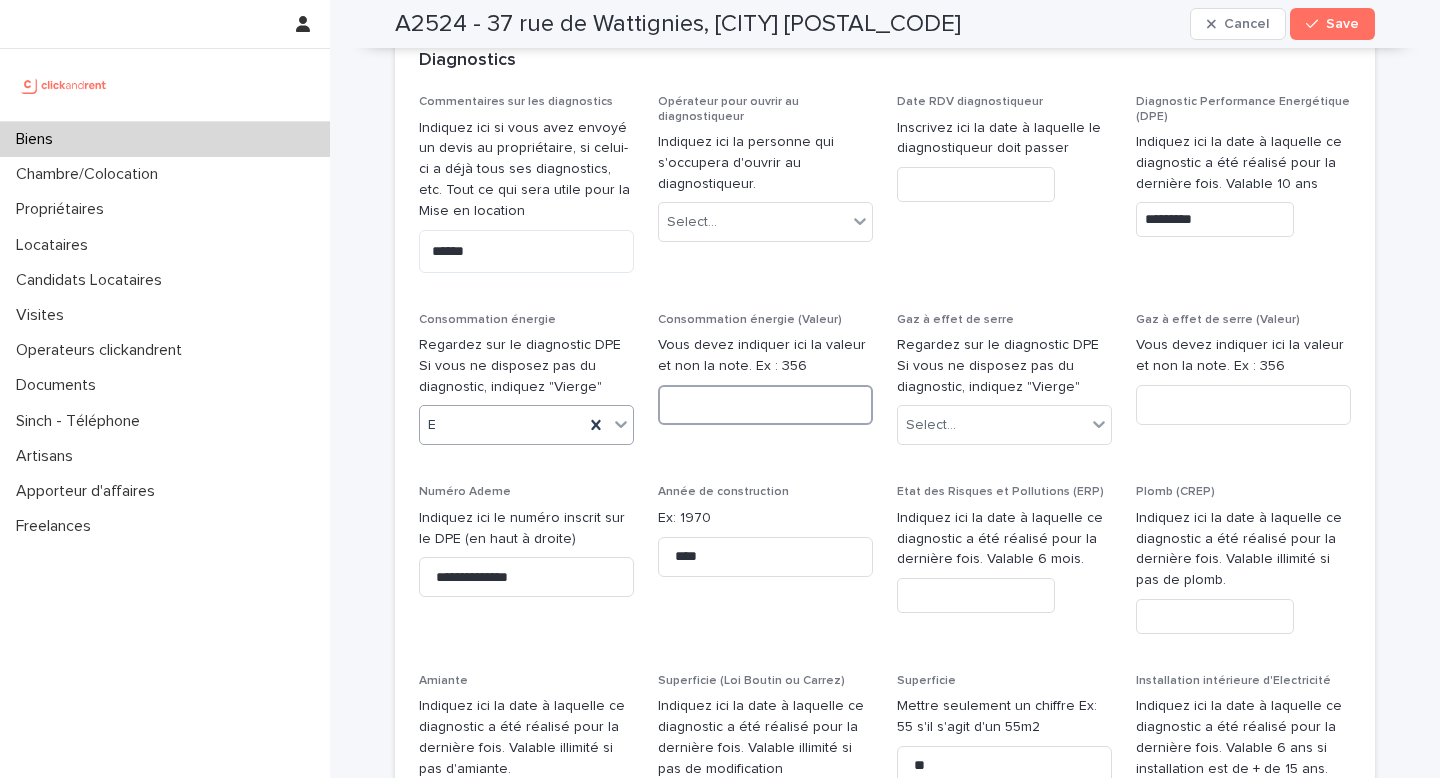 click at bounding box center [765, 405] 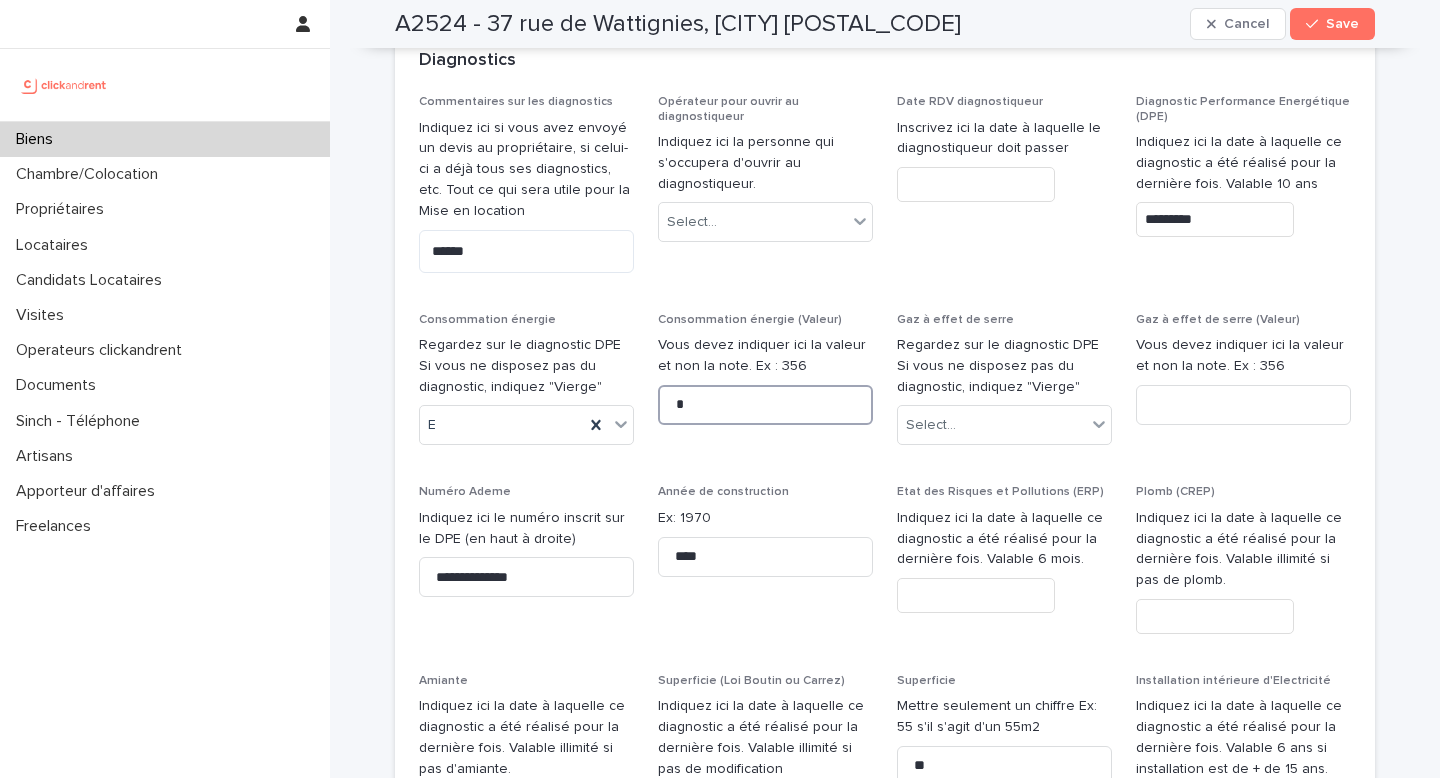 type on "**" 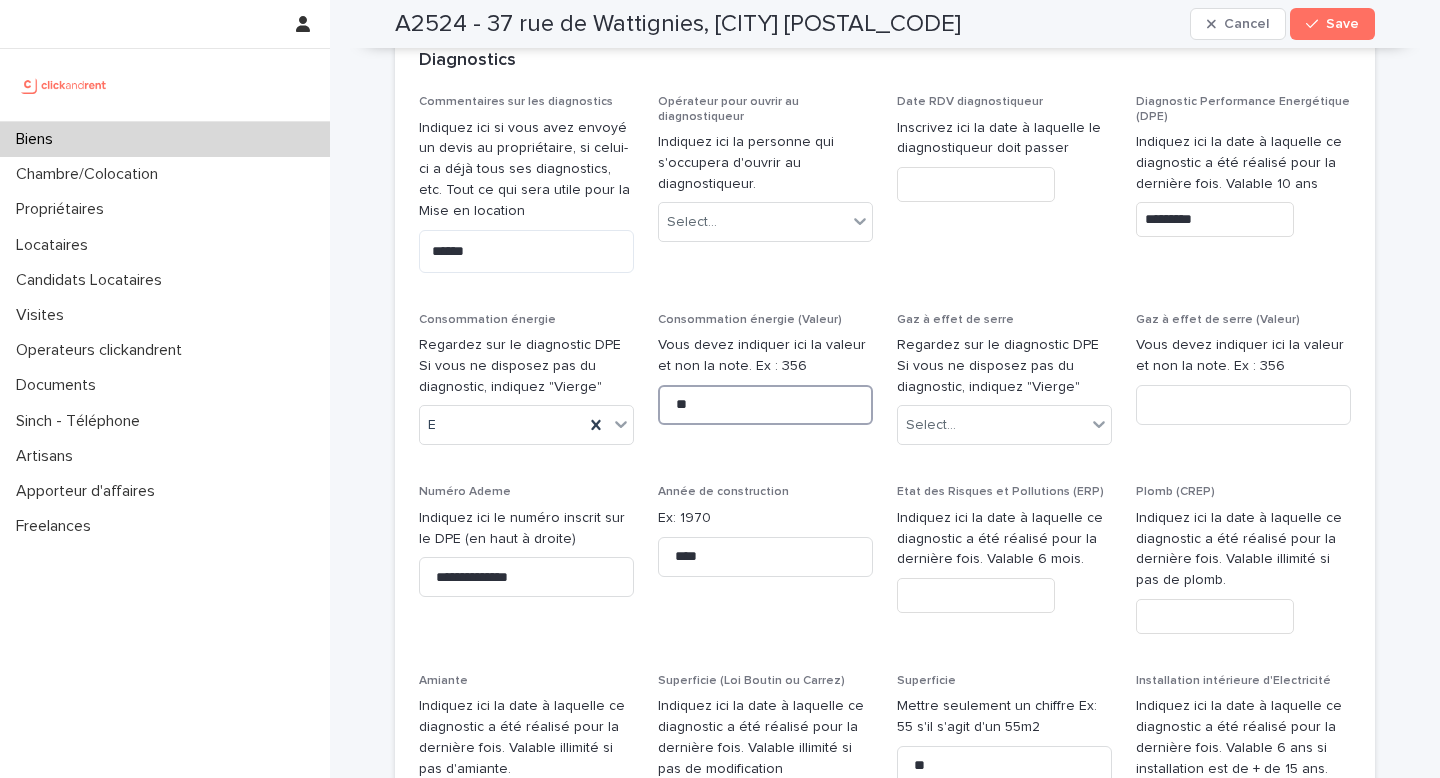 type on "*" 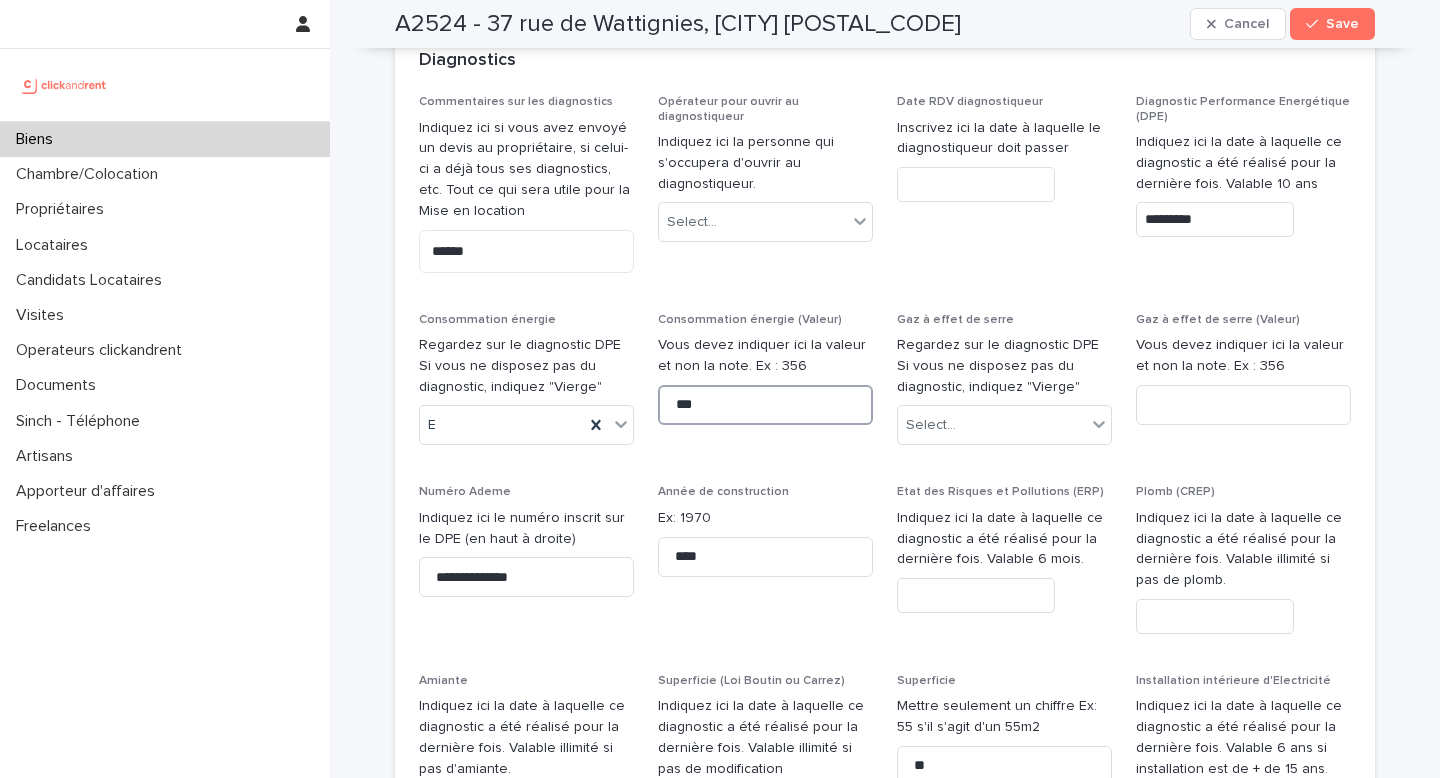 type on "***" 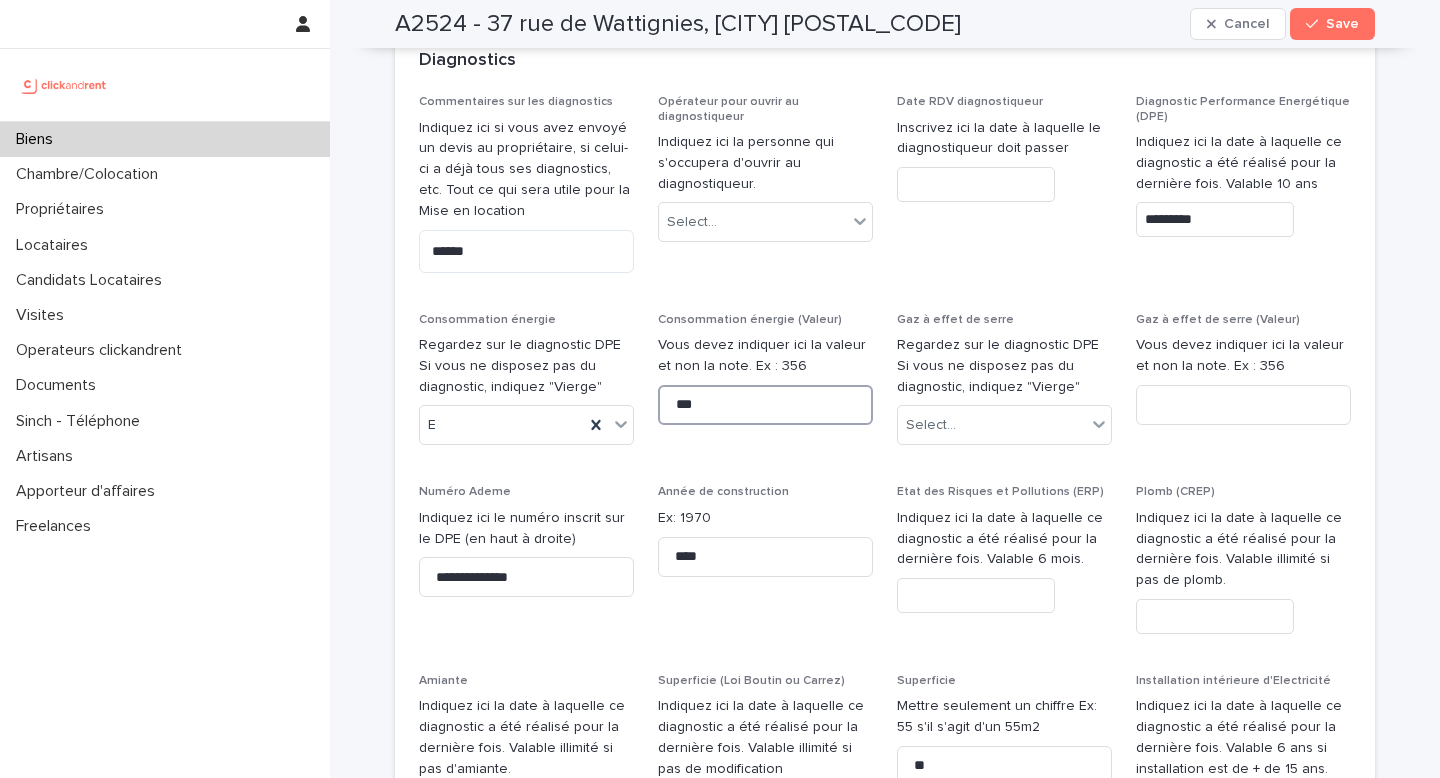 type on "***" 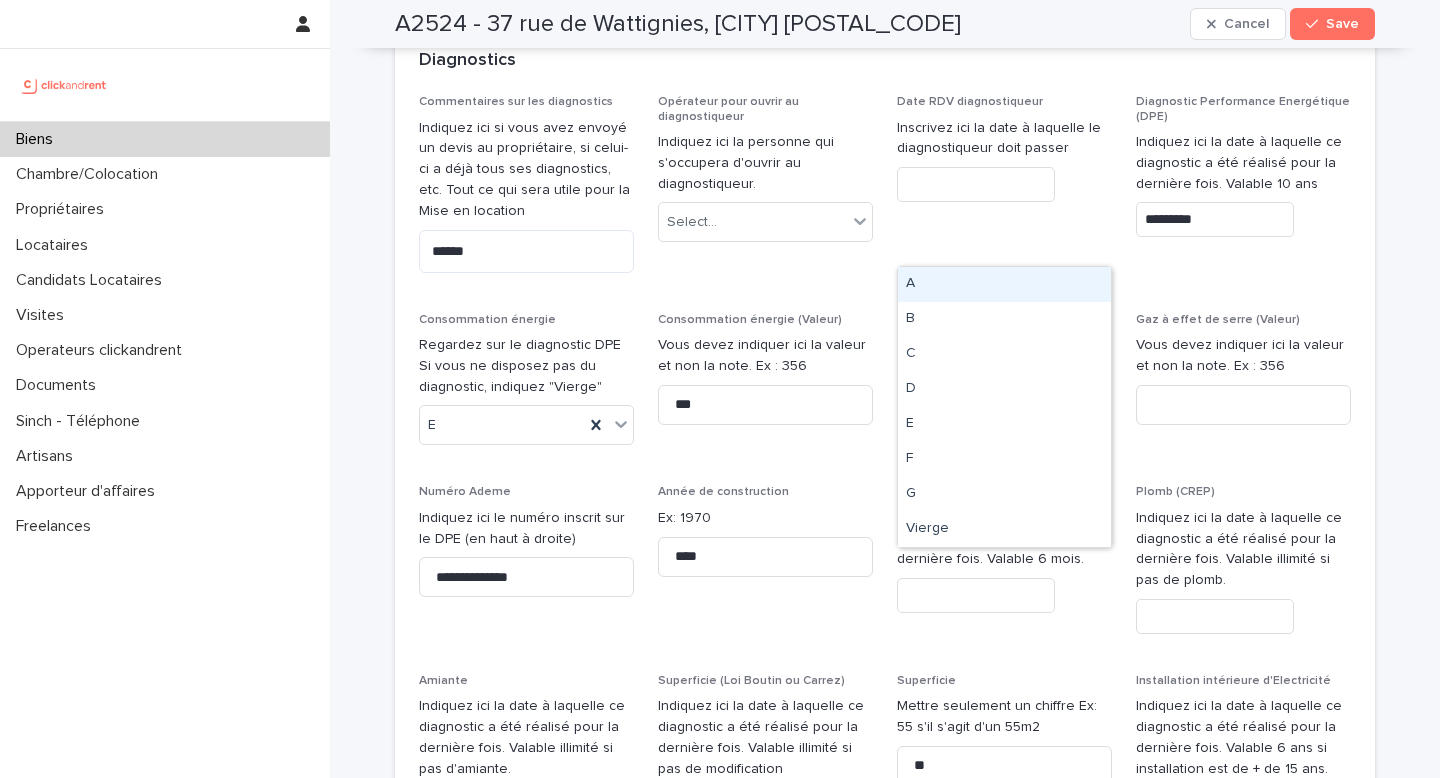 click on "Select..." at bounding box center (992, 425) 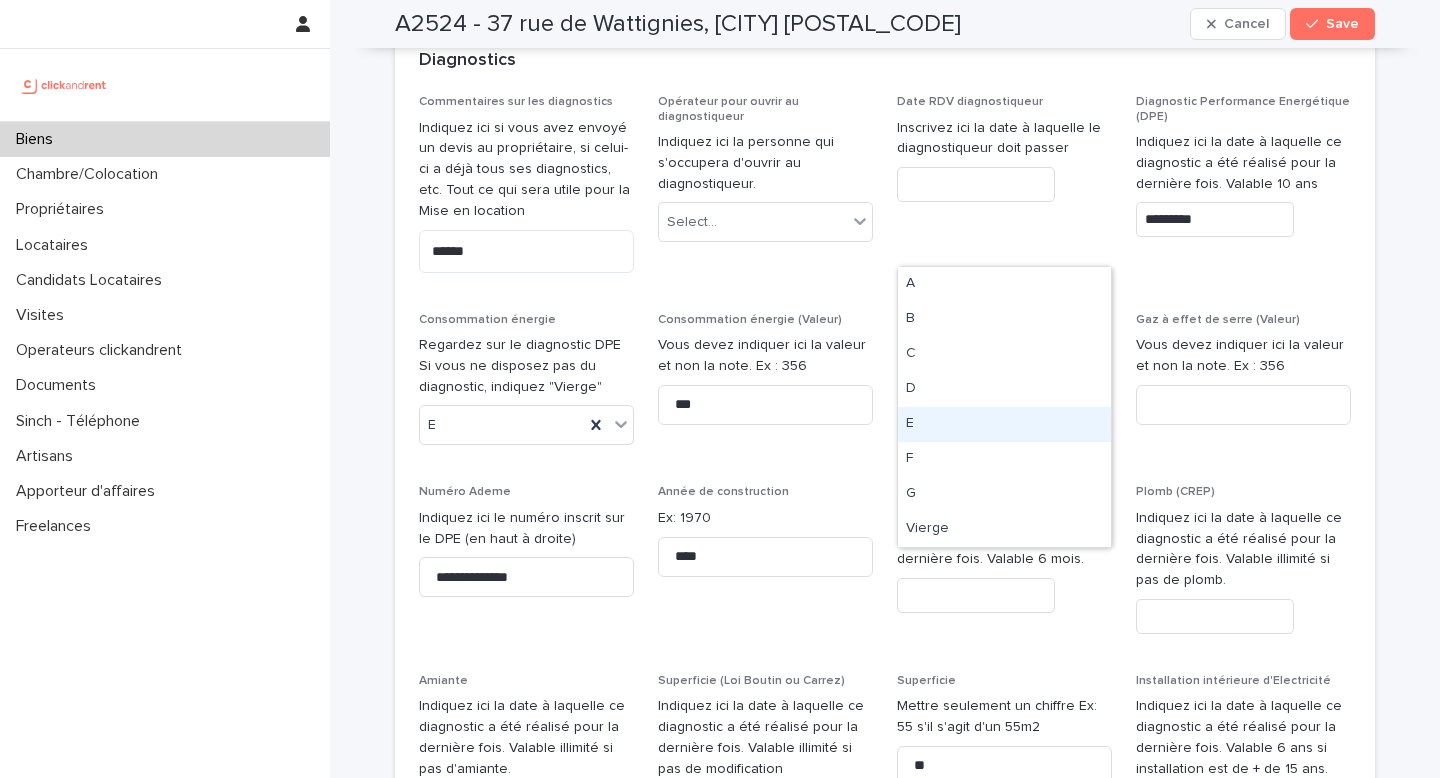 click on "E" at bounding box center (1004, 424) 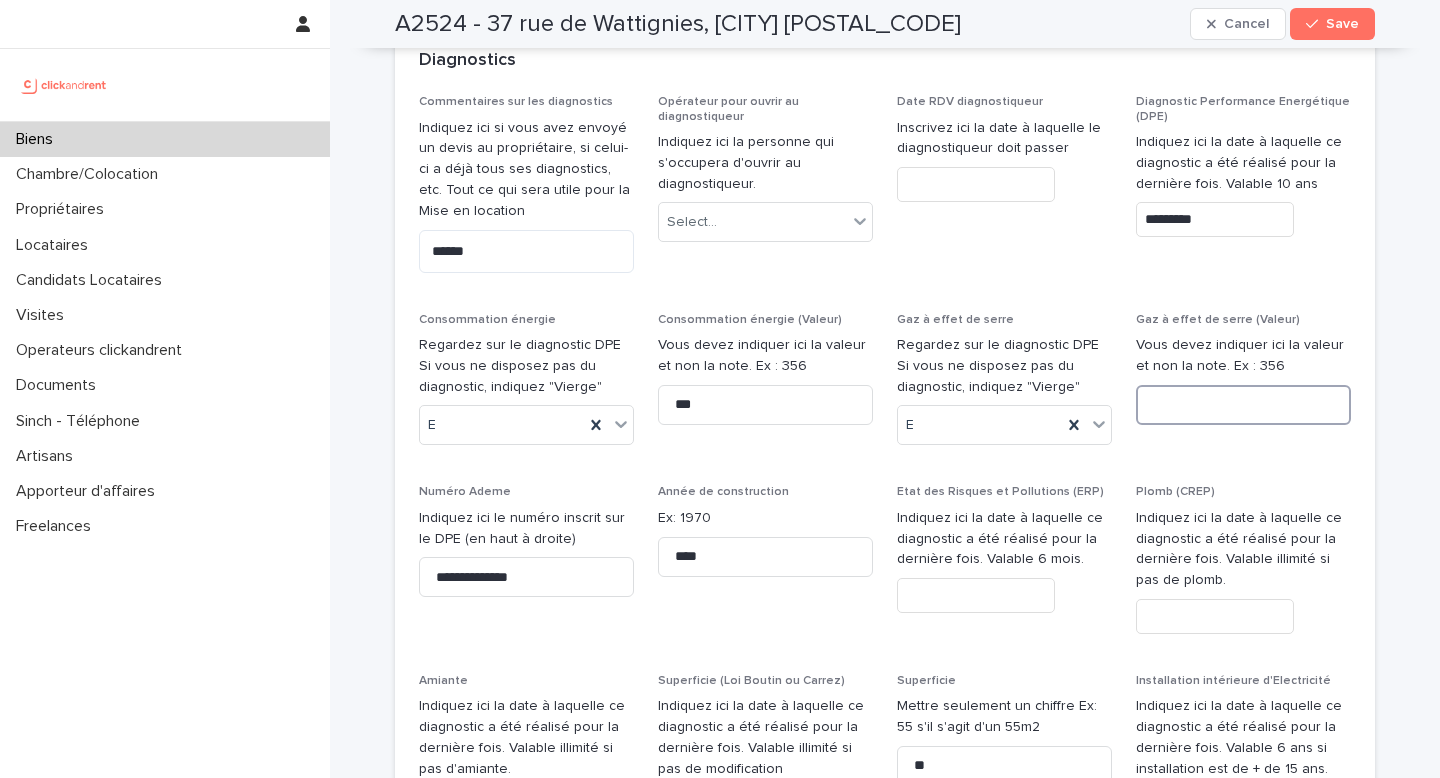 click at bounding box center [1243, 405] 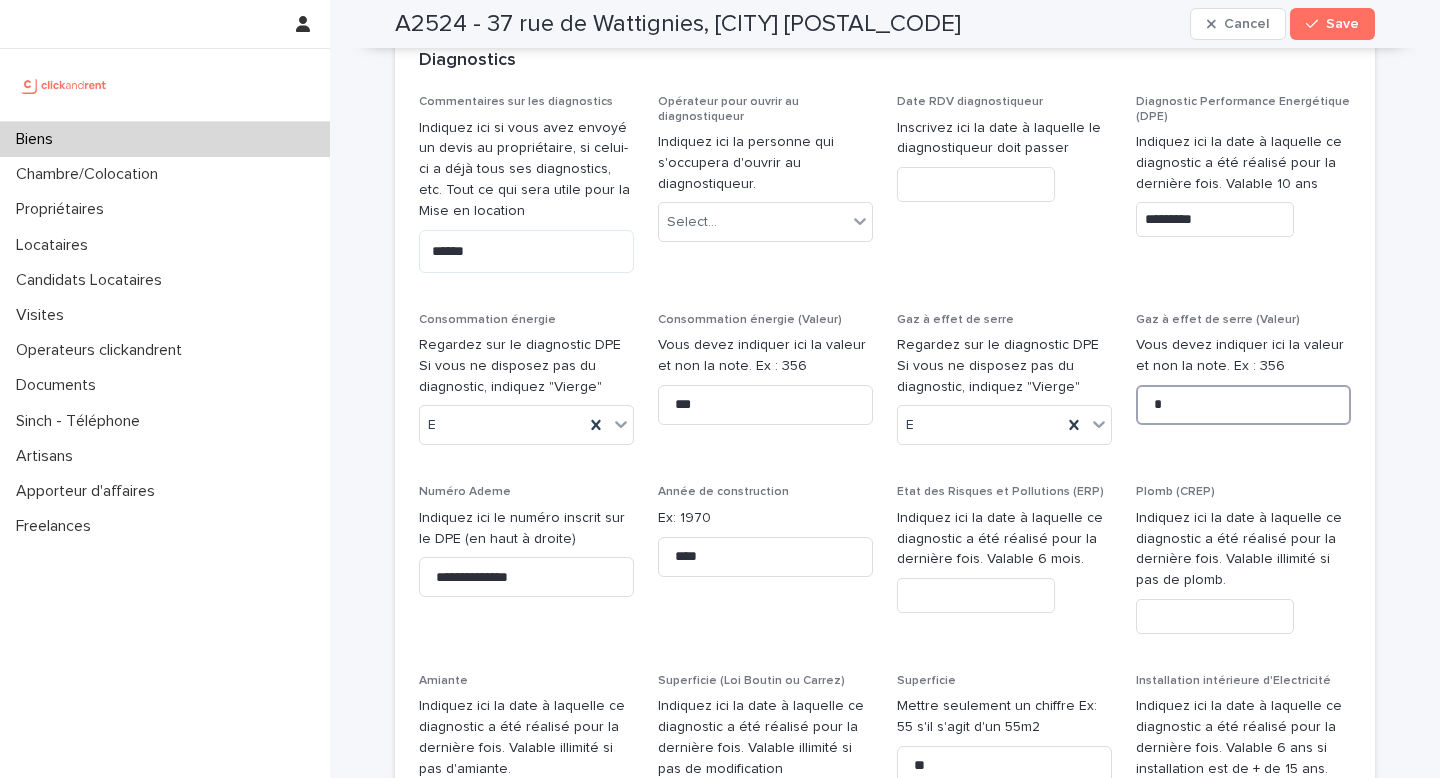 type on "*" 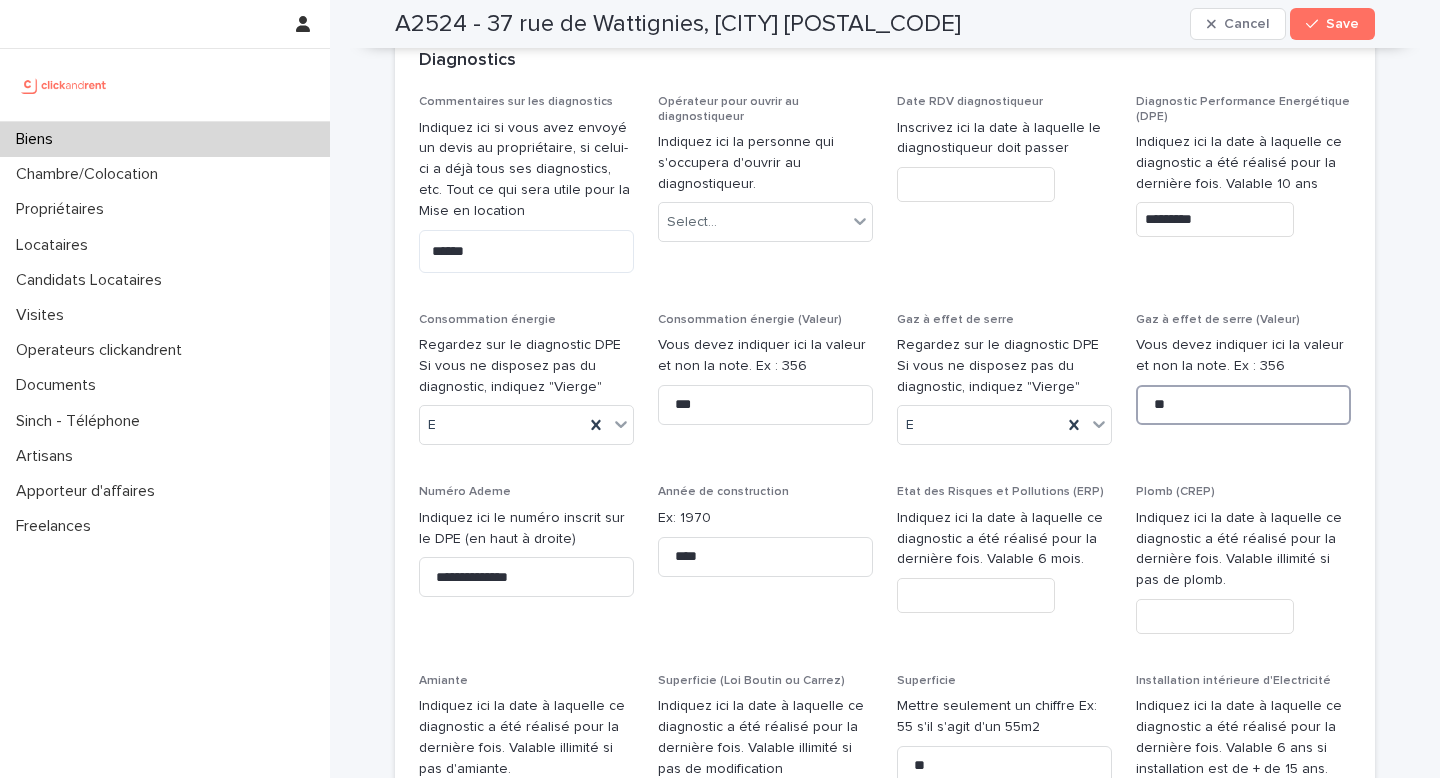 type on "**" 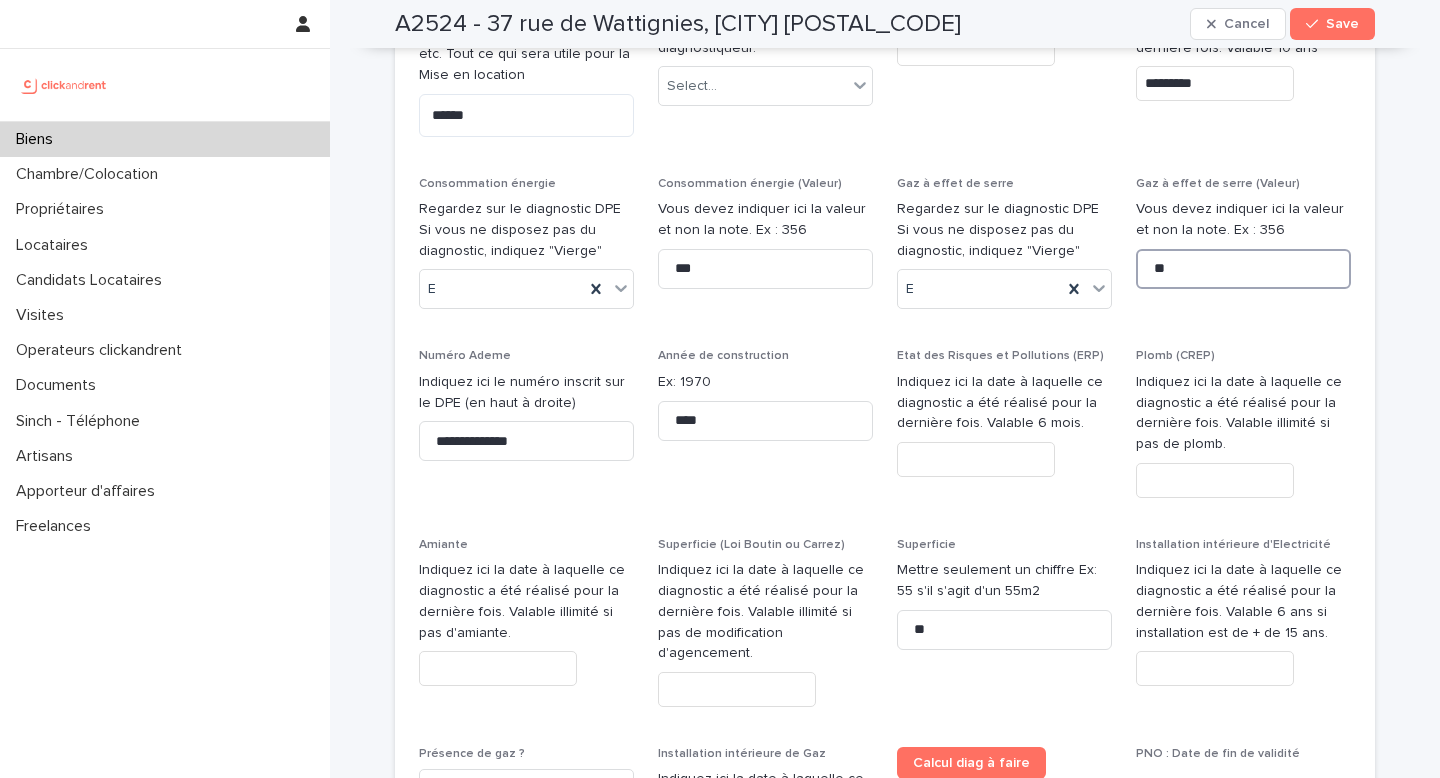 scroll, scrollTop: 8819, scrollLeft: 0, axis: vertical 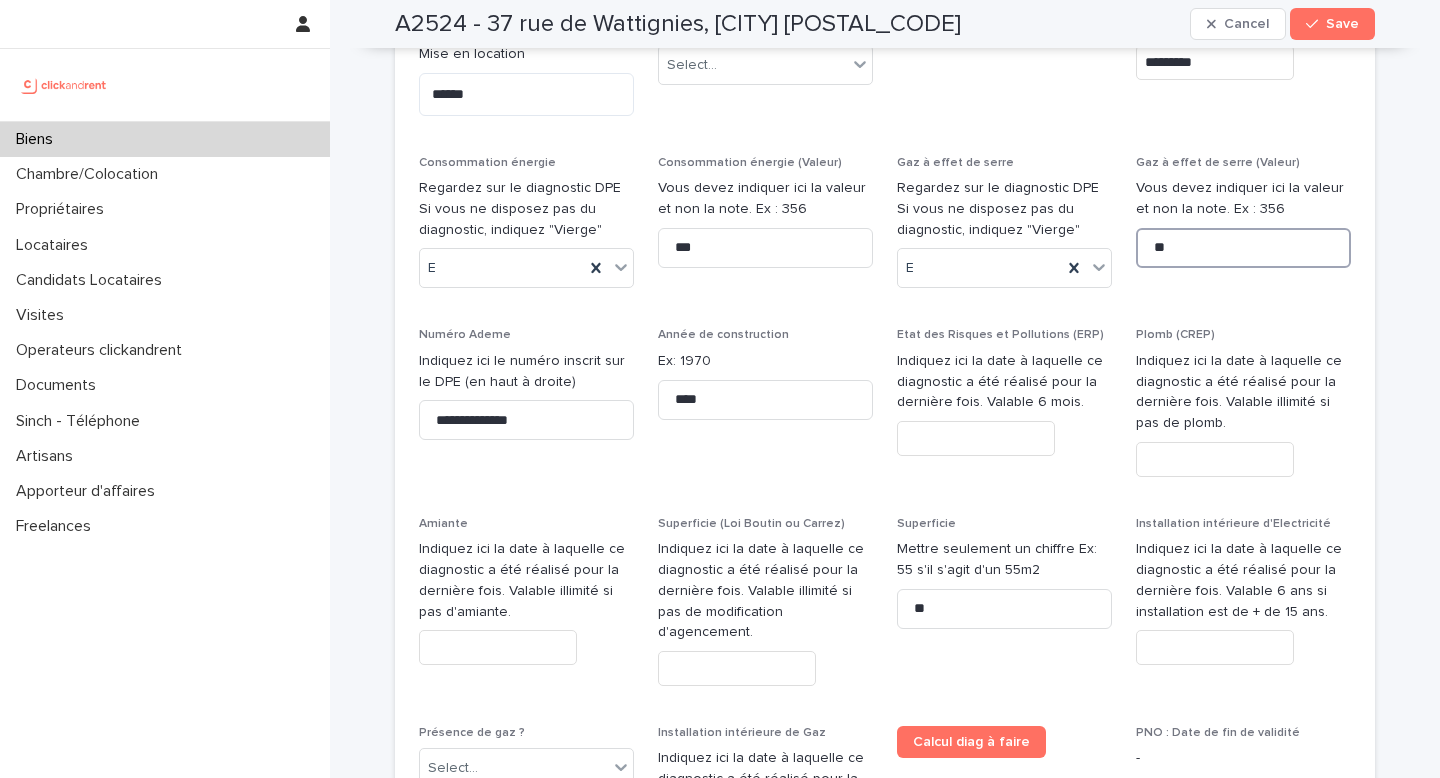type on "**" 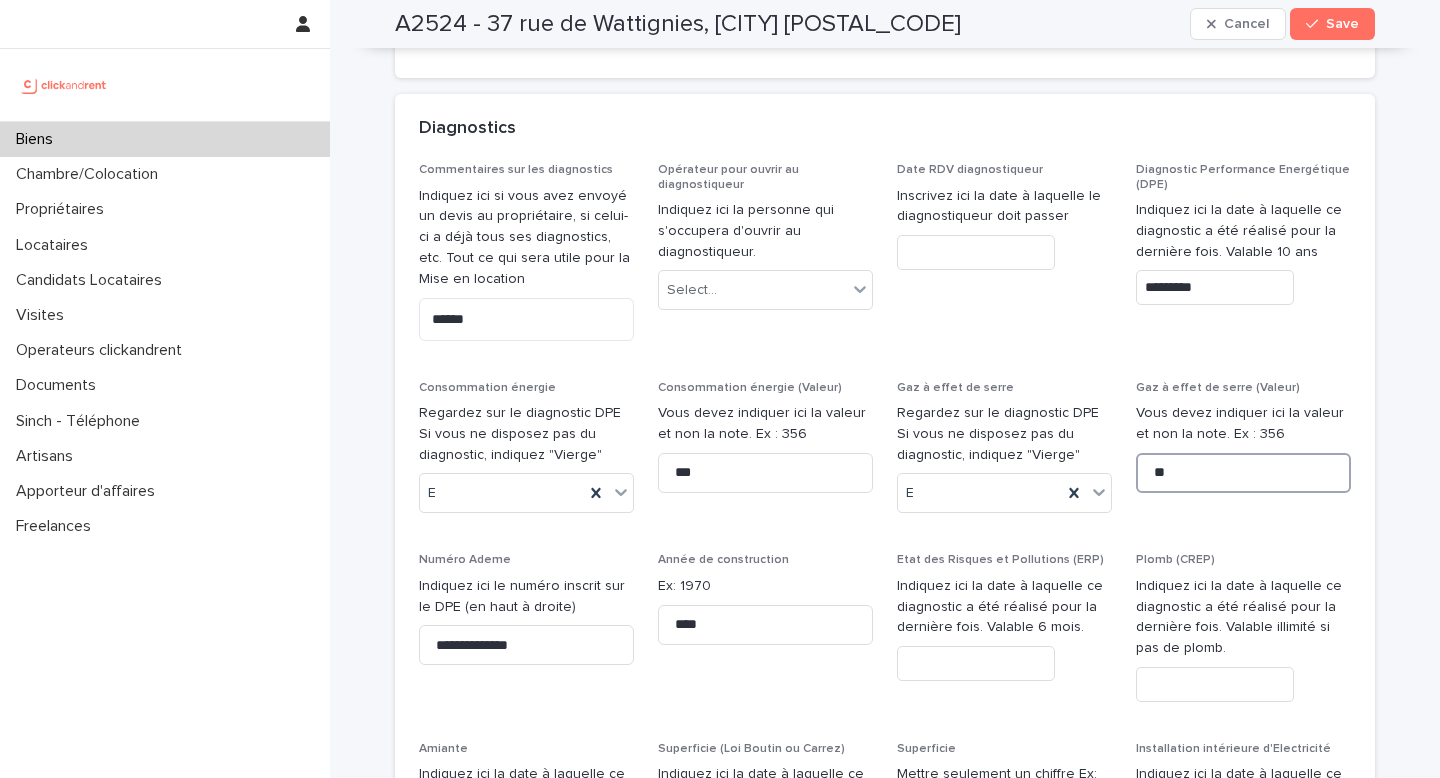 scroll, scrollTop: 8690, scrollLeft: 0, axis: vertical 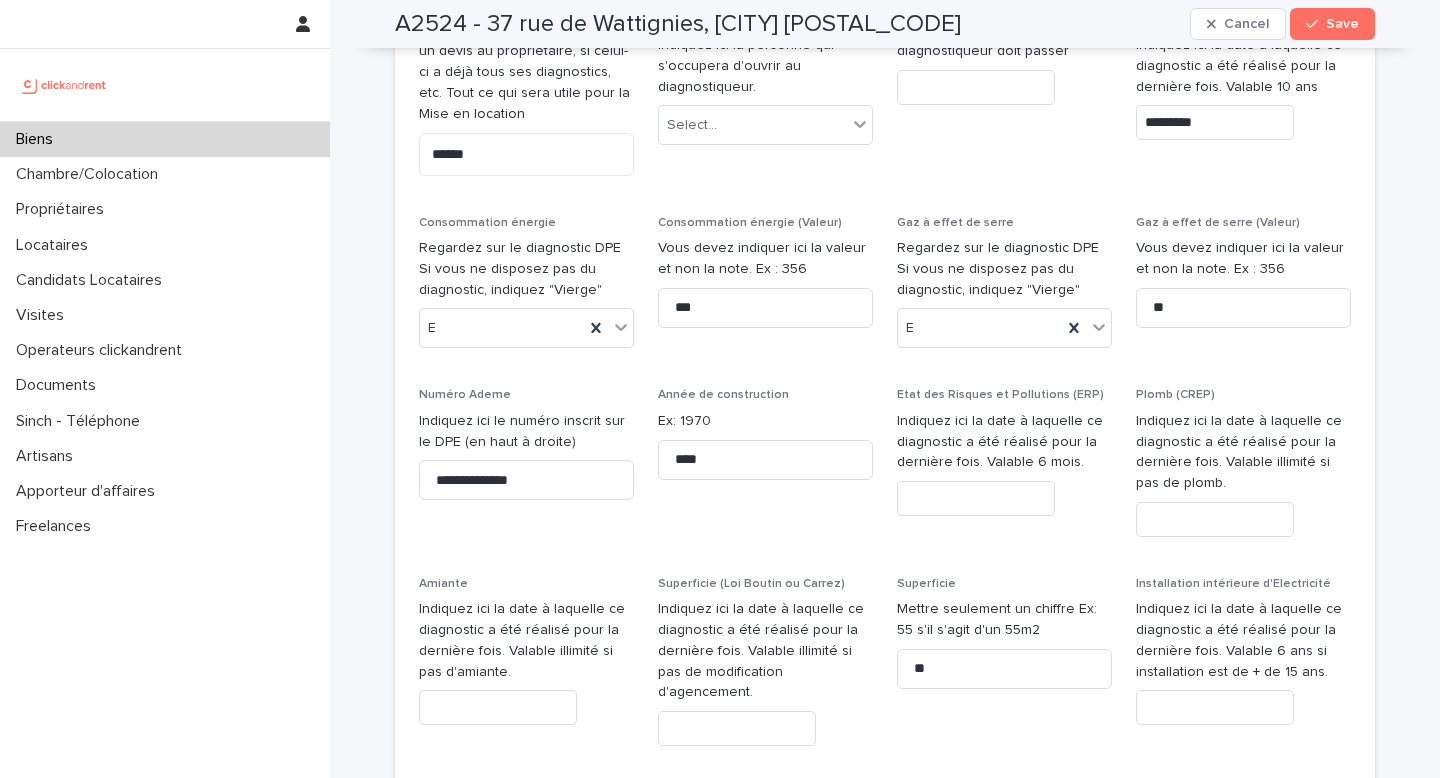 click at bounding box center (1215, 707) 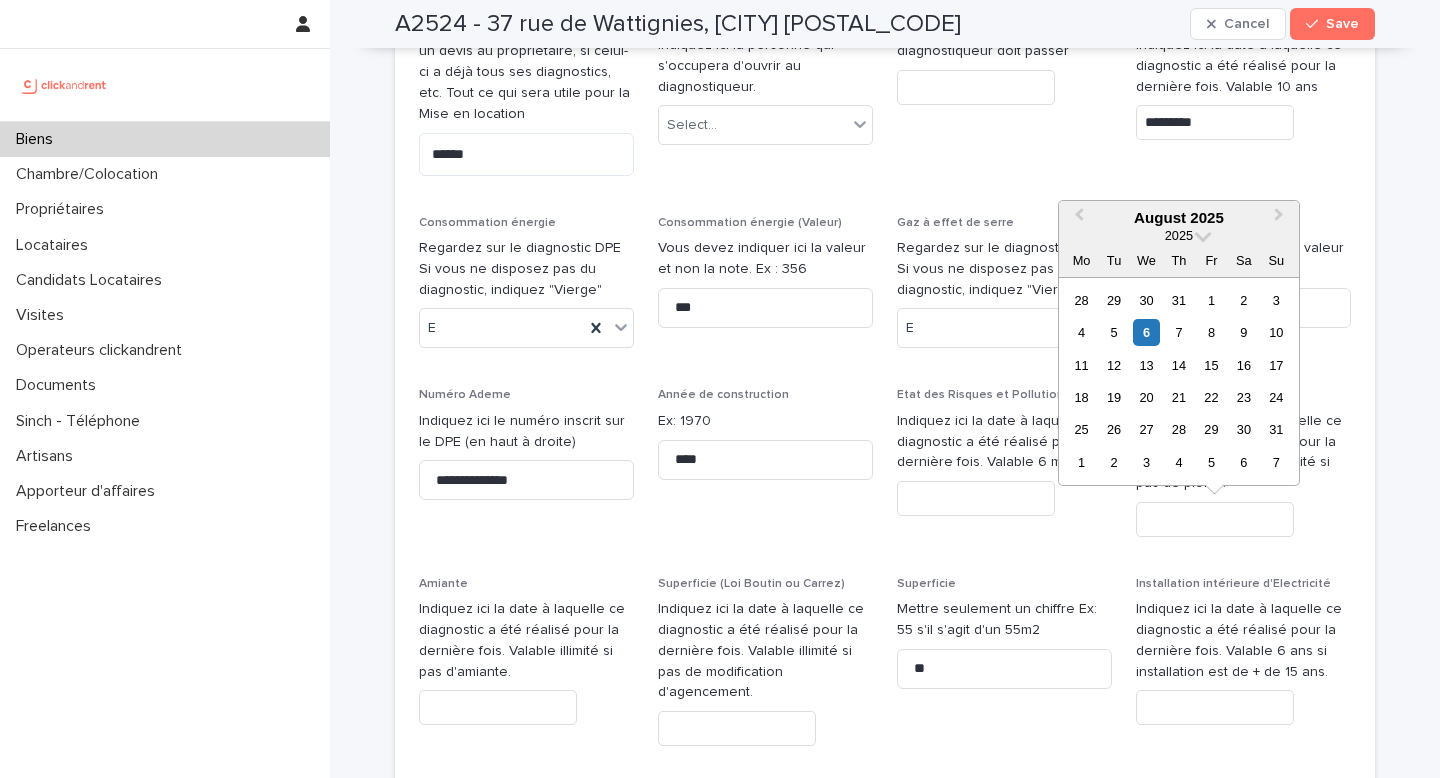 paste on "**********" 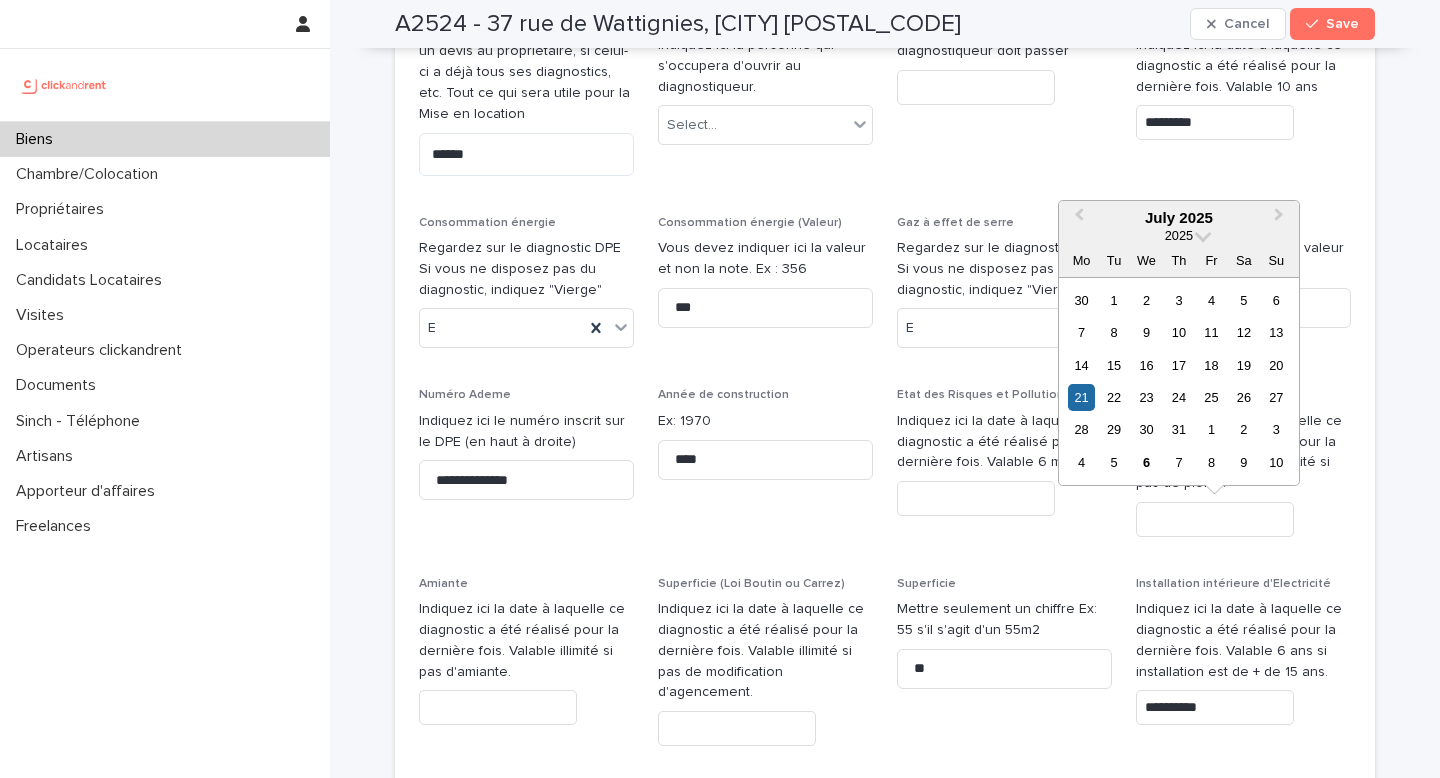 type on "*********" 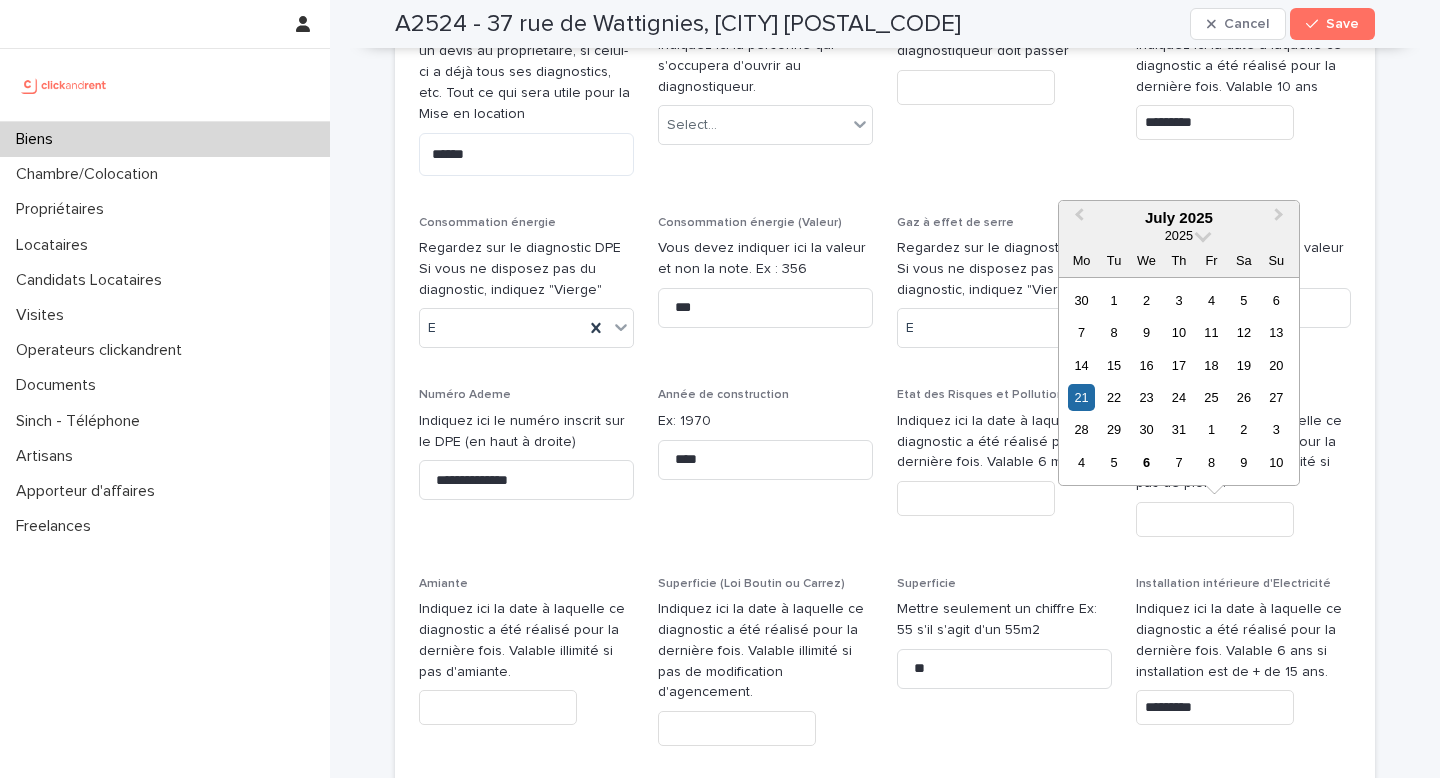 click on "**********" at bounding box center (885, 474) 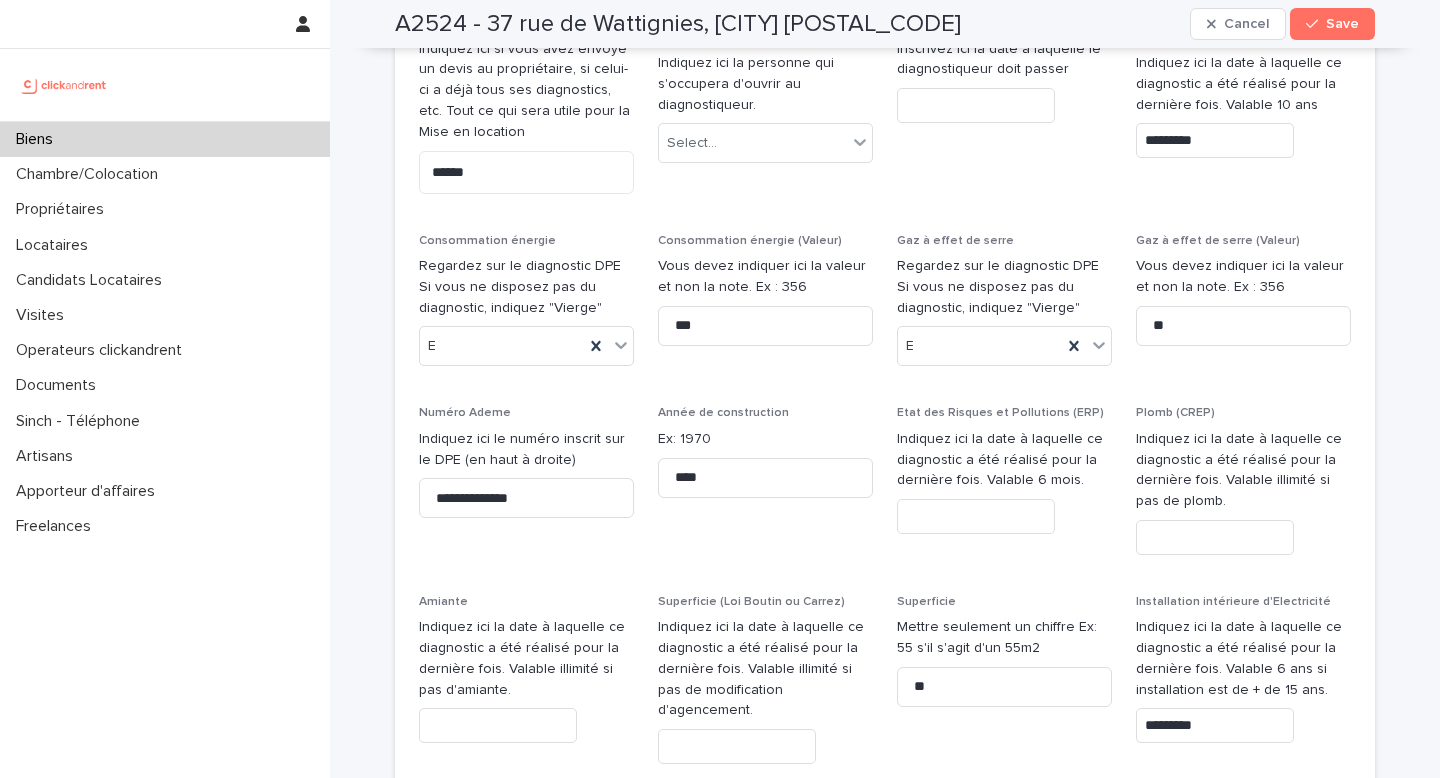 scroll, scrollTop: 8740, scrollLeft: 0, axis: vertical 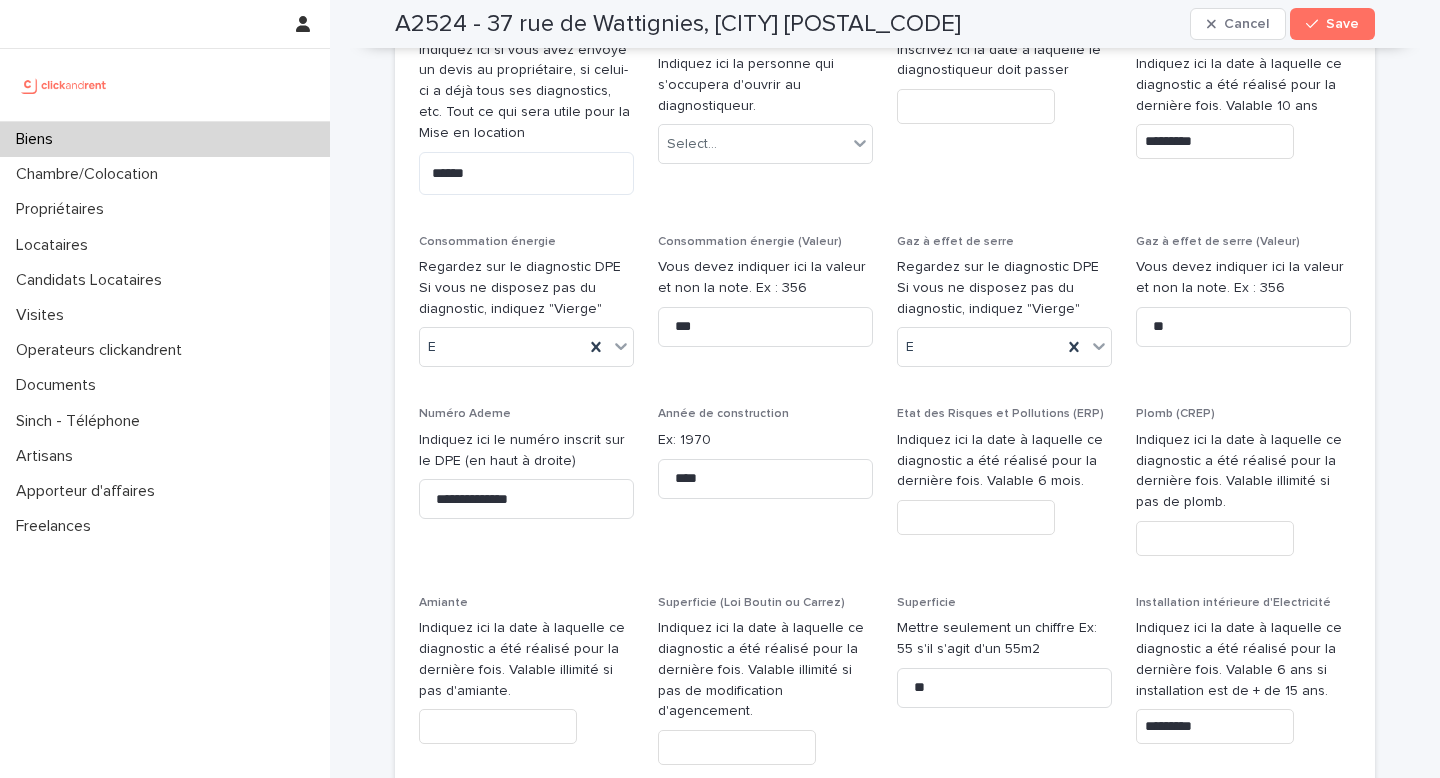 click at bounding box center [498, 726] 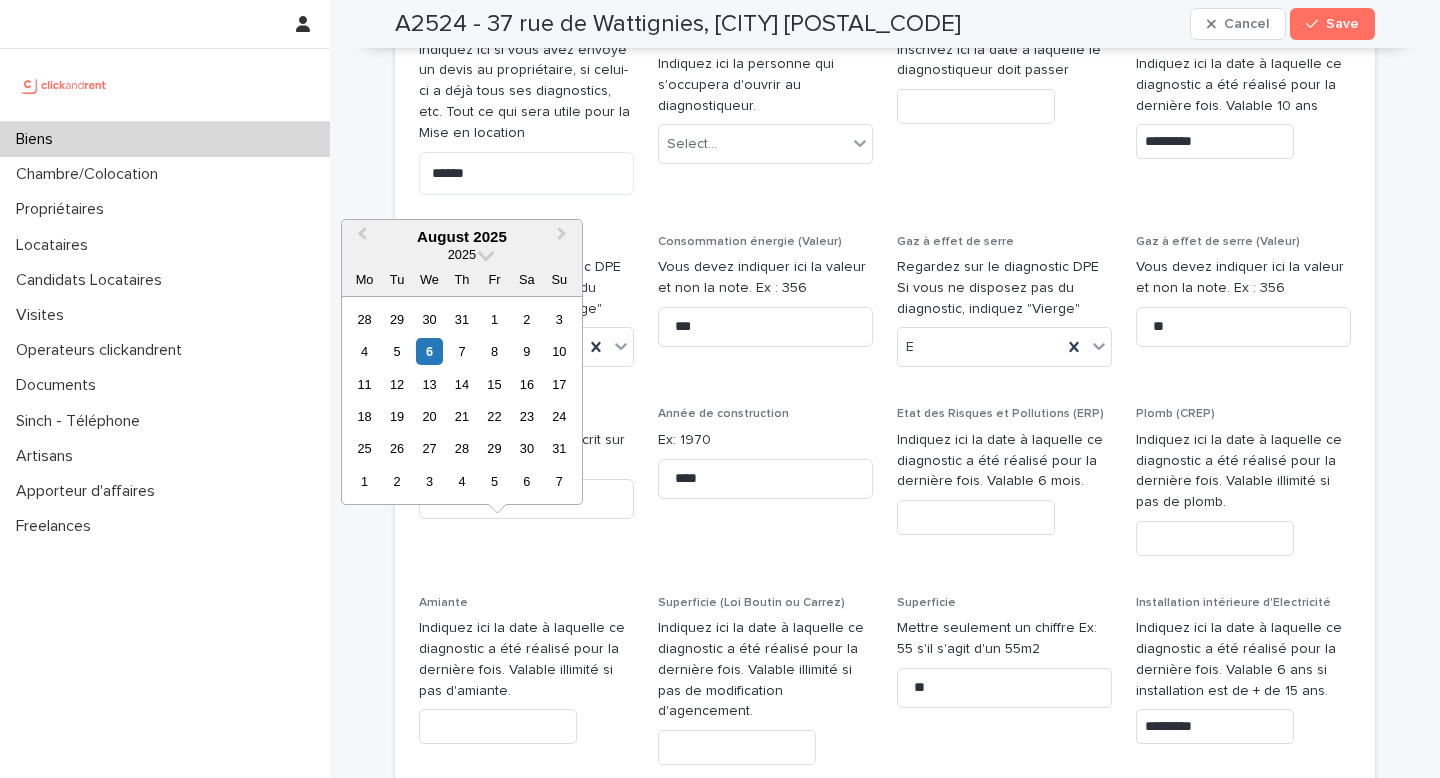 paste on "**********" 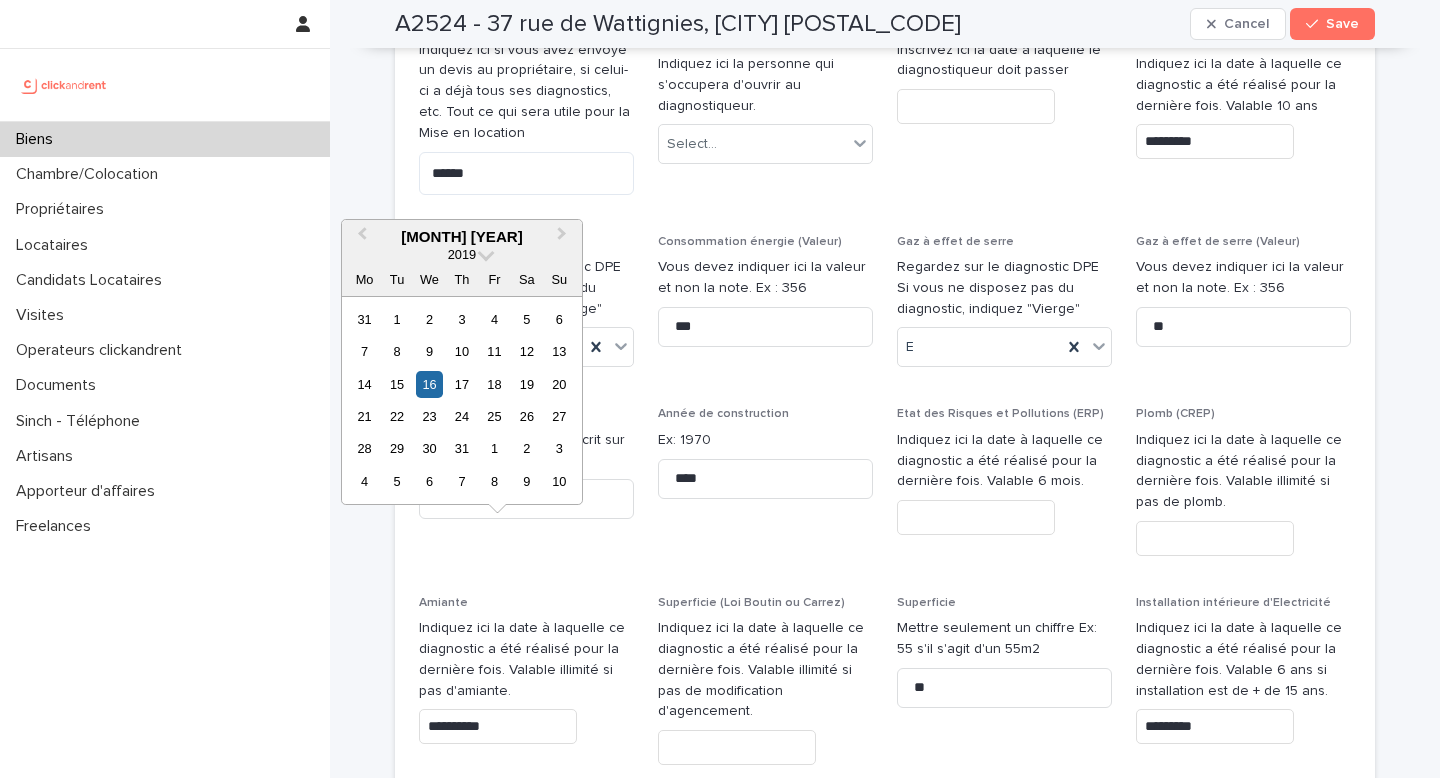 type on "*********" 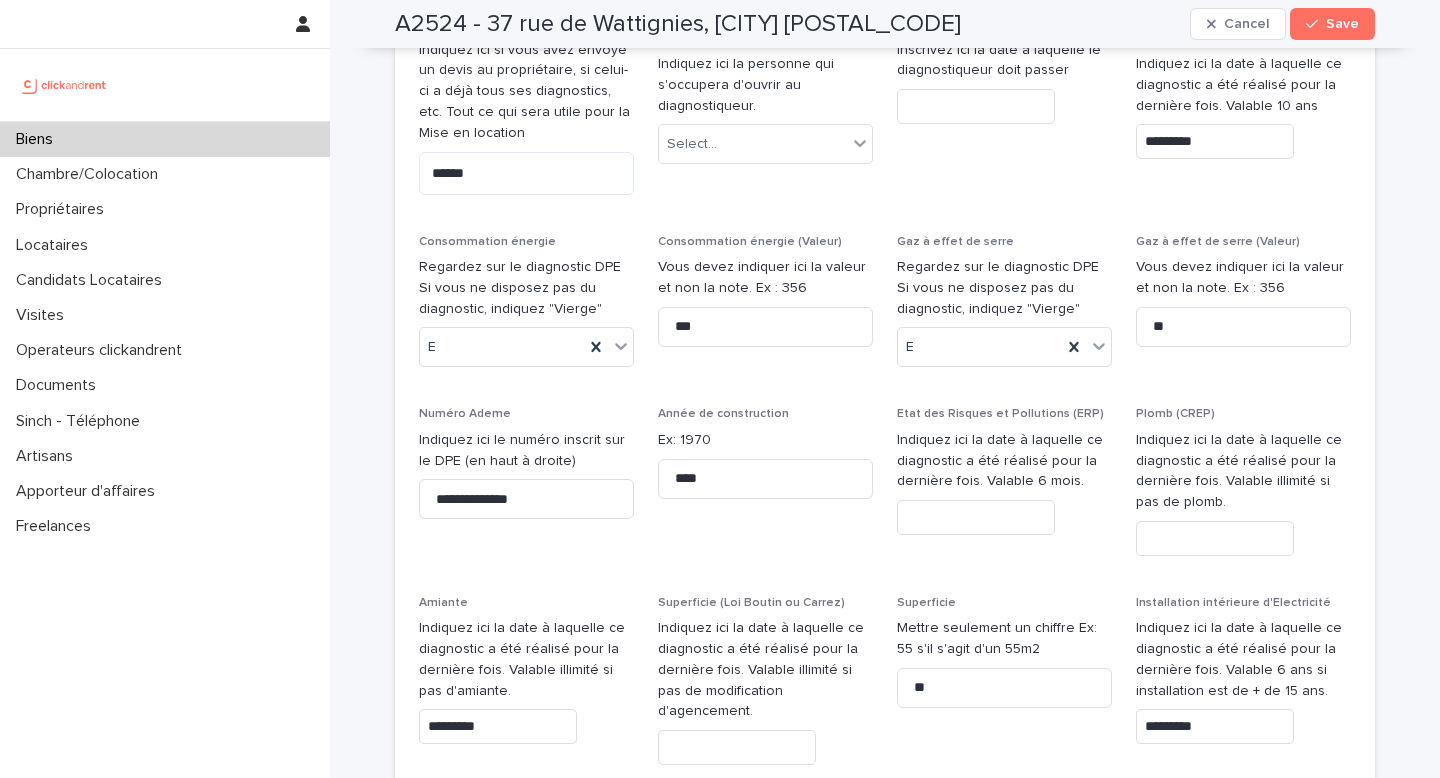 click on "Indiquez ici la date à laquelle ce diagnostic a été réalisé pour la dernière fois.
Valable illimité si pas d'amiante." at bounding box center (526, 659) 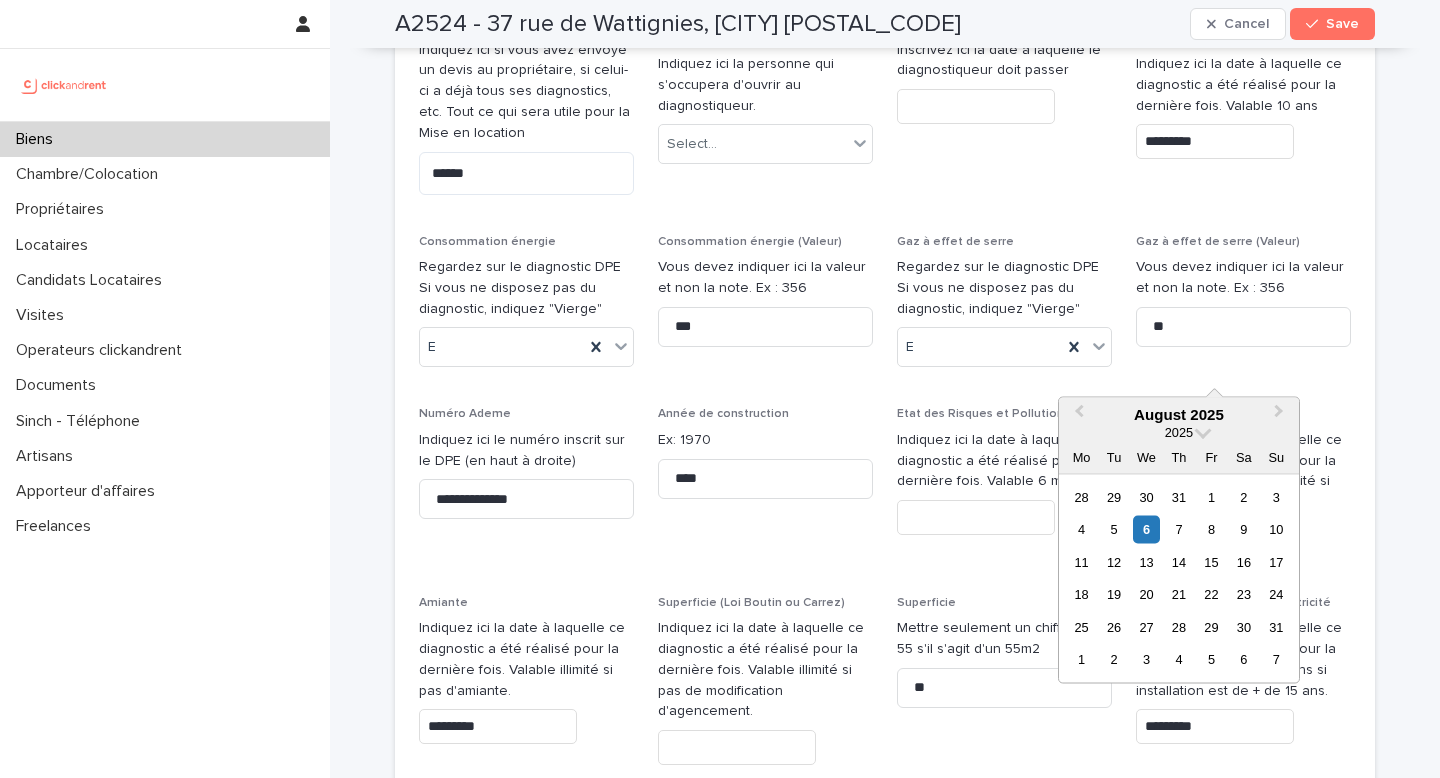 click at bounding box center (1215, 538) 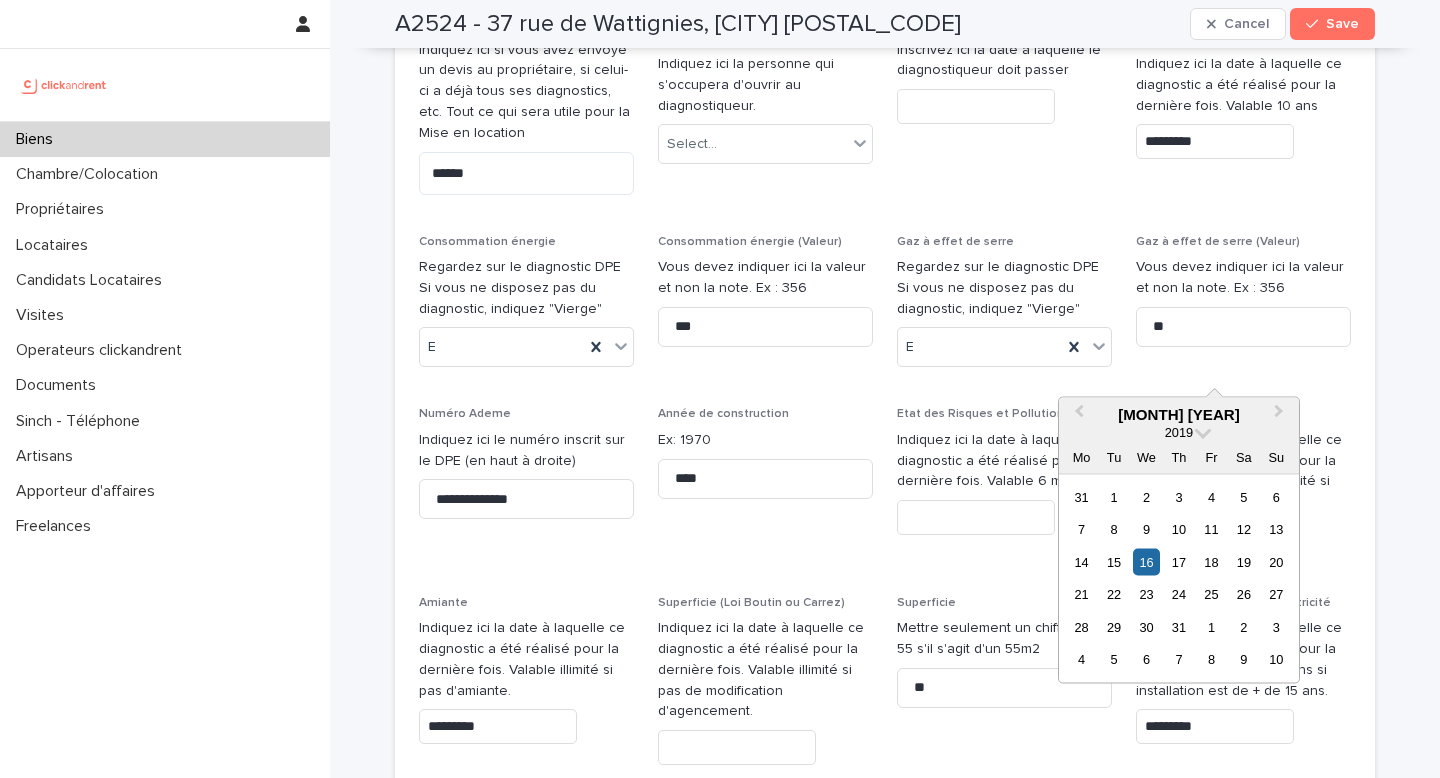 type on "*********" 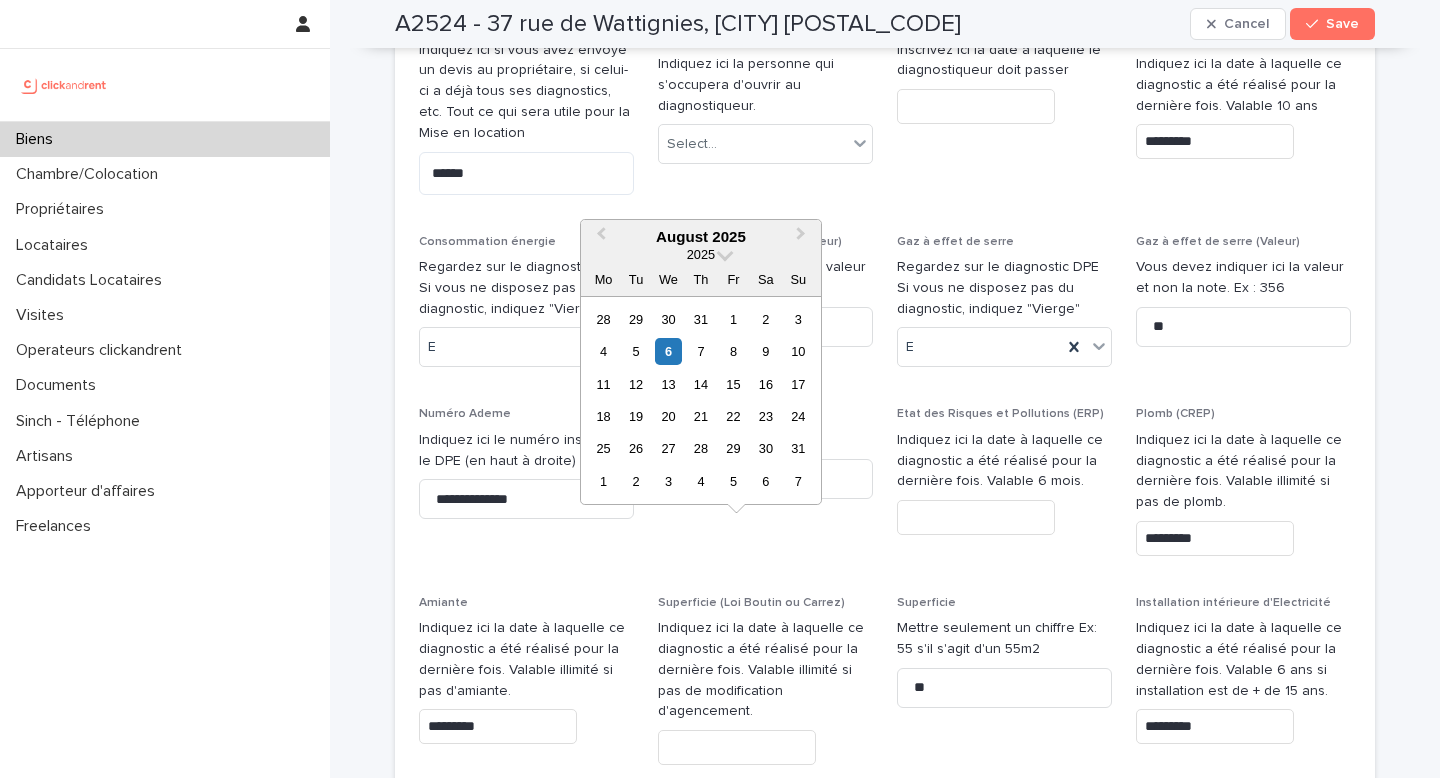 click at bounding box center [737, 747] 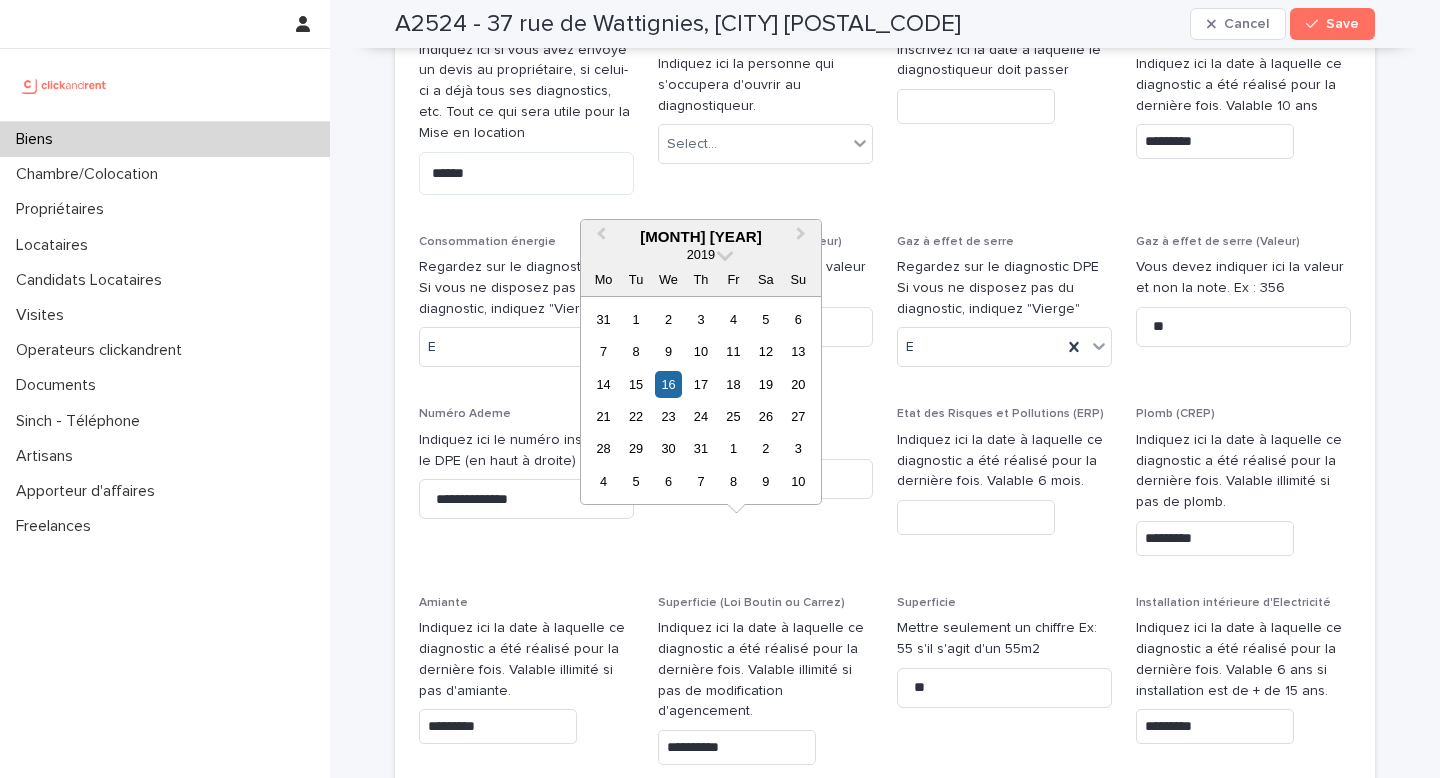 type on "*********" 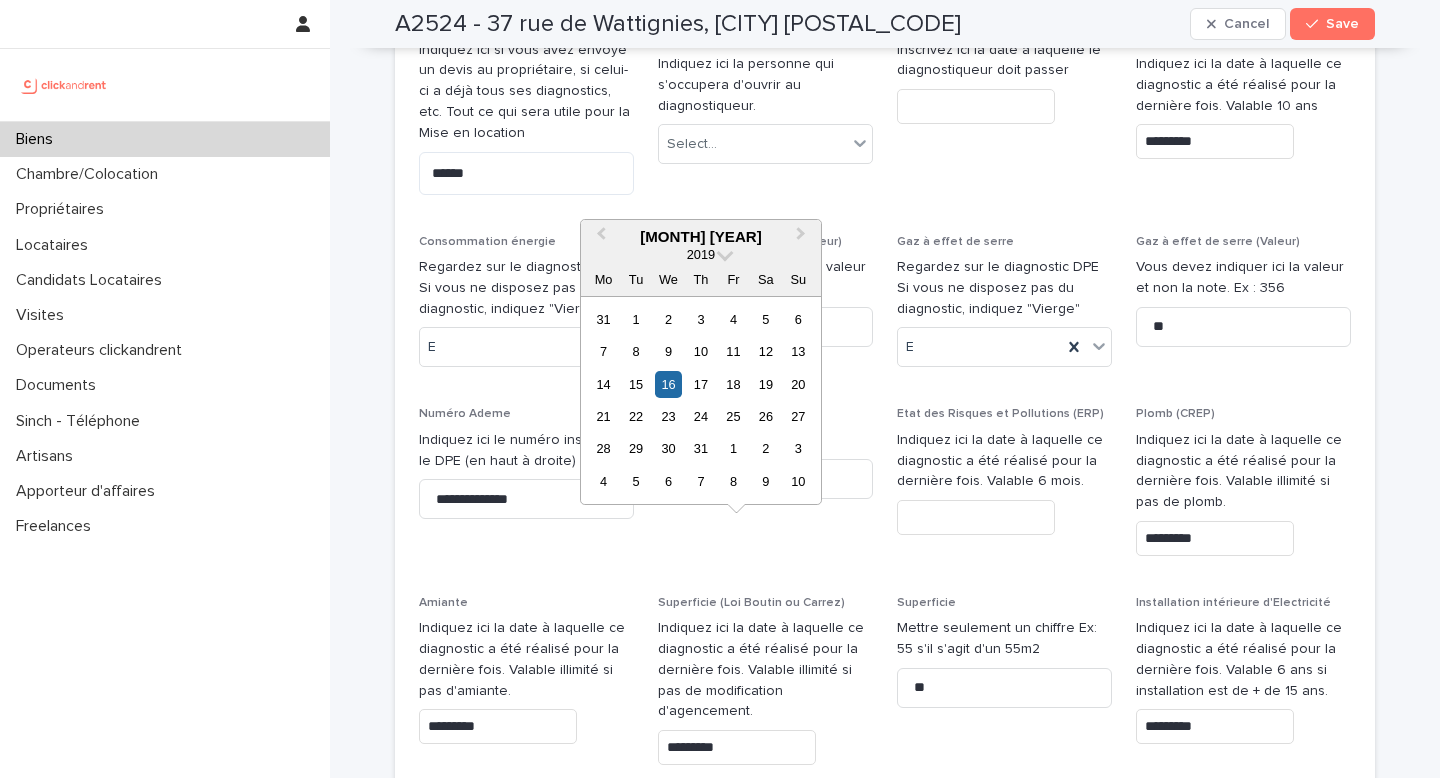 click on "*********" at bounding box center [765, 747] 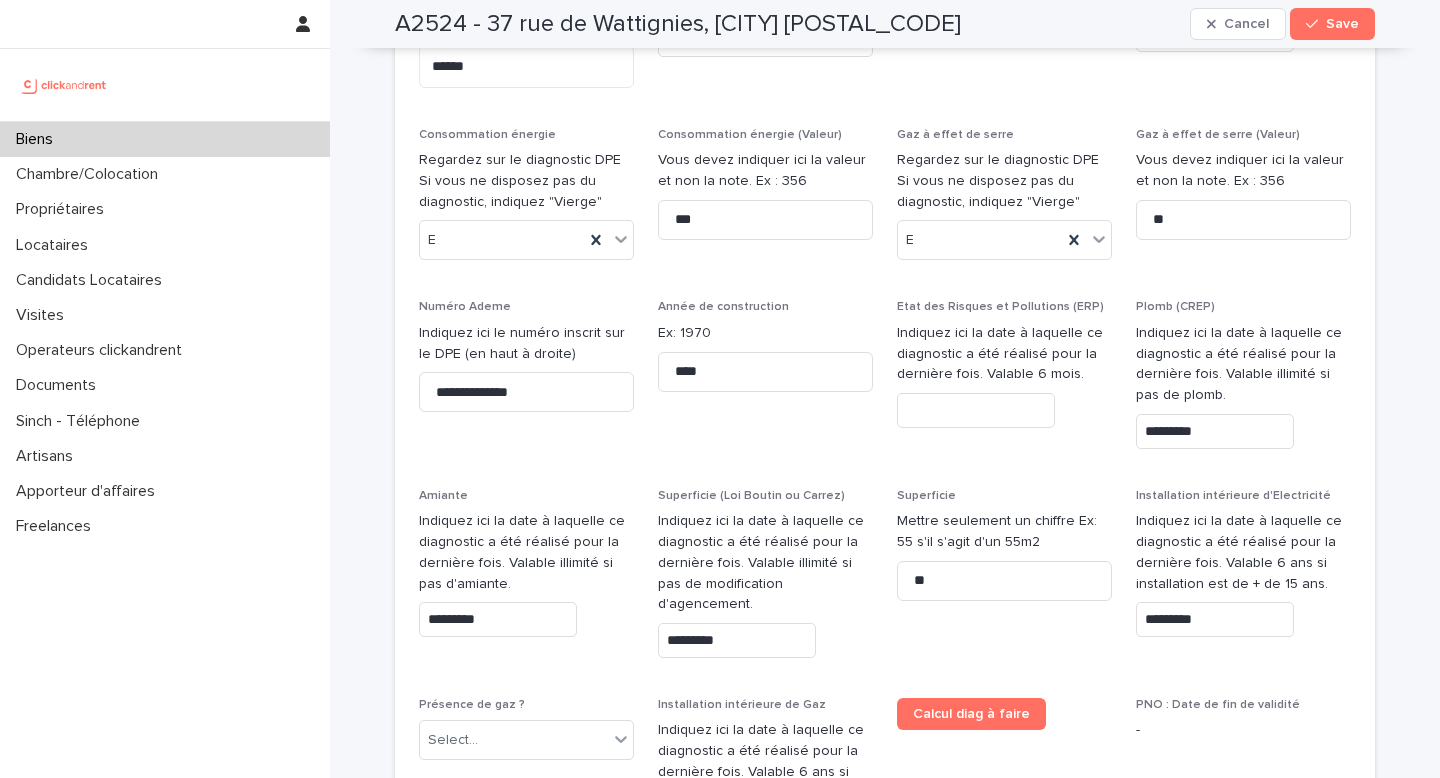 scroll, scrollTop: 8858, scrollLeft: 0, axis: vertical 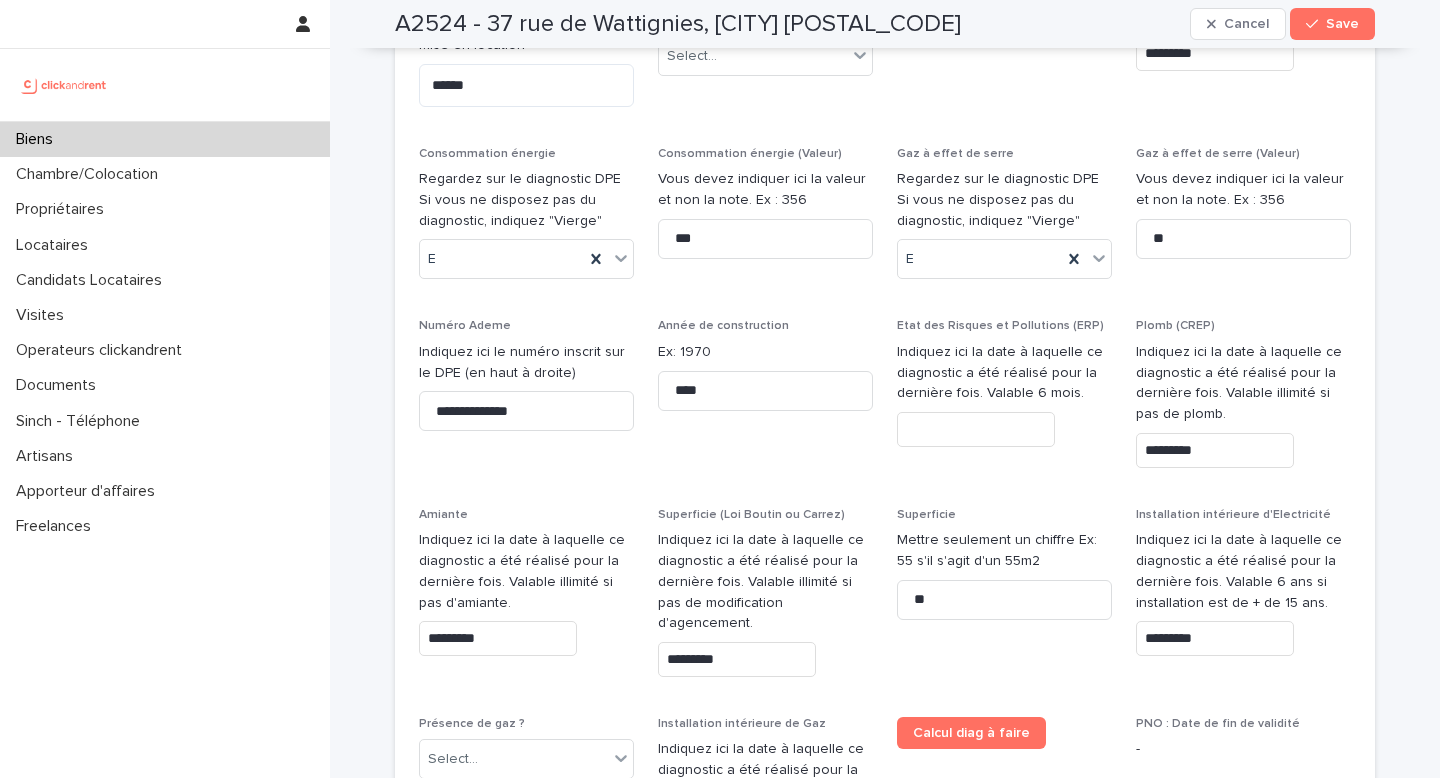 click at bounding box center (976, 429) 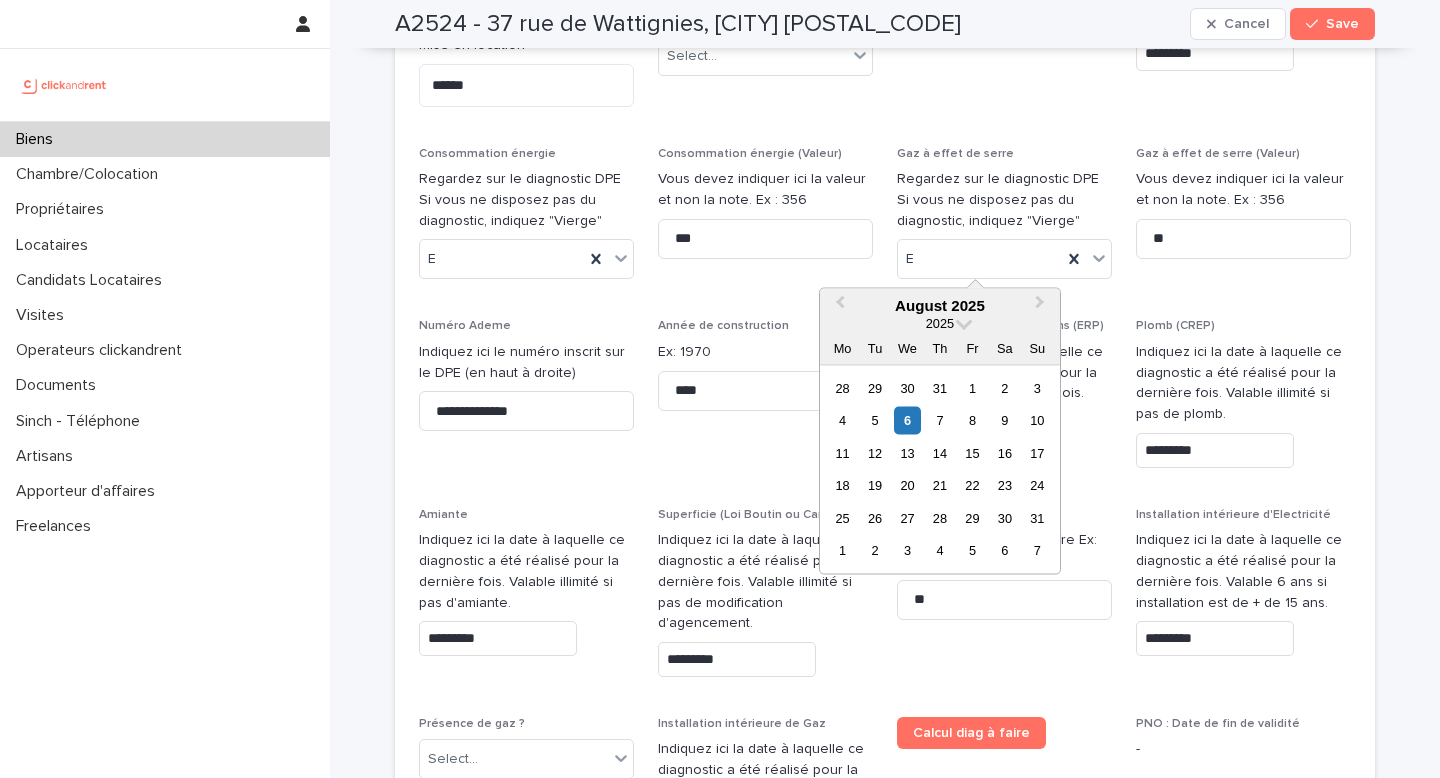 paste on "**********" 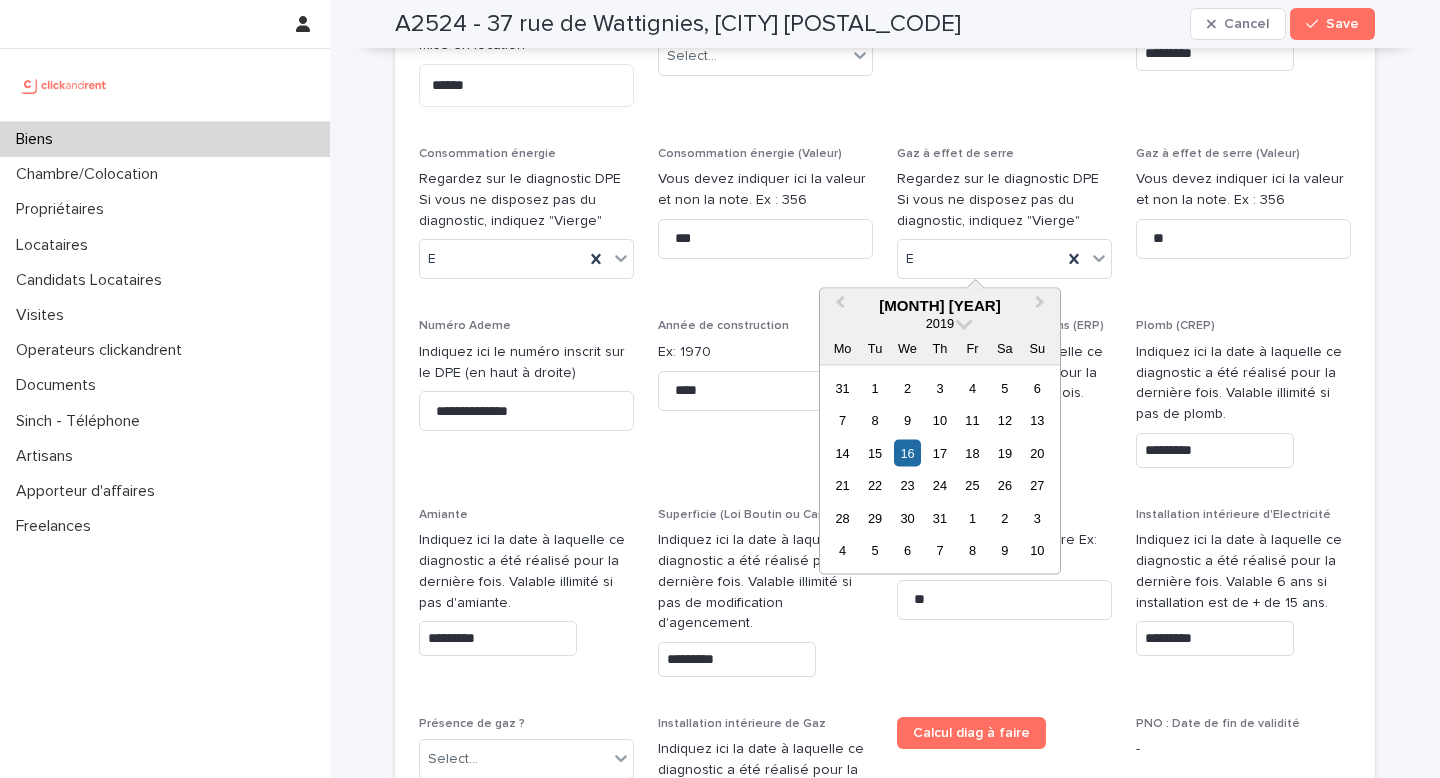 type on "*********" 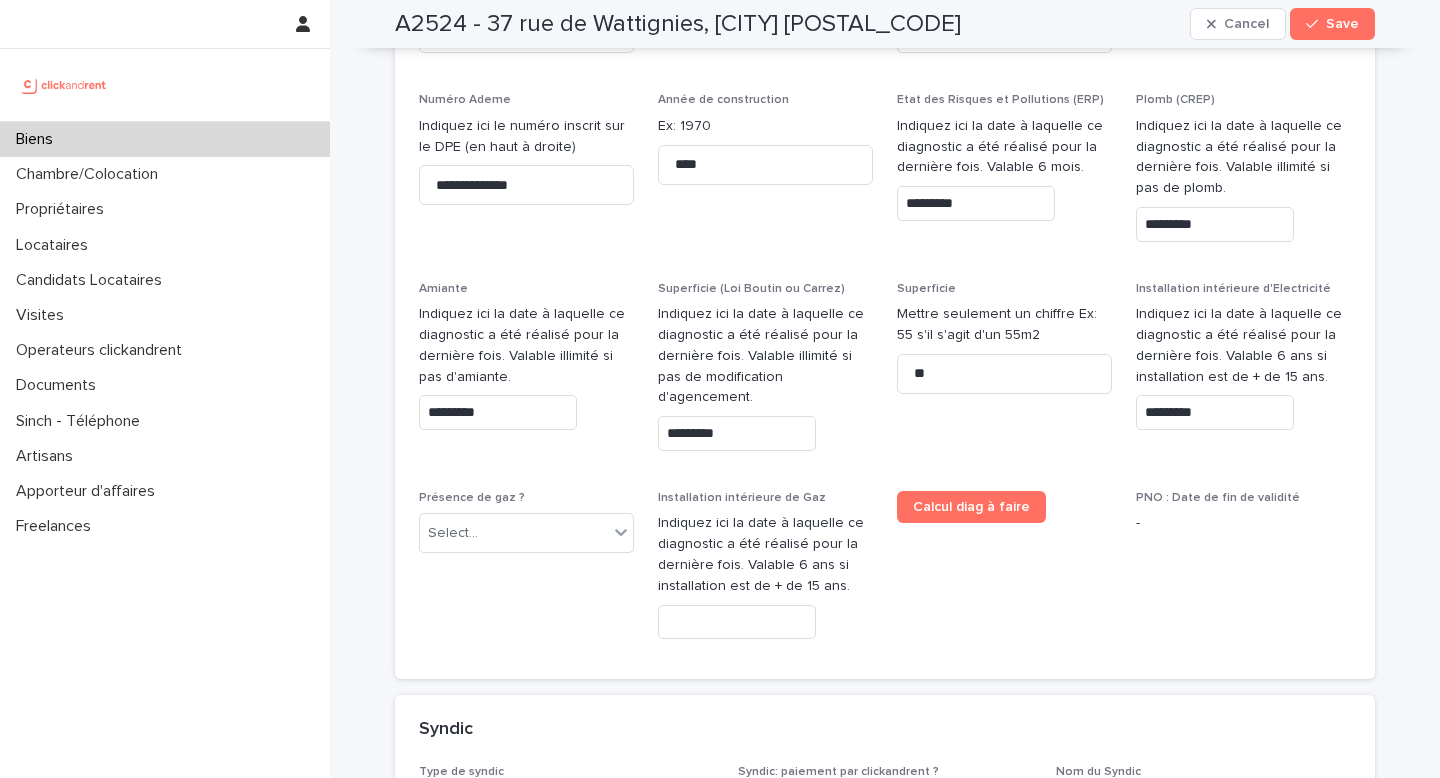 scroll, scrollTop: 9100, scrollLeft: 0, axis: vertical 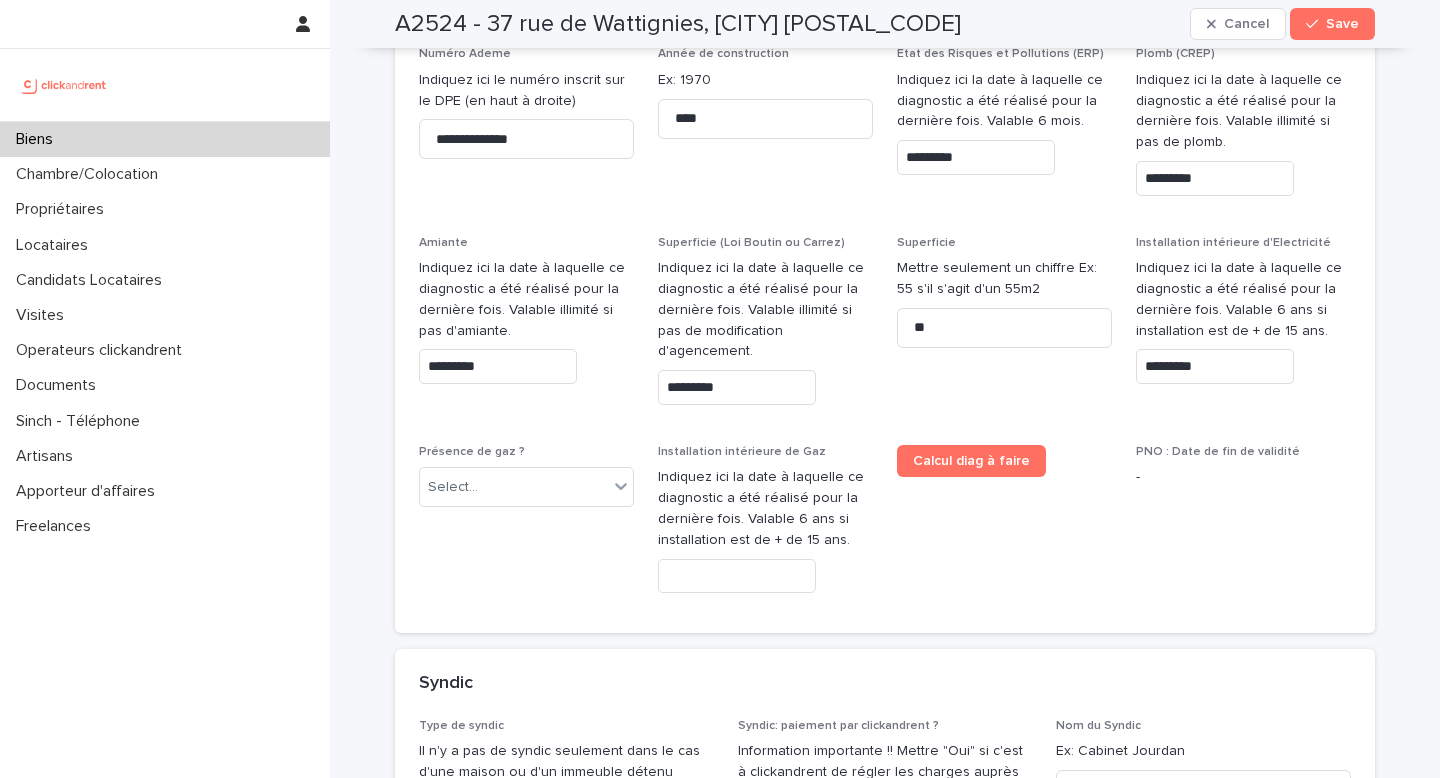 click on "Select..." at bounding box center (554, 831) 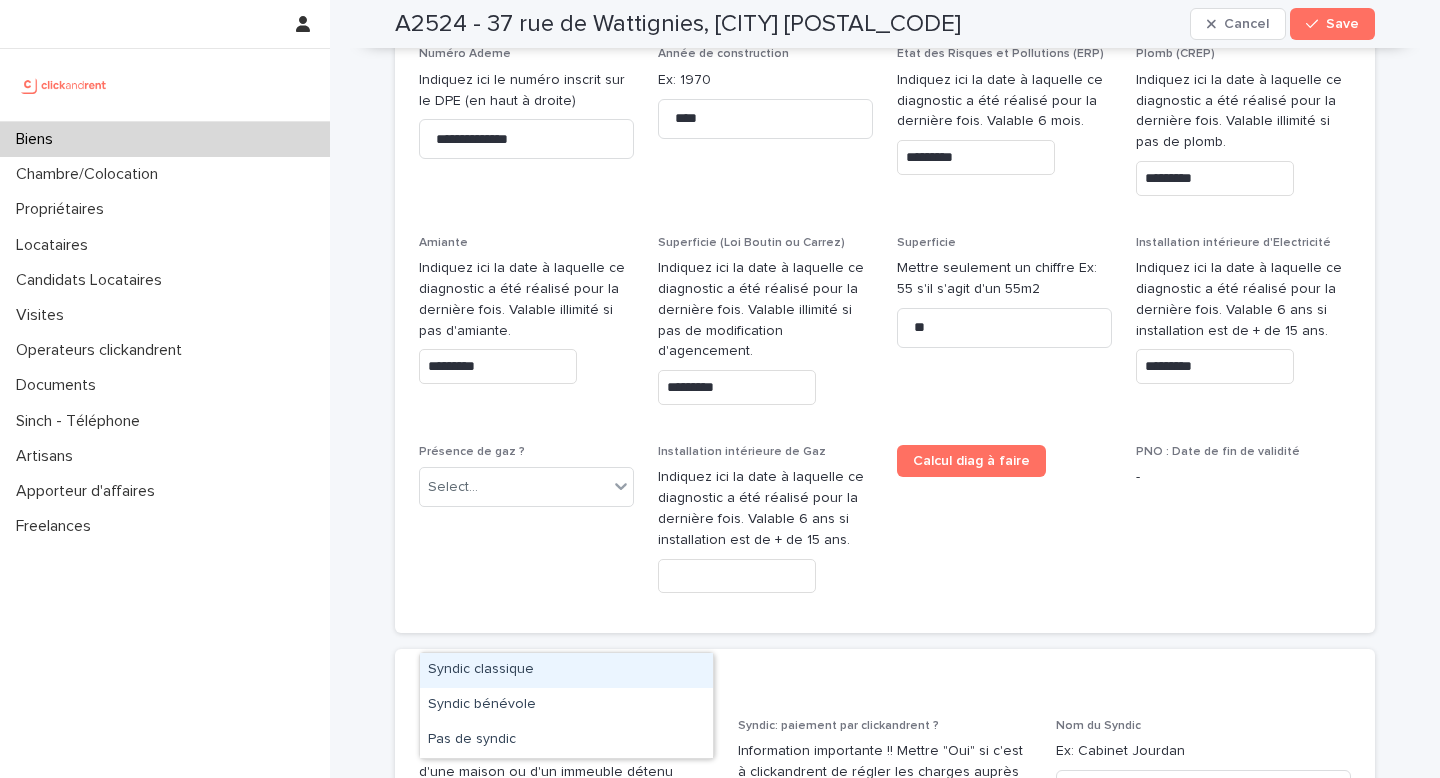 click on "Syndic classique" at bounding box center (566, 670) 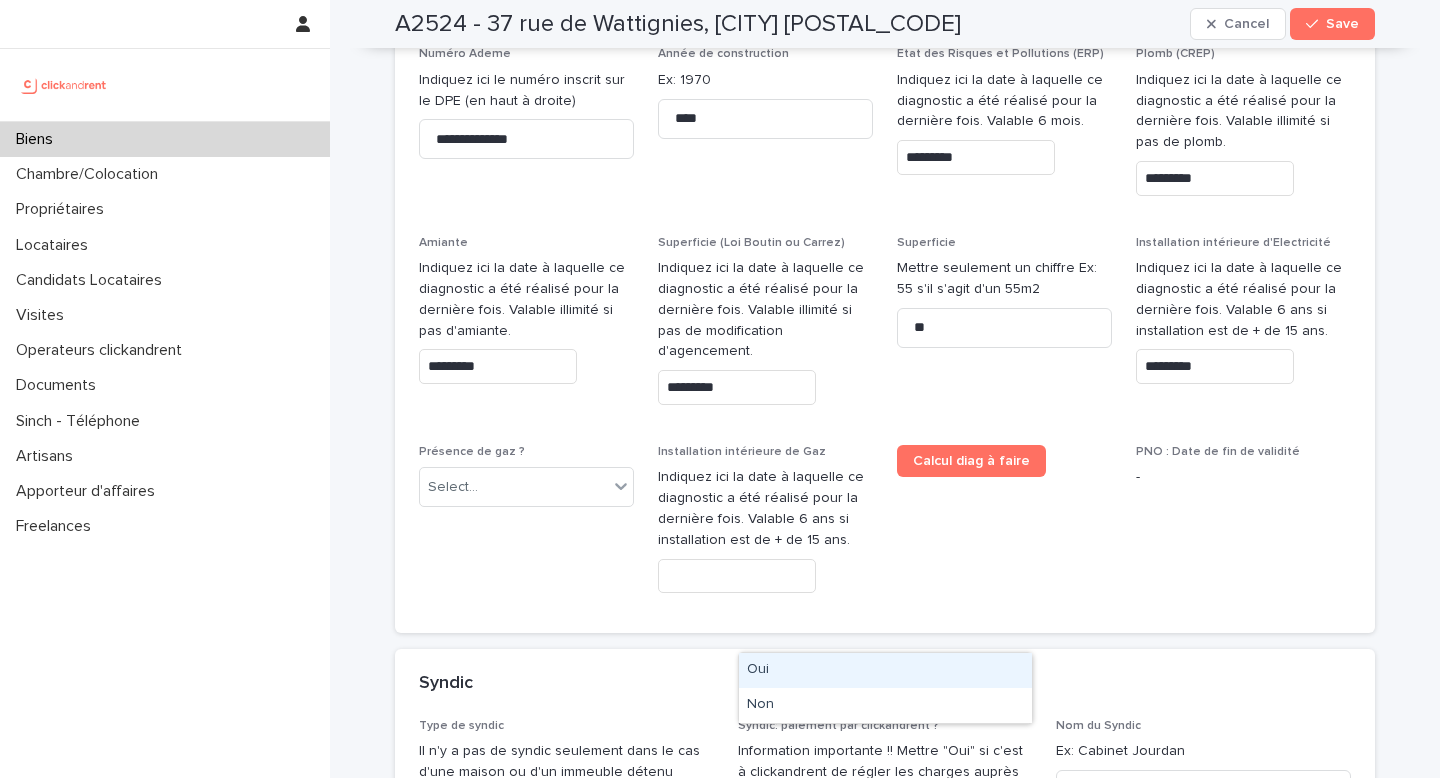click on "Select..." at bounding box center [873, 831] 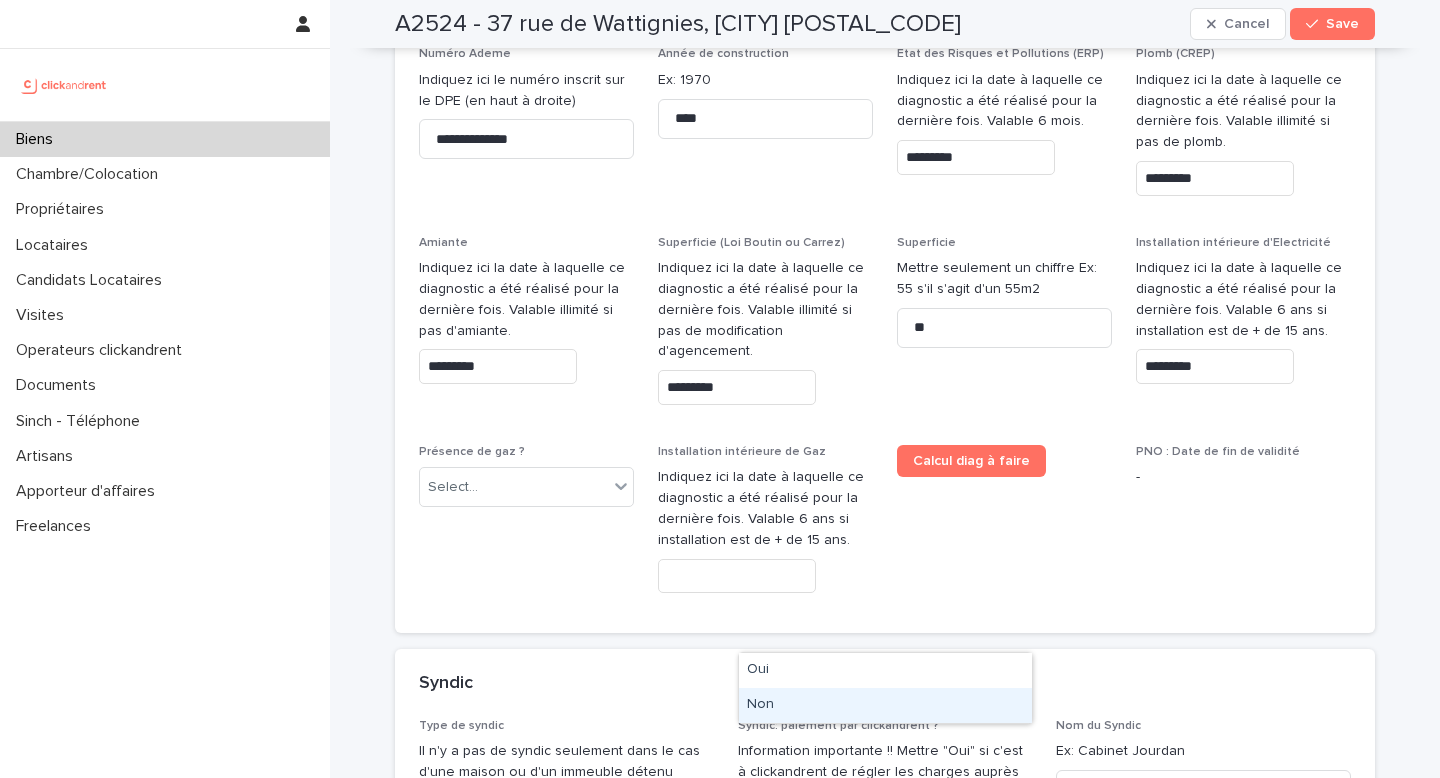 click on "Non" at bounding box center [885, 705] 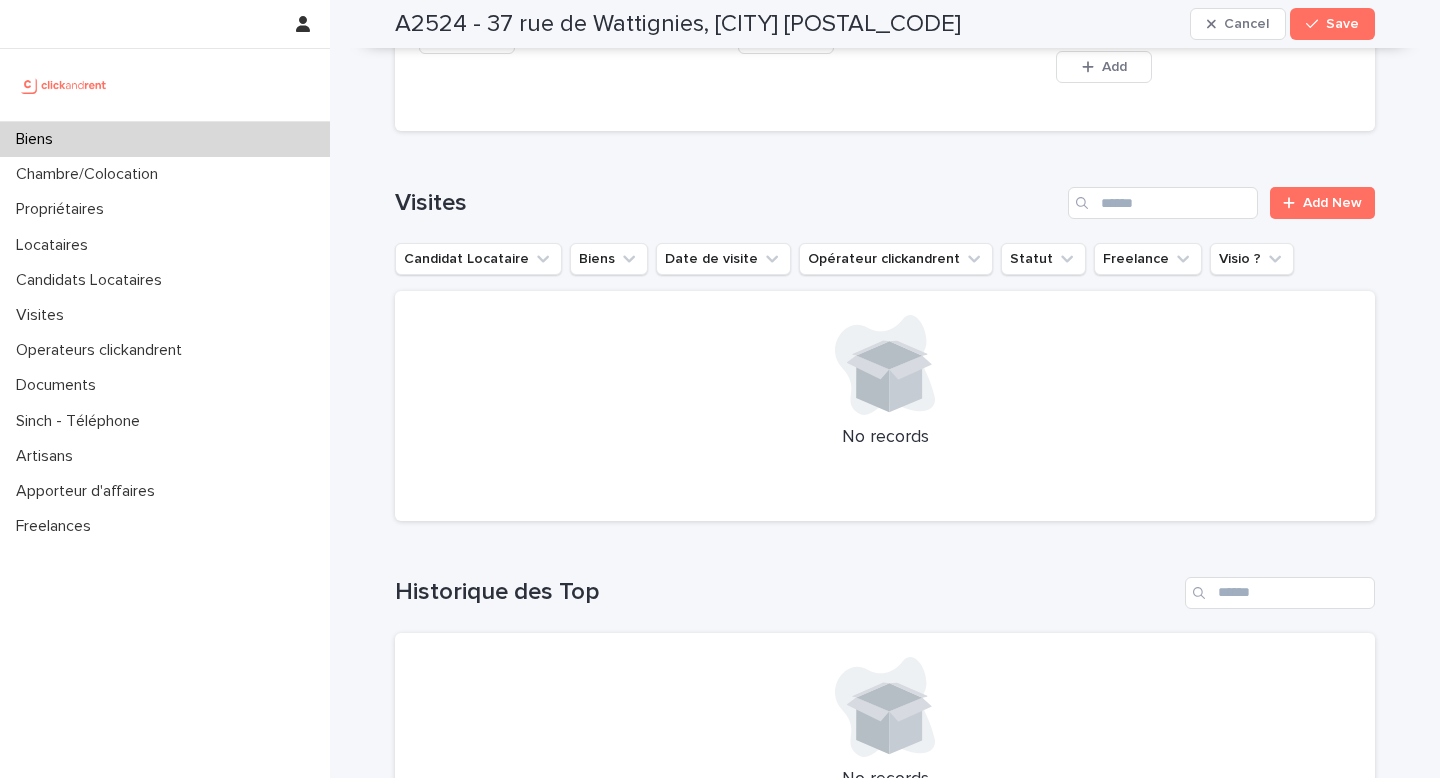 scroll, scrollTop: 10817, scrollLeft: 0, axis: vertical 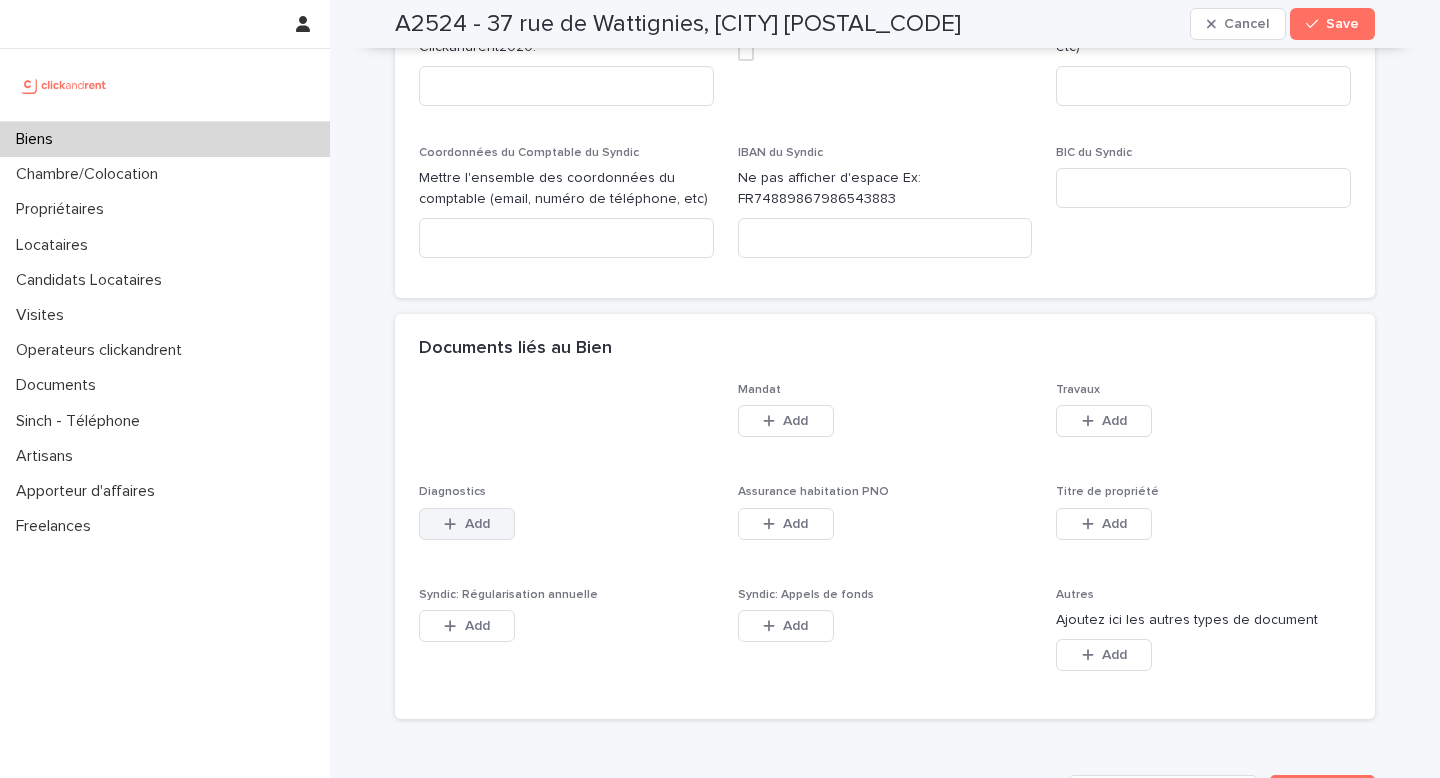 click on "Add" at bounding box center (467, 524) 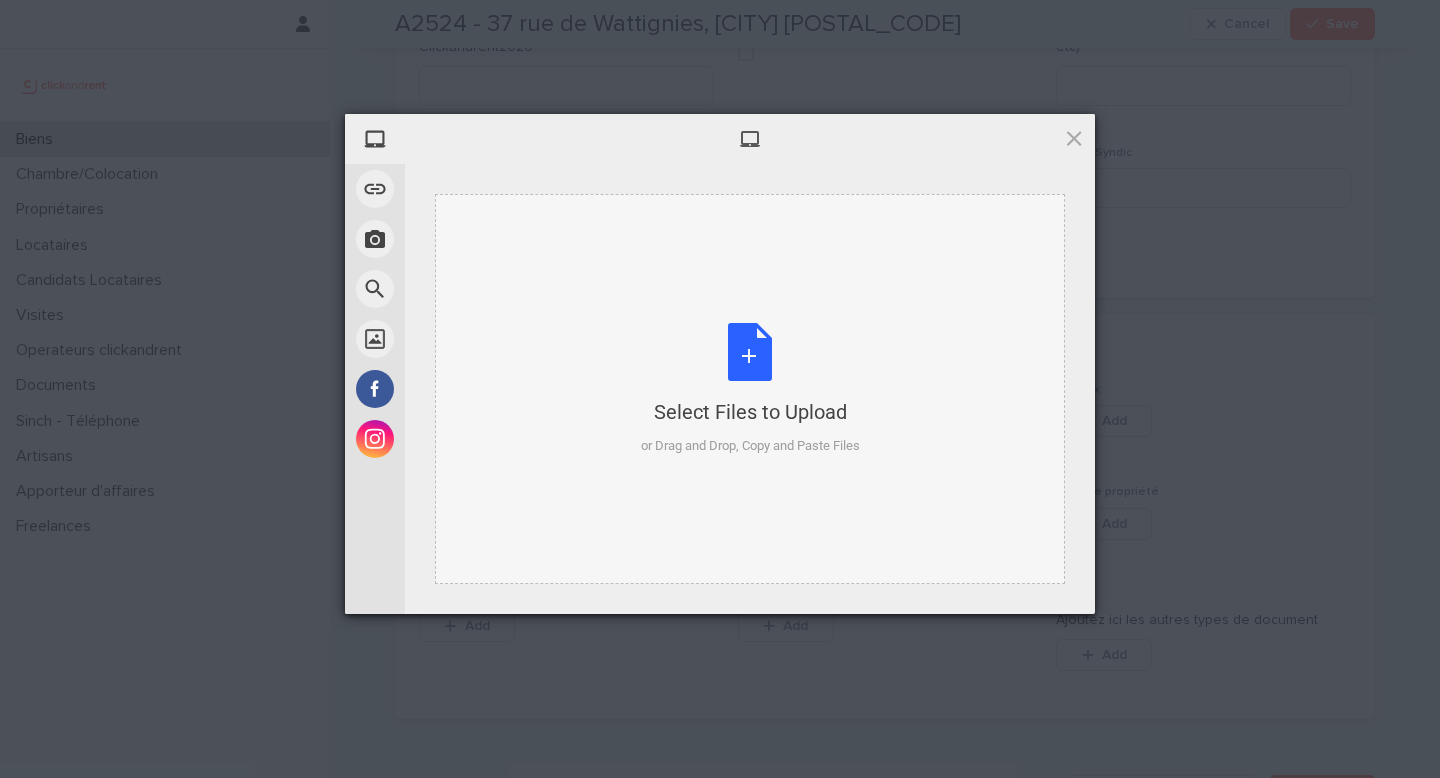click on "Select Files to Upload
or Drag and Drop, Copy and Paste Files" at bounding box center [750, 389] 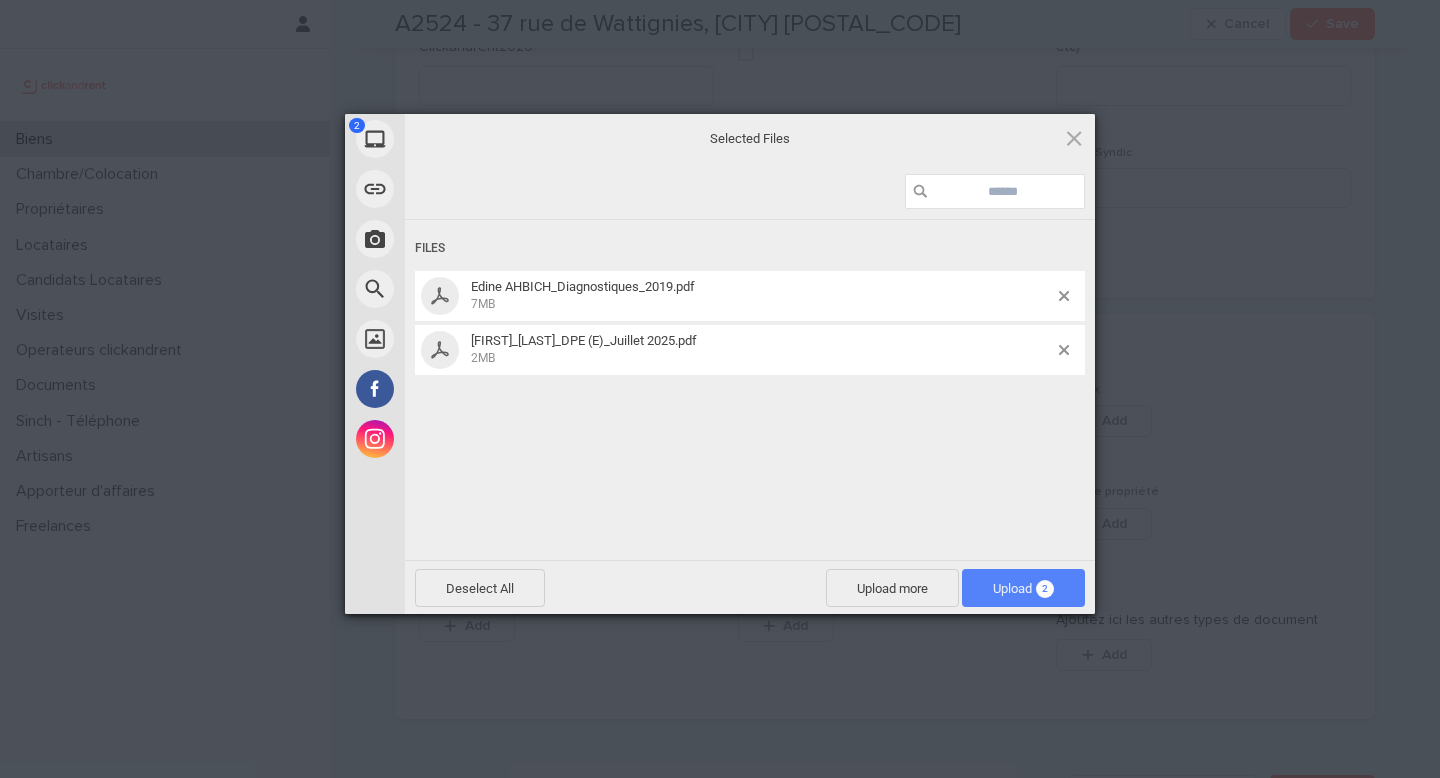 click on "2" at bounding box center (1045, 589) 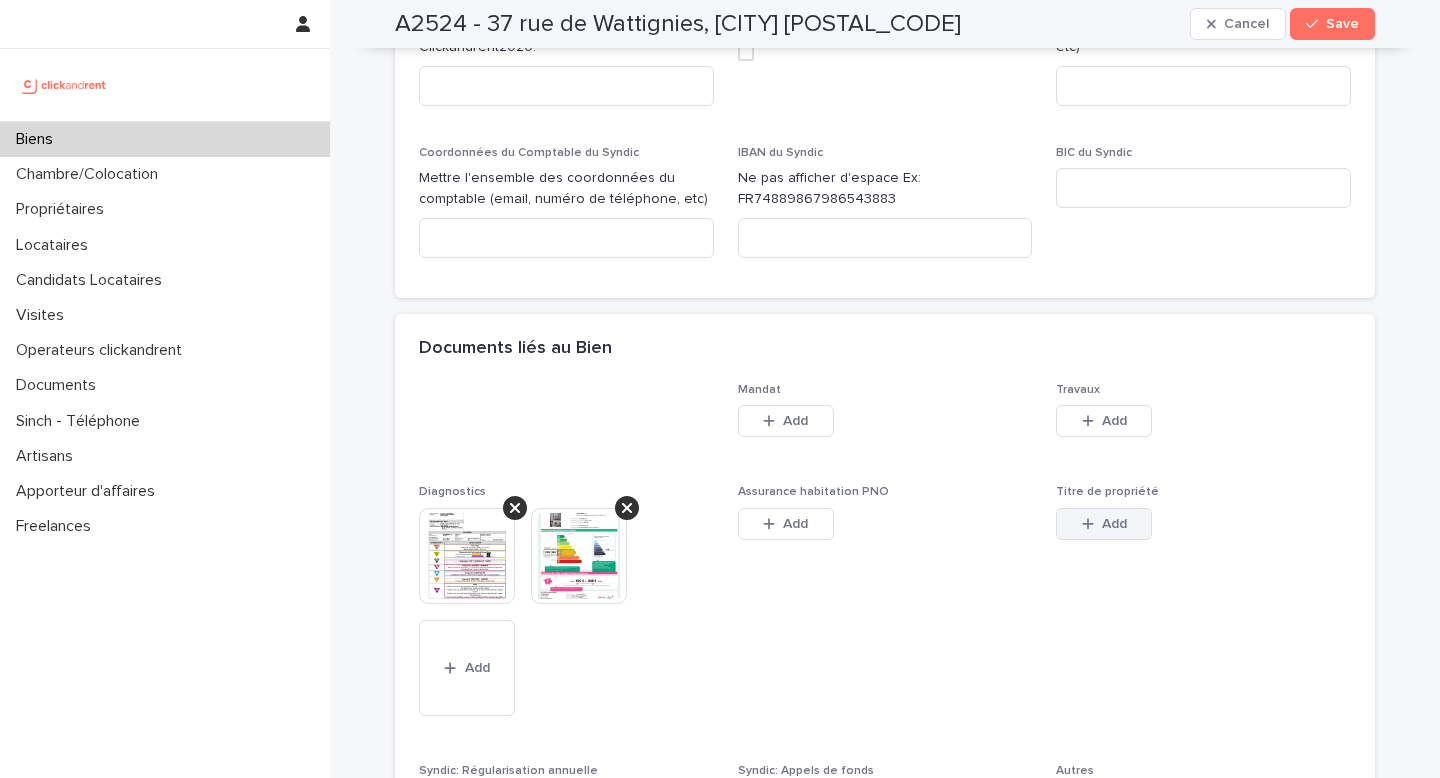 click 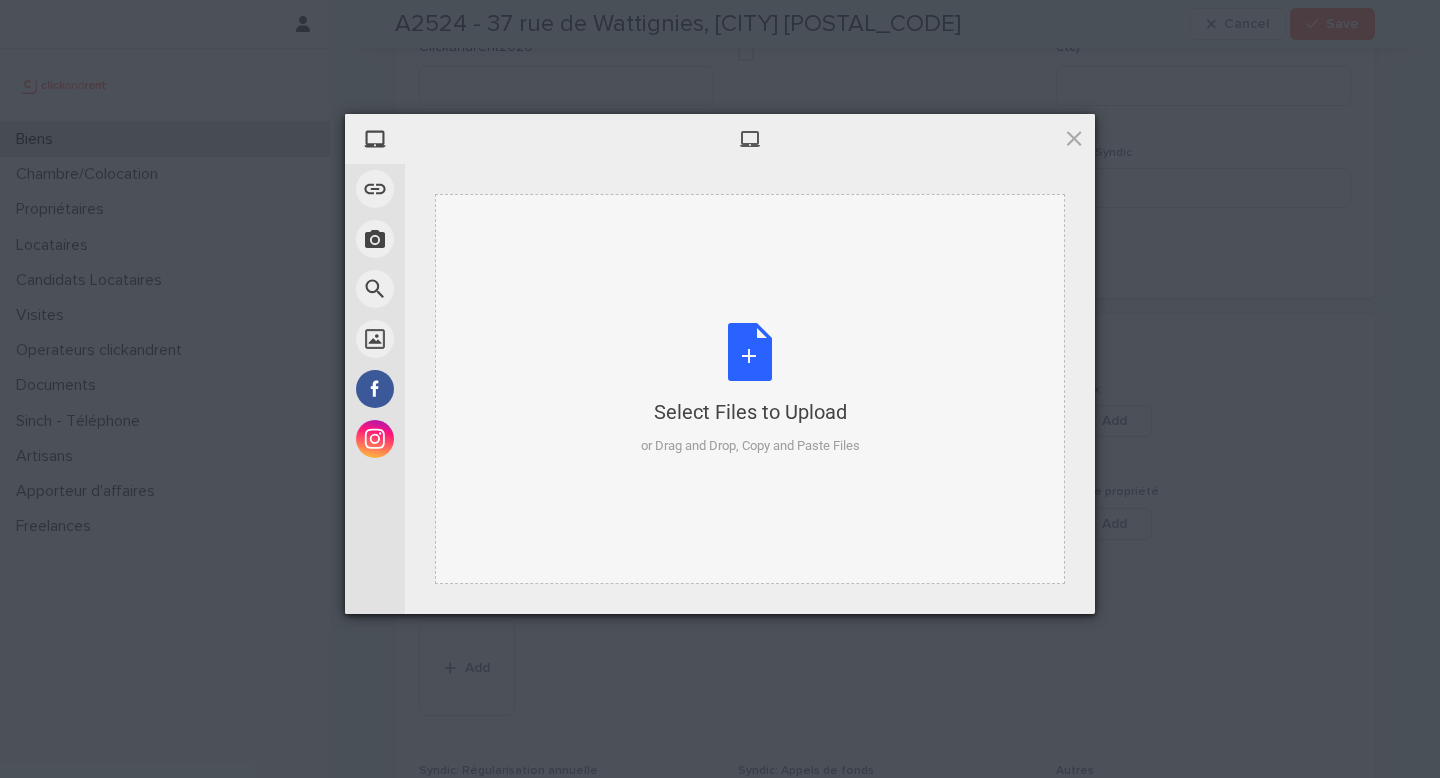 click on "Select Files to Upload
or Drag and Drop, Copy and Paste Files" at bounding box center (750, 389) 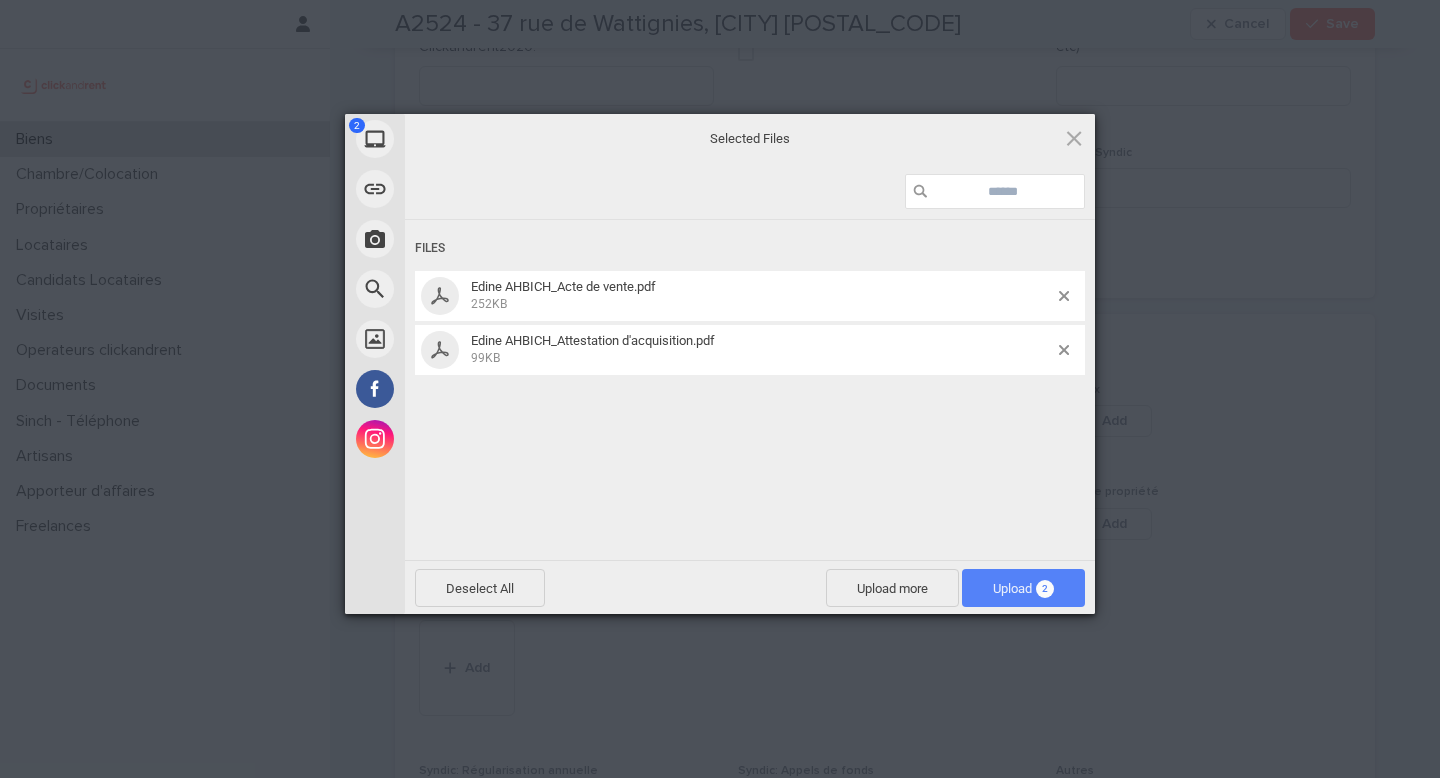 click on "Upload
2" at bounding box center [1023, 588] 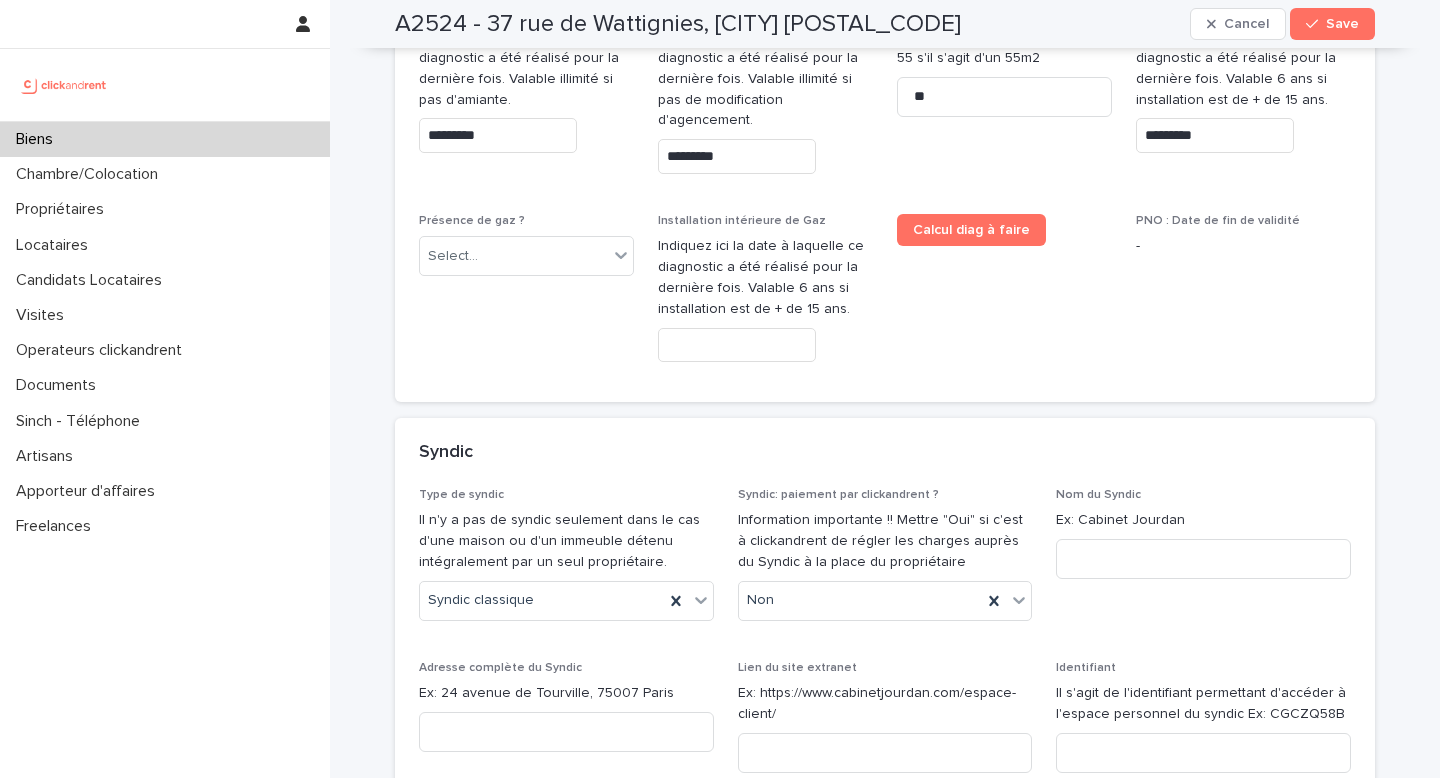 scroll, scrollTop: 9302, scrollLeft: 0, axis: vertical 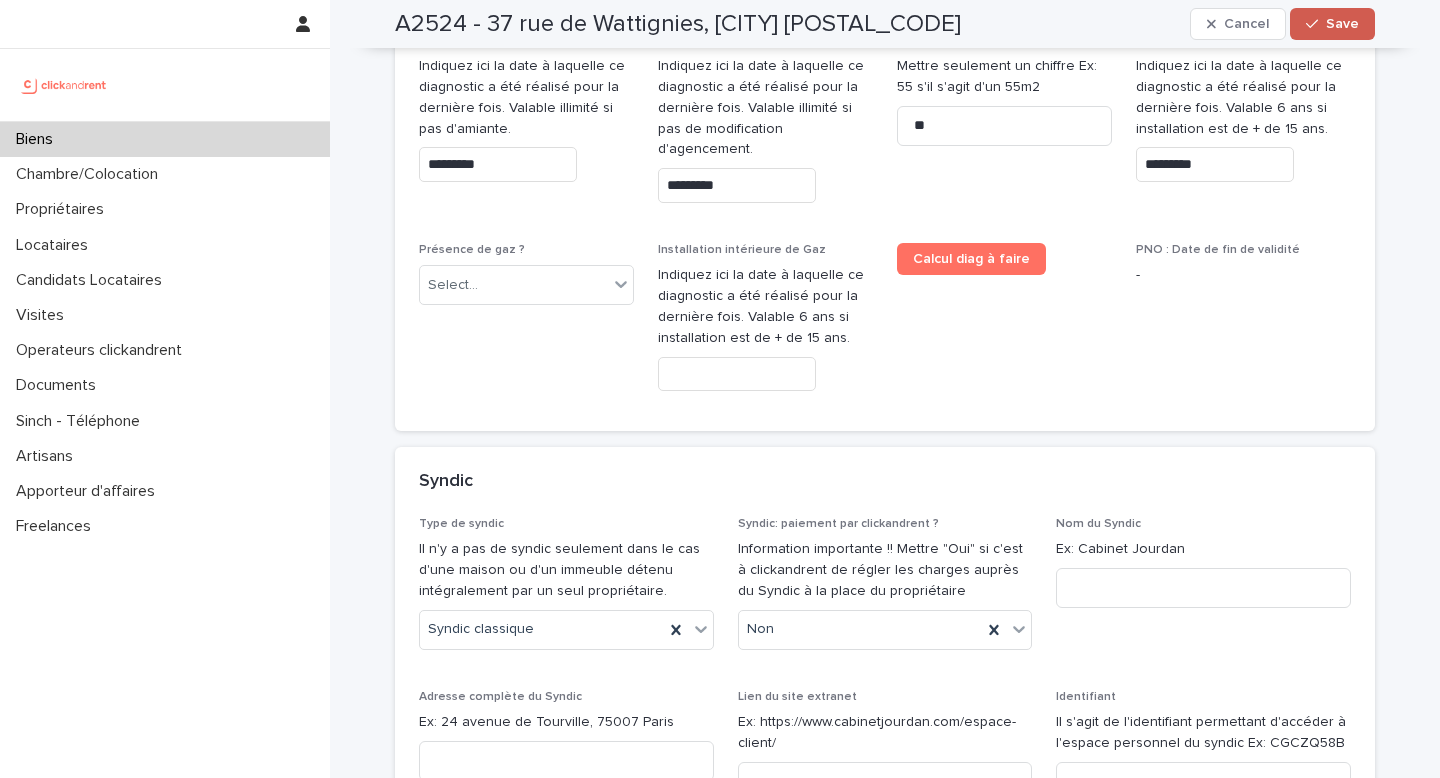 click on "Save" at bounding box center [1342, 24] 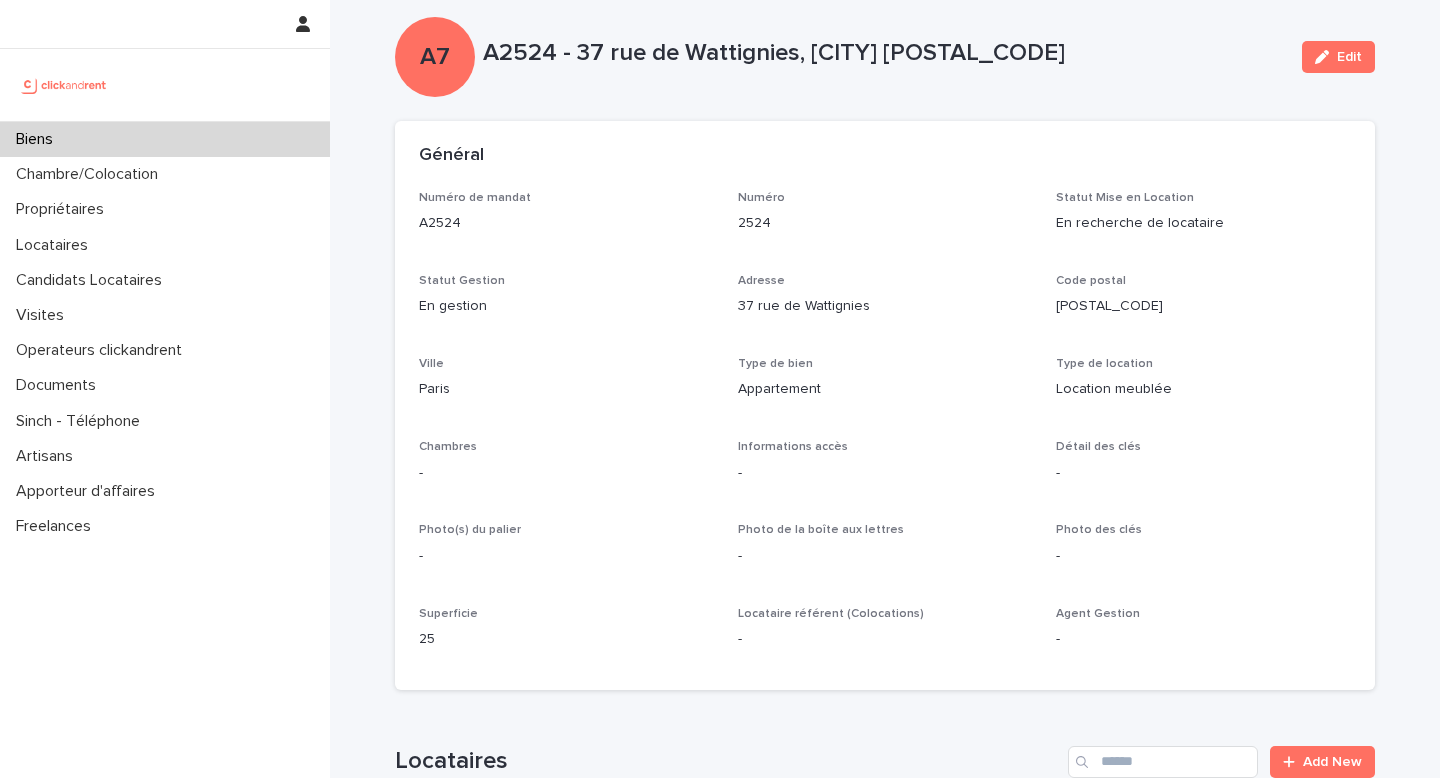 scroll, scrollTop: 34, scrollLeft: 0, axis: vertical 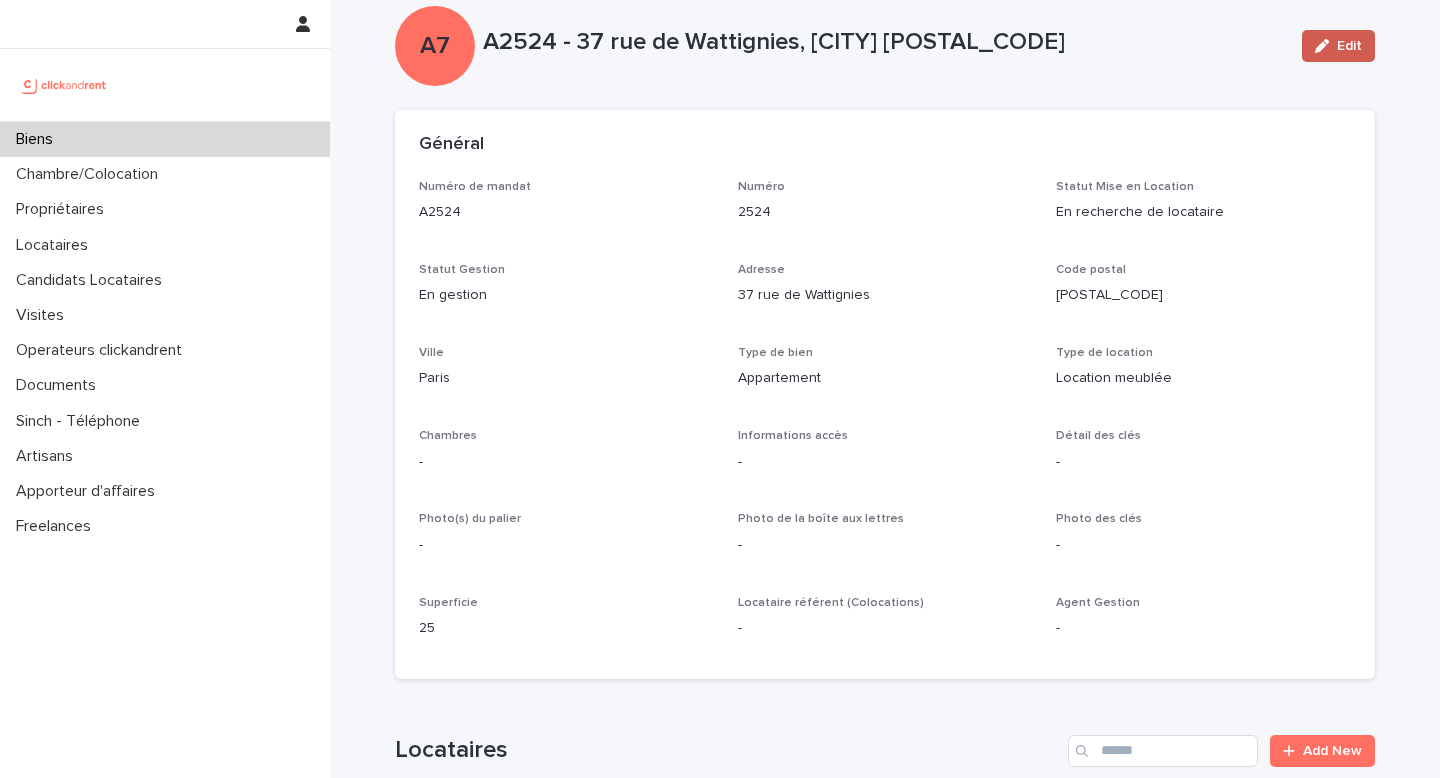 click on "Edit" at bounding box center [1349, 46] 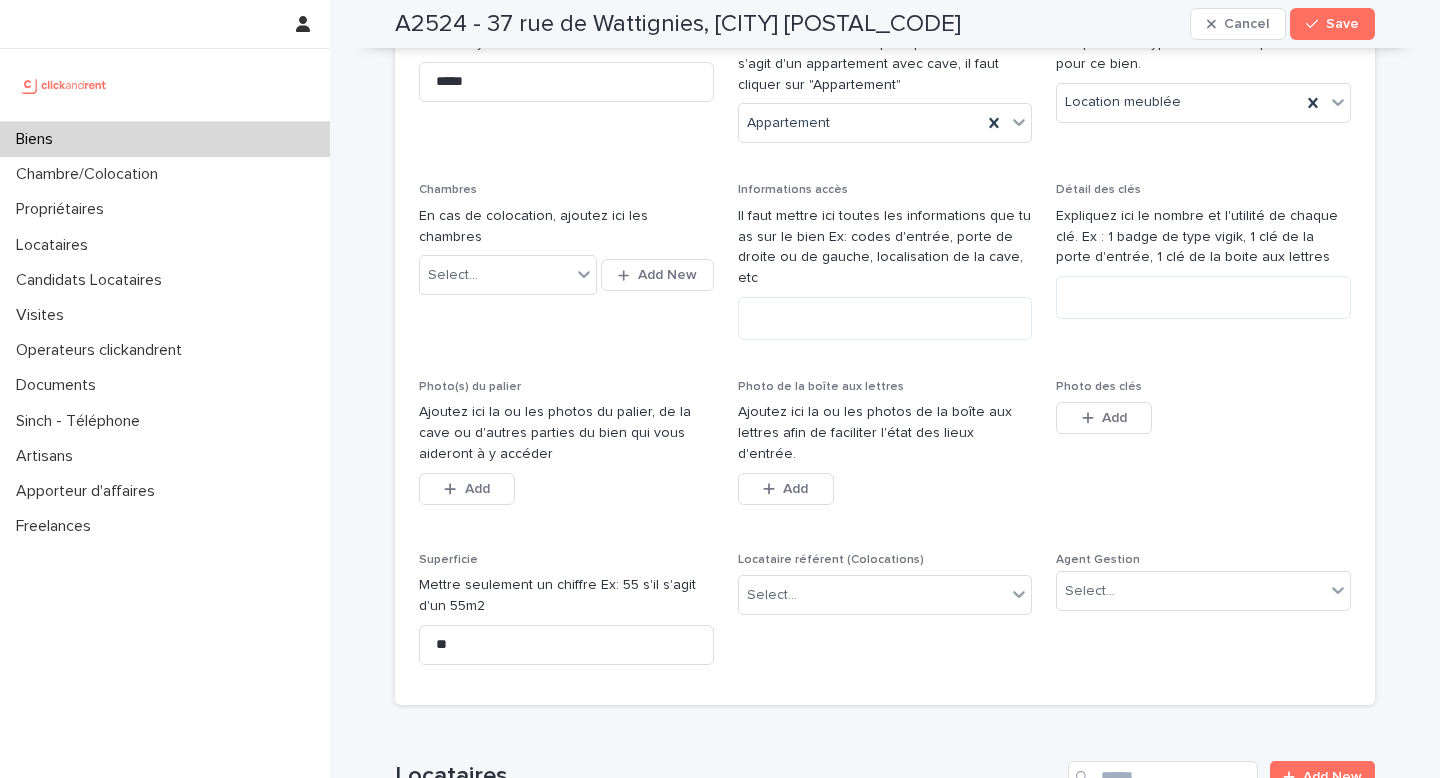 scroll, scrollTop: 524, scrollLeft: 0, axis: vertical 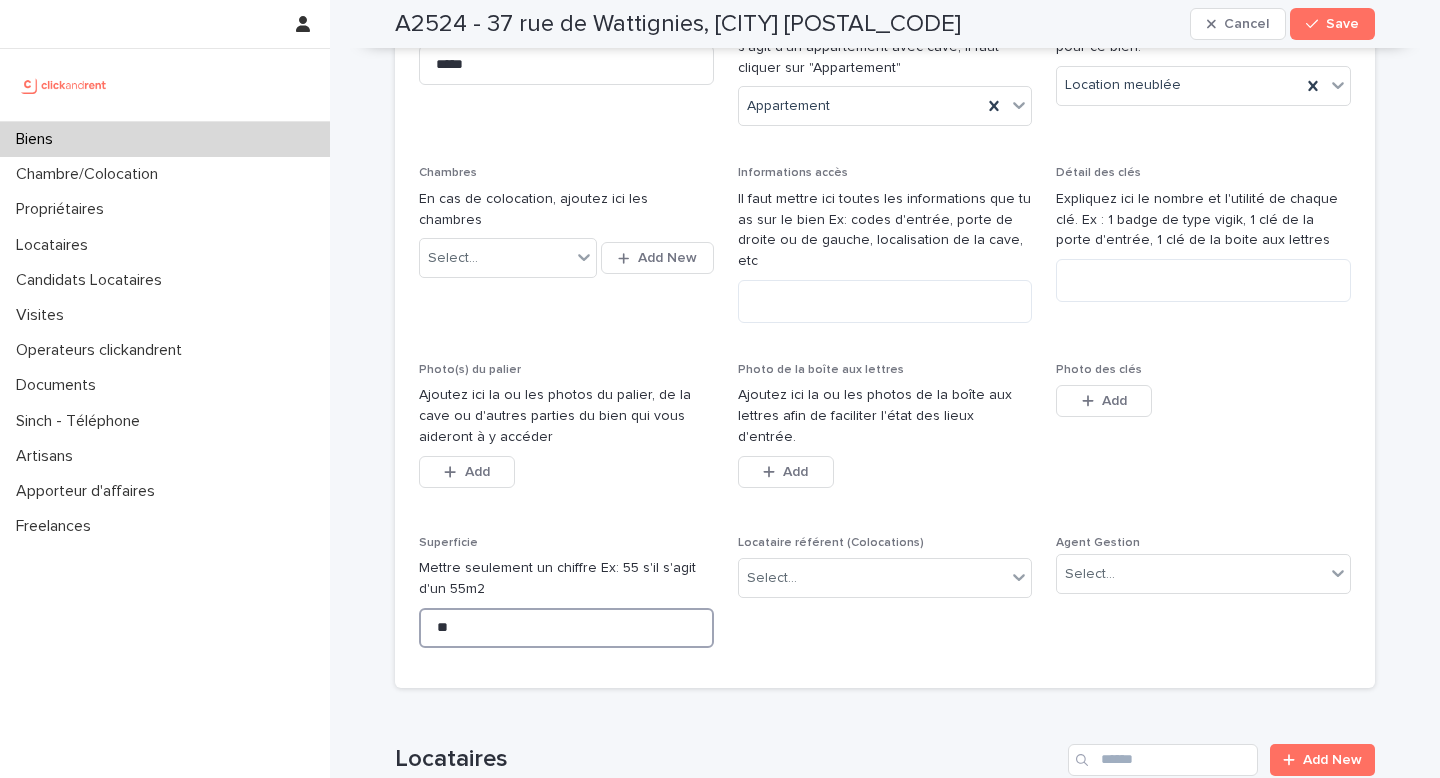 click on "**" at bounding box center (566, 628) 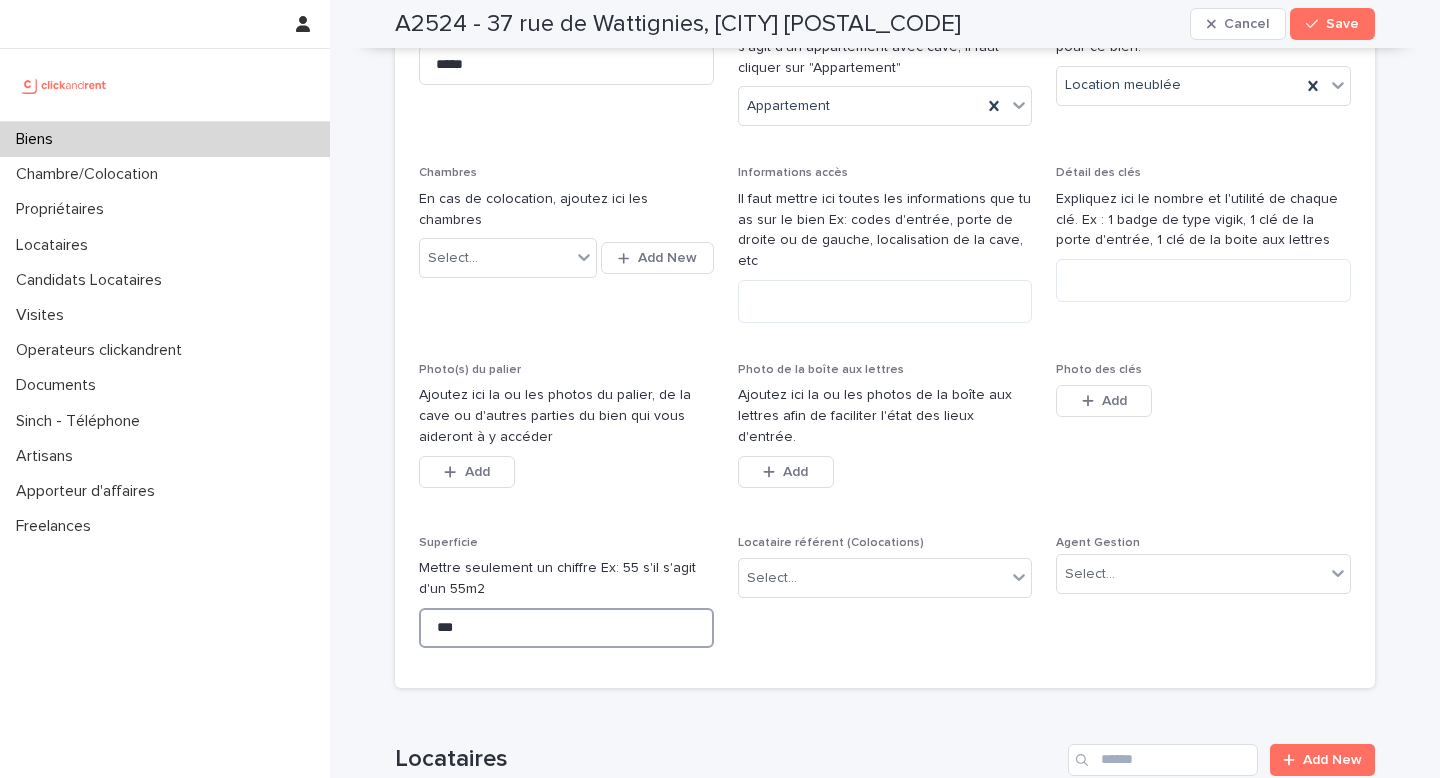 type on "***" 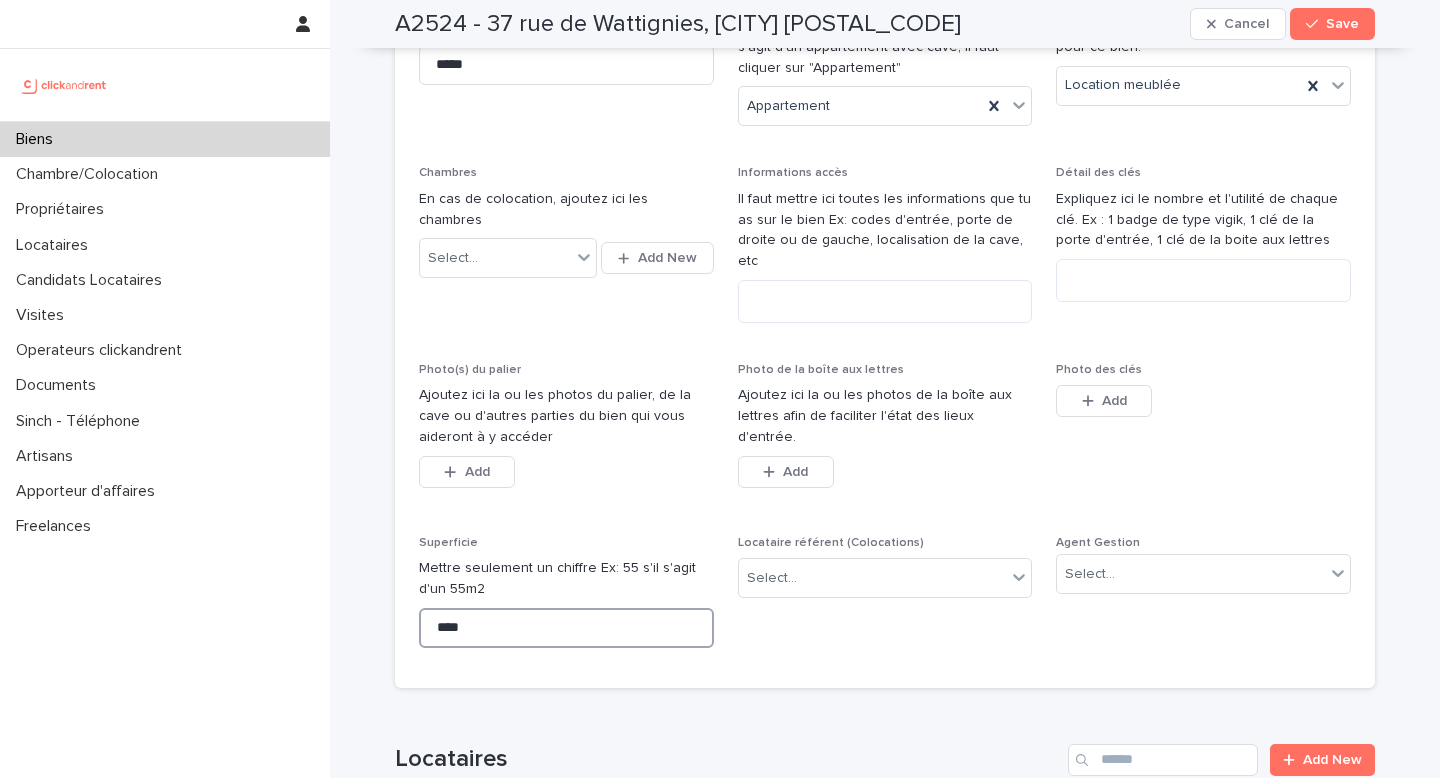 type on "****" 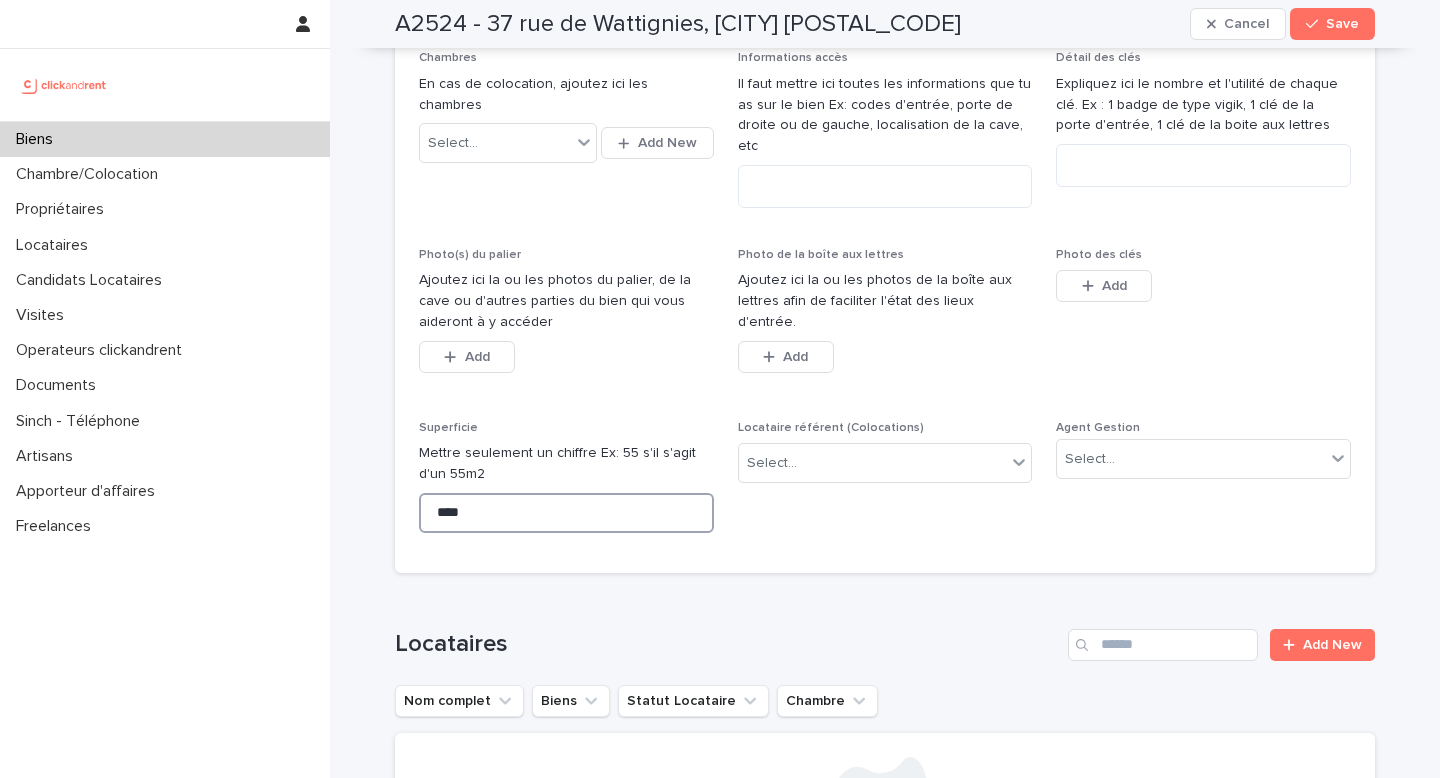 scroll, scrollTop: 689, scrollLeft: 0, axis: vertical 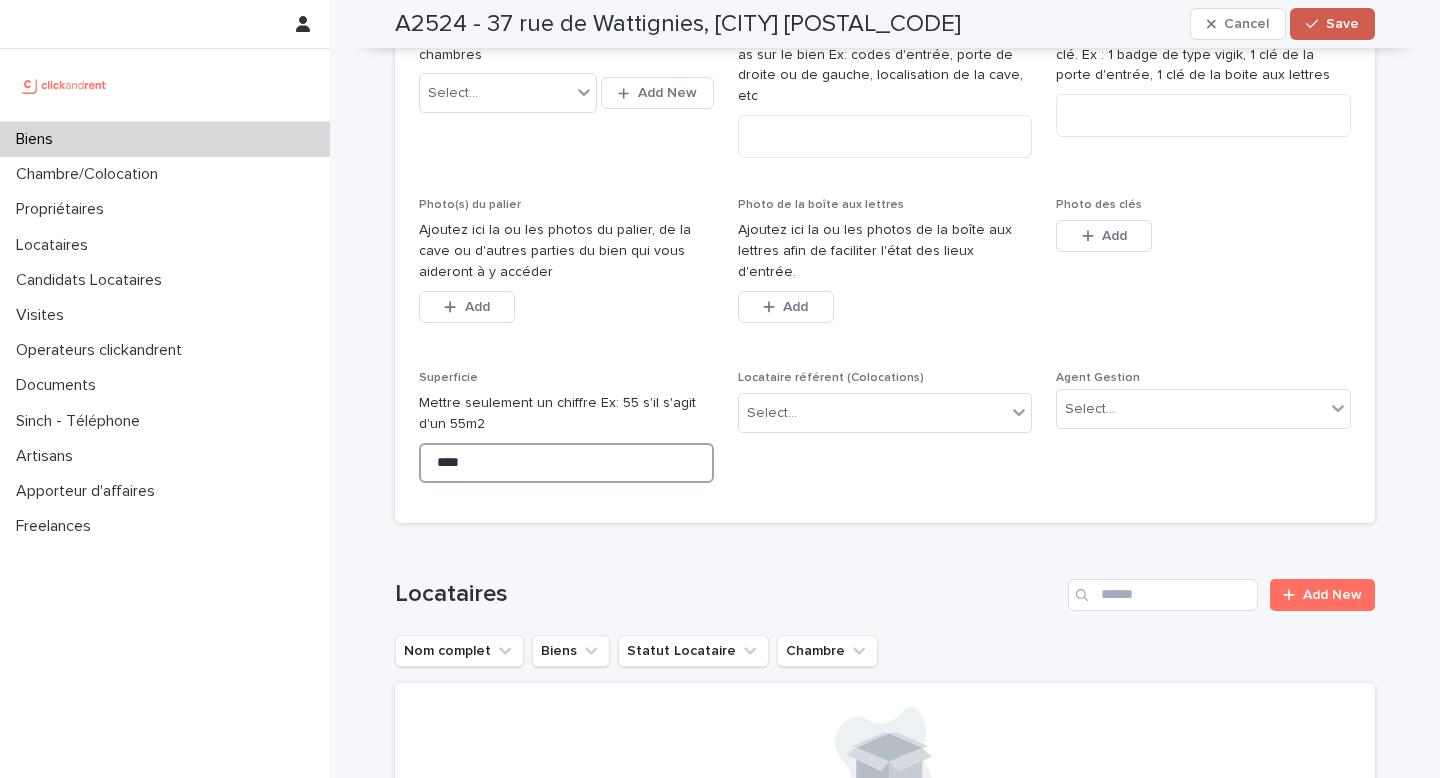 type on "****" 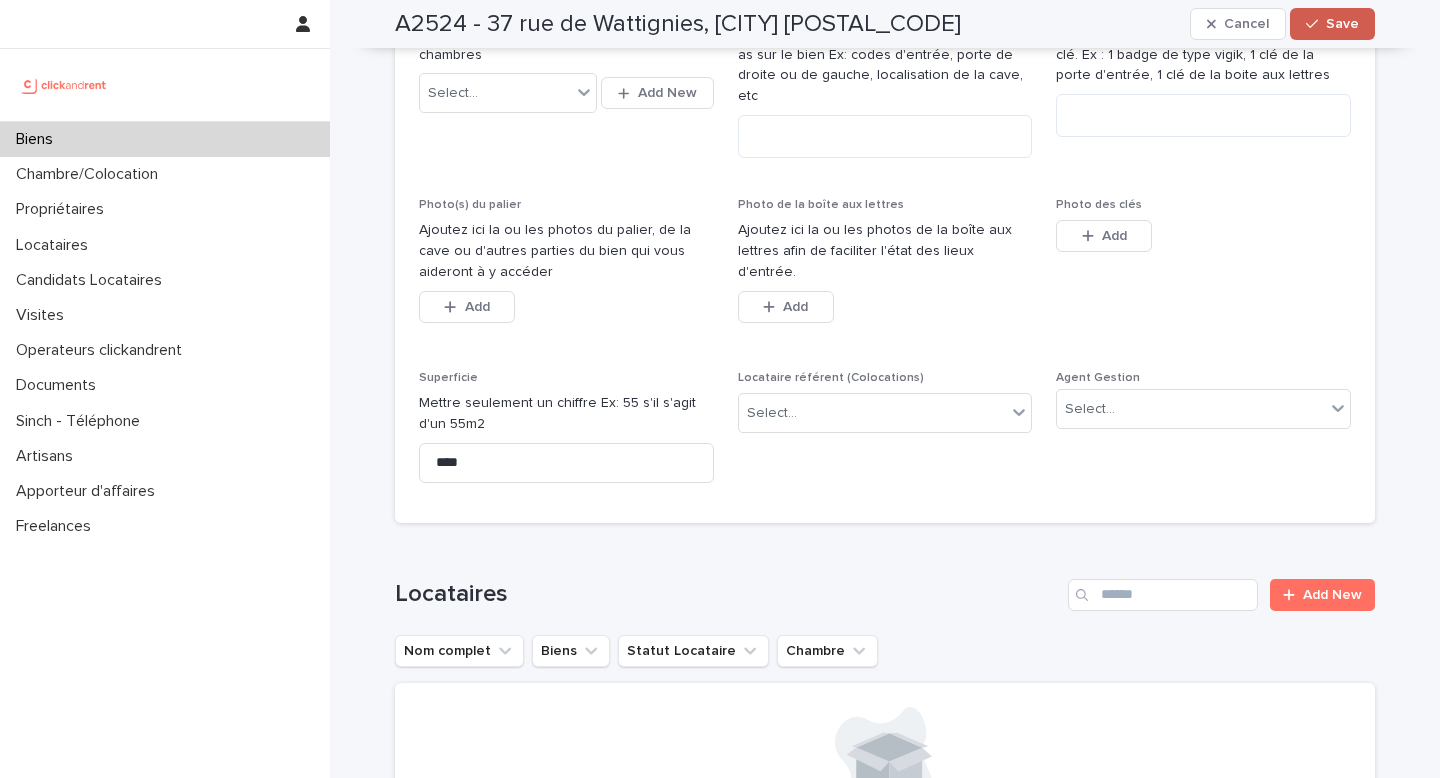 click on "Save" at bounding box center [1342, 24] 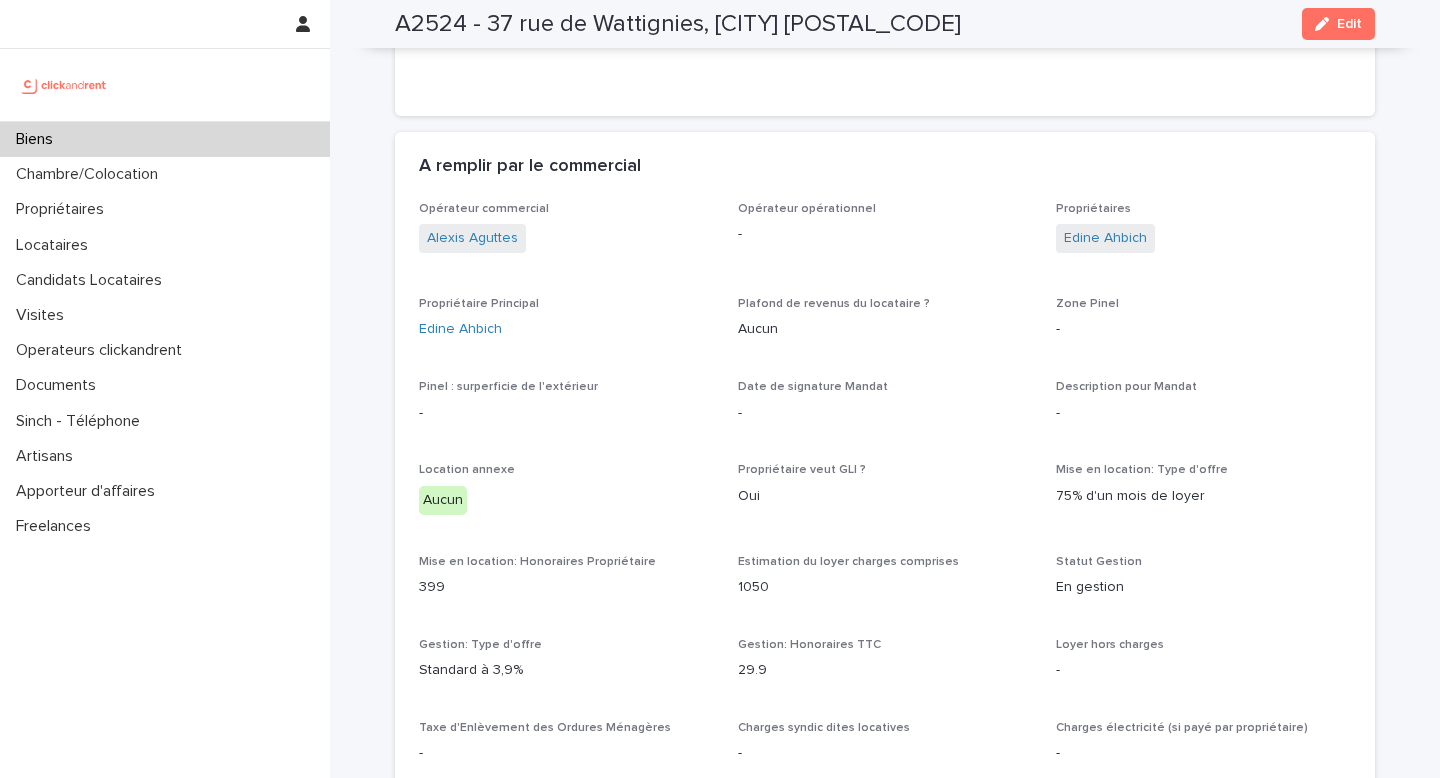 scroll, scrollTop: 991, scrollLeft: 0, axis: vertical 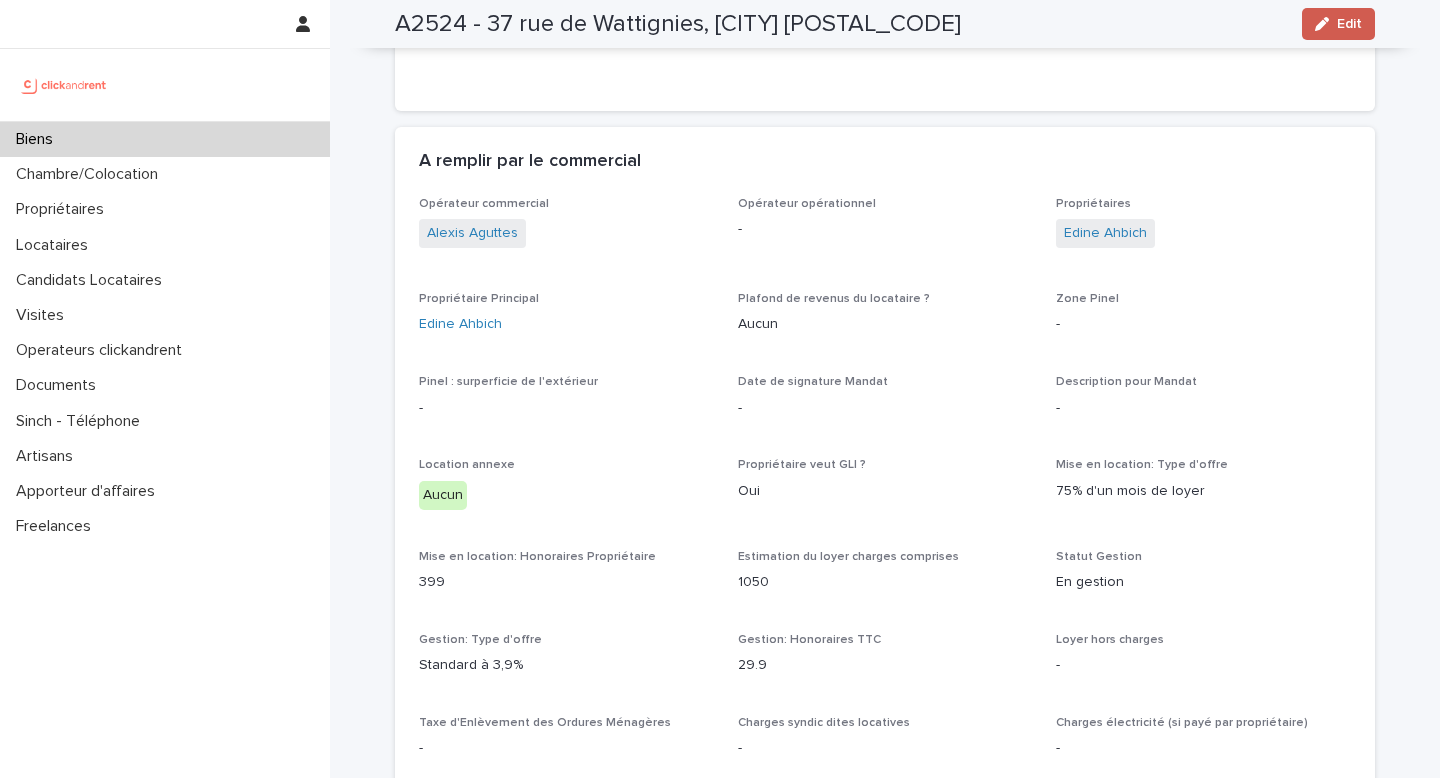 click on "Edit" at bounding box center [1338, 24] 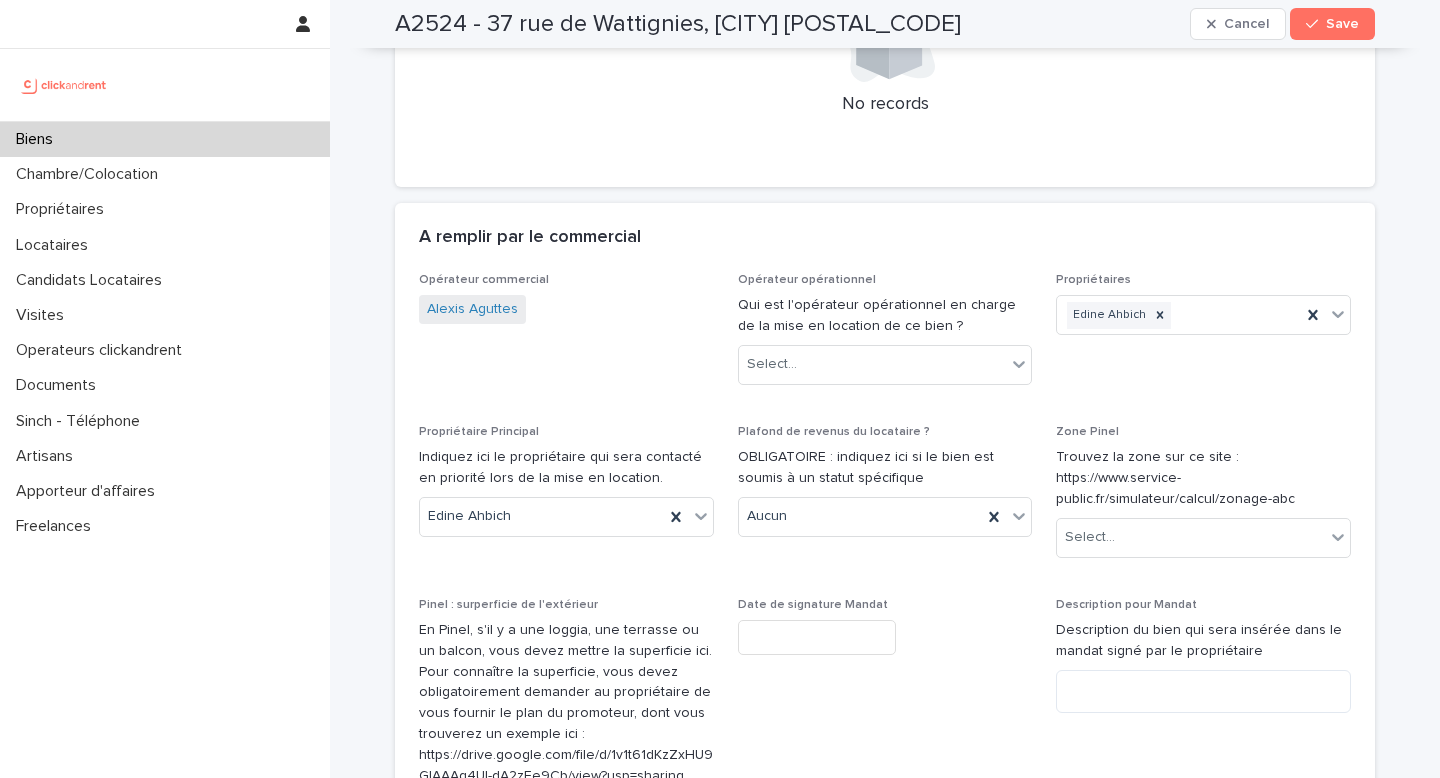 scroll, scrollTop: 1441, scrollLeft: 0, axis: vertical 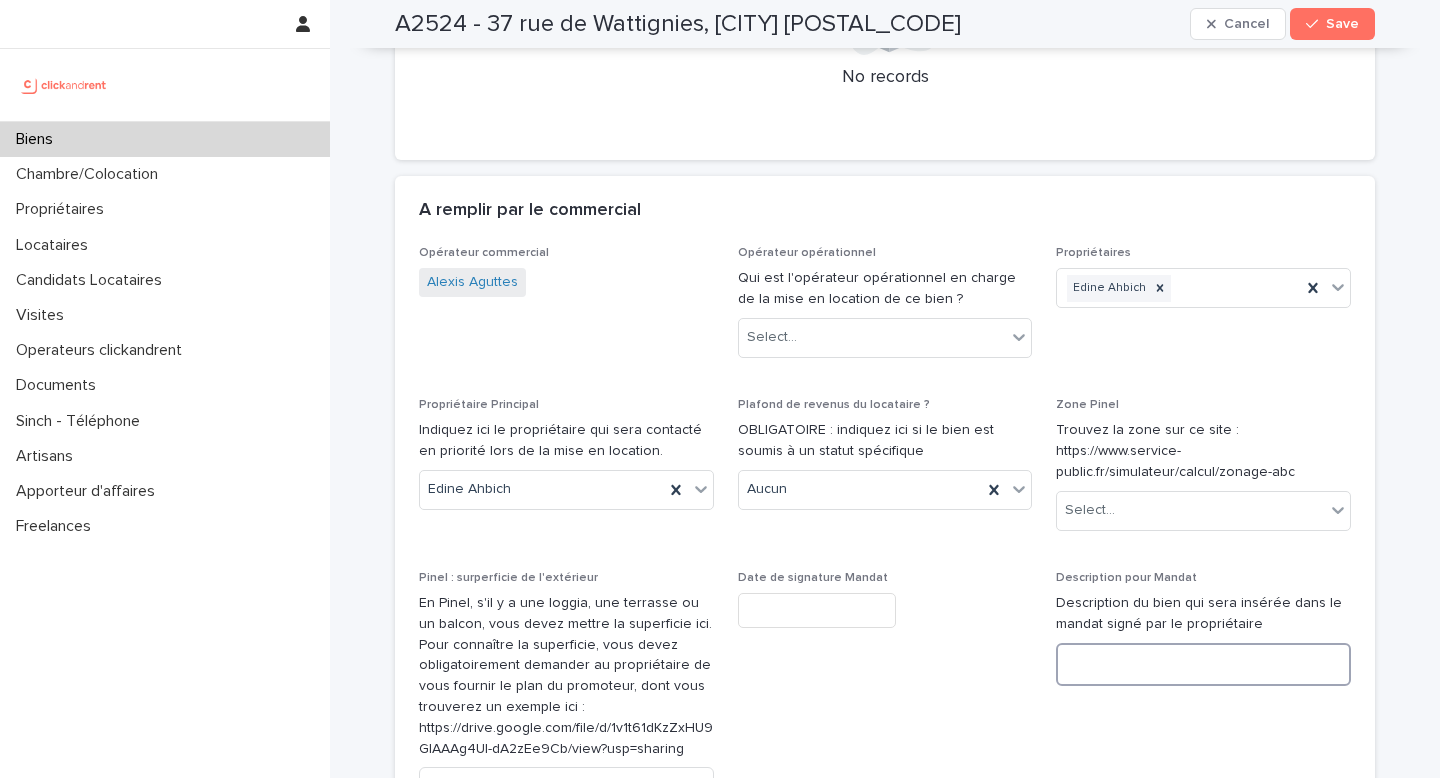 click at bounding box center (1203, 664) 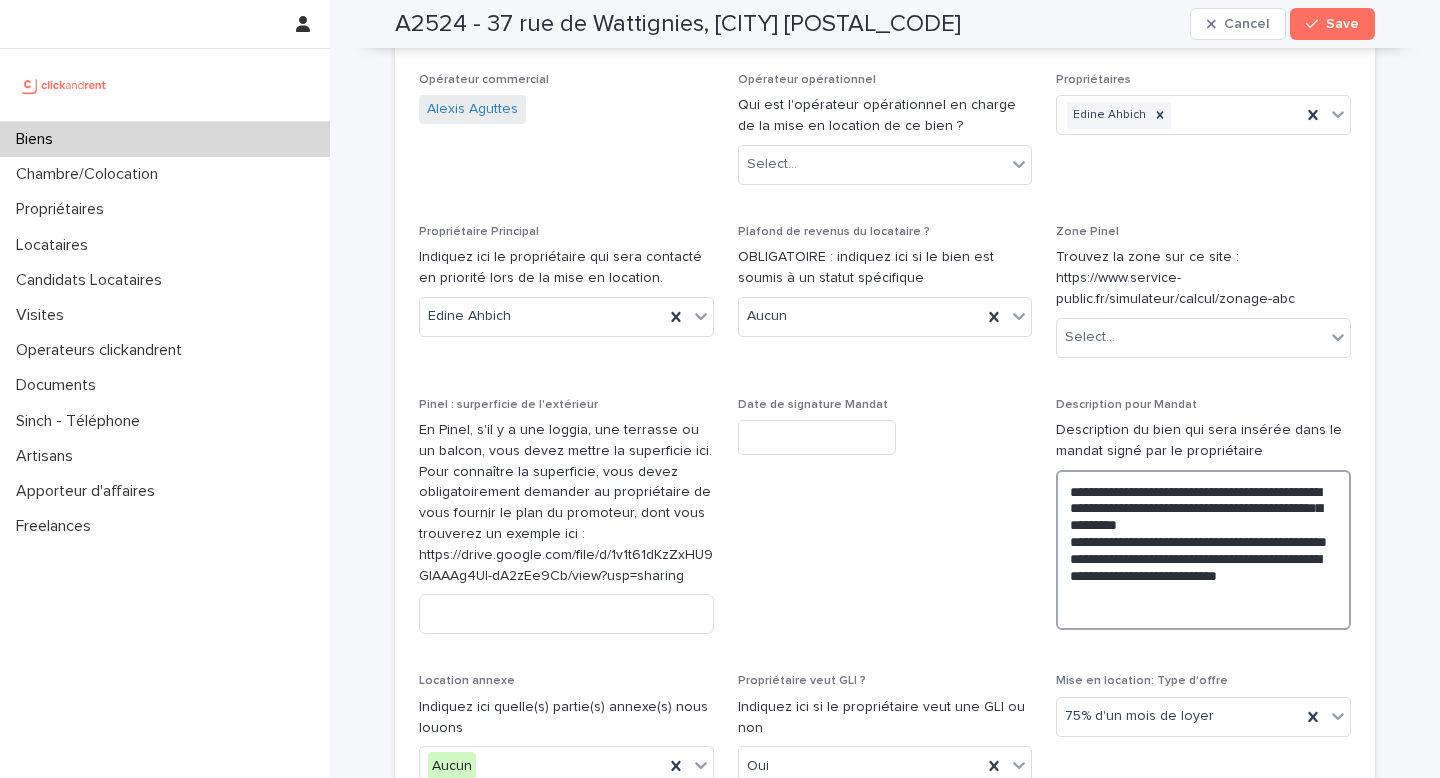 scroll, scrollTop: 1616, scrollLeft: 0, axis: vertical 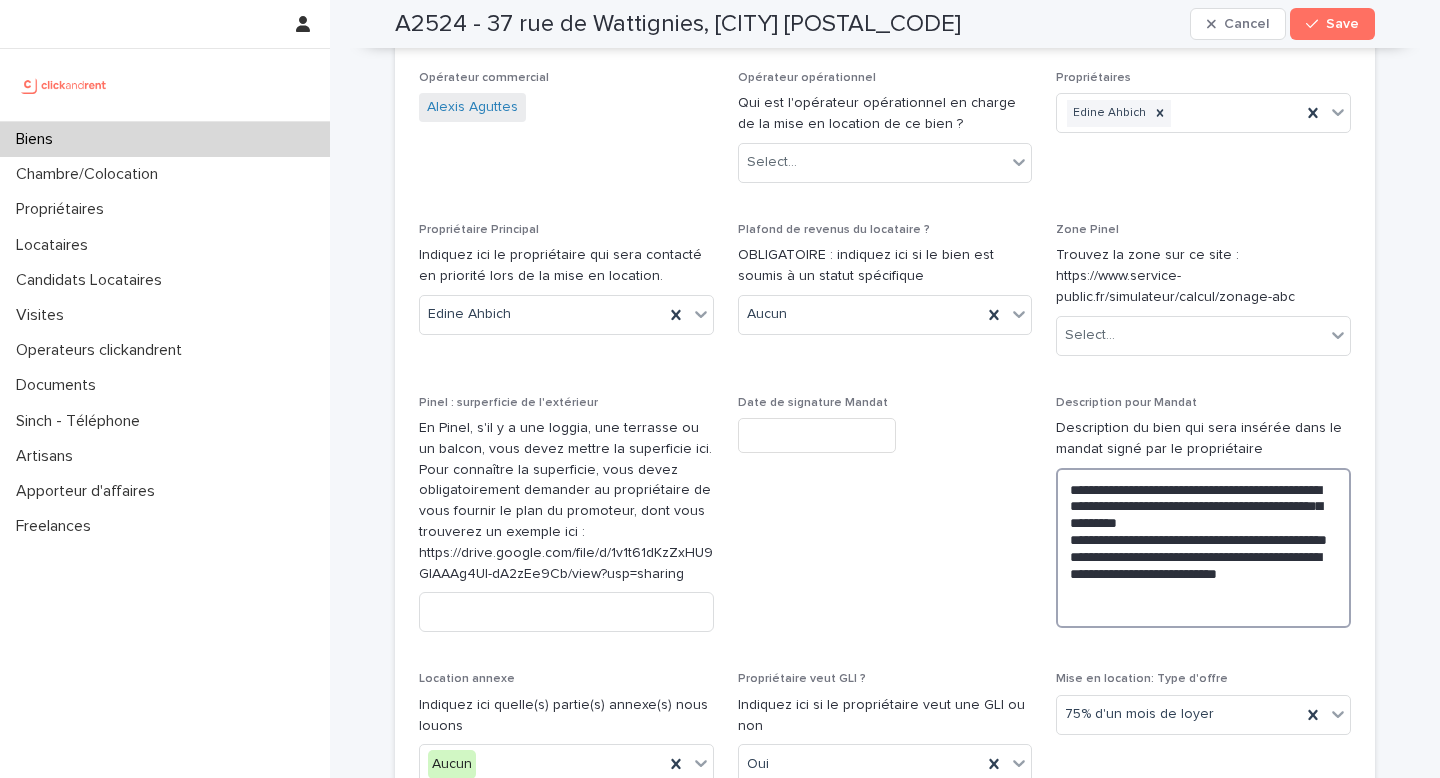 drag, startPoint x: 1110, startPoint y: 538, endPoint x: 1282, endPoint y: 517, distance: 173.27724 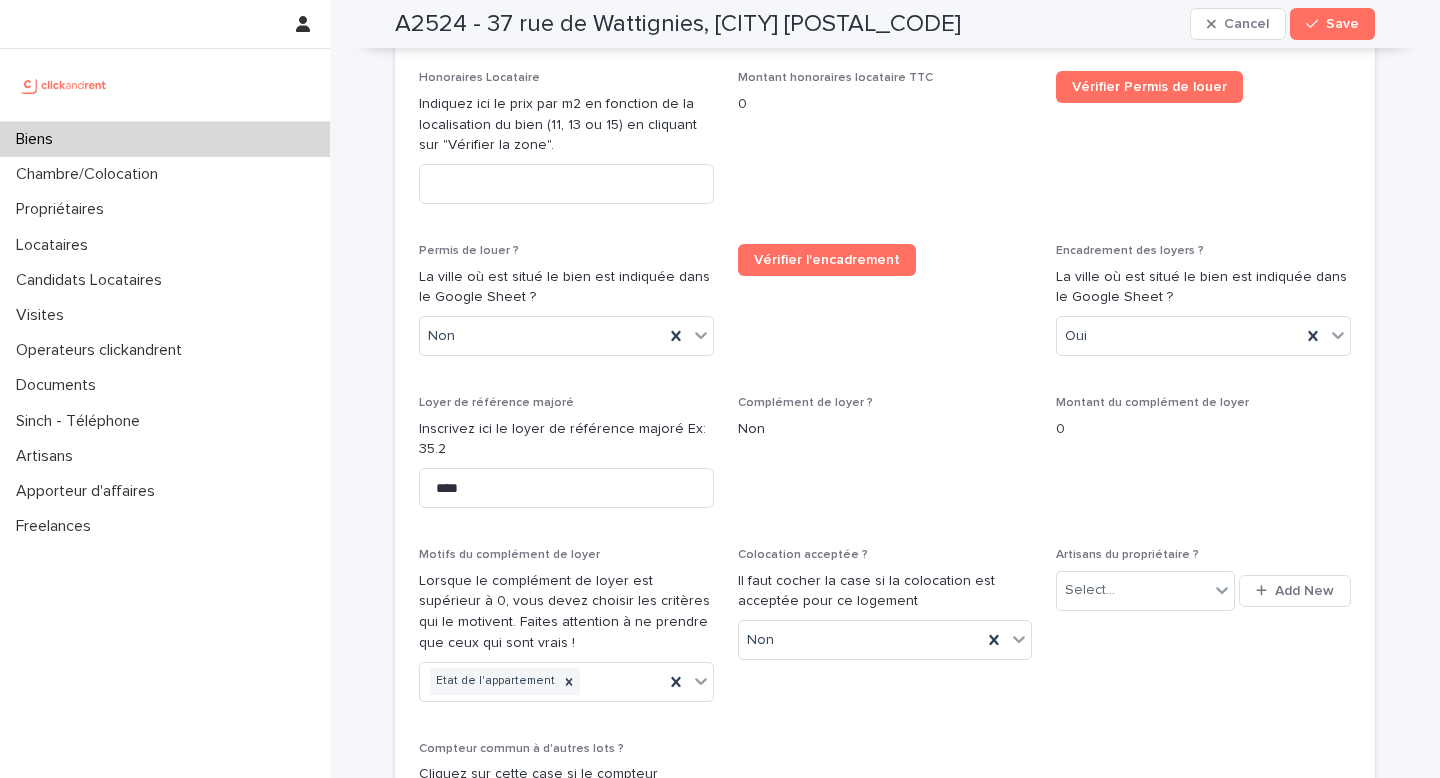 scroll, scrollTop: 3977, scrollLeft: 0, axis: vertical 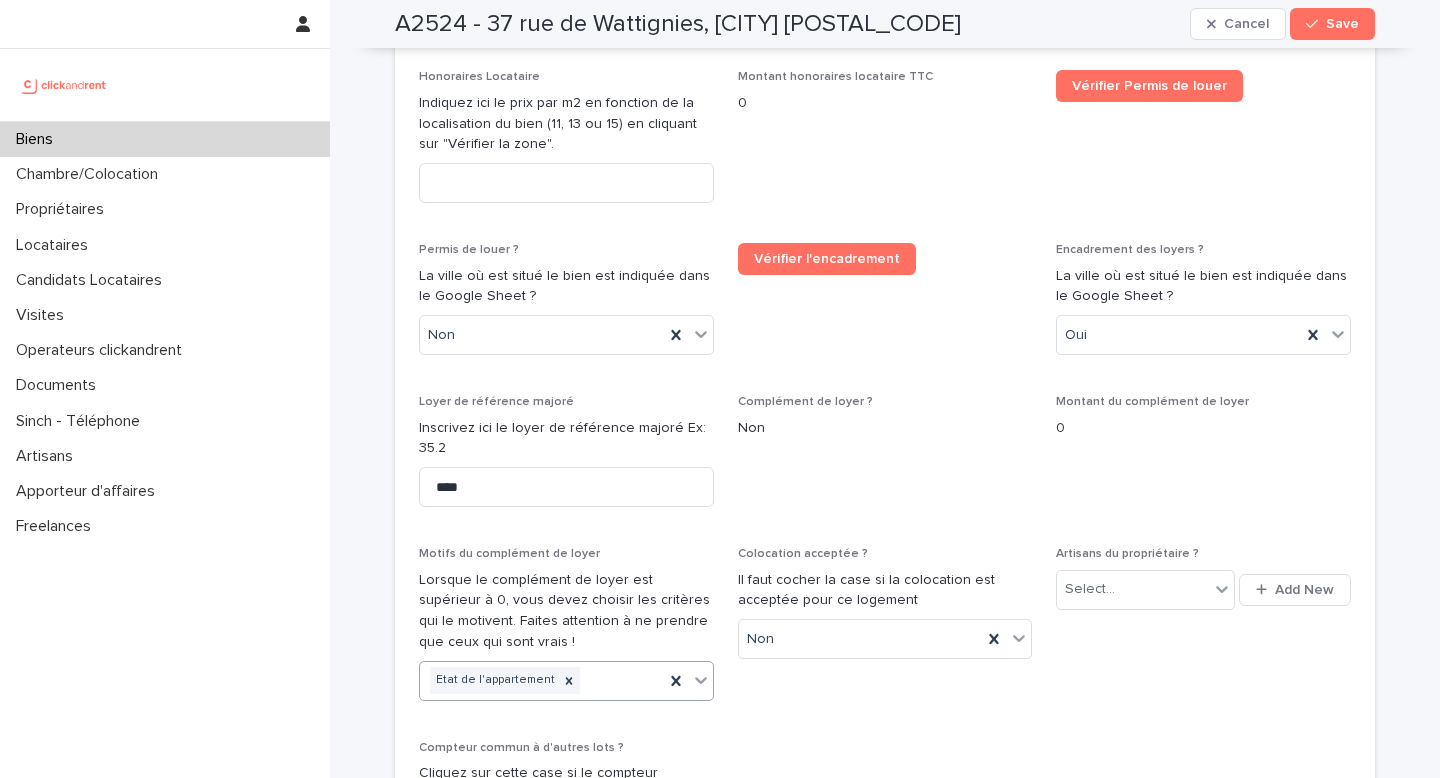 type on "**********" 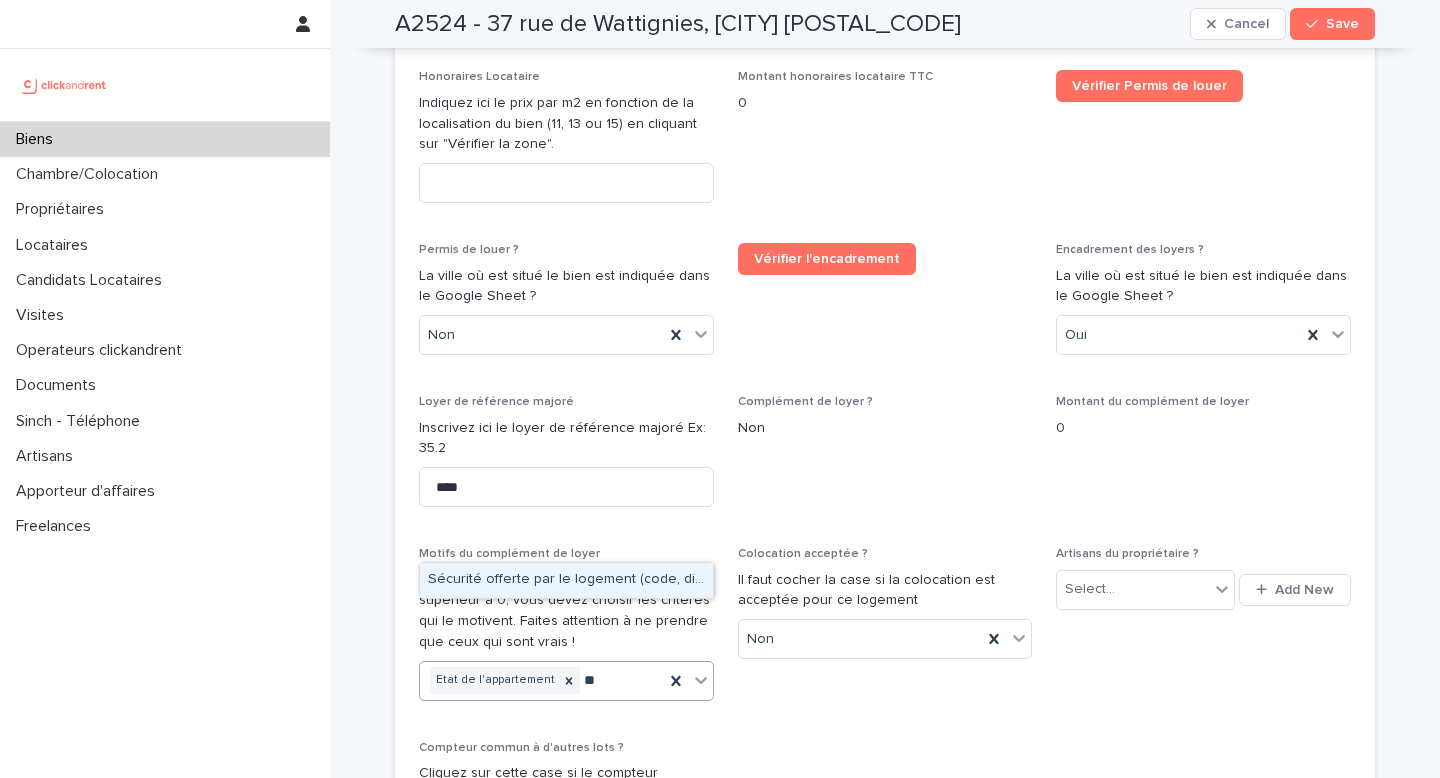 type on "*" 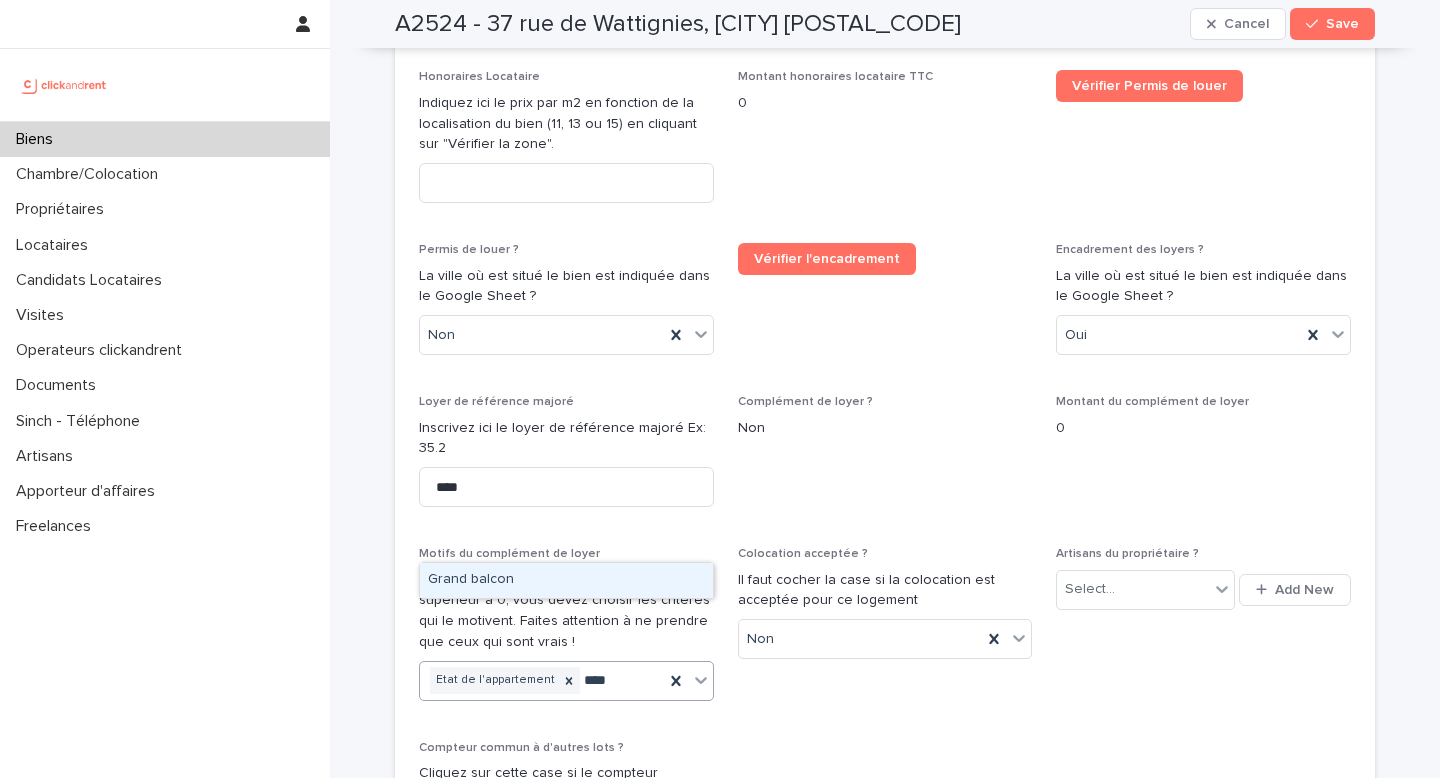 type on "*****" 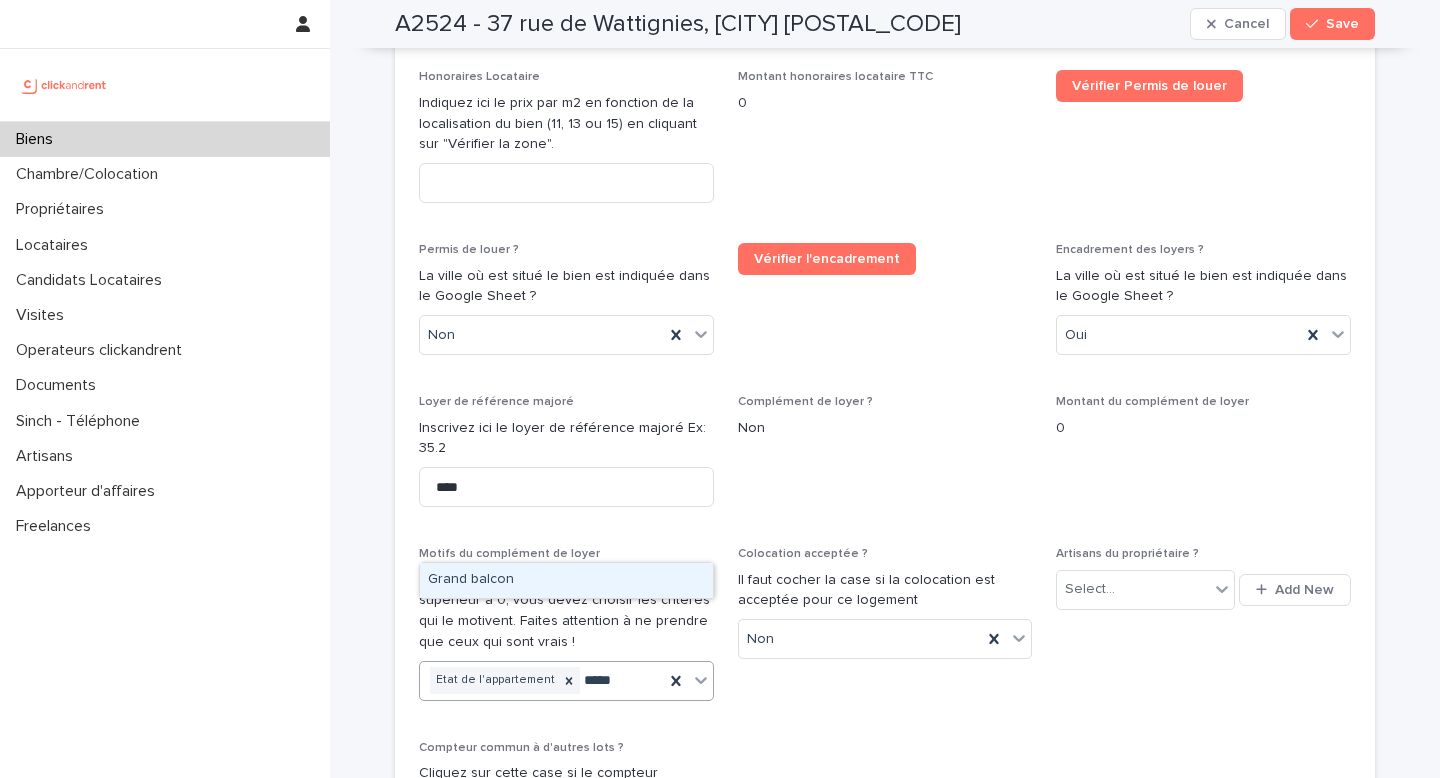 click on "Grand balcon" at bounding box center (566, 580) 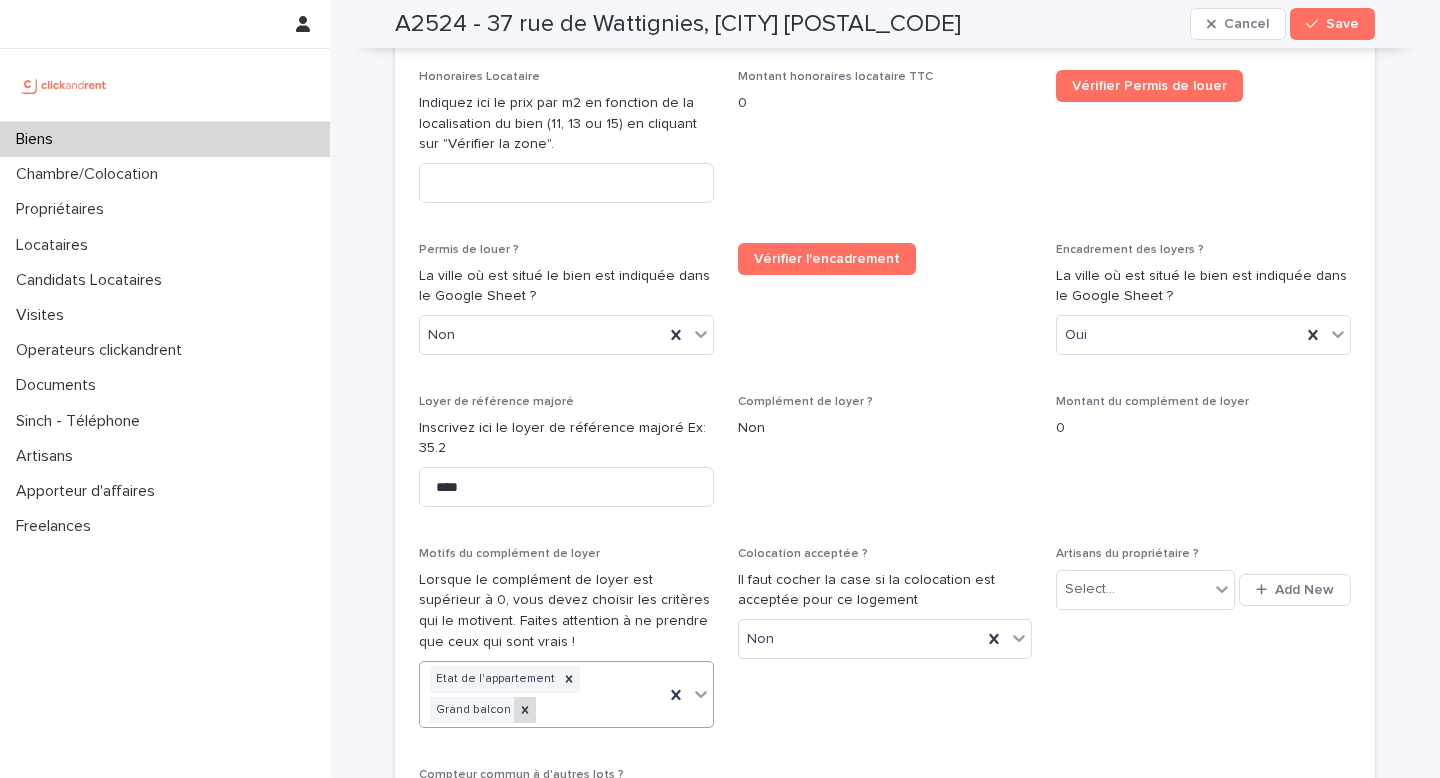 click 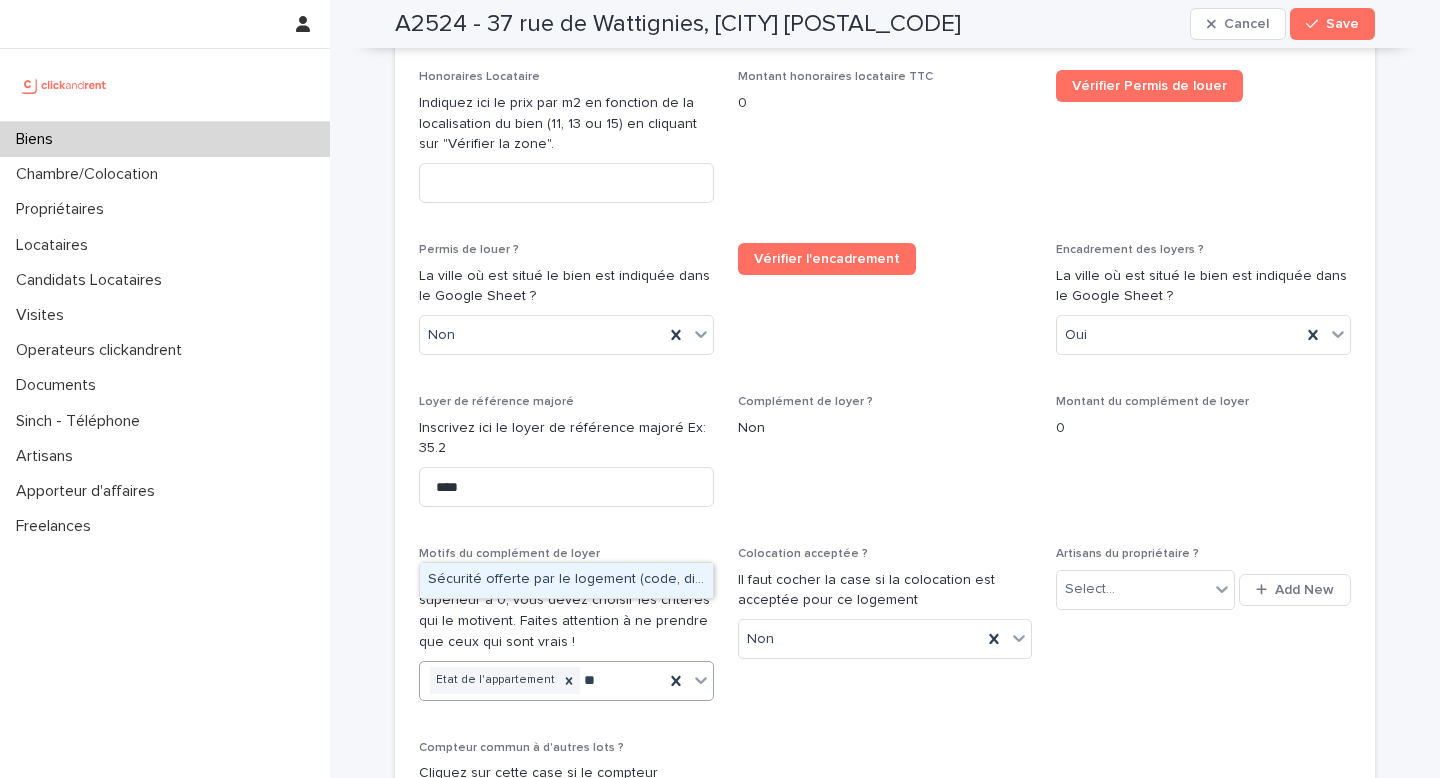 type on "*" 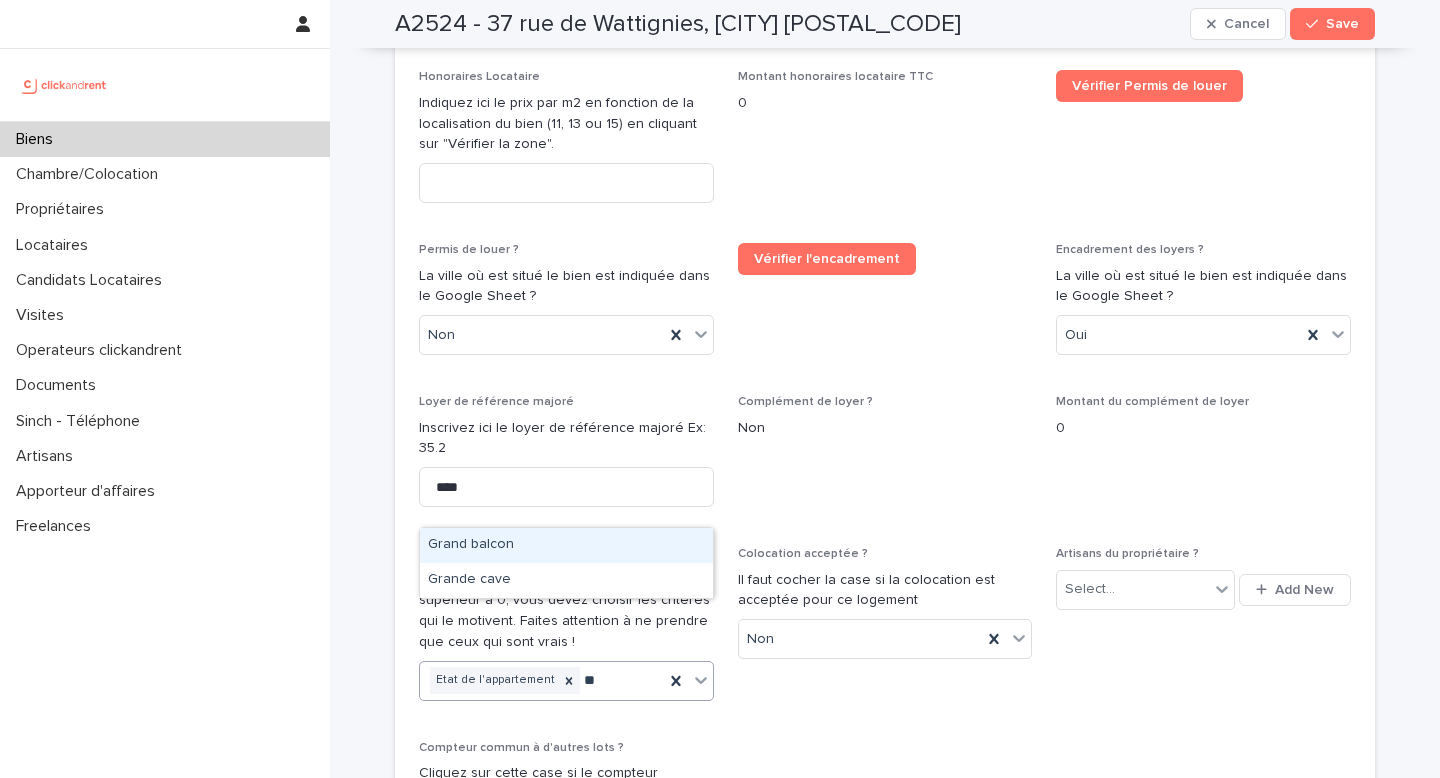 type on "*" 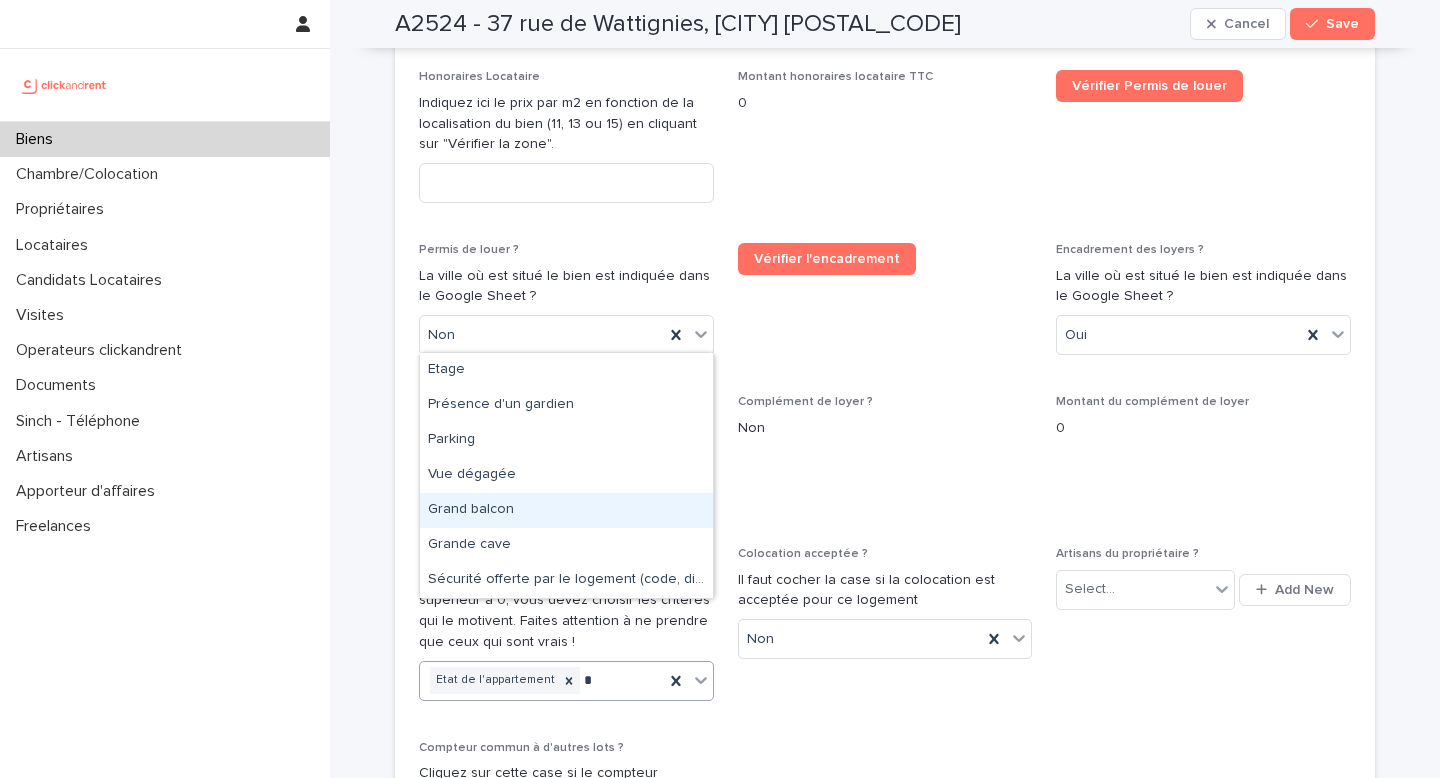 type 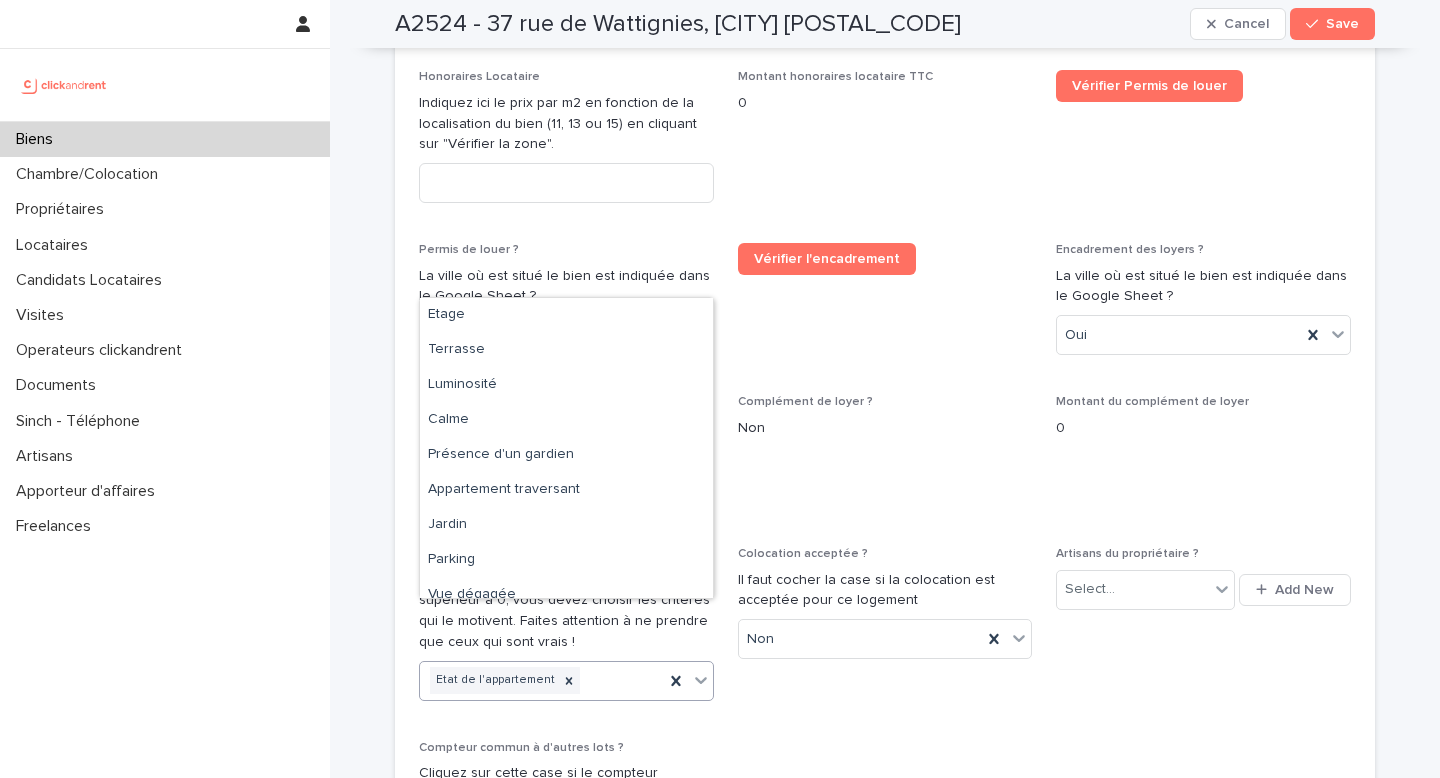 click on "Opérateur commercial Alexis Aguttes Opérateur opérationnel Qui est l'opérateur opérationnel en charge de la mise en location de ce bien ? Select... Propriétaires Edine Ahbich Propriétaire Principal Indiquez ici le propriétaire qui sera contacté en priorité lors de la mise en location. Edine Ahbich Plafond de revenus du locataire ? OBLIGATOIRE : indiquez ici si le bien est soumis à un statut spécifique Aucun Zone Pinel Trouvez la zone sur ce site : https://www.service-public.fr/simulateur/calcul/zonage-abc Select... Pinel : surperficie de l'extérieur En Pinel, s'il y a une loggia, une terrasse ou un balcon, vous devez mettre la superficie ici. Pour connaître la superficie, vous devez obligatoirement demander au propriétaire de vous fournir le plan du promoteur, dont vous trouverez un exemple ici : https://drive.google.com/file/d/1v1t61dKzZxHU9GlAAAg4Ul-dA2zEe9Cb/view?usp=sharing Date de signature Mandat Description pour Mandat Location annexe Aucun Propriétaire veut GLI ? Oui 399 **** 29.9" at bounding box center [885, -712] 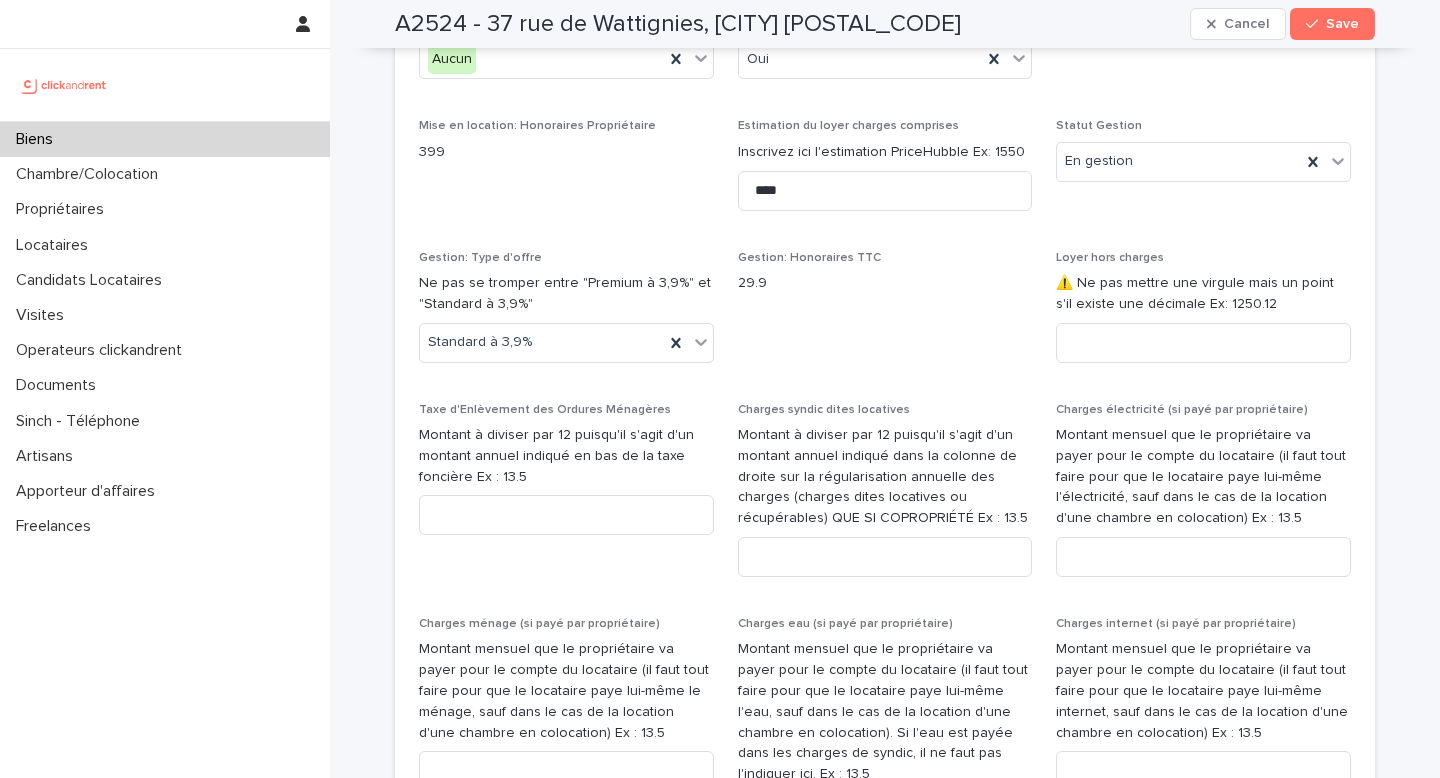 scroll, scrollTop: 2323, scrollLeft: 0, axis: vertical 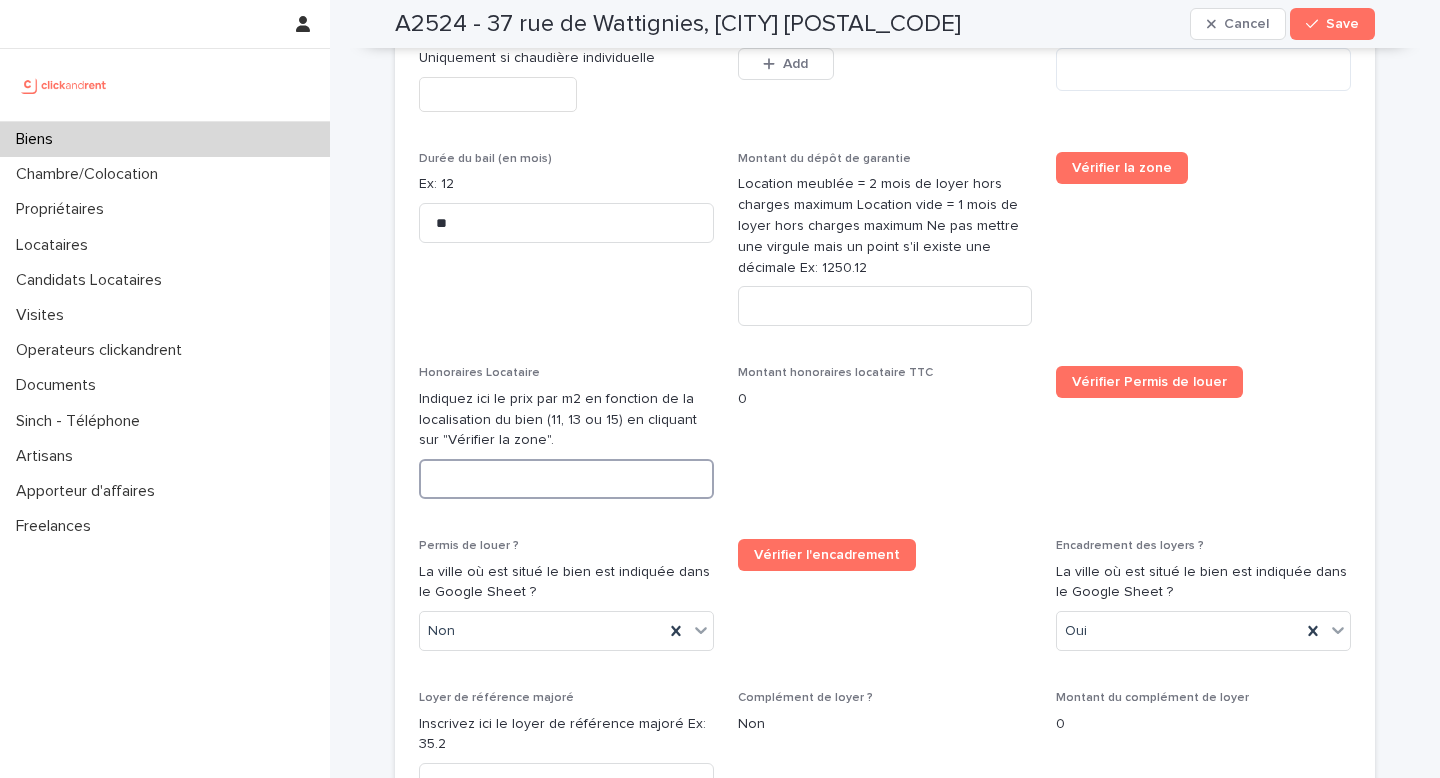 click at bounding box center [566, 479] 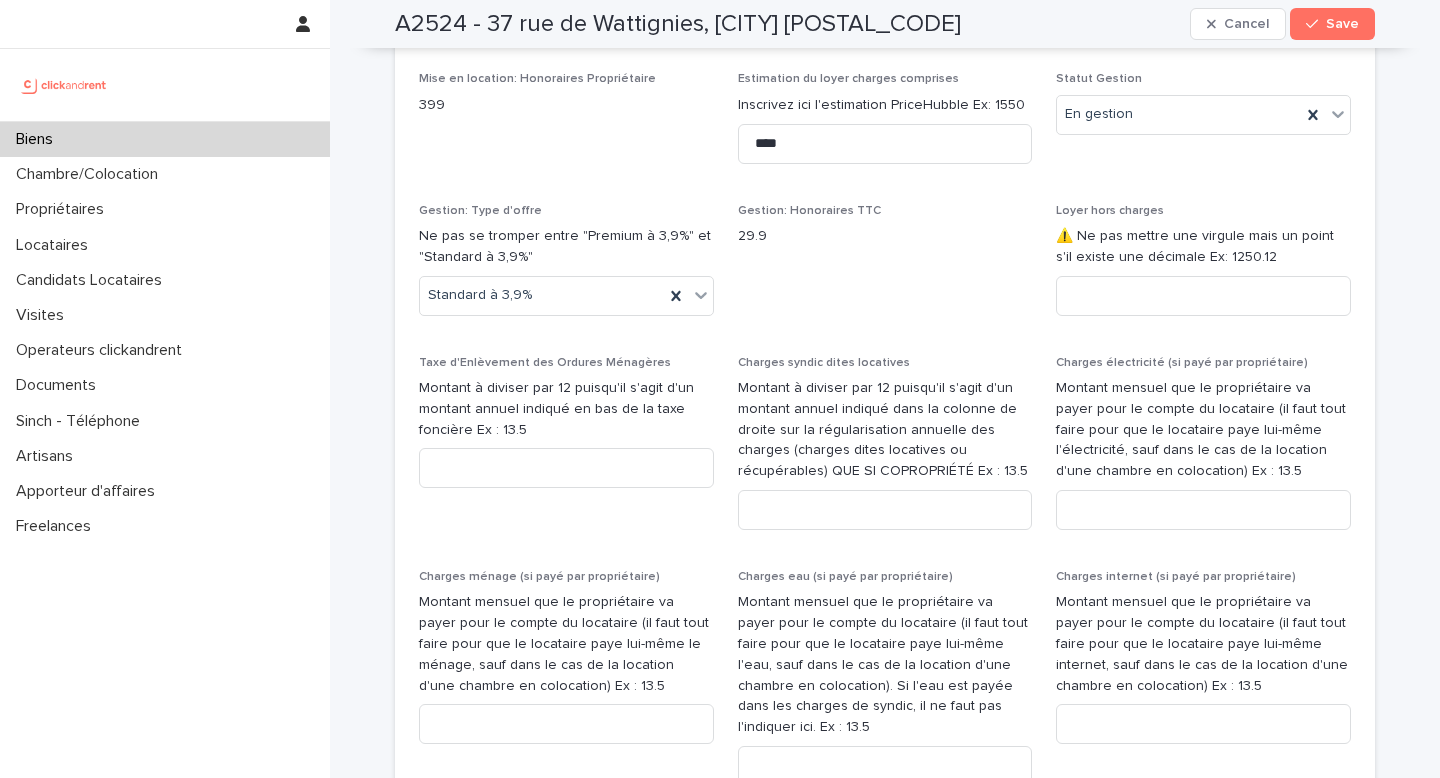 scroll, scrollTop: 2397, scrollLeft: 0, axis: vertical 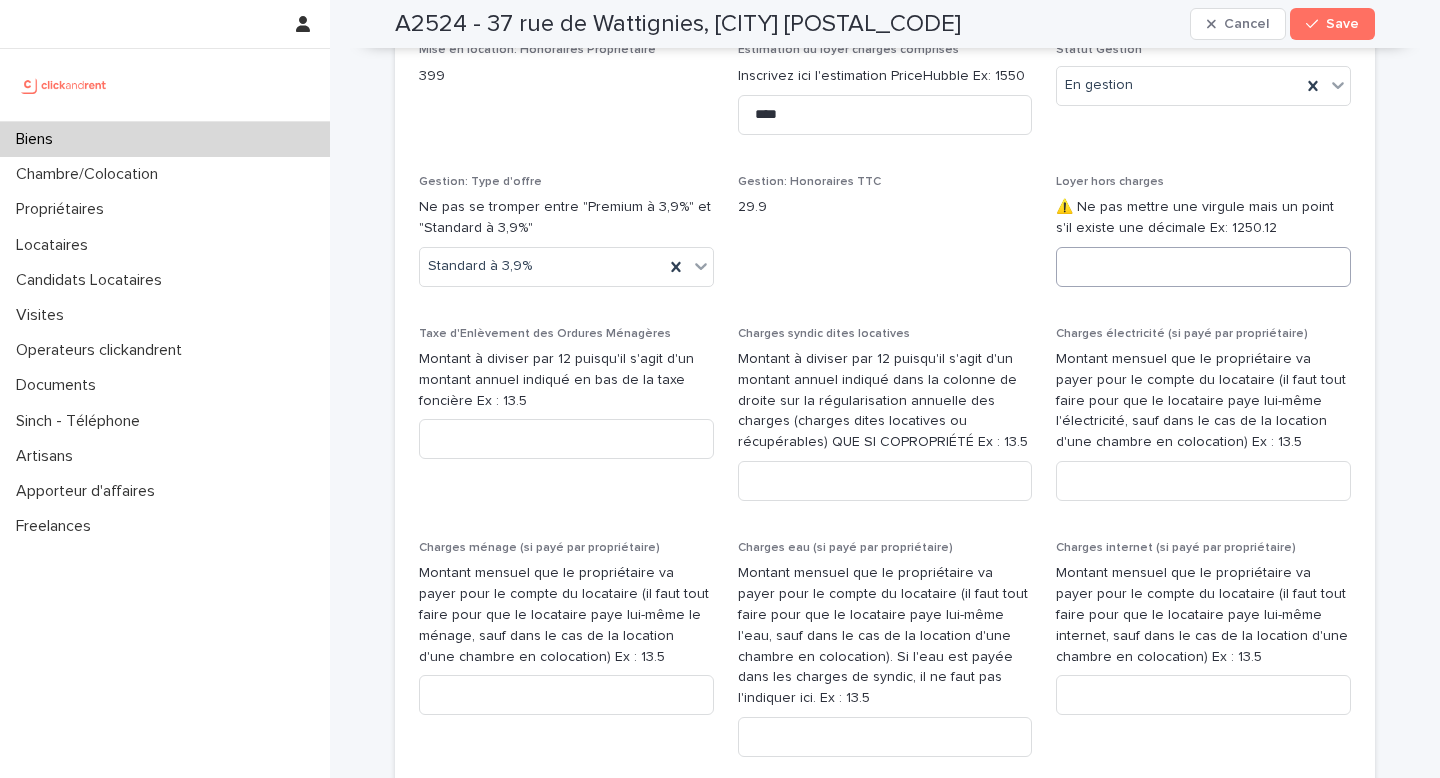 type on "**" 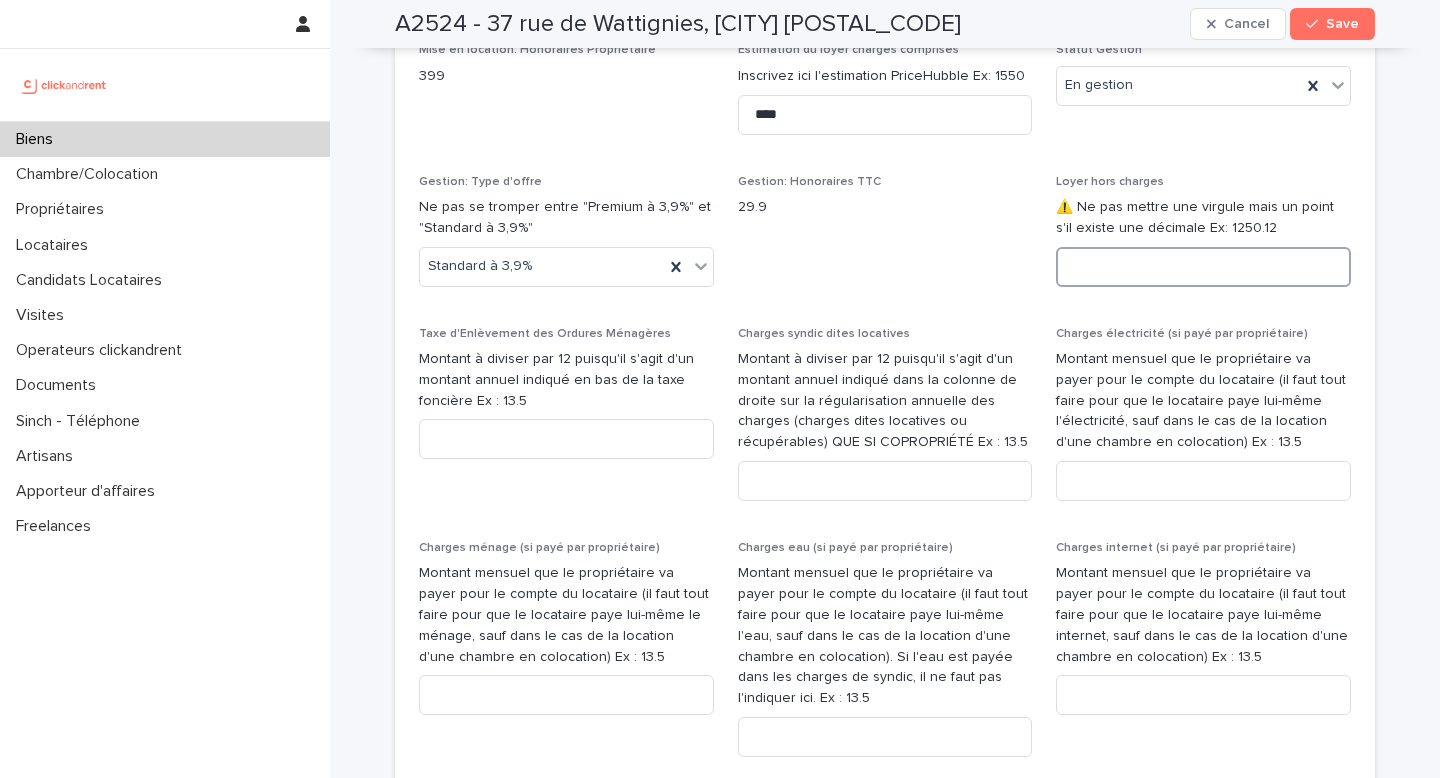 click at bounding box center [1203, 267] 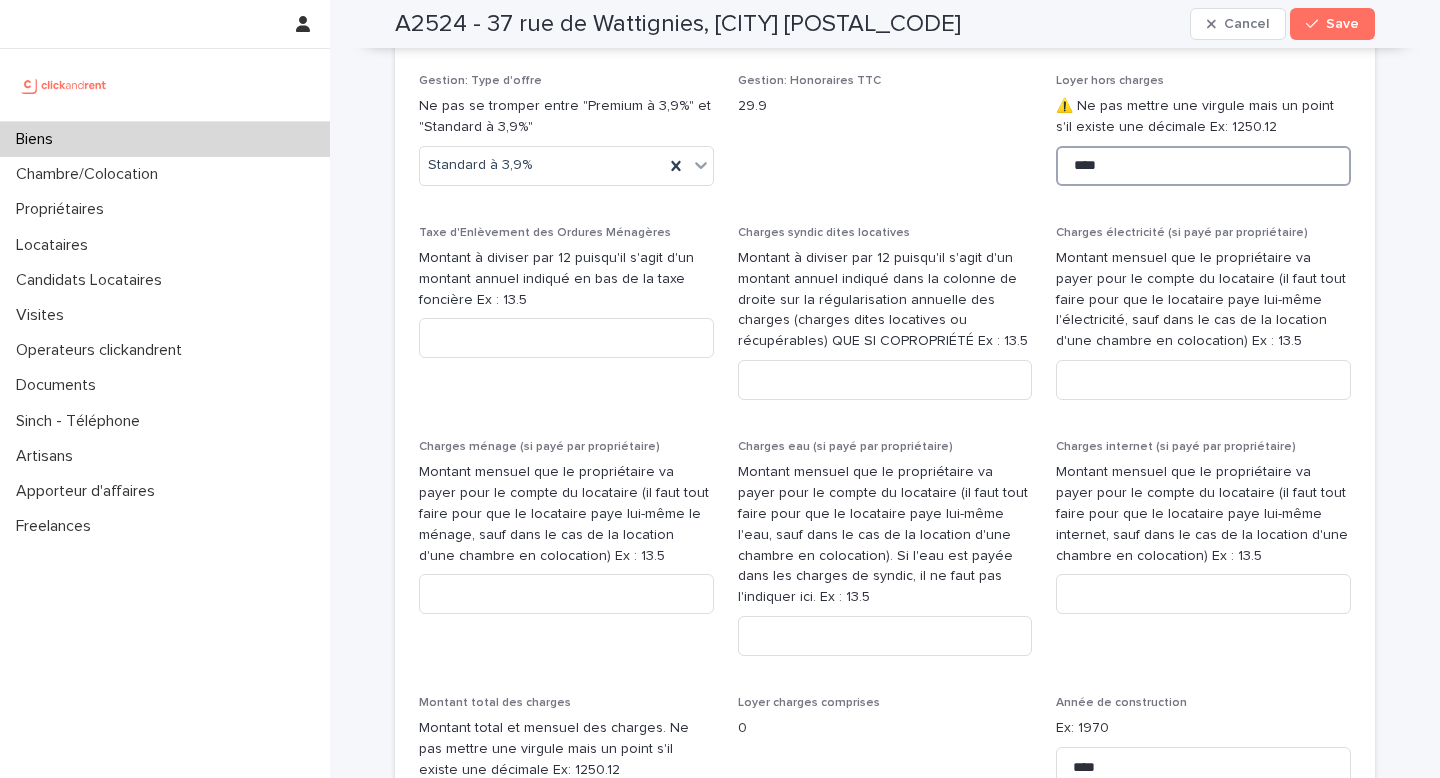 scroll, scrollTop: 2621, scrollLeft: 0, axis: vertical 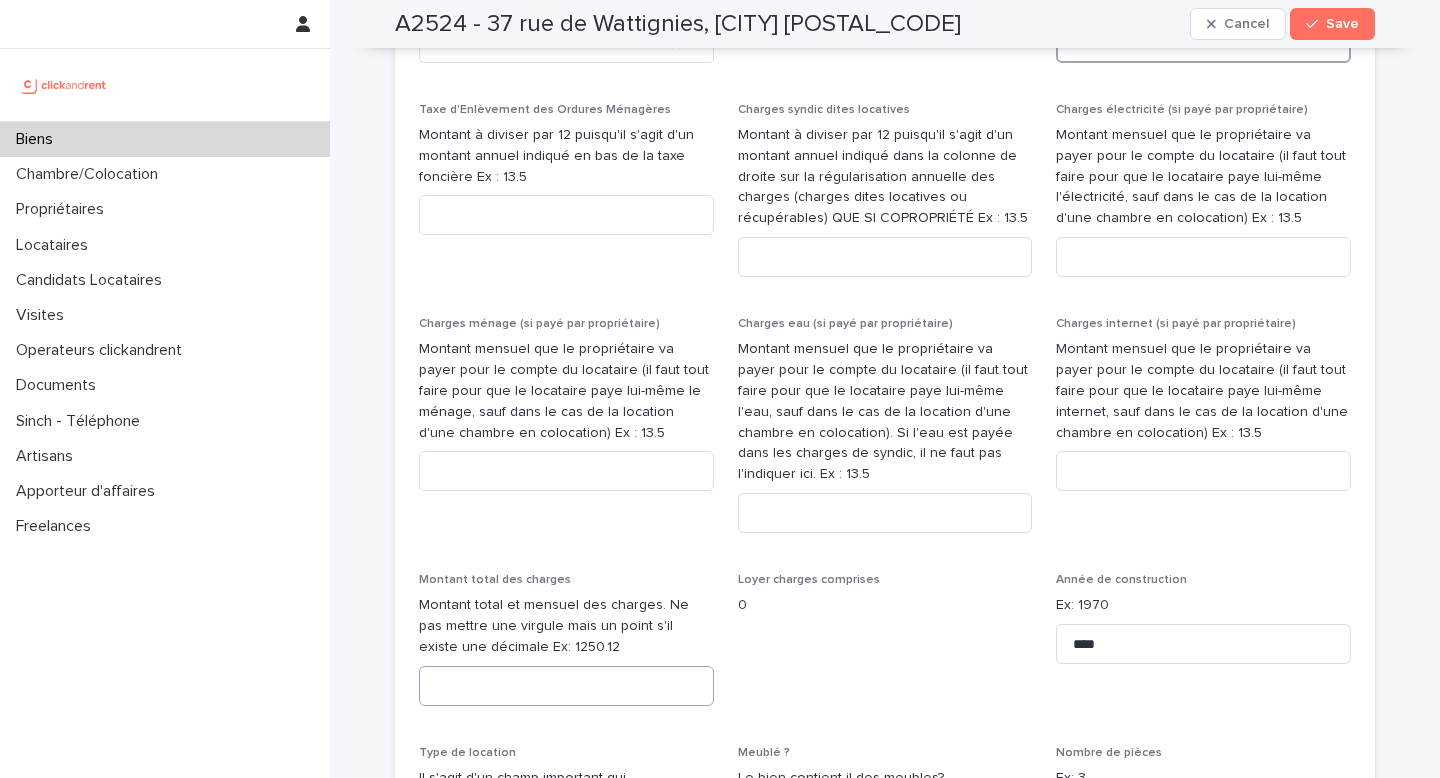 type on "****" 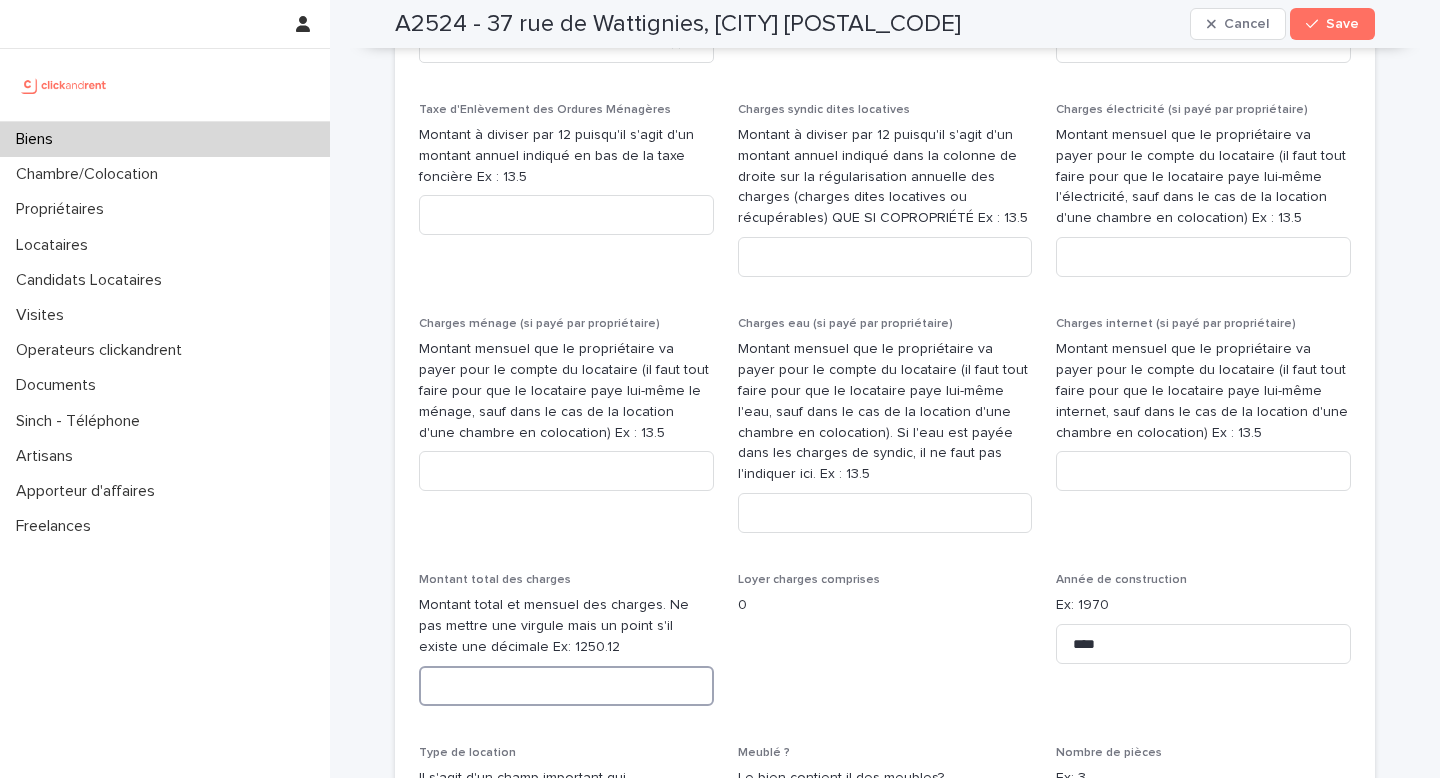 click at bounding box center (566, 686) 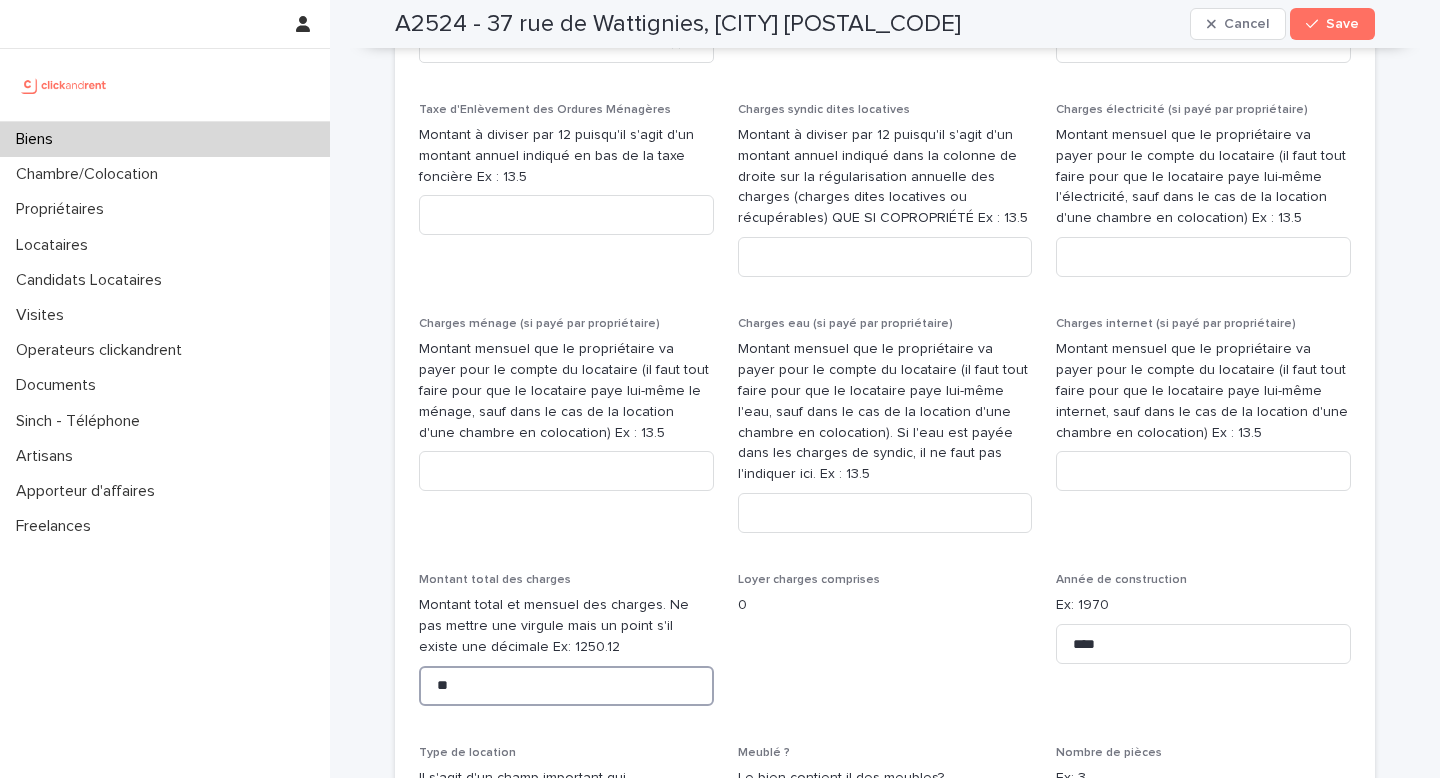 type on "**" 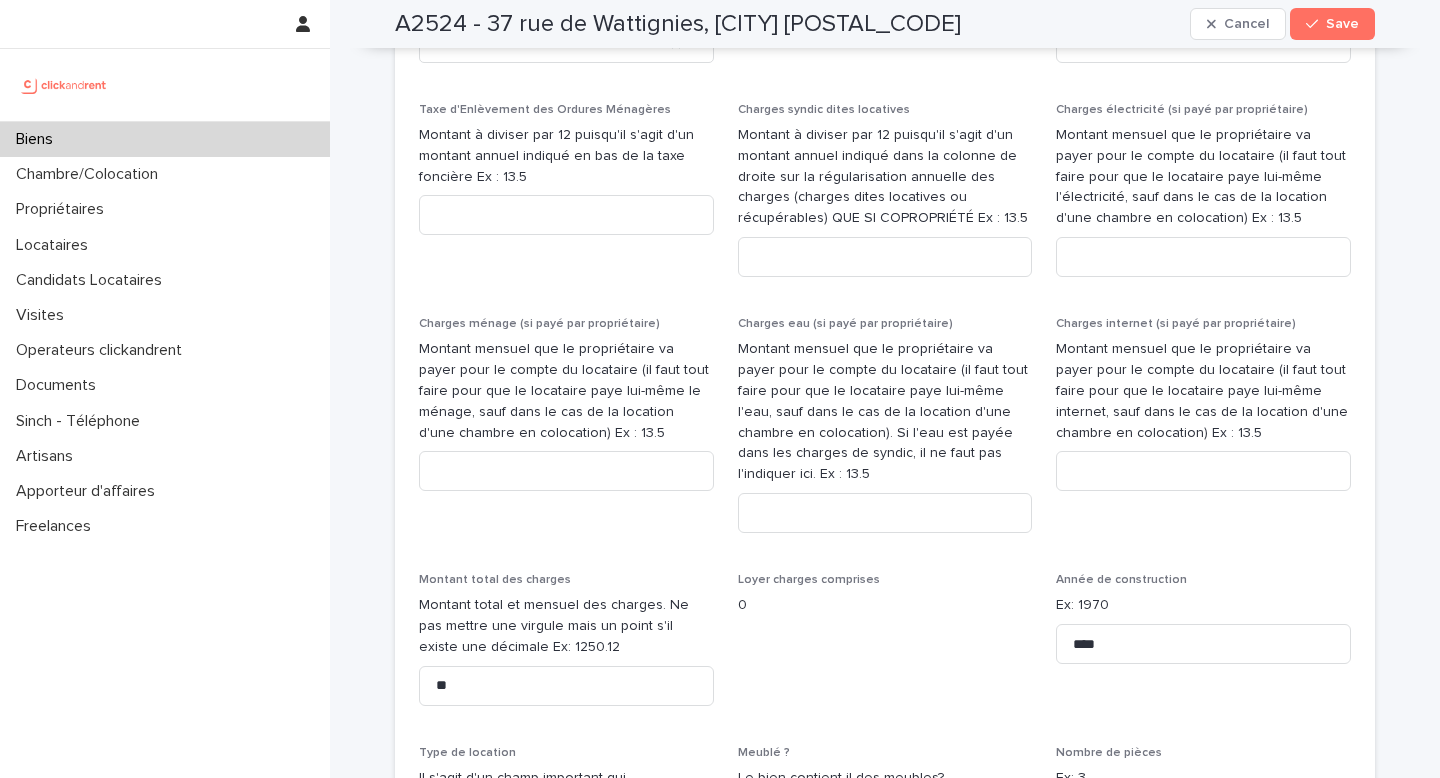 click on "Loyer charges comprises 0" at bounding box center [885, 647] 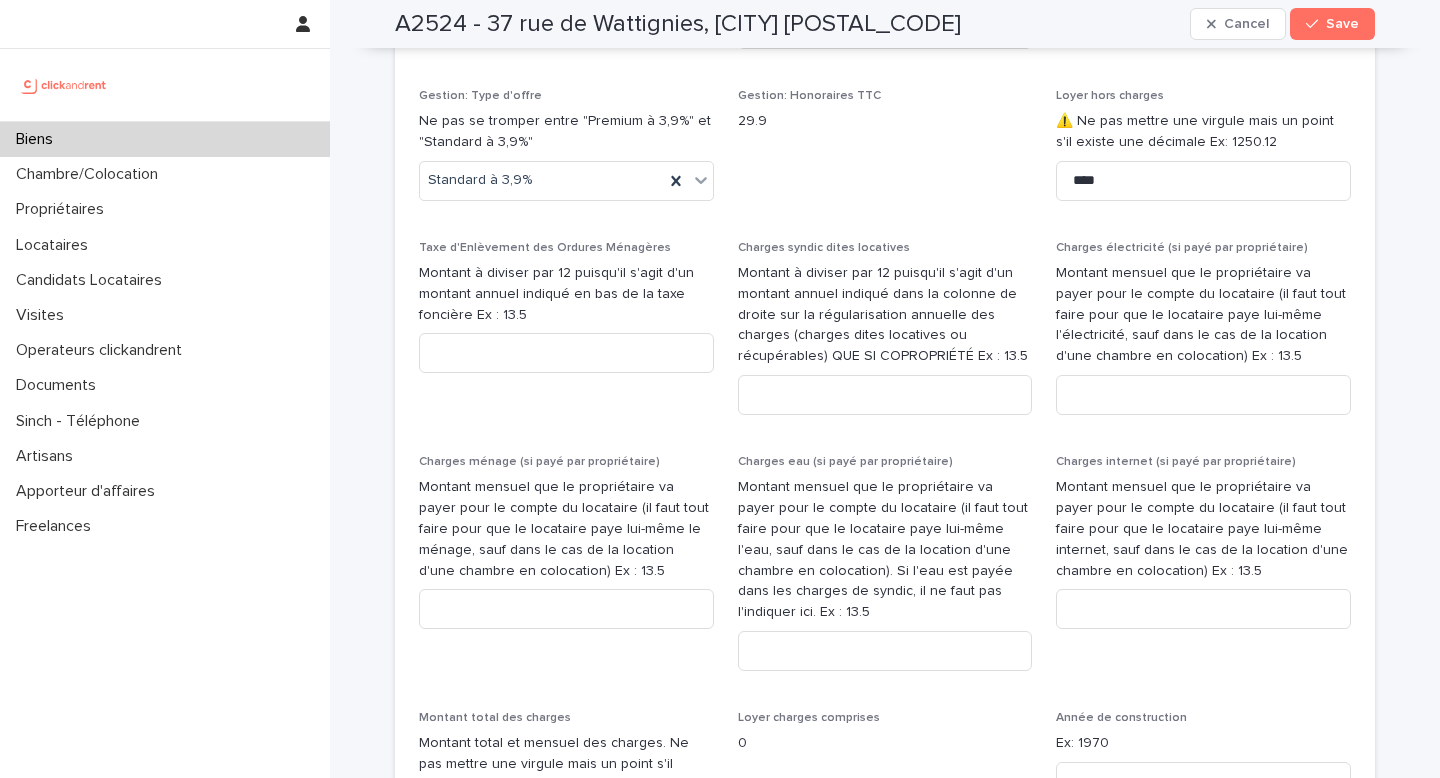 scroll, scrollTop: 2478, scrollLeft: 0, axis: vertical 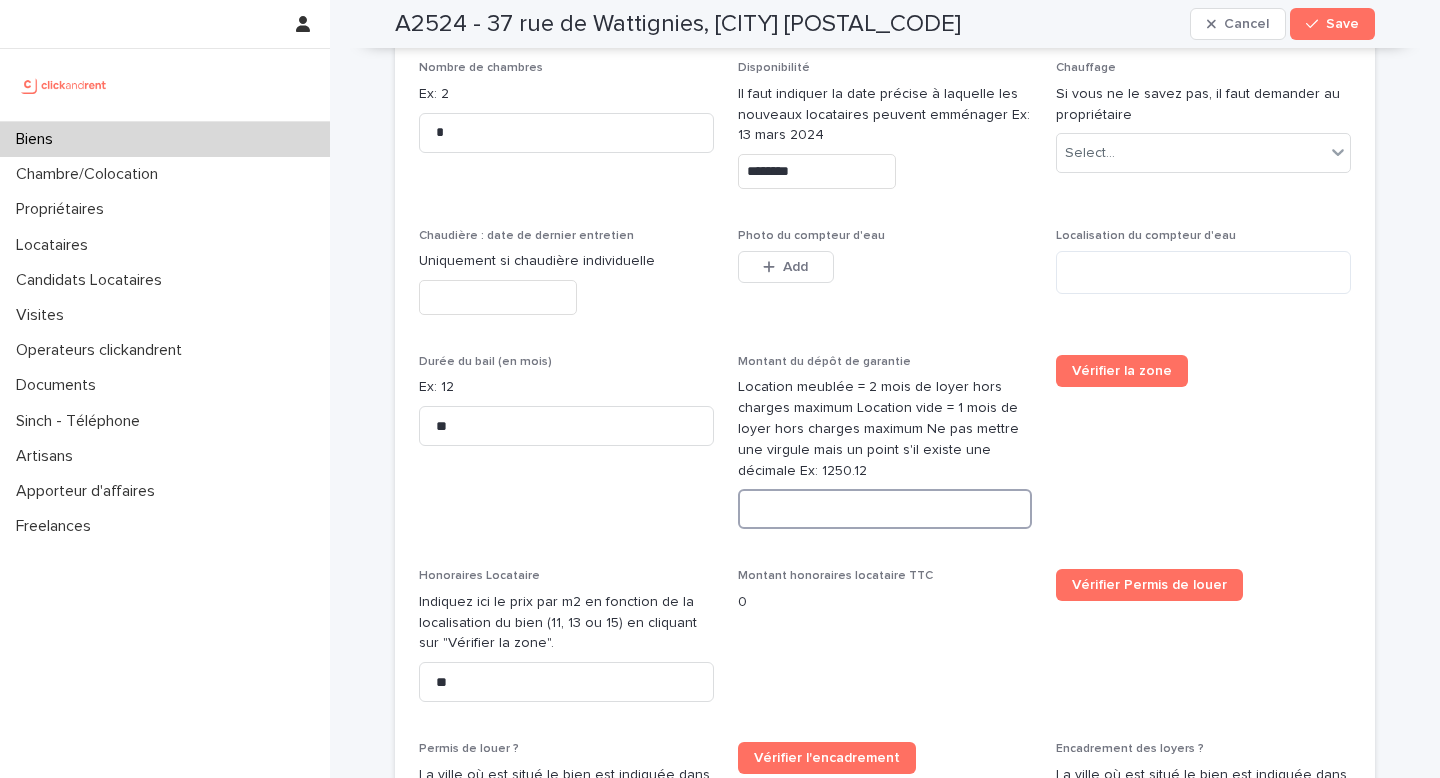 click at bounding box center (885, 509) 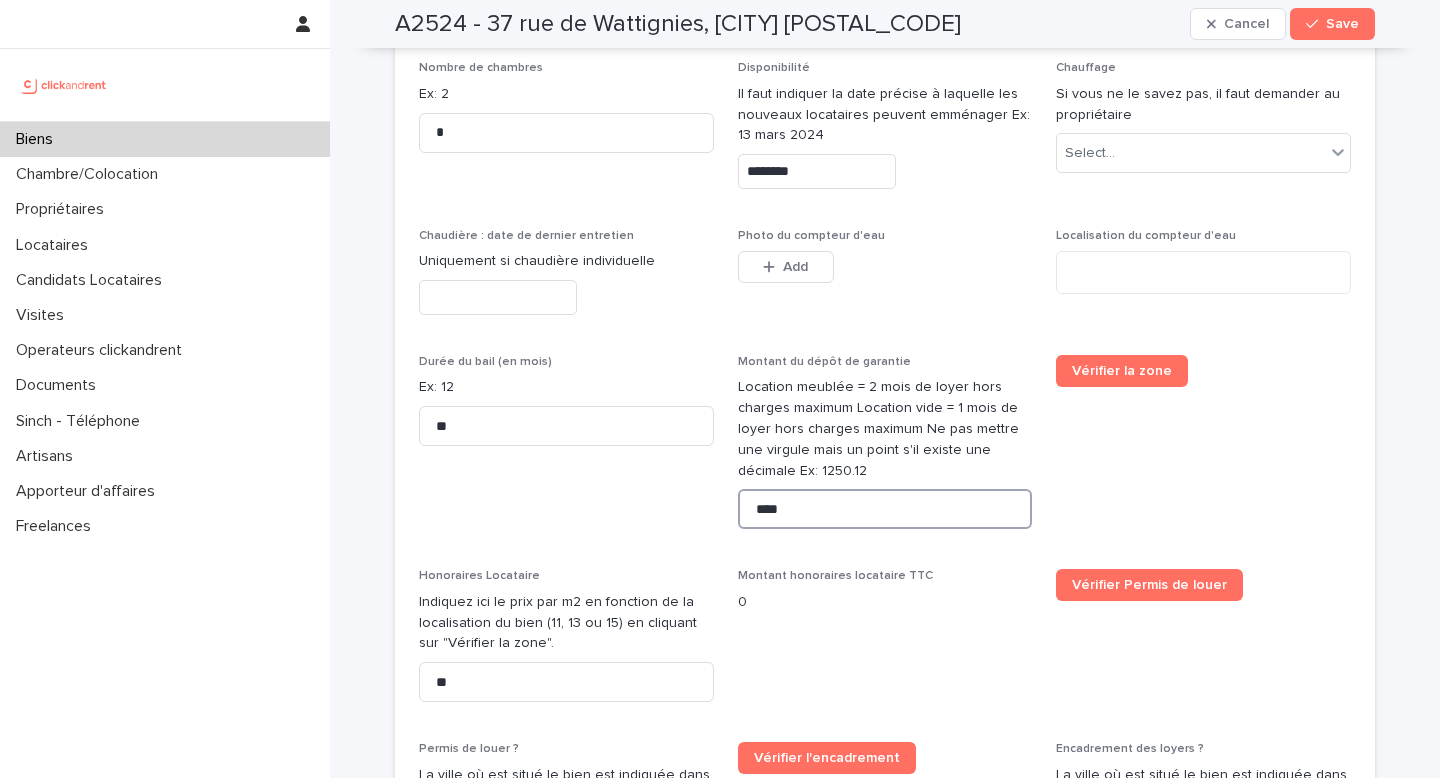 type on "****" 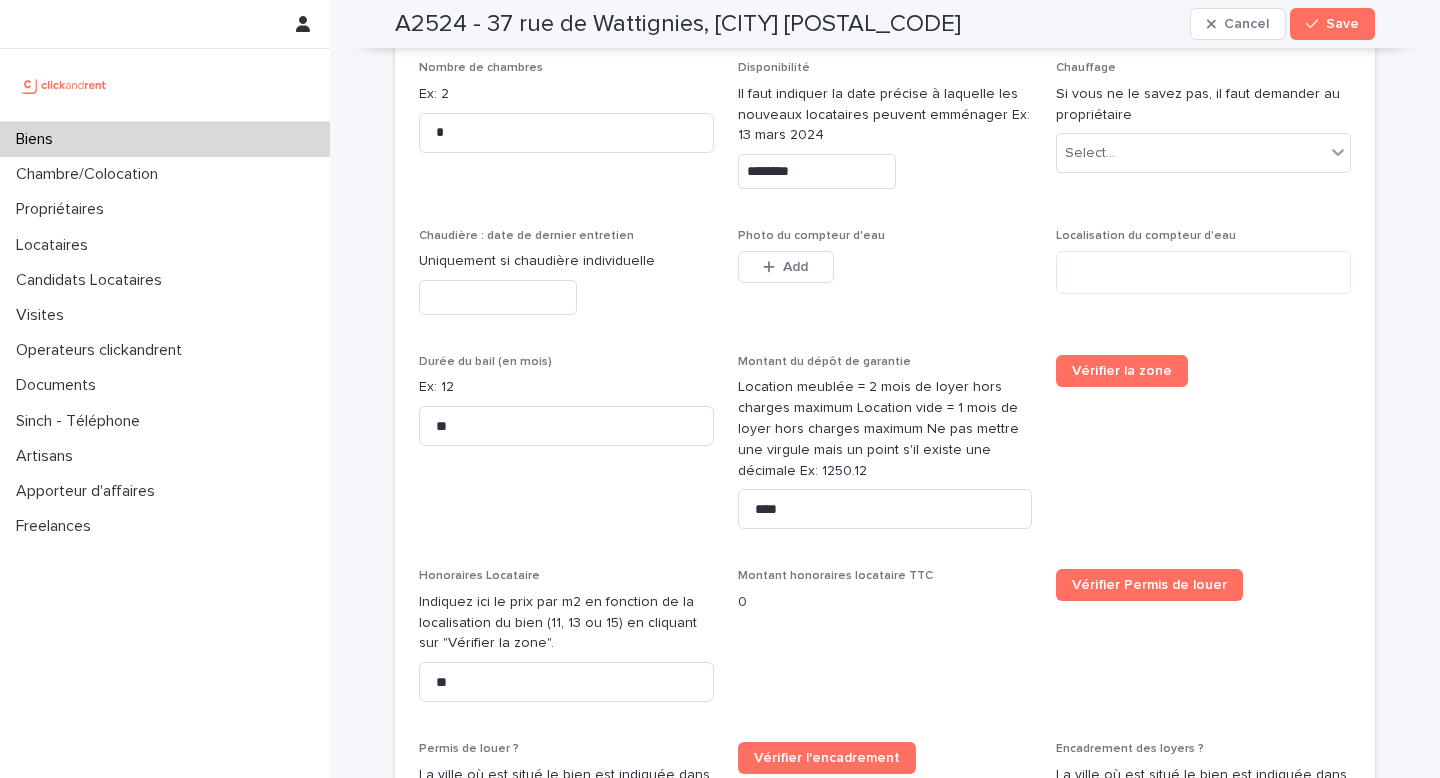 click on "Montant honoraires locataire TTC 0" at bounding box center (885, 598) 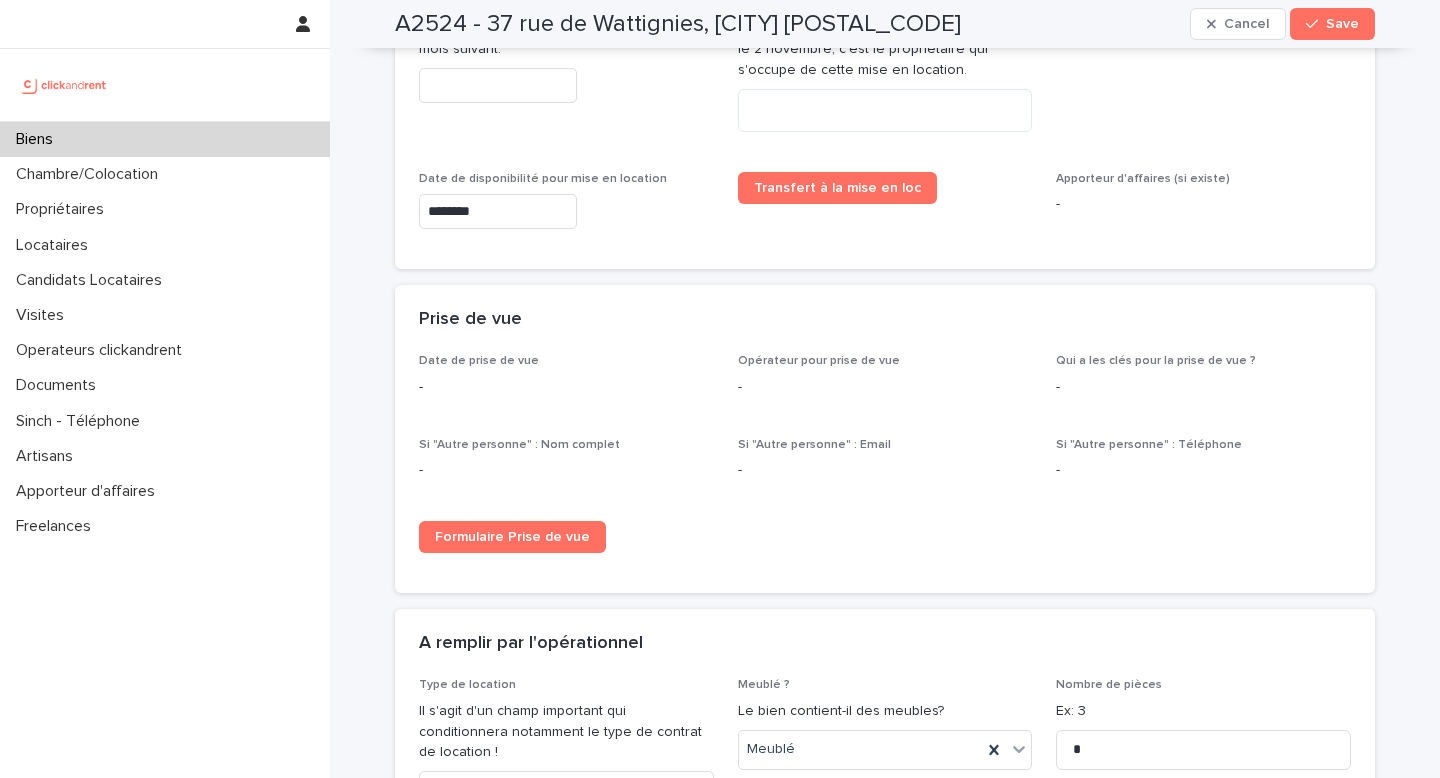 scroll, scrollTop: 4981, scrollLeft: 0, axis: vertical 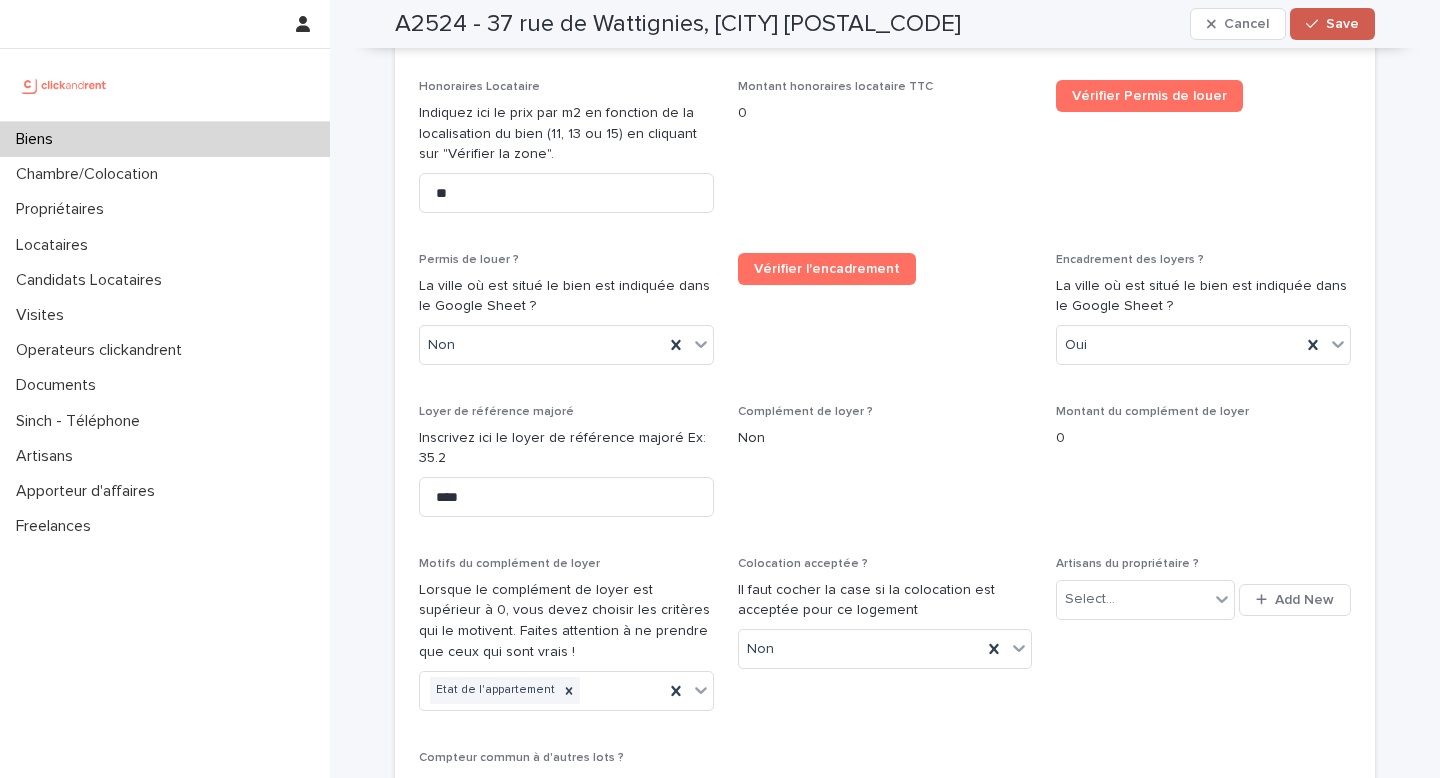 click at bounding box center [1316, 24] 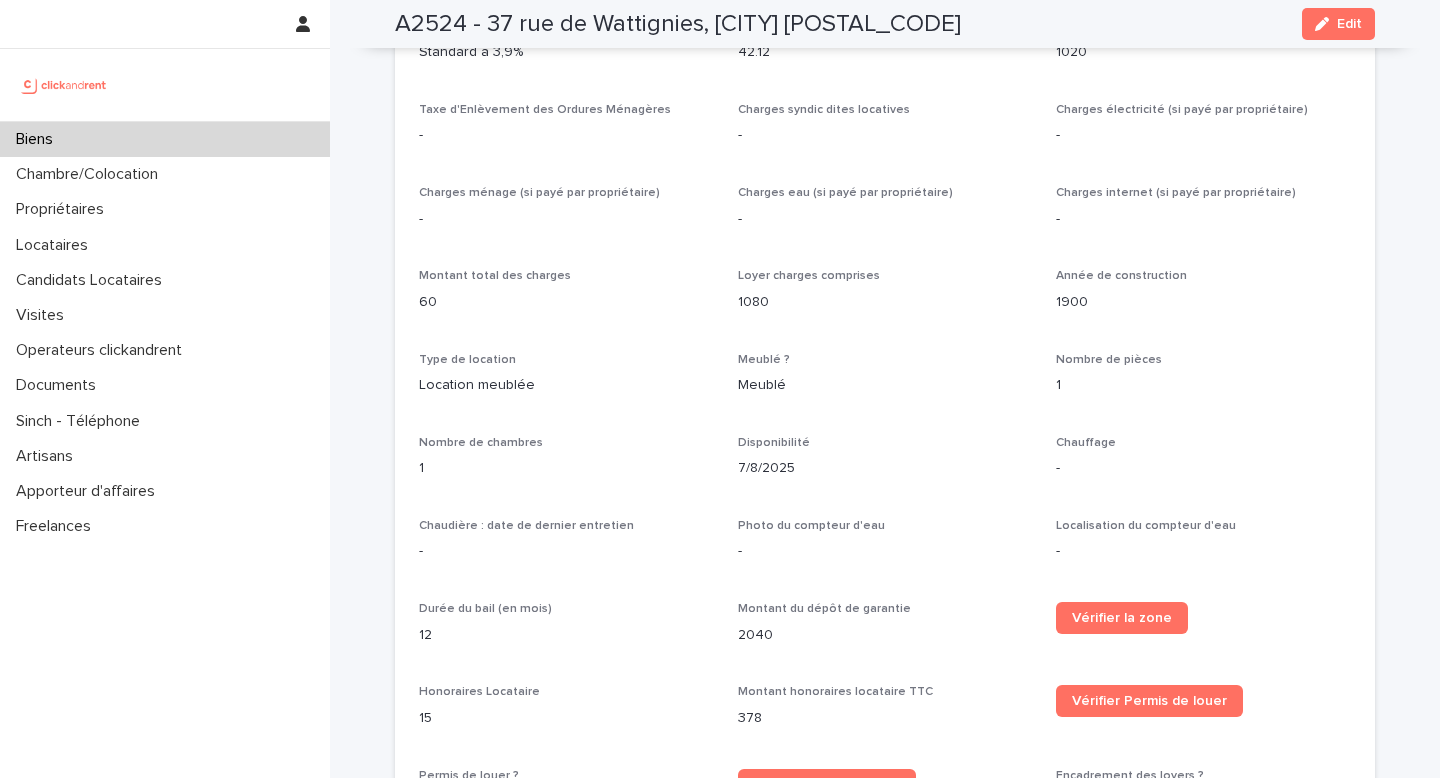 scroll, scrollTop: 1709, scrollLeft: 0, axis: vertical 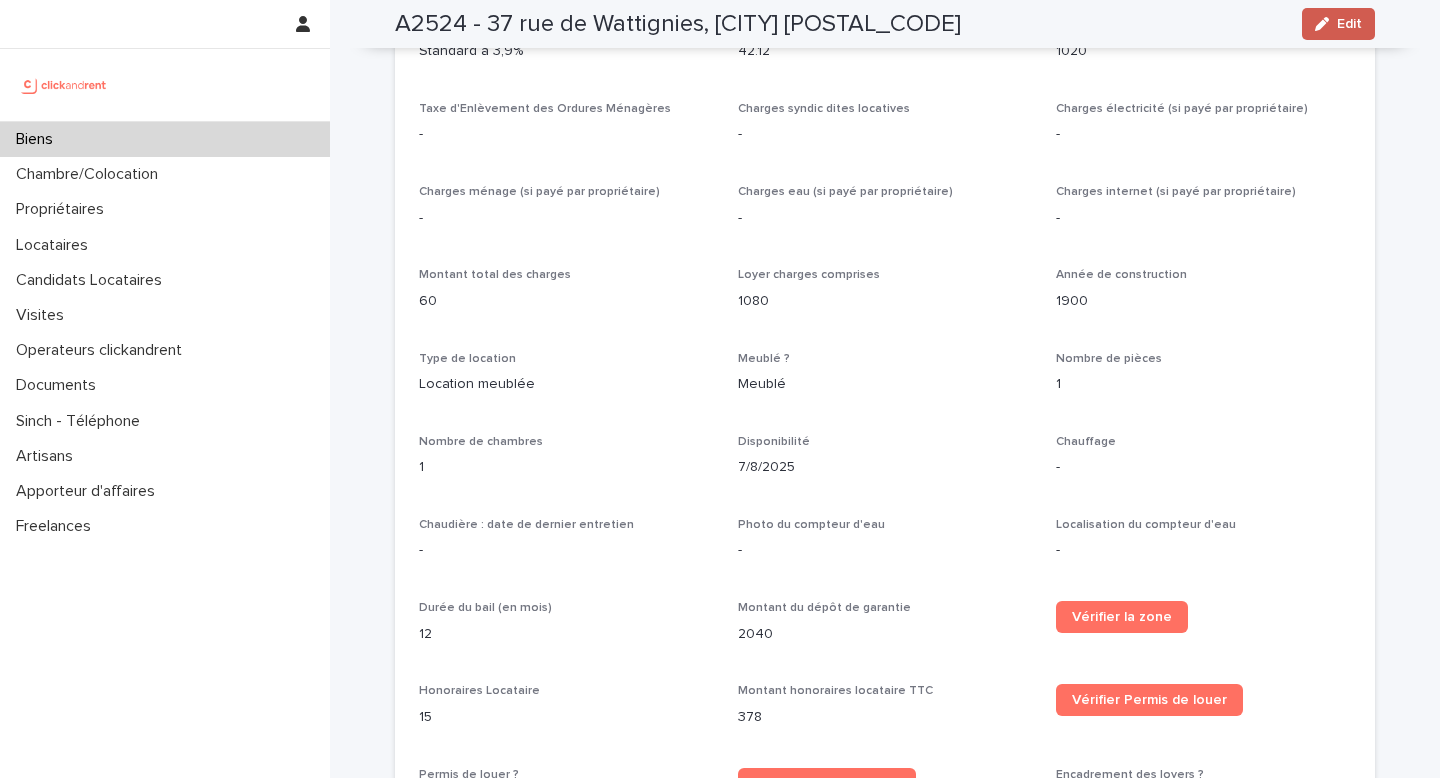 click on "Edit" at bounding box center (1338, 24) 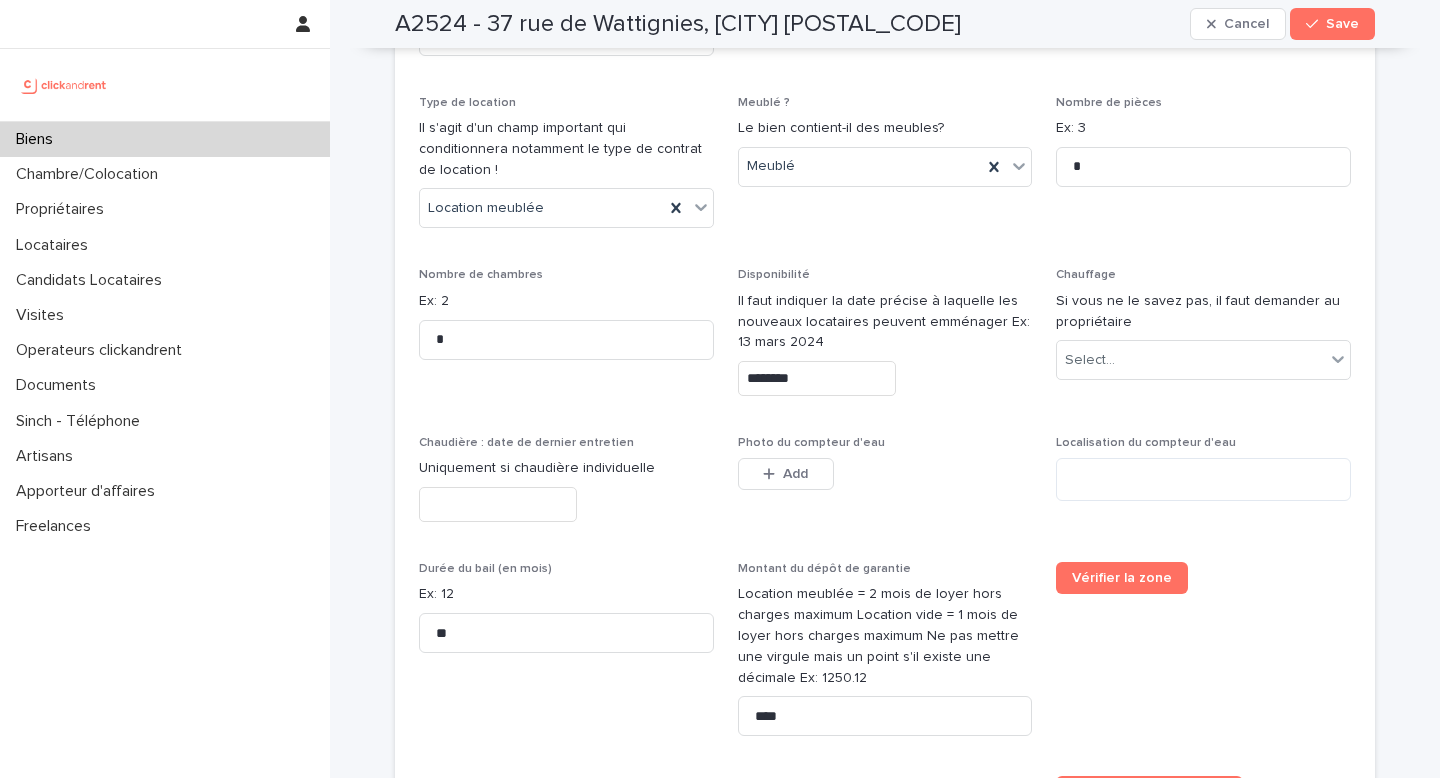 scroll, scrollTop: 3298, scrollLeft: 0, axis: vertical 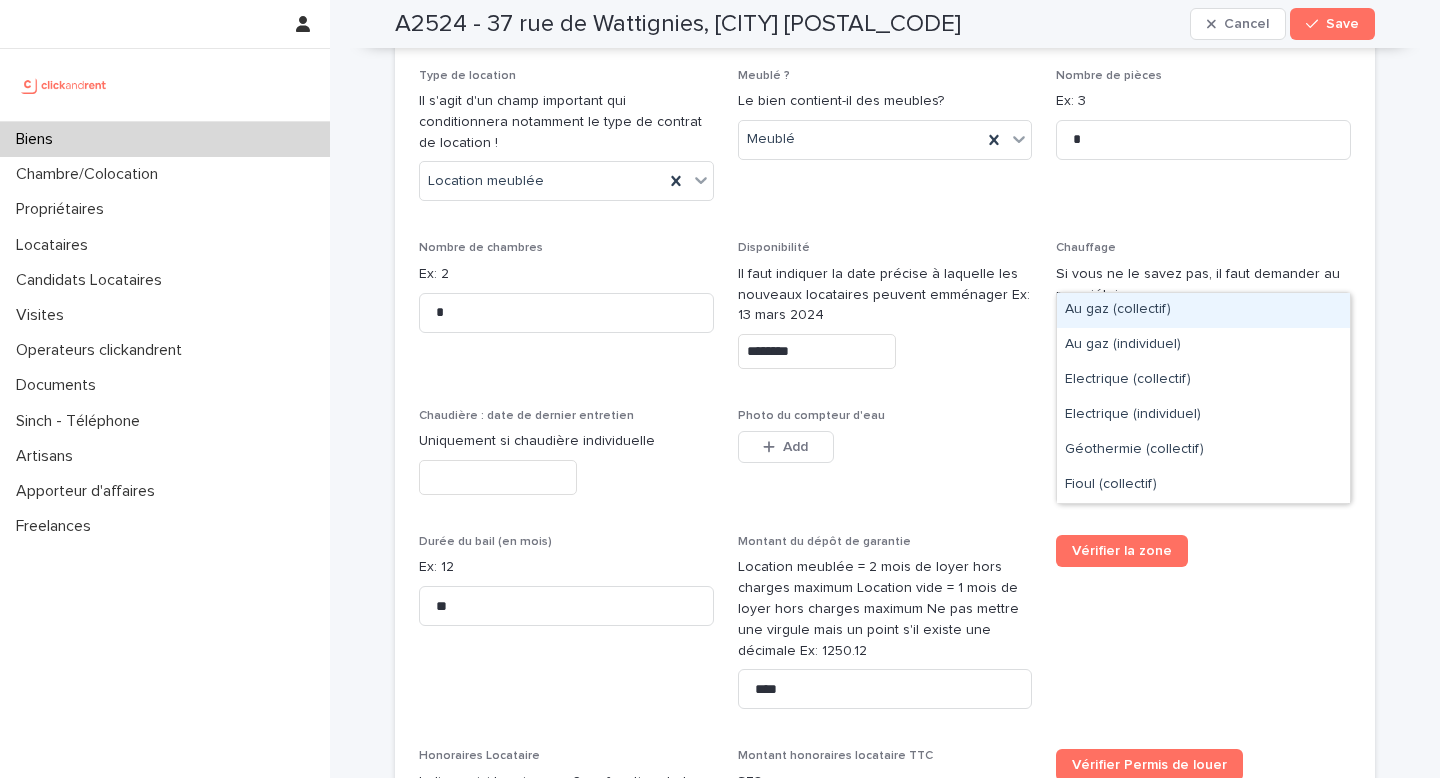 click on "Select..." at bounding box center (1203, 333) 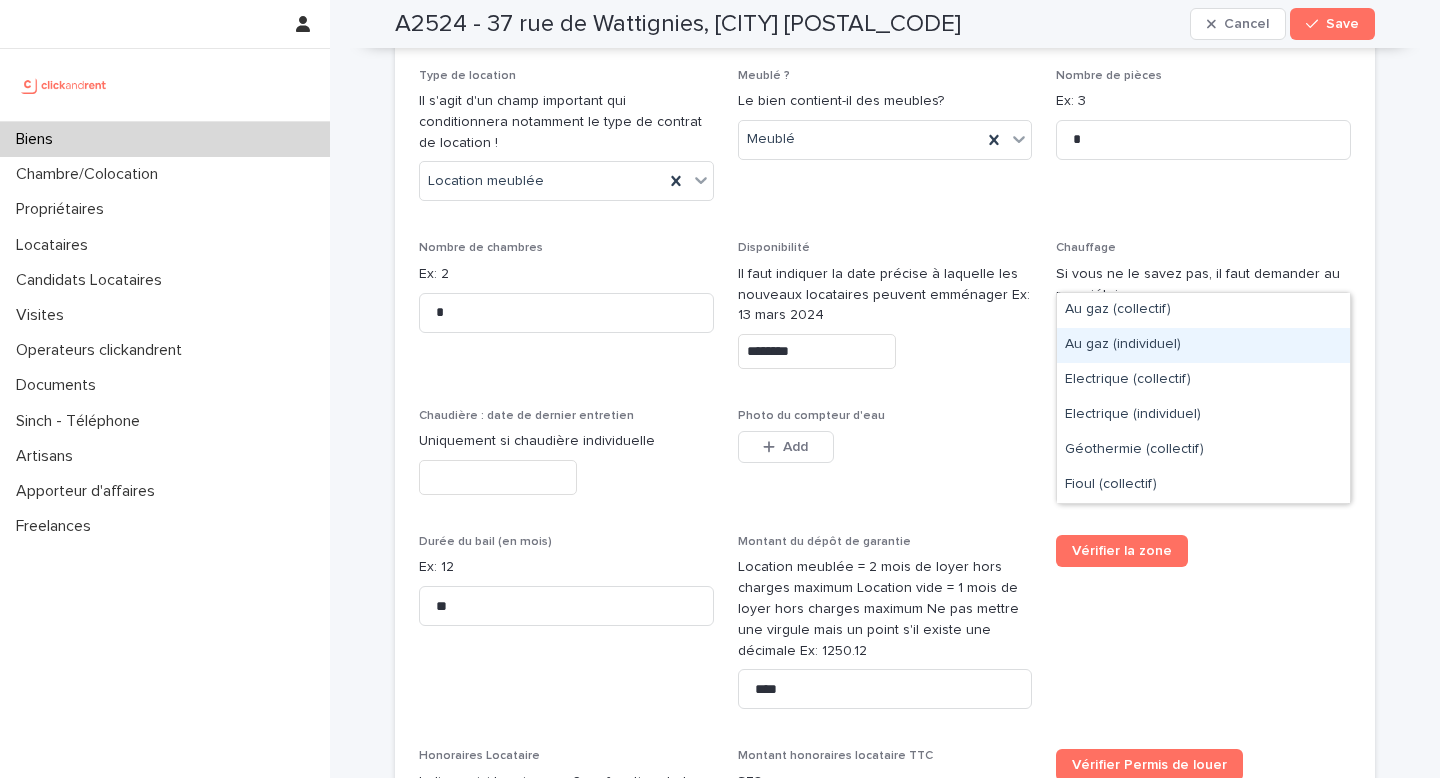 click on "Au gaz (individuel)" at bounding box center (1203, 345) 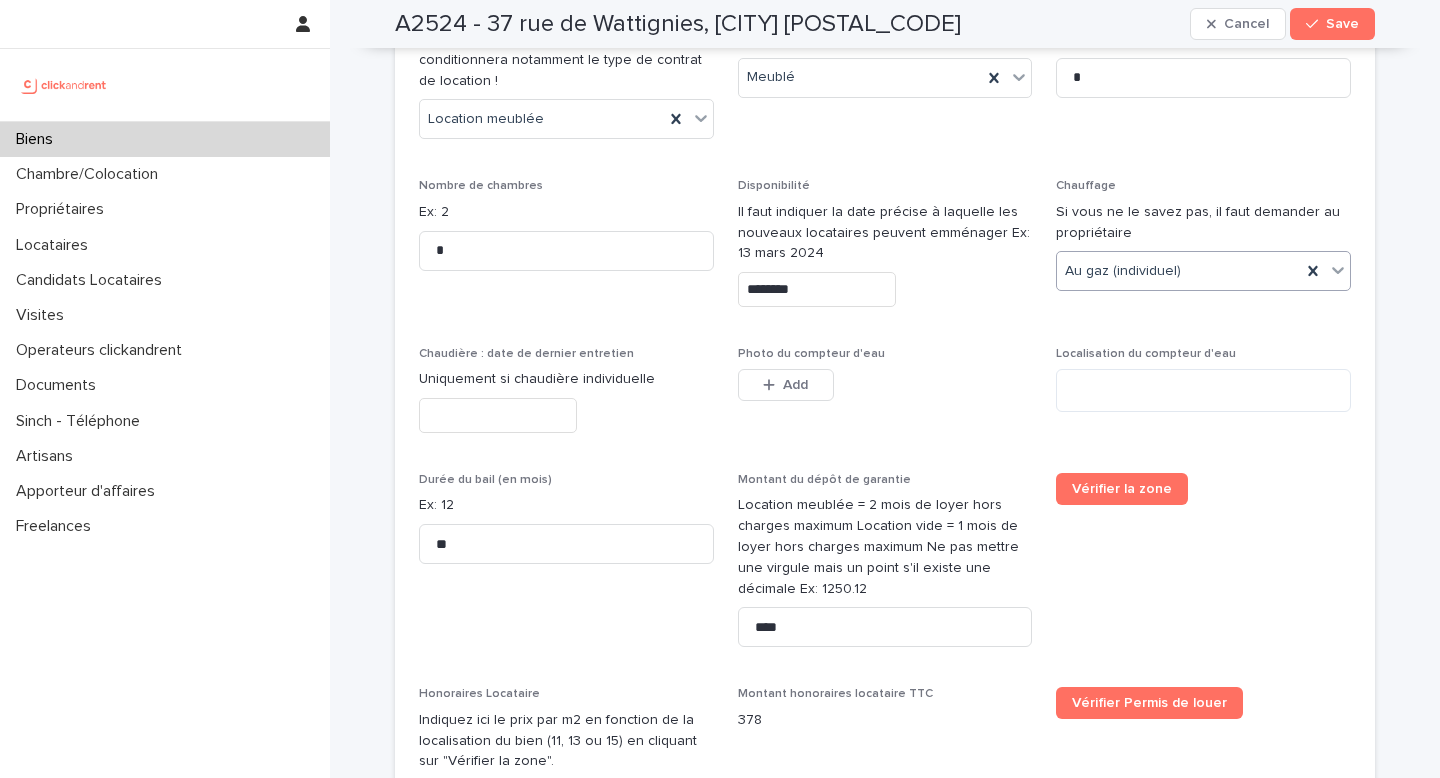 scroll, scrollTop: 3296, scrollLeft: 0, axis: vertical 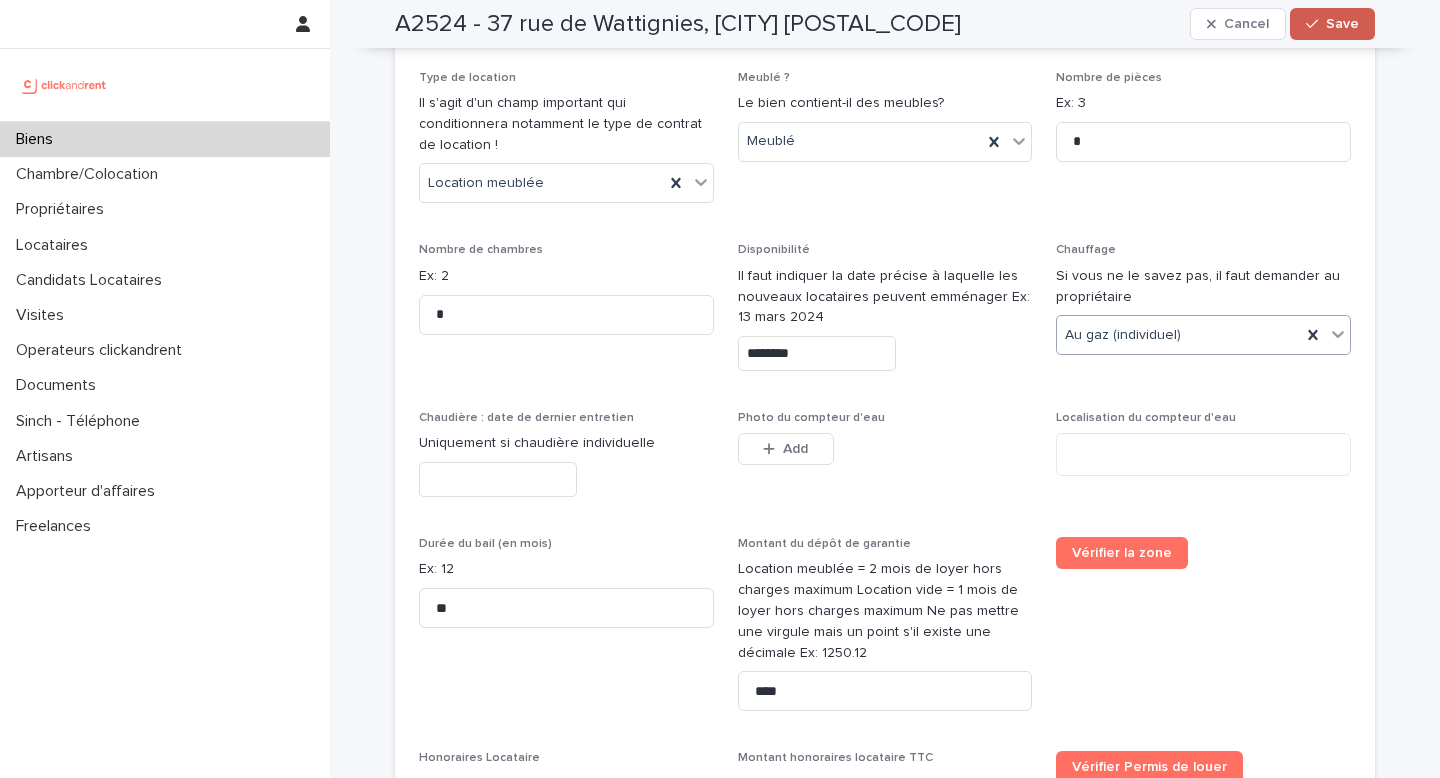 click on "Save" at bounding box center (1342, 24) 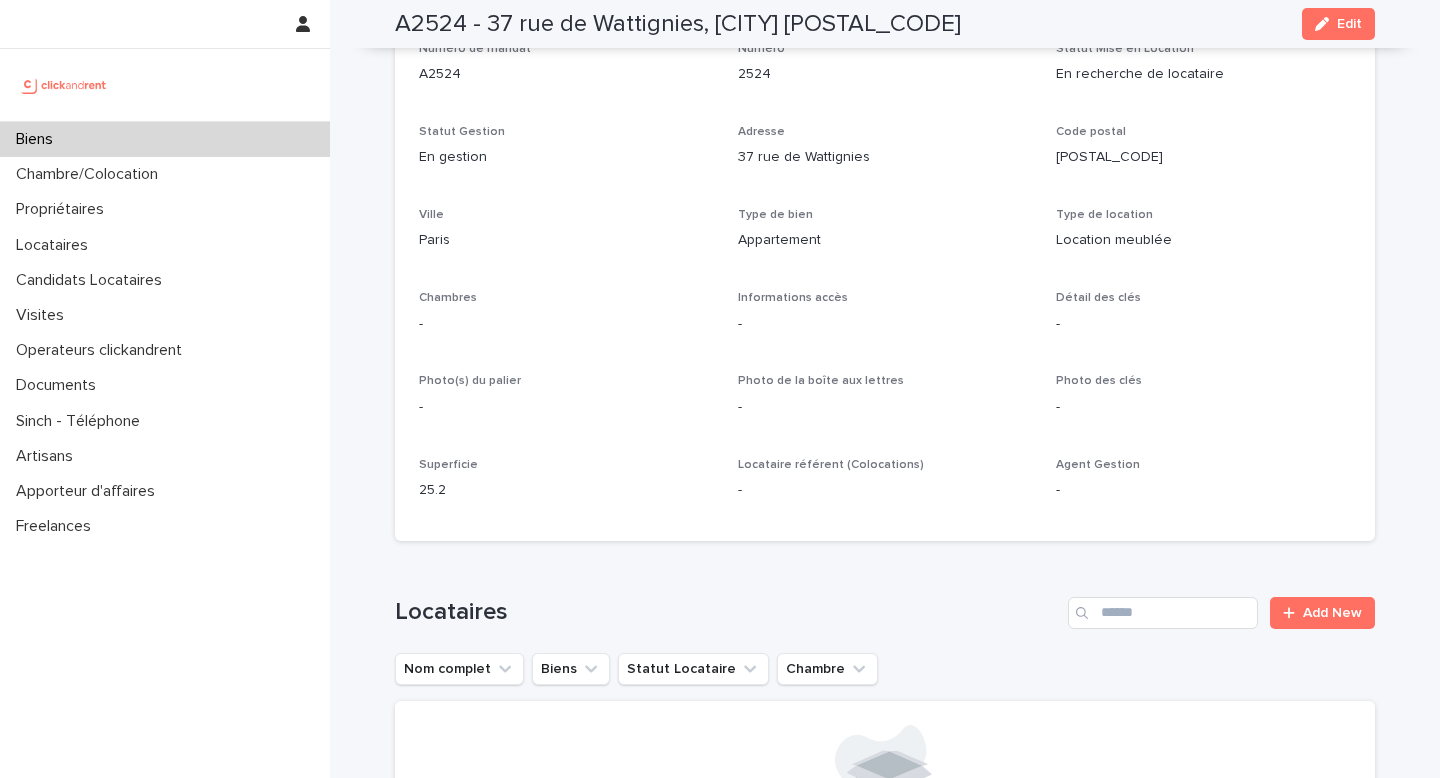 scroll, scrollTop: 0, scrollLeft: 0, axis: both 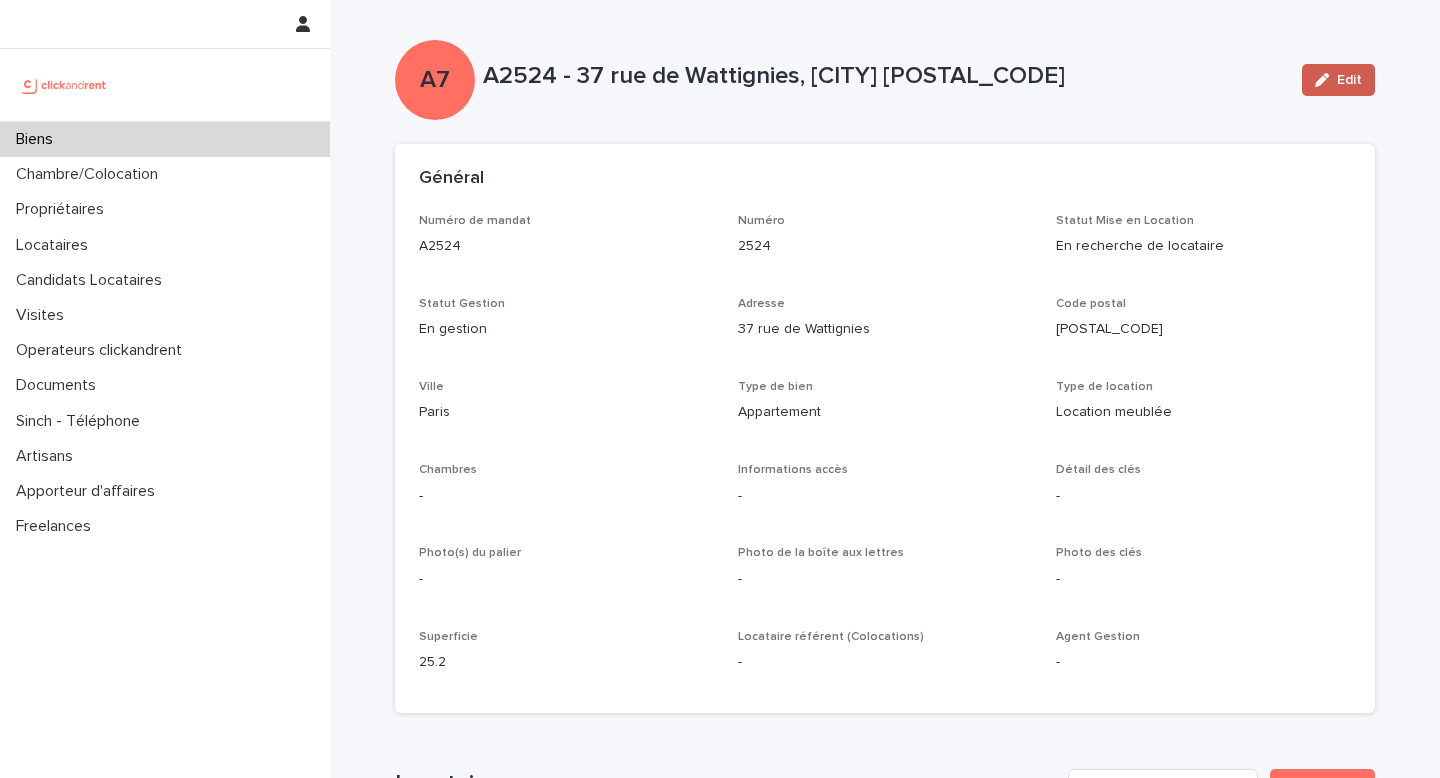 click on "Edit" at bounding box center [1338, 80] 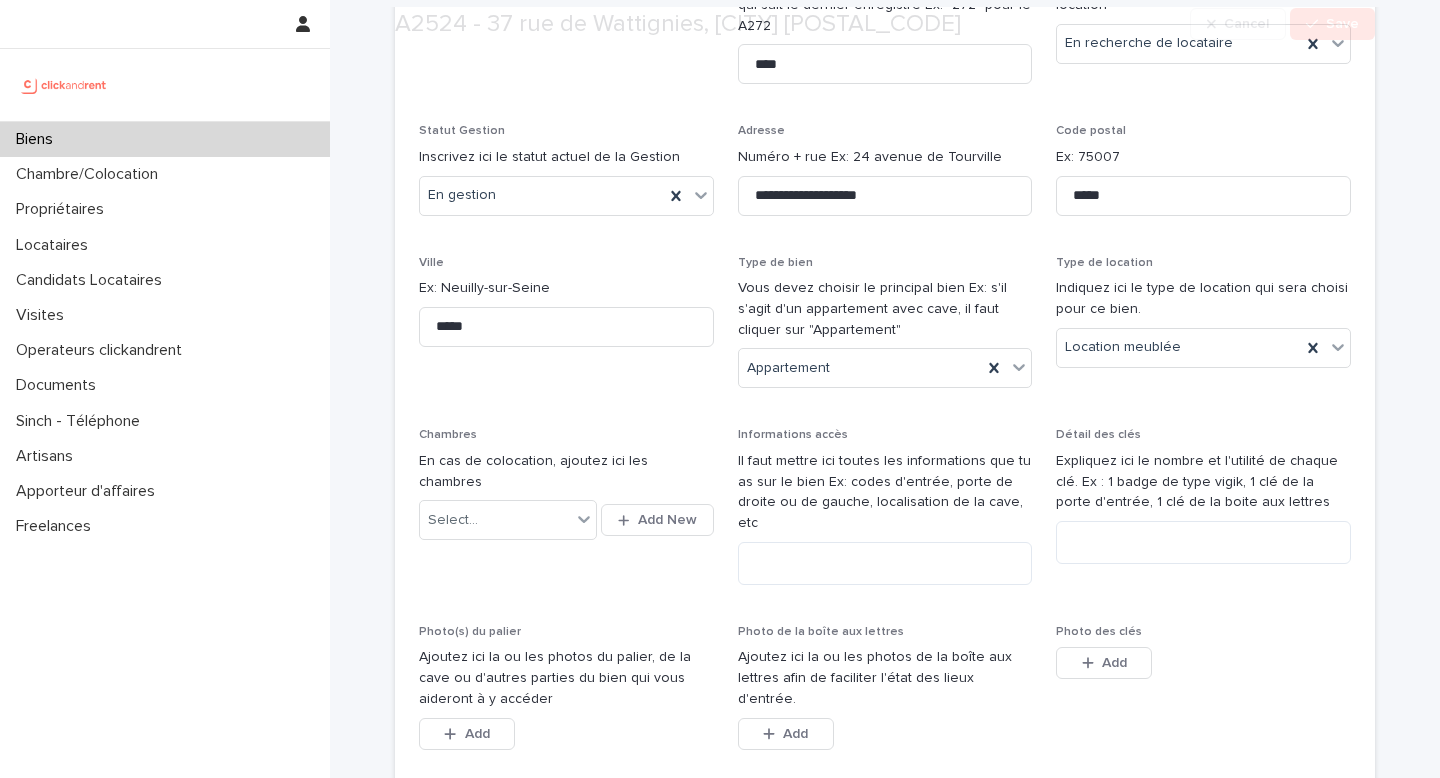 scroll, scrollTop: 373, scrollLeft: 0, axis: vertical 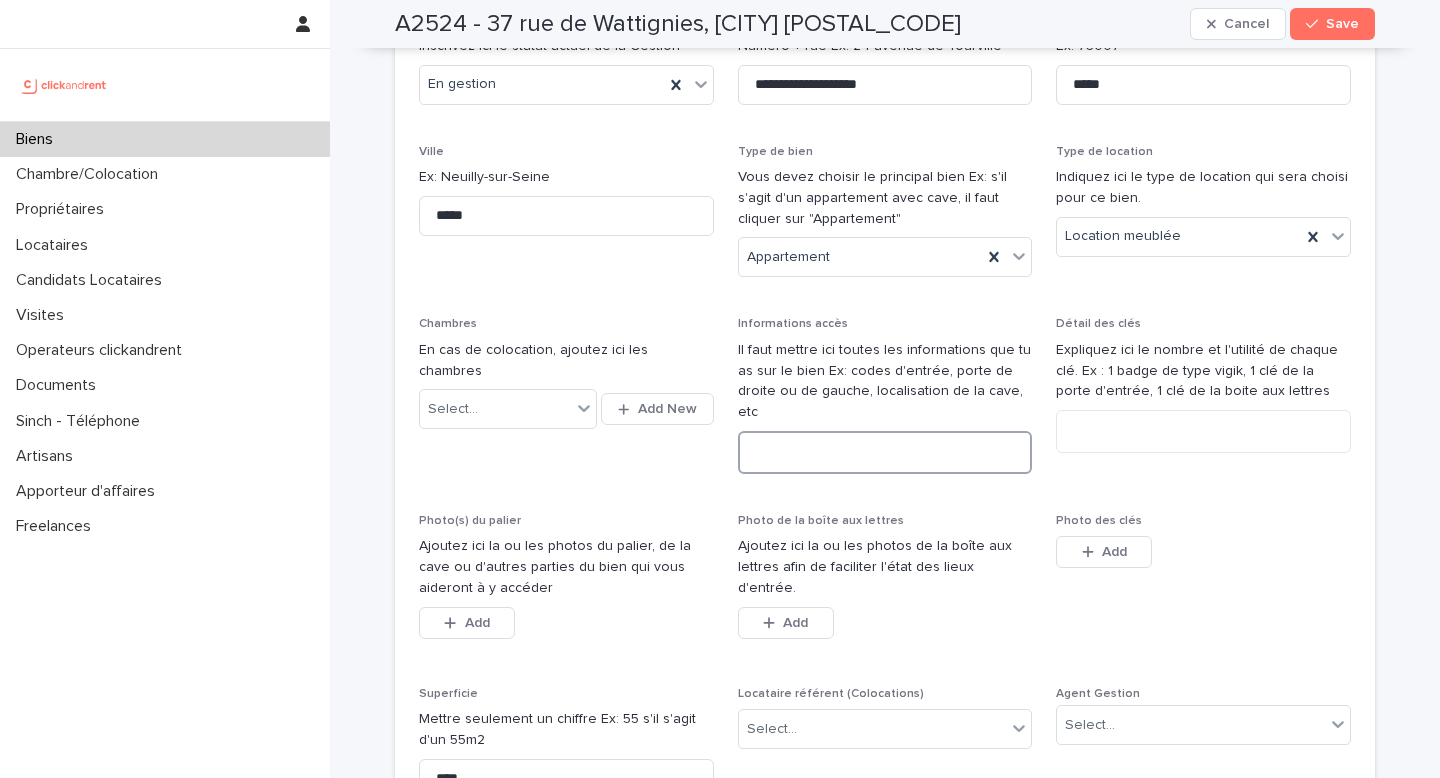 click at bounding box center [885, 452] 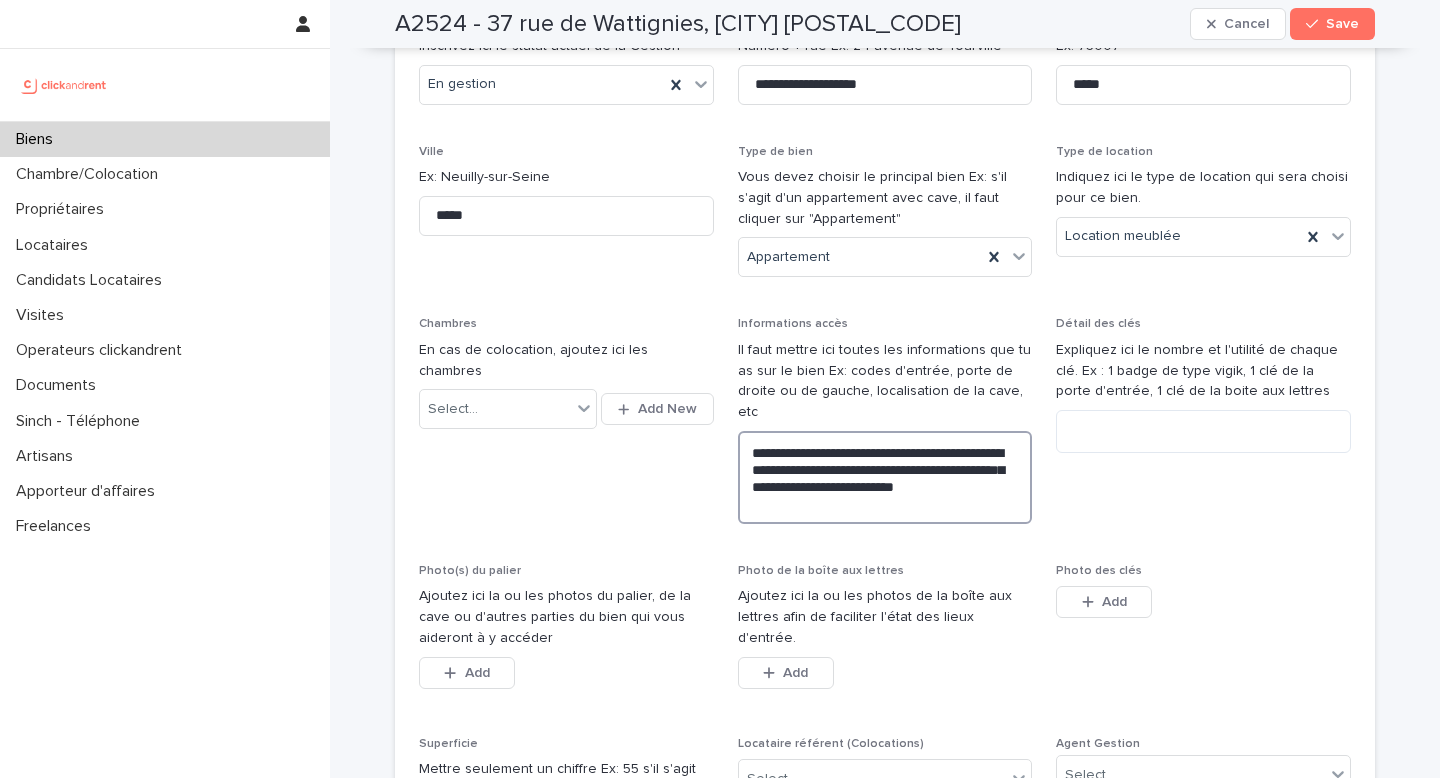 drag, startPoint x: 828, startPoint y: 433, endPoint x: 706, endPoint y: 429, distance: 122.06556 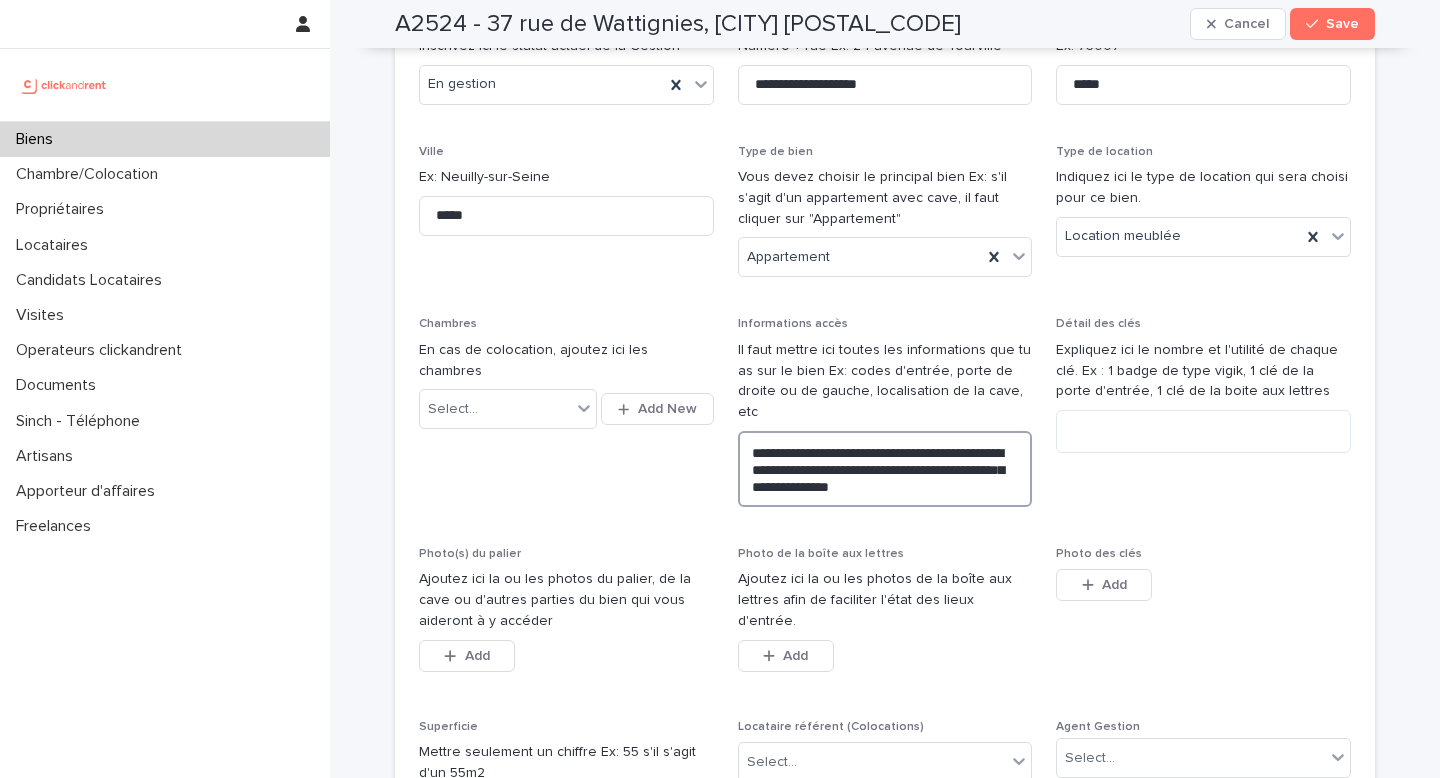 drag, startPoint x: 857, startPoint y: 459, endPoint x: 960, endPoint y: 472, distance: 103.81715 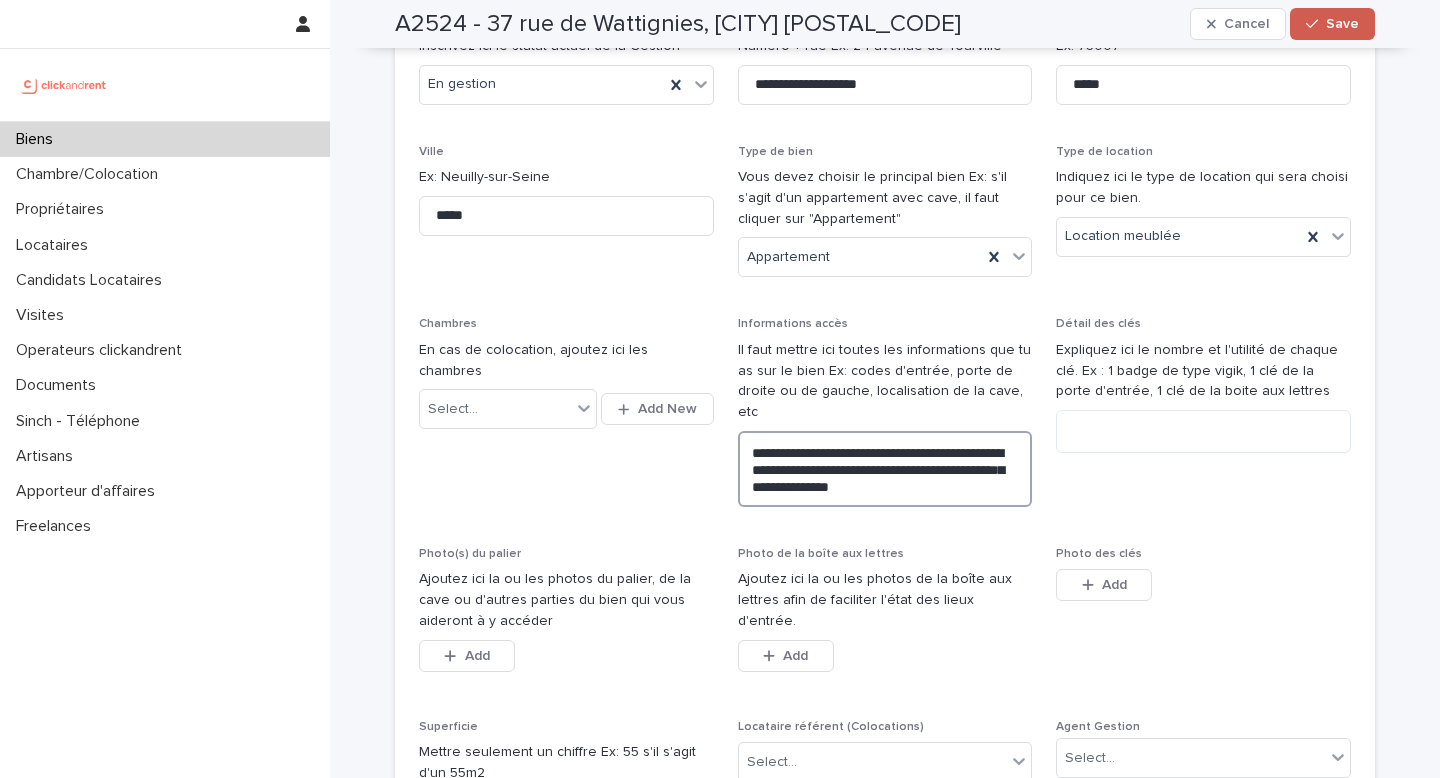 type on "**********" 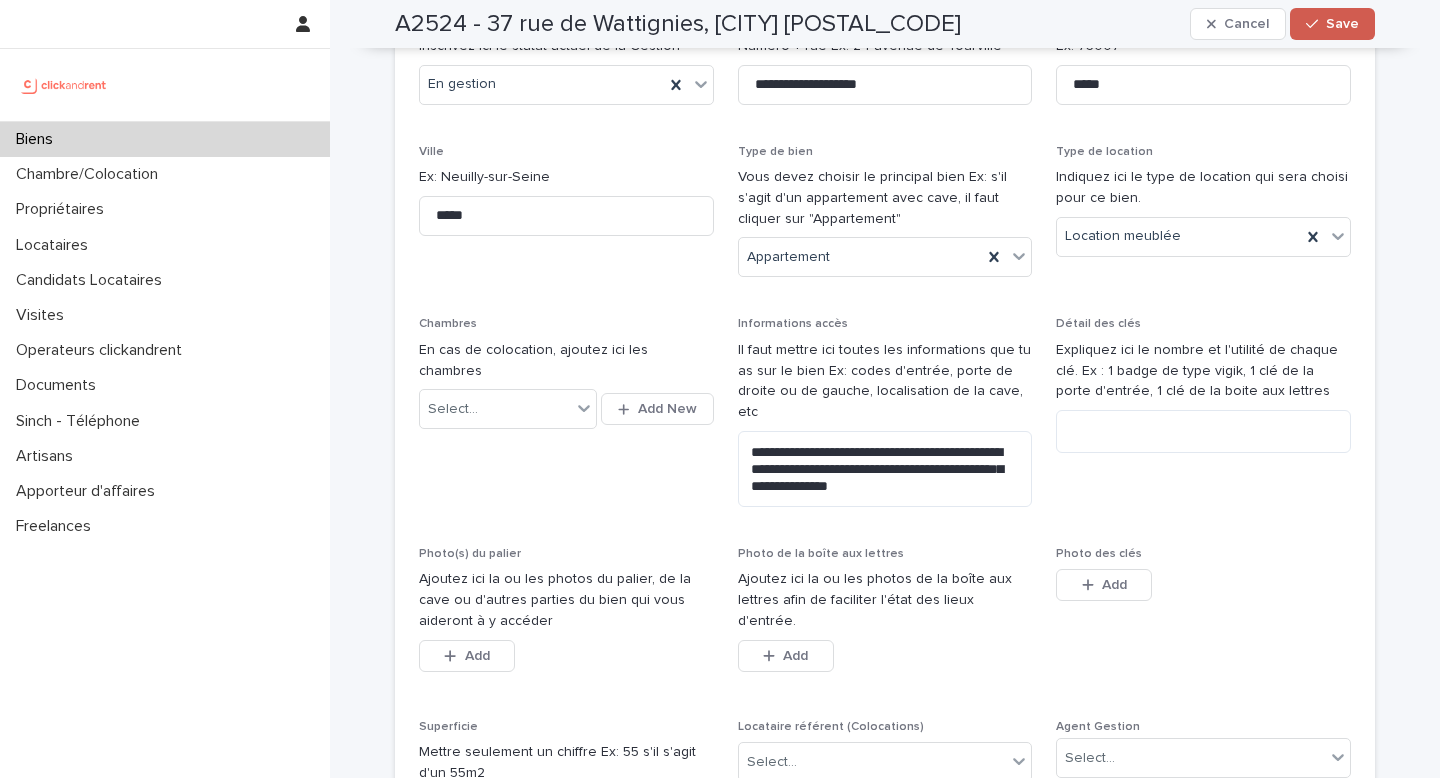 click on "Save" at bounding box center [1332, 24] 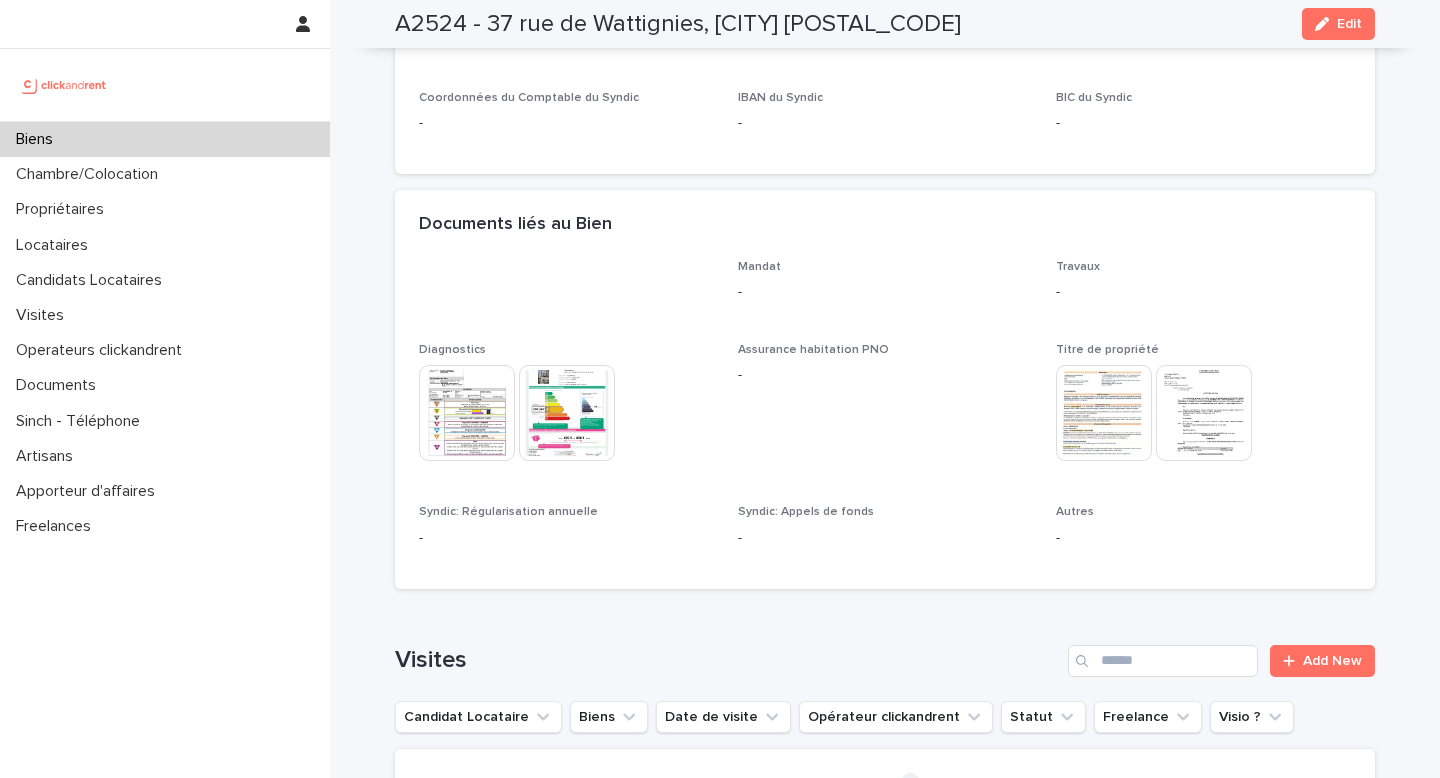 scroll, scrollTop: 5812, scrollLeft: 0, axis: vertical 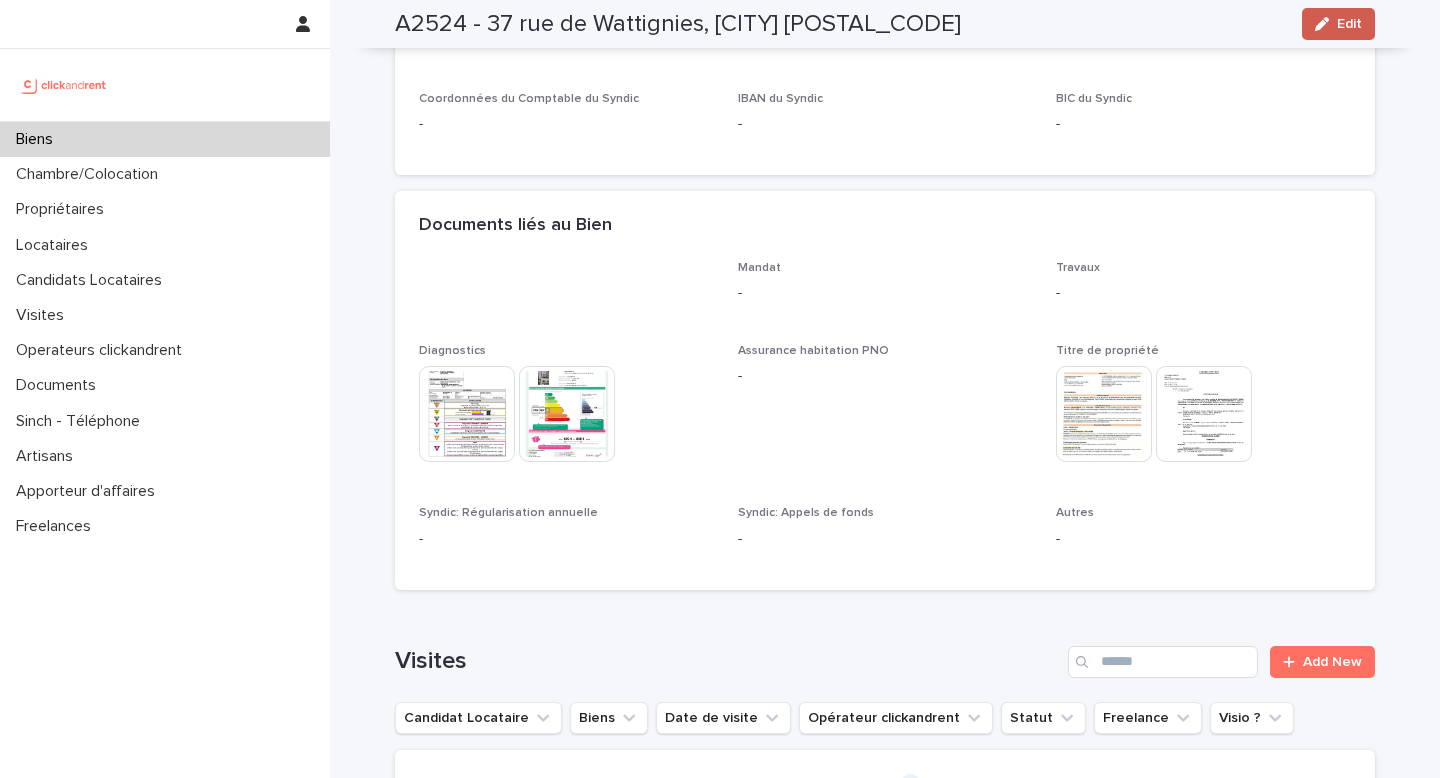 click on "Edit" at bounding box center [1349, 24] 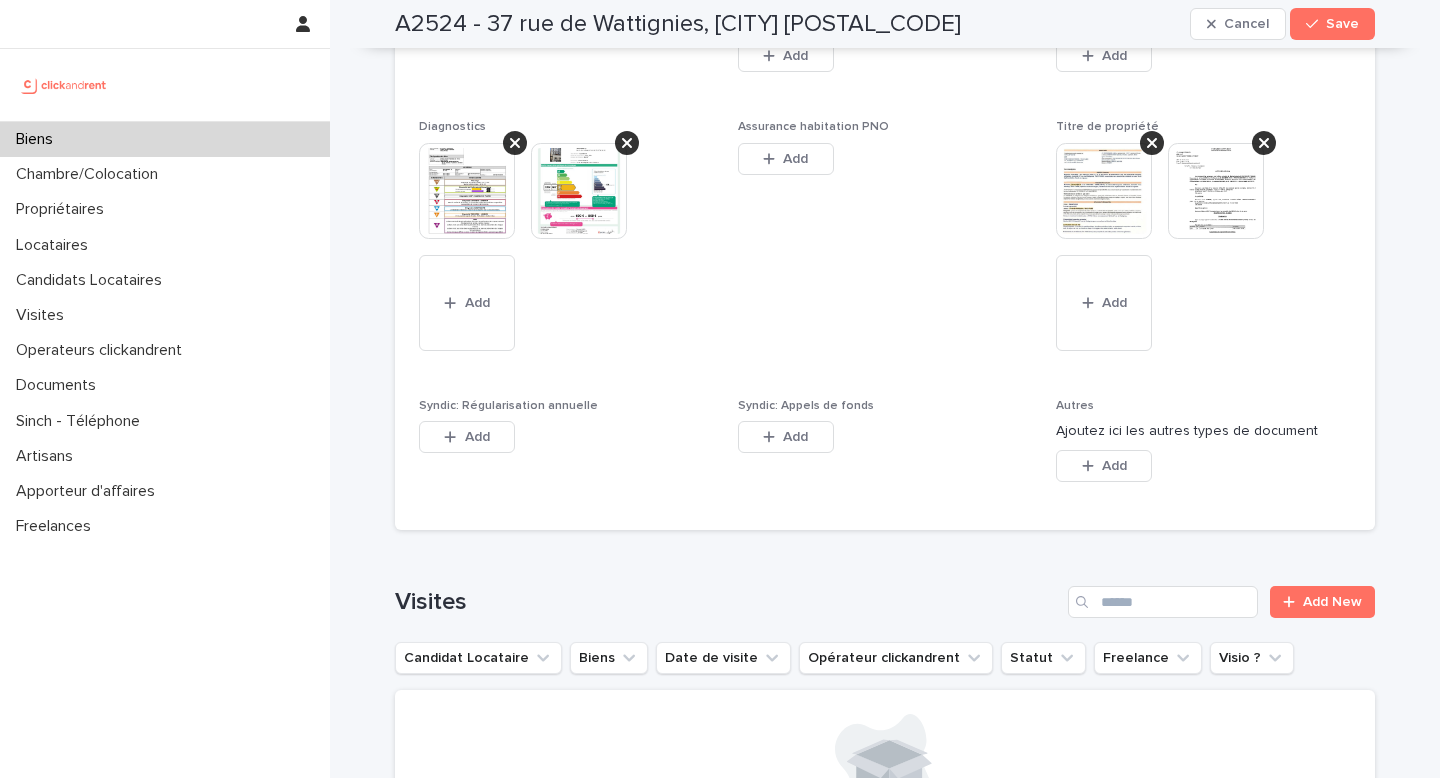 scroll, scrollTop: 10441, scrollLeft: 0, axis: vertical 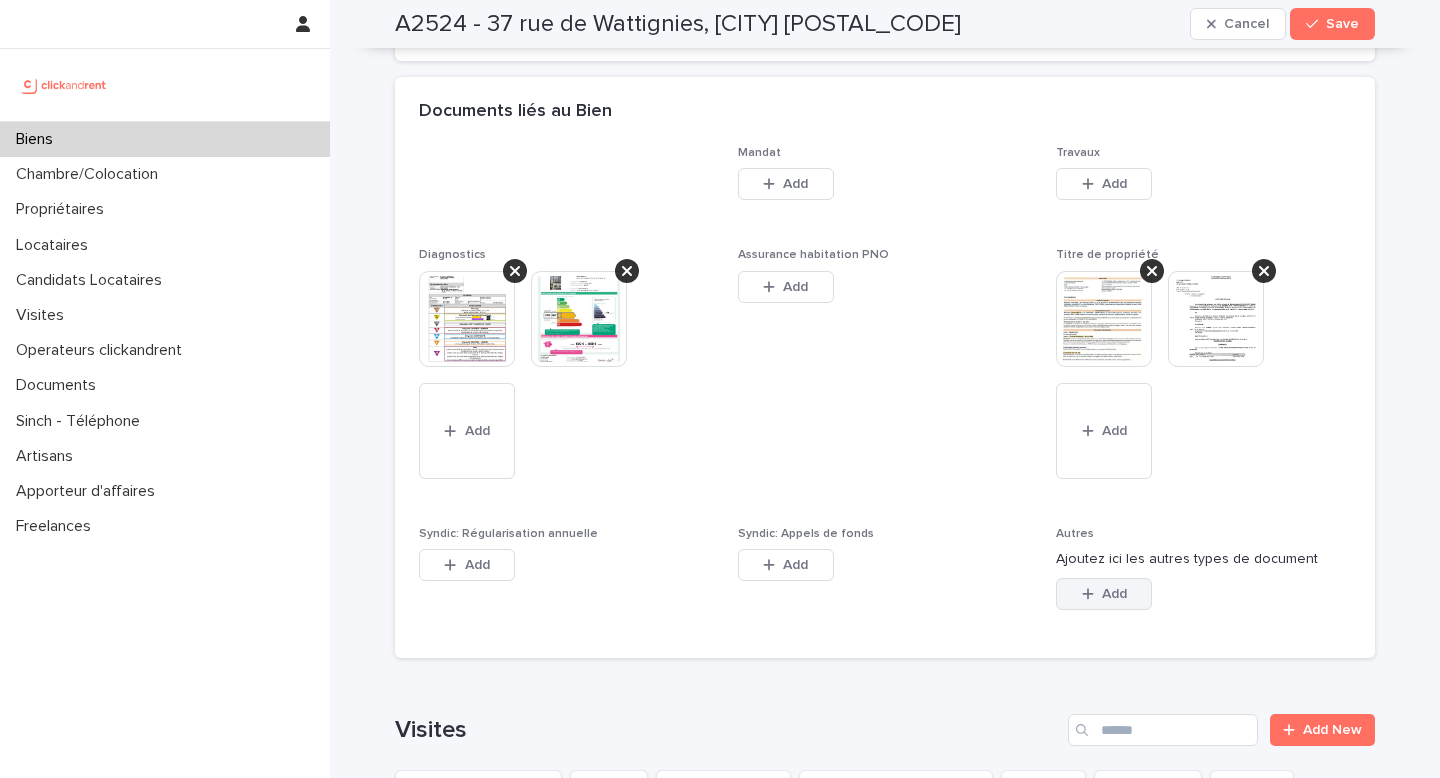 click on "Add" at bounding box center (1104, 594) 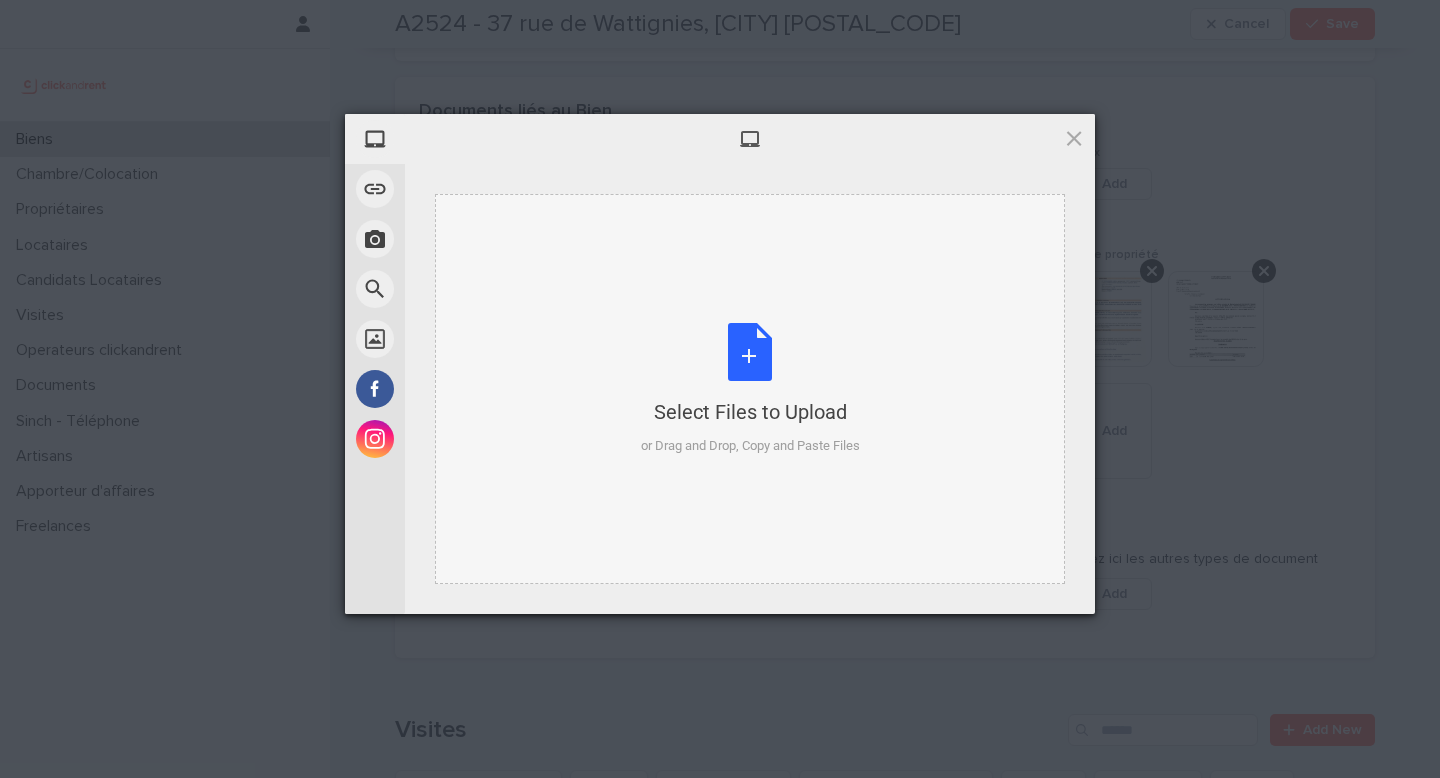 click on "Select Files to Upload
or Drag and Drop, Copy and Paste Files" at bounding box center (750, 389) 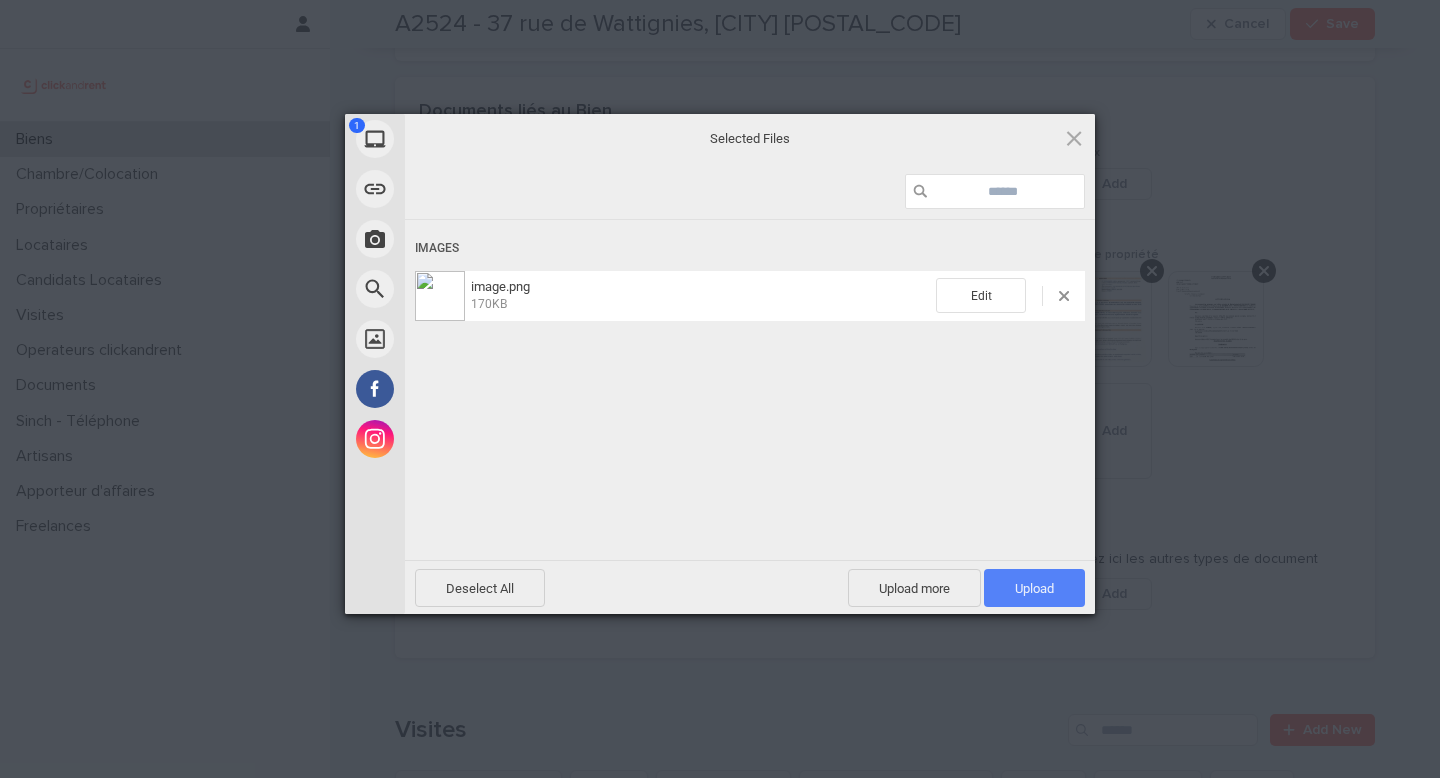 click on "Upload
1" at bounding box center (1034, 588) 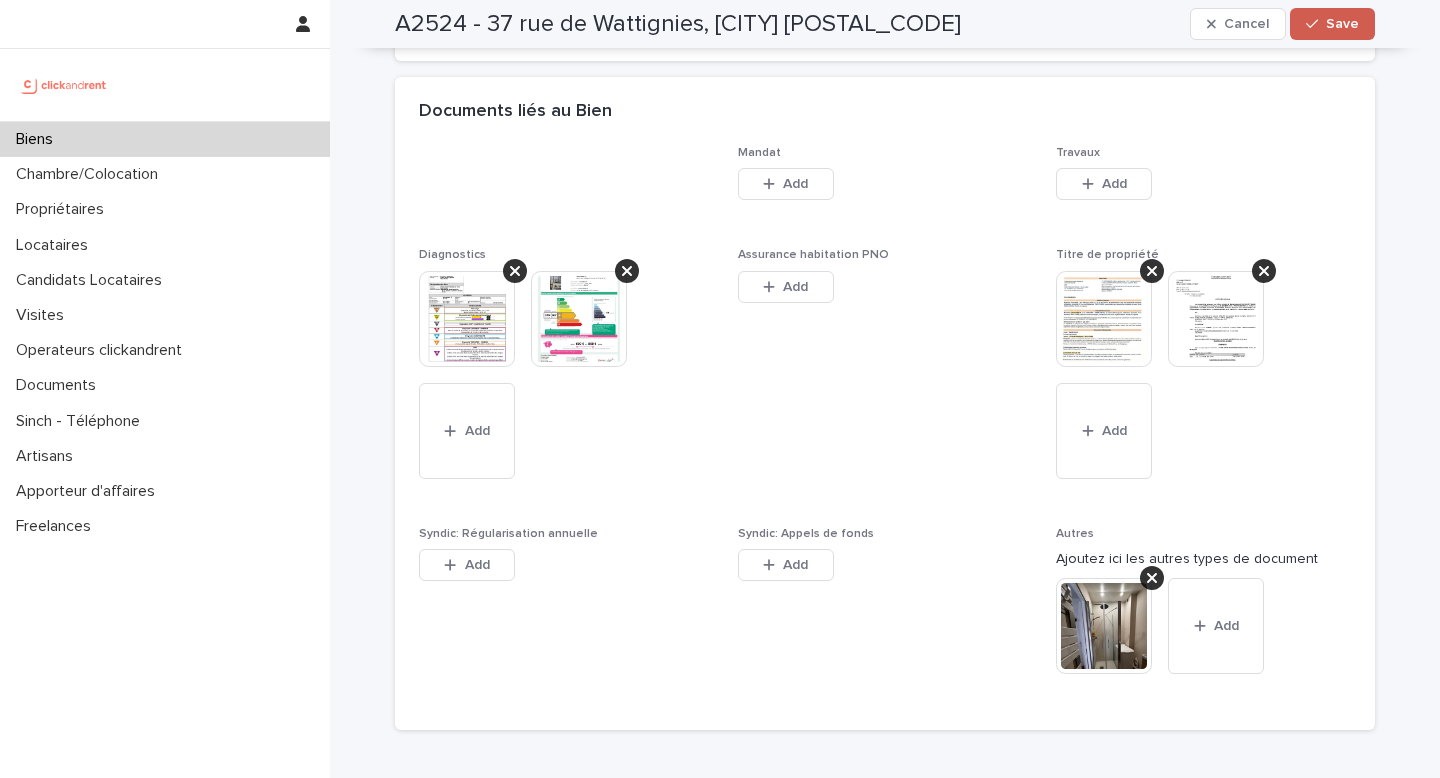 click on "Save" at bounding box center (1332, 24) 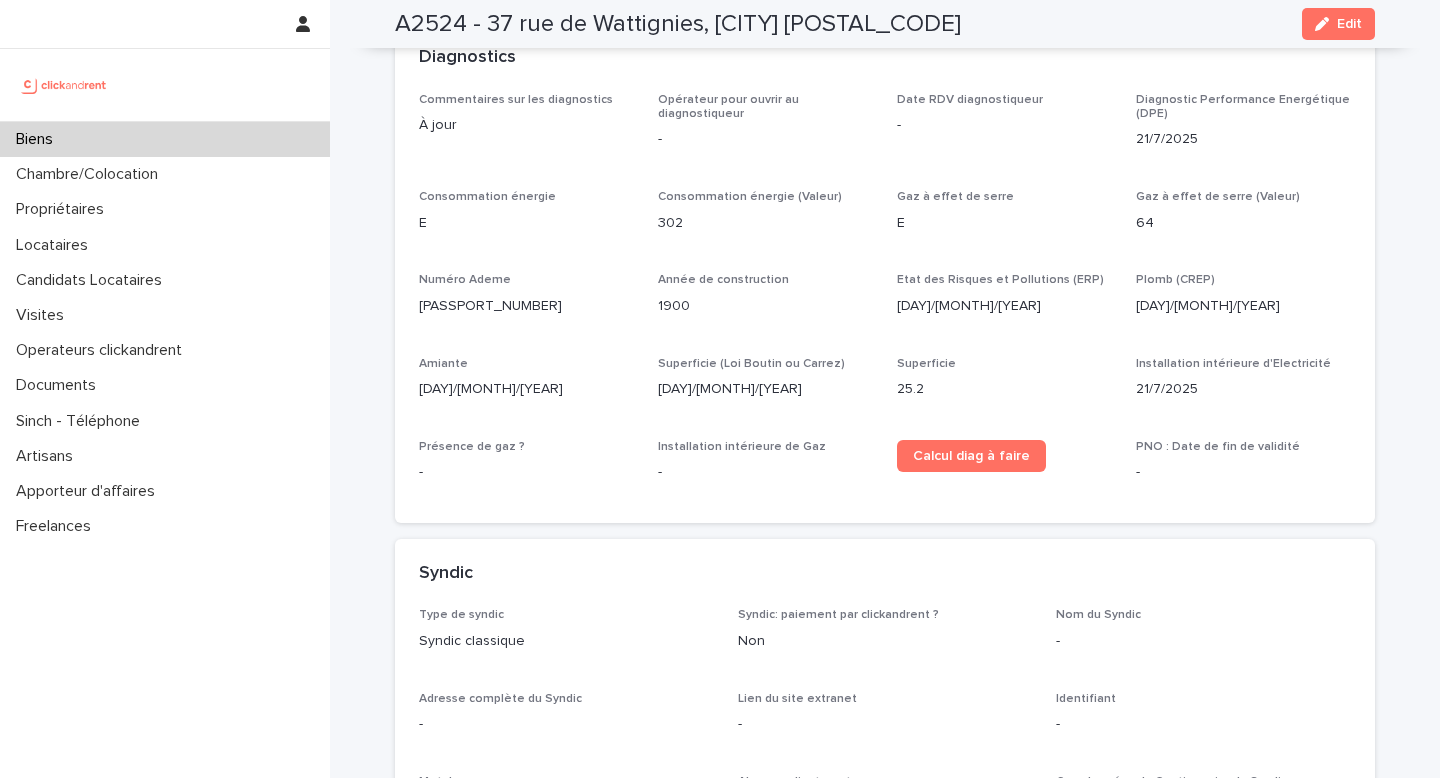 scroll, scrollTop: 5036, scrollLeft: 0, axis: vertical 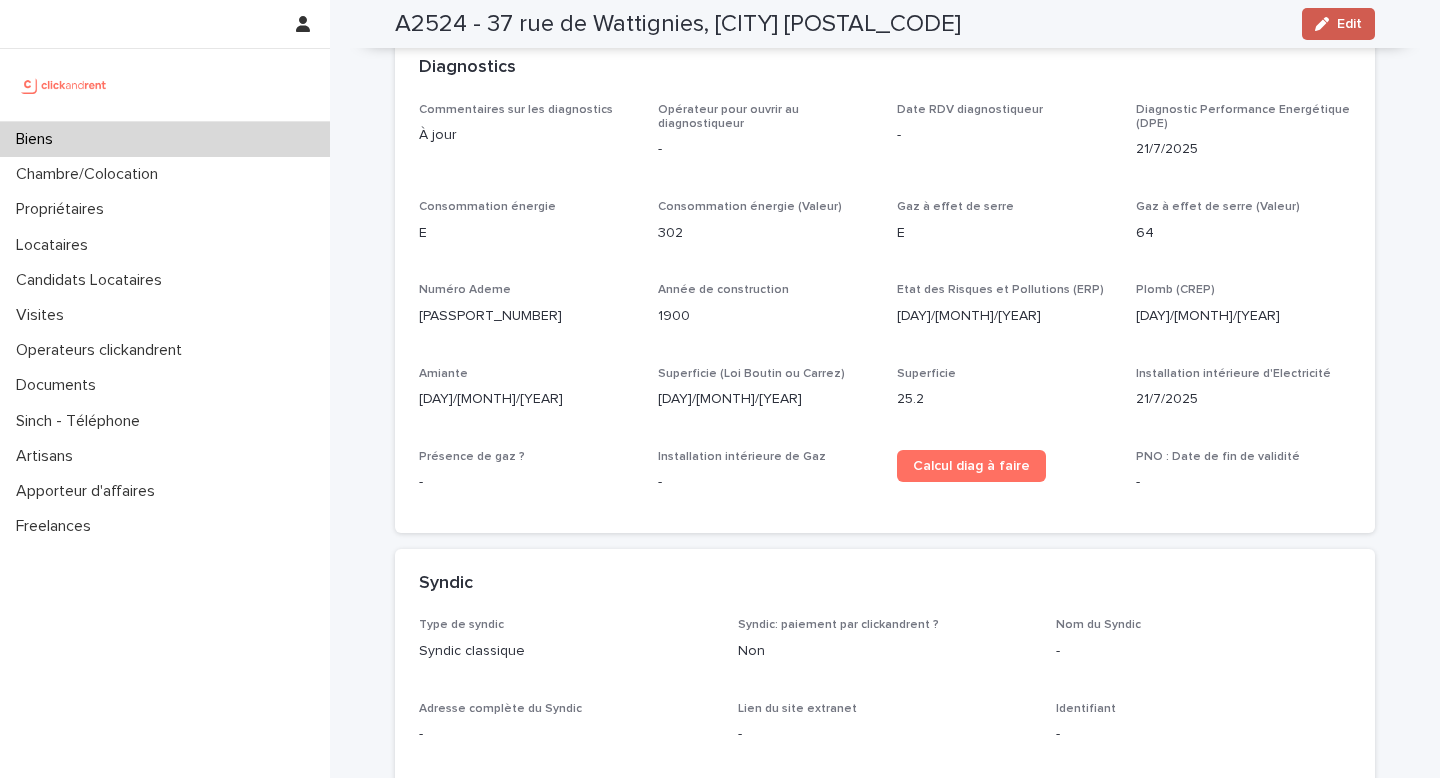 click on "Edit" at bounding box center (1338, 24) 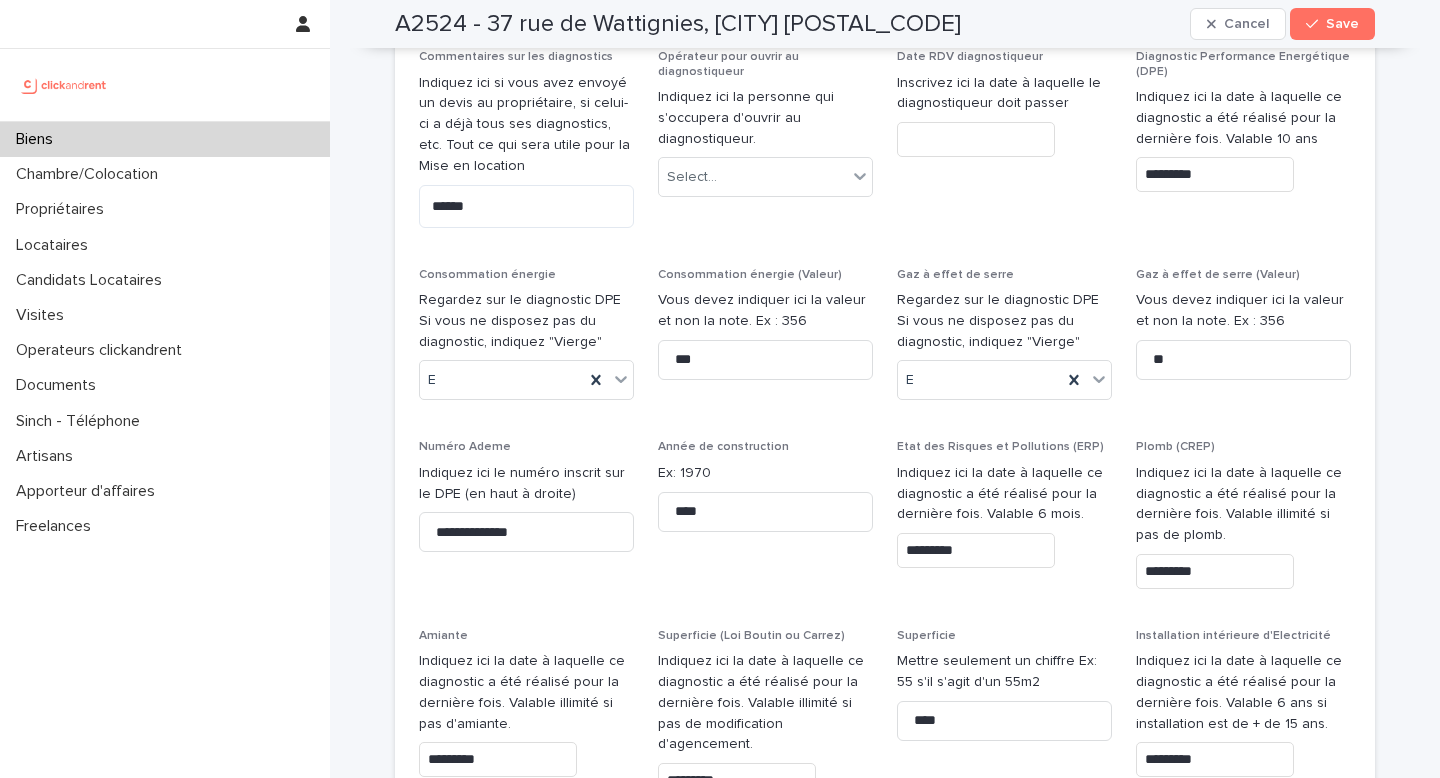 scroll, scrollTop: 8840, scrollLeft: 0, axis: vertical 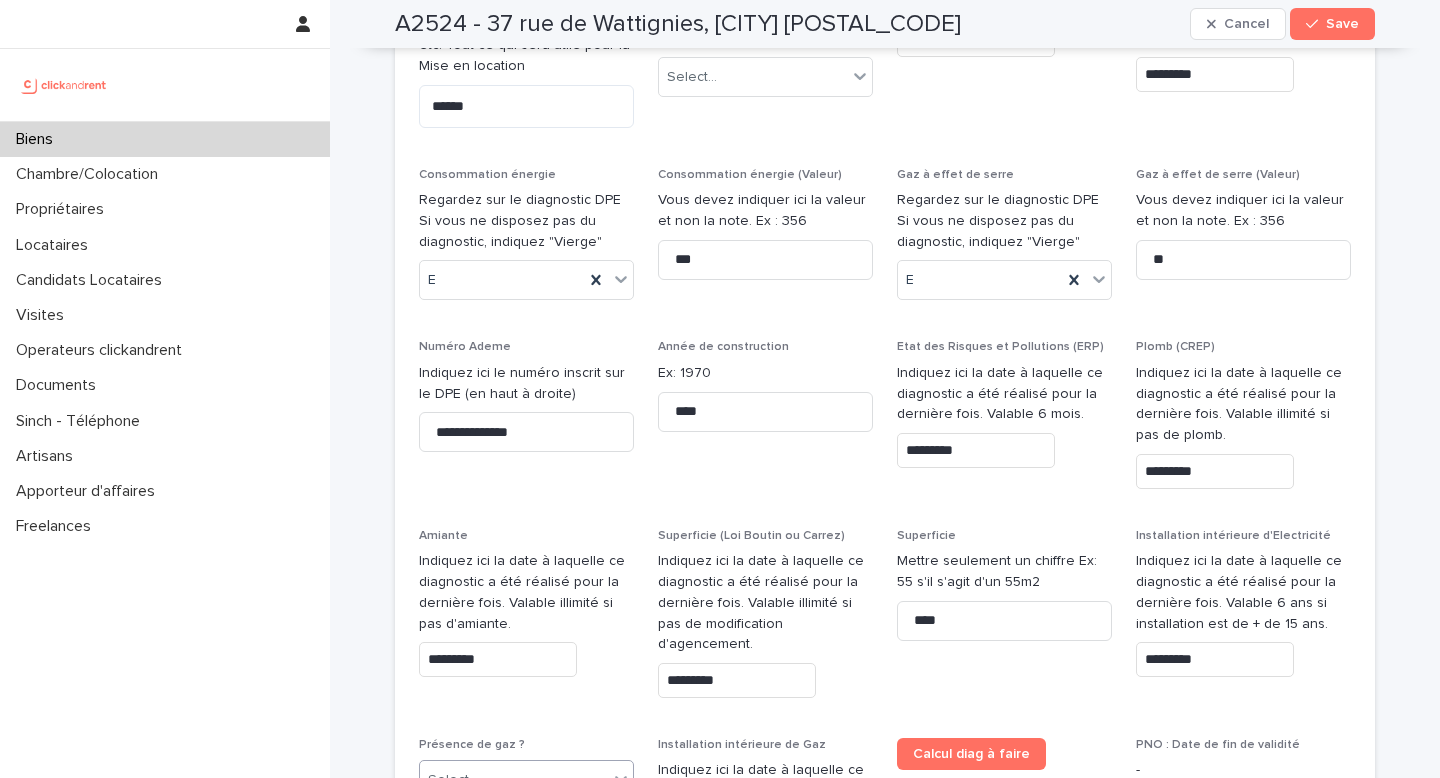 click on "Select..." at bounding box center [526, 780] 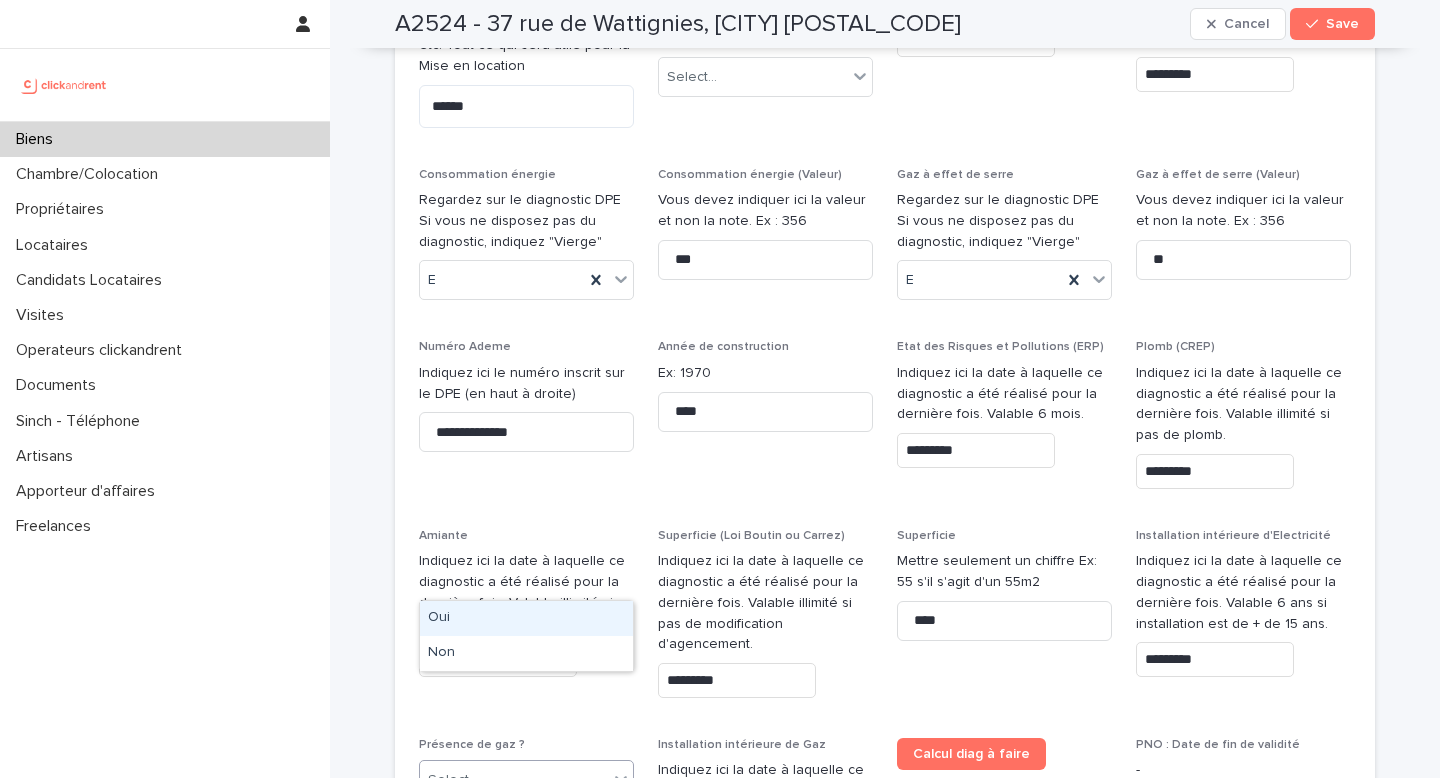 click on "Oui" at bounding box center (526, 618) 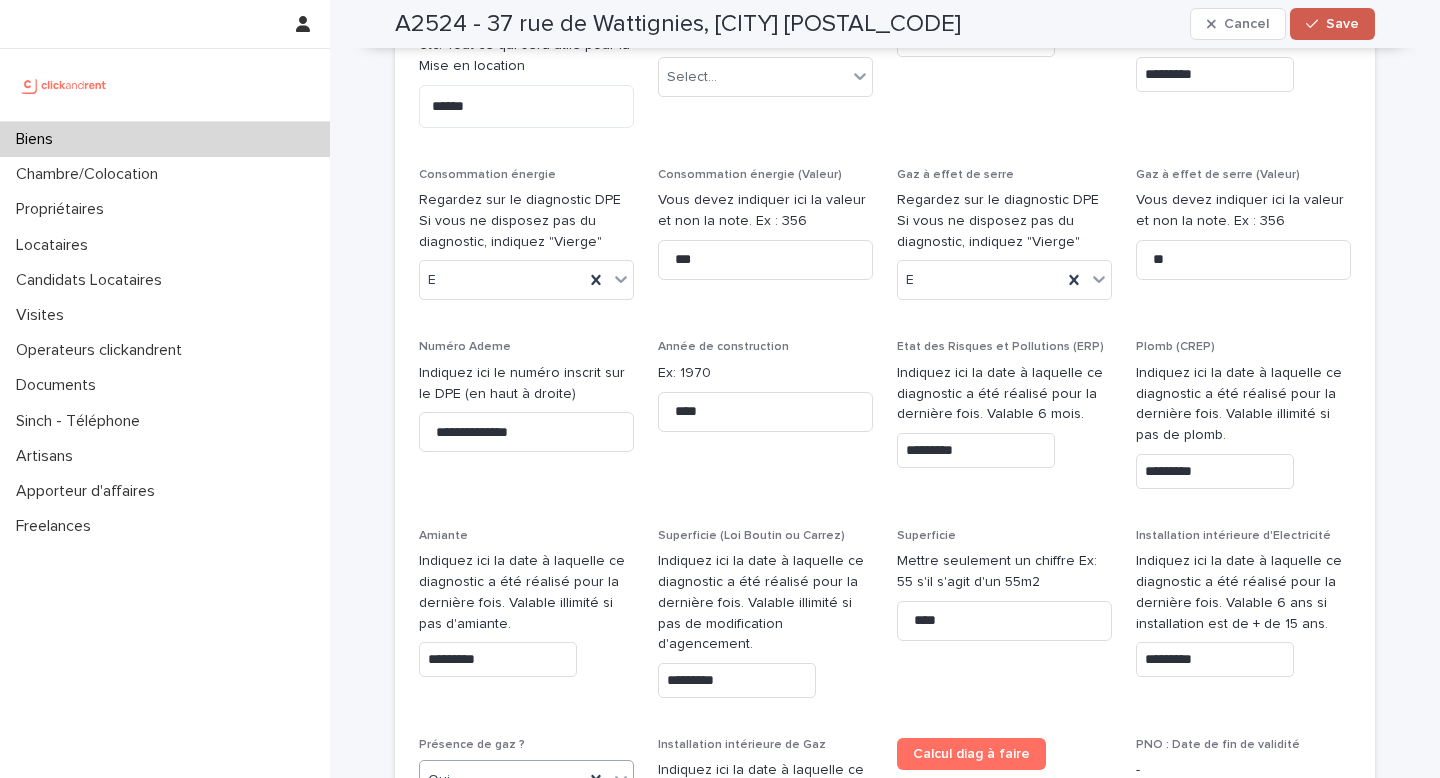 click on "Save" at bounding box center [1332, 24] 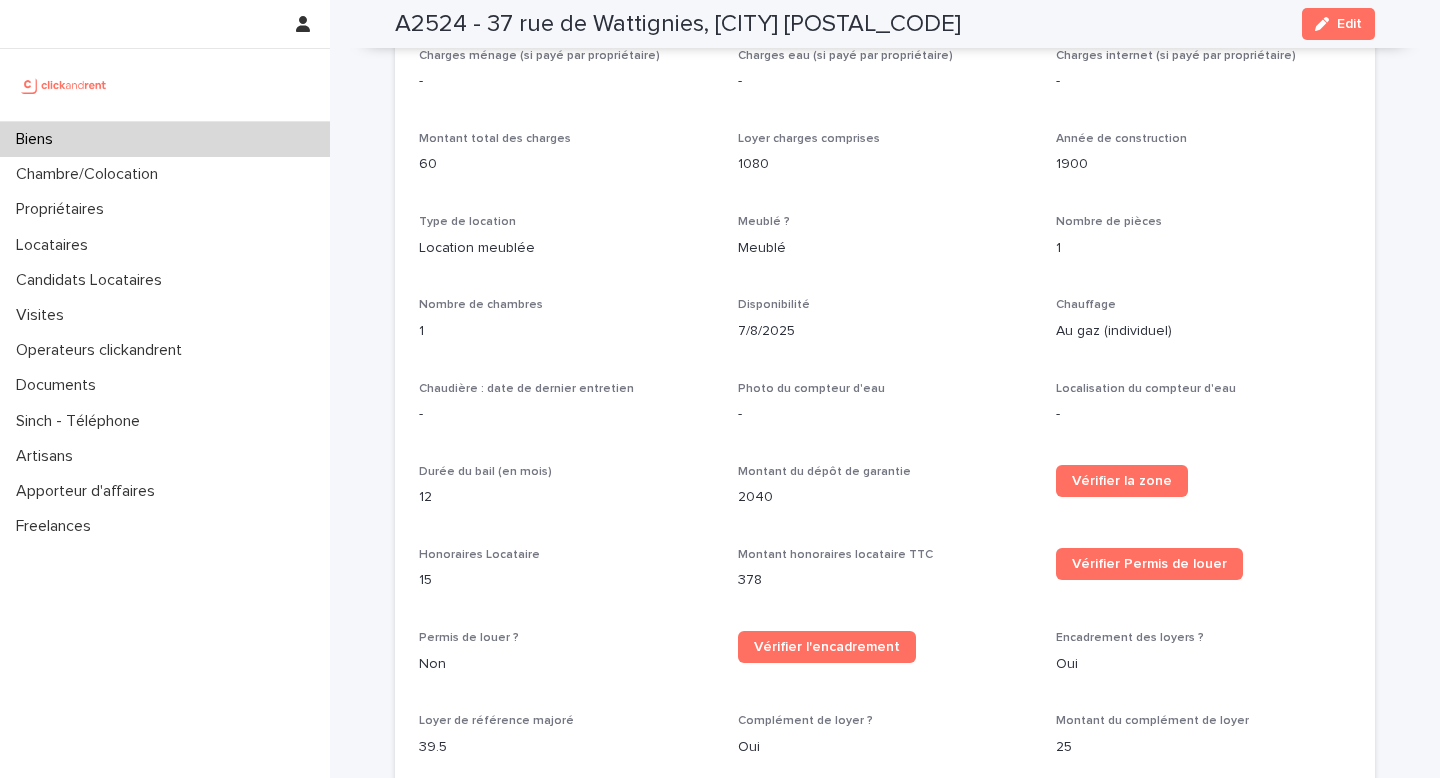 scroll, scrollTop: 1925, scrollLeft: 0, axis: vertical 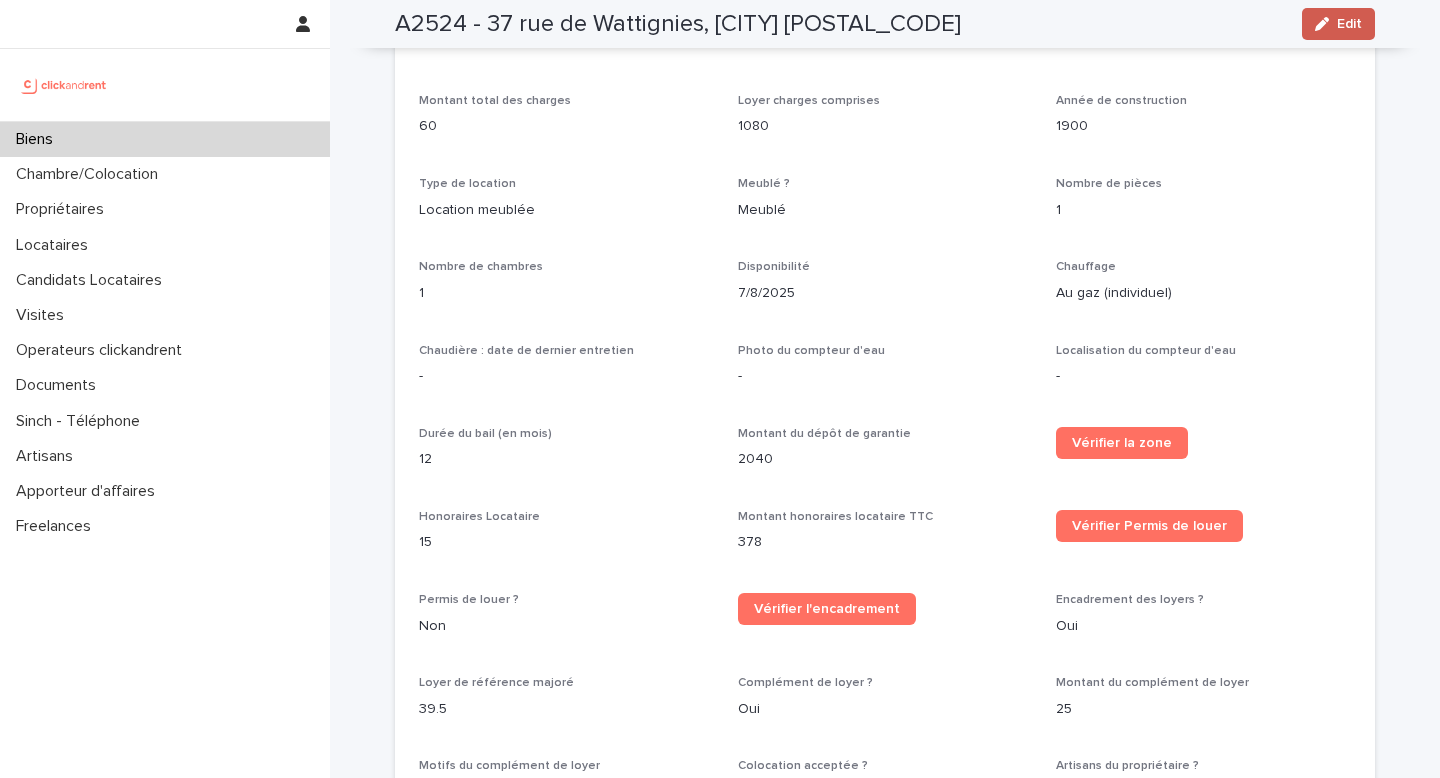 click on "Edit" at bounding box center [1349, 24] 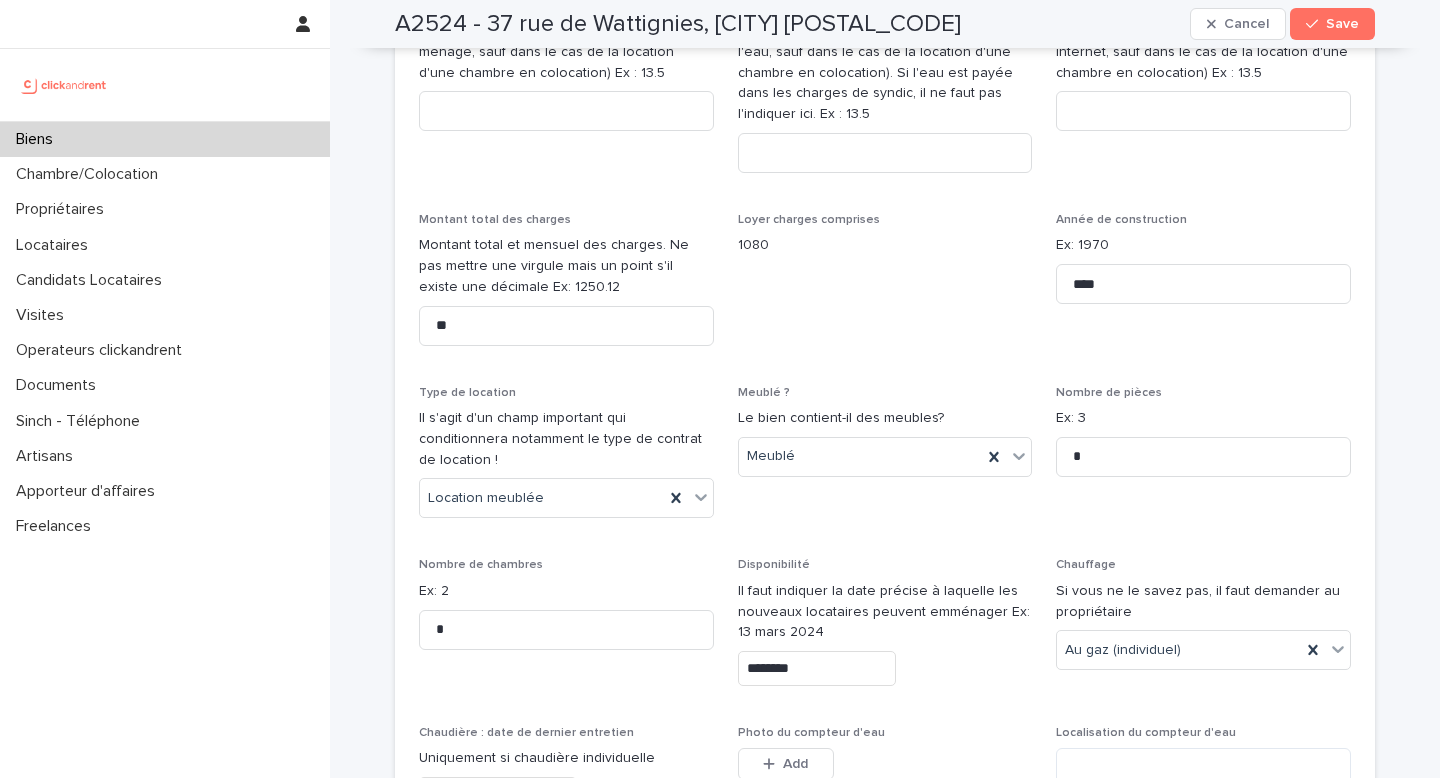 scroll, scrollTop: 3094, scrollLeft: 0, axis: vertical 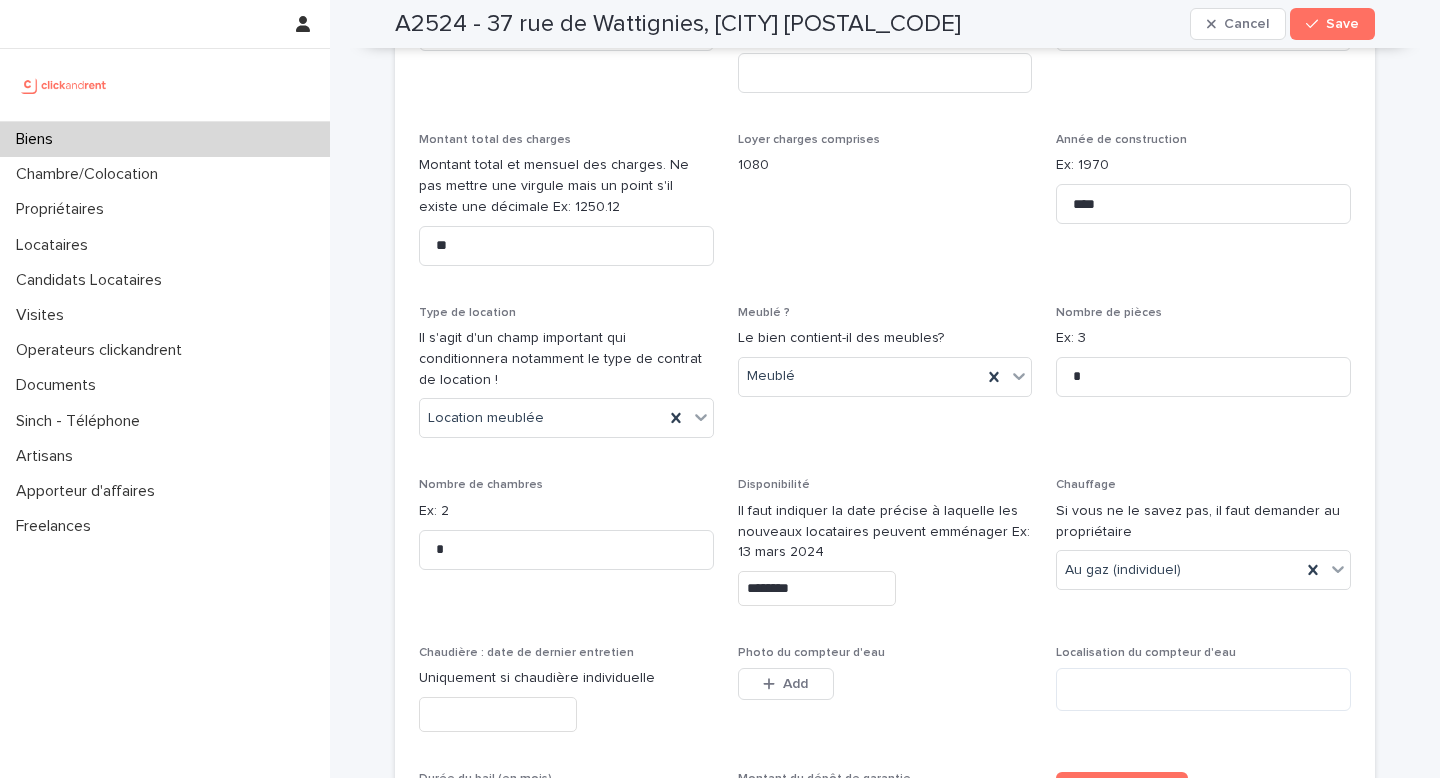 click on "********" at bounding box center [817, 588] 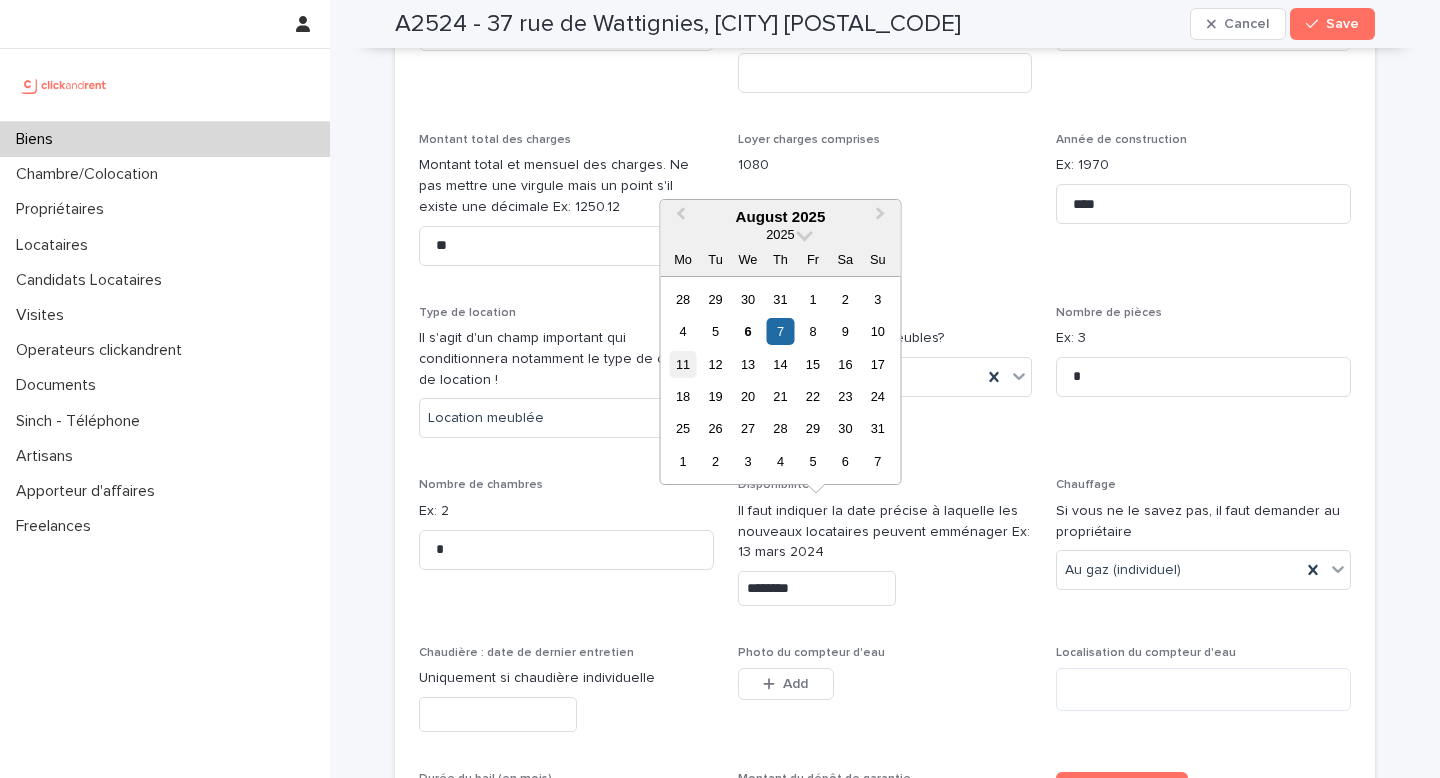 click on "11" at bounding box center [682, 364] 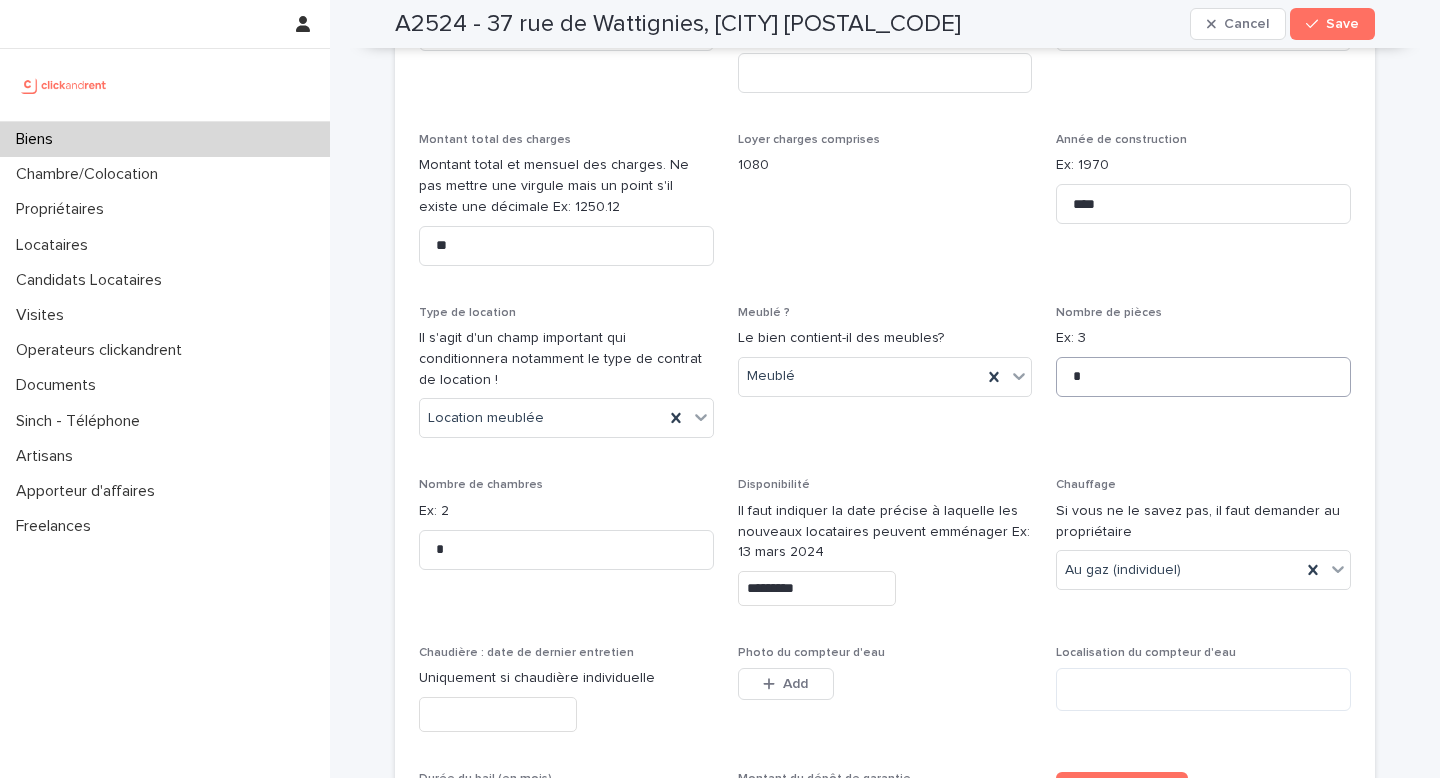type on "*********" 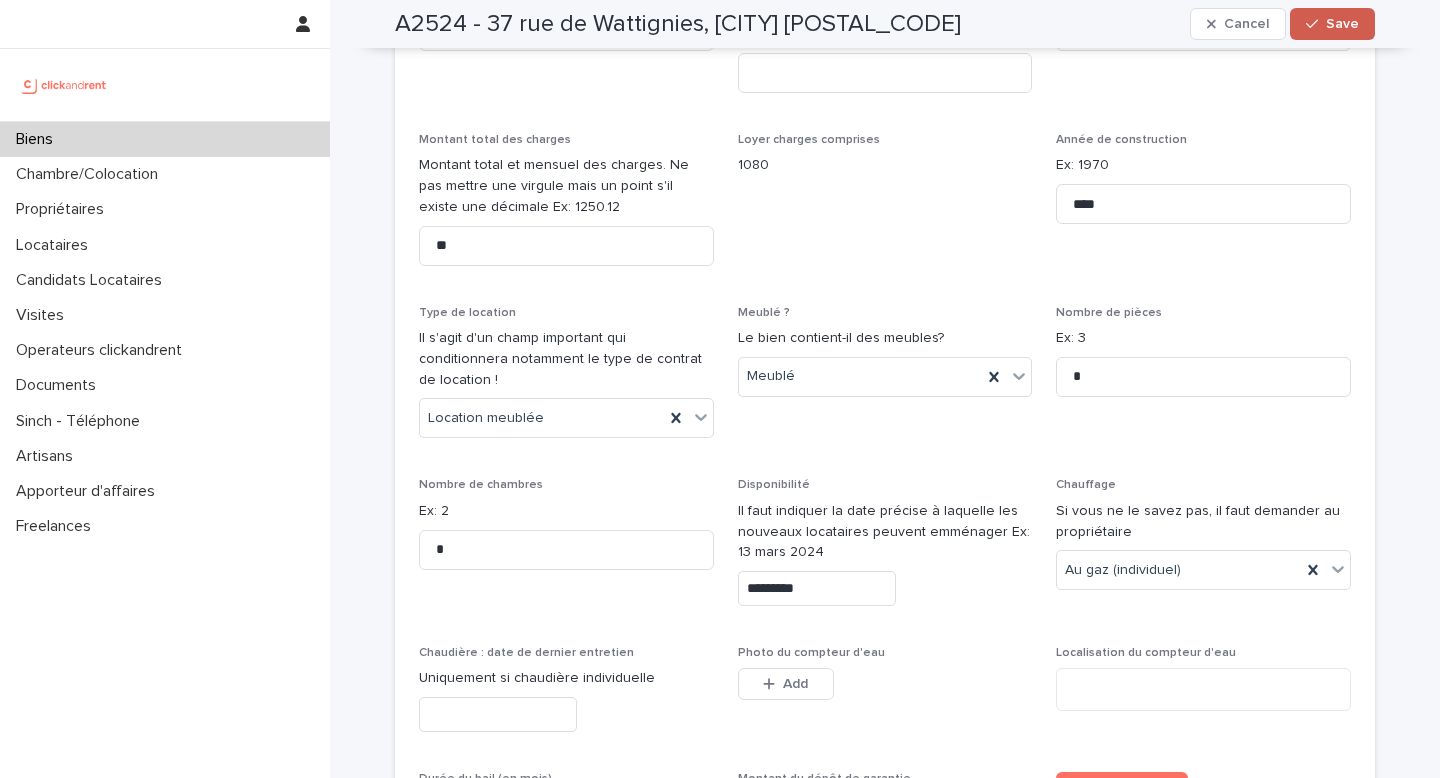 click on "Save" at bounding box center (1342, 24) 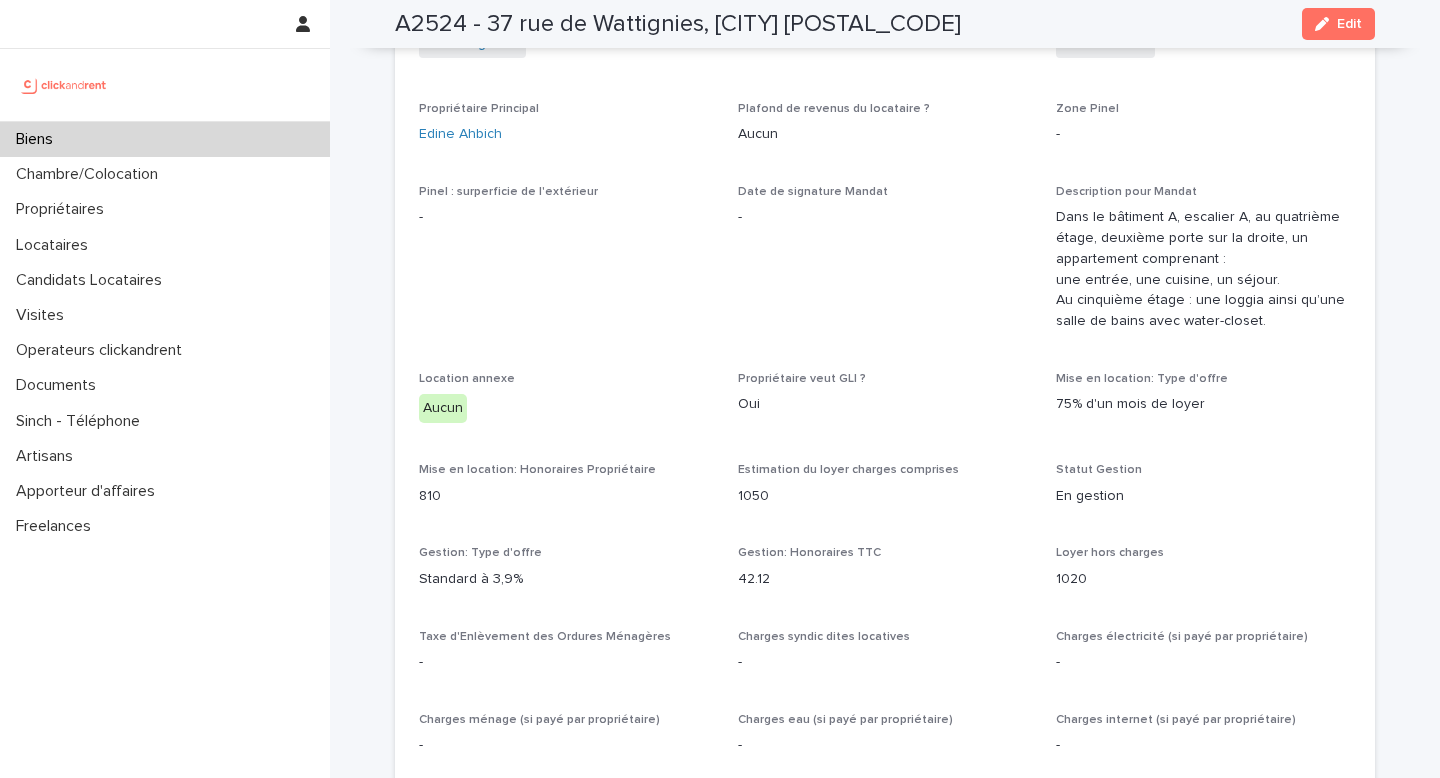 scroll, scrollTop: 0, scrollLeft: 0, axis: both 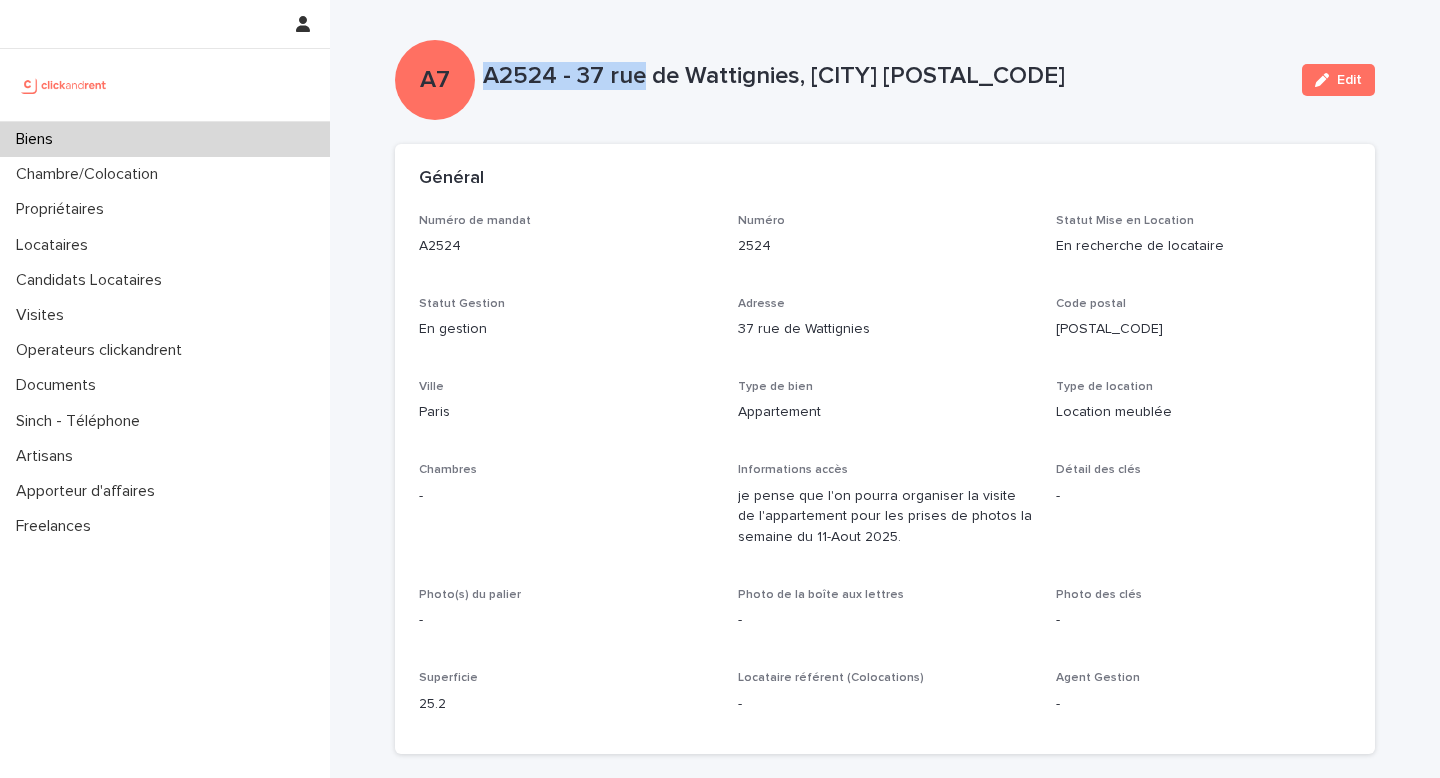 drag, startPoint x: 489, startPoint y: 75, endPoint x: 637, endPoint y: 74, distance: 148.00337 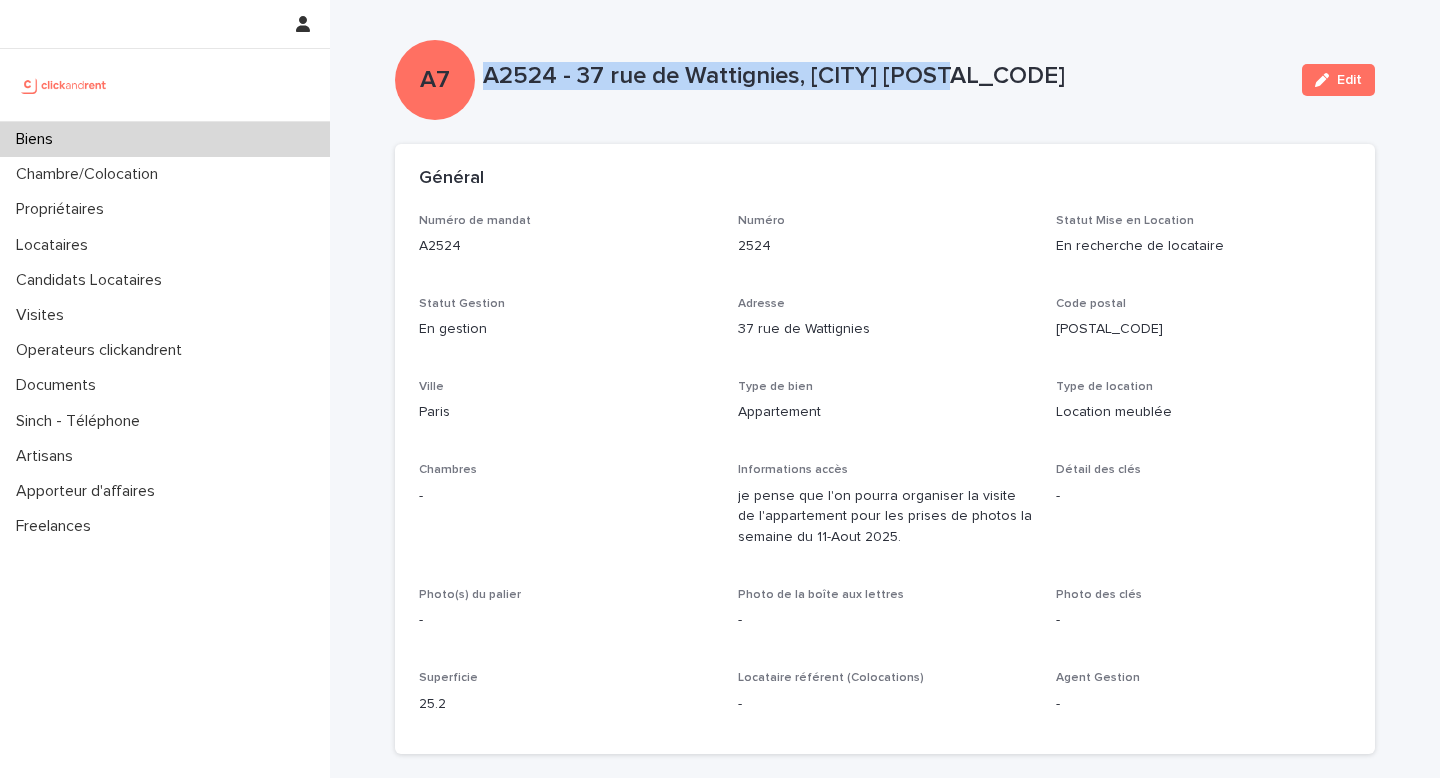 copy on "A2524 - 37 rue de Wattignies, [CITY] [POSTAL_CODE]" 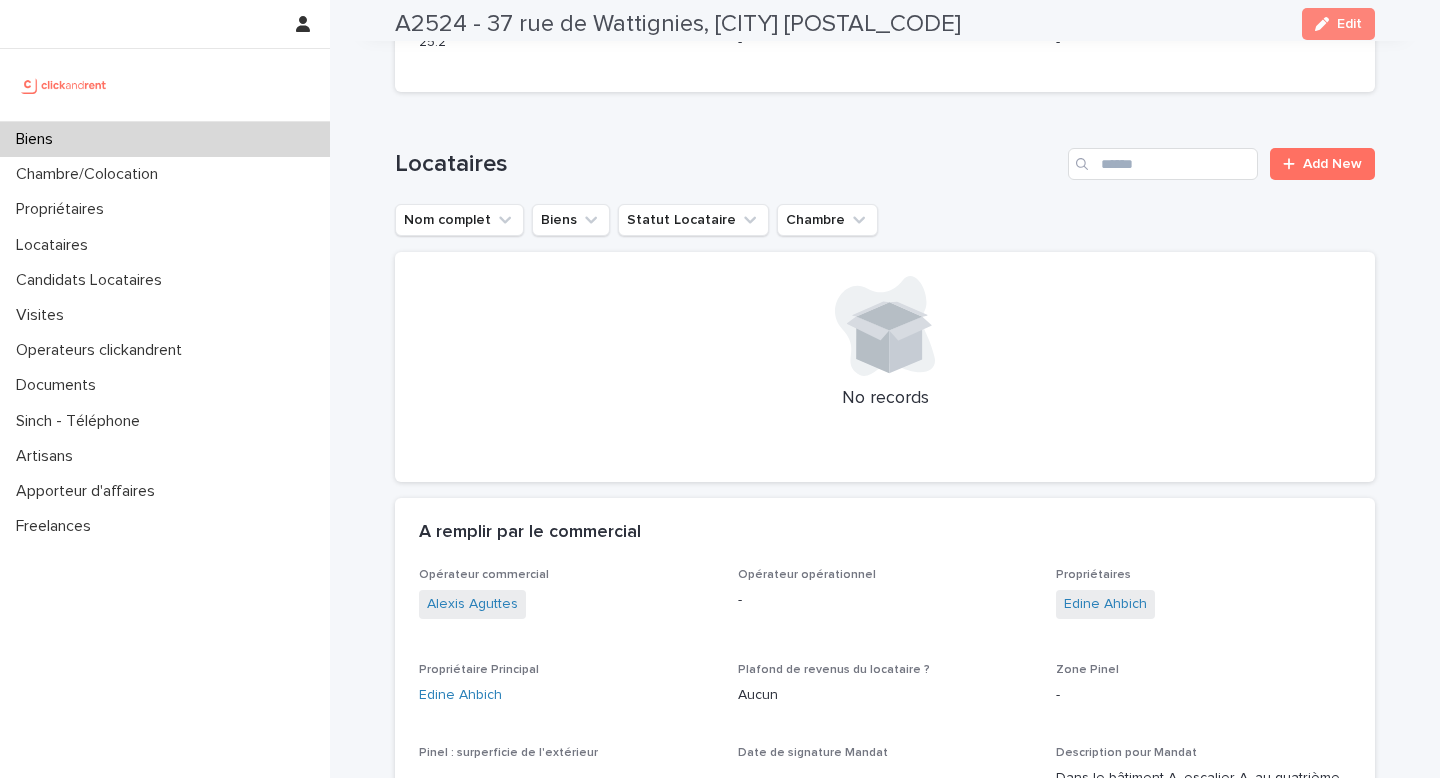 scroll, scrollTop: 706, scrollLeft: 0, axis: vertical 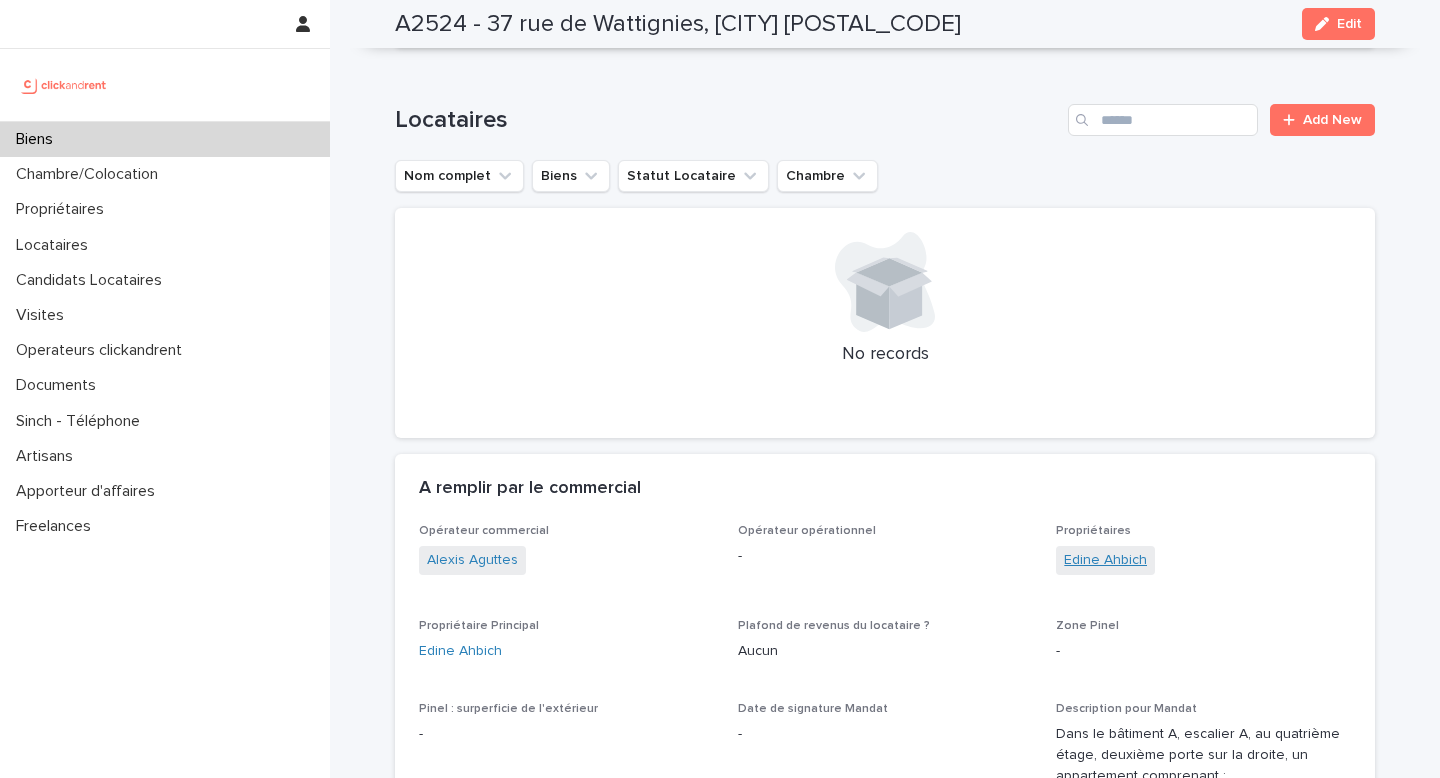 click on "Edine Ahbich" at bounding box center [1105, 560] 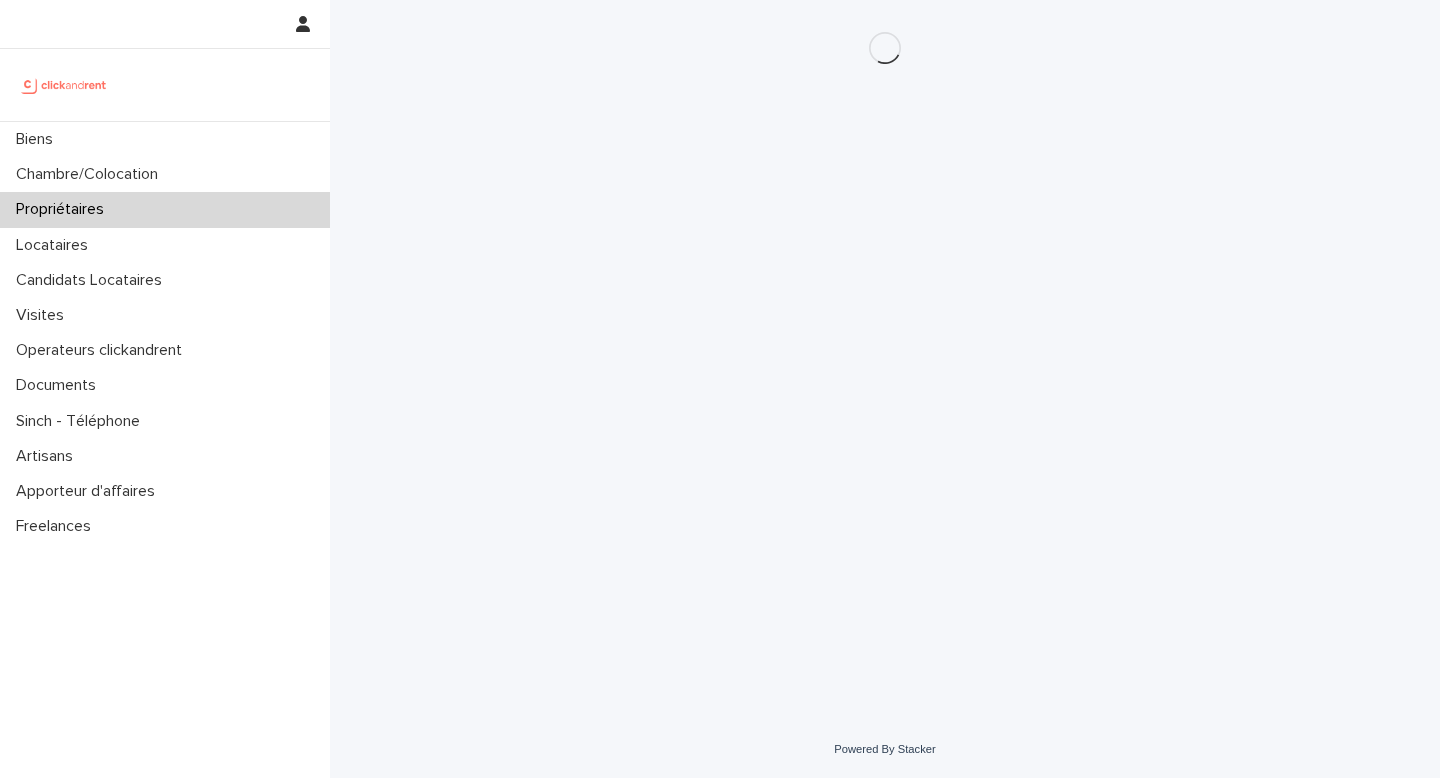 scroll, scrollTop: 0, scrollLeft: 0, axis: both 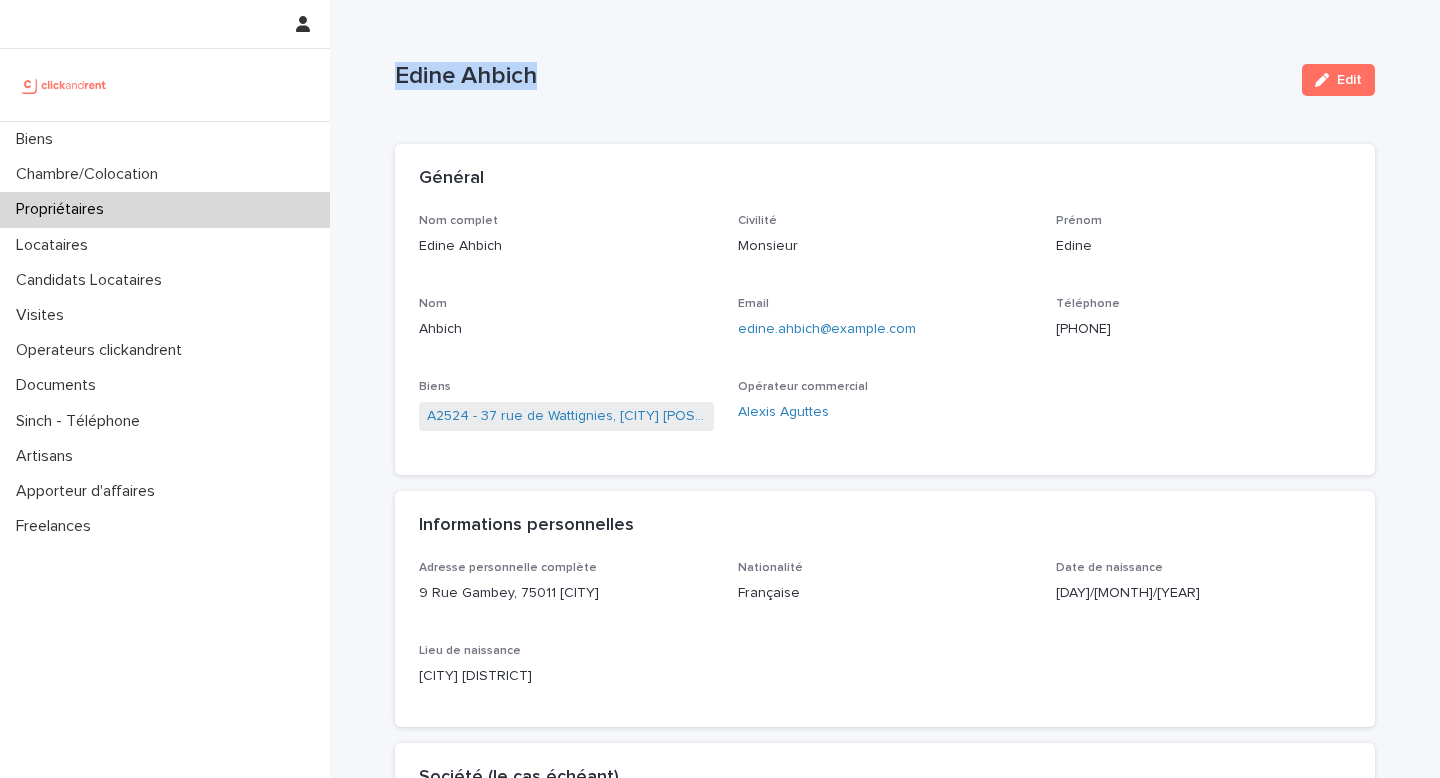 drag, startPoint x: 557, startPoint y: 91, endPoint x: 397, endPoint y: 81, distance: 160.3122 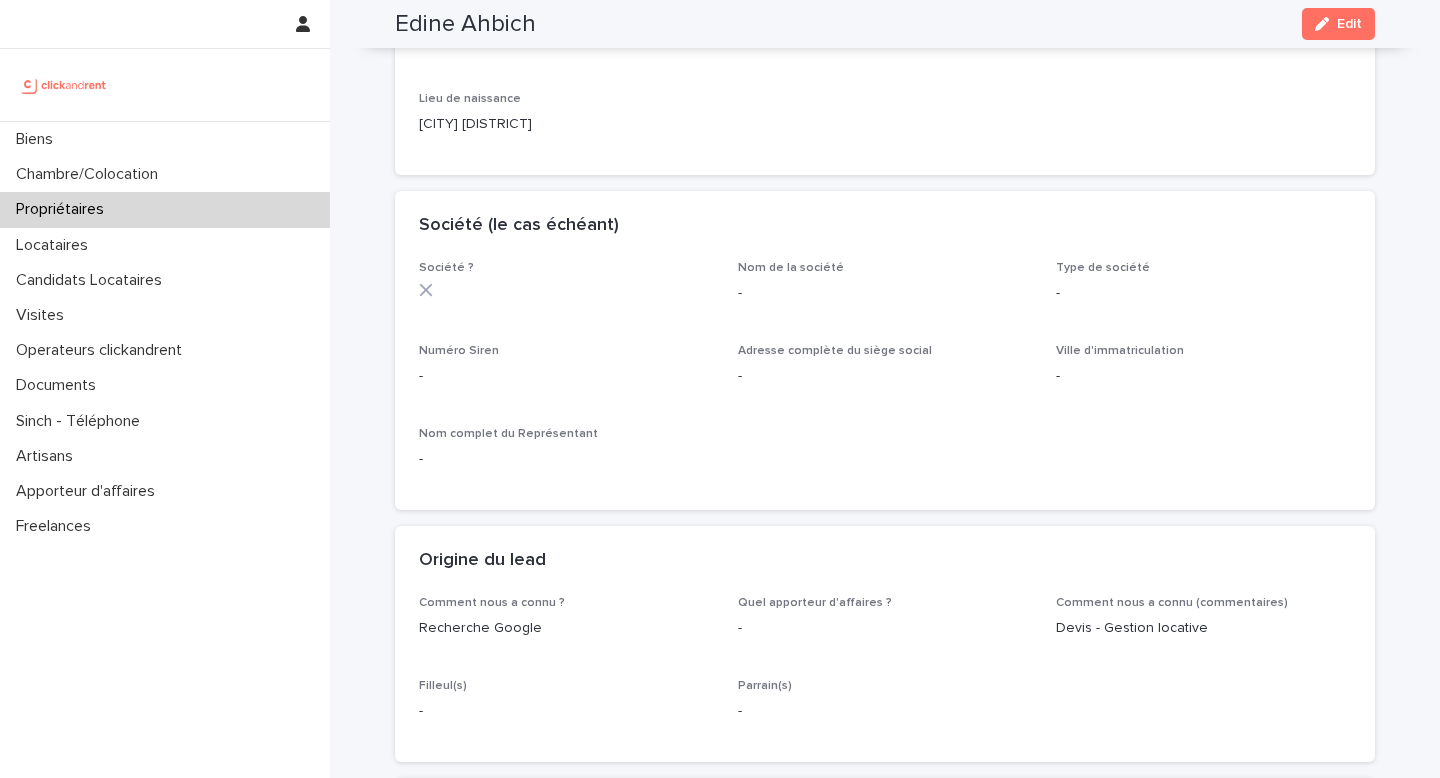 scroll, scrollTop: 0, scrollLeft: 0, axis: both 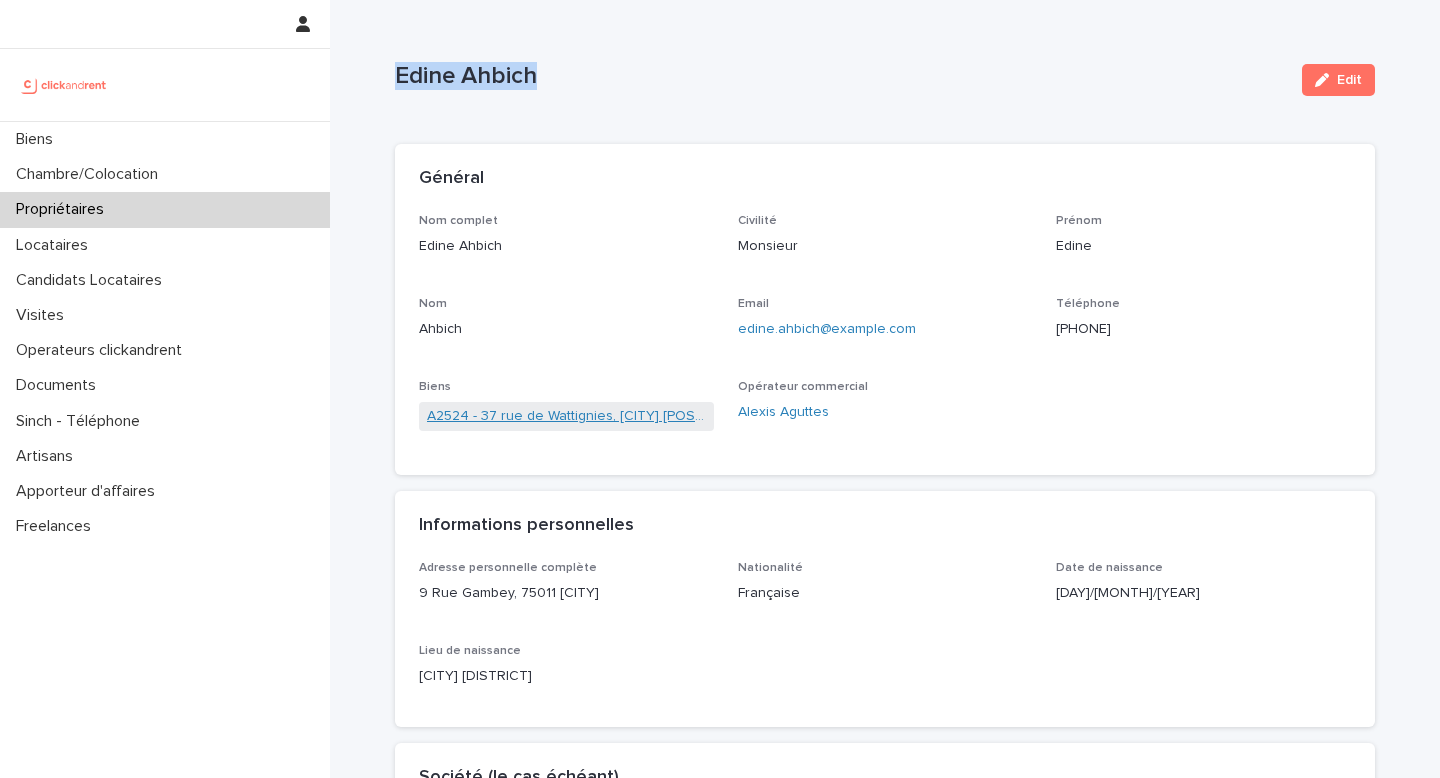 click on "A2524 - 37 rue de Wattignies, [CITY] [POSTAL_CODE]" at bounding box center [566, 416] 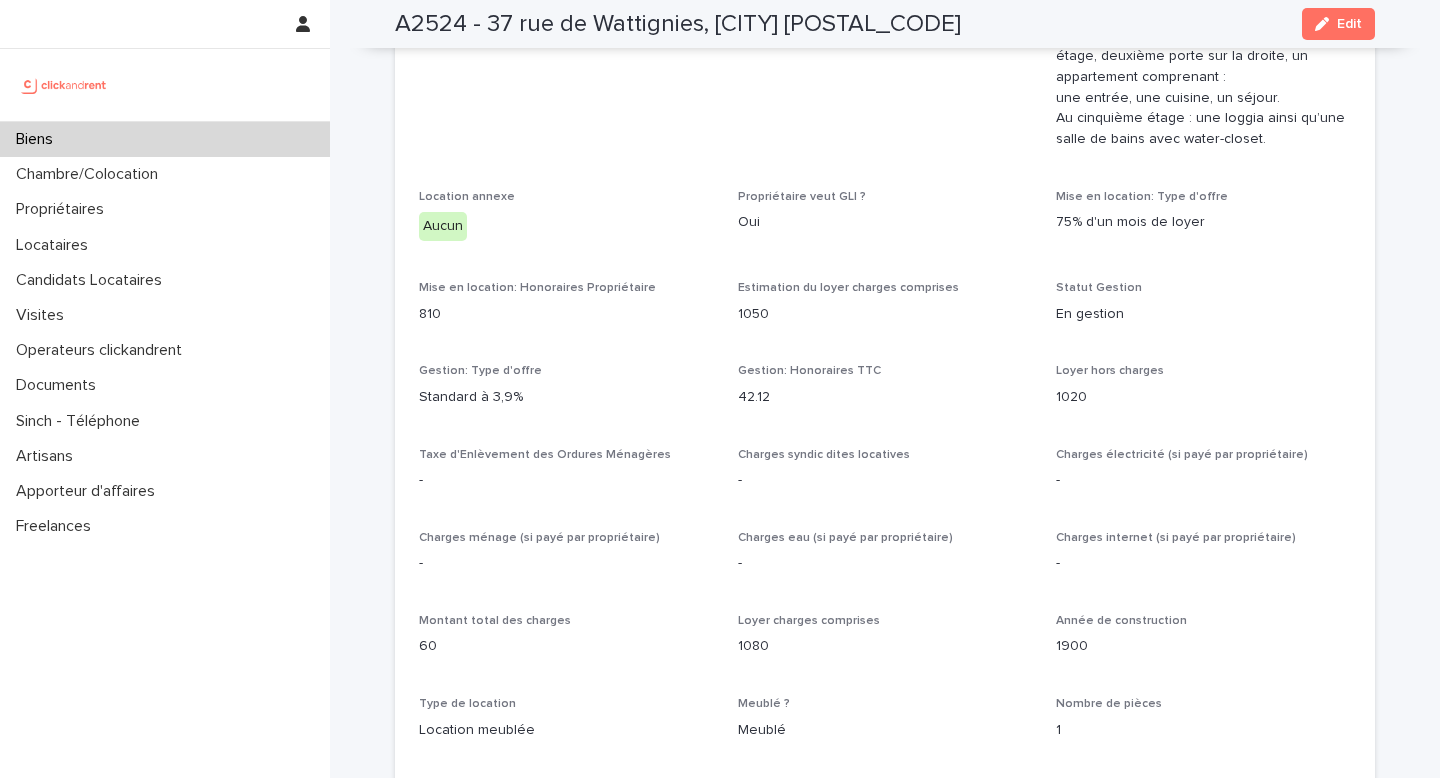 scroll, scrollTop: 1492, scrollLeft: 0, axis: vertical 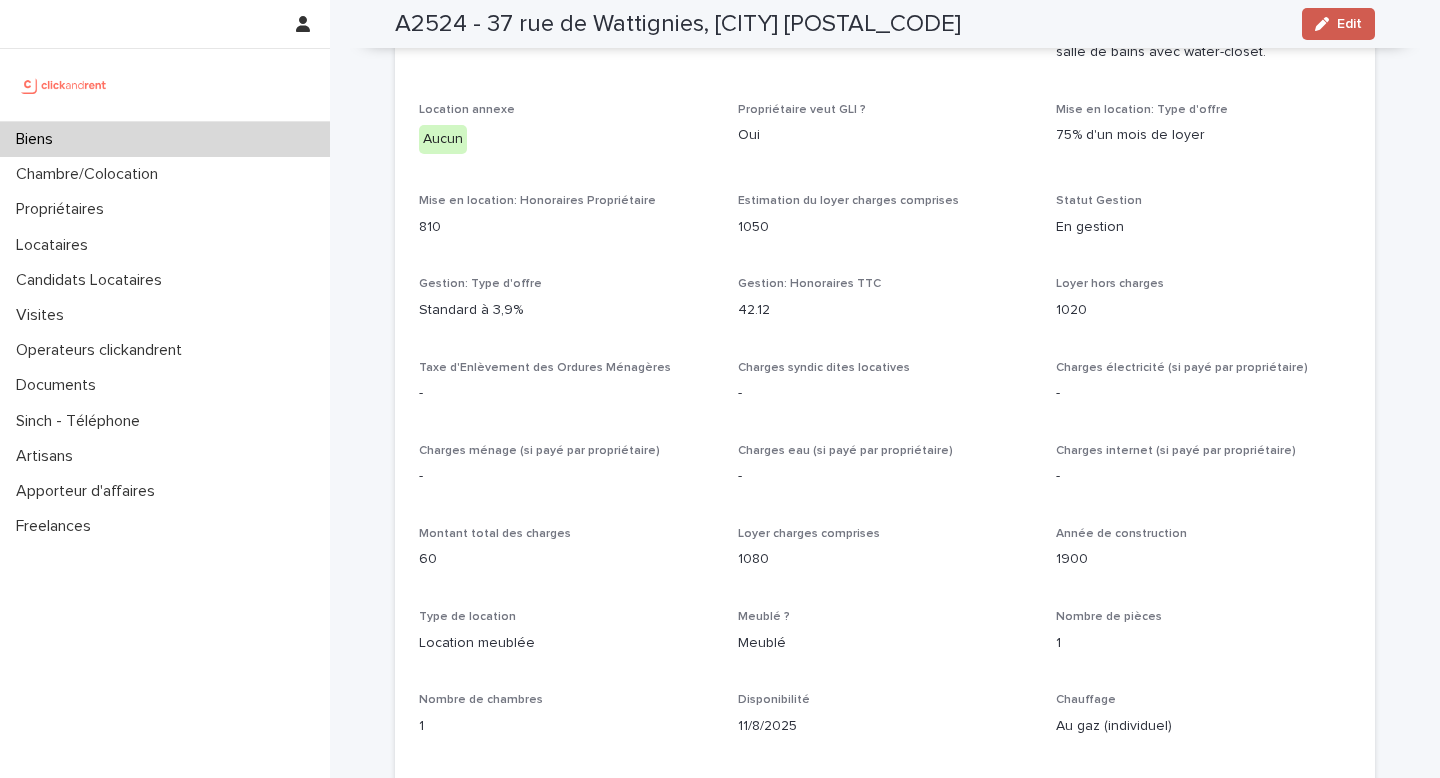 click on "Edit" at bounding box center (1338, 24) 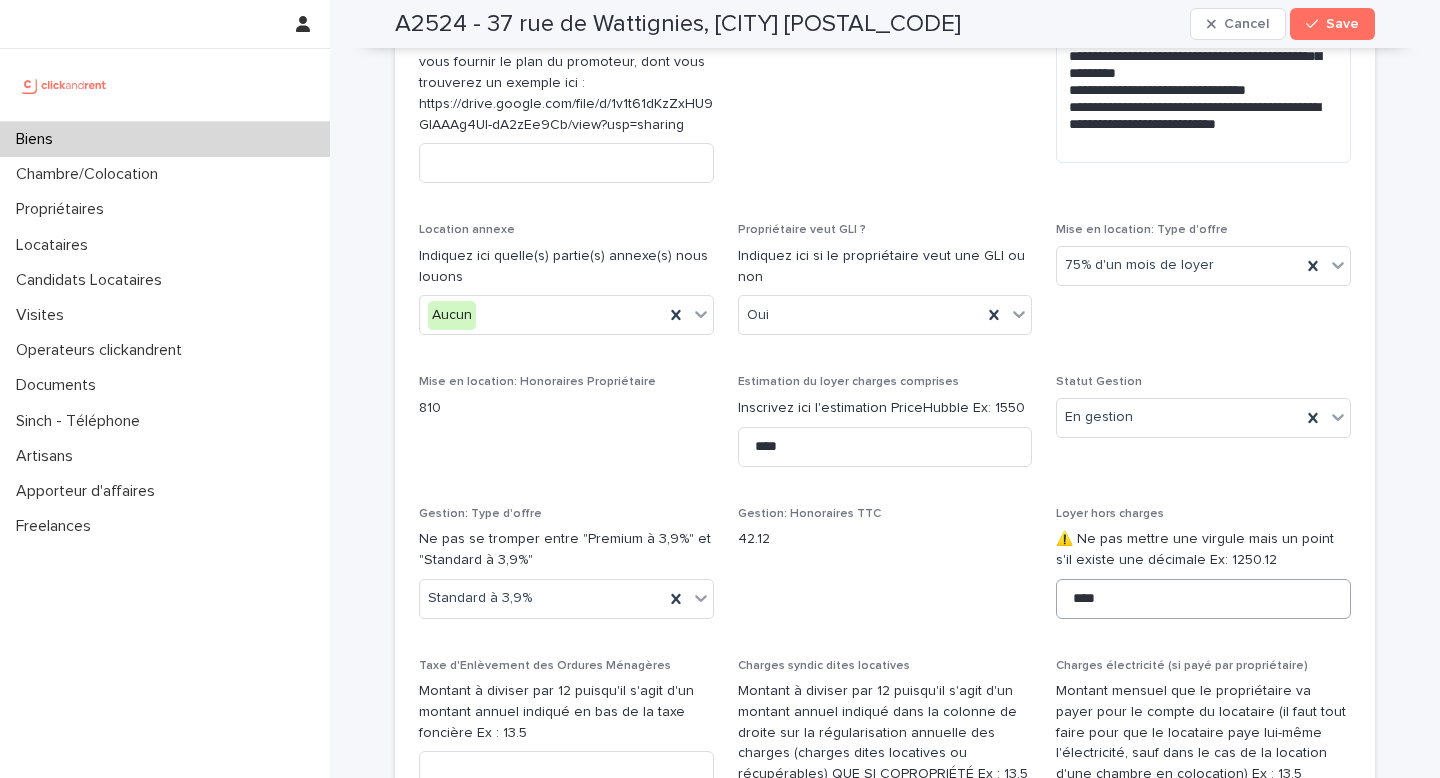 scroll, scrollTop: 2112, scrollLeft: 0, axis: vertical 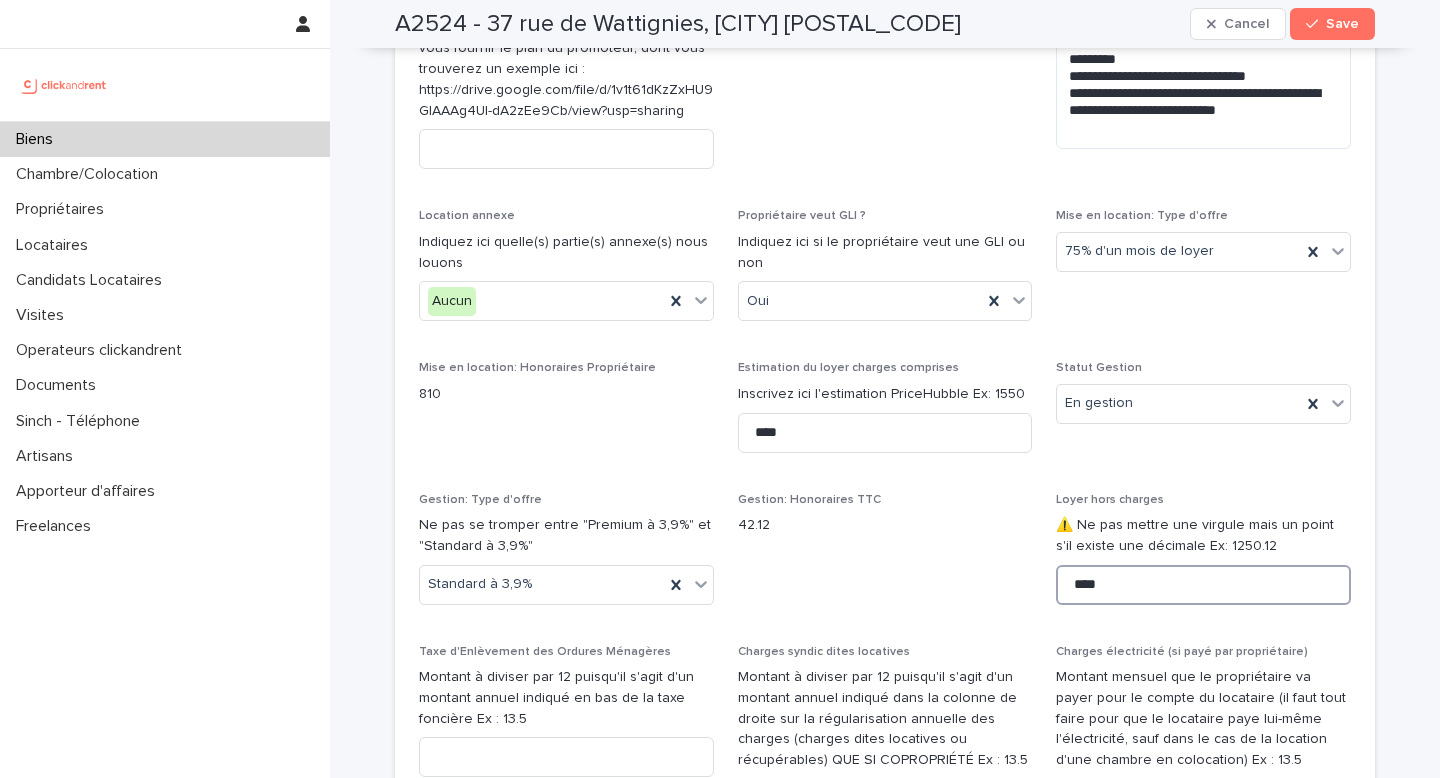 click on "****" at bounding box center [1203, 585] 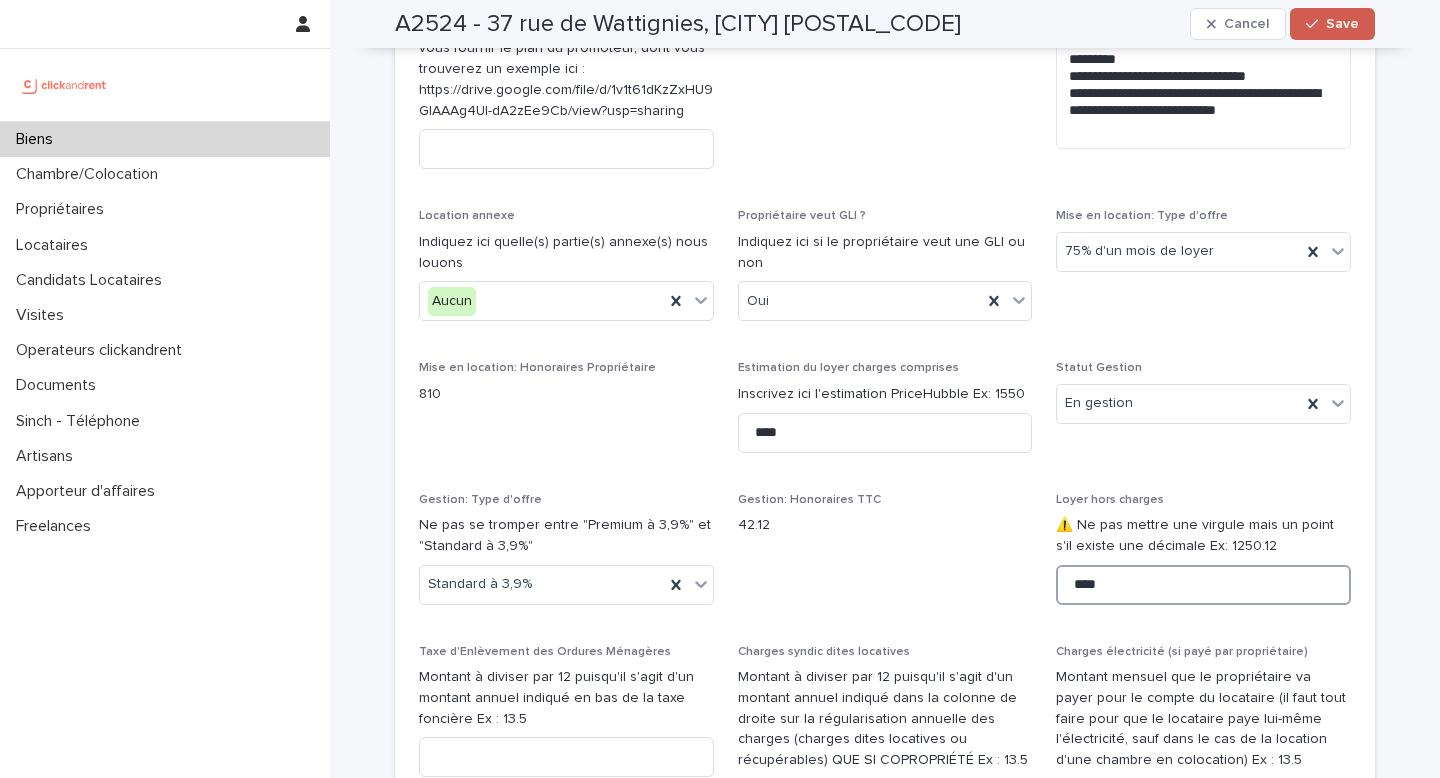 type on "****" 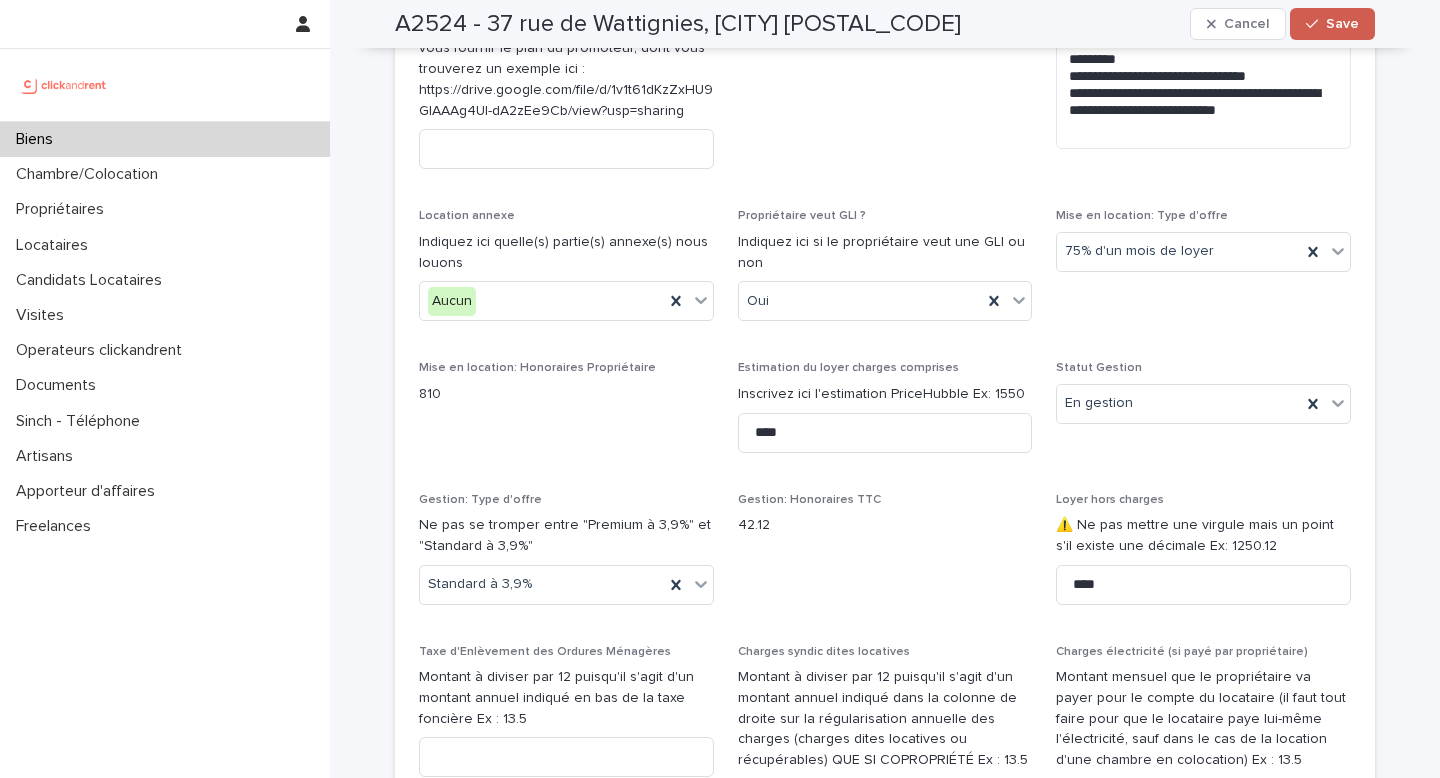 click on "Save" at bounding box center [1332, 24] 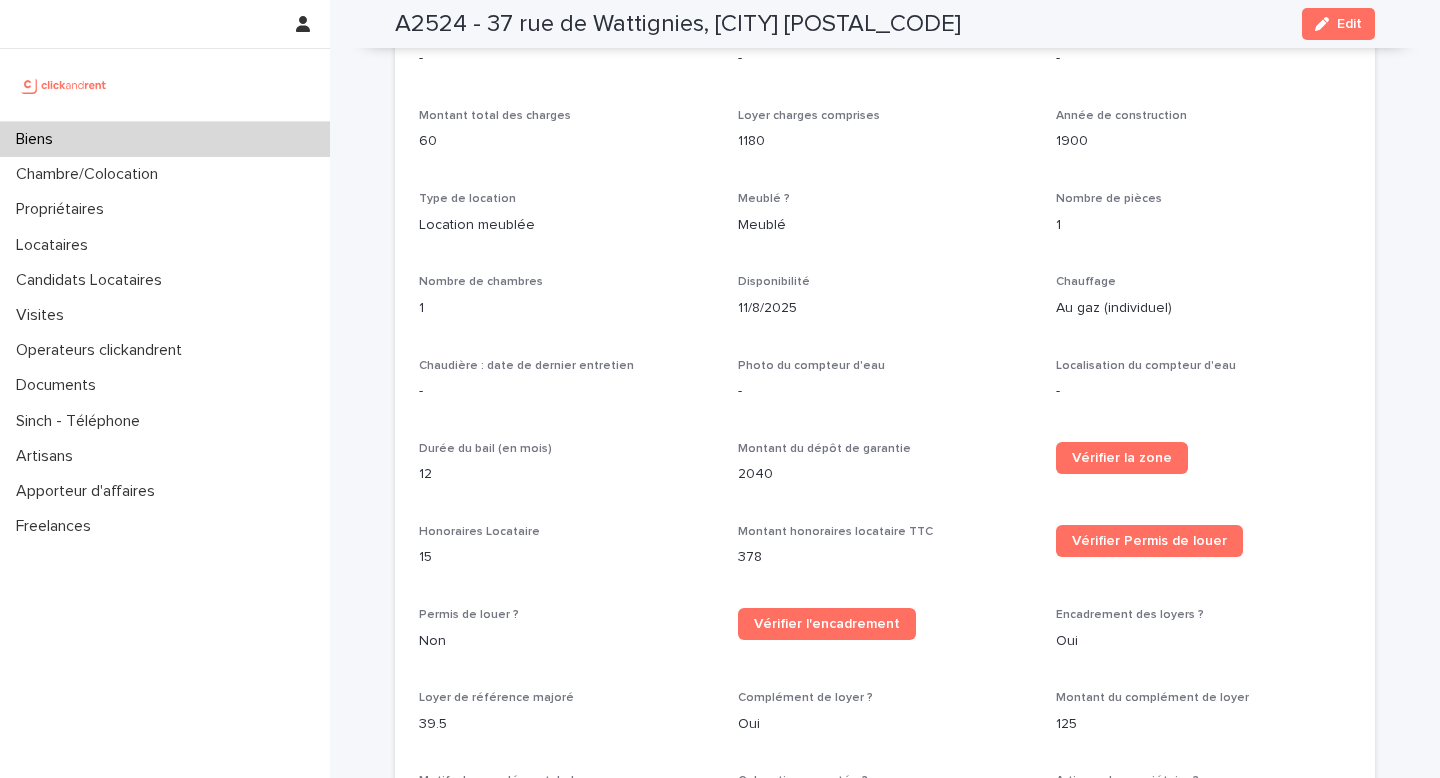 scroll, scrollTop: 1929, scrollLeft: 0, axis: vertical 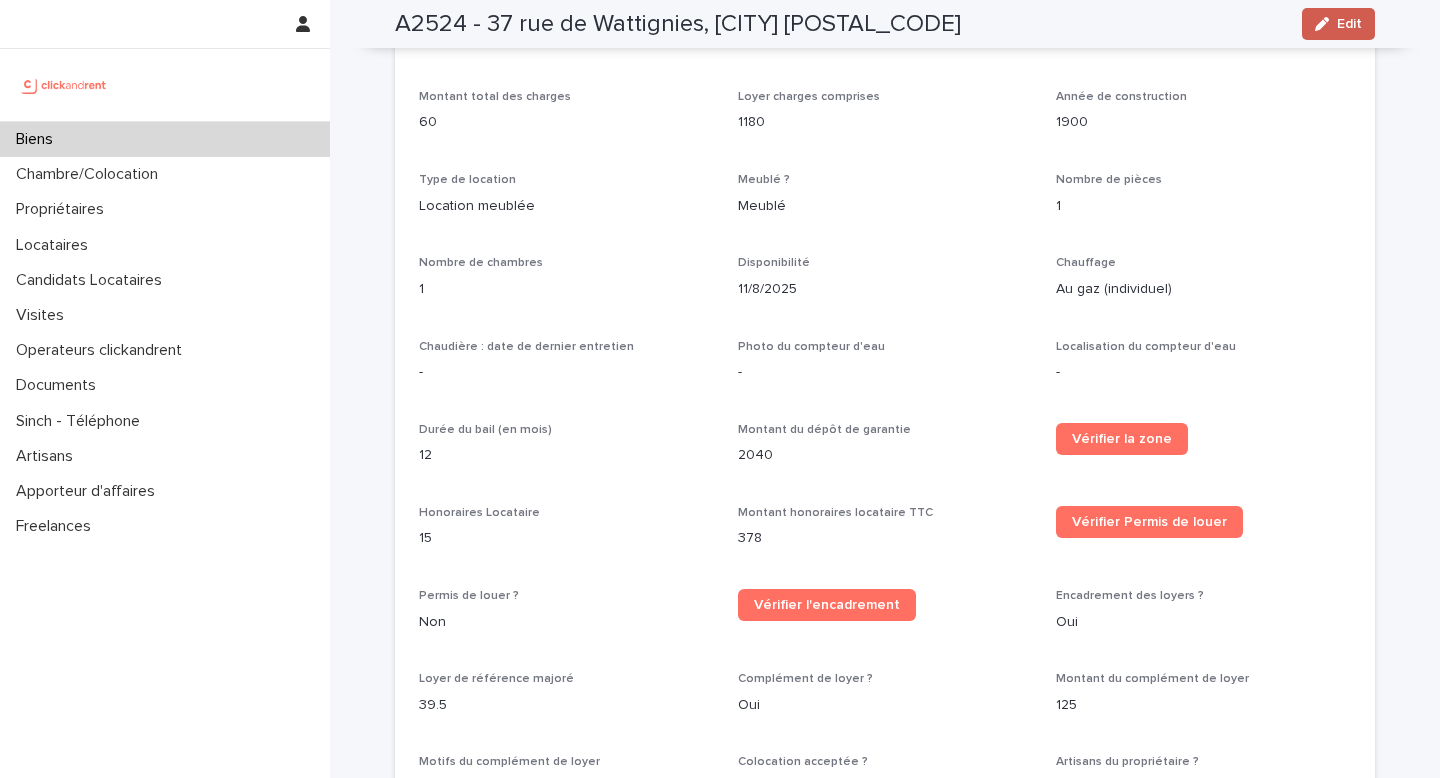 click on "Edit" at bounding box center (1349, 24) 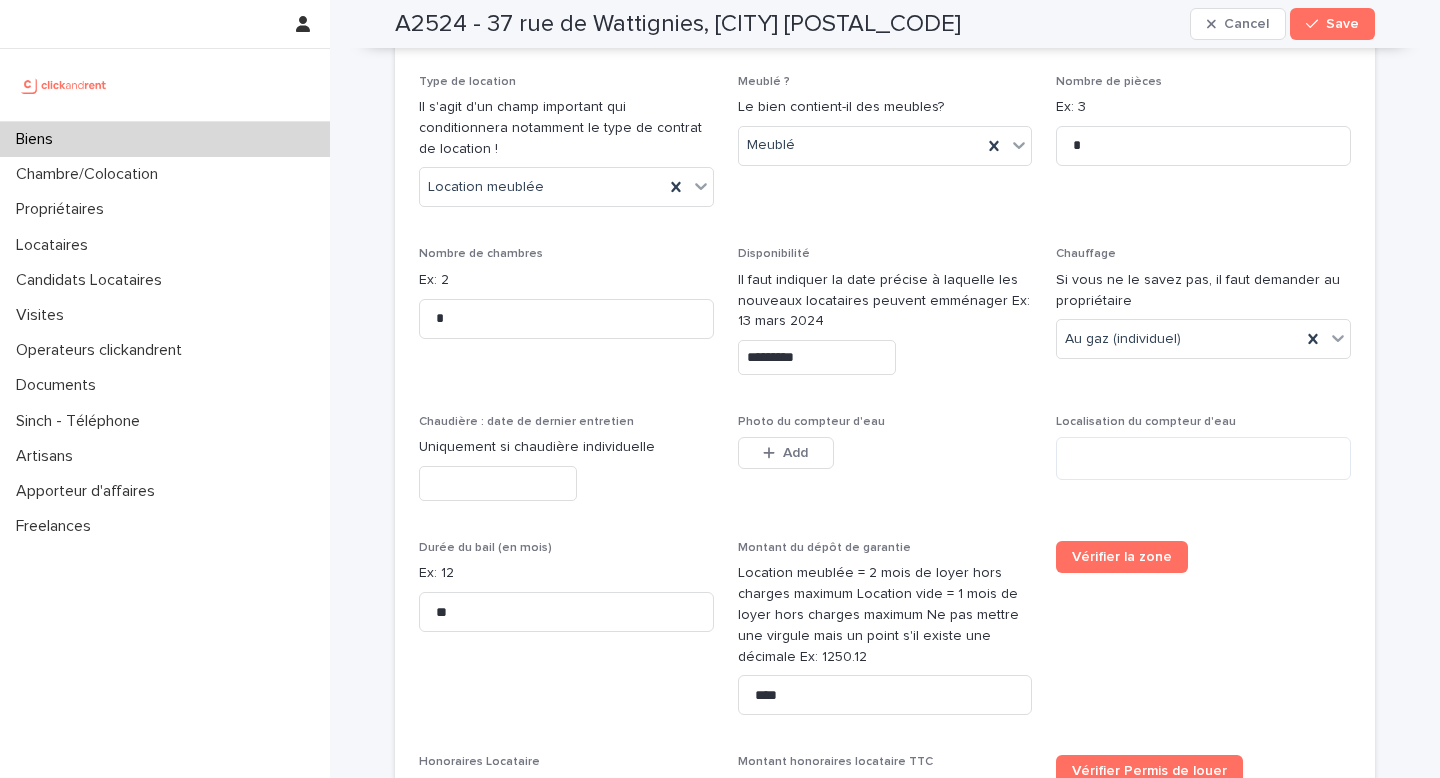 scroll, scrollTop: 3353, scrollLeft: 0, axis: vertical 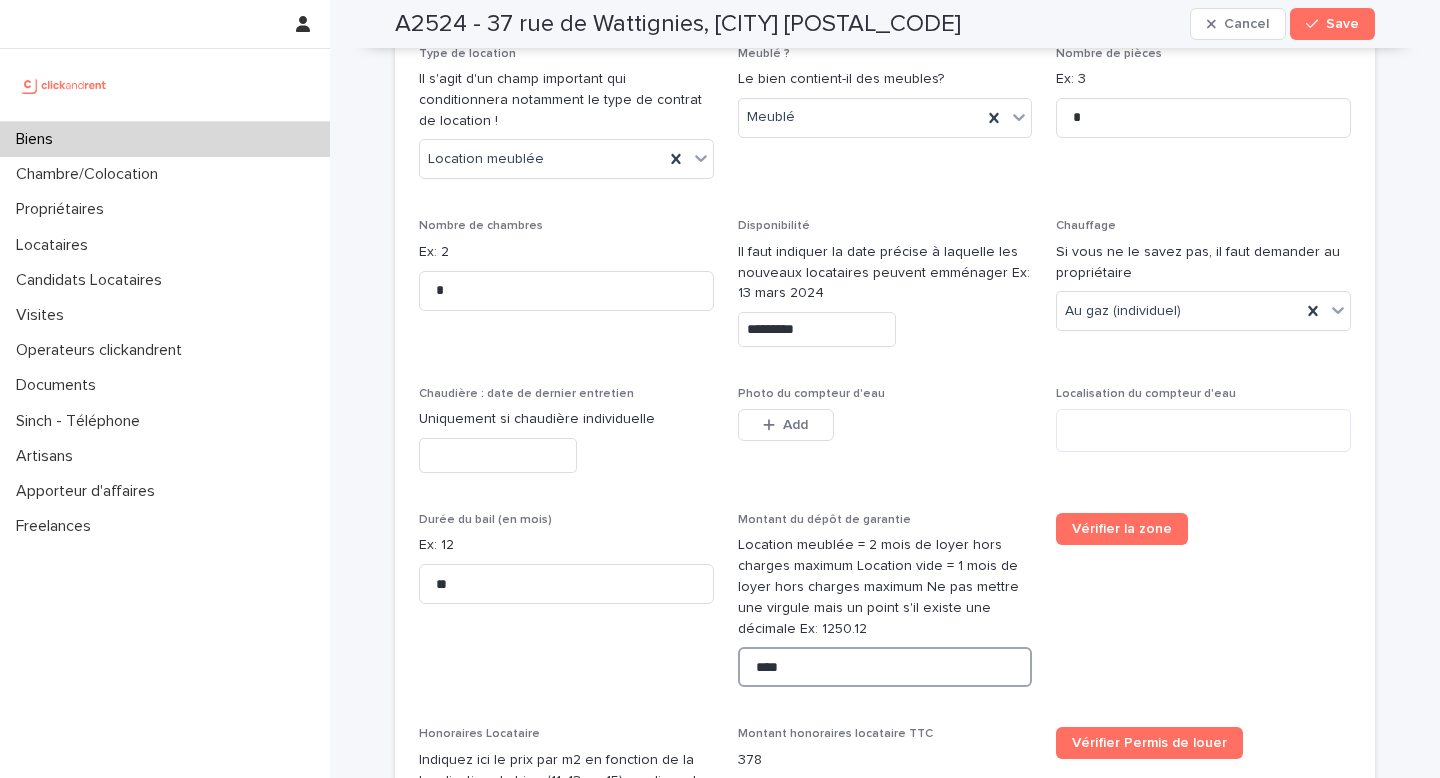 click on "****" at bounding box center (885, 667) 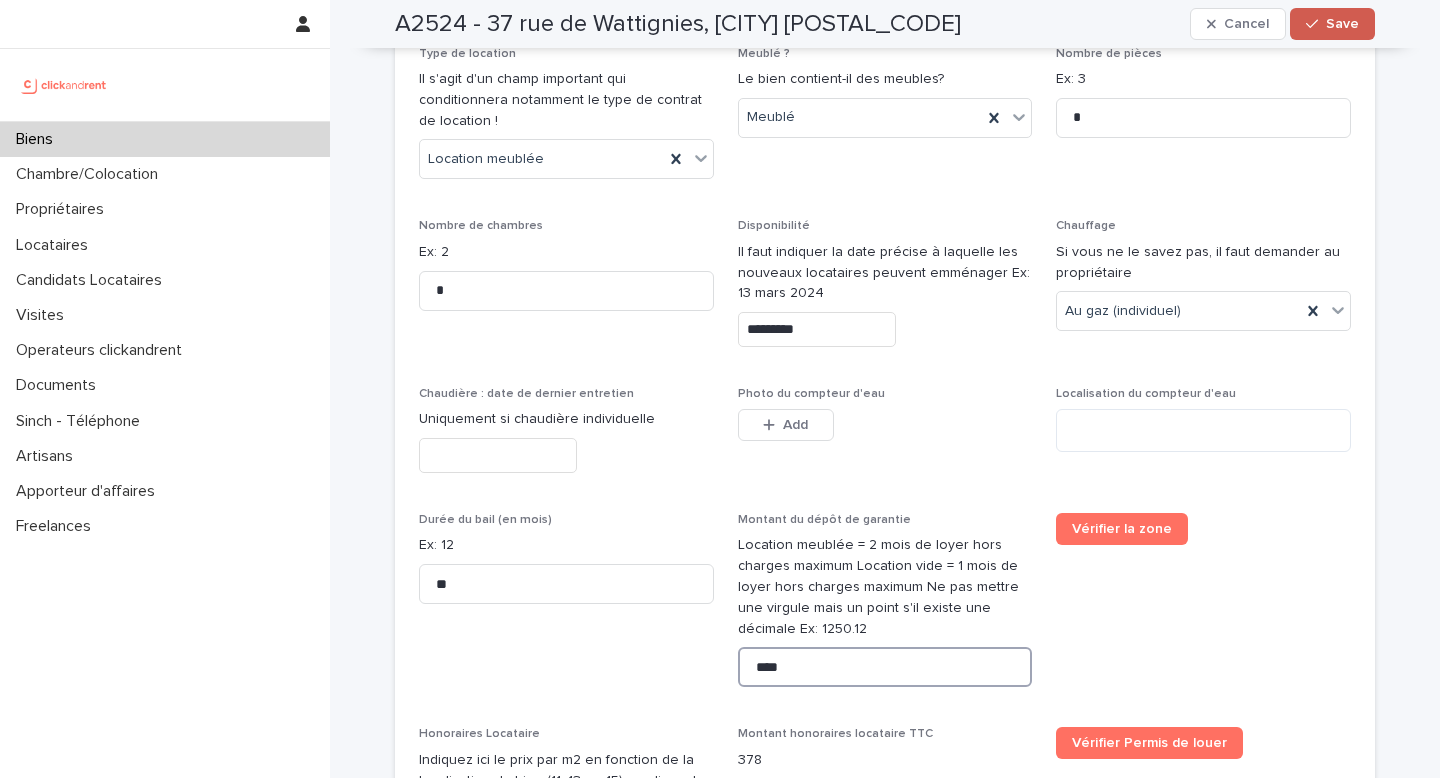 type on "****" 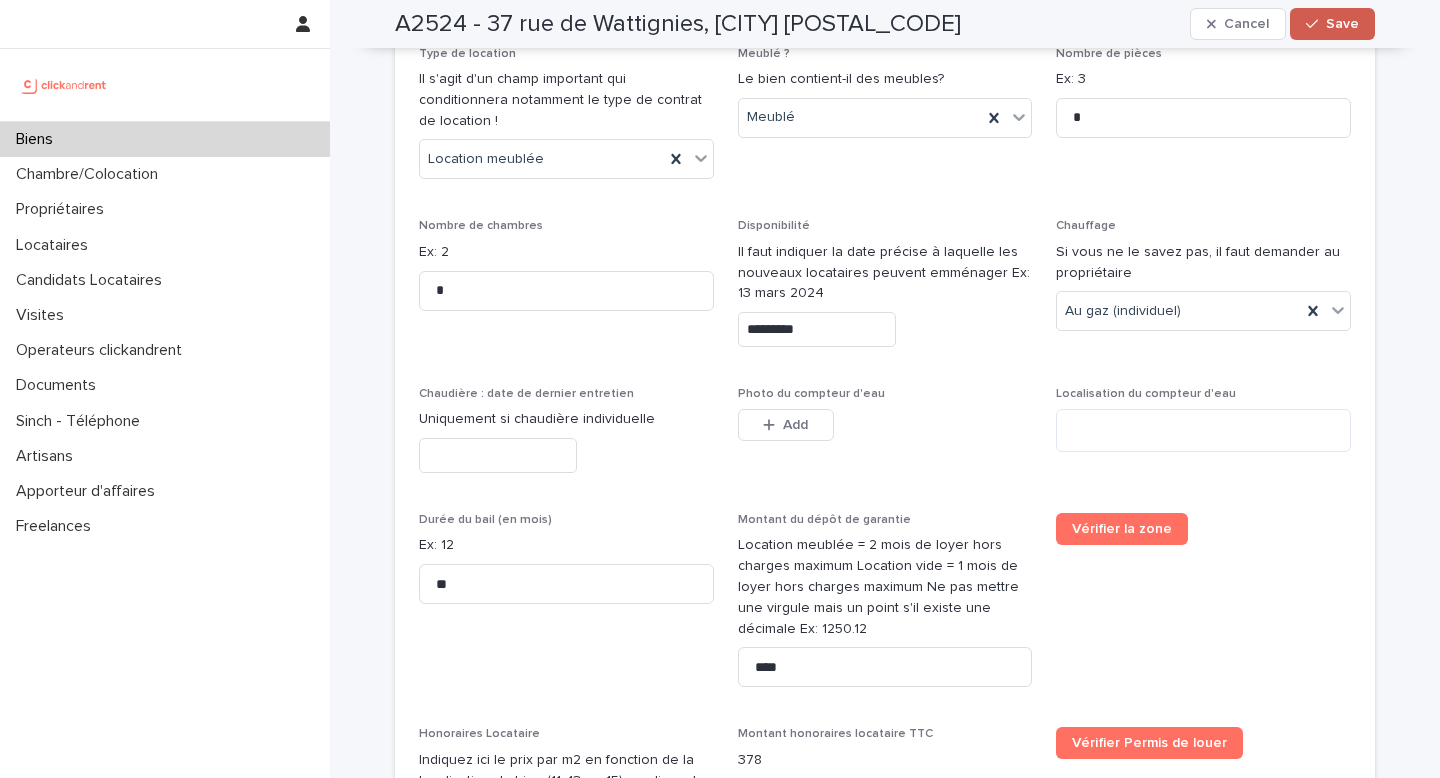 click on "Save" at bounding box center (1342, 24) 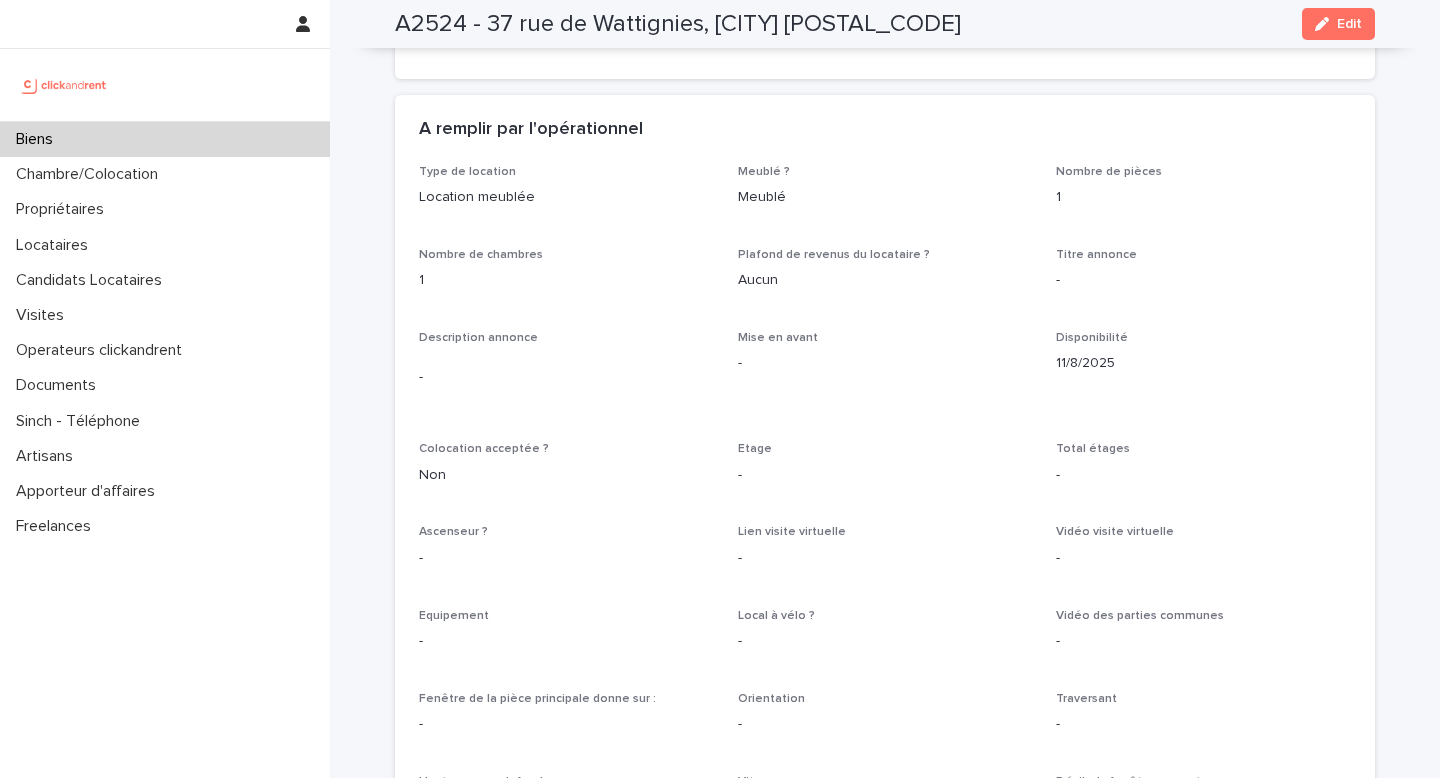 click on "Biens" at bounding box center [165, 139] 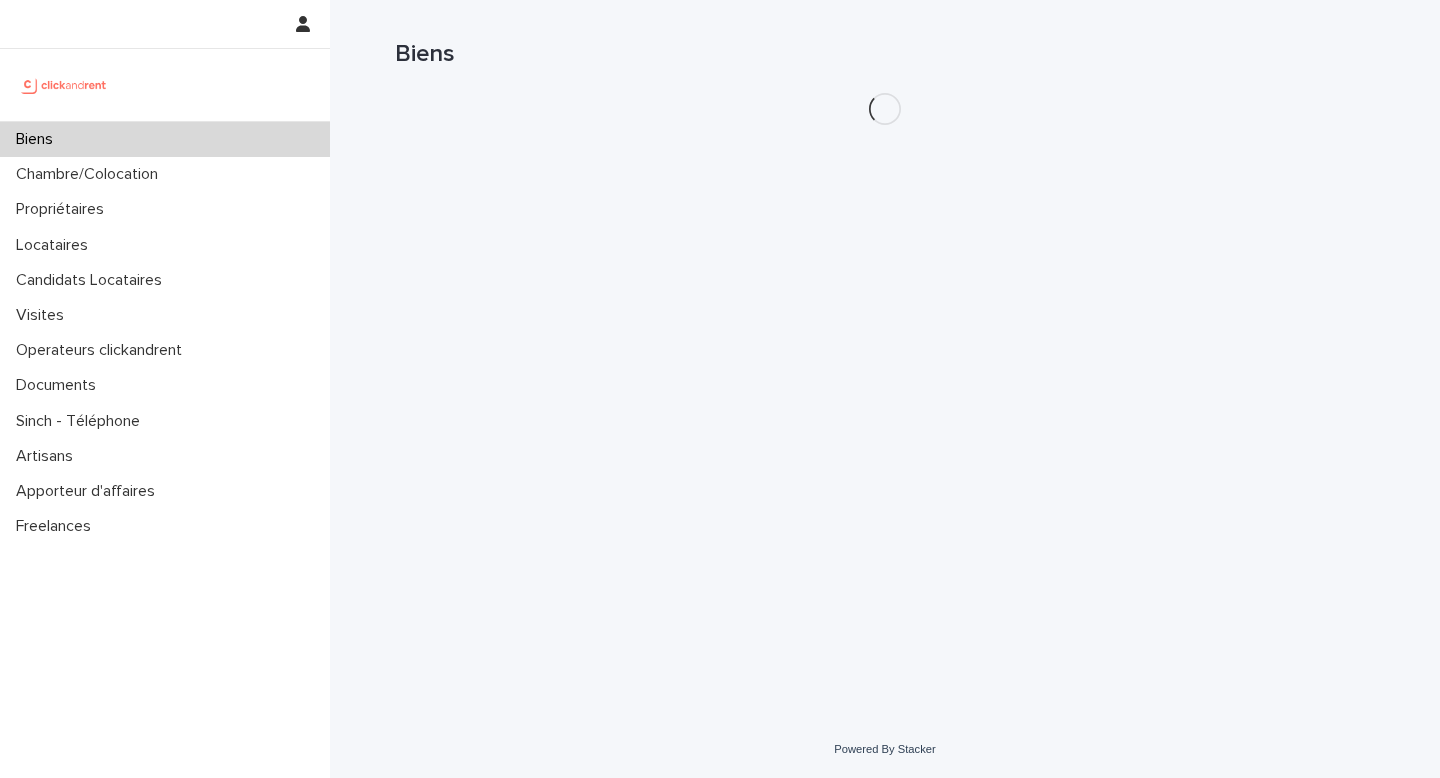 scroll, scrollTop: 0, scrollLeft: 0, axis: both 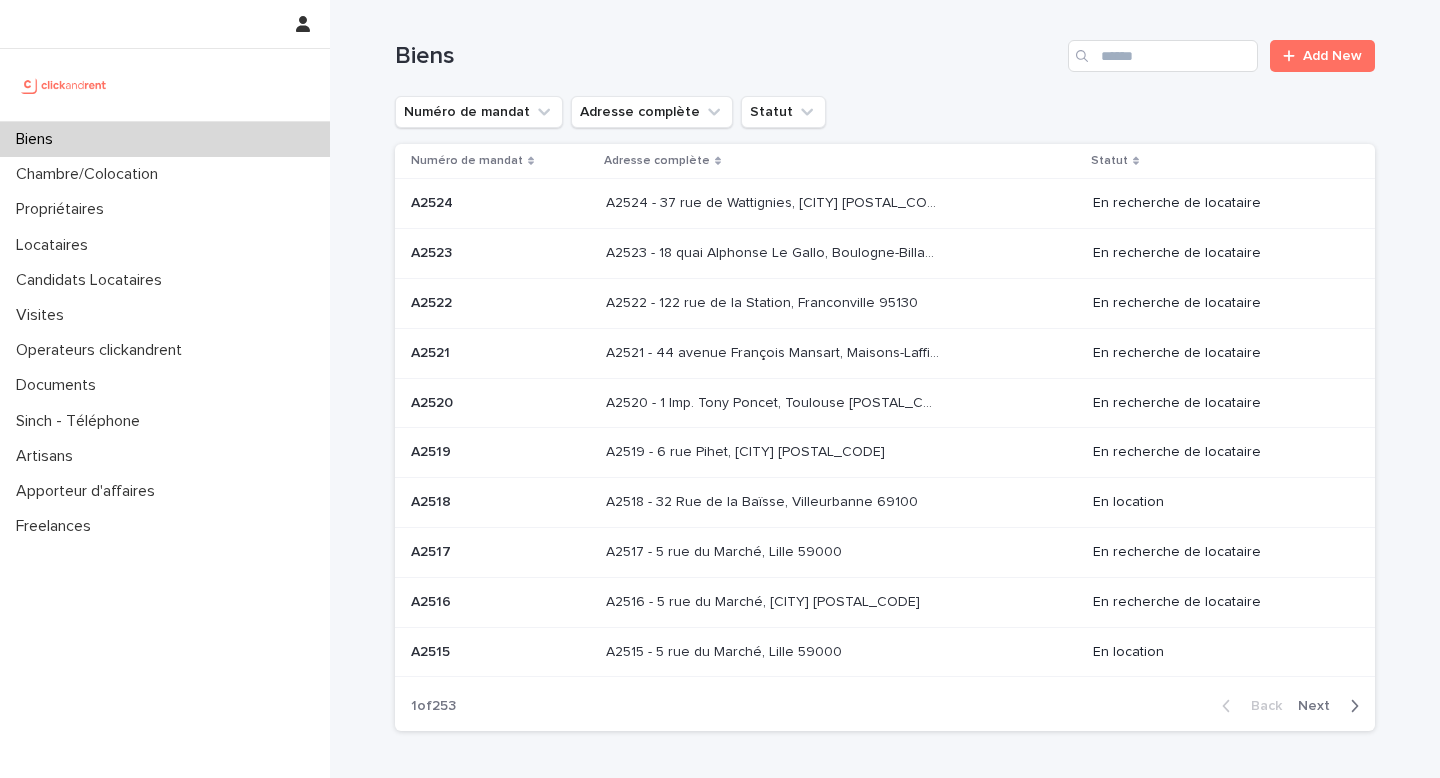 click at bounding box center (500, 203) 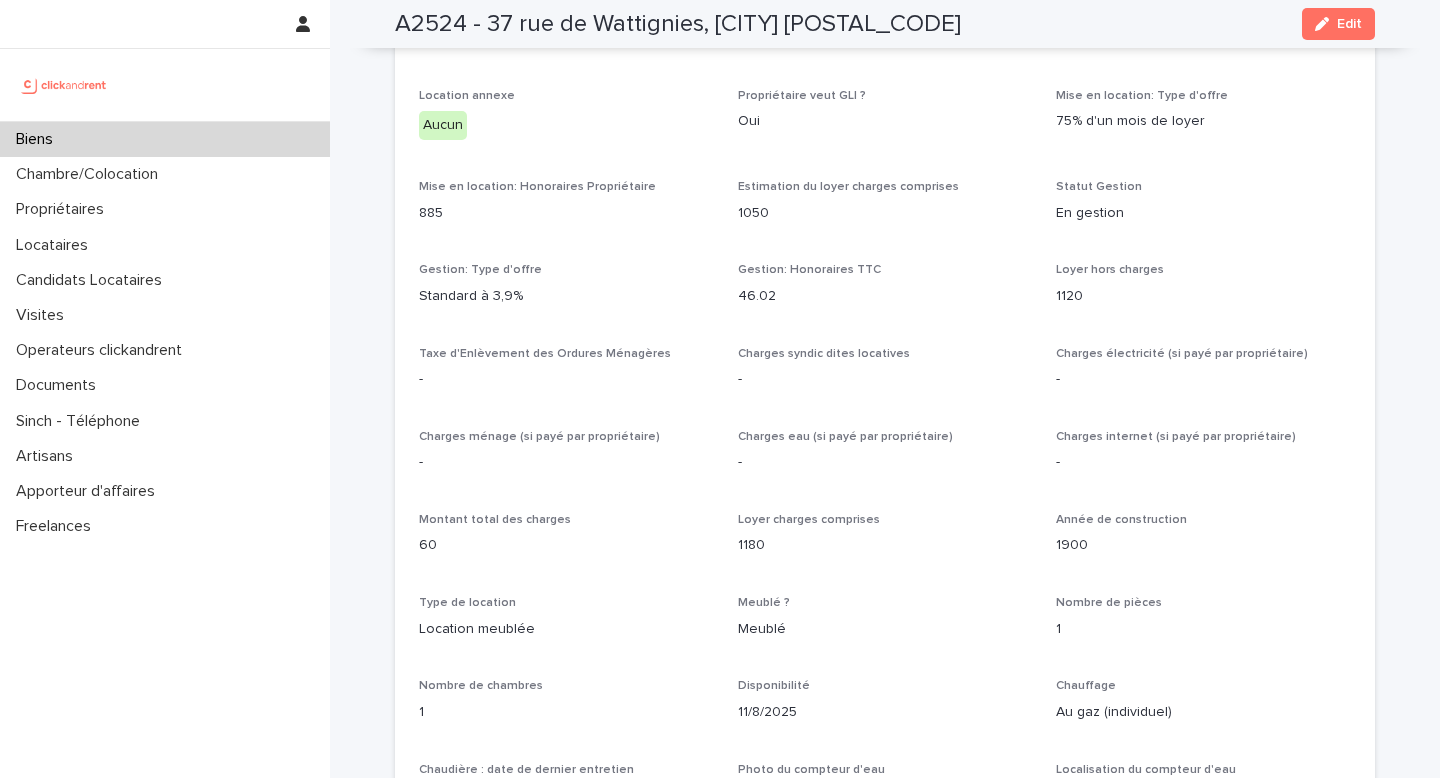 scroll, scrollTop: 882, scrollLeft: 0, axis: vertical 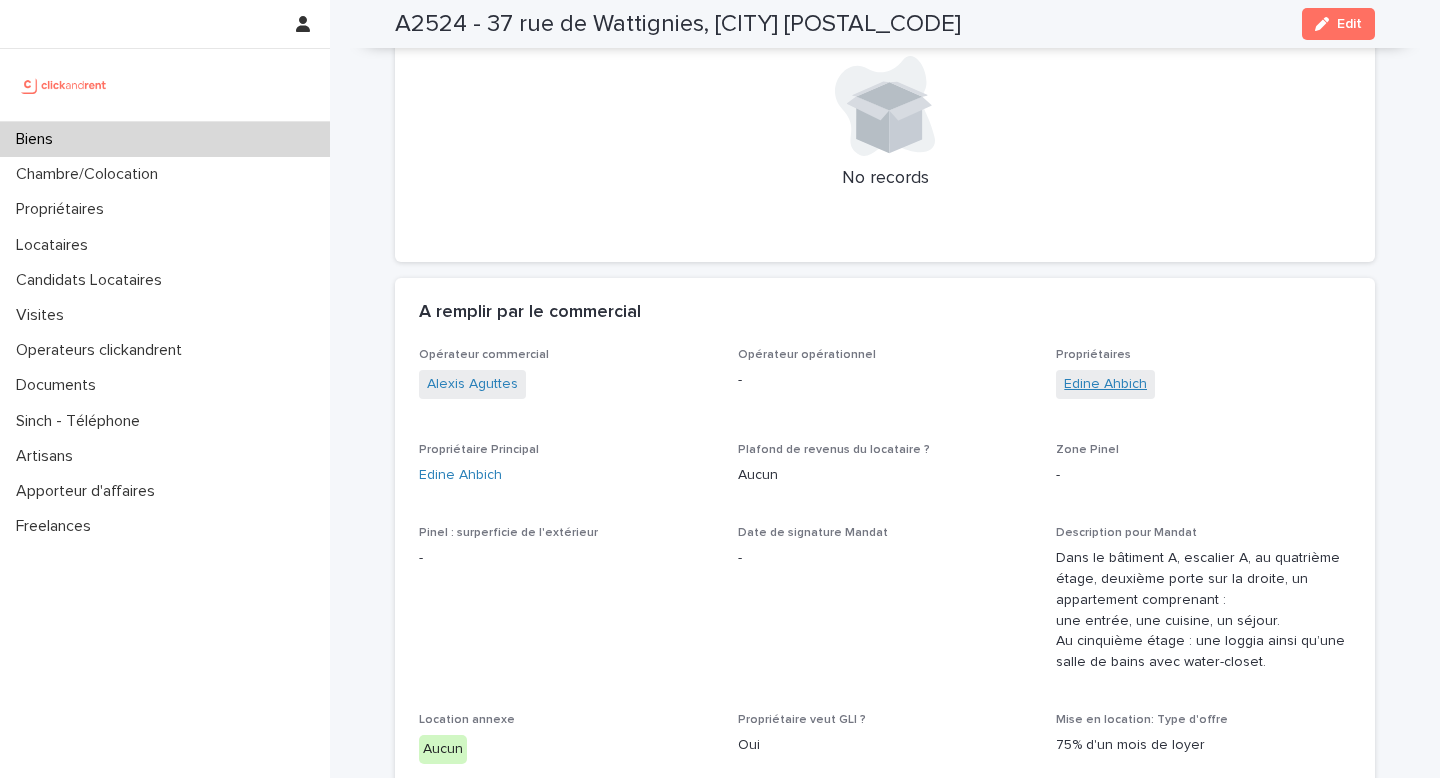 click on "Edine Ahbich" at bounding box center (1105, 384) 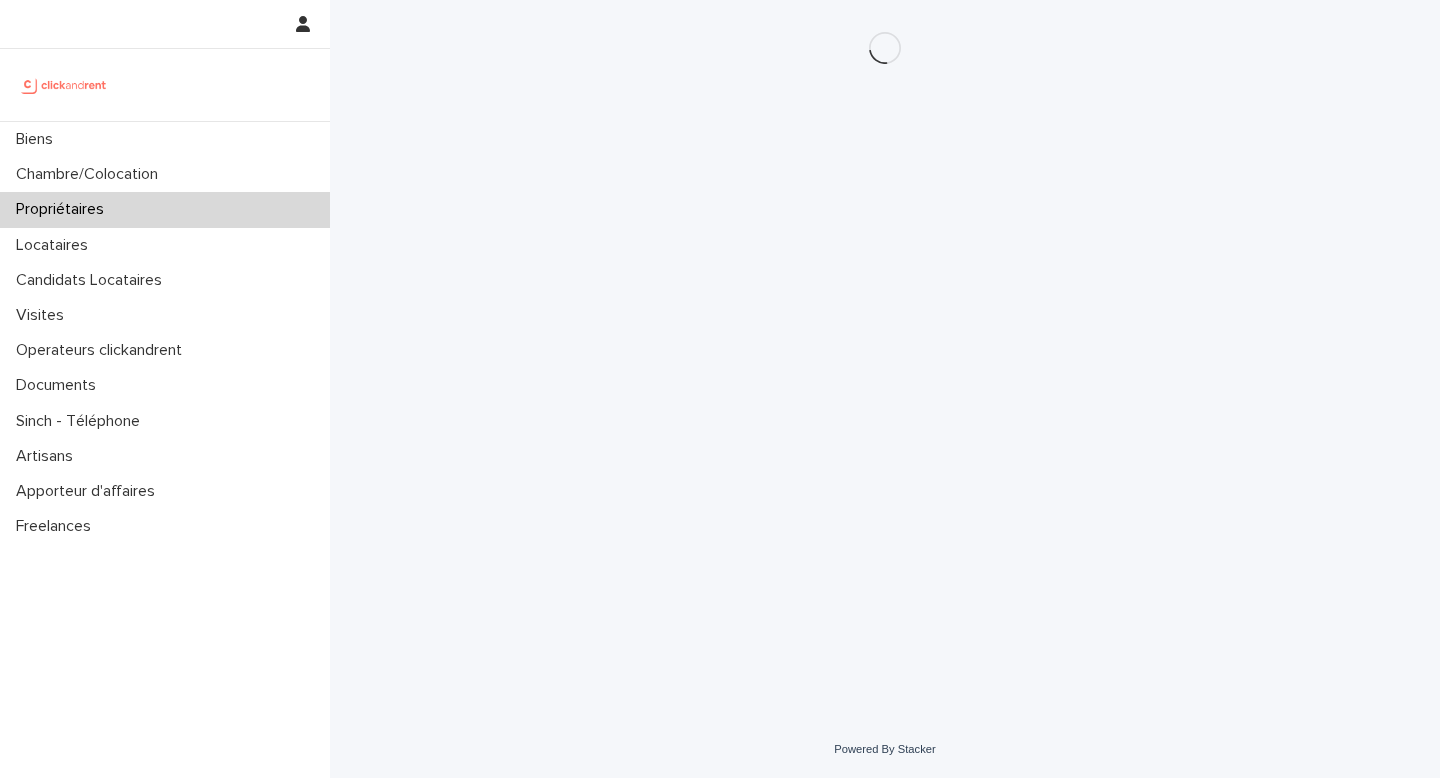 scroll, scrollTop: 0, scrollLeft: 0, axis: both 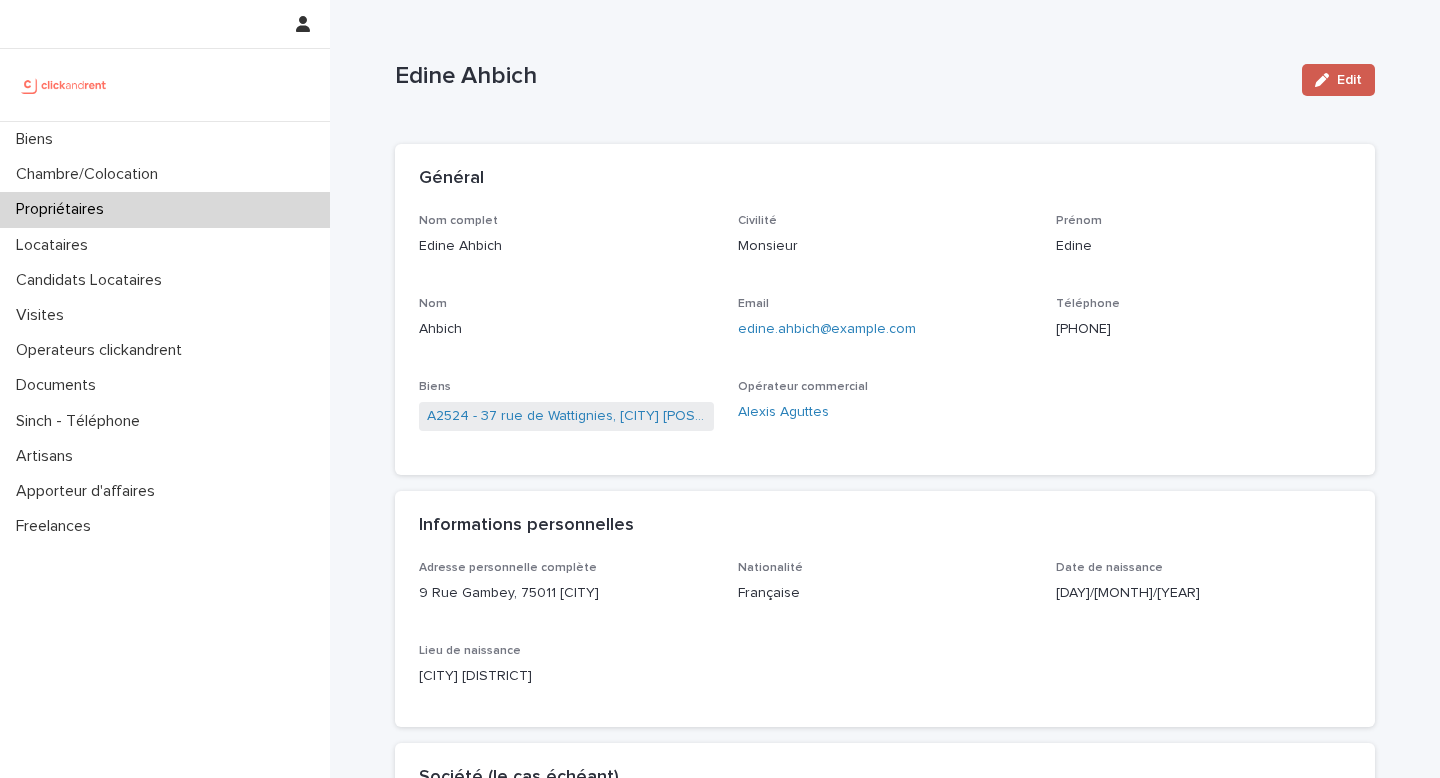 click 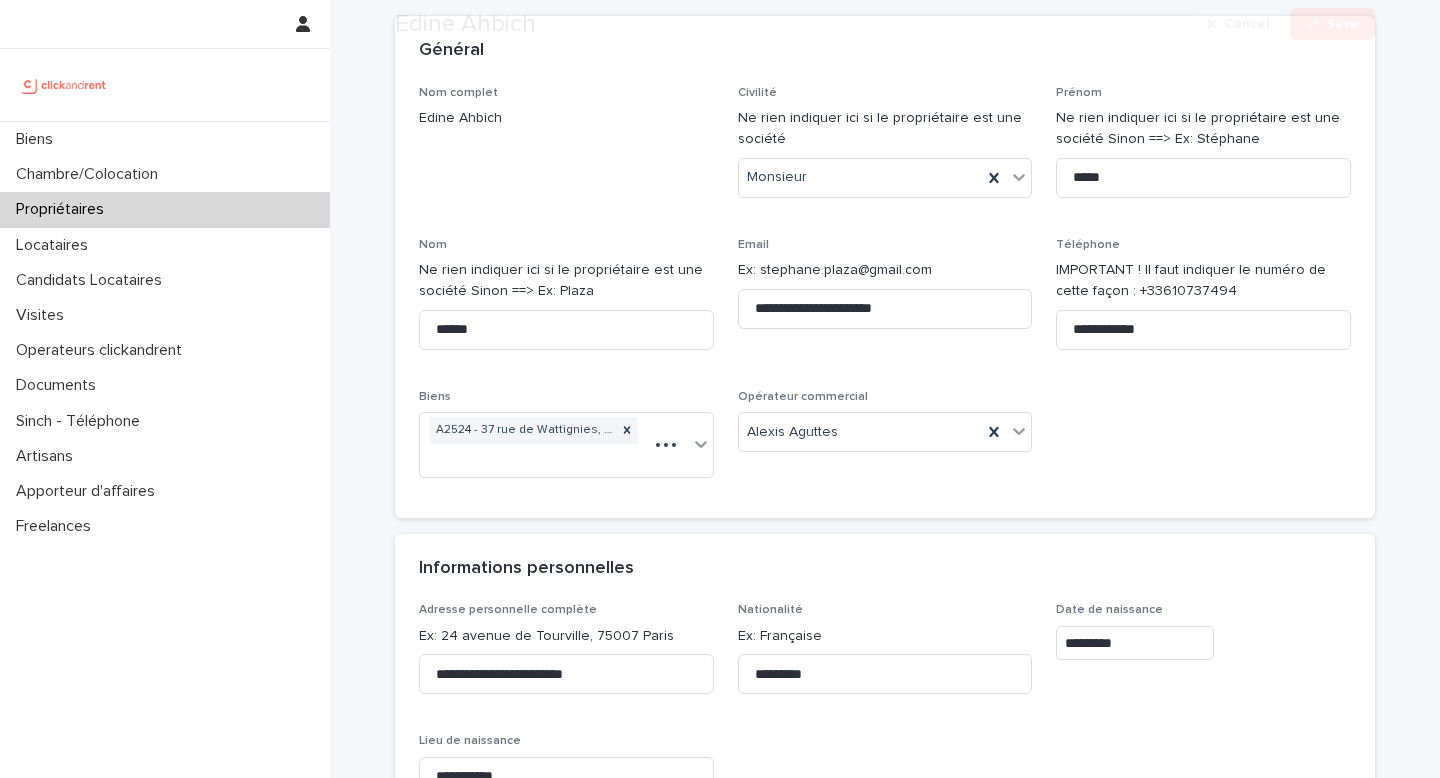 scroll, scrollTop: 295, scrollLeft: 0, axis: vertical 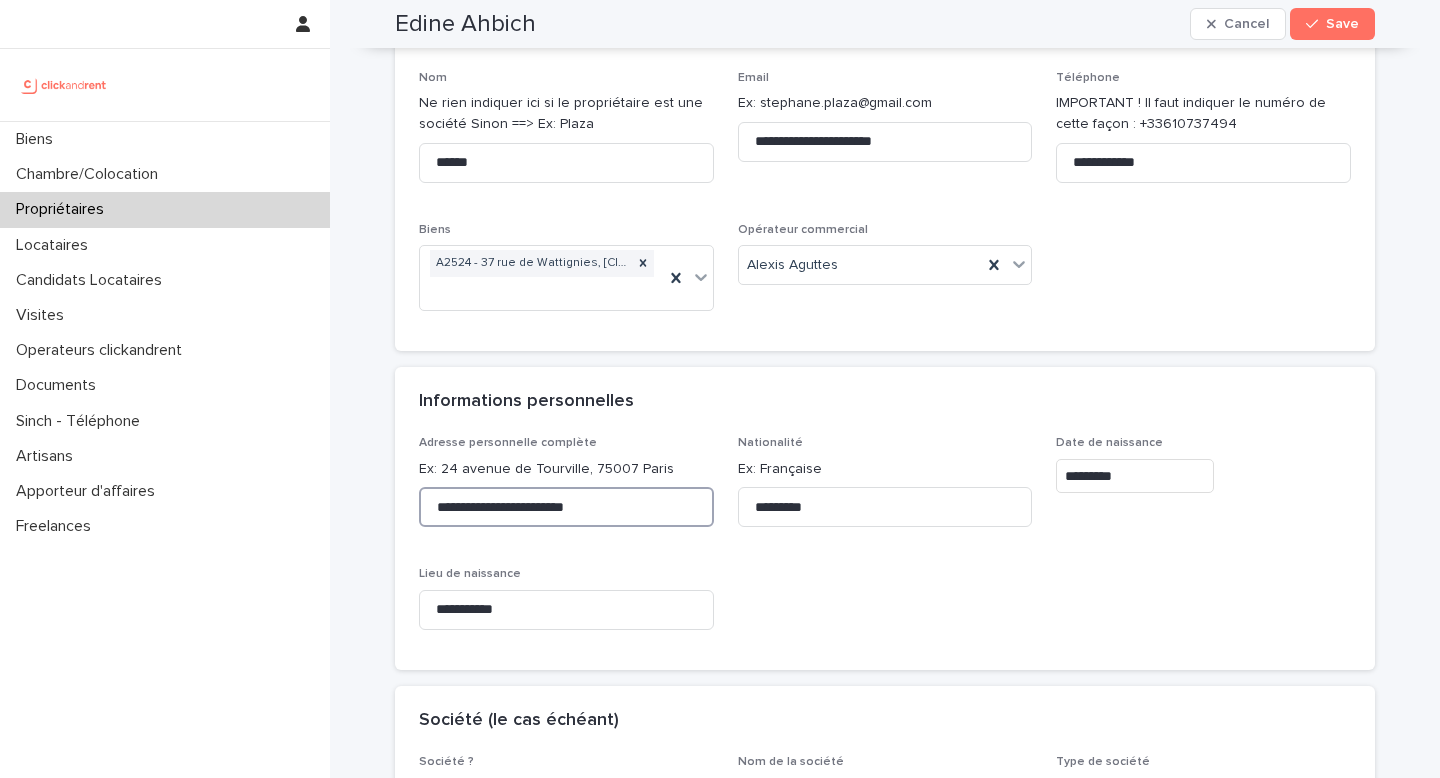 click on "**********" at bounding box center (566, 507) 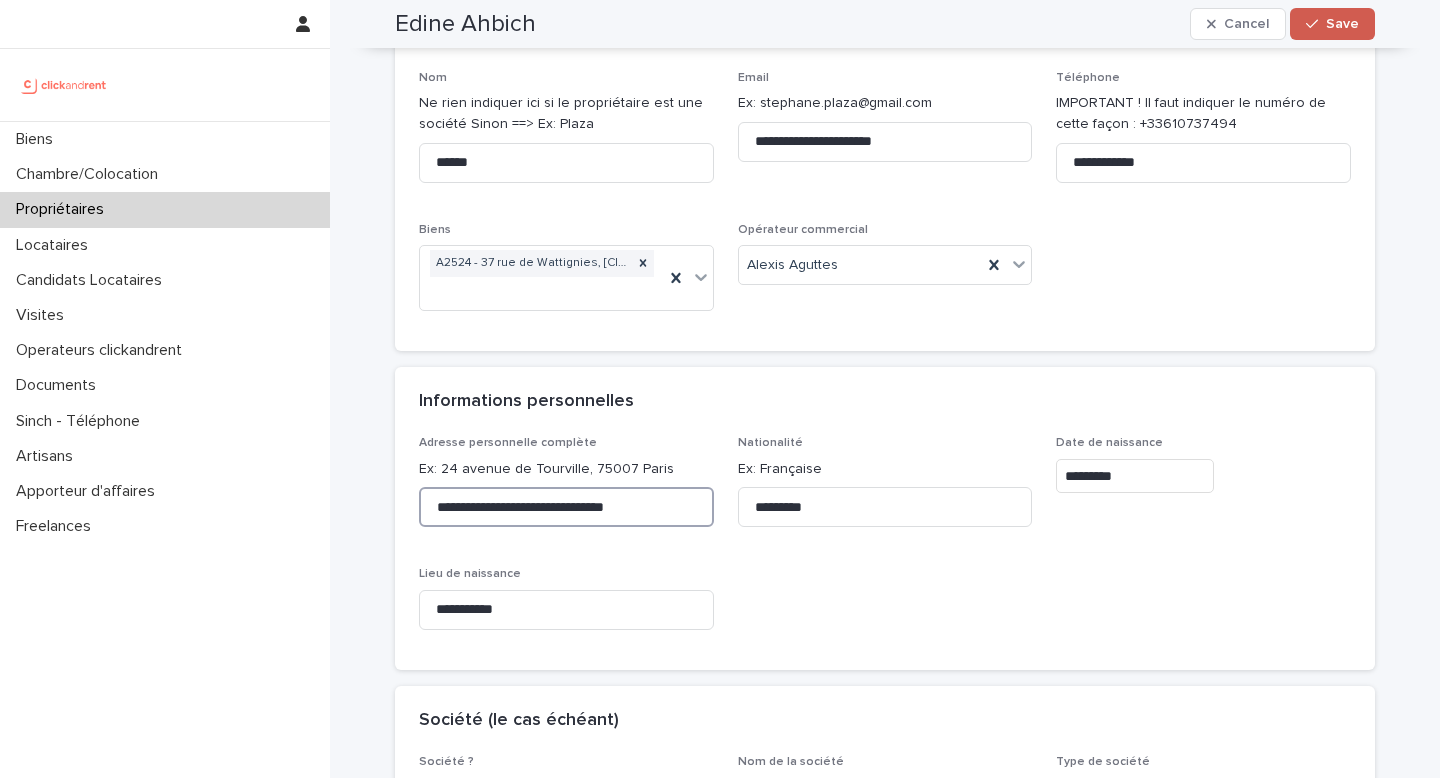 type on "**********" 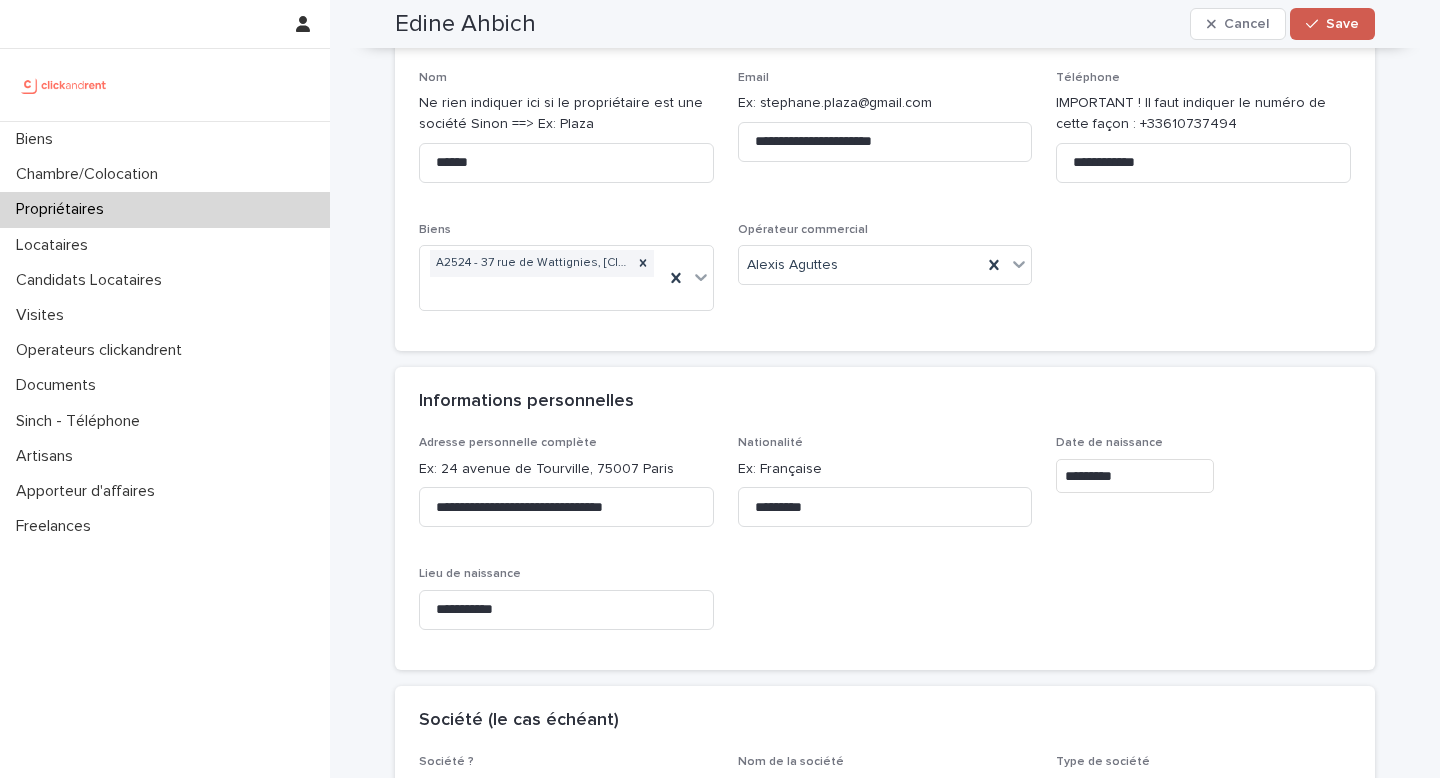 click on "Save" at bounding box center [1342, 24] 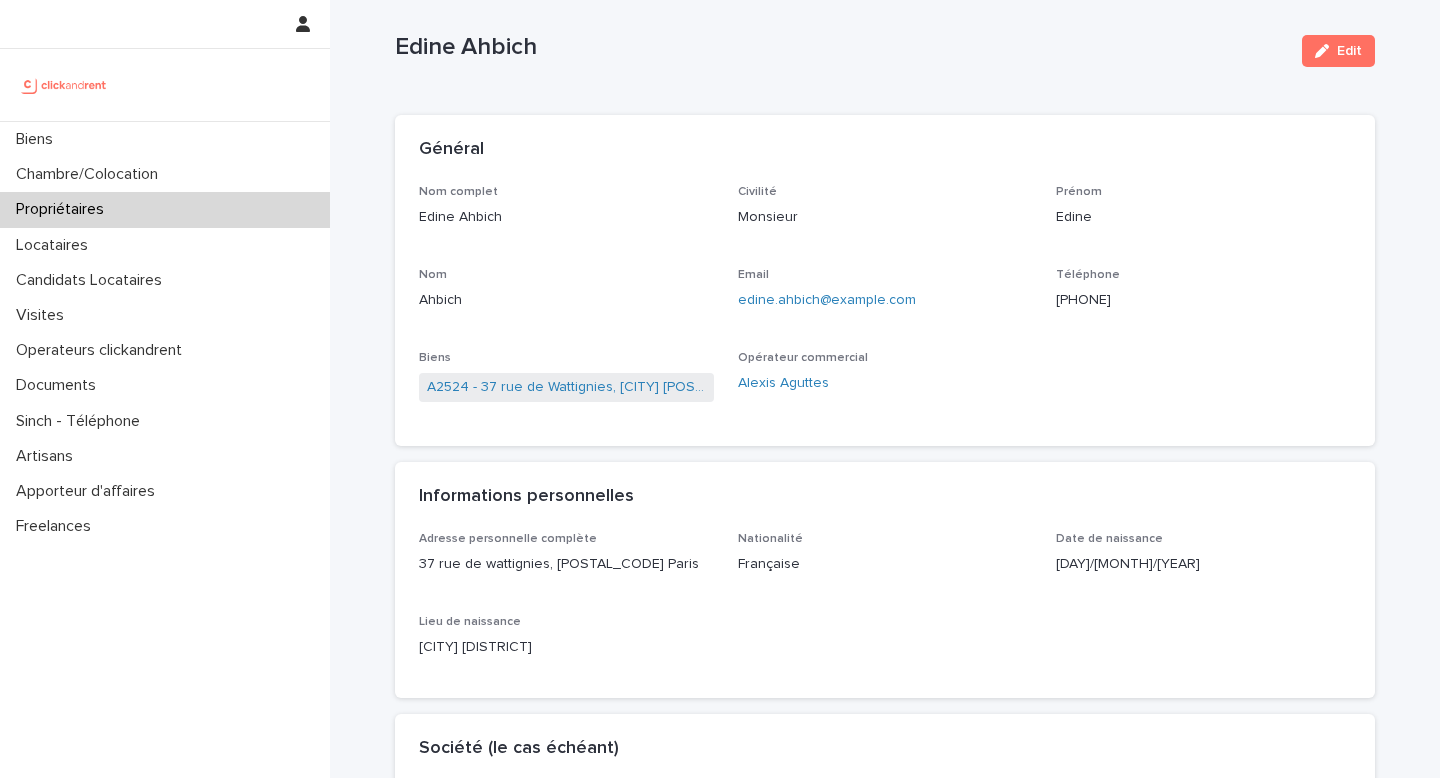 scroll, scrollTop: 0, scrollLeft: 0, axis: both 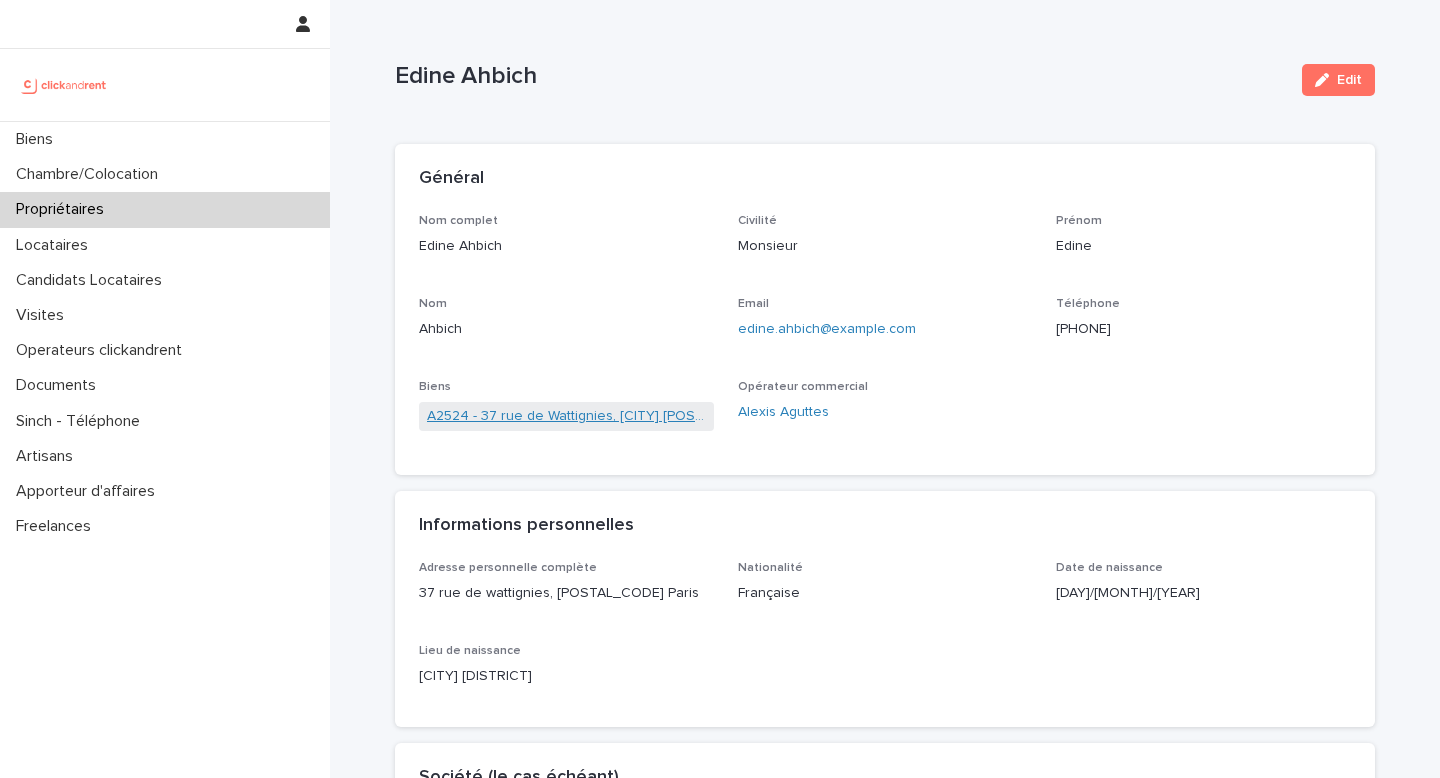 click on "A2524 - 37 rue de Wattignies, [CITY] [POSTAL_CODE]" at bounding box center (566, 416) 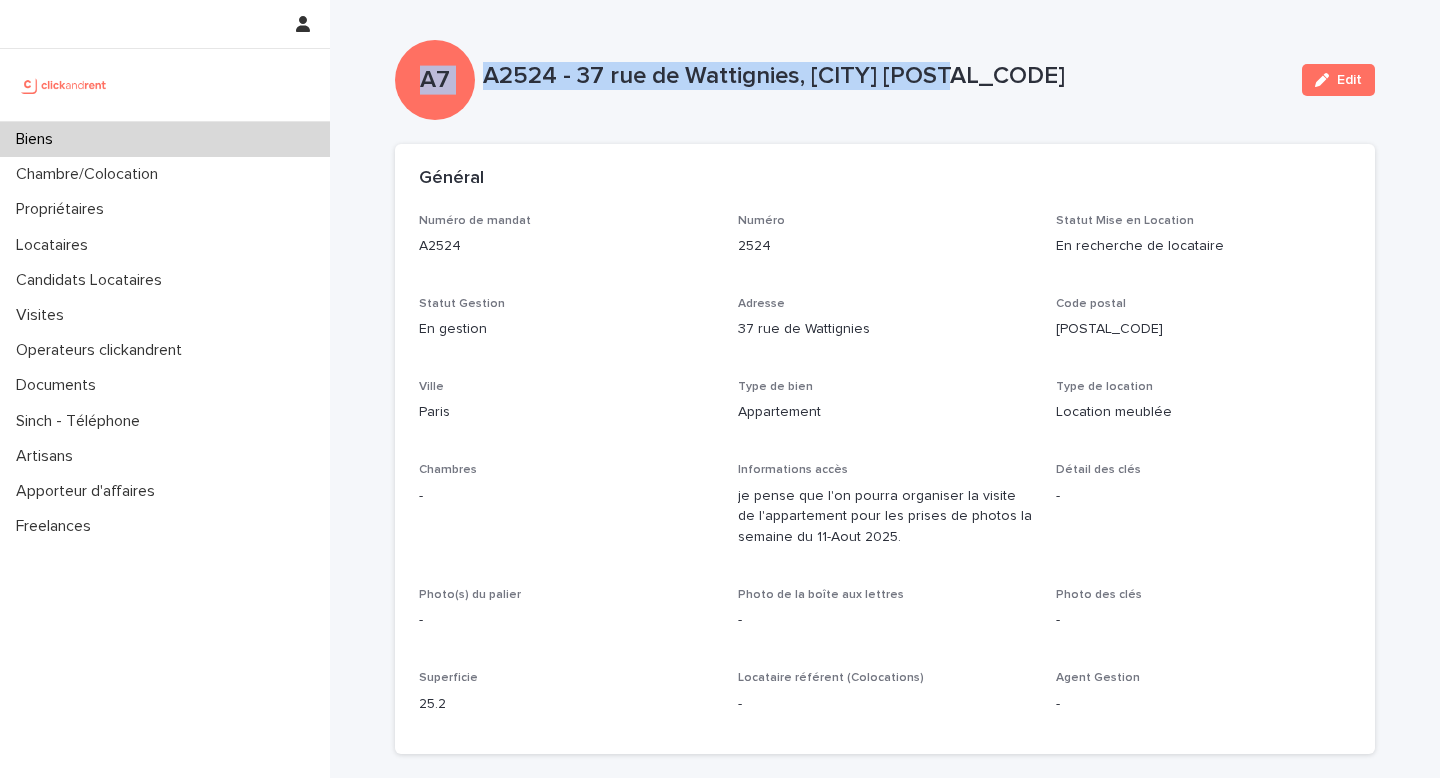copy on "A7 A2524 - 37 rue de Wattignies, Paris [POSTAL_CODE]" 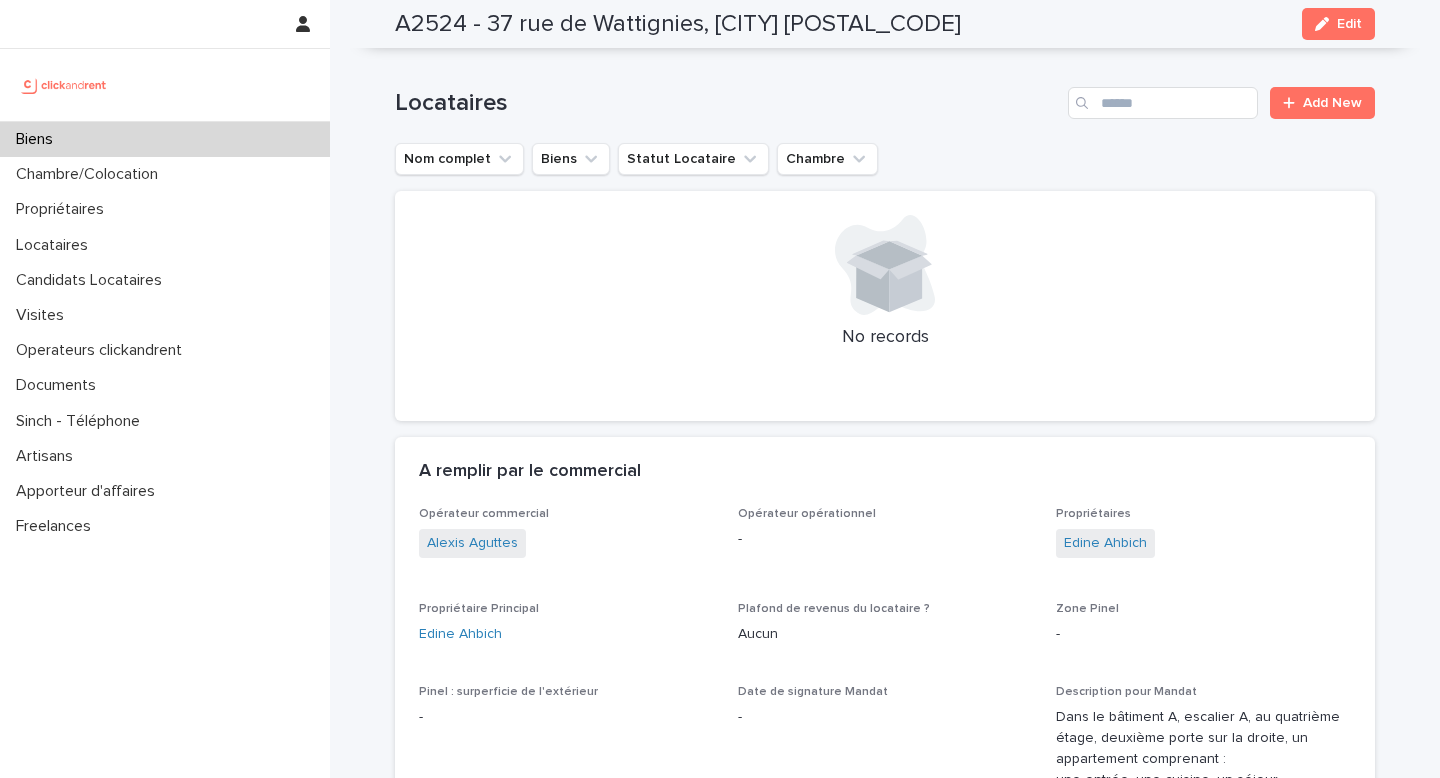 scroll, scrollTop: 724, scrollLeft: 0, axis: vertical 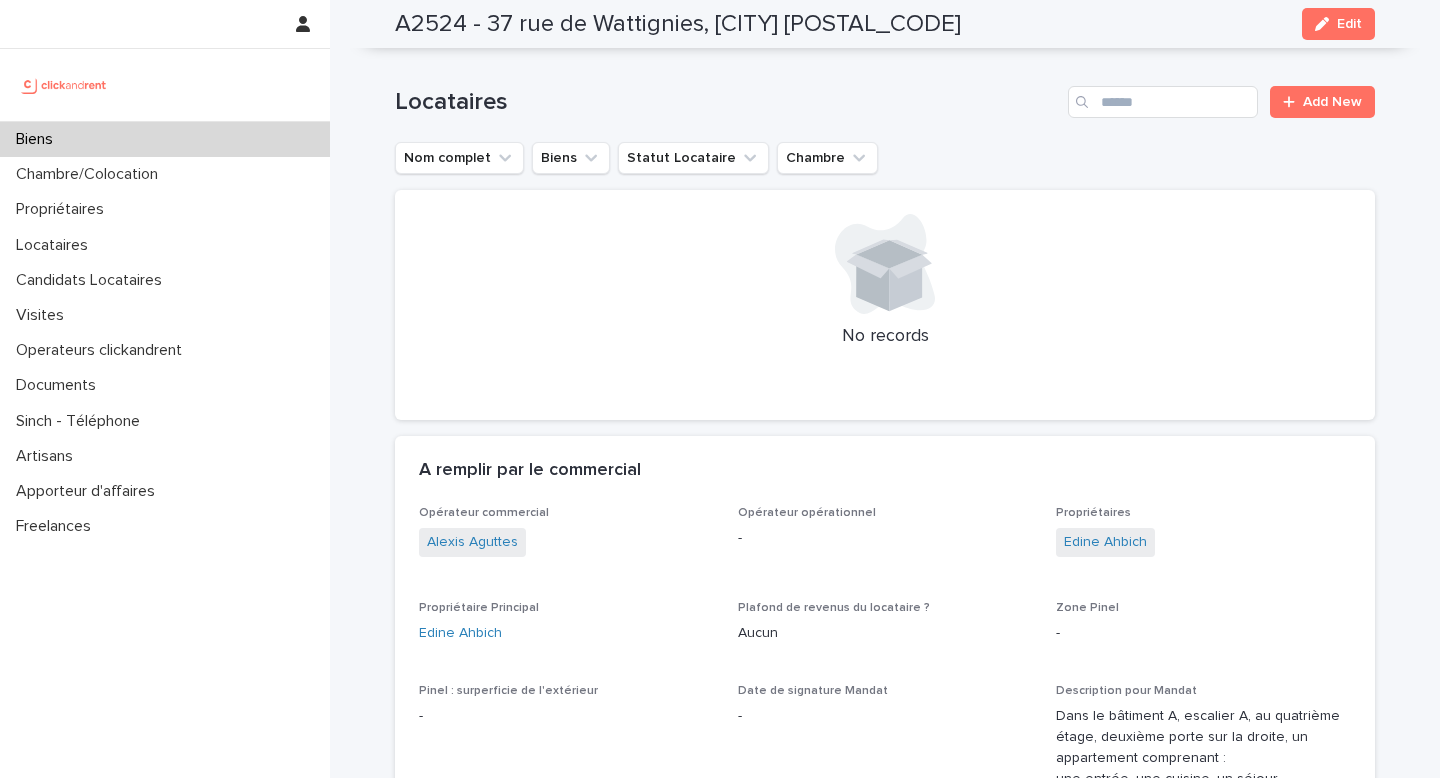 click on "Edine Ahbich" at bounding box center (1105, 542) 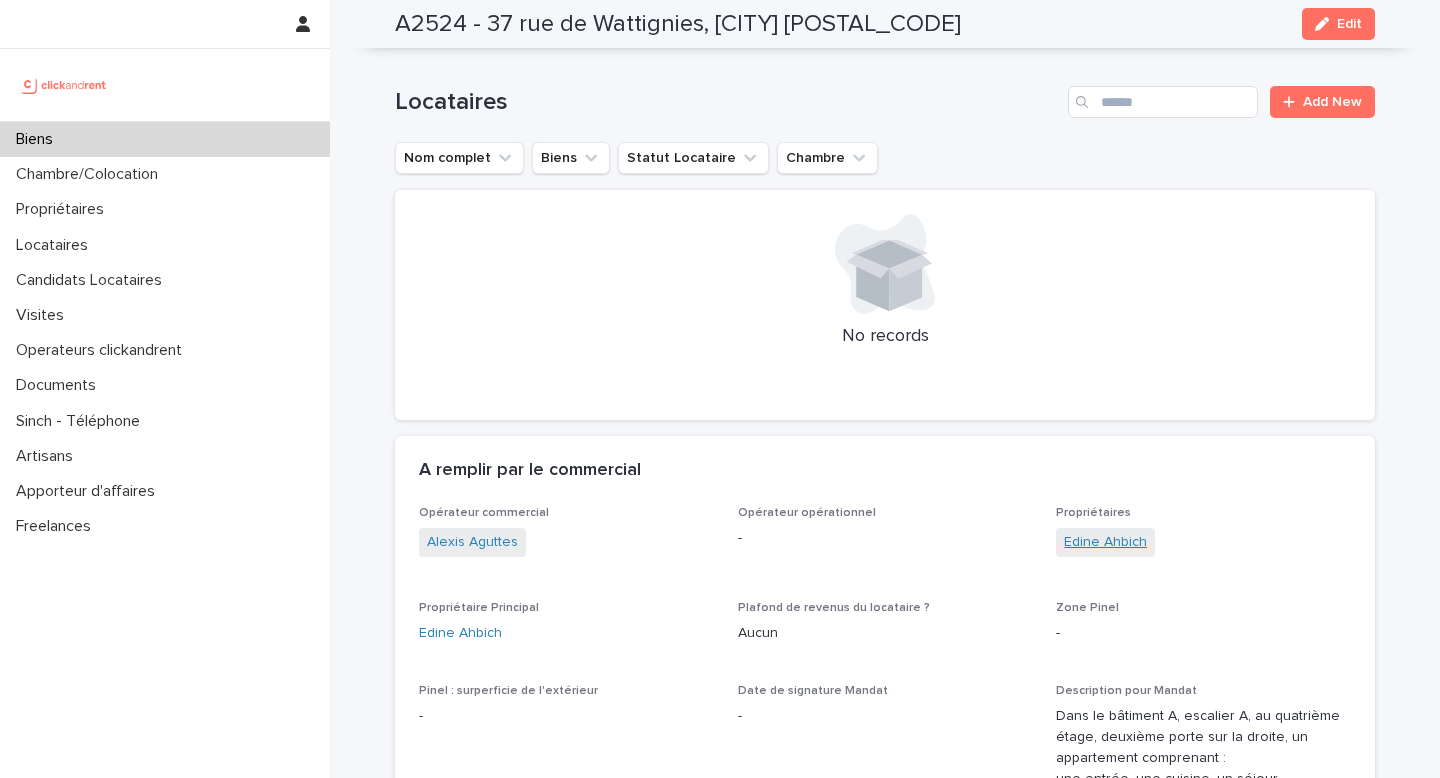 click on "Edine Ahbich" at bounding box center [1105, 542] 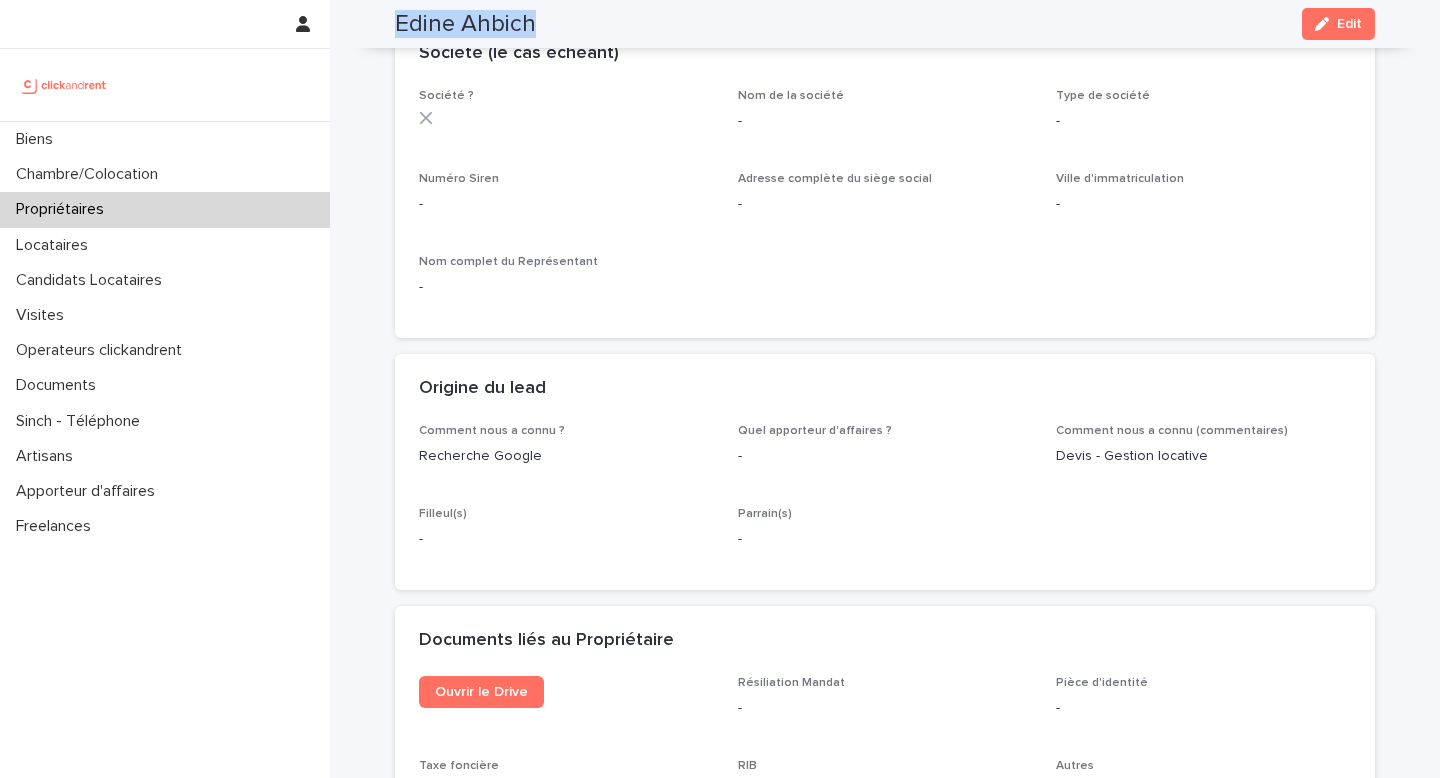 drag, startPoint x: 543, startPoint y: 31, endPoint x: 396, endPoint y: 28, distance: 147.03061 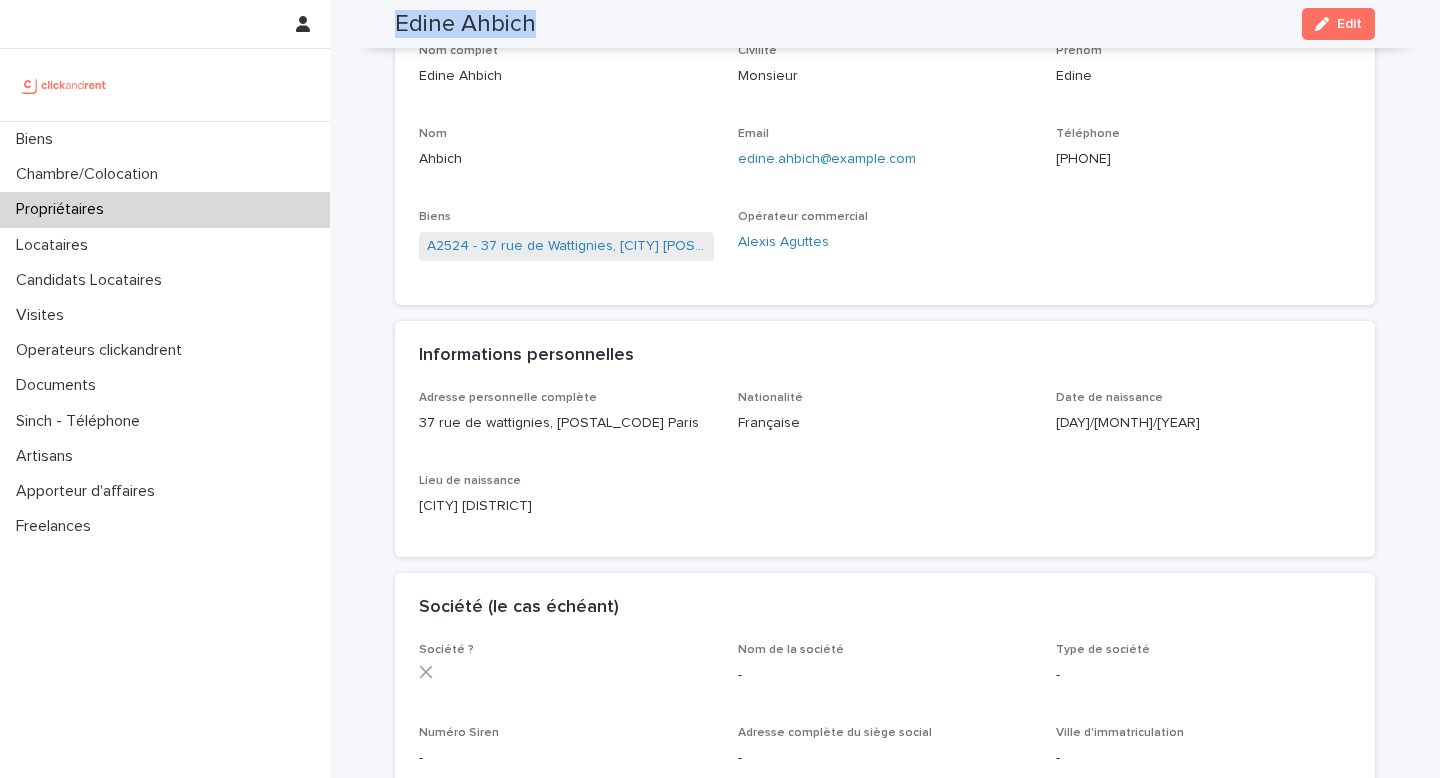 scroll, scrollTop: 0, scrollLeft: 0, axis: both 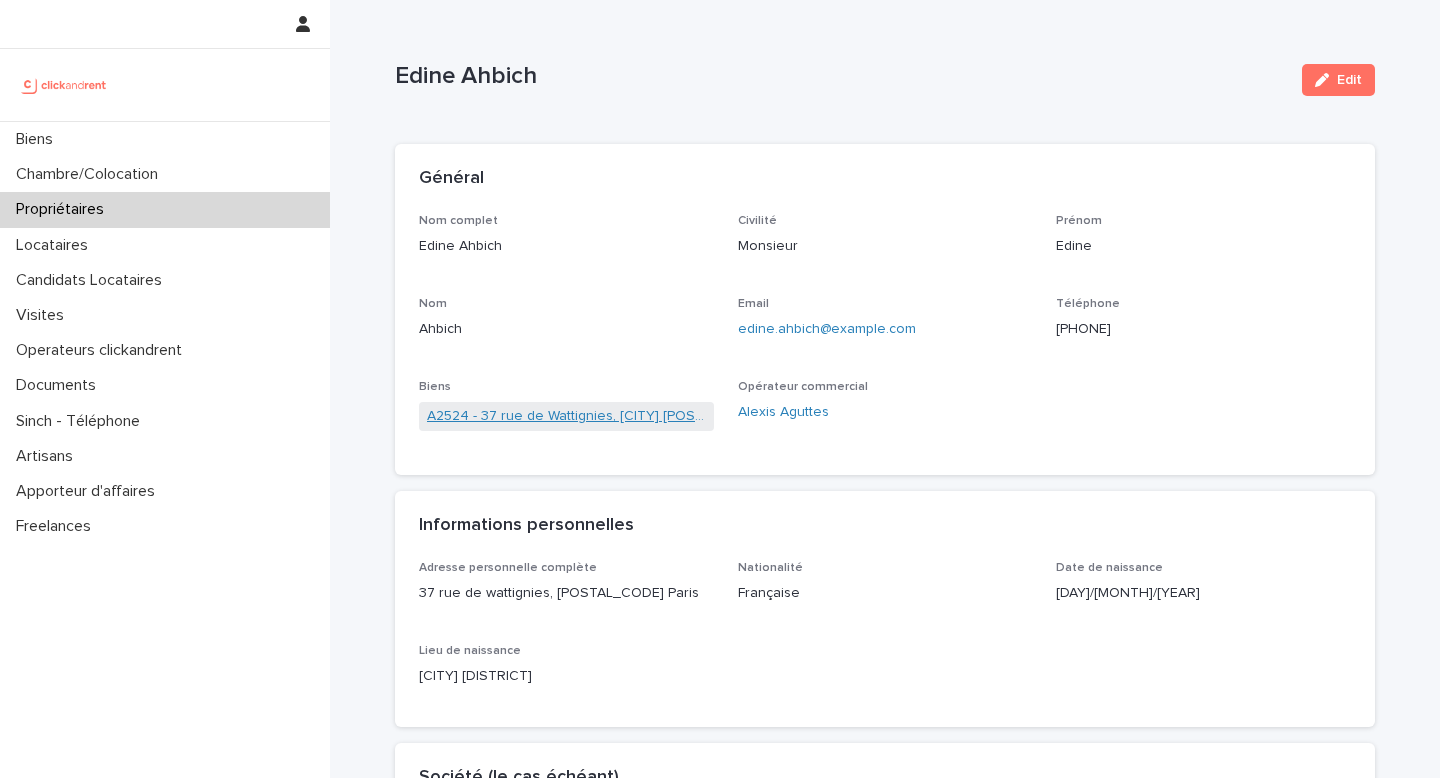 click on "A2524 - 37 rue de Wattignies, [CITY] [POSTAL_CODE]" at bounding box center [566, 416] 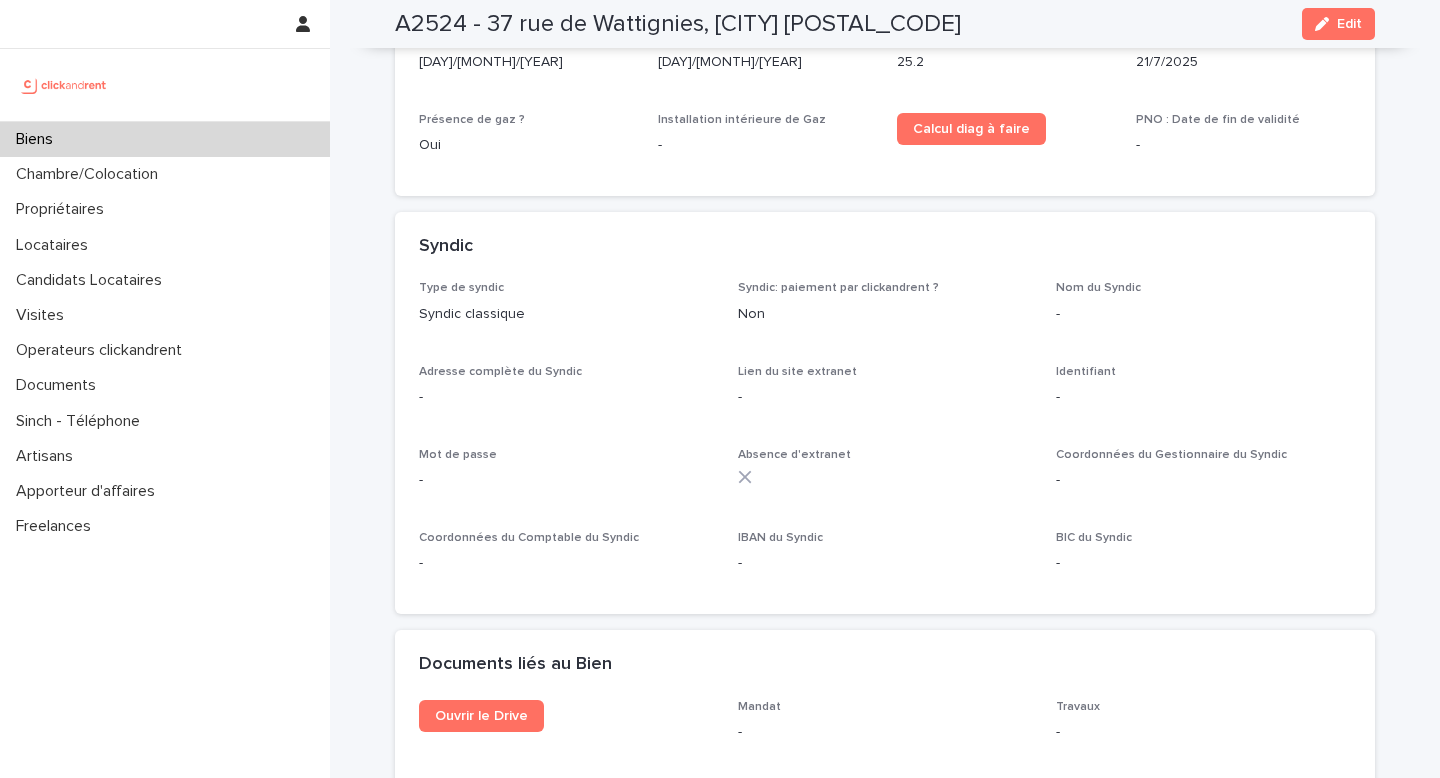 scroll, scrollTop: 5108, scrollLeft: 0, axis: vertical 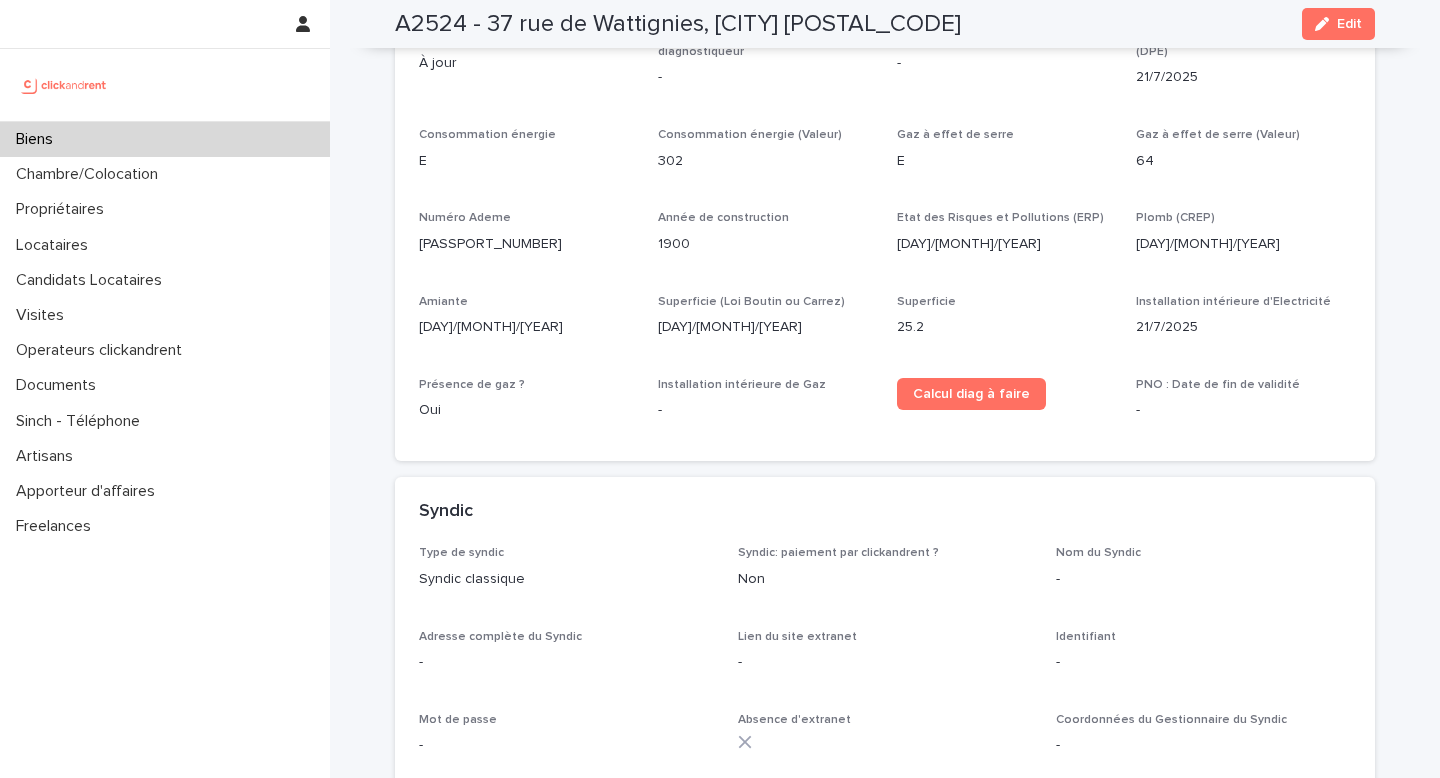 click at bounding box center [1326, 24] 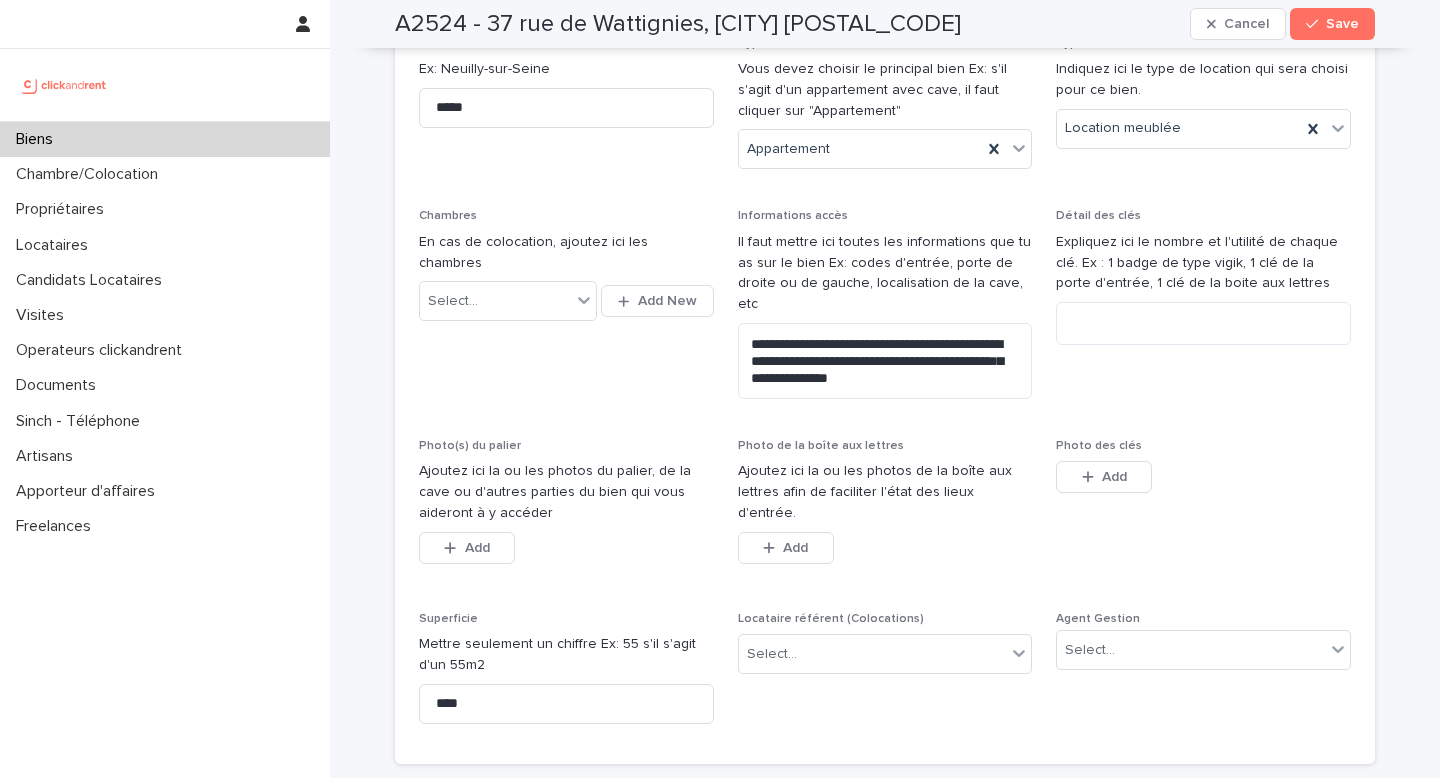 scroll, scrollTop: 481, scrollLeft: 0, axis: vertical 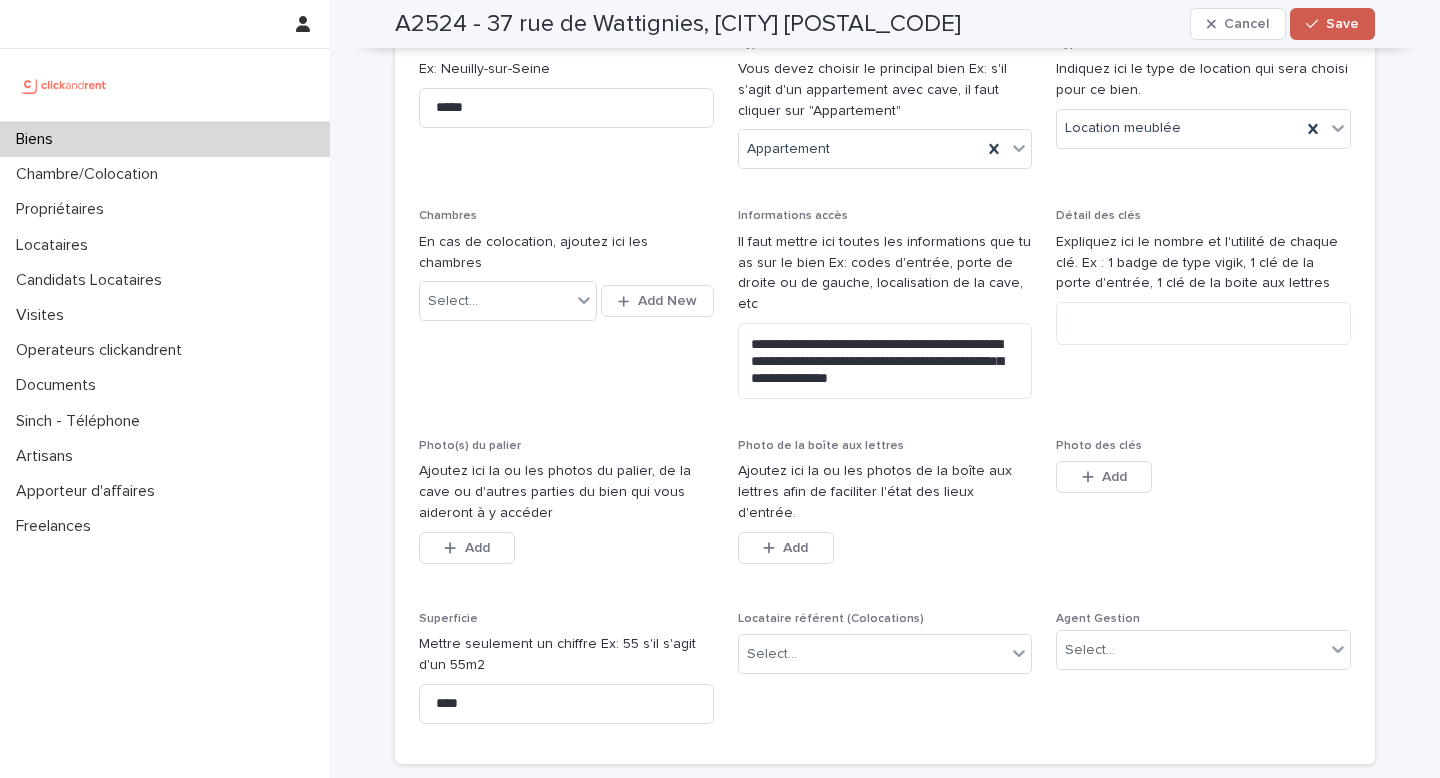click on "Save" at bounding box center (1342, 24) 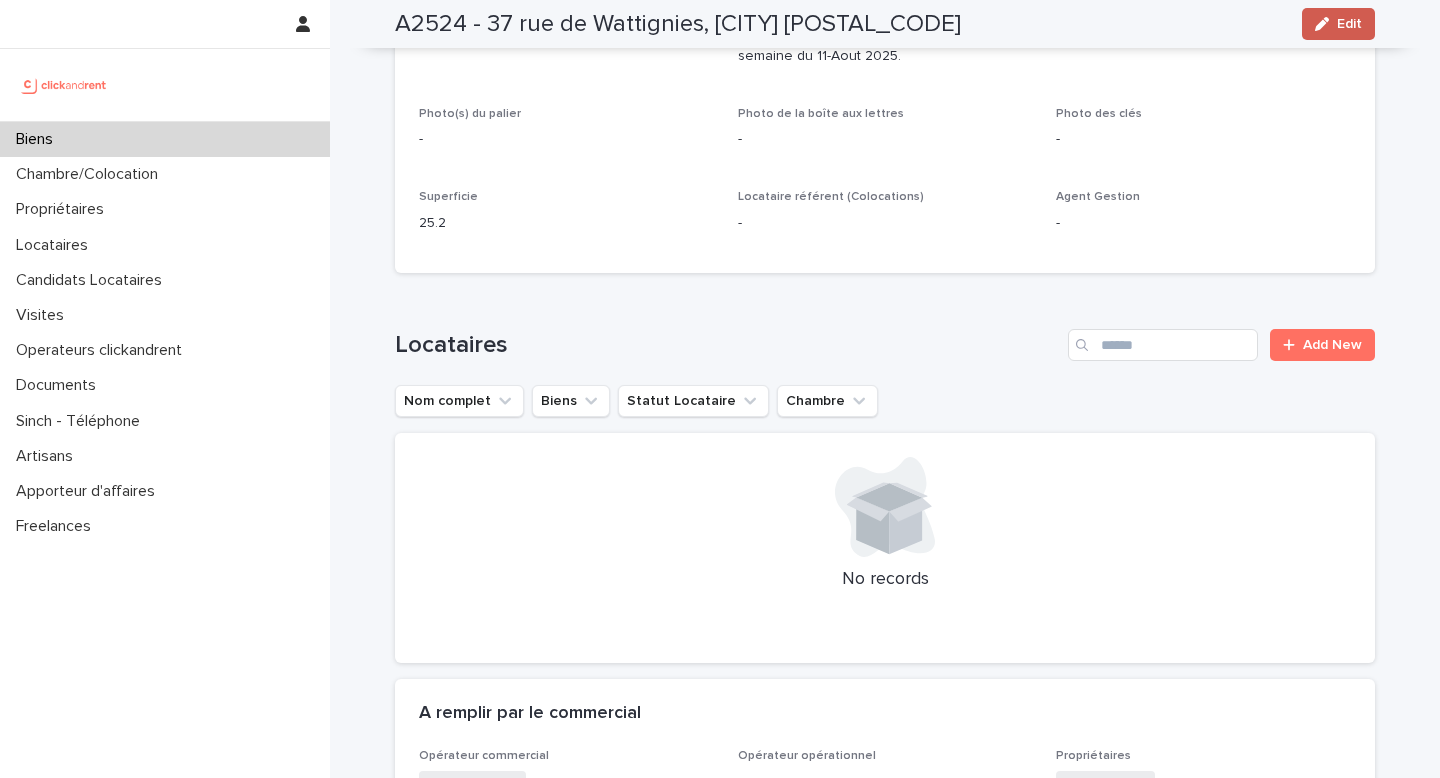 click on "Edit" at bounding box center [1349, 24] 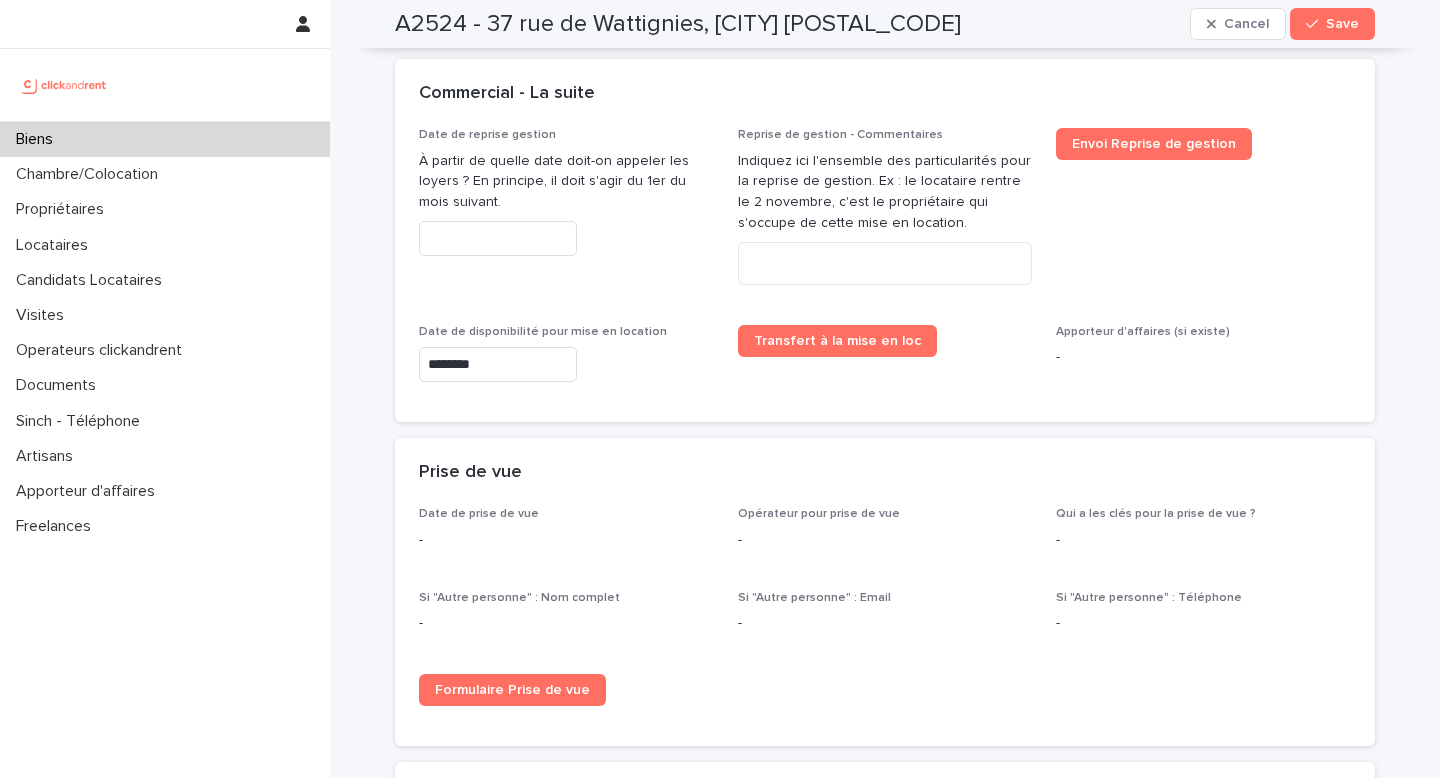 scroll, scrollTop: 4887, scrollLeft: 0, axis: vertical 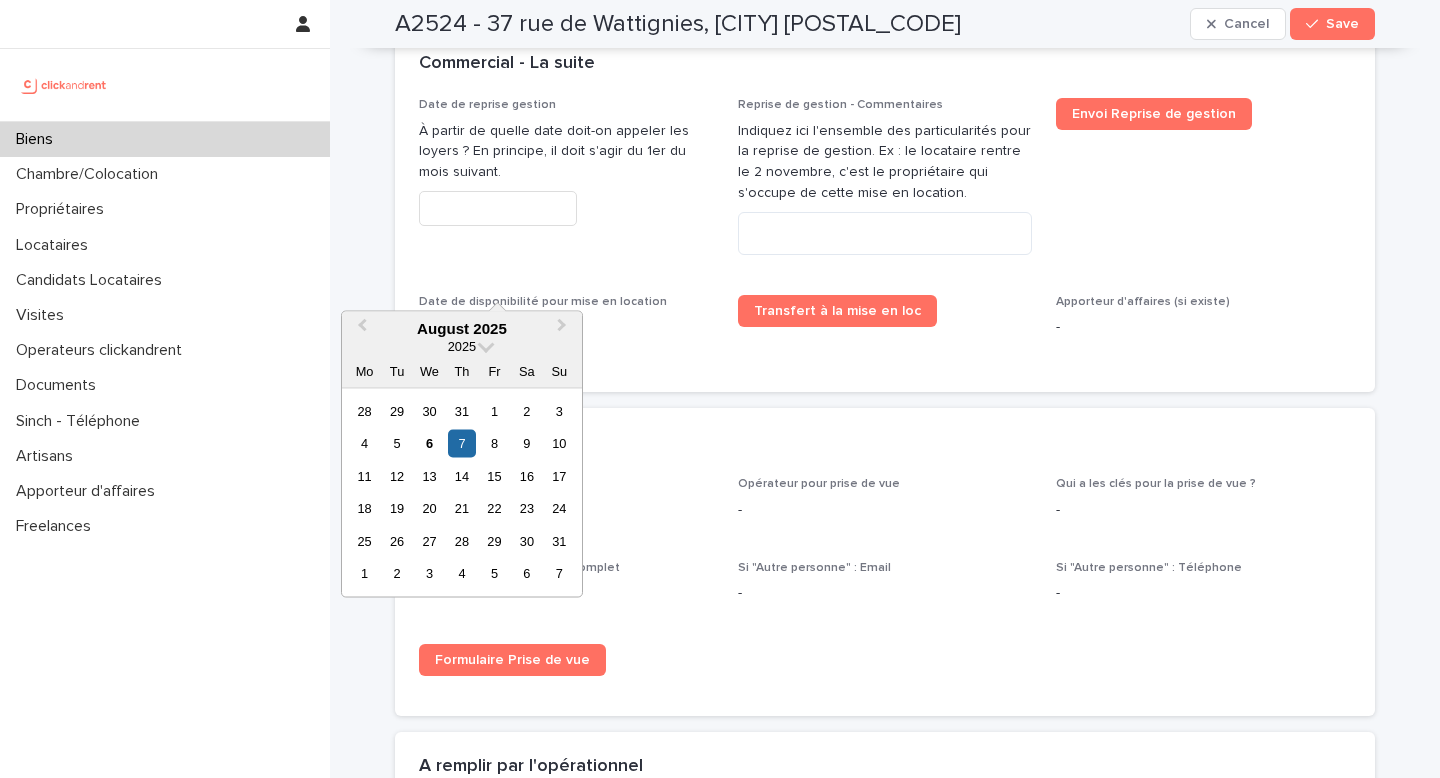 click on "********" at bounding box center (498, 334) 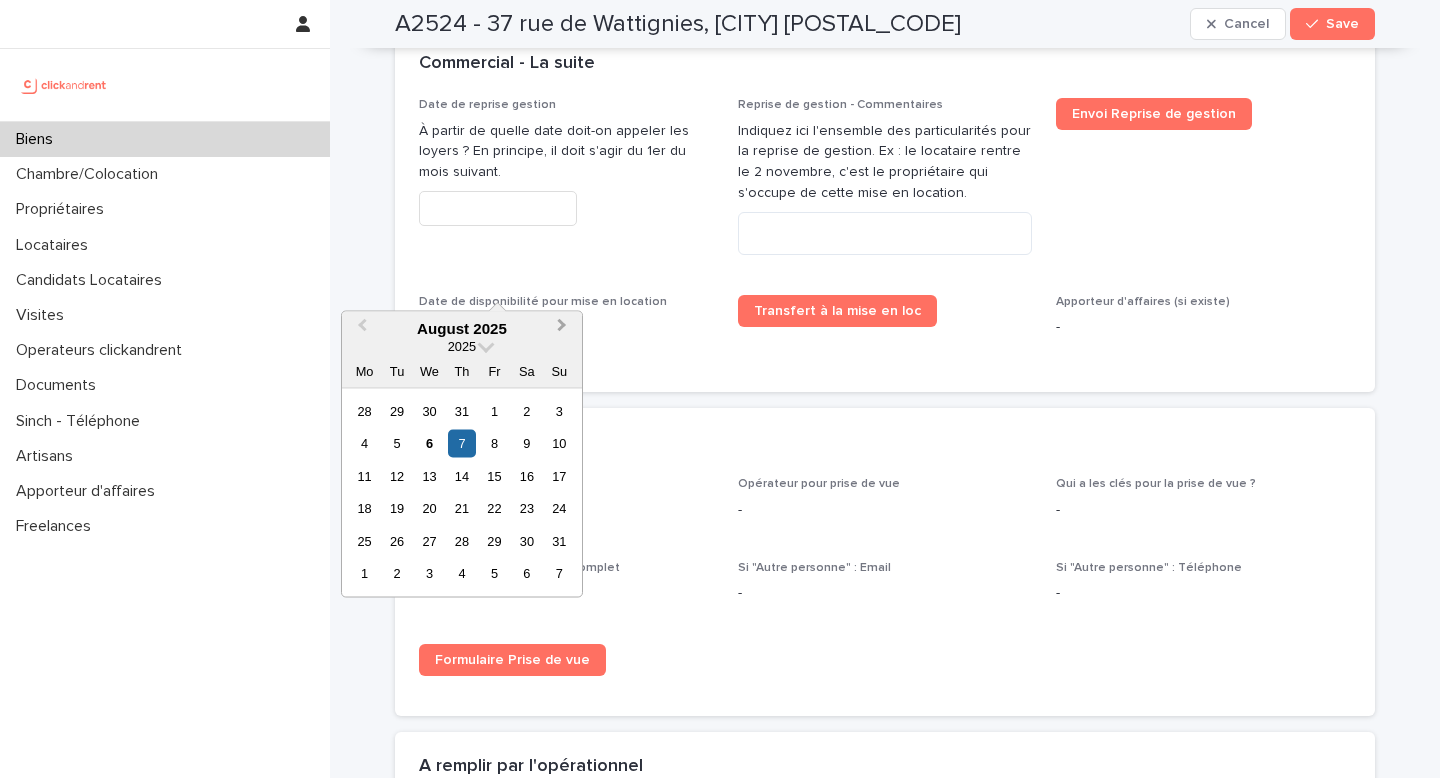 click on "Next Month" at bounding box center (562, 328) 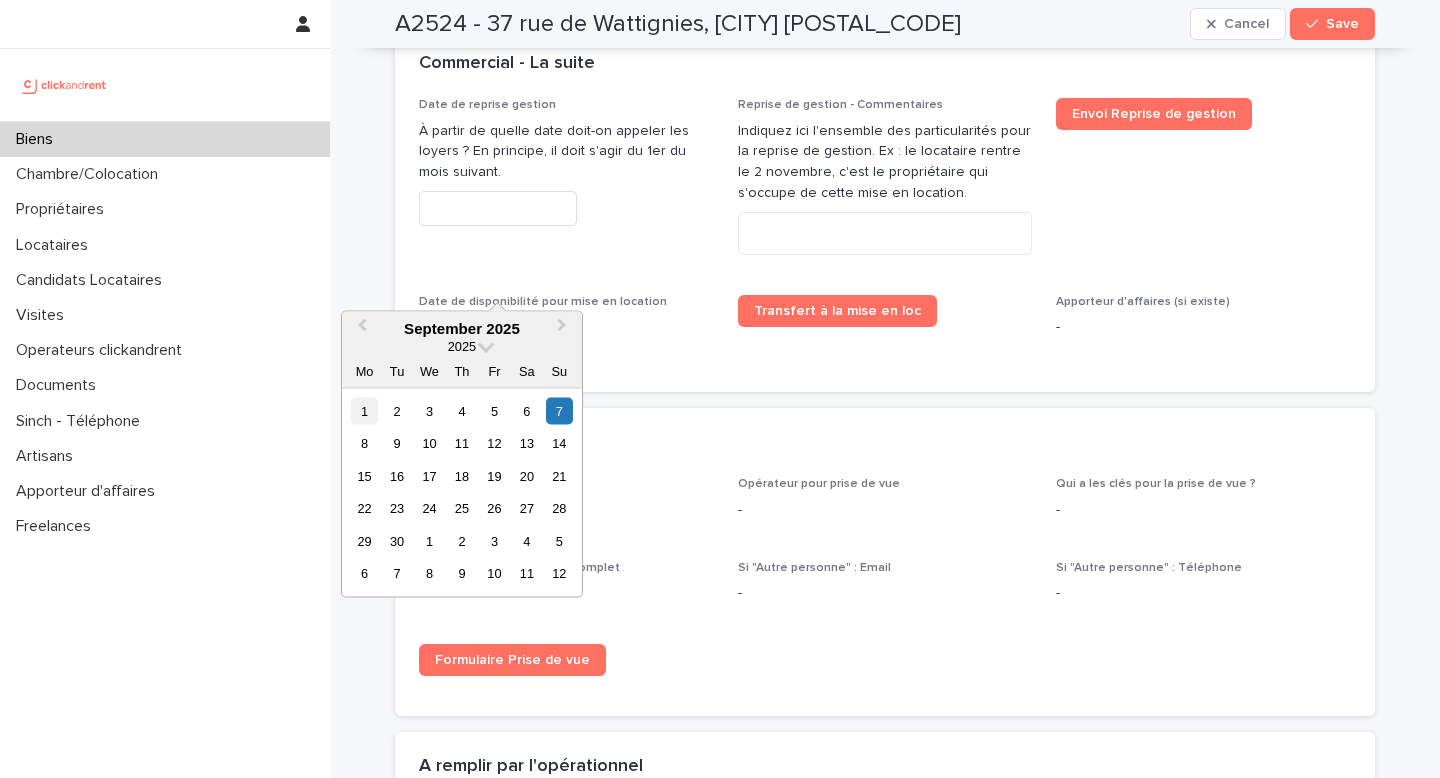 click on "1" at bounding box center [364, 410] 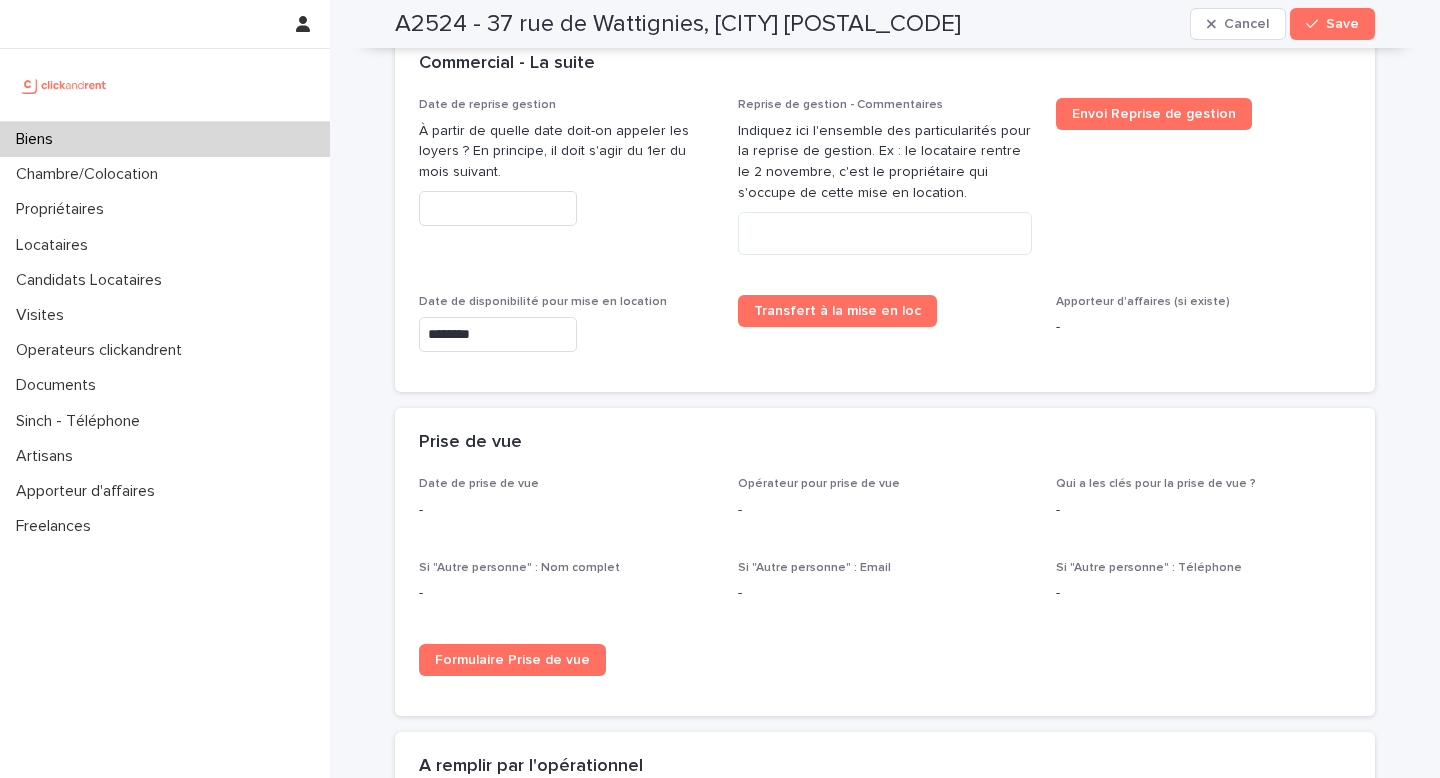 type on "********" 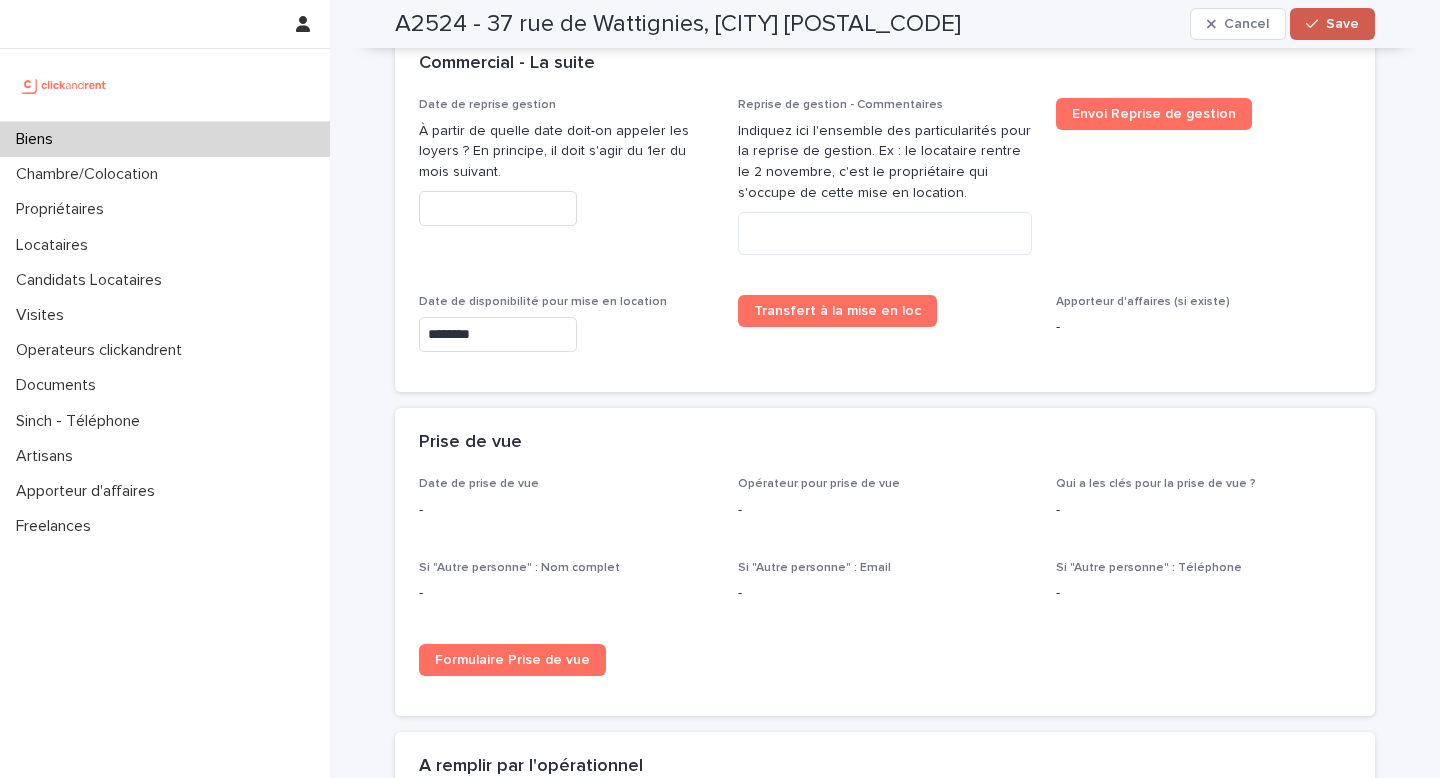 click on "Save" at bounding box center (1332, 24) 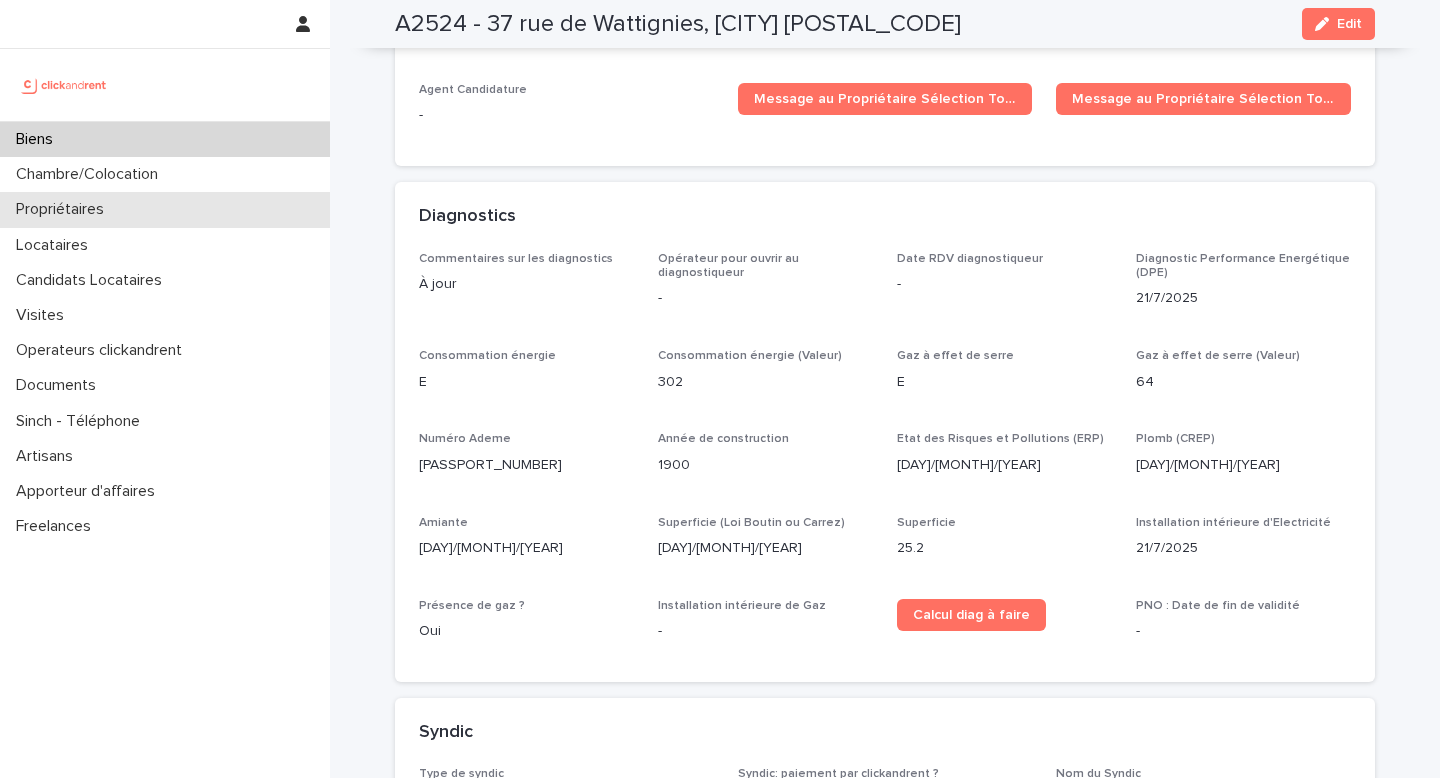 click on "Propriétaires" at bounding box center (64, 209) 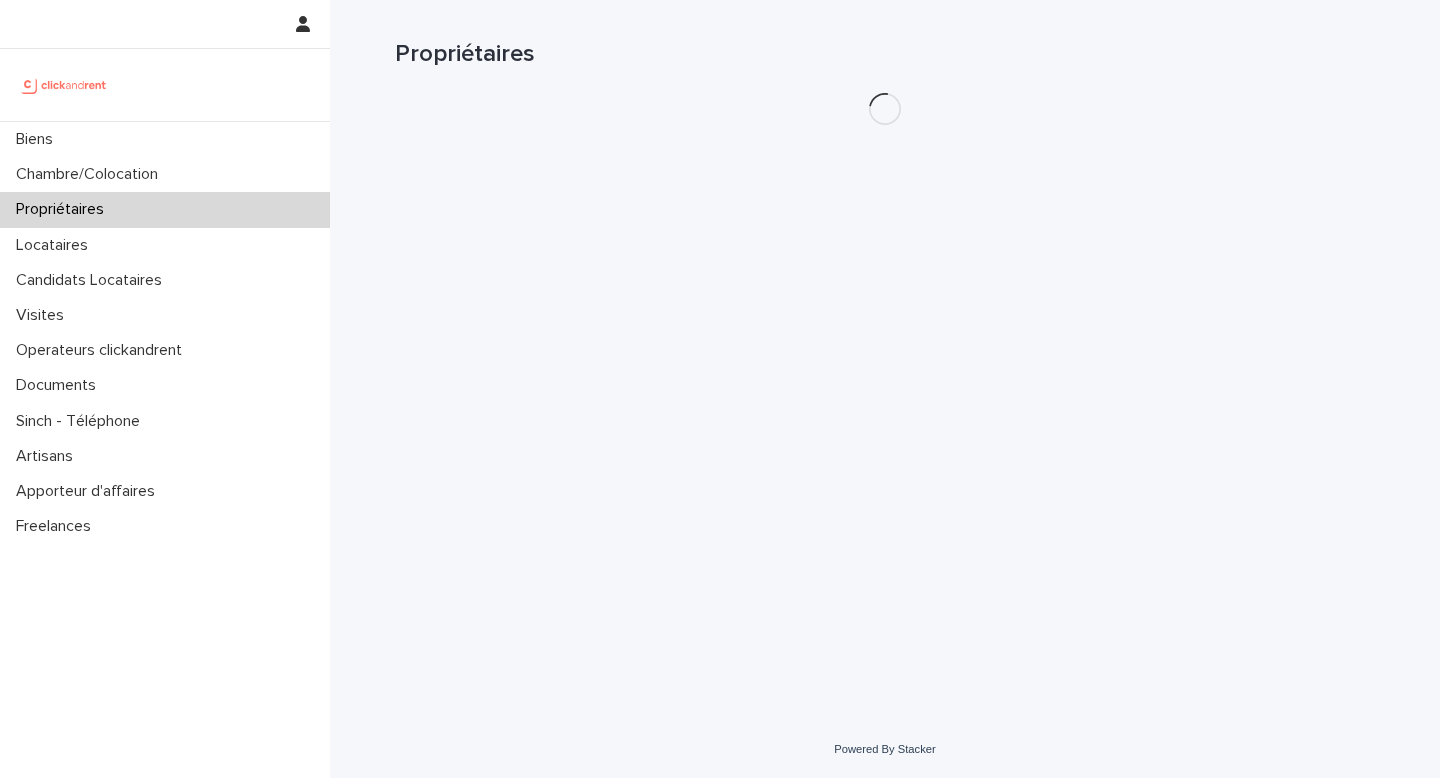 scroll, scrollTop: 0, scrollLeft: 0, axis: both 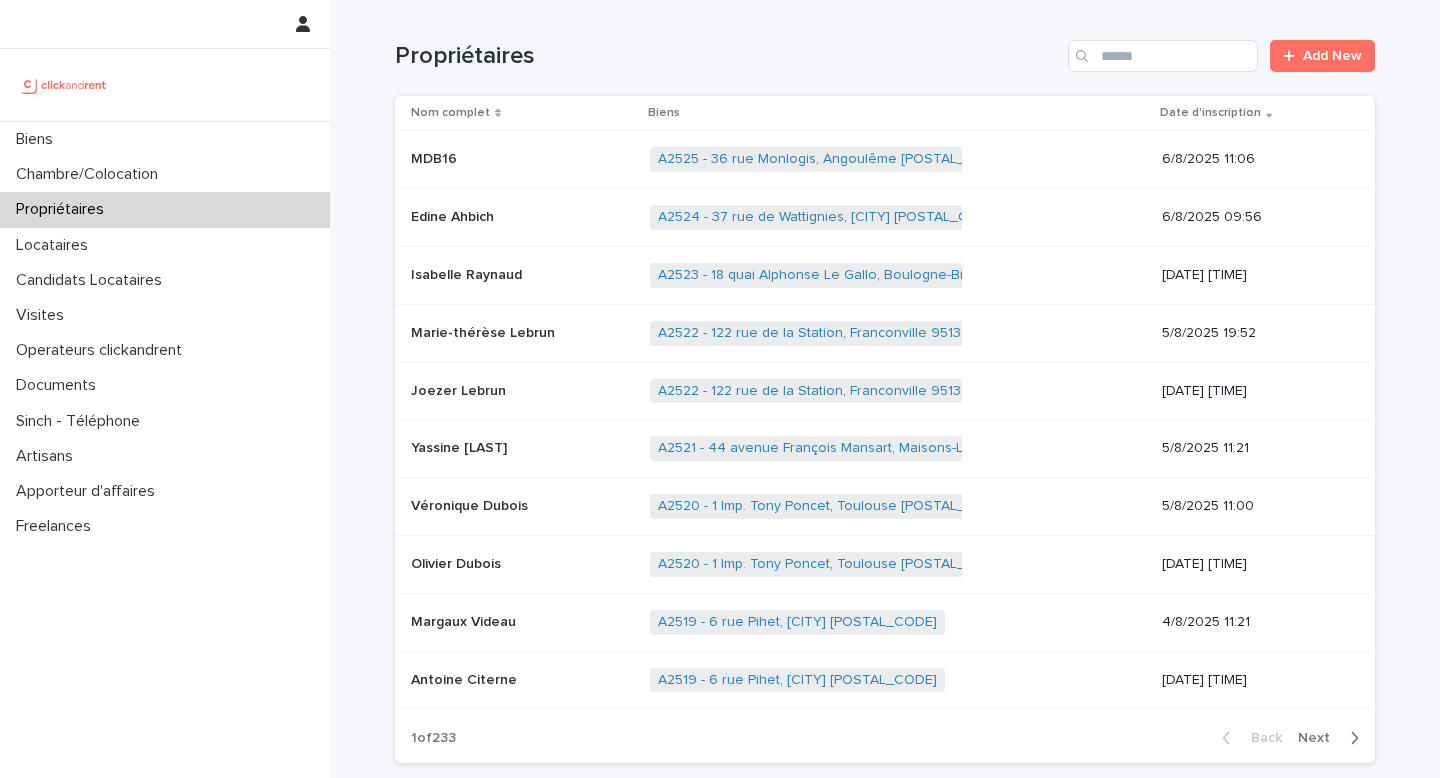 click on "Yassine [LAST]" at bounding box center (461, 446) 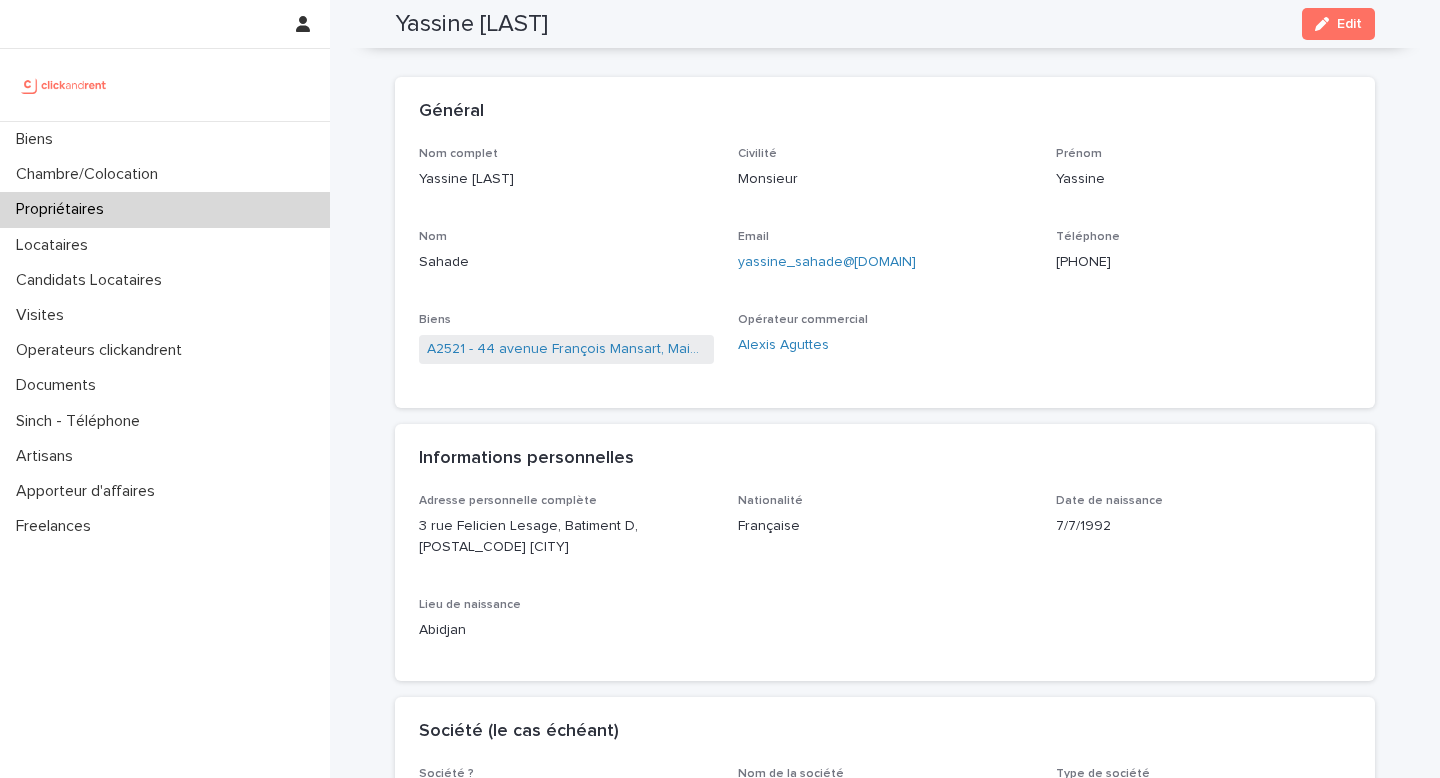 scroll, scrollTop: 0, scrollLeft: 0, axis: both 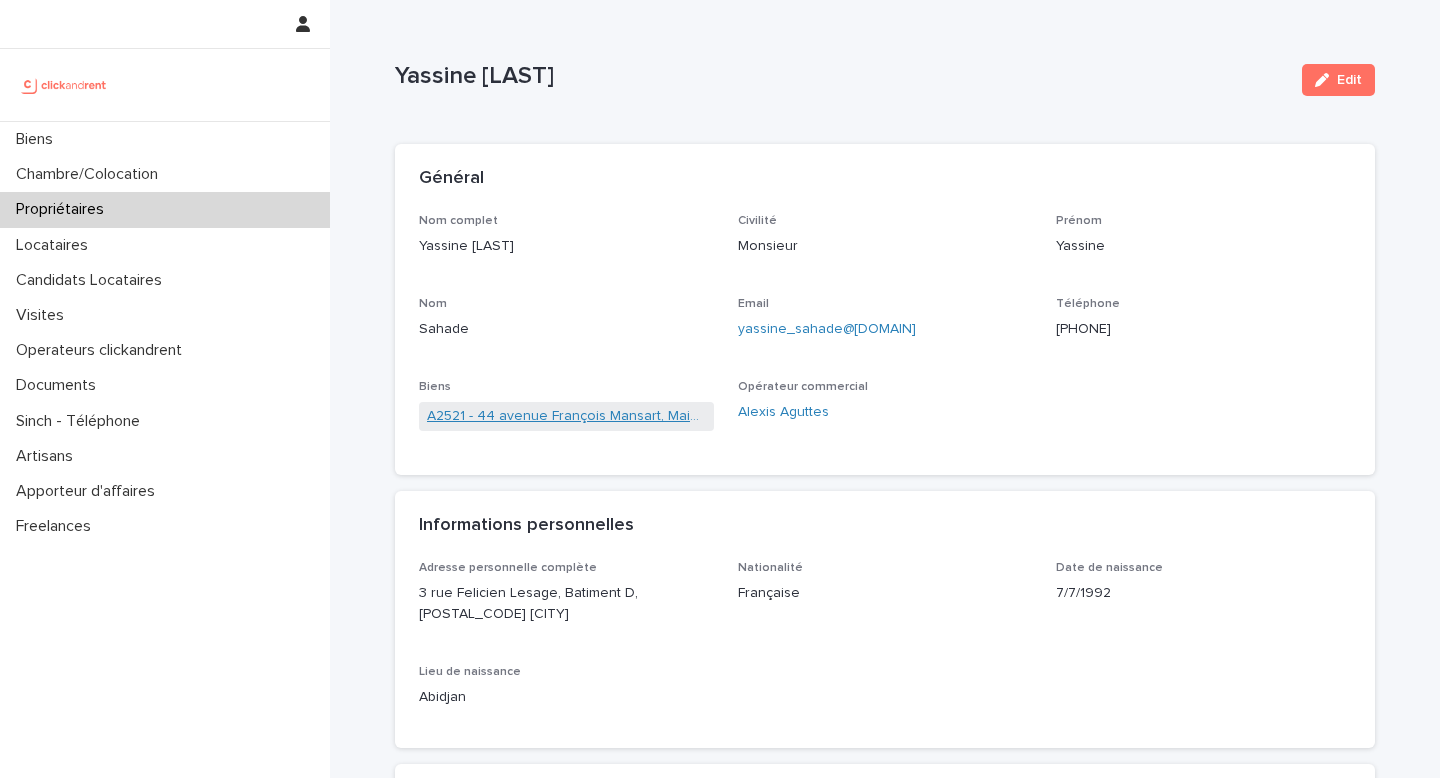 click on "A2521 -  44 avenue François Mansart,  Maisons-Laffitte 78600" at bounding box center (566, 416) 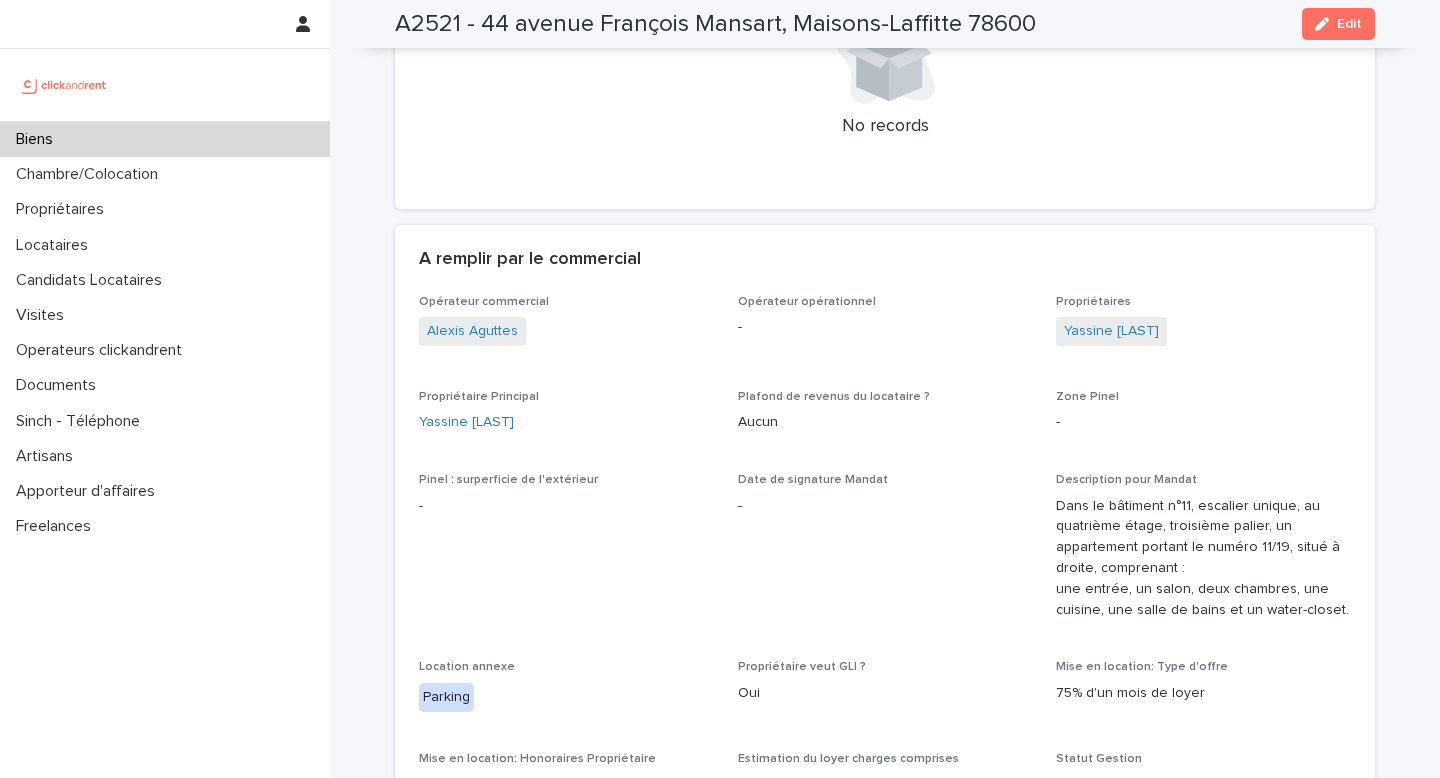 scroll, scrollTop: 832, scrollLeft: 0, axis: vertical 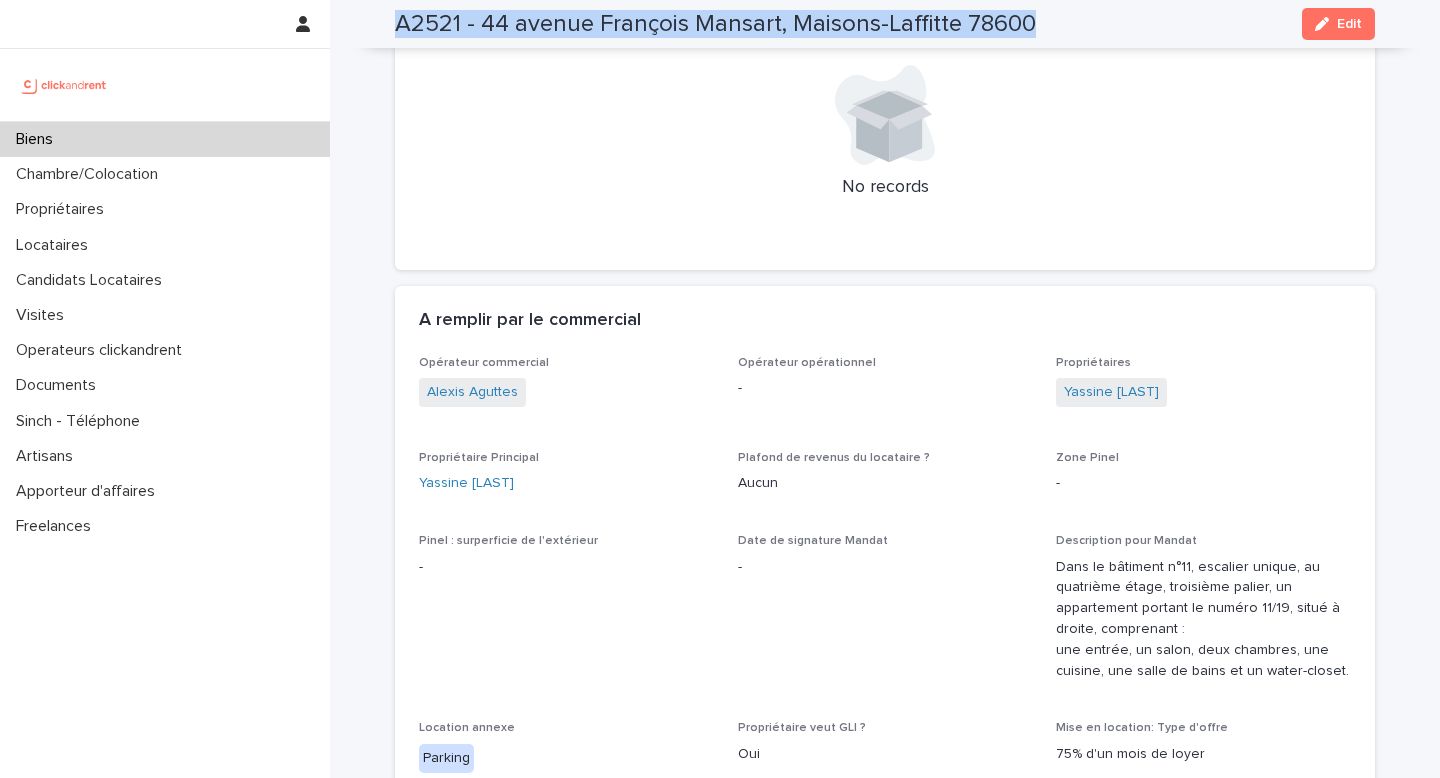 copy on "A2521 -  44 avenue François Mansart,  Maisons-Laffitte 78600" 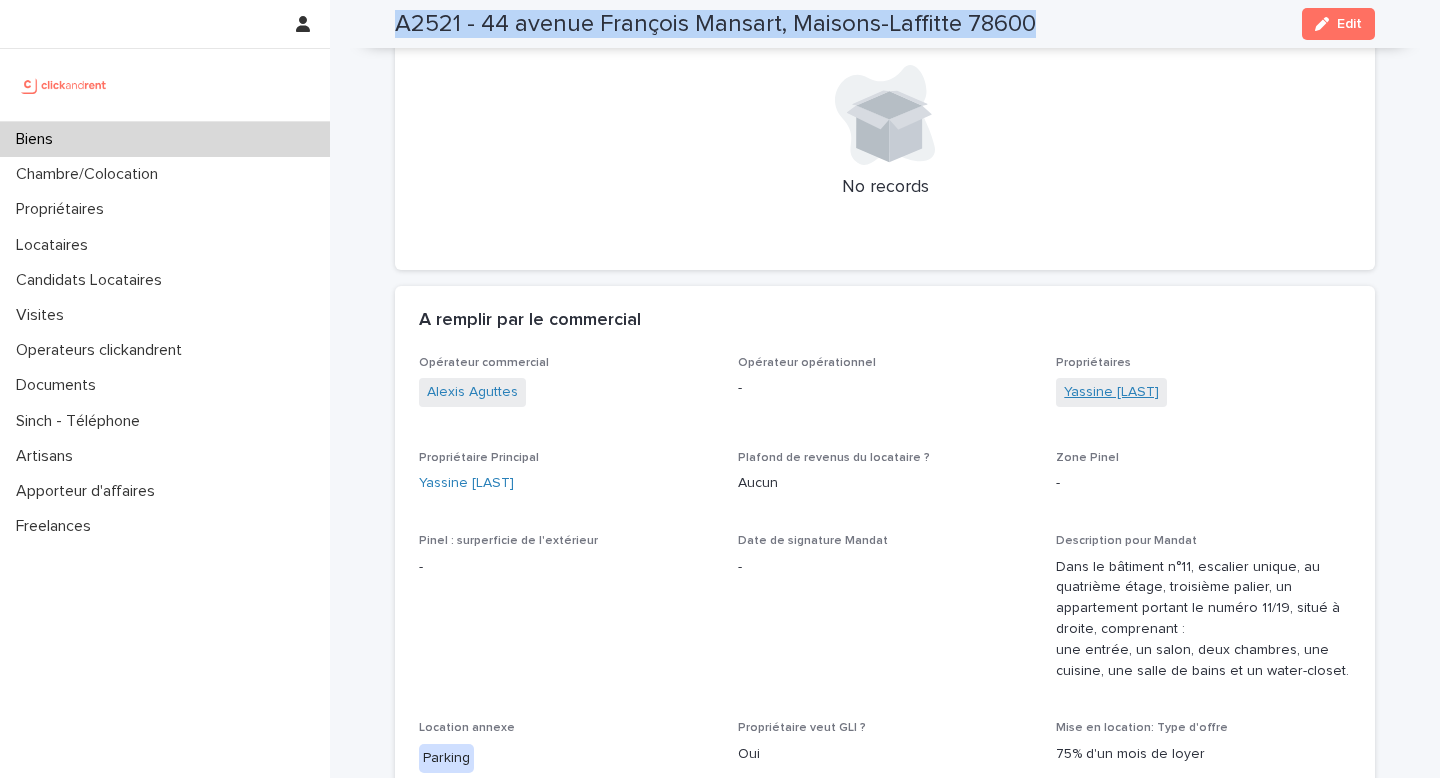 click on "Yassine [LAST]" at bounding box center [1111, 392] 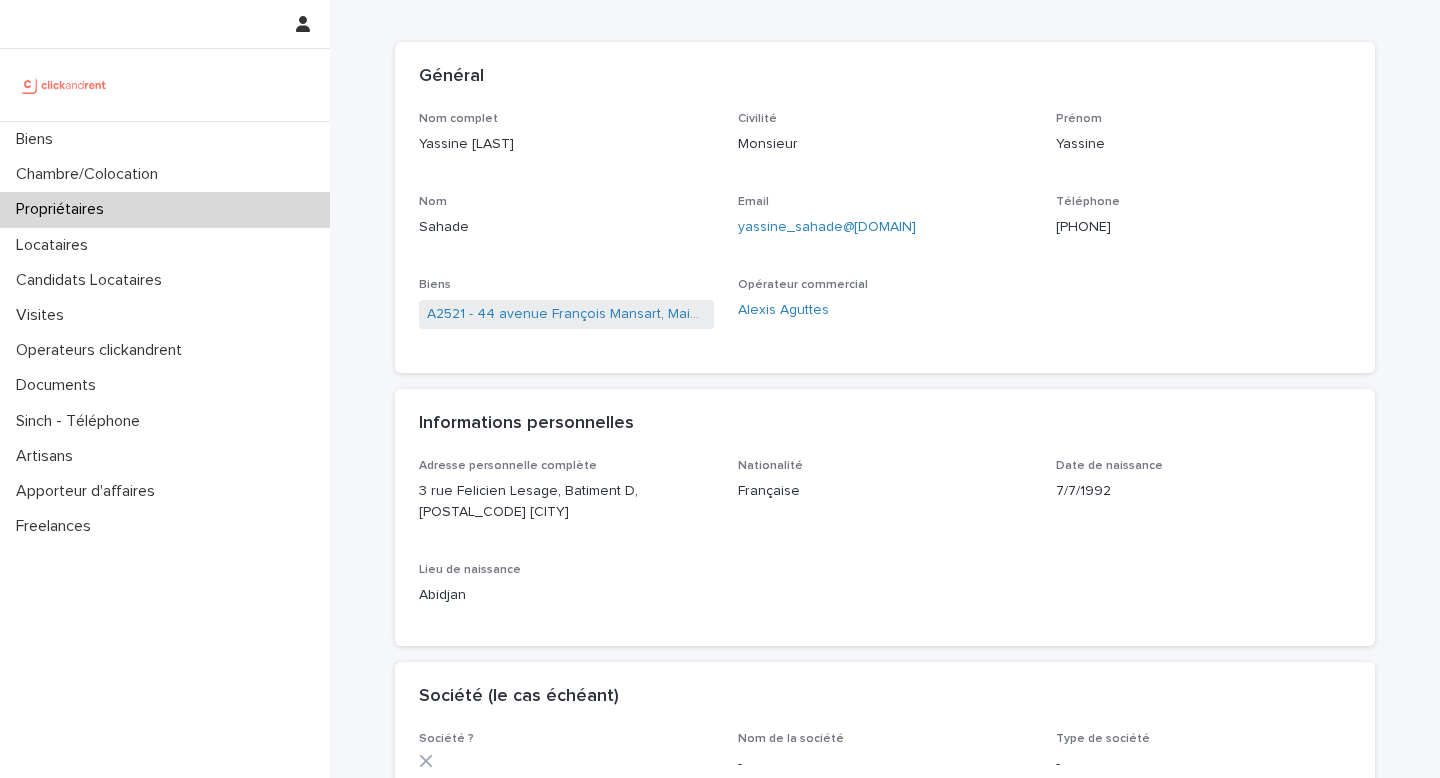scroll, scrollTop: 0, scrollLeft: 0, axis: both 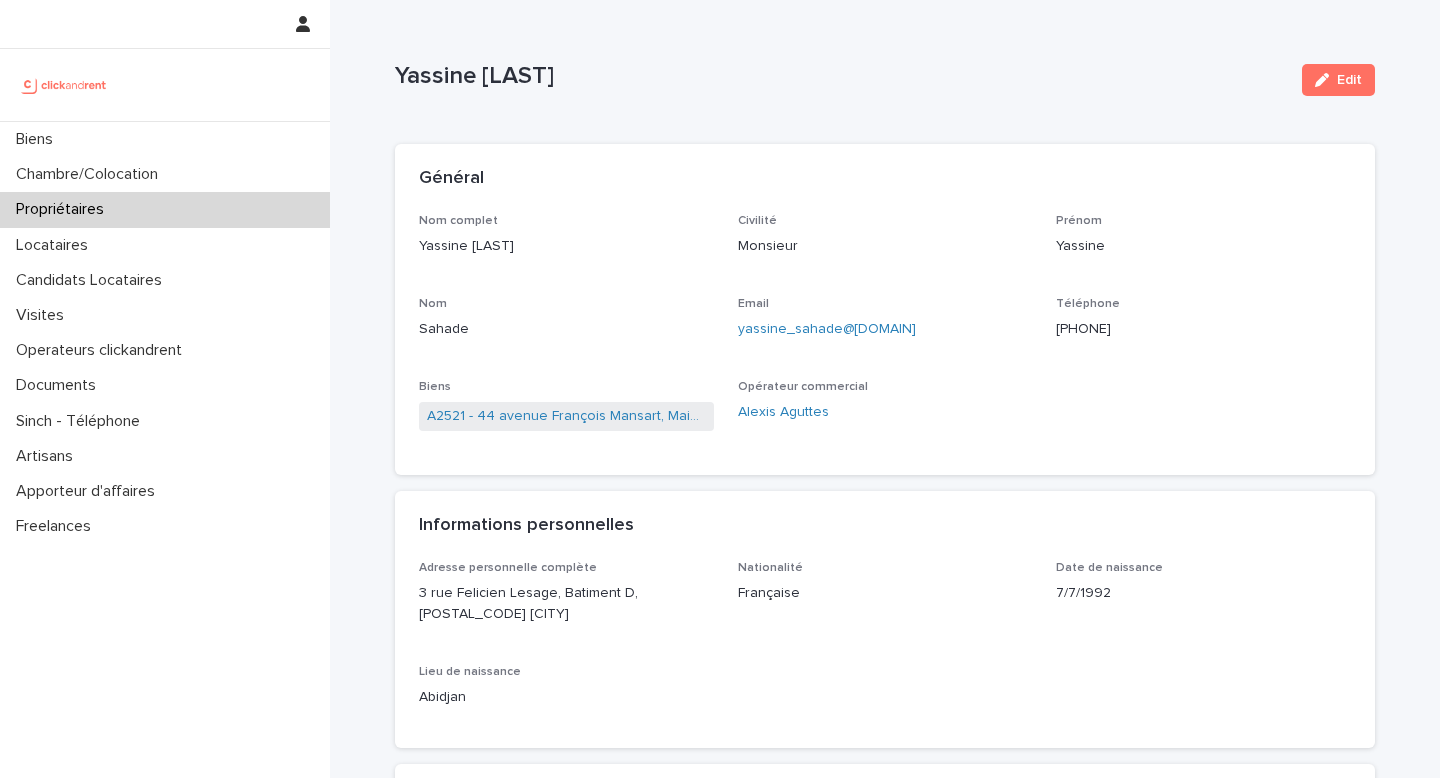 drag, startPoint x: 593, startPoint y: 81, endPoint x: 394, endPoint y: 78, distance: 199.02261 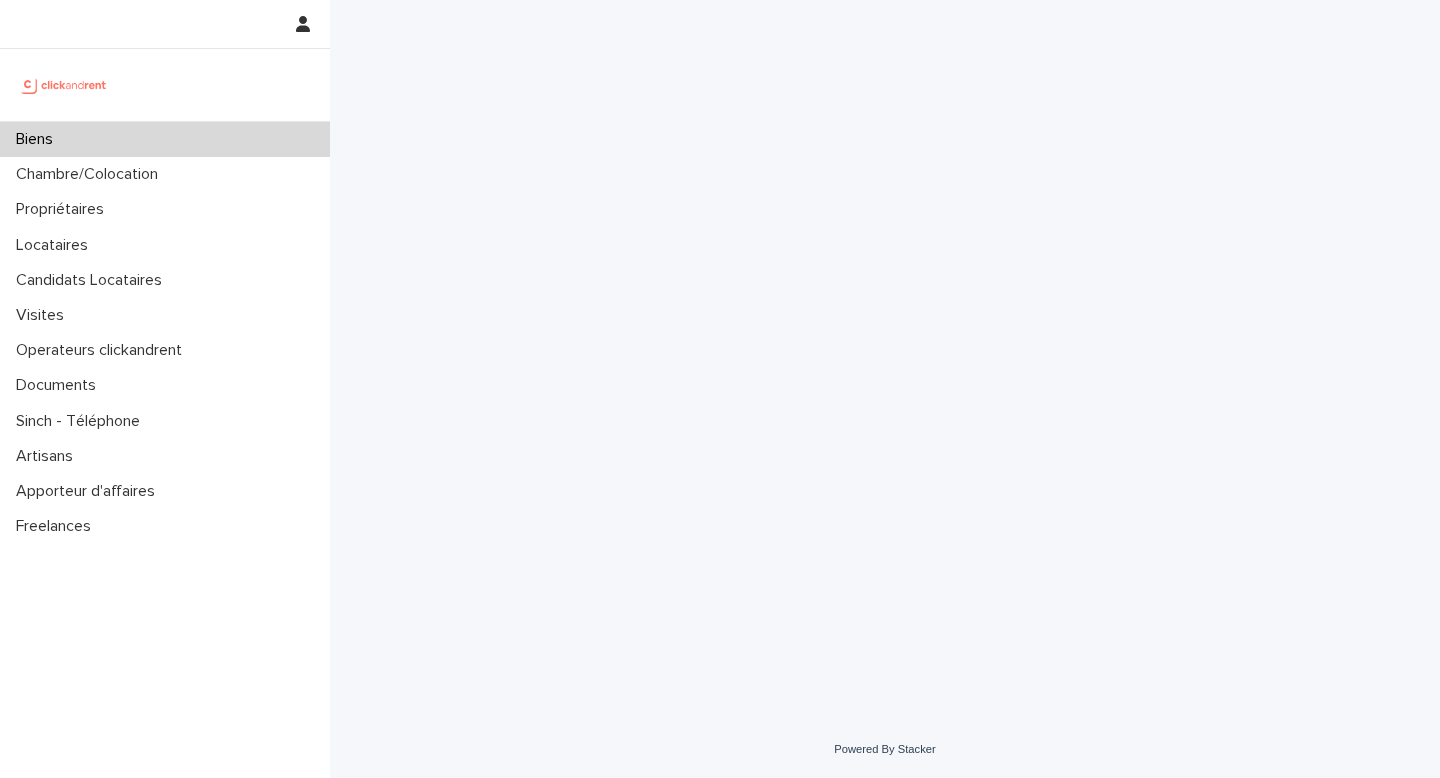 scroll, scrollTop: 0, scrollLeft: 0, axis: both 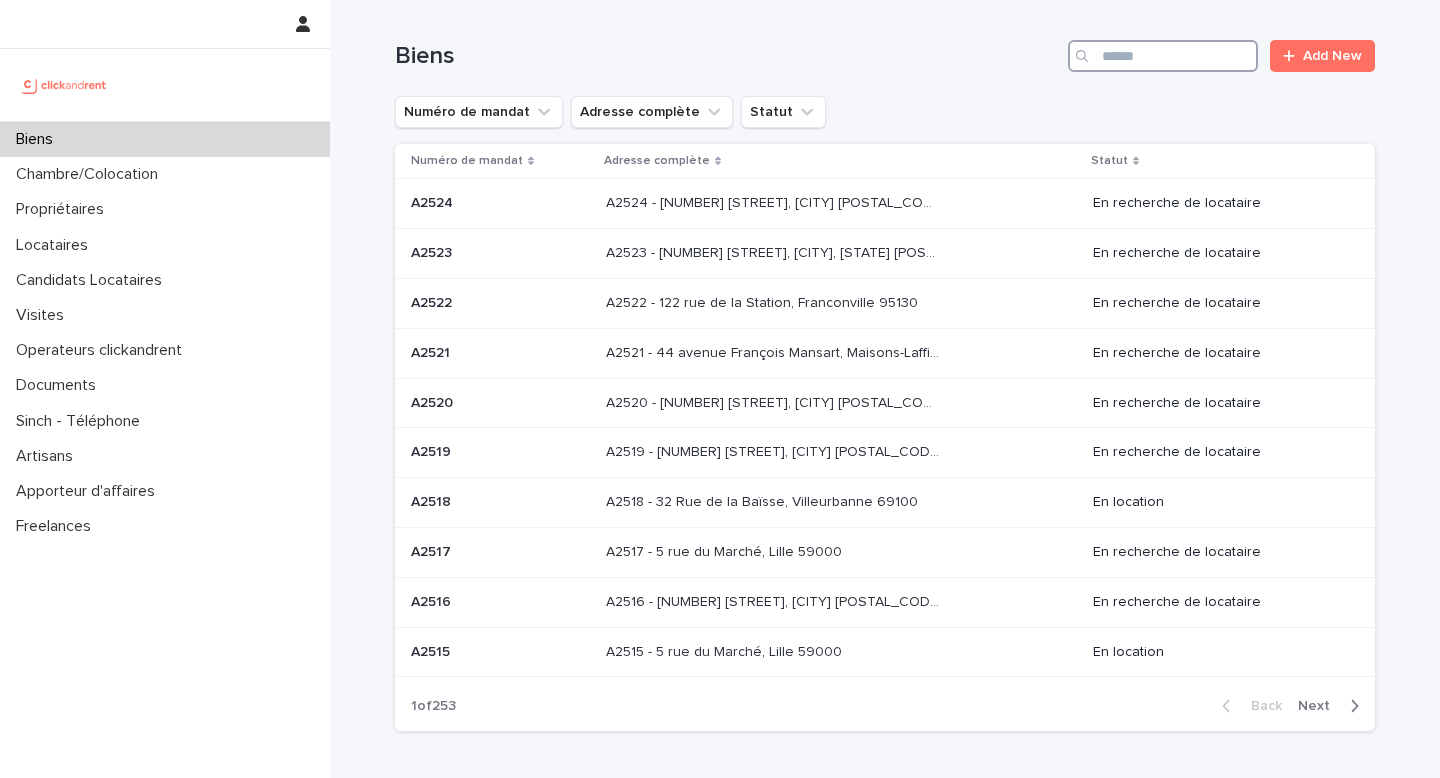 click at bounding box center [1163, 56] 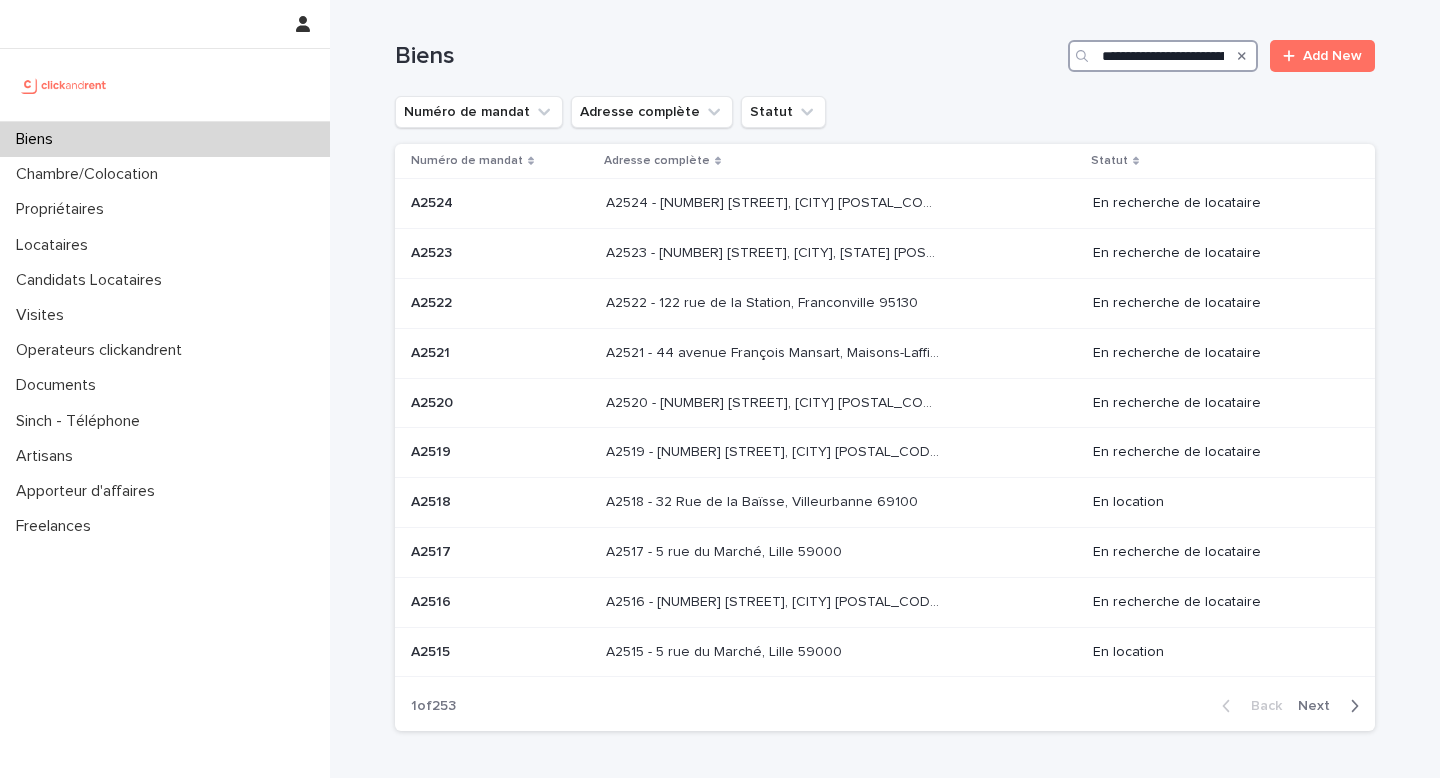 scroll, scrollTop: 0, scrollLeft: 206, axis: horizontal 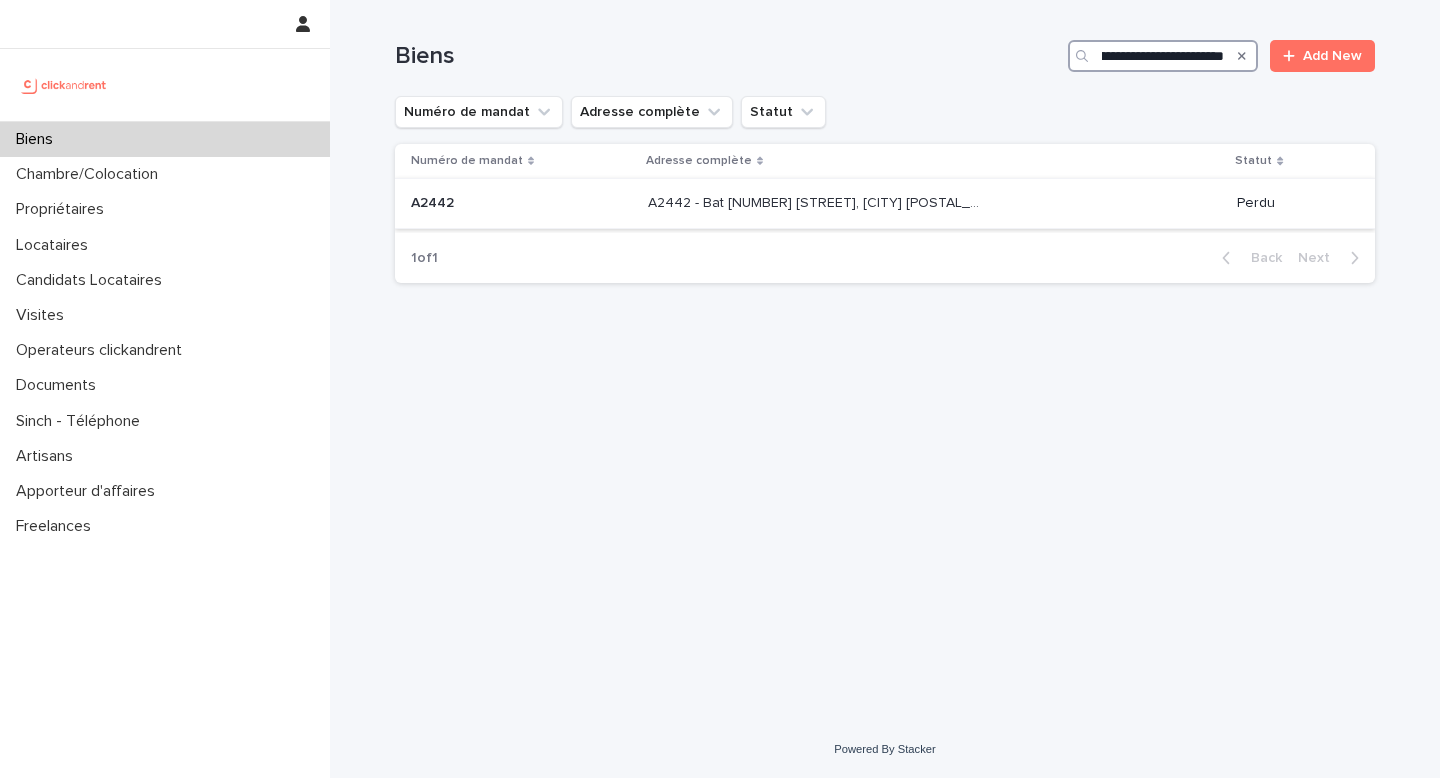 type on "**********" 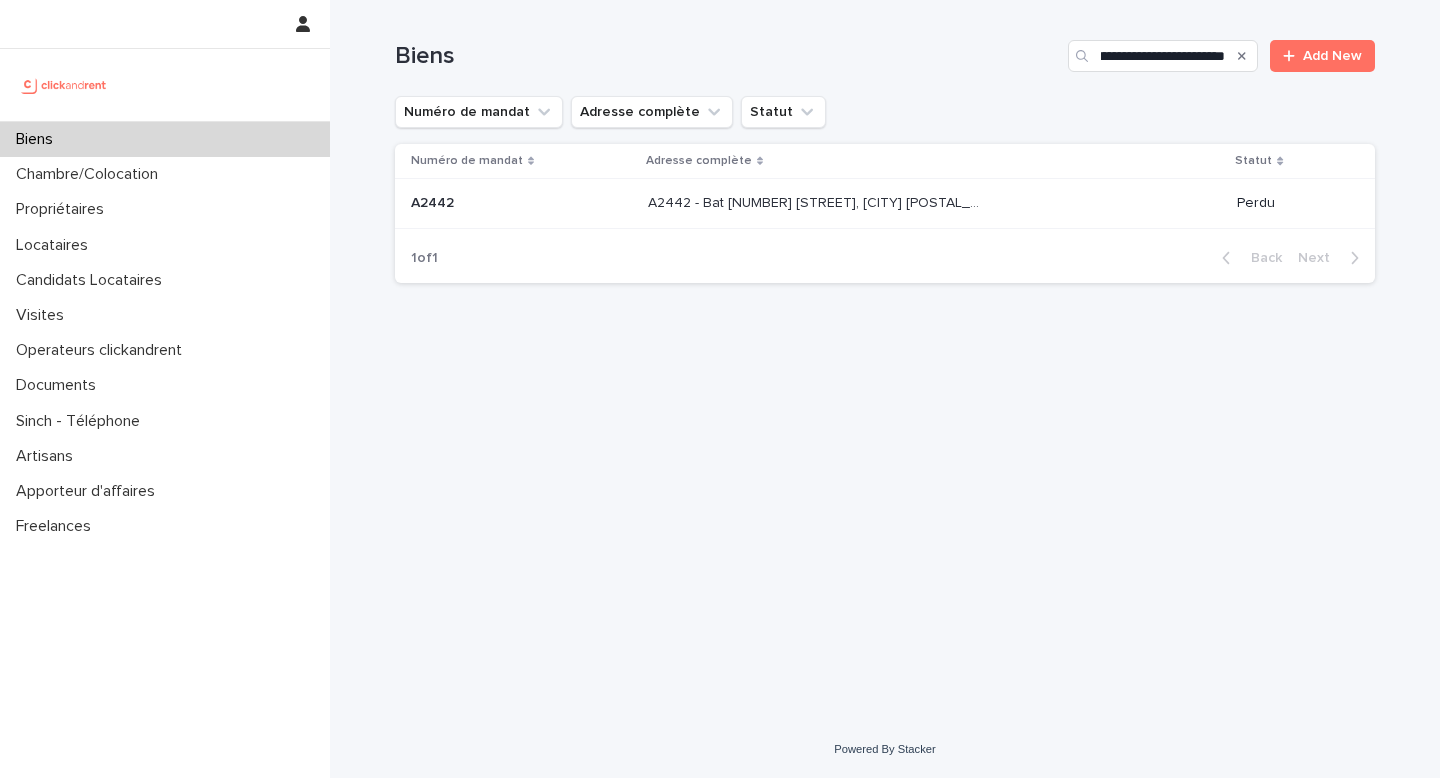 click on "A2442 - Bat 11 rue Vincent Van Gogh,  Toulouse 31100" at bounding box center [816, 201] 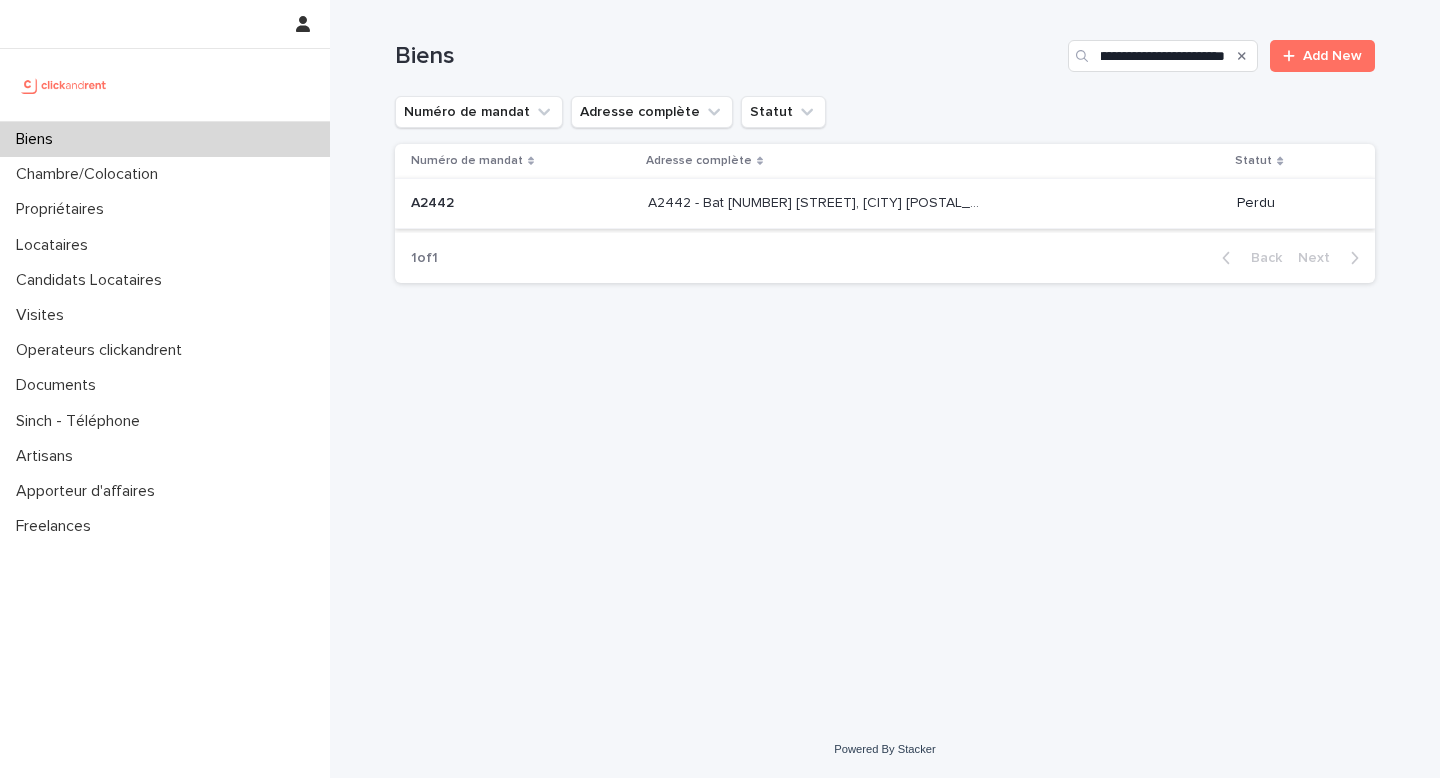 scroll, scrollTop: 0, scrollLeft: 0, axis: both 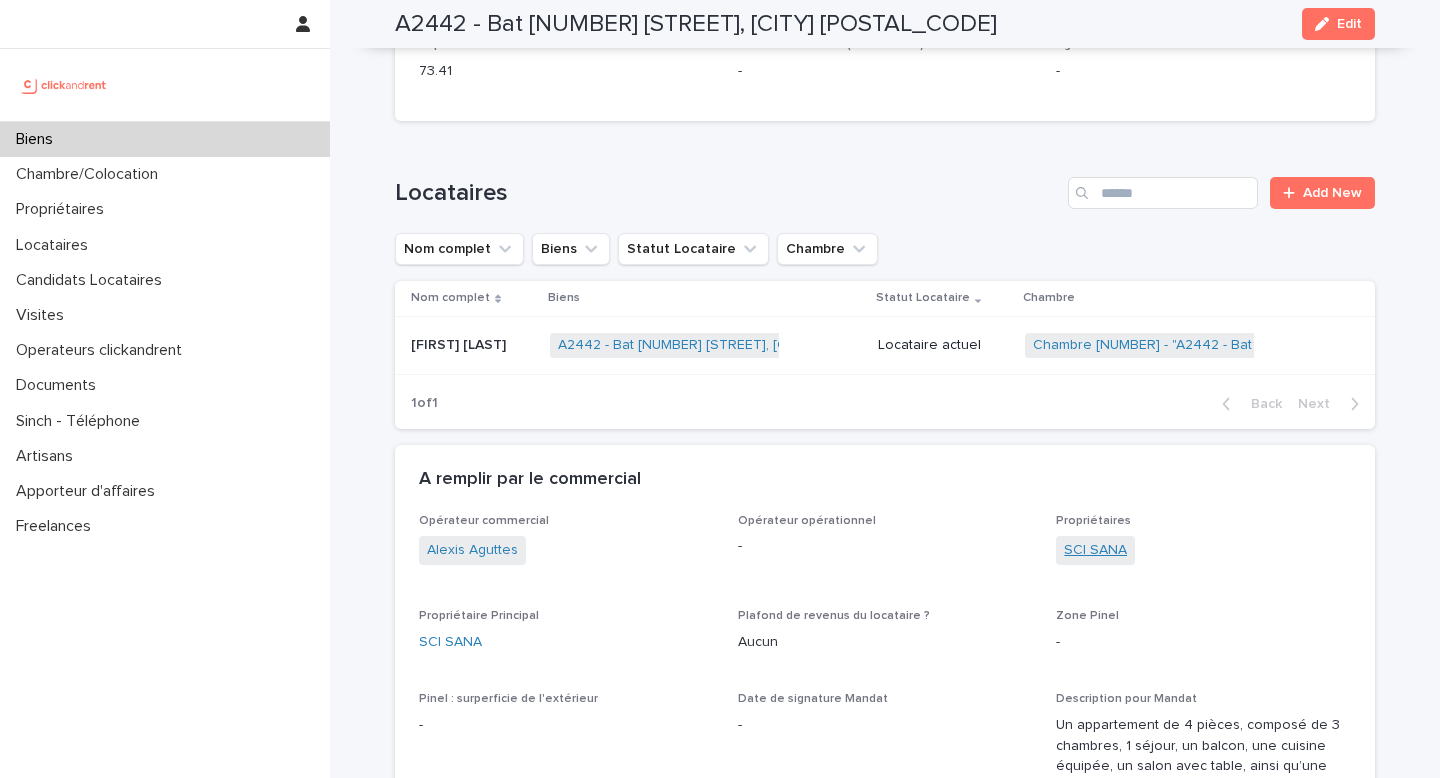 click on "SCI SANA" at bounding box center [1095, 550] 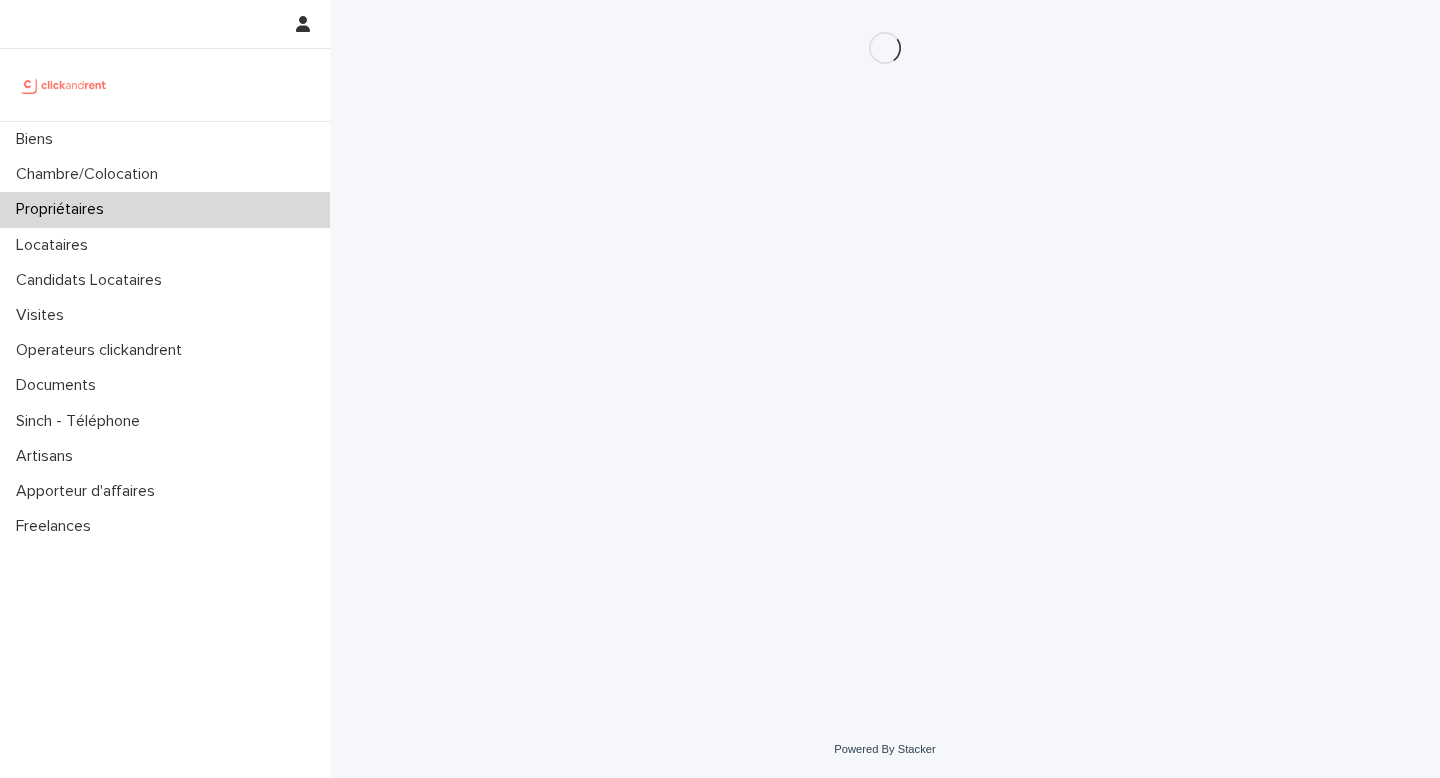 scroll, scrollTop: 0, scrollLeft: 0, axis: both 